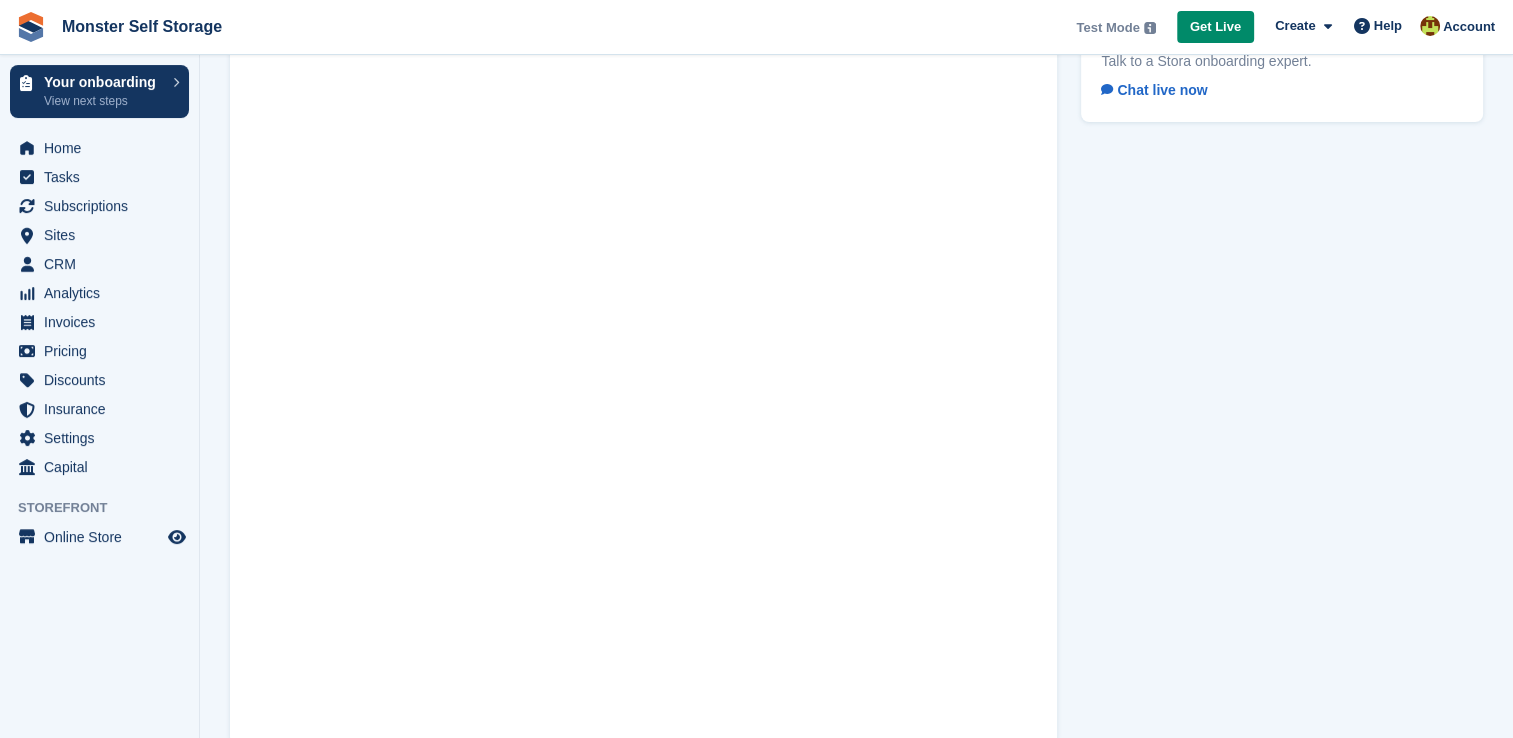 scroll, scrollTop: 0, scrollLeft: 0, axis: both 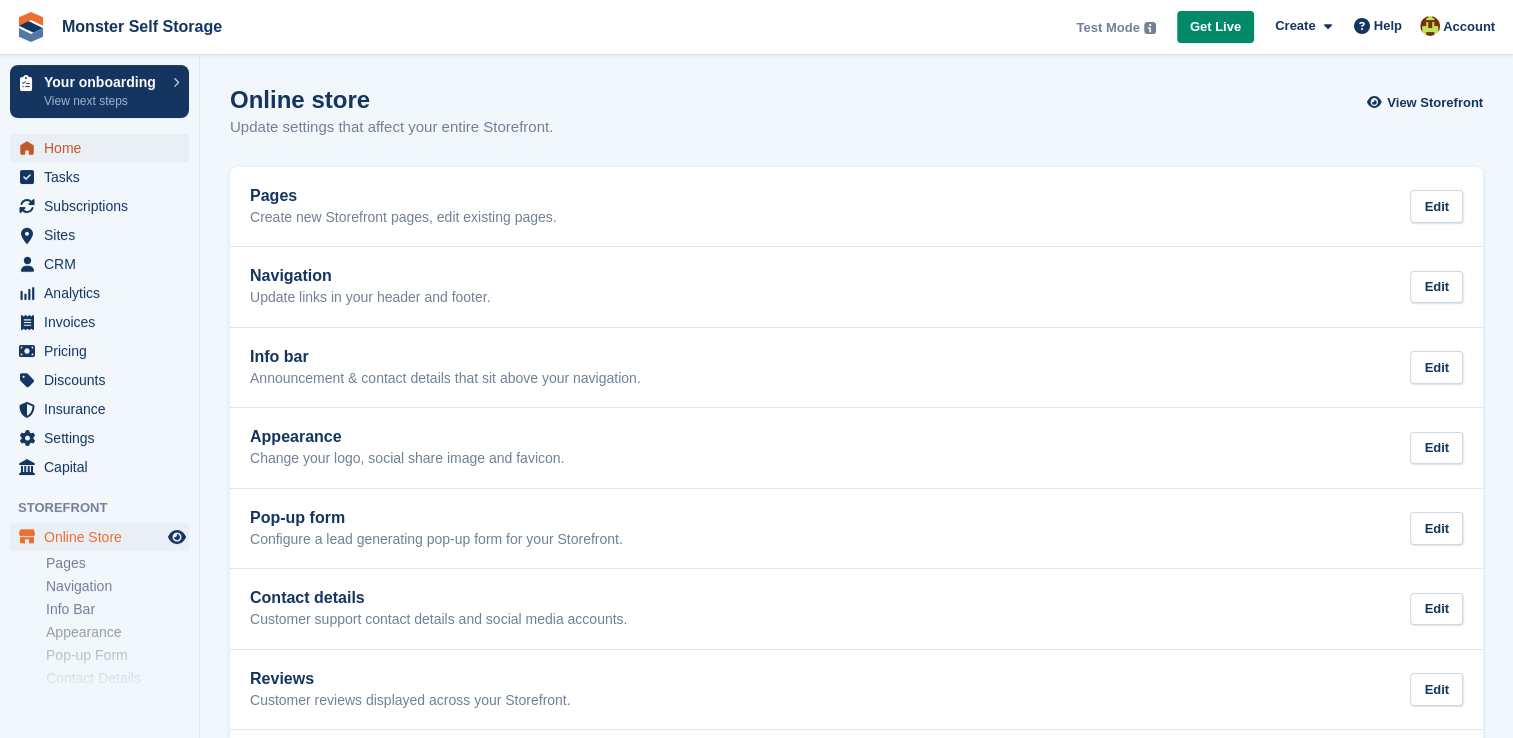 click on "Home" at bounding box center (104, 148) 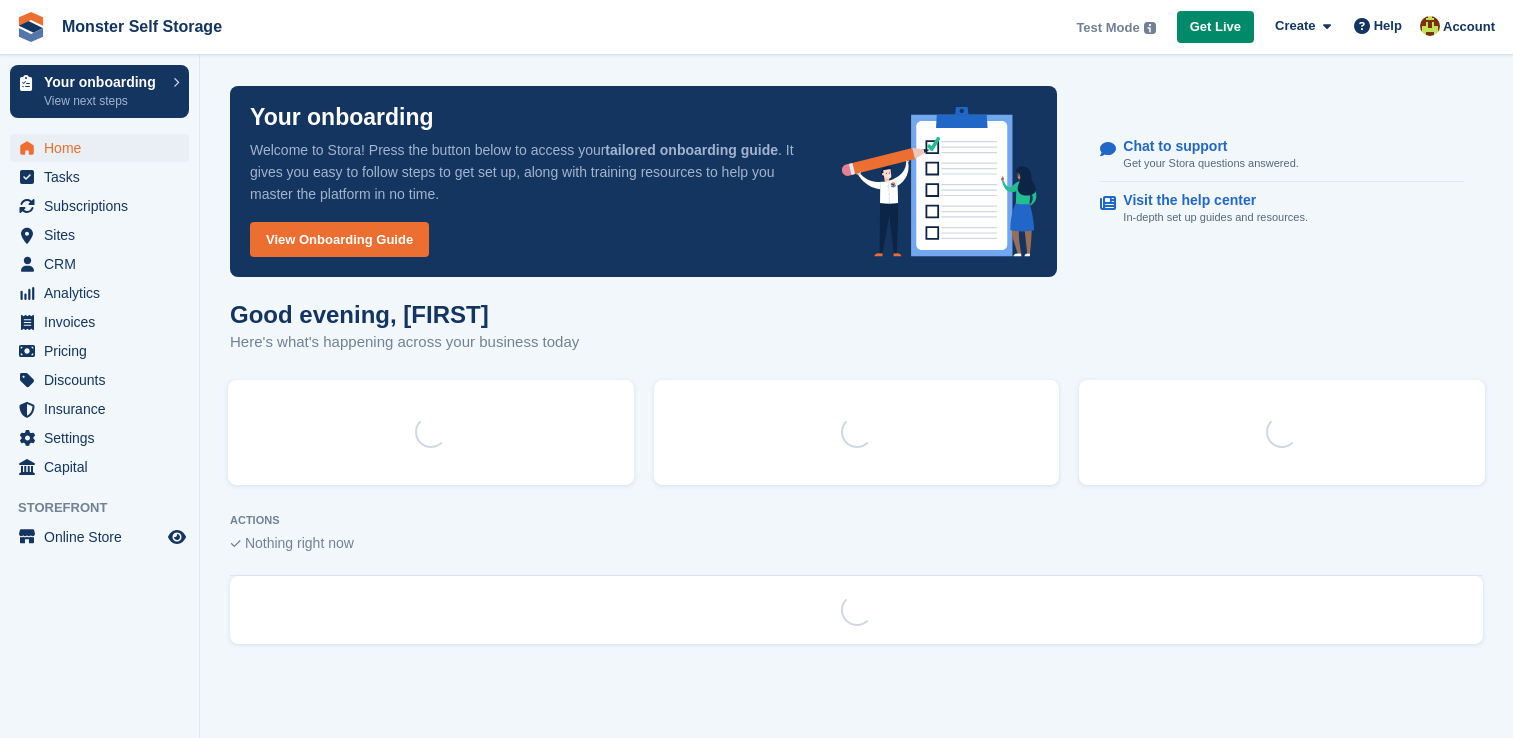 scroll, scrollTop: 0, scrollLeft: 0, axis: both 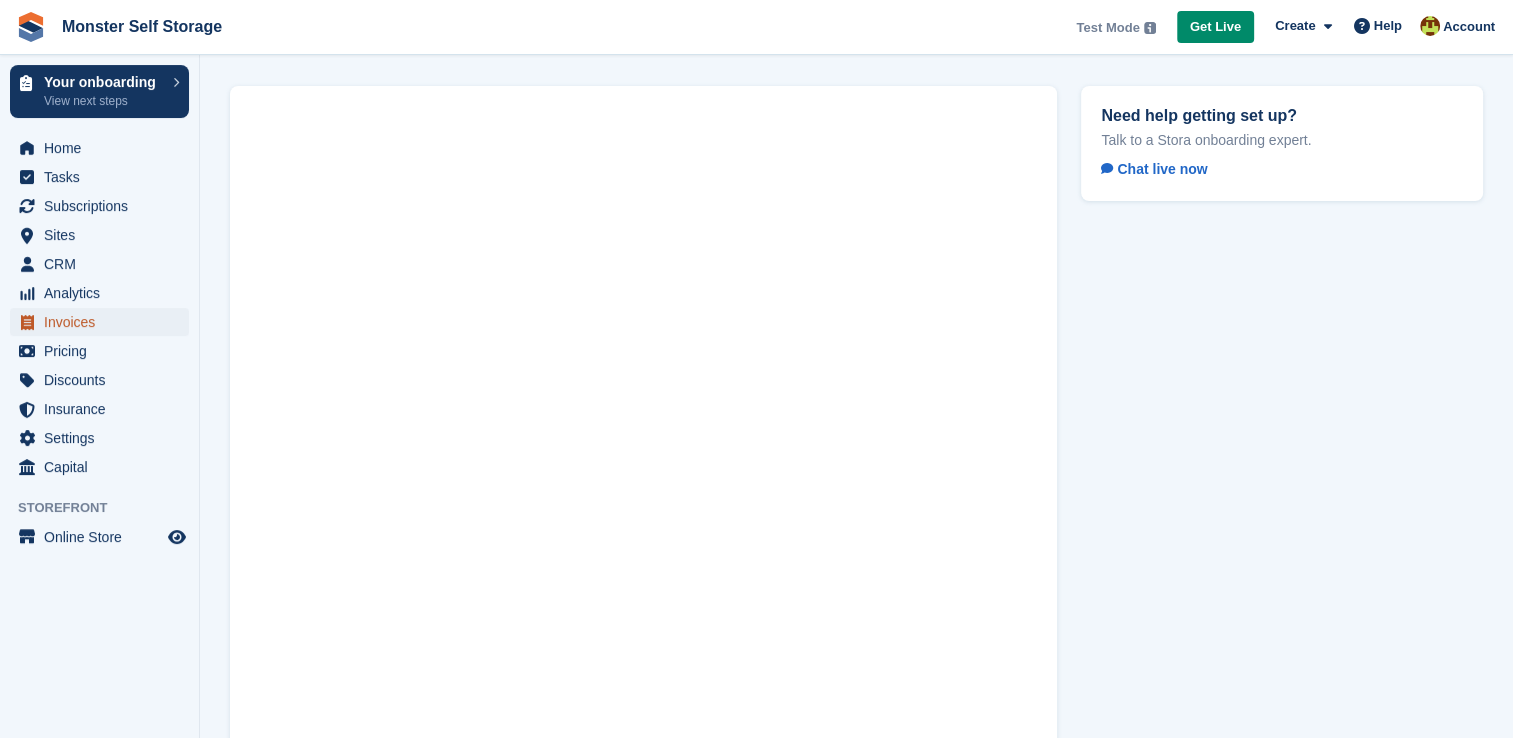 click on "Invoices" at bounding box center [104, 322] 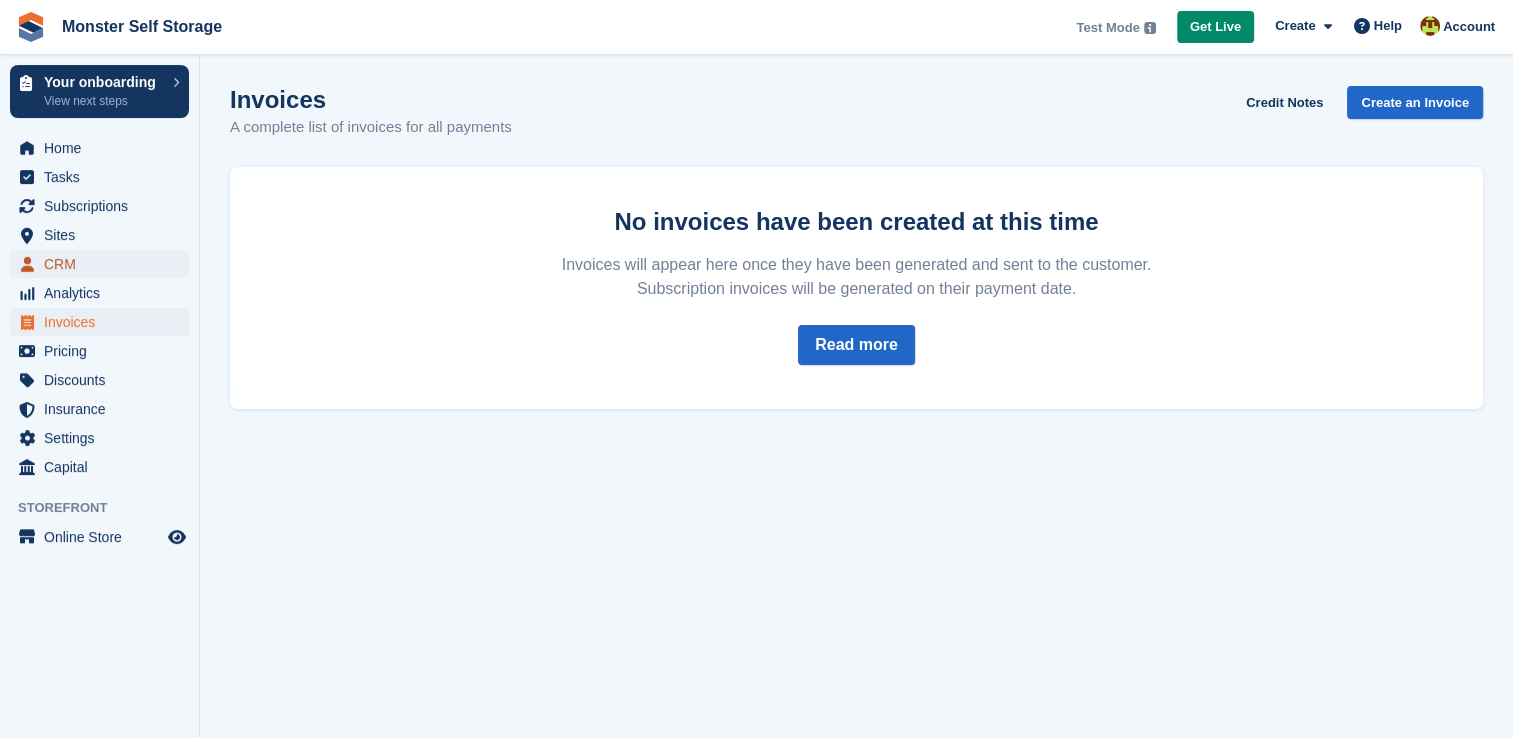 click on "CRM" at bounding box center (104, 264) 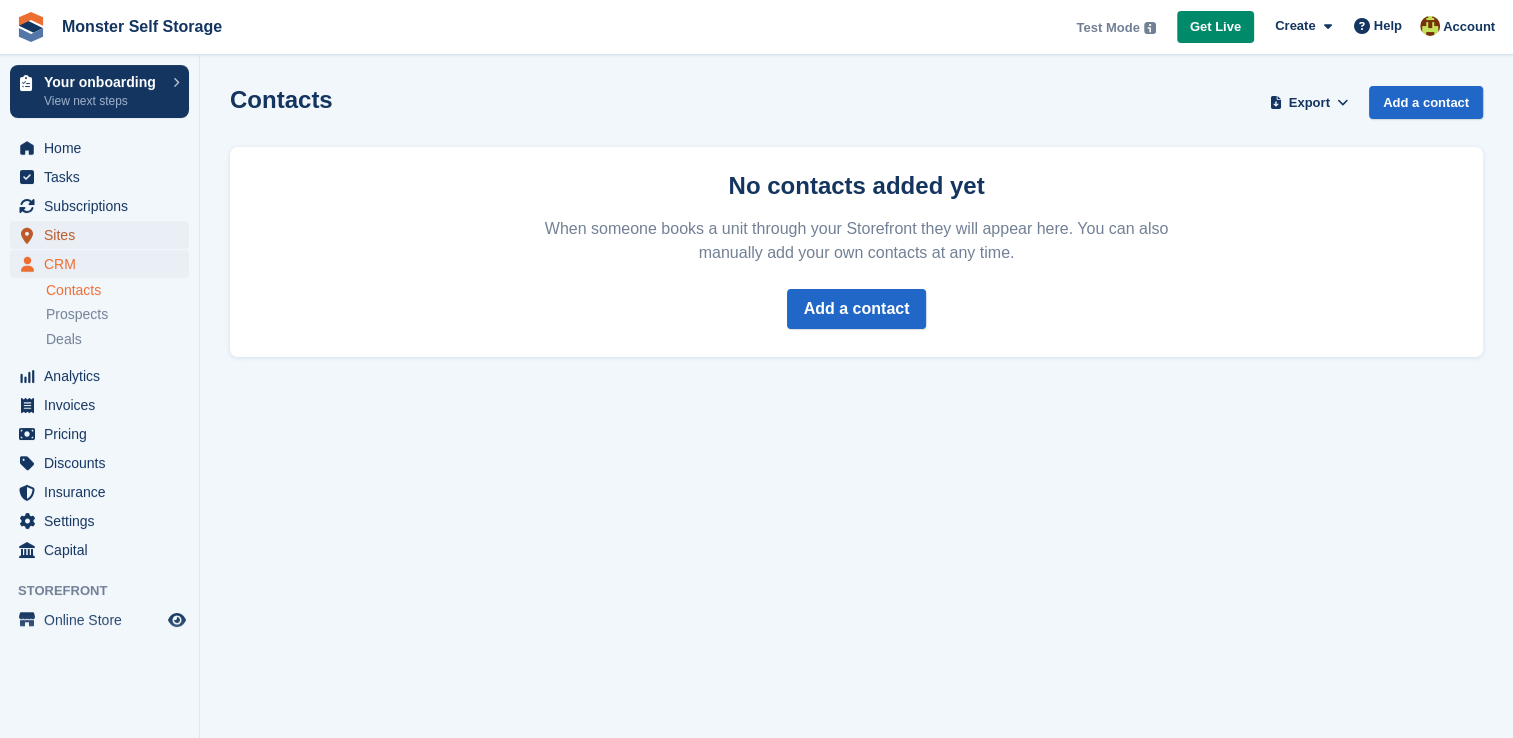 click on "Sites" at bounding box center [104, 235] 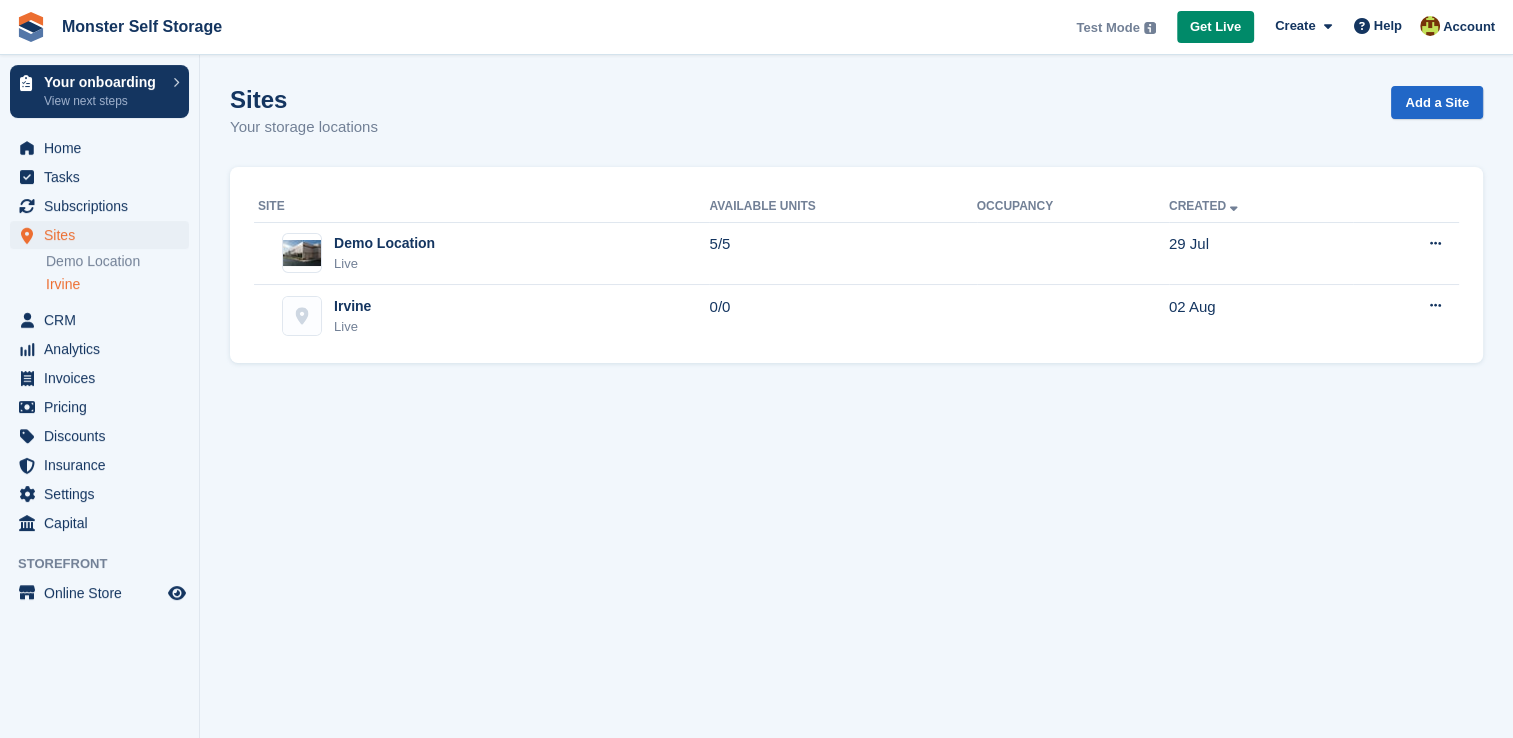 click on "Irvine" at bounding box center [117, 284] 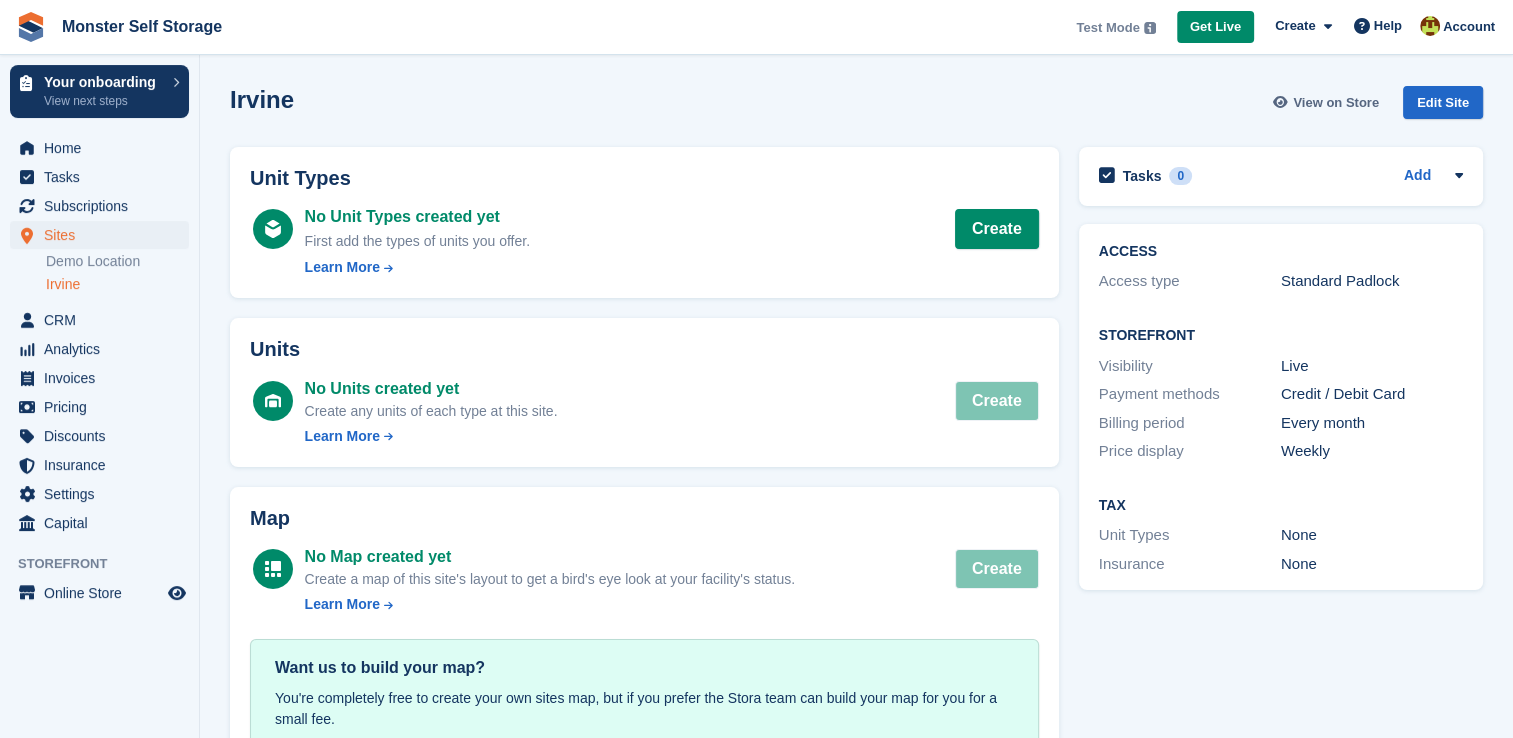 click on "View on Store" at bounding box center (1336, 103) 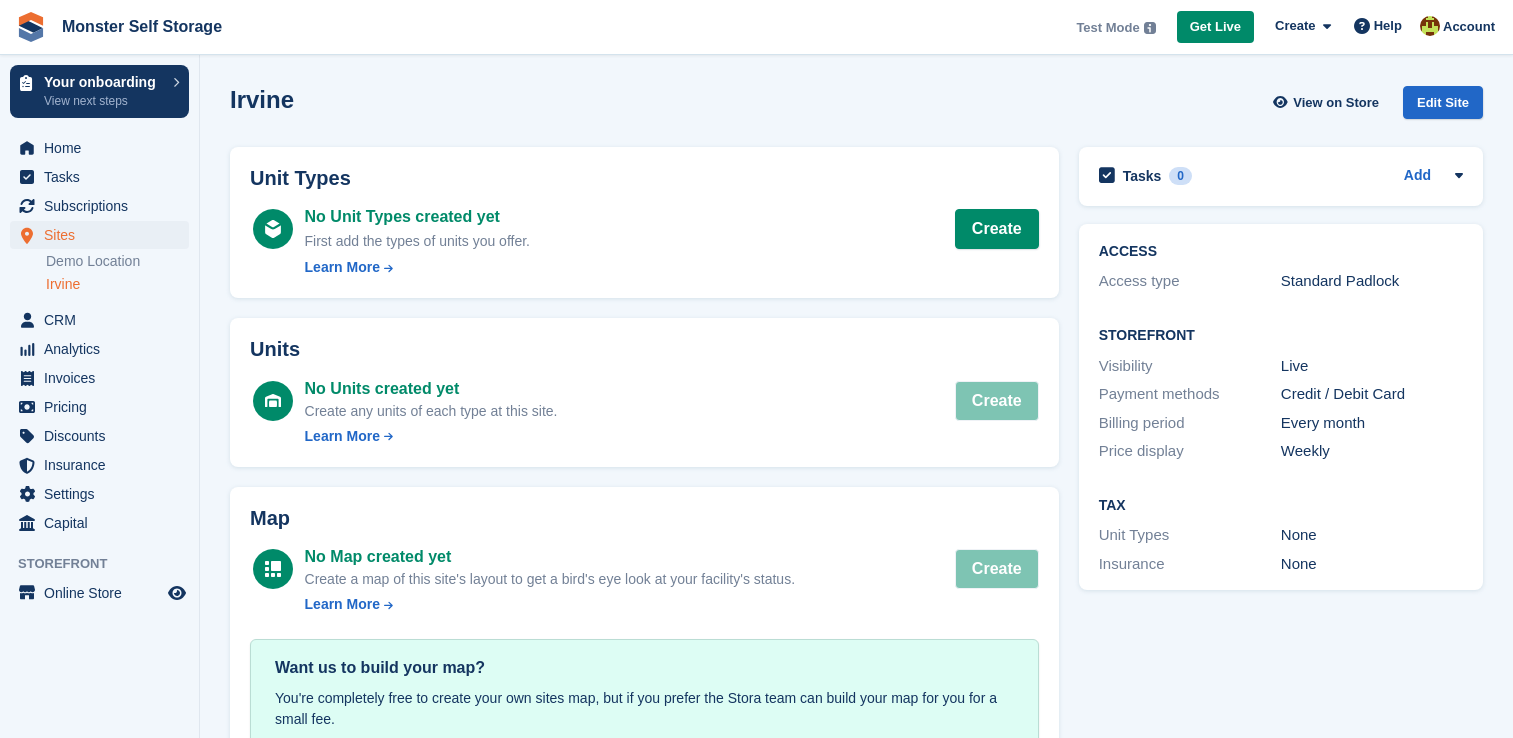 scroll, scrollTop: 0, scrollLeft: 0, axis: both 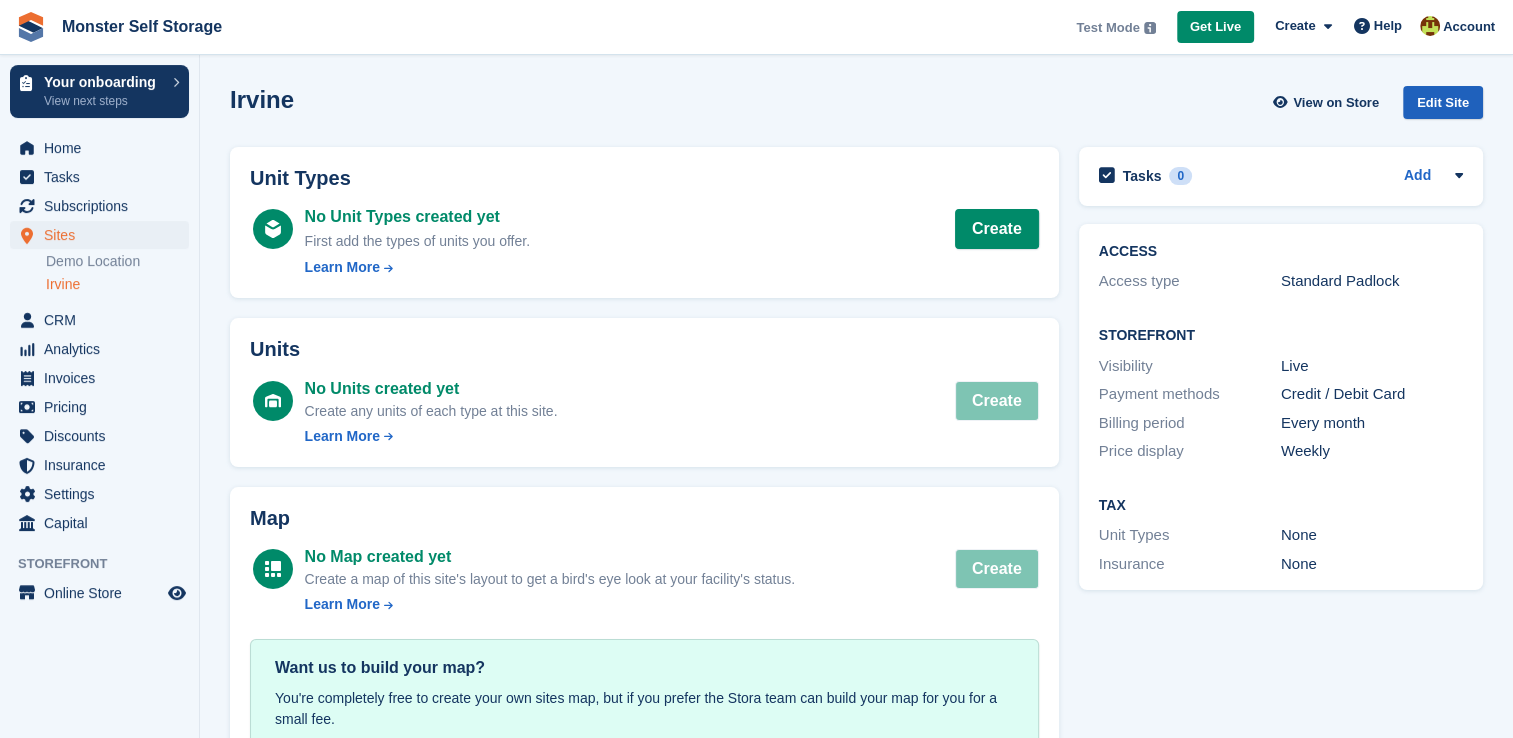 click on "Edit Site" at bounding box center [1443, 102] 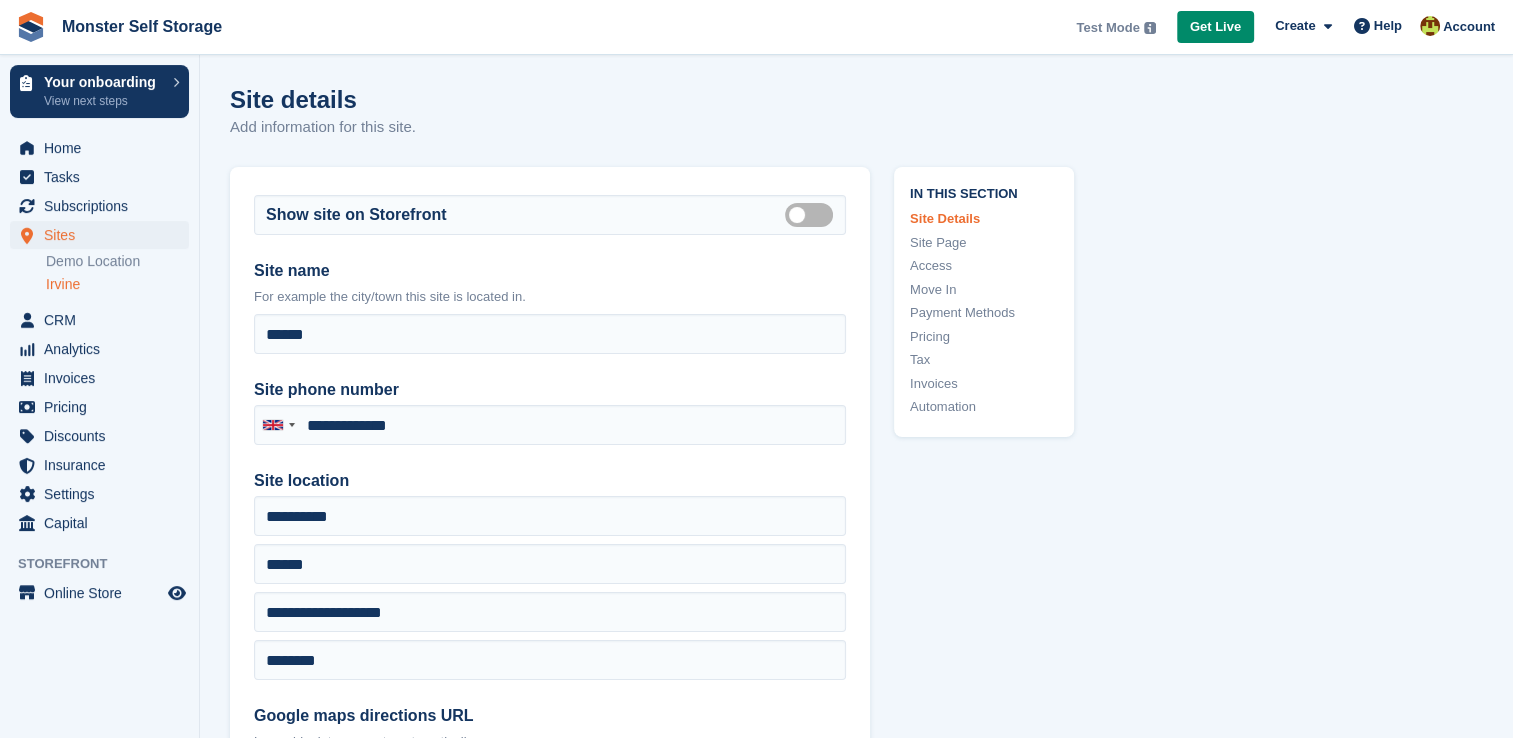 type on "**********" 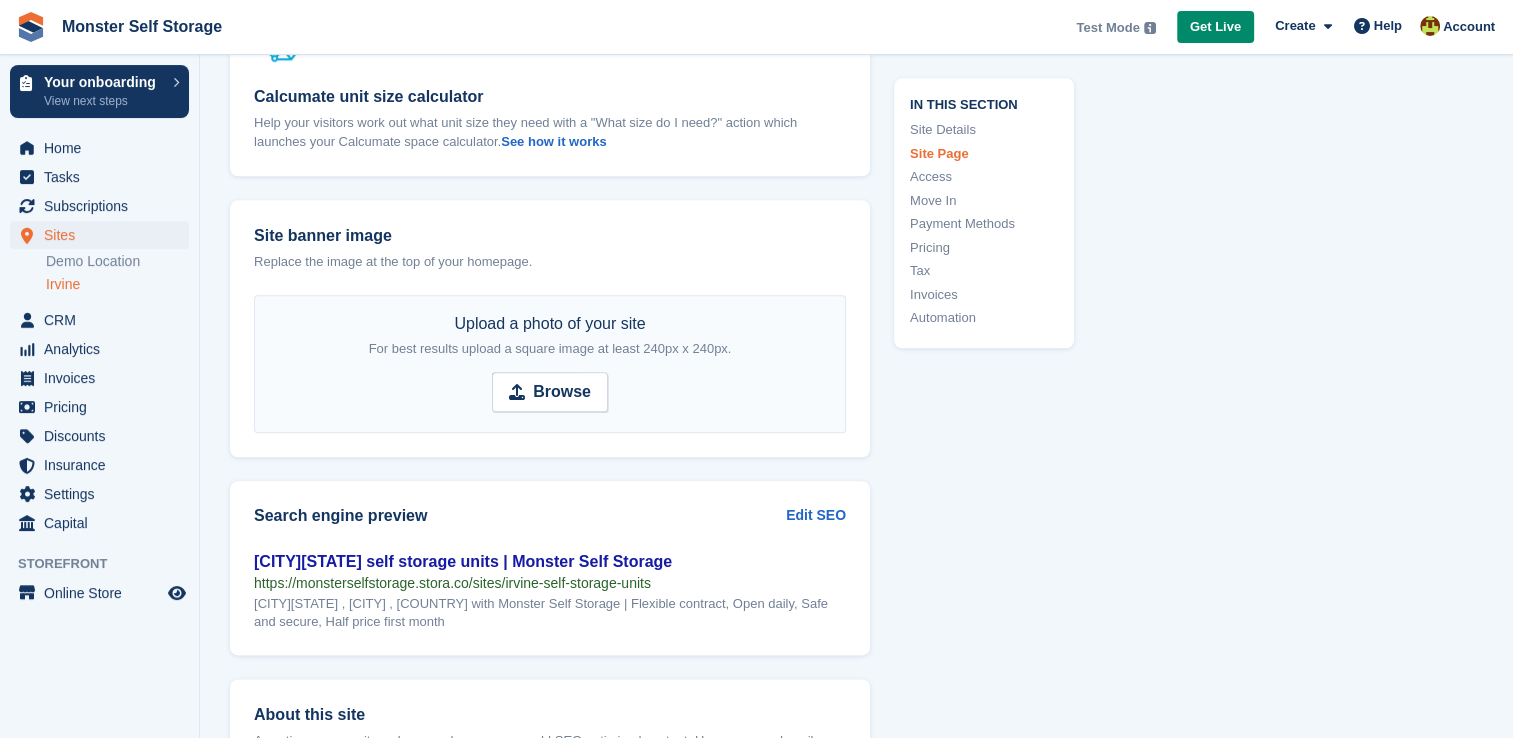 scroll, scrollTop: 2222, scrollLeft: 0, axis: vertical 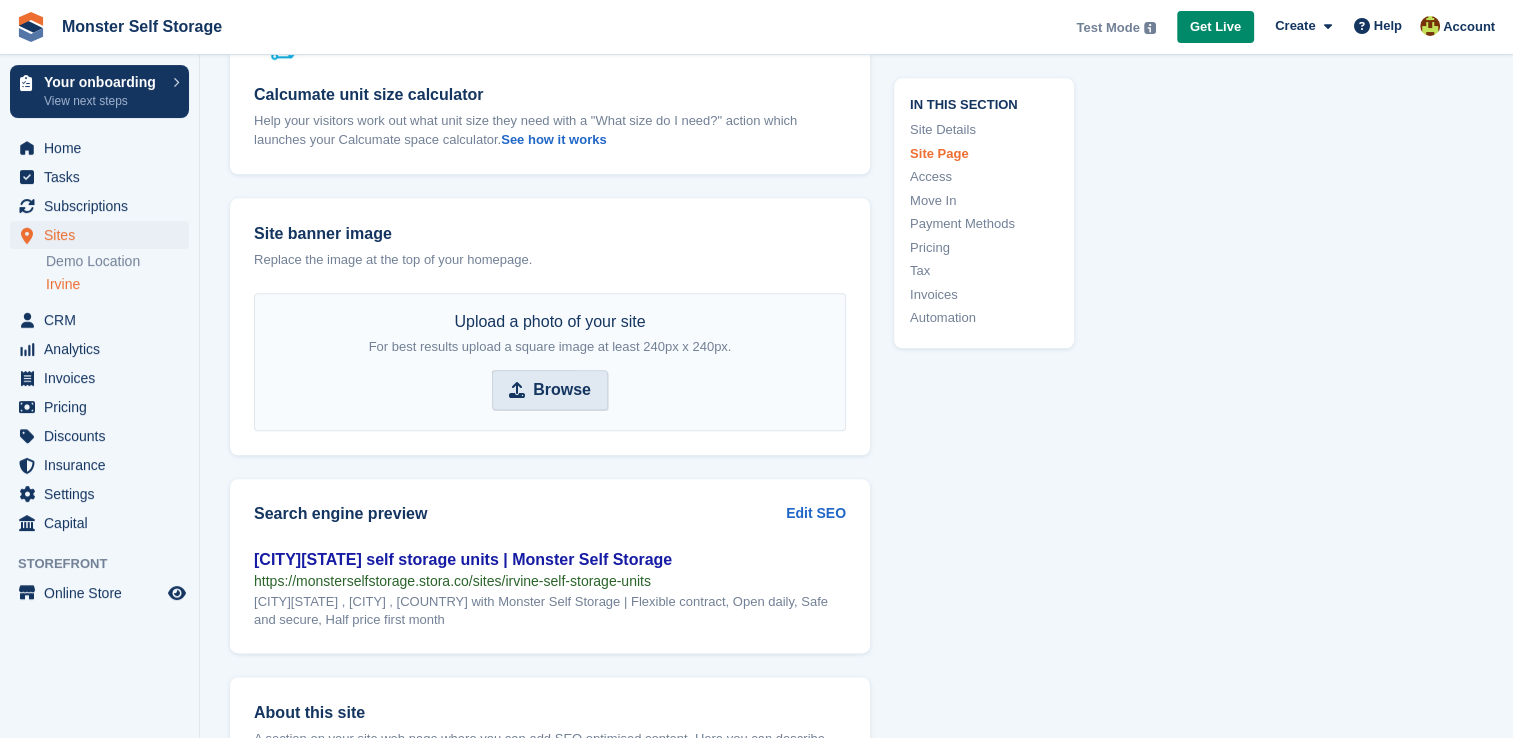 click on "Browse" at bounding box center (562, 390) 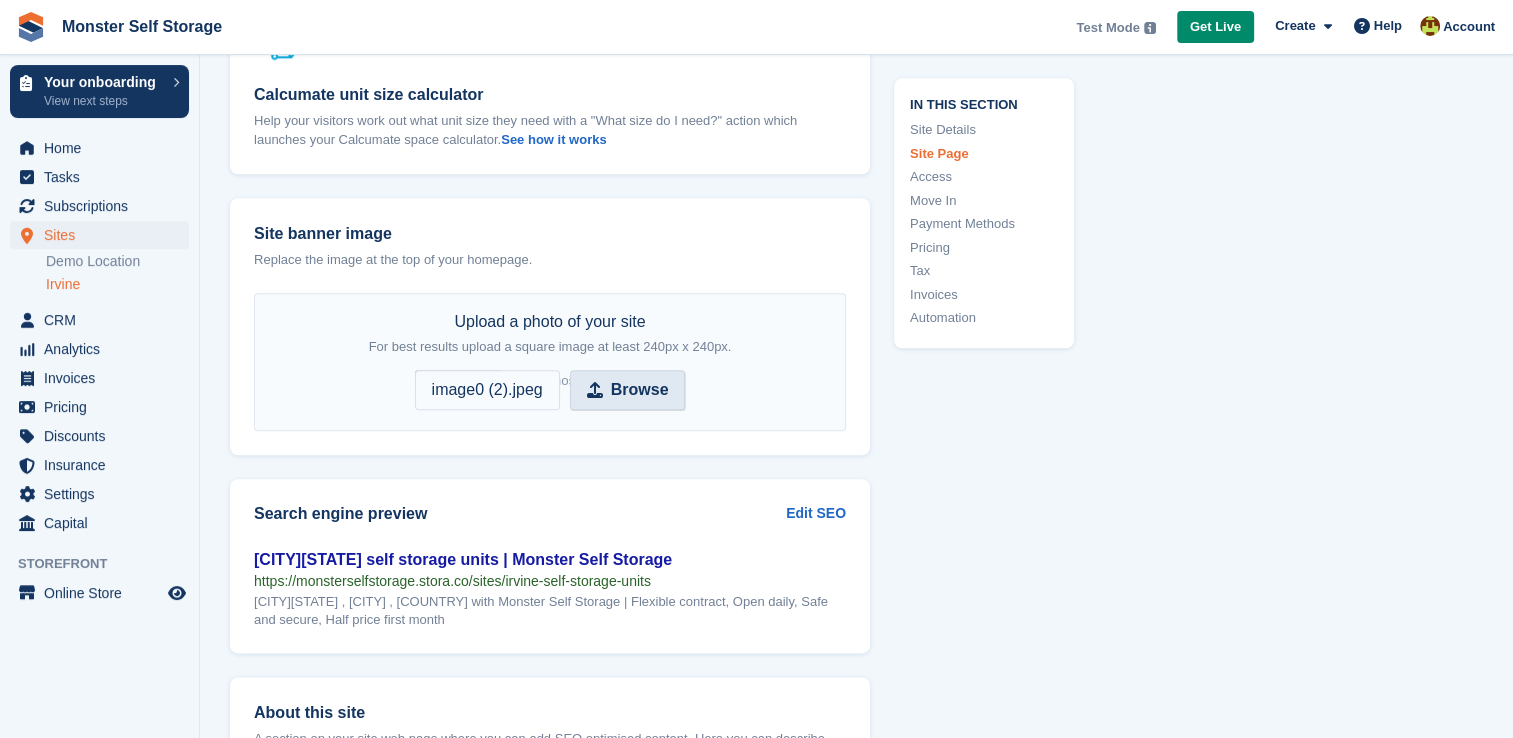 click on "image0 (2).jpeg" at bounding box center [487, 390] 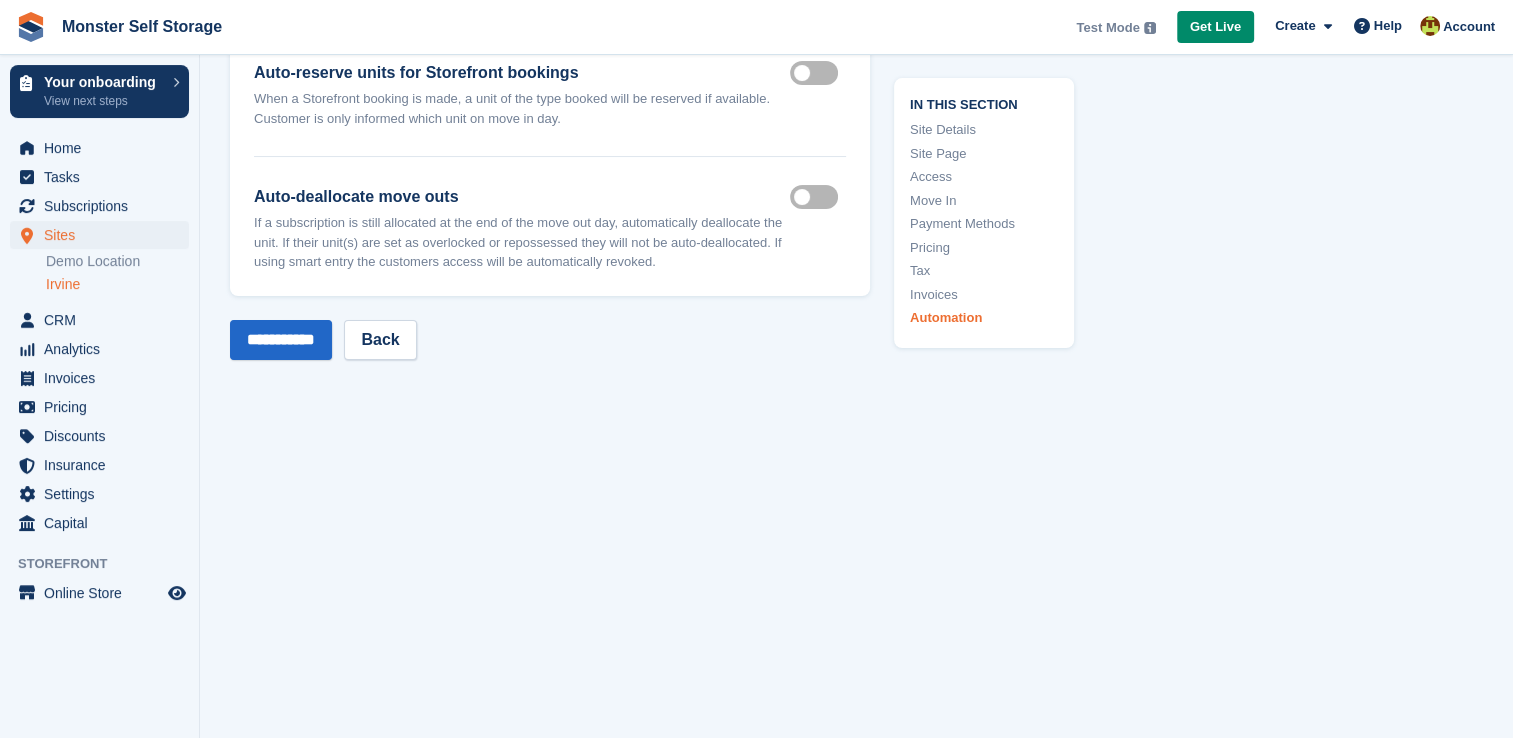 scroll, scrollTop: 7808, scrollLeft: 0, axis: vertical 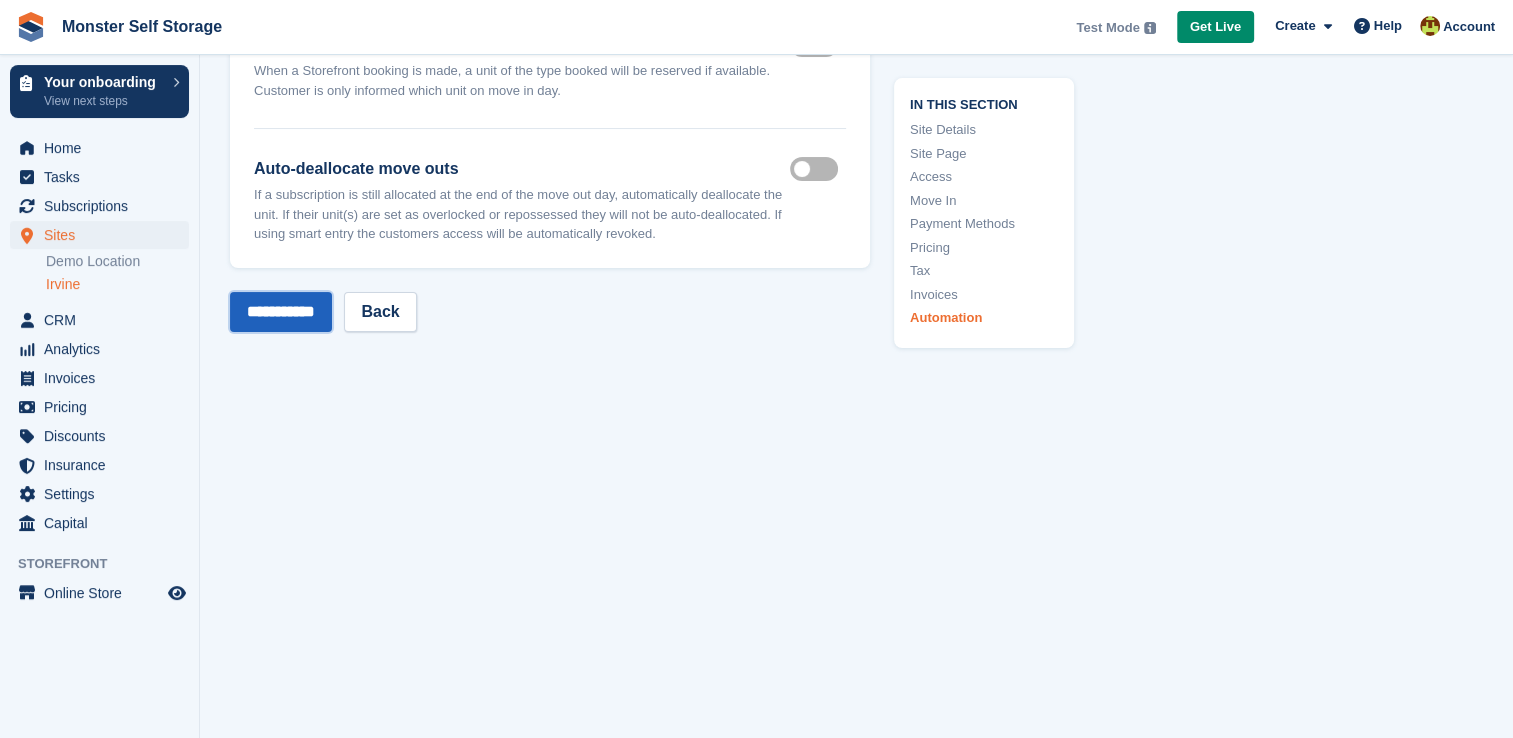 click on "**********" at bounding box center (281, 312) 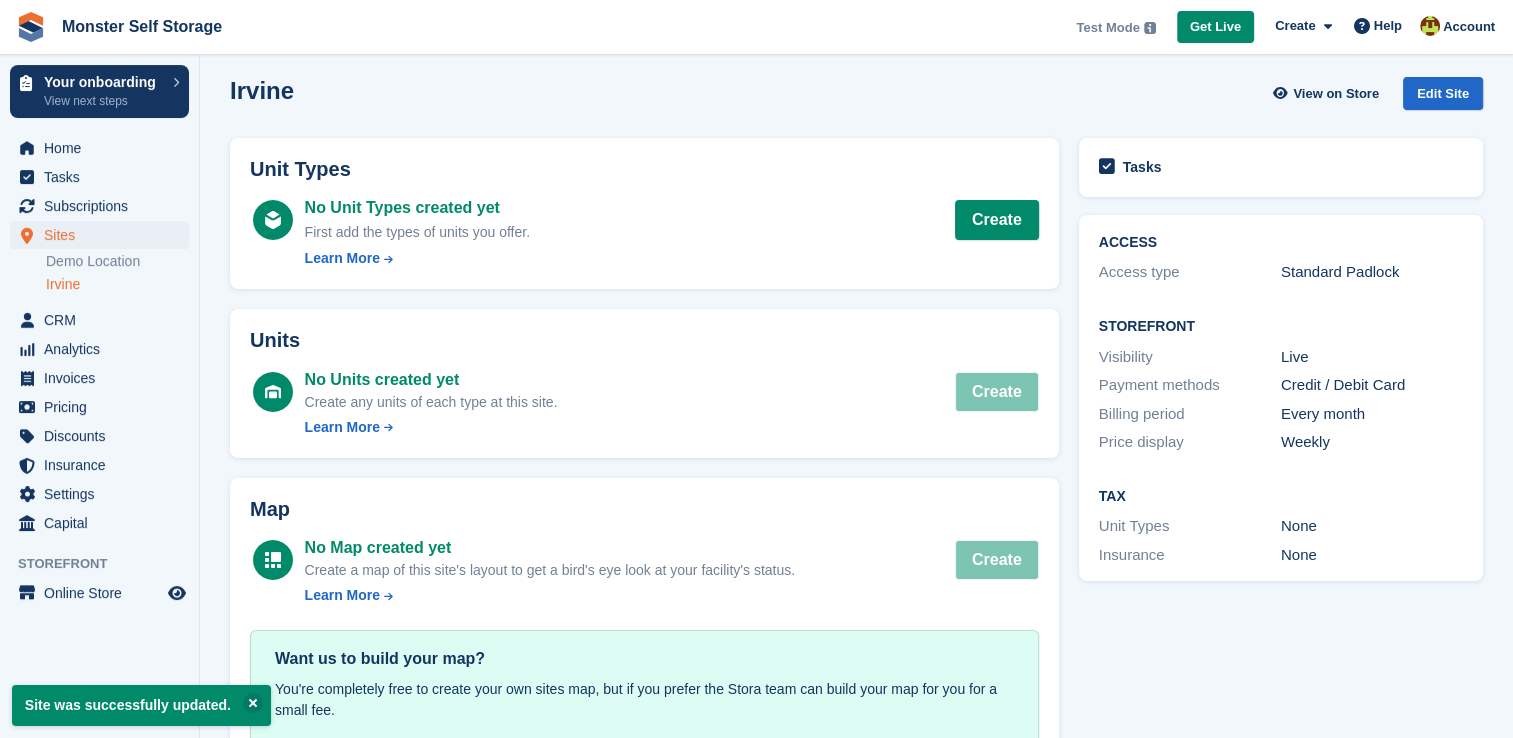 scroll, scrollTop: 0, scrollLeft: 0, axis: both 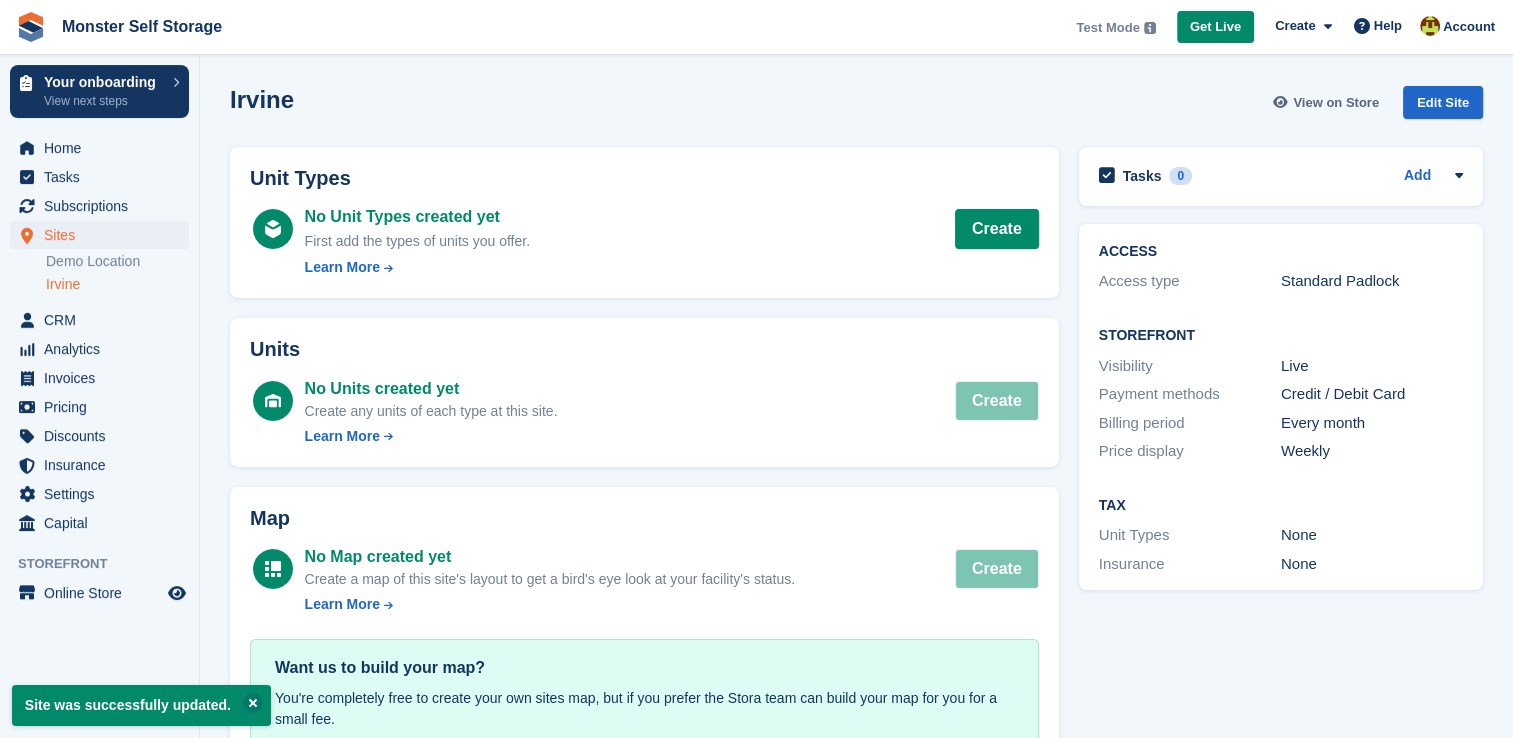 click on "View on Store" at bounding box center (1336, 103) 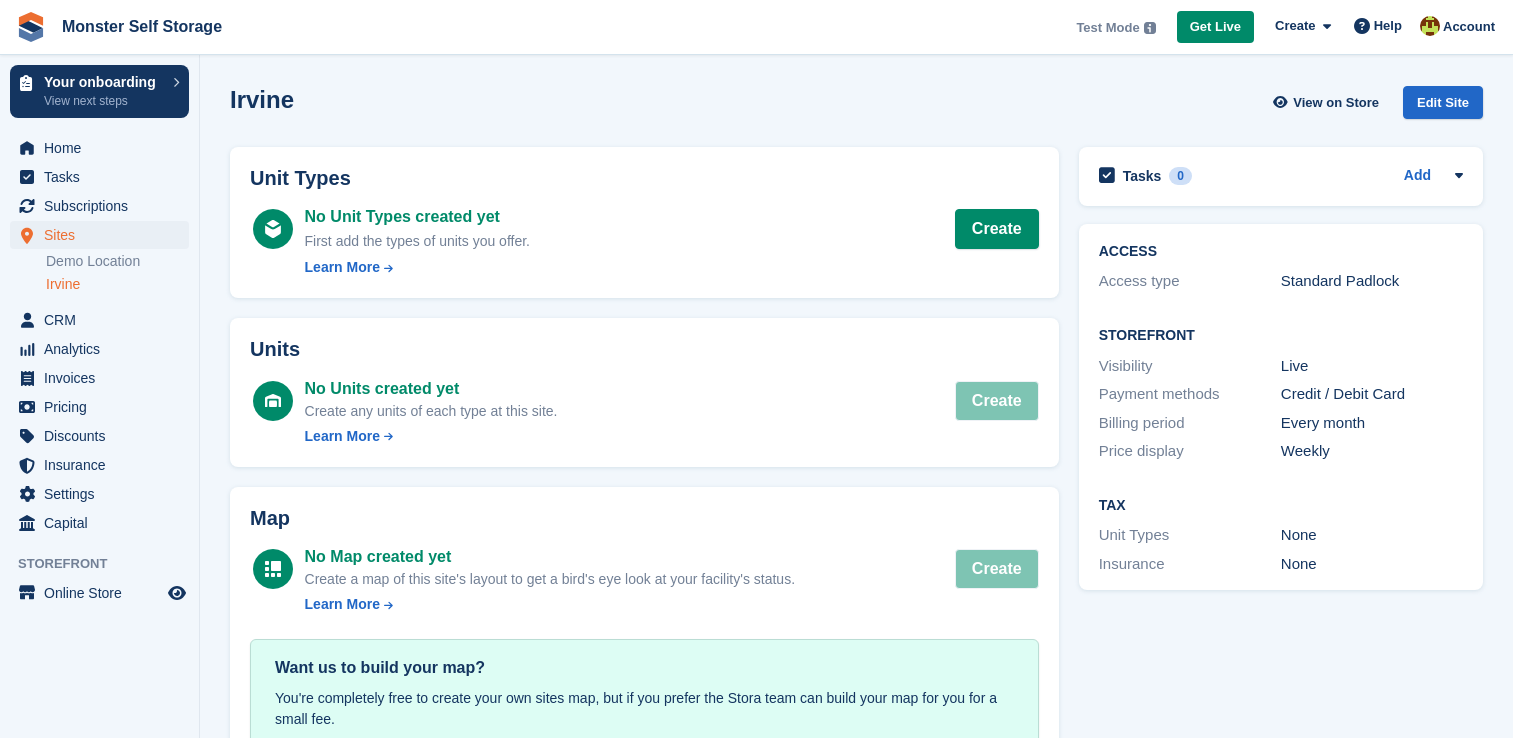 scroll, scrollTop: 0, scrollLeft: 0, axis: both 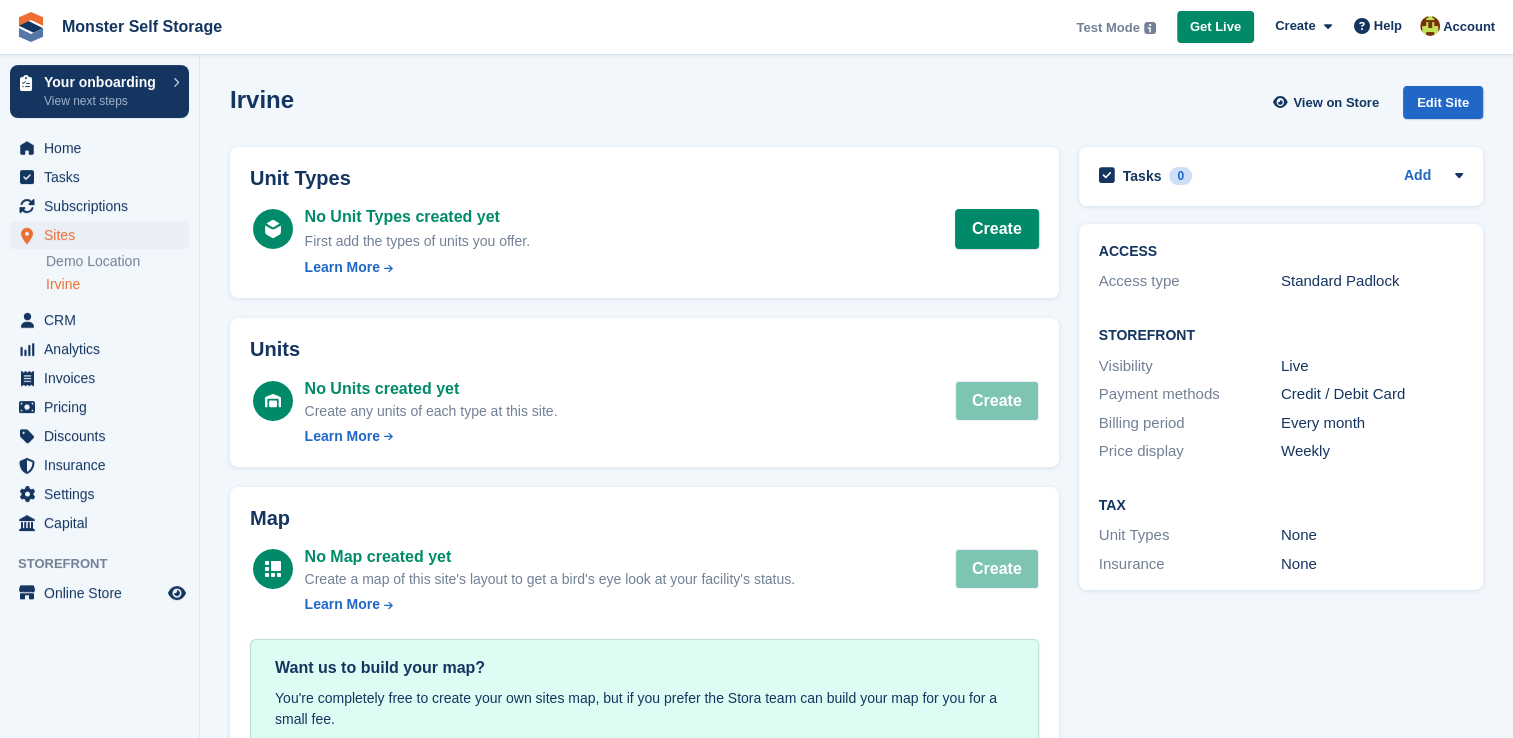click on "Map
No Map created yet
Create a map of this site's layout to get a bird's eye look at your facility's status.
Learn More
Create
Want us to build your map?
You're completely free to create your own sites map, but if you prefer the Stora team can build your map for you for a small fee.
Learn More" at bounding box center (644, 644) 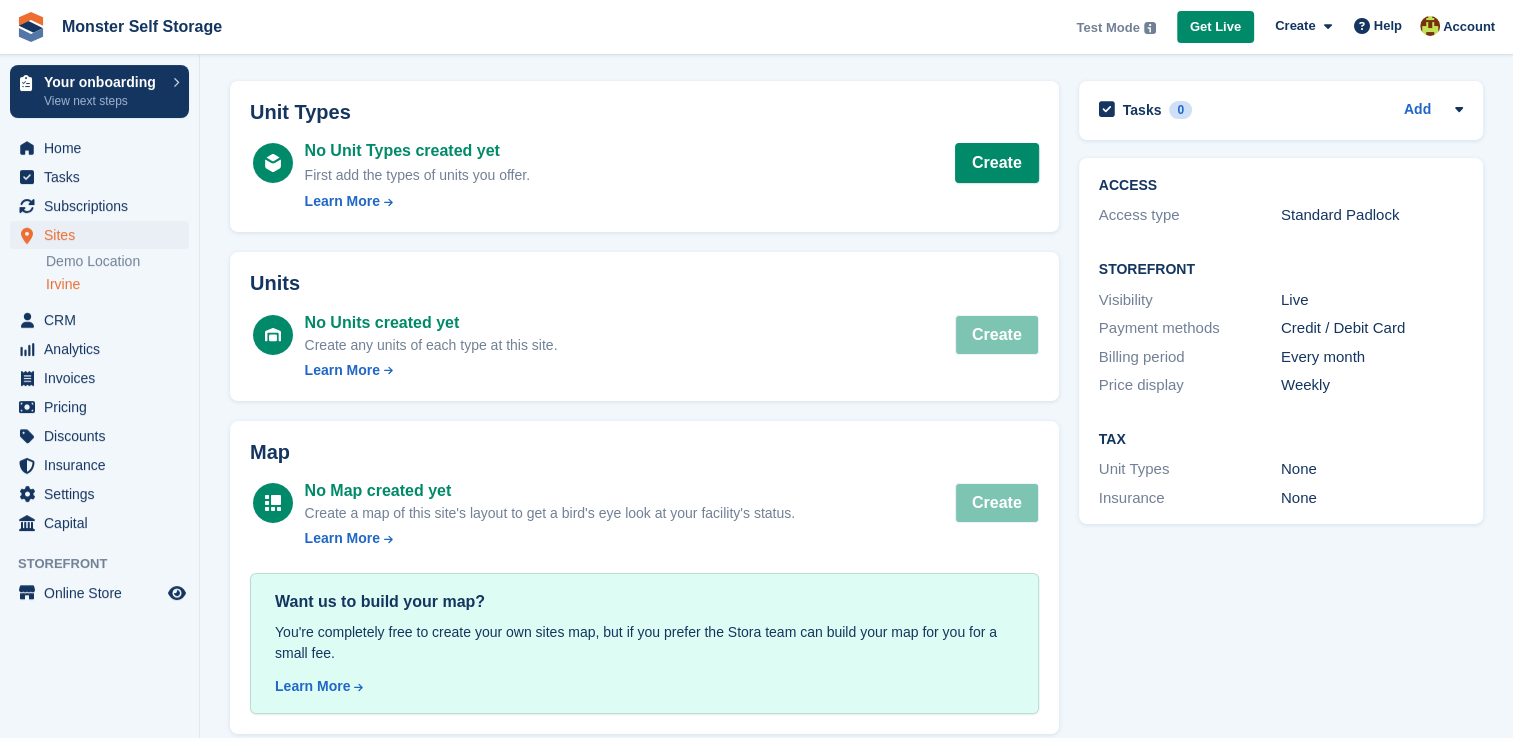 scroll, scrollTop: 87, scrollLeft: 0, axis: vertical 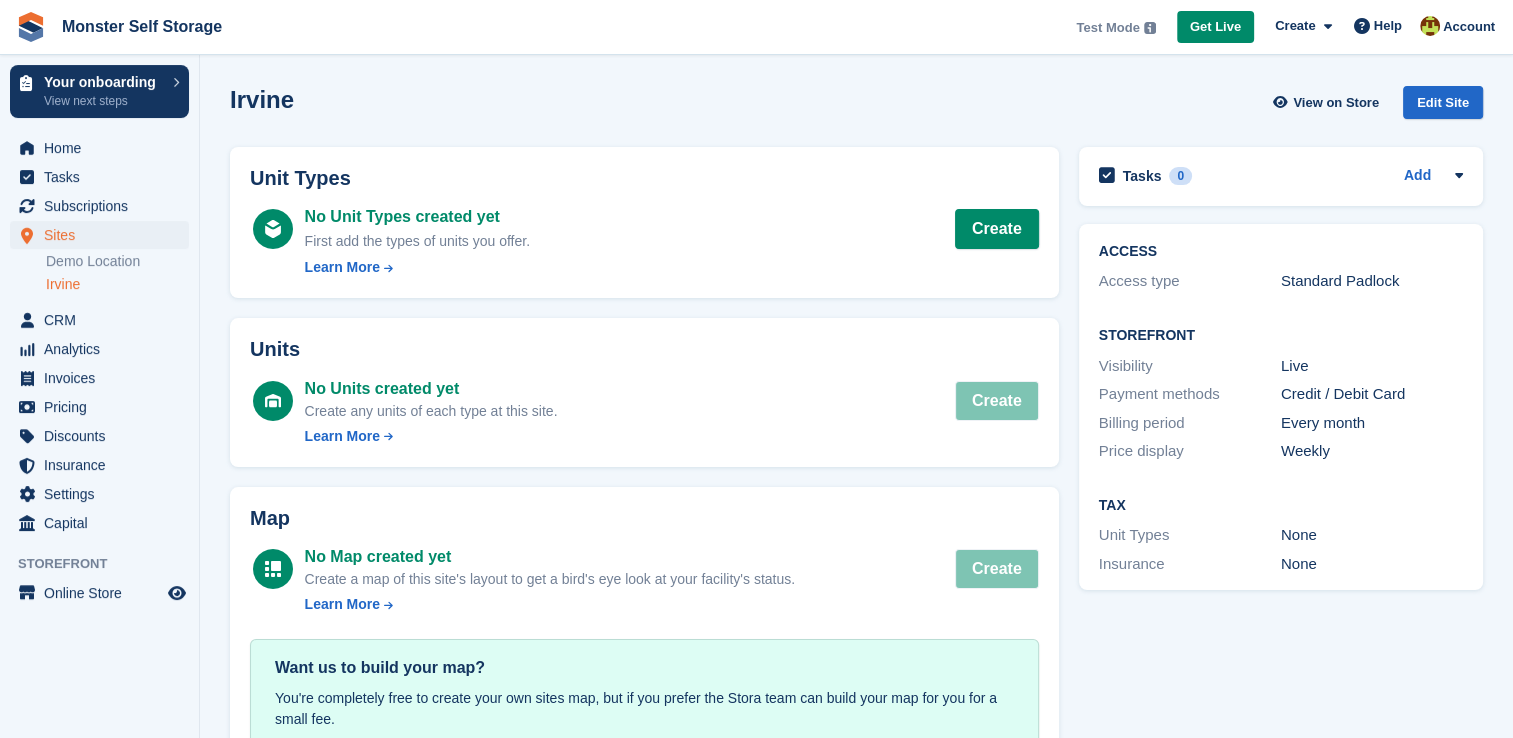 click on "Irvine" at bounding box center (117, 284) 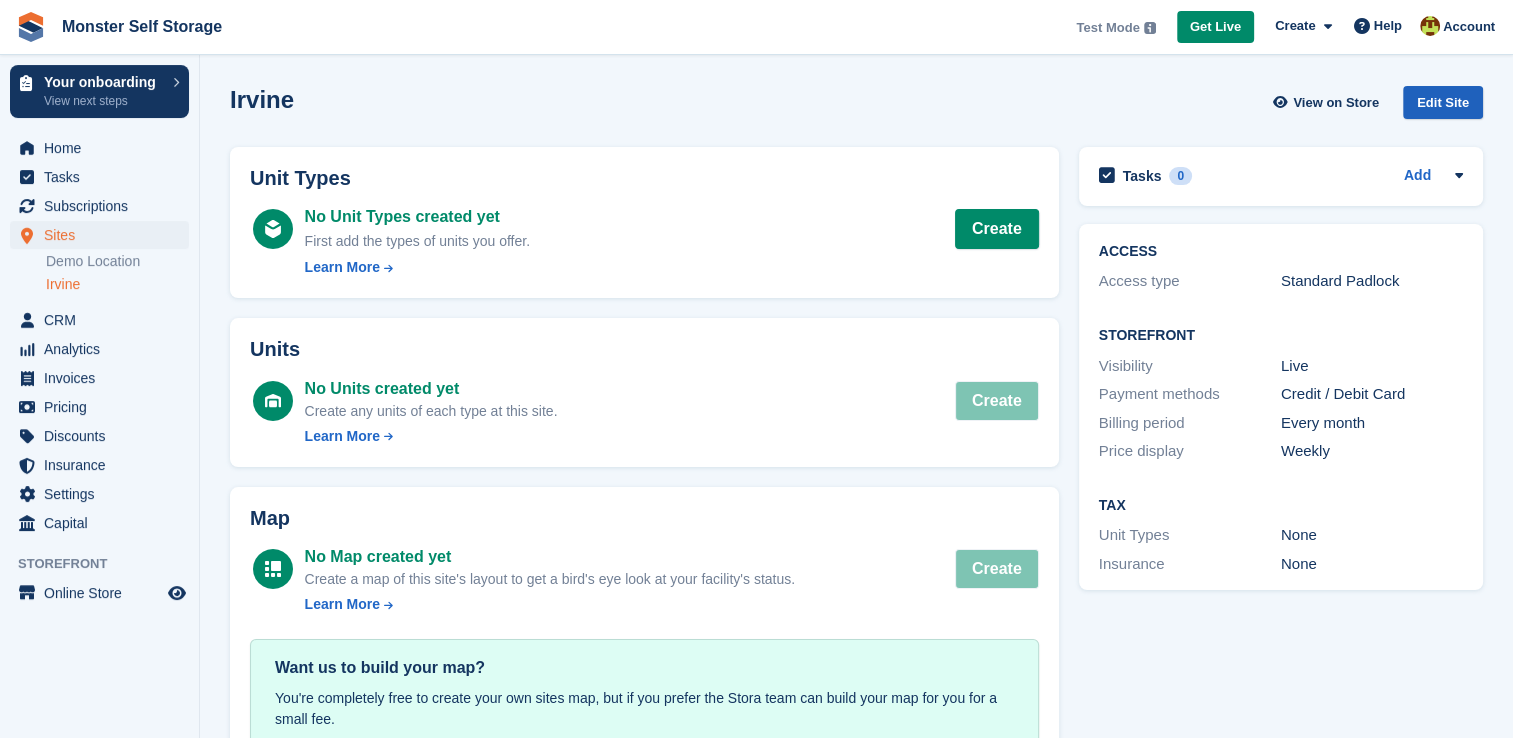 click on "Edit Site" at bounding box center [1443, 102] 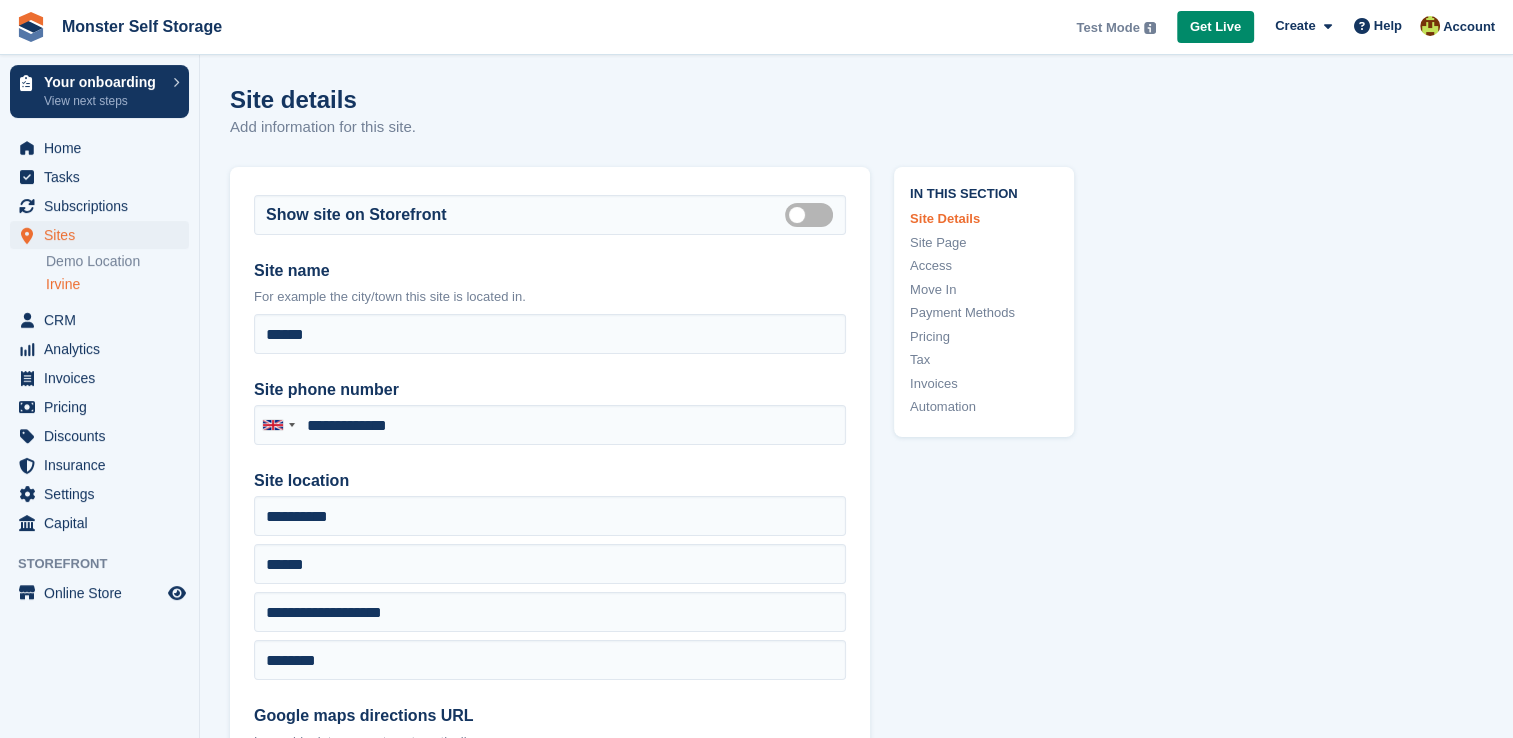 type on "**********" 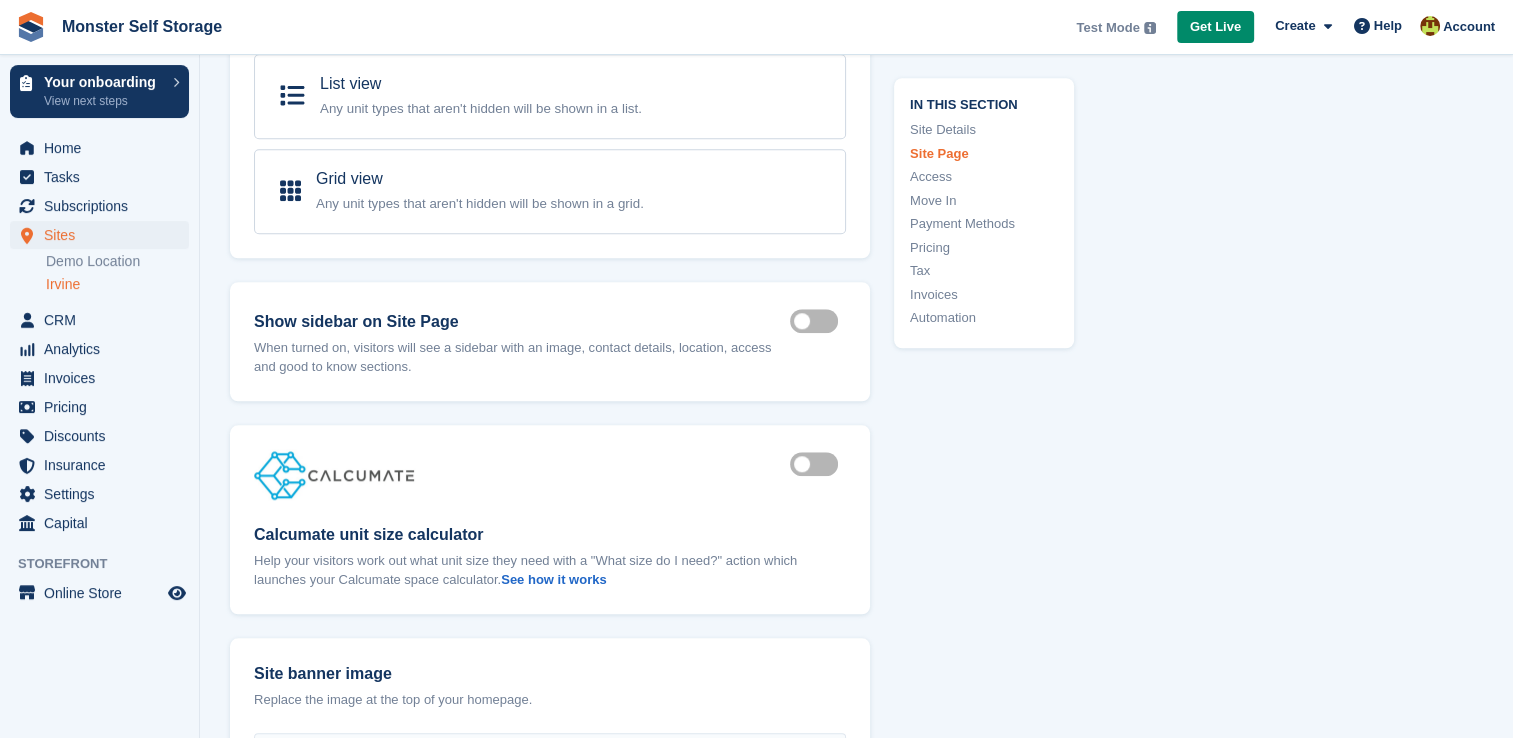 scroll, scrollTop: 1784, scrollLeft: 0, axis: vertical 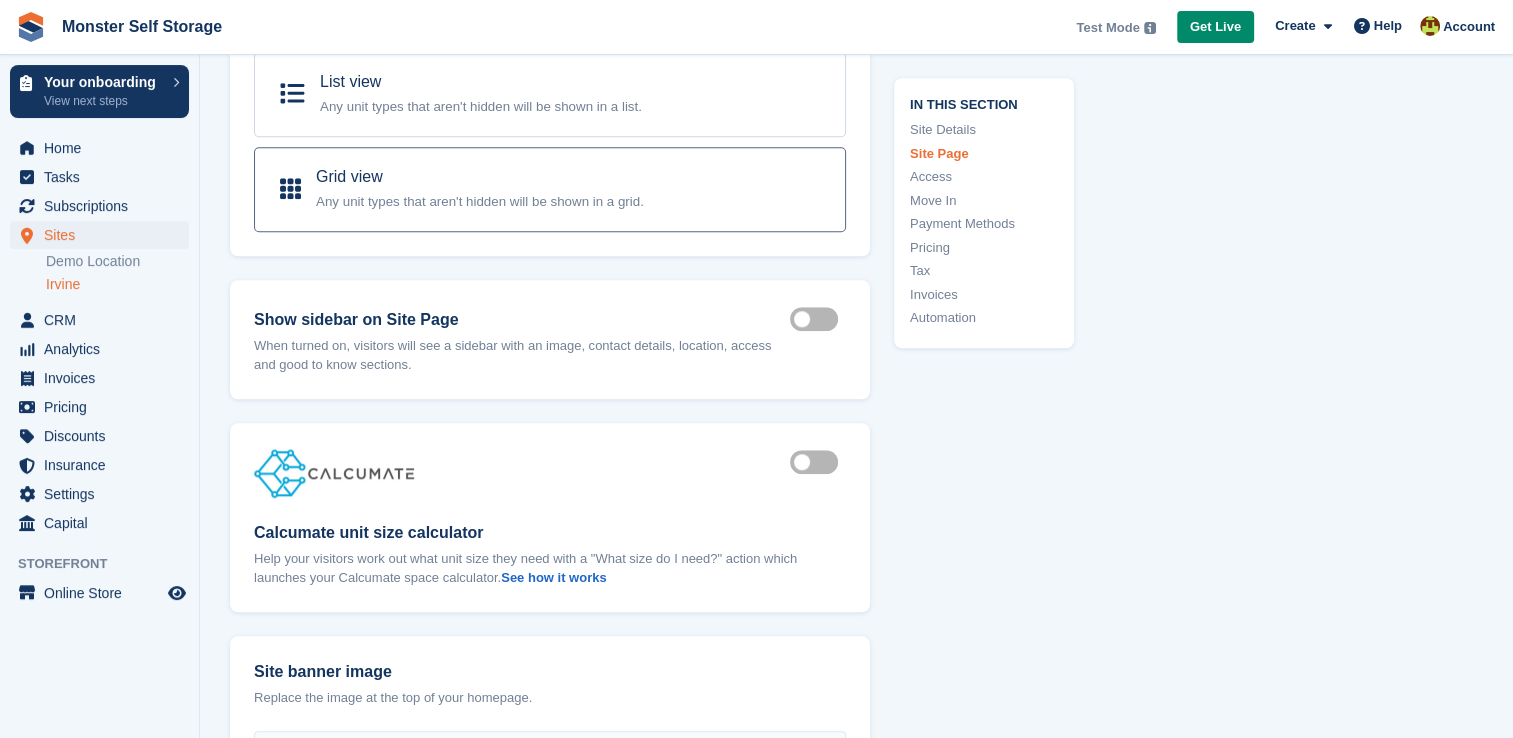 click on "Grid view" at bounding box center (349, 176) 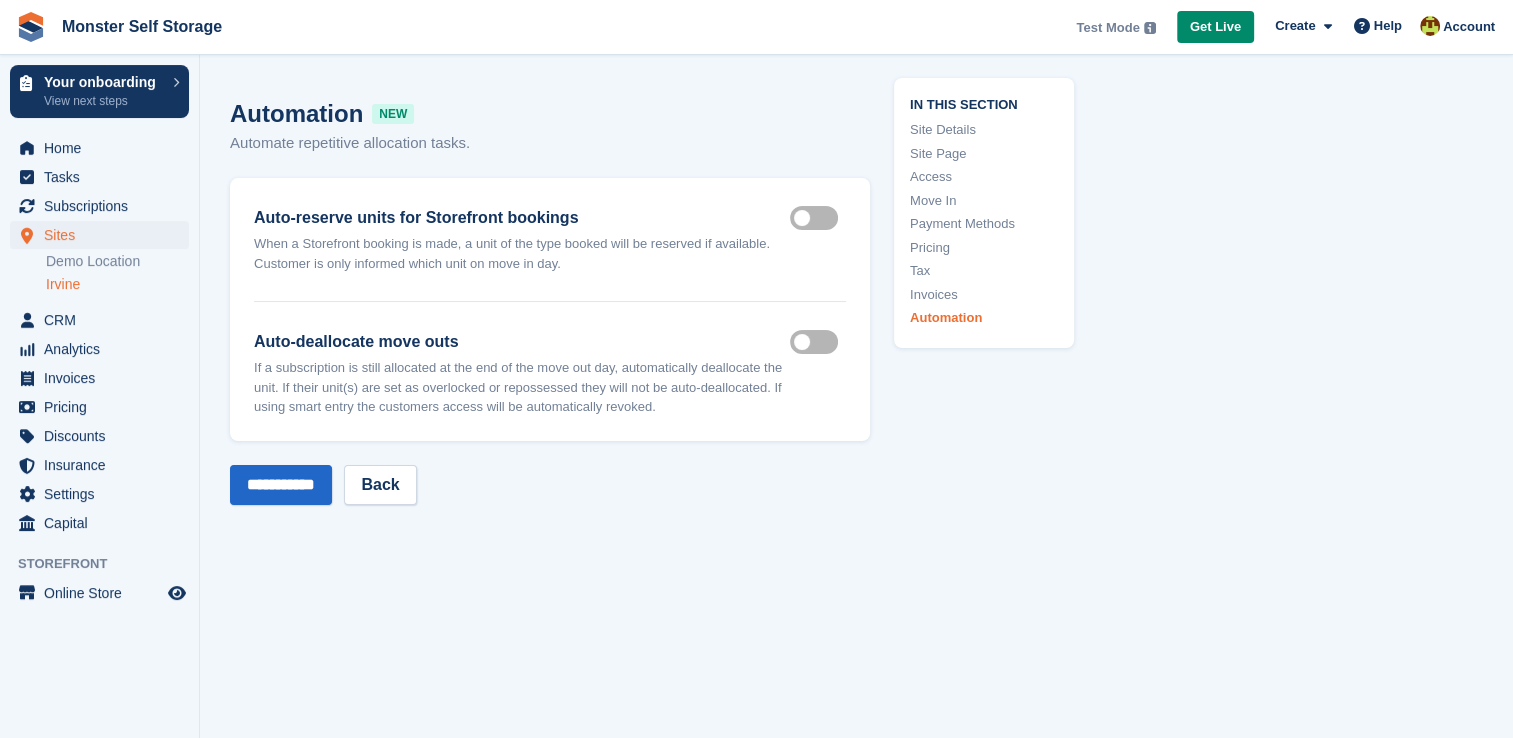 scroll, scrollTop: 7636, scrollLeft: 0, axis: vertical 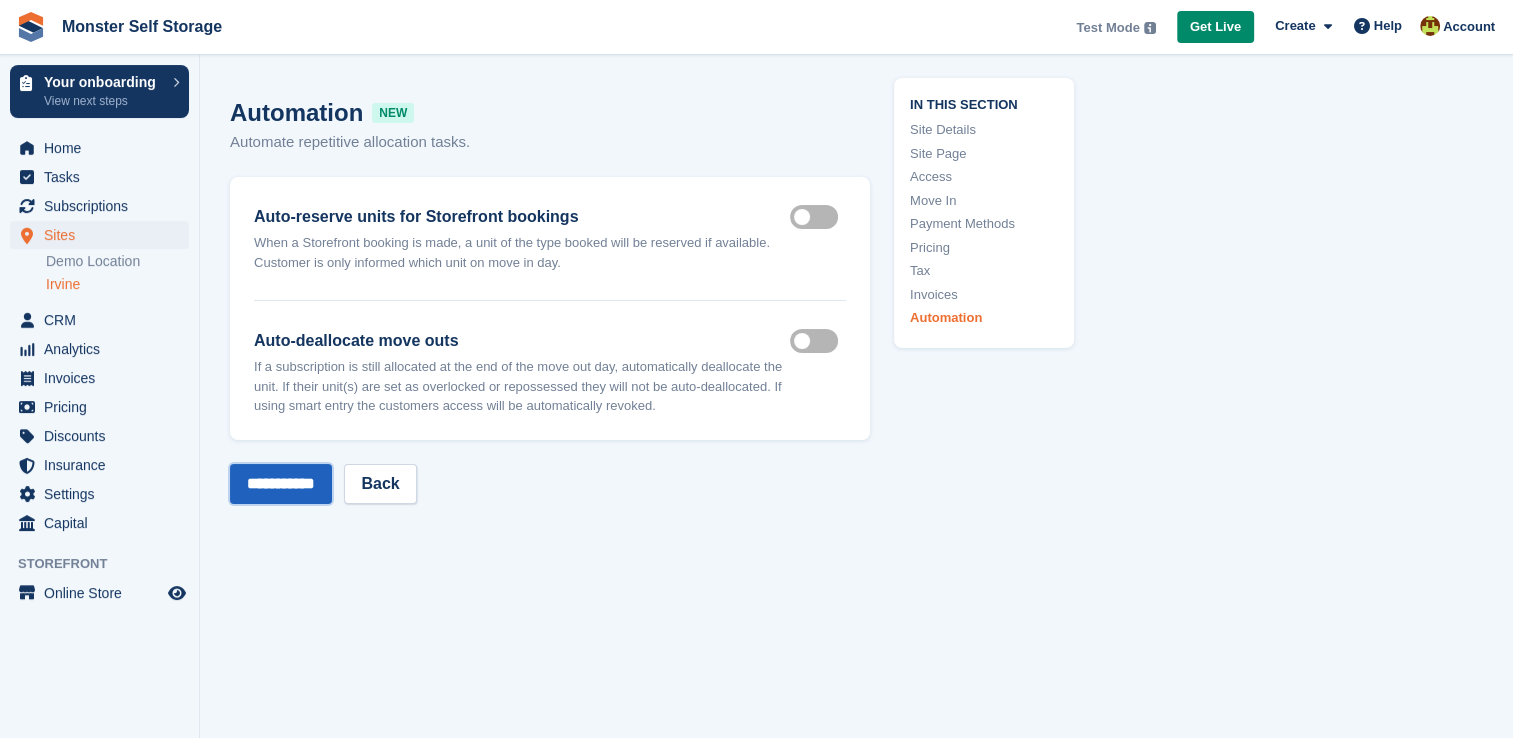 click on "**********" at bounding box center [281, 484] 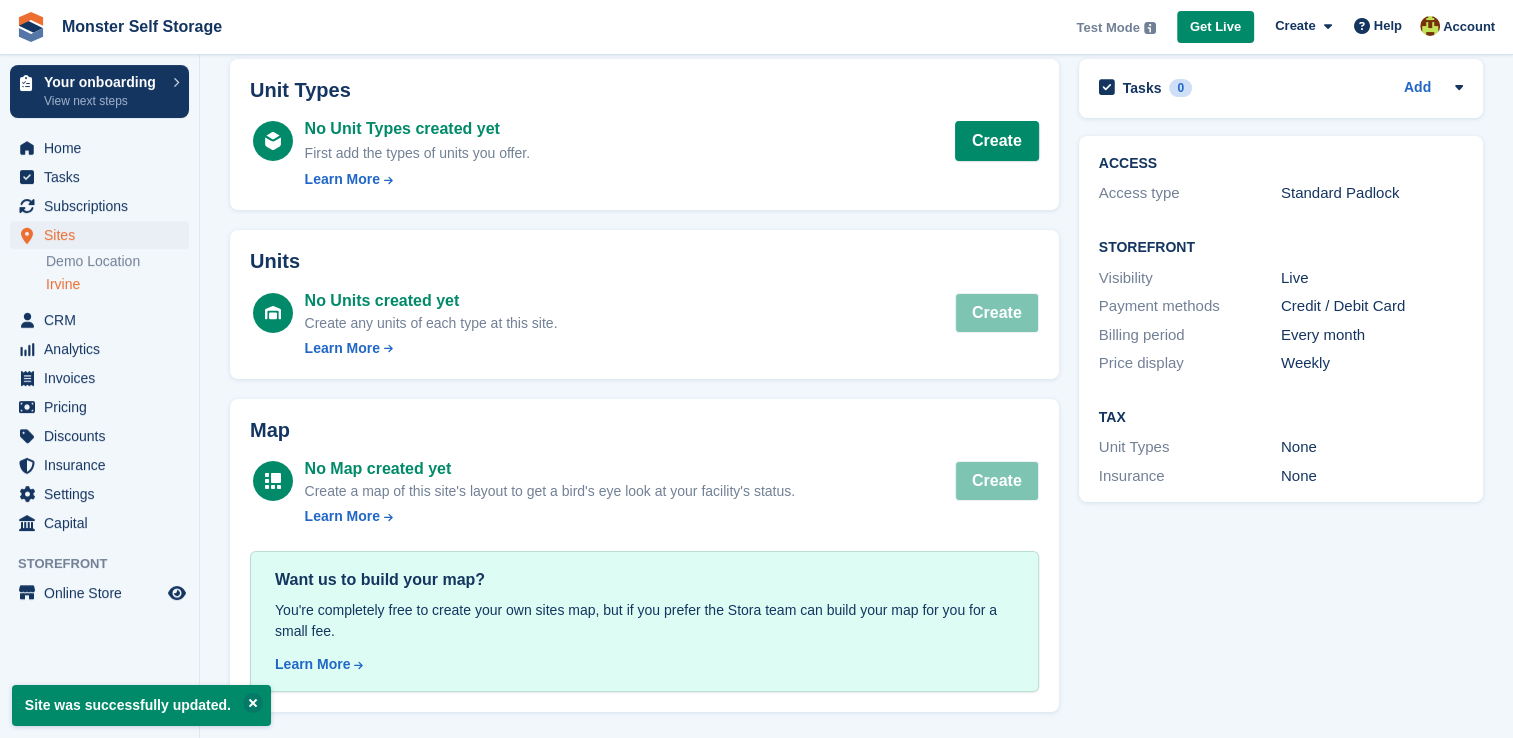 scroll, scrollTop: 0, scrollLeft: 0, axis: both 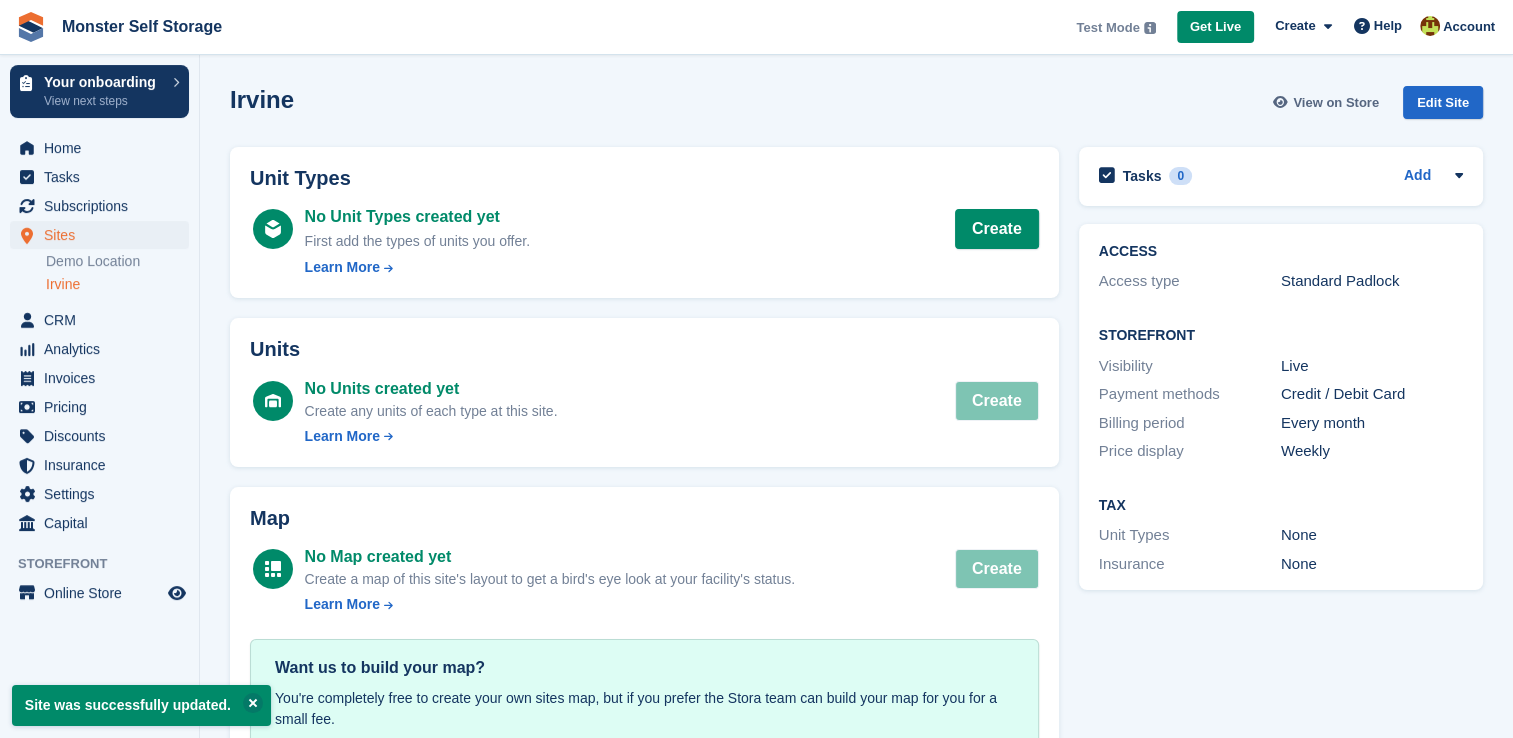 click on "View on Store" at bounding box center (1336, 103) 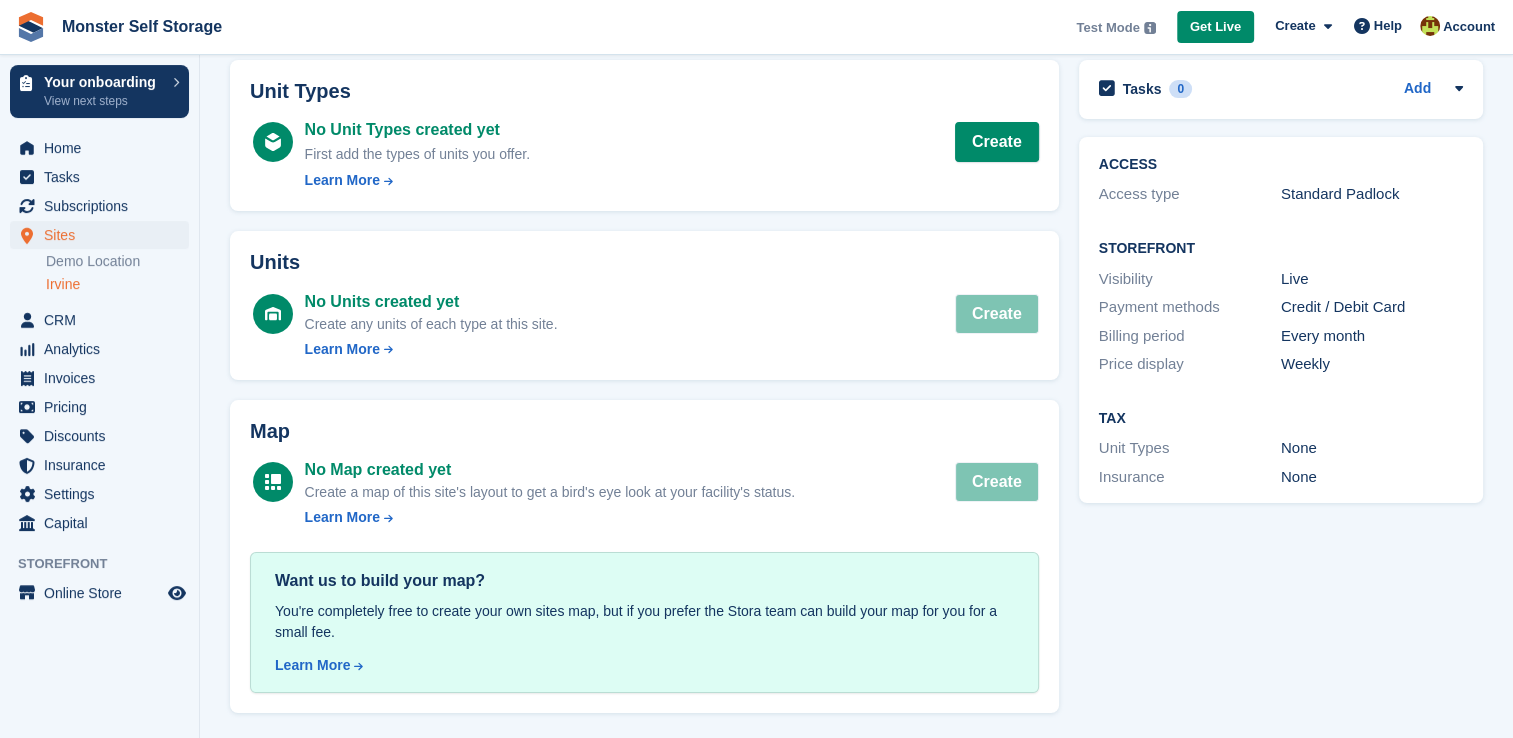 scroll, scrollTop: 0, scrollLeft: 0, axis: both 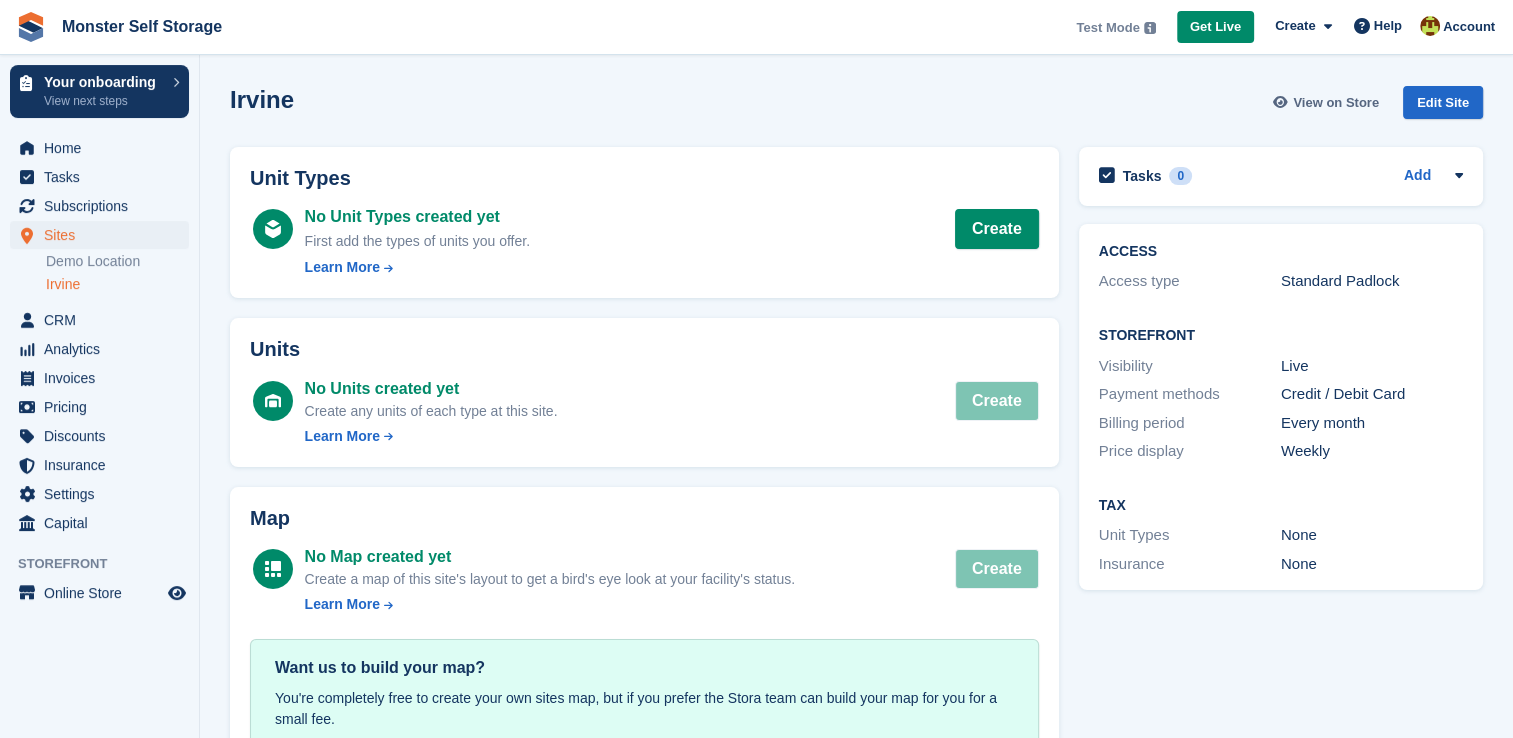 click on "View on Store" at bounding box center [1336, 103] 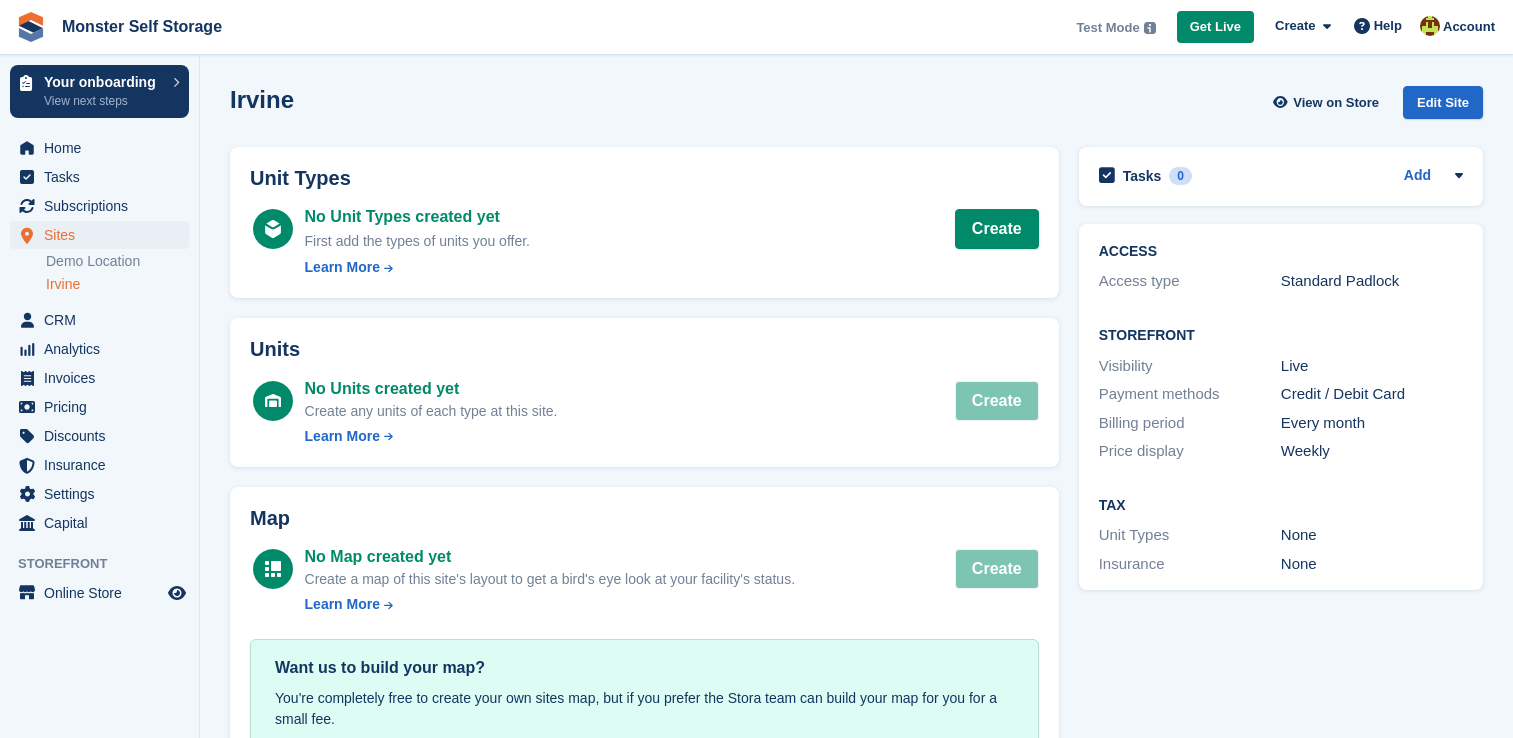 scroll, scrollTop: 0, scrollLeft: 0, axis: both 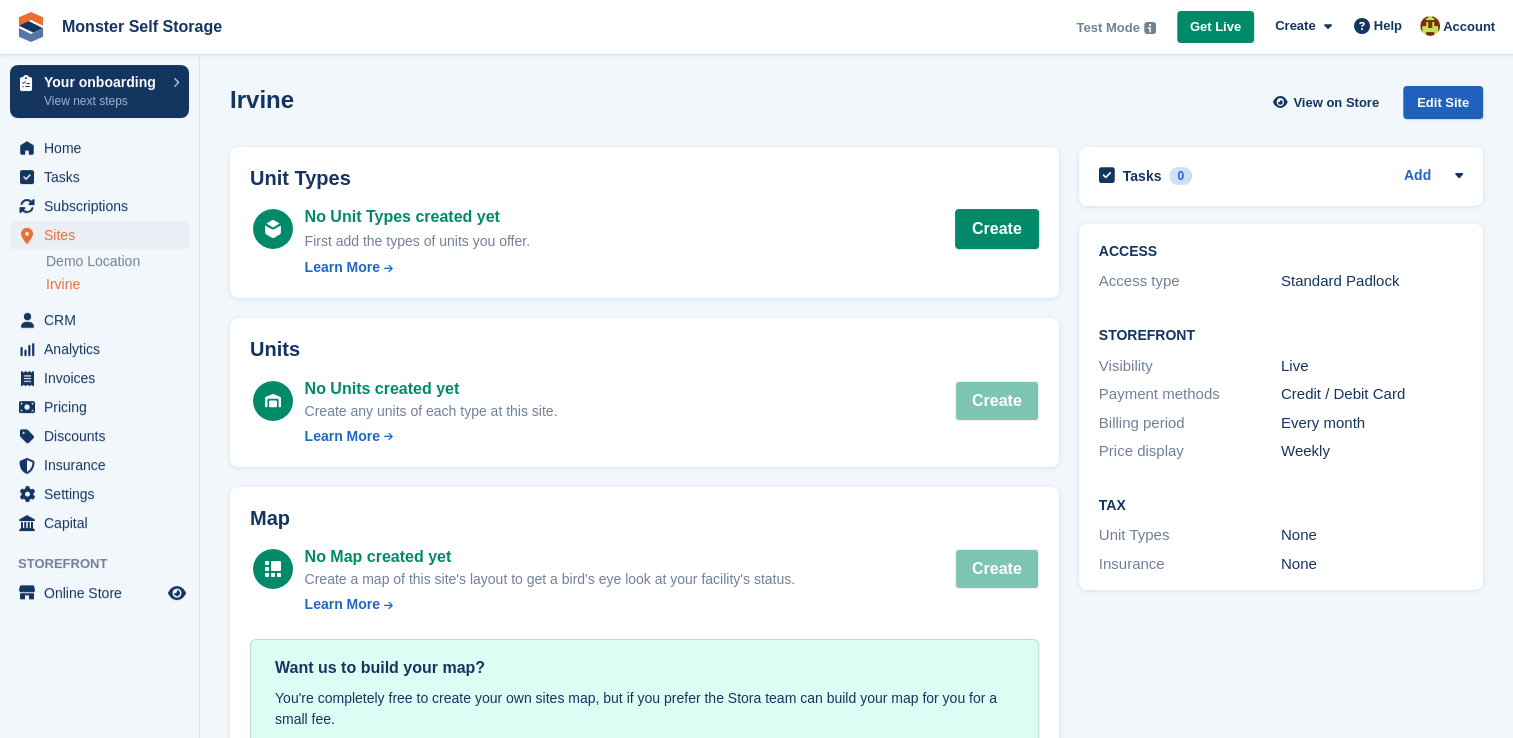 click on "Edit Site" at bounding box center (1443, 102) 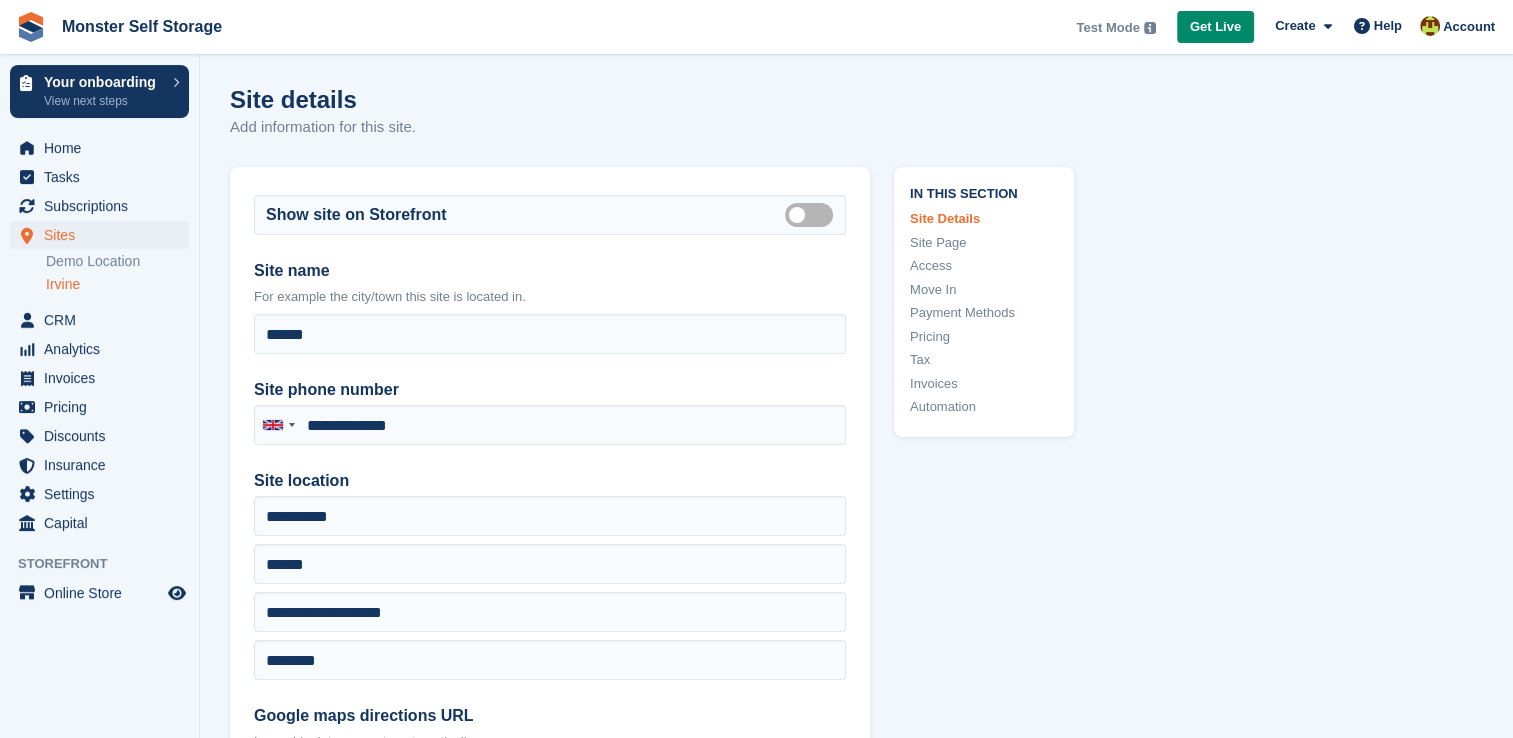 type on "**********" 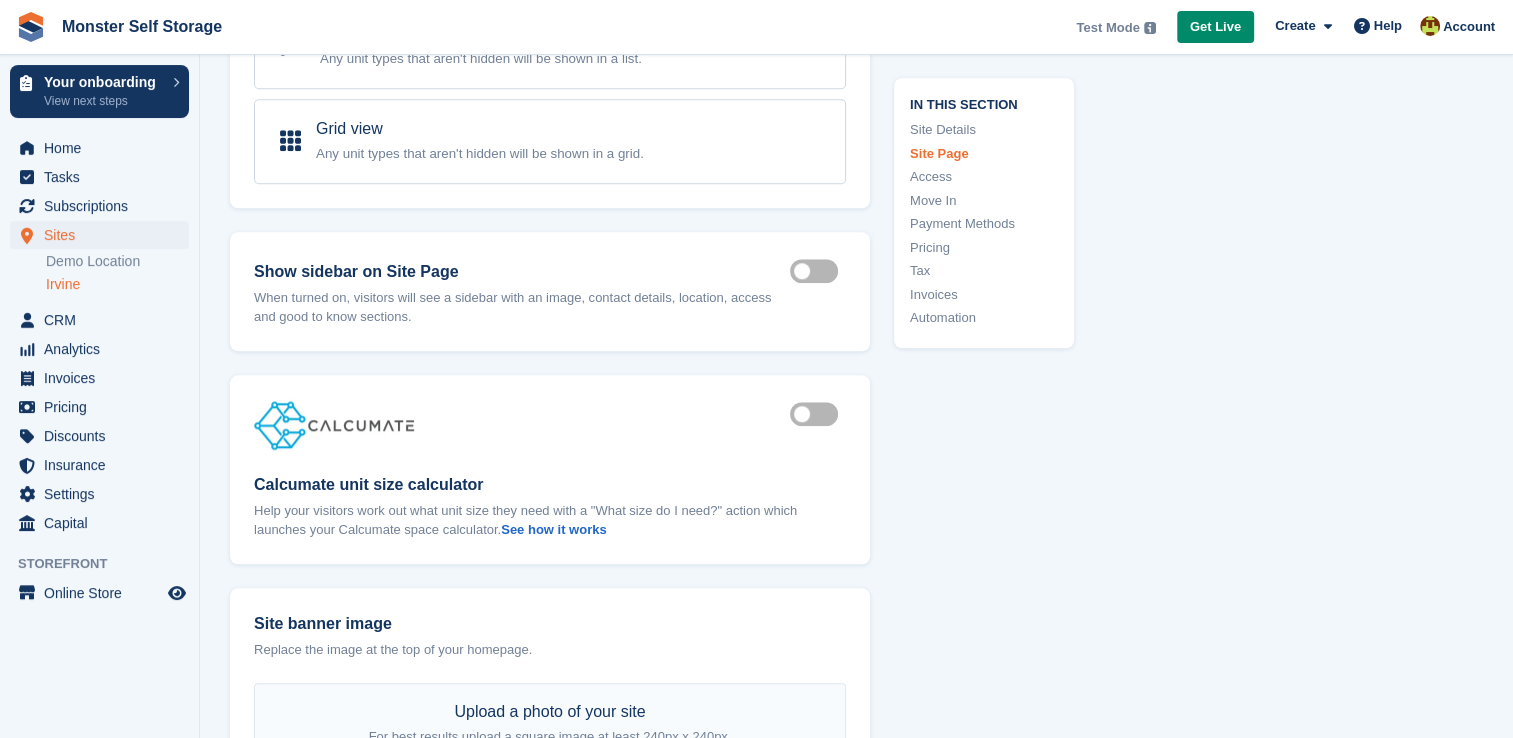 scroll, scrollTop: 2192, scrollLeft: 0, axis: vertical 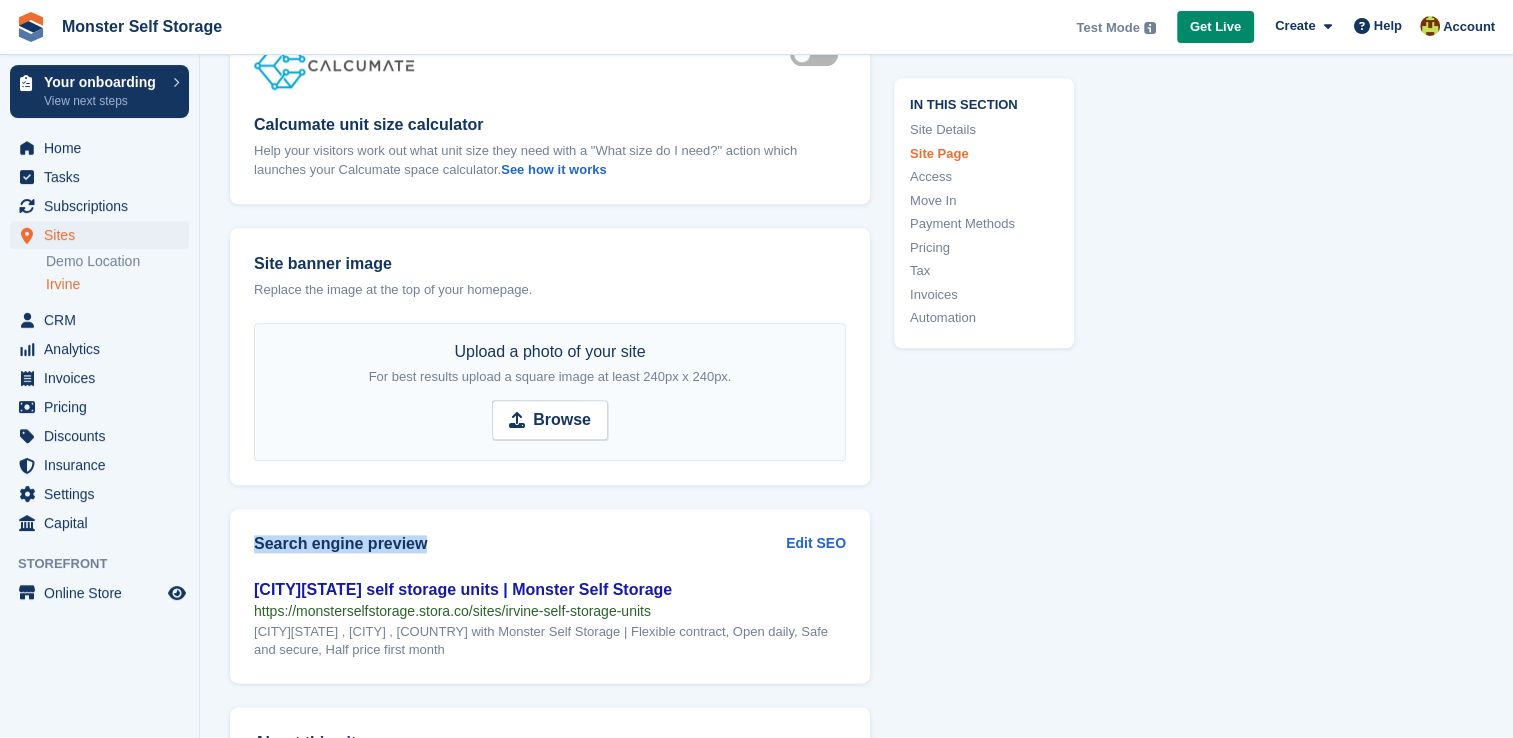 drag, startPoint x: 611, startPoint y: 487, endPoint x: 609, endPoint y: 359, distance: 128.01562 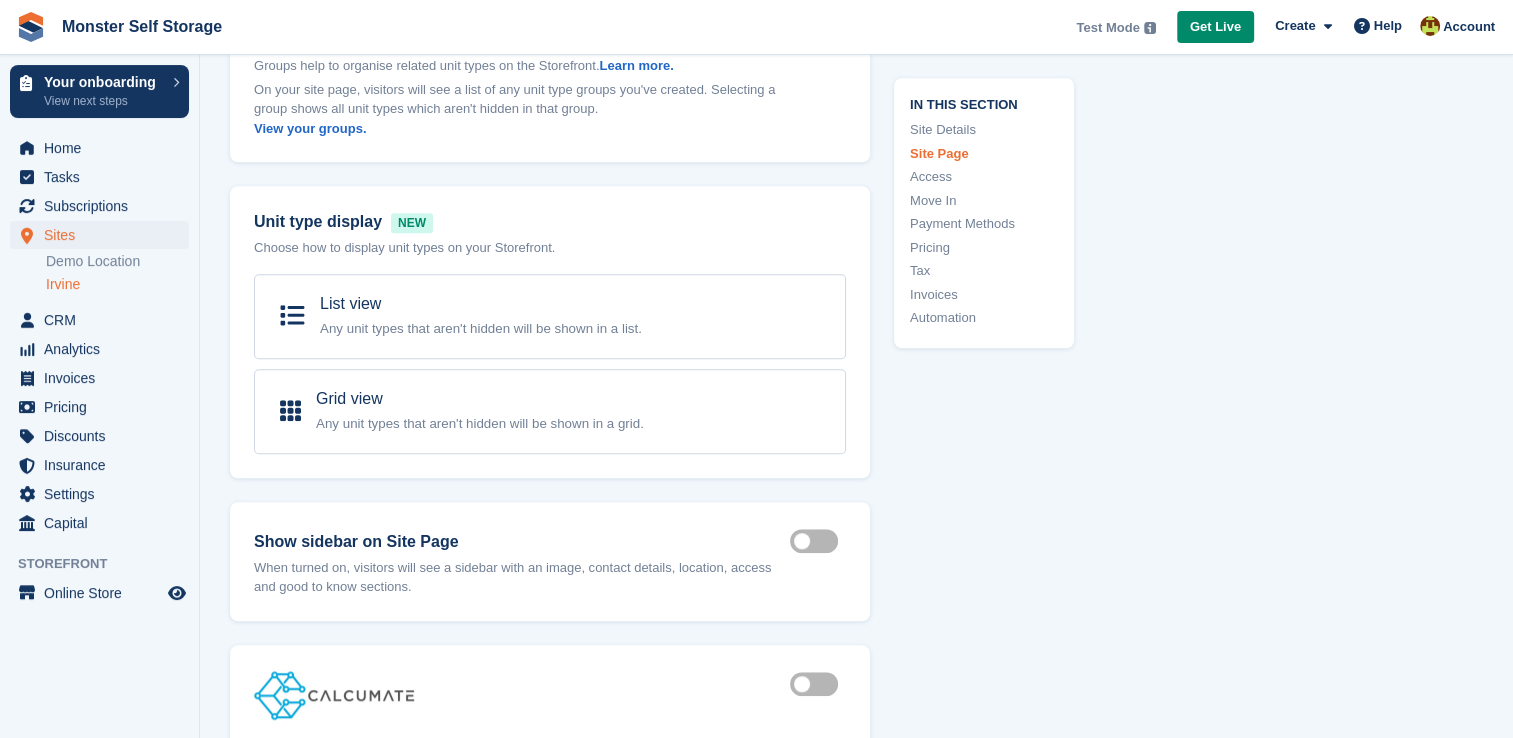 scroll, scrollTop: 1470, scrollLeft: 0, axis: vertical 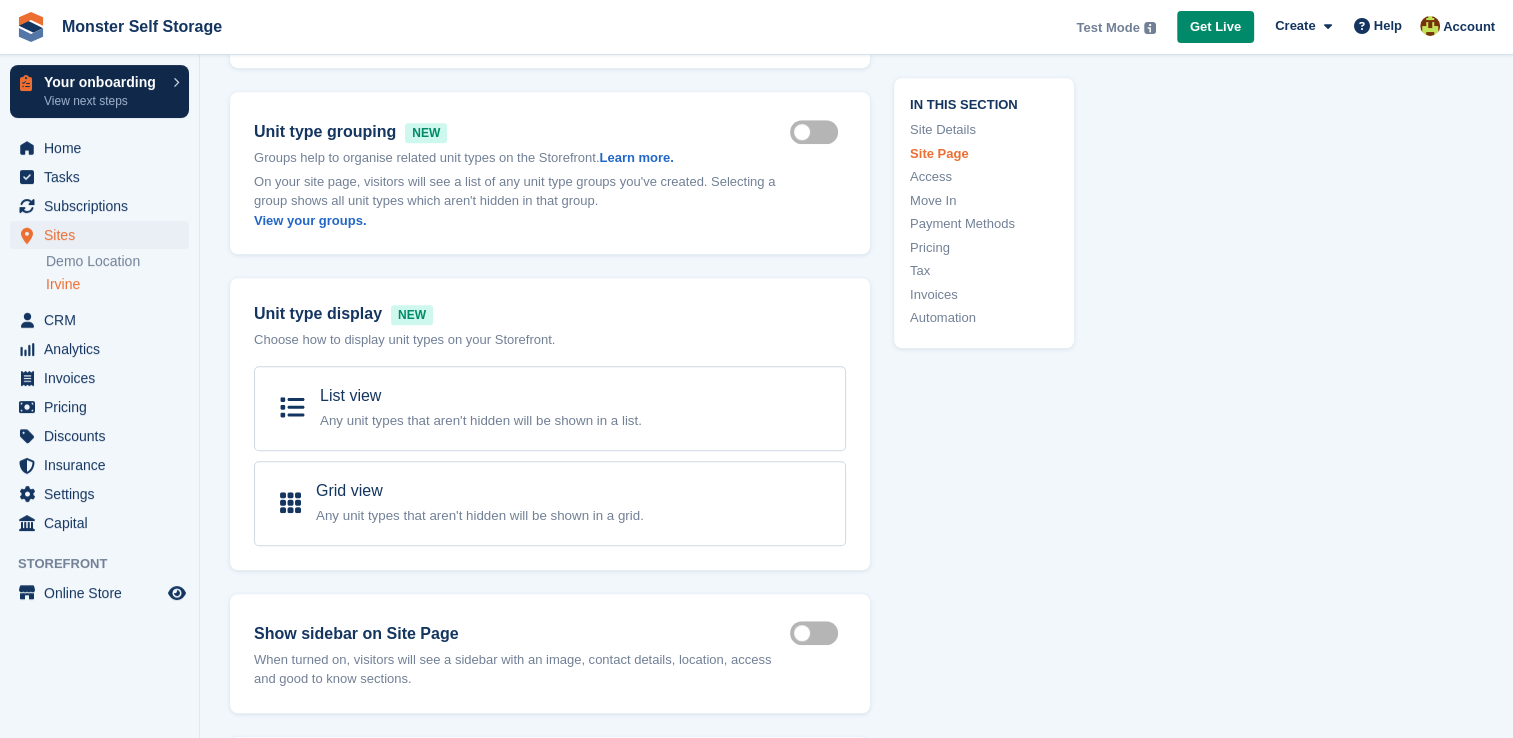click on "Your onboarding" at bounding box center [103, 82] 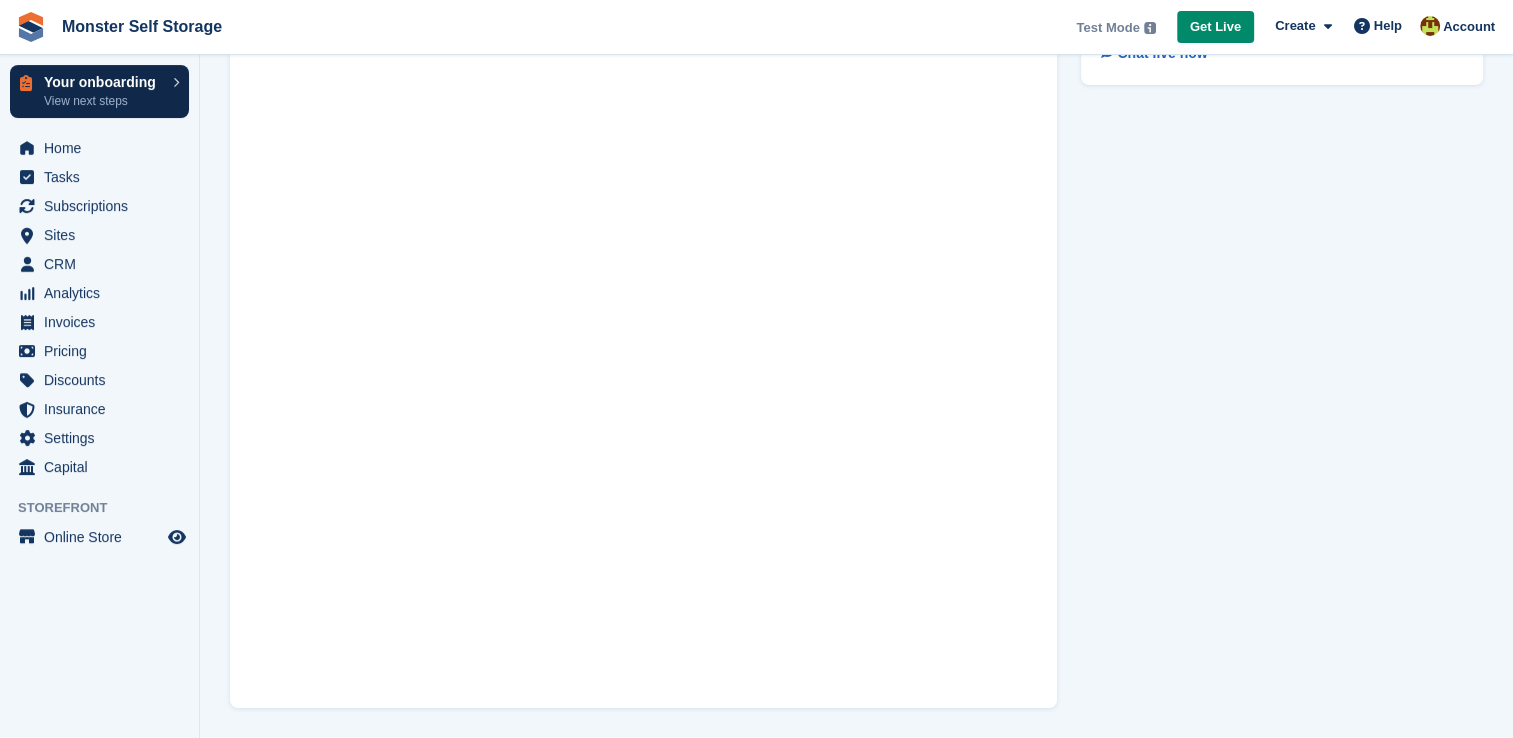scroll, scrollTop: 0, scrollLeft: 0, axis: both 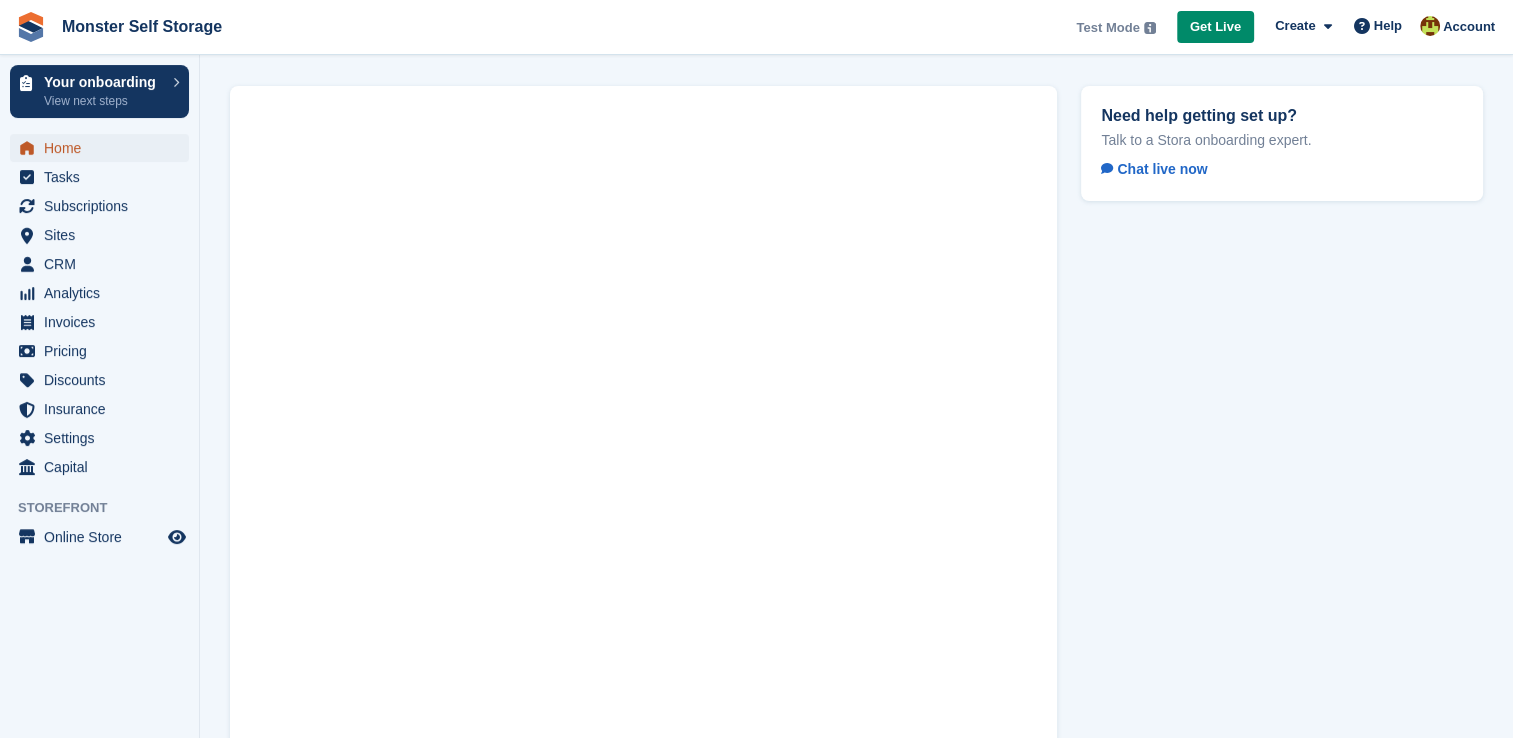 click on "Home" at bounding box center (104, 148) 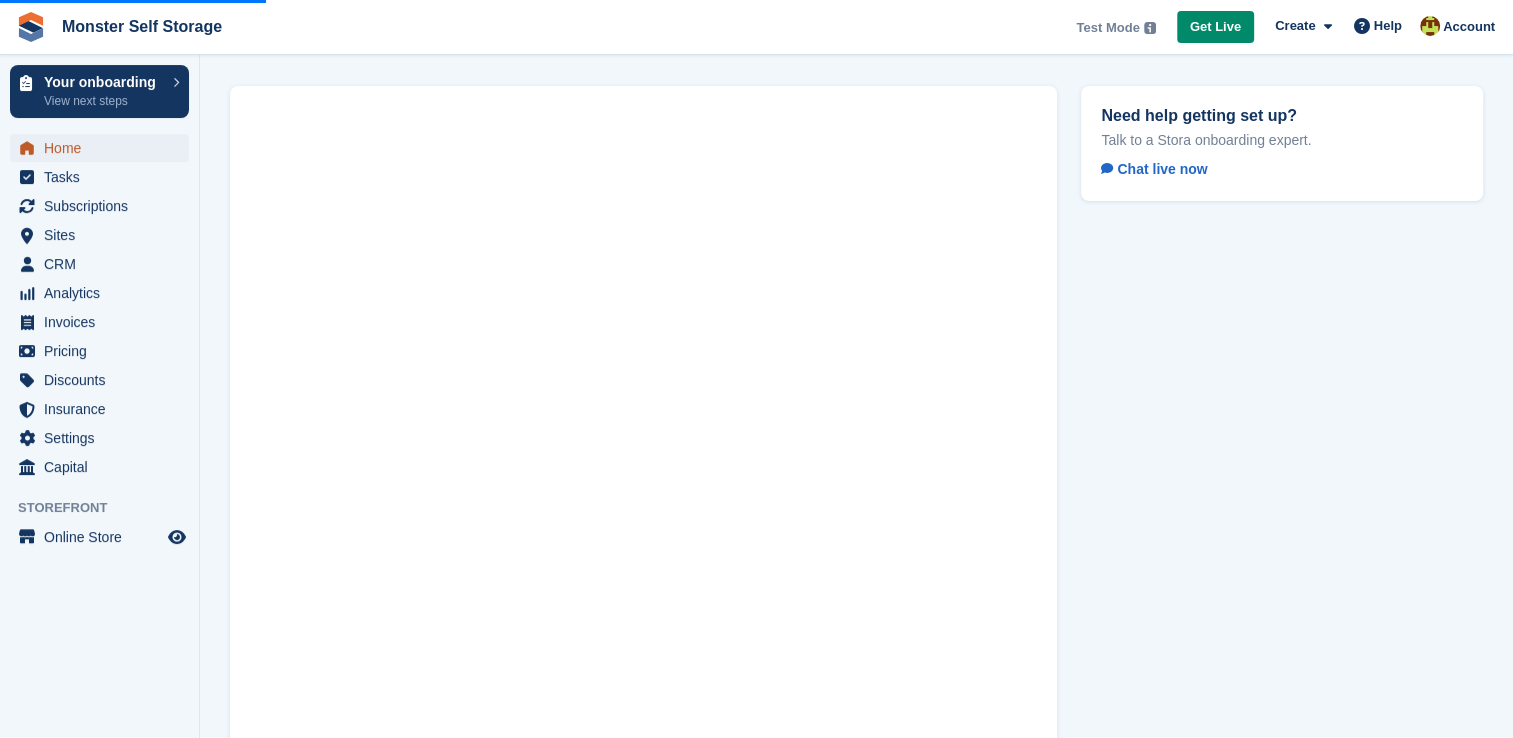 click on "Home" at bounding box center (104, 148) 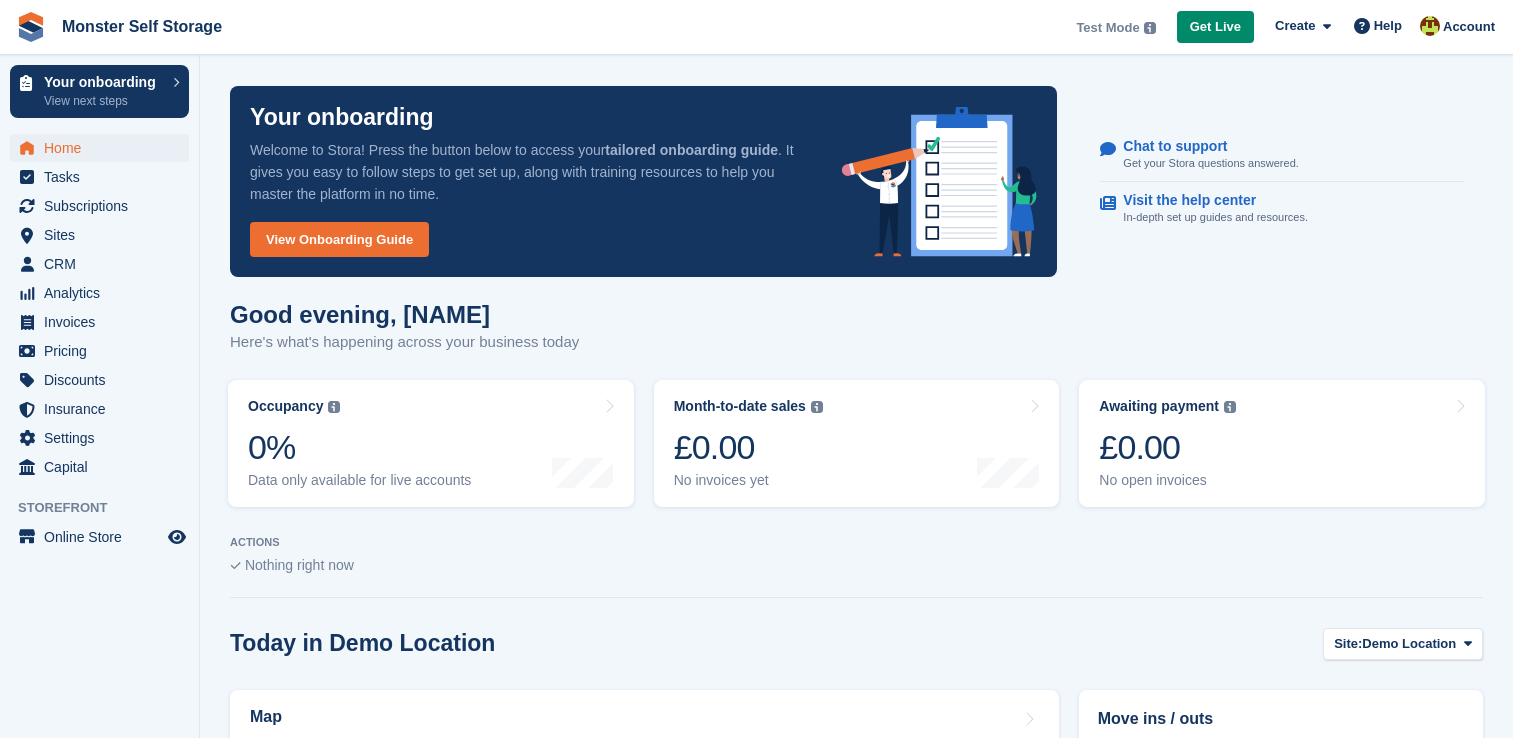 scroll, scrollTop: 0, scrollLeft: 0, axis: both 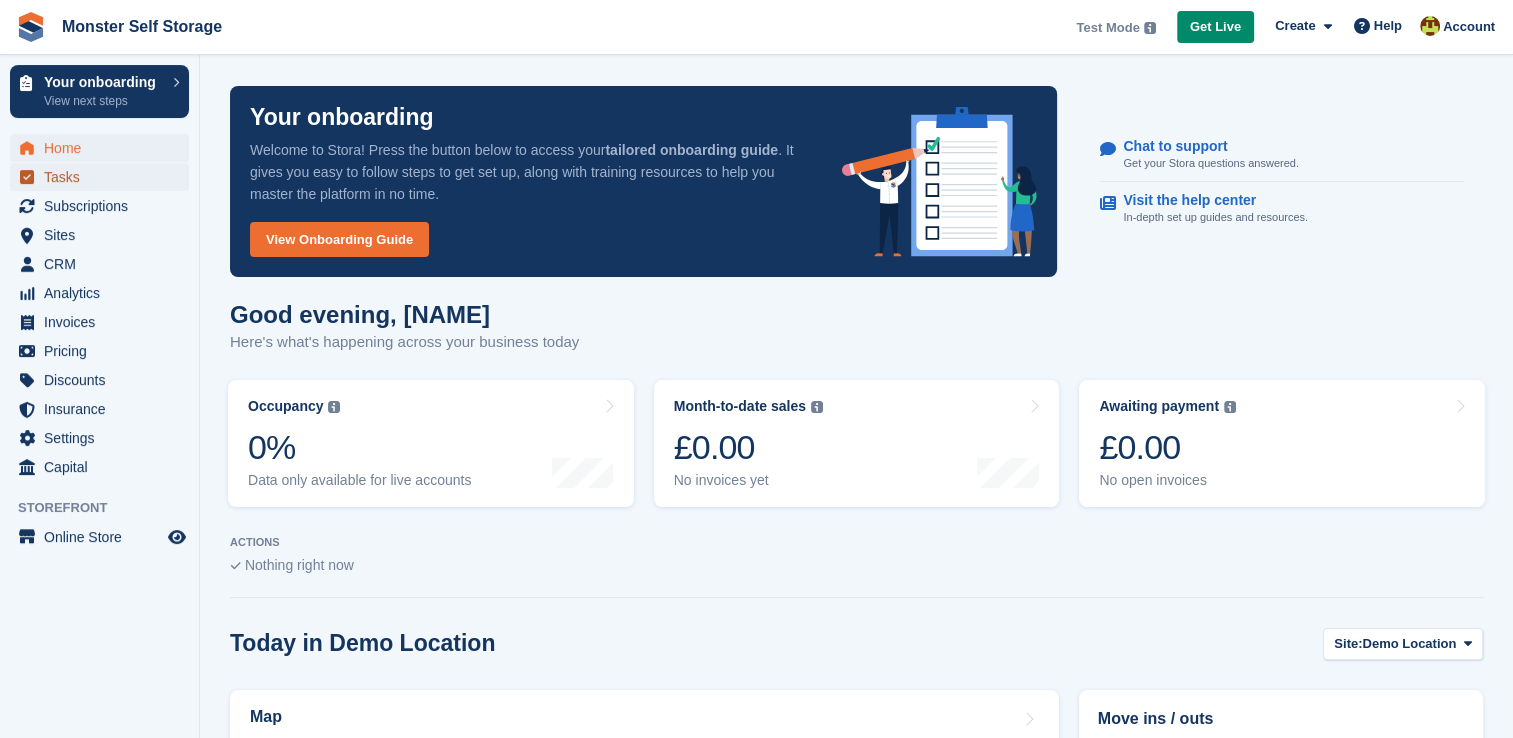 click on "Tasks" at bounding box center (104, 177) 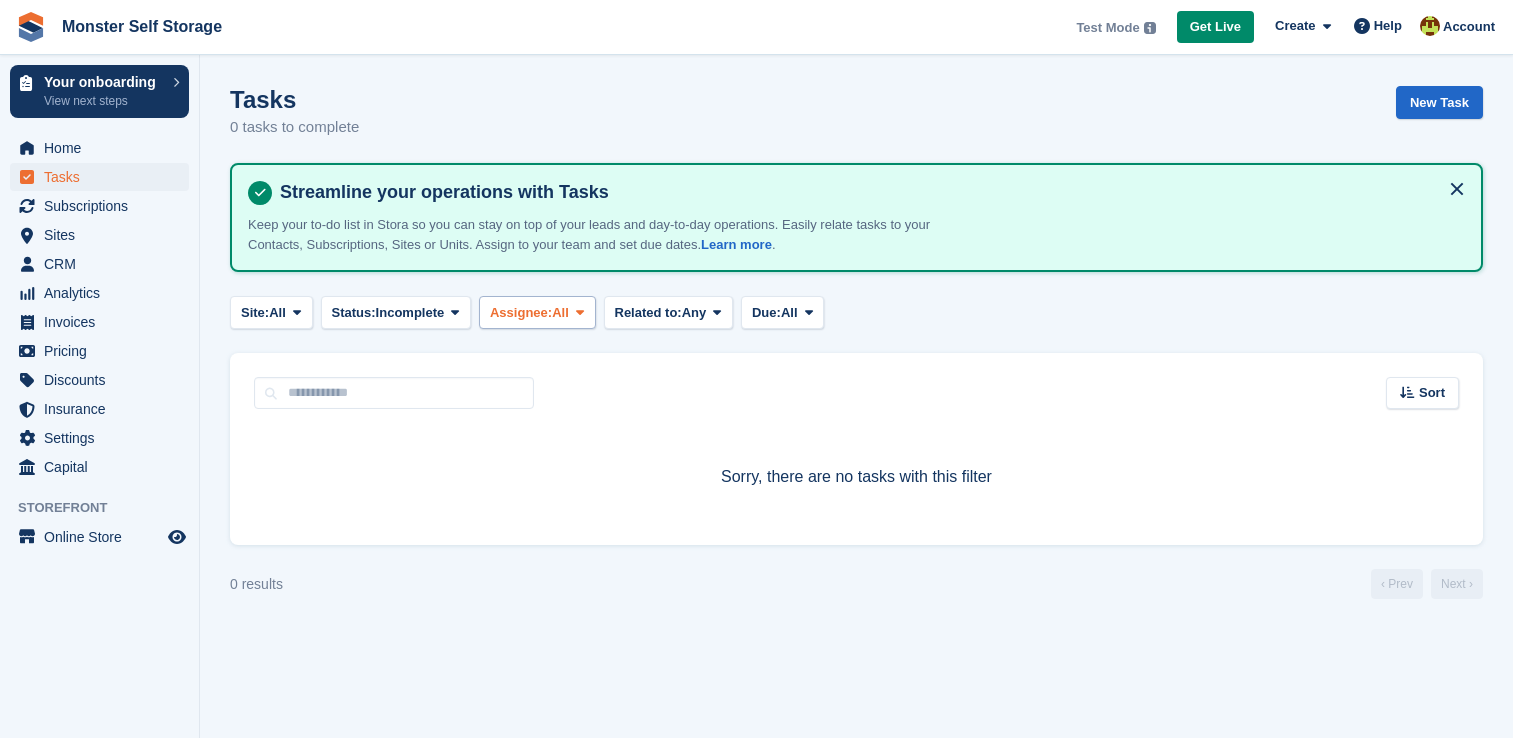 scroll, scrollTop: 0, scrollLeft: 0, axis: both 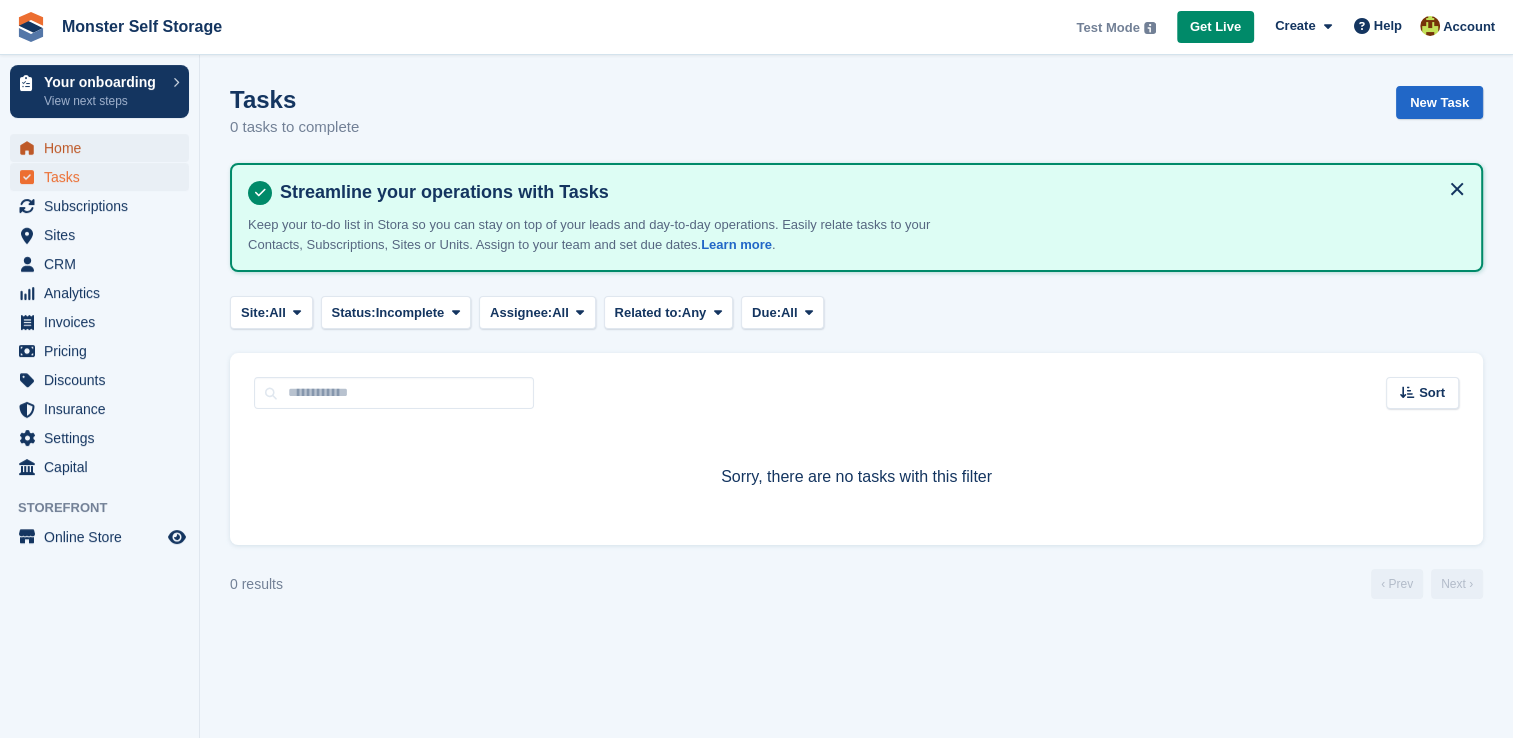 click on "Home" at bounding box center (104, 148) 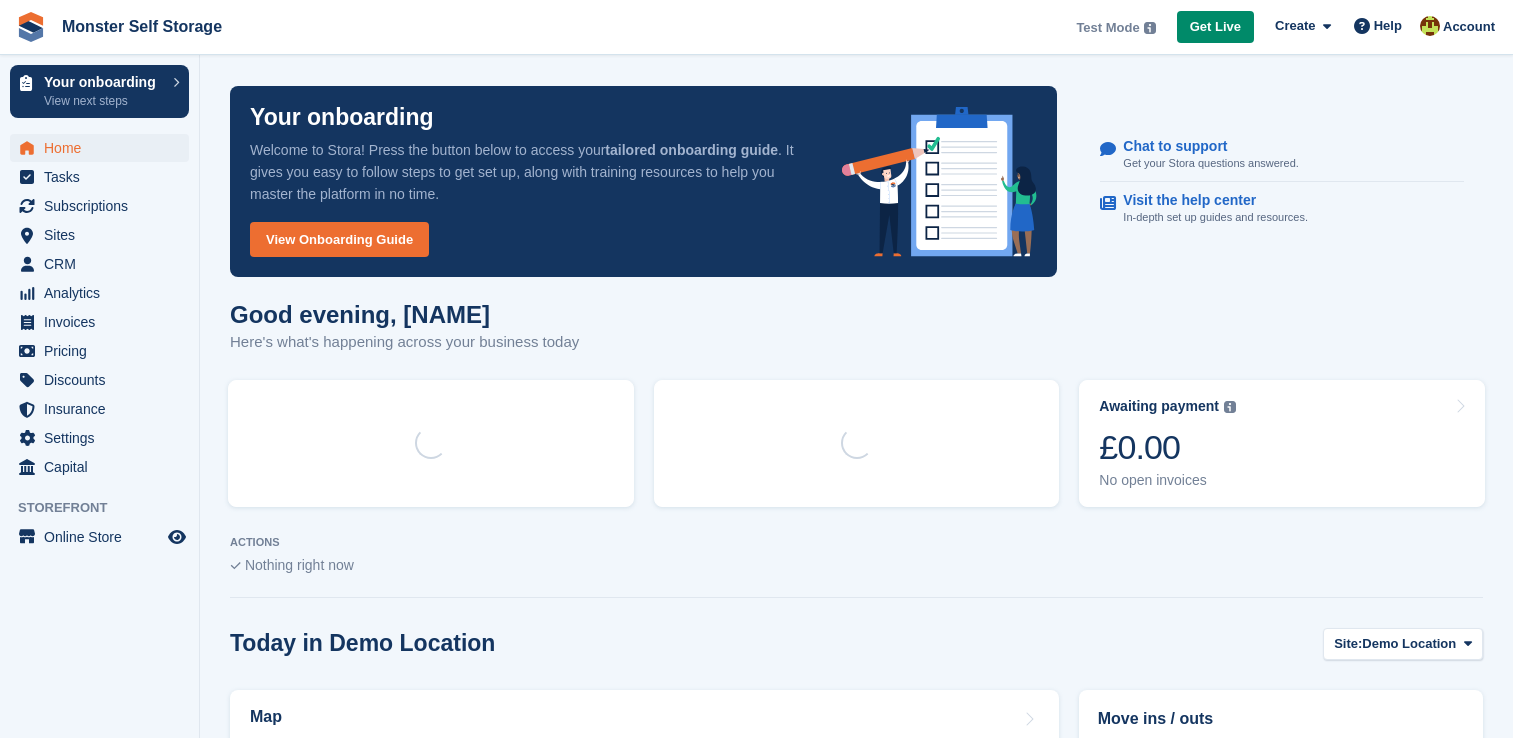 scroll, scrollTop: 0, scrollLeft: 0, axis: both 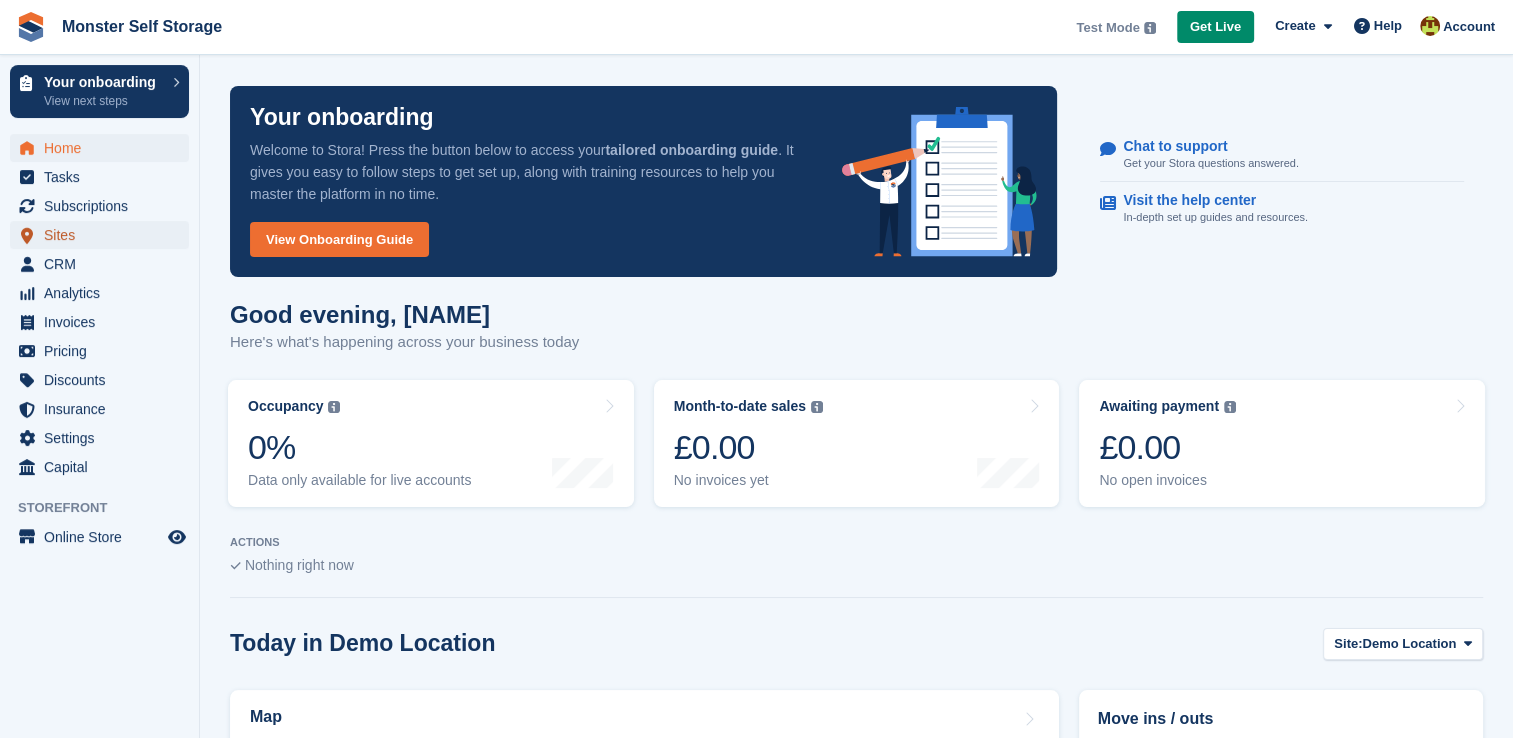click at bounding box center [27, 235] 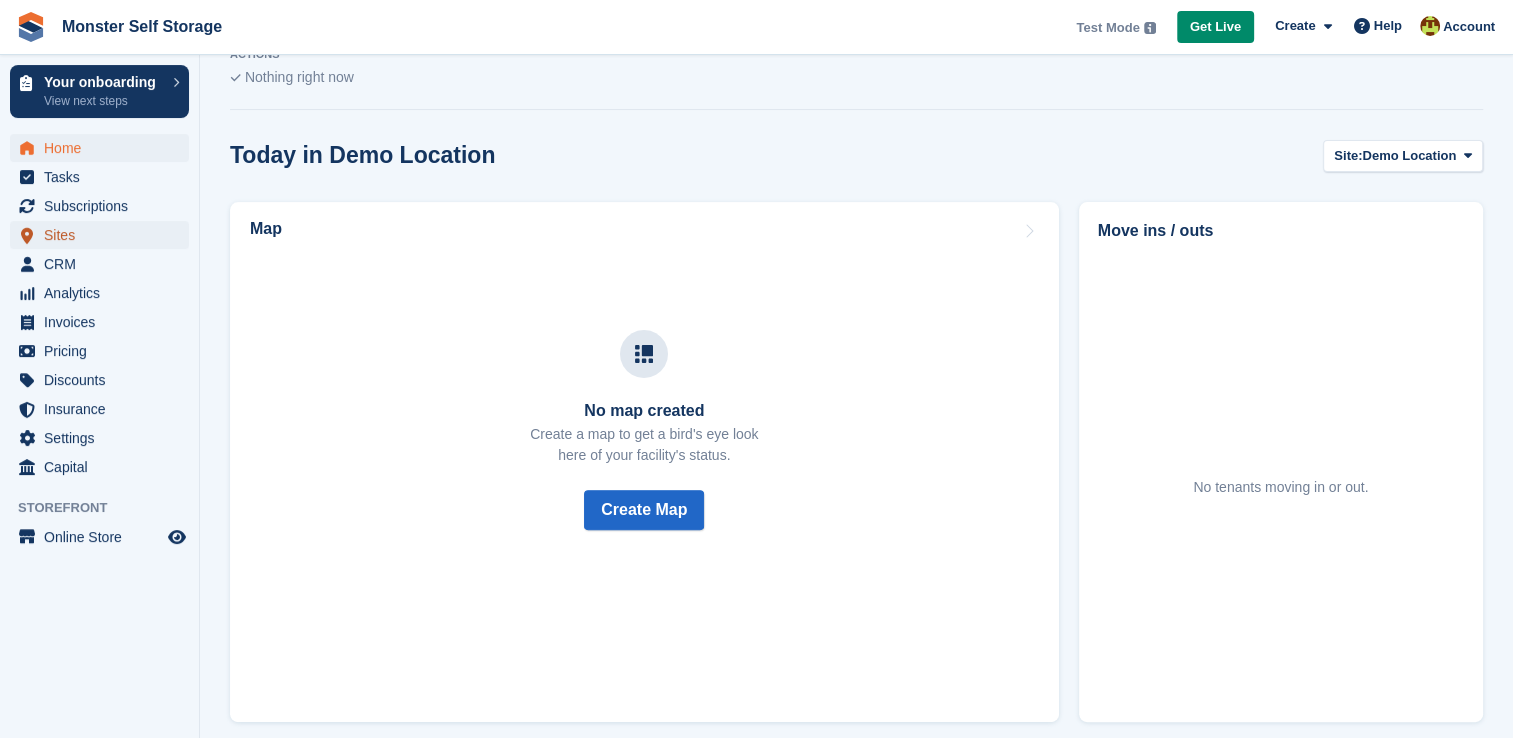 scroll, scrollTop: 274, scrollLeft: 0, axis: vertical 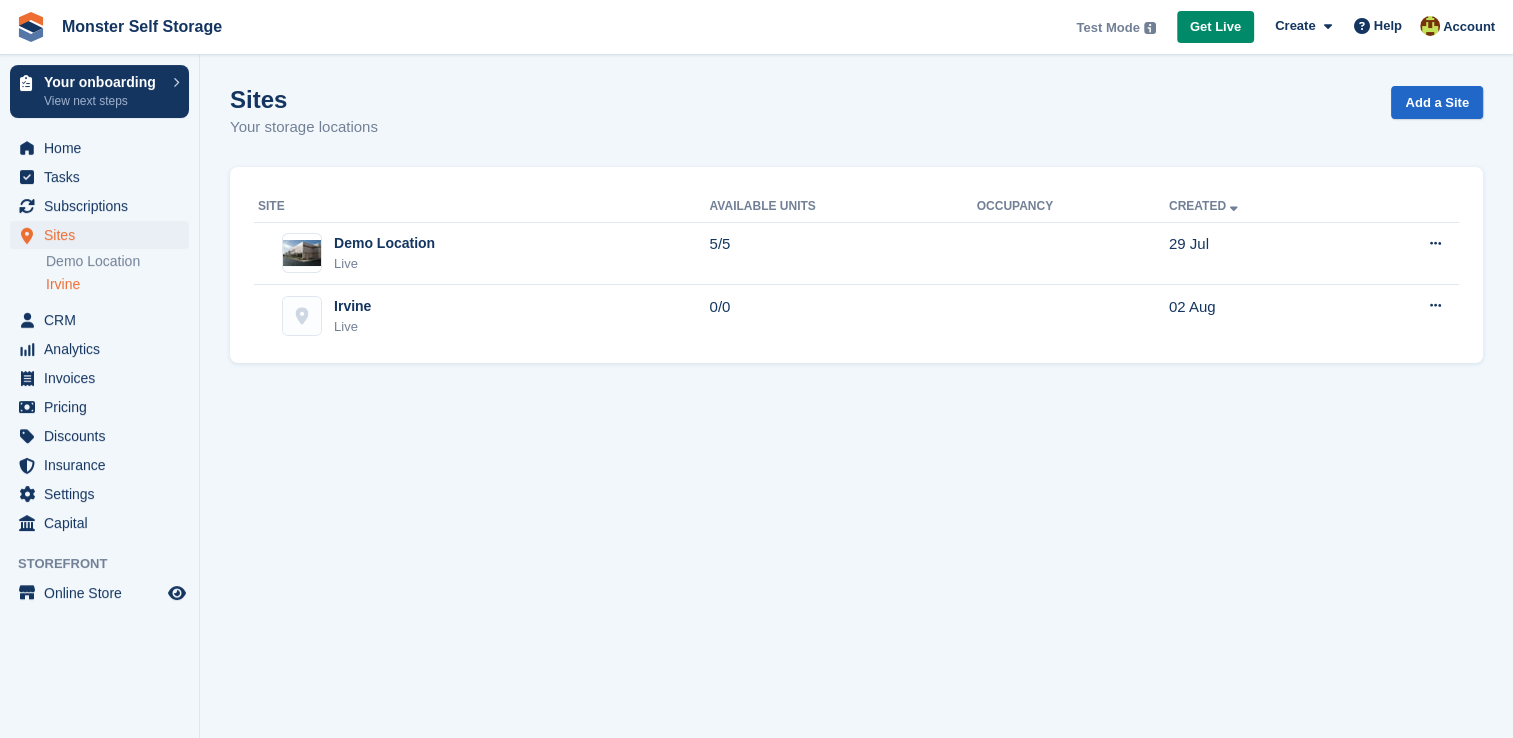 click on "Irvine" at bounding box center [117, 284] 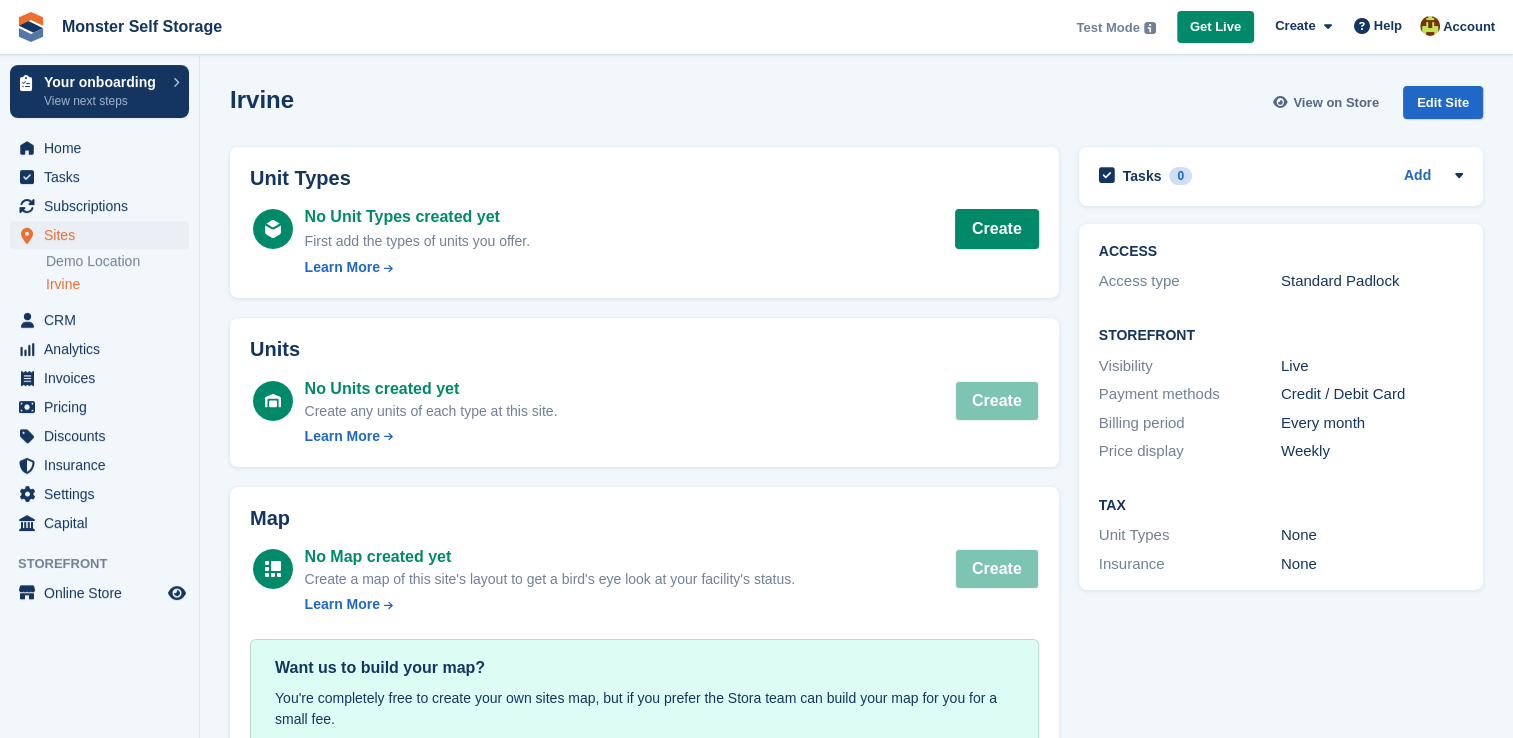 click on "View on Store" at bounding box center (1336, 103) 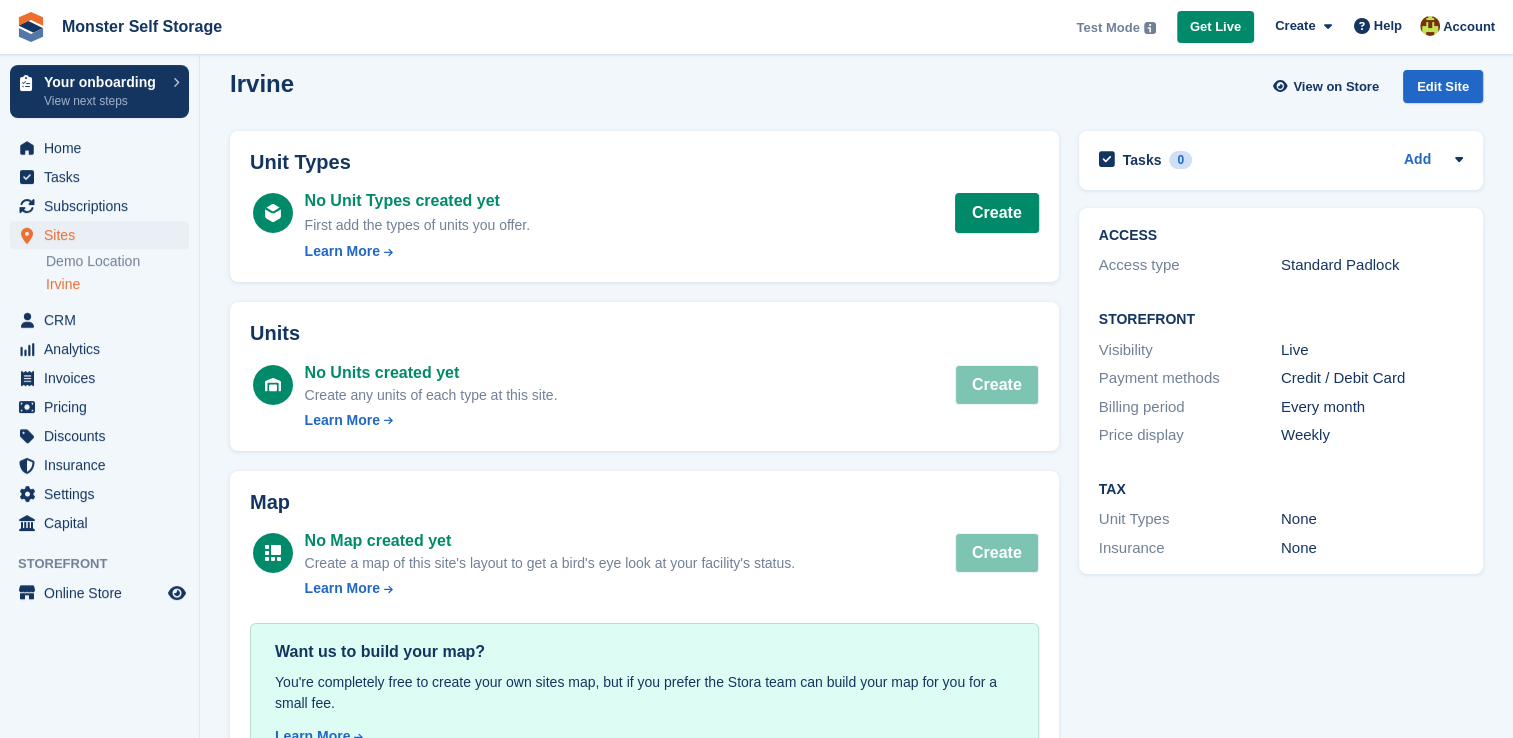 scroll, scrollTop: 87, scrollLeft: 0, axis: vertical 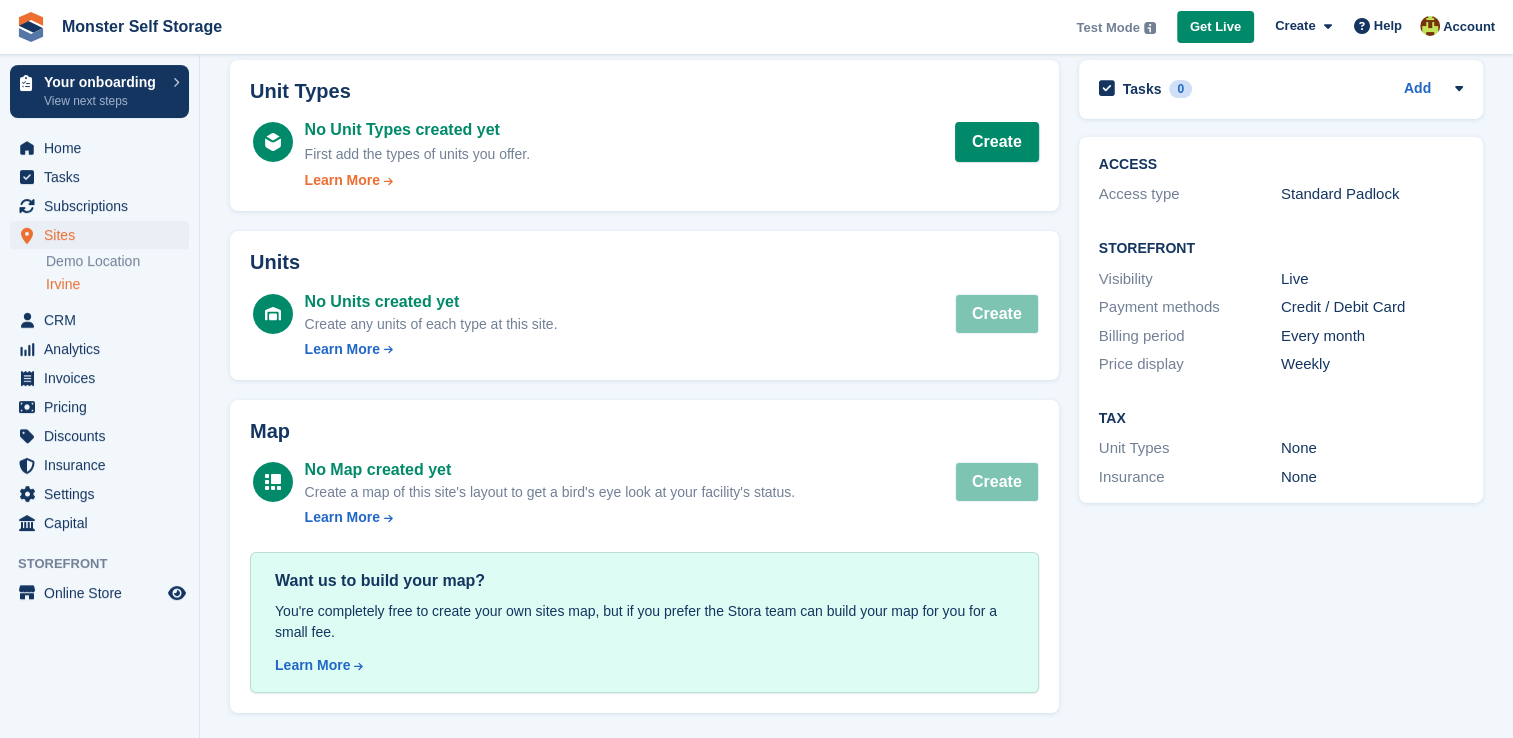 click at bounding box center (388, 181) 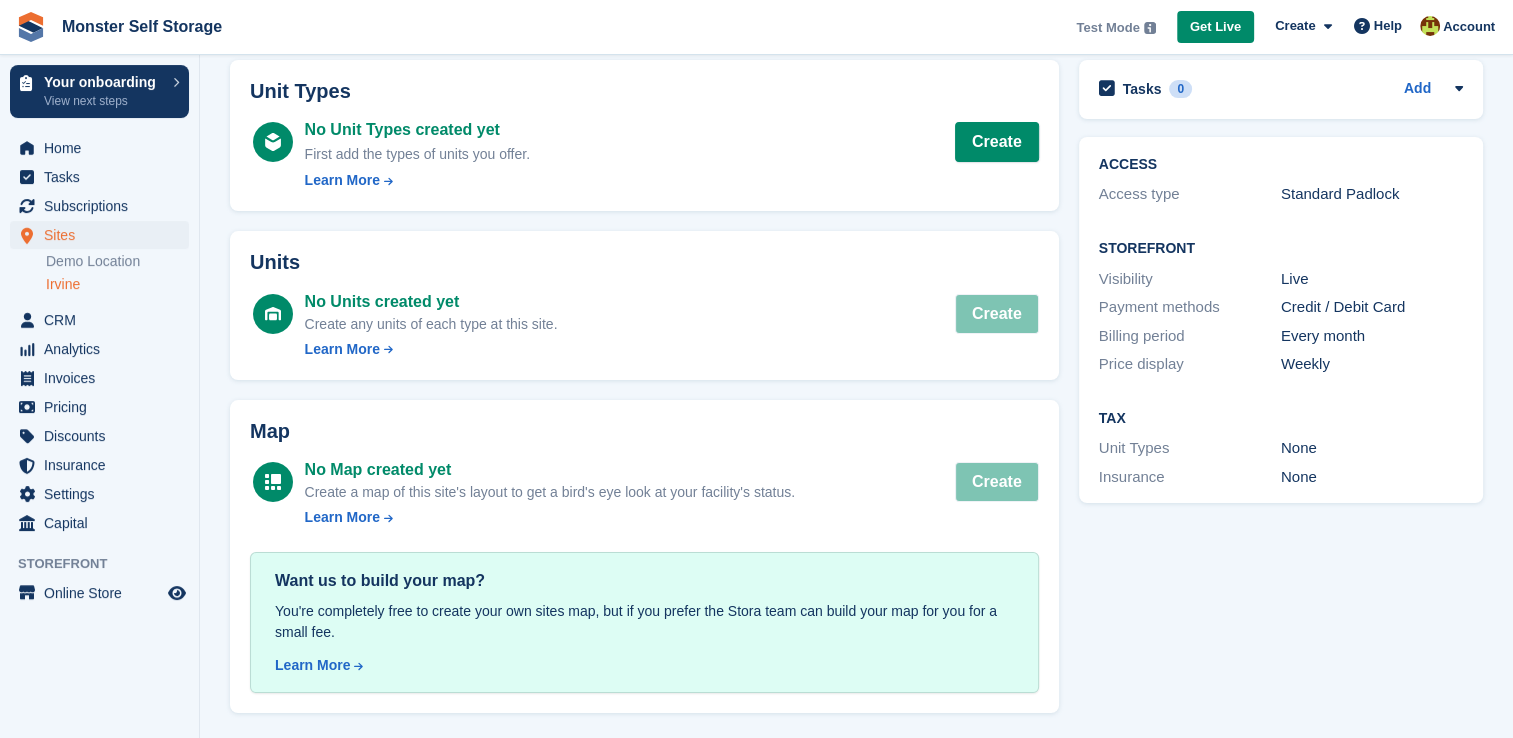 scroll, scrollTop: 0, scrollLeft: 0, axis: both 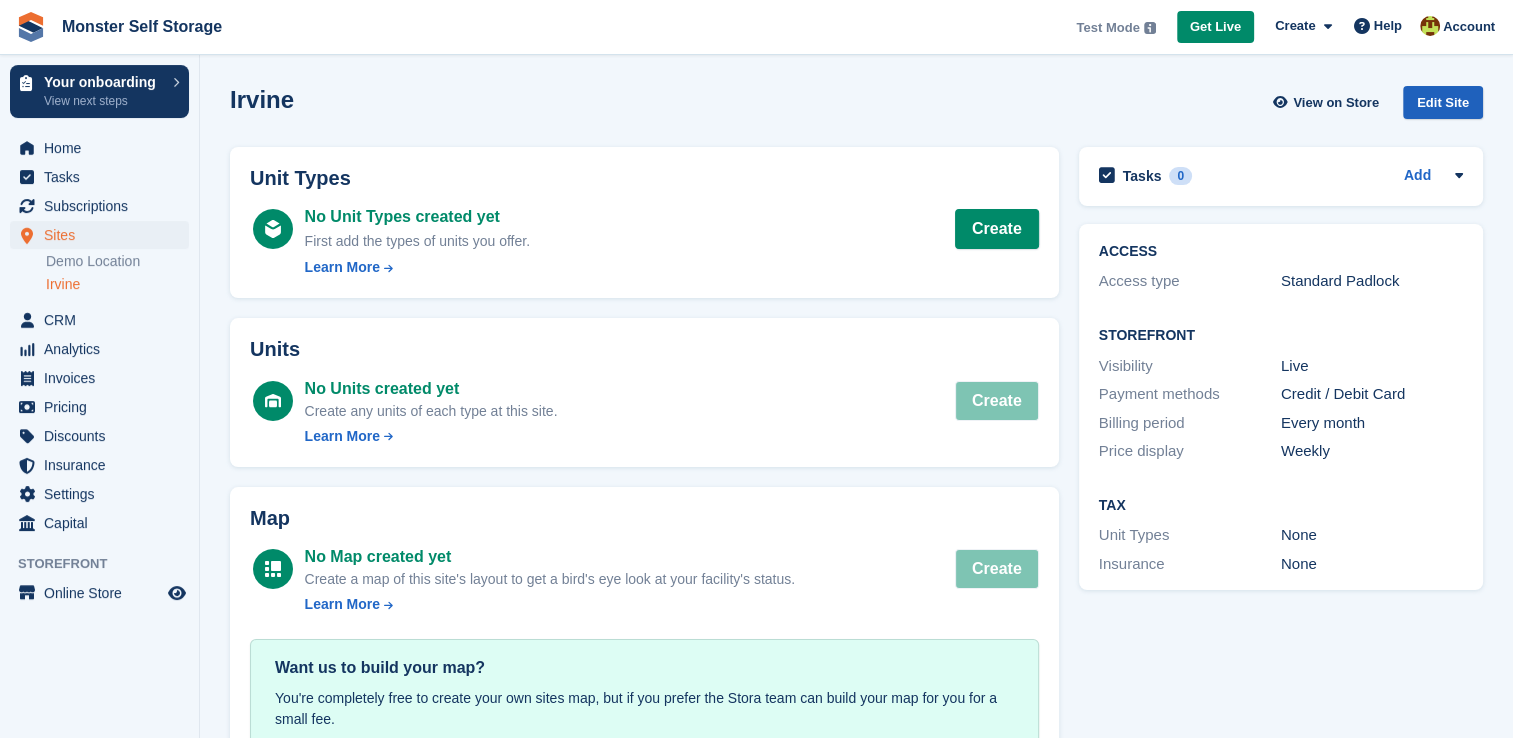 click on "Edit Site" at bounding box center (1443, 102) 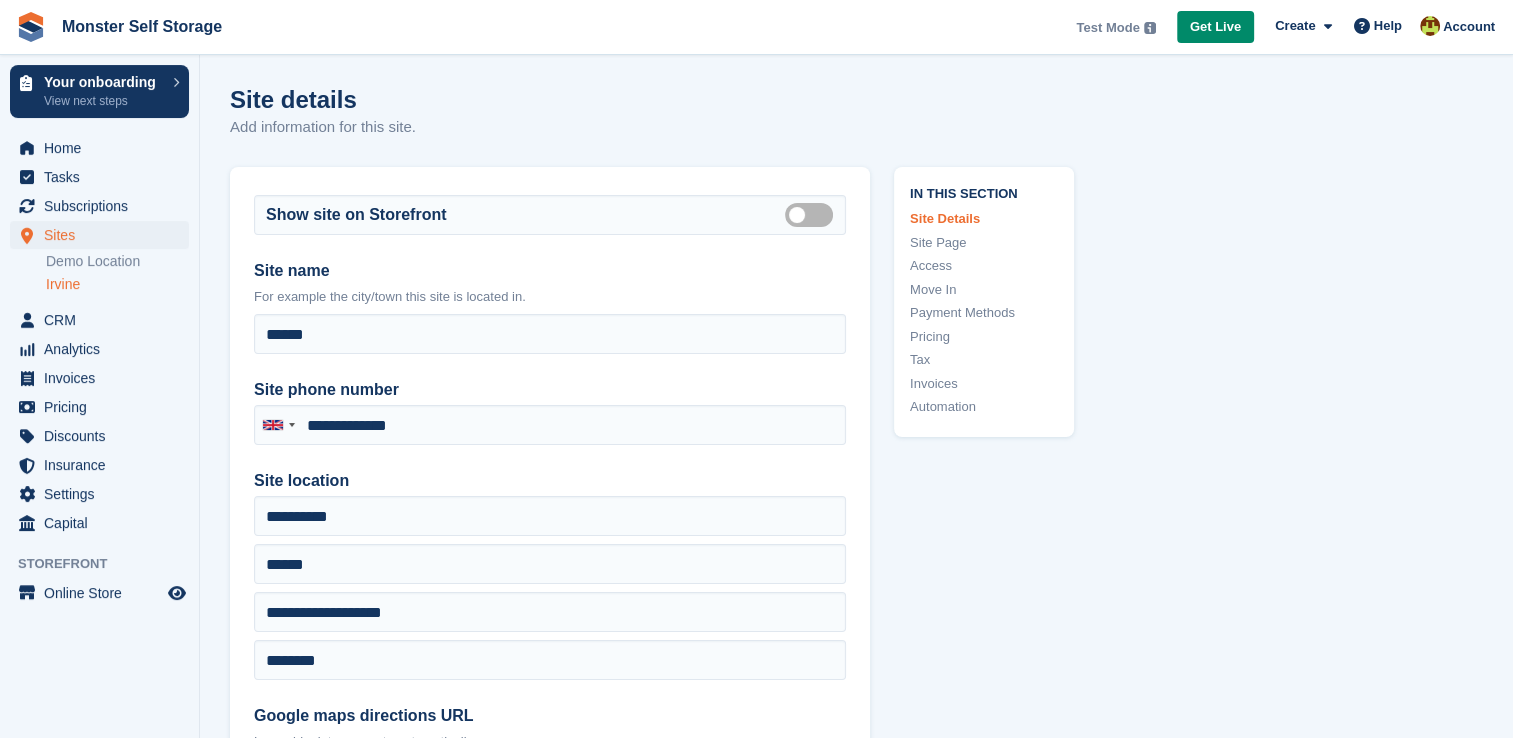 type on "**********" 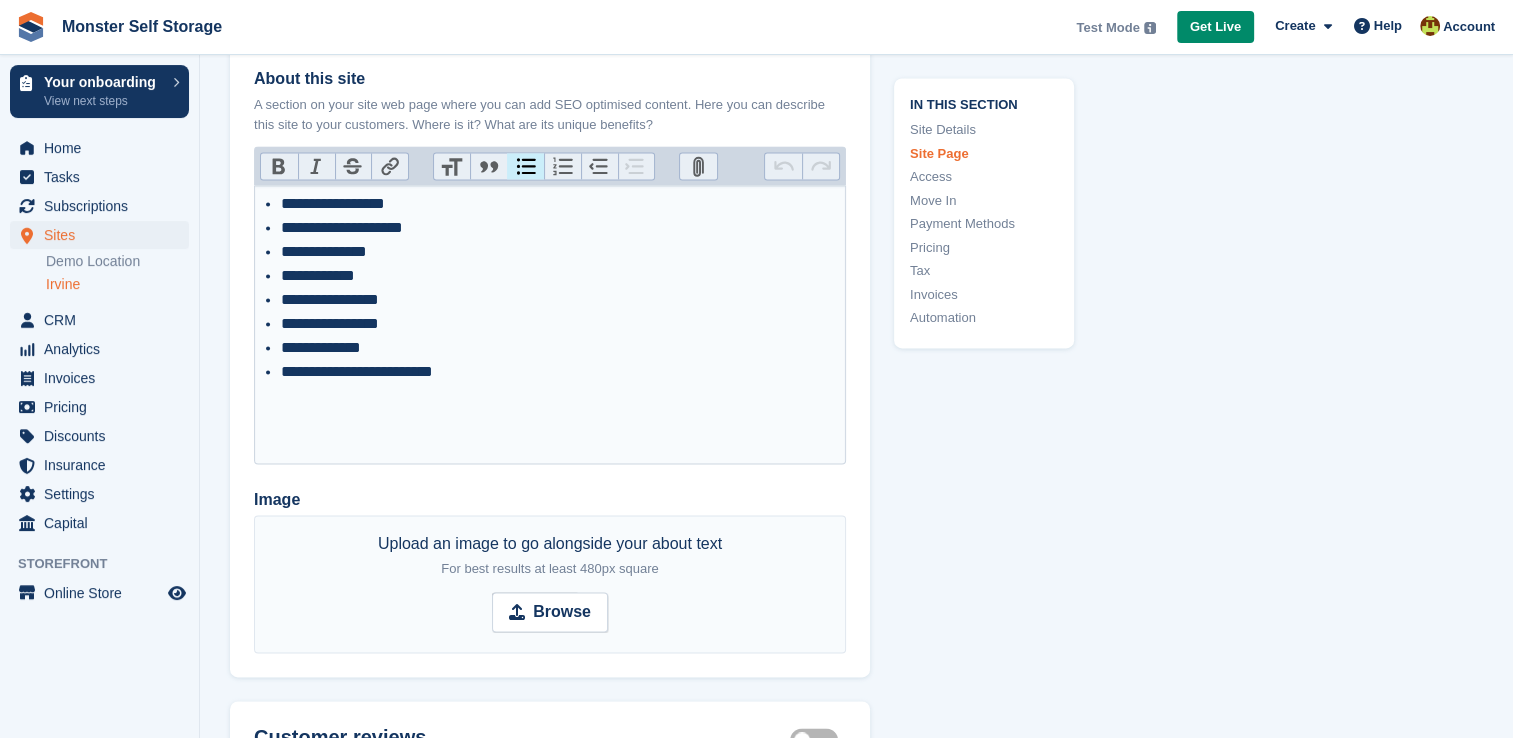 scroll, scrollTop: 2863, scrollLeft: 0, axis: vertical 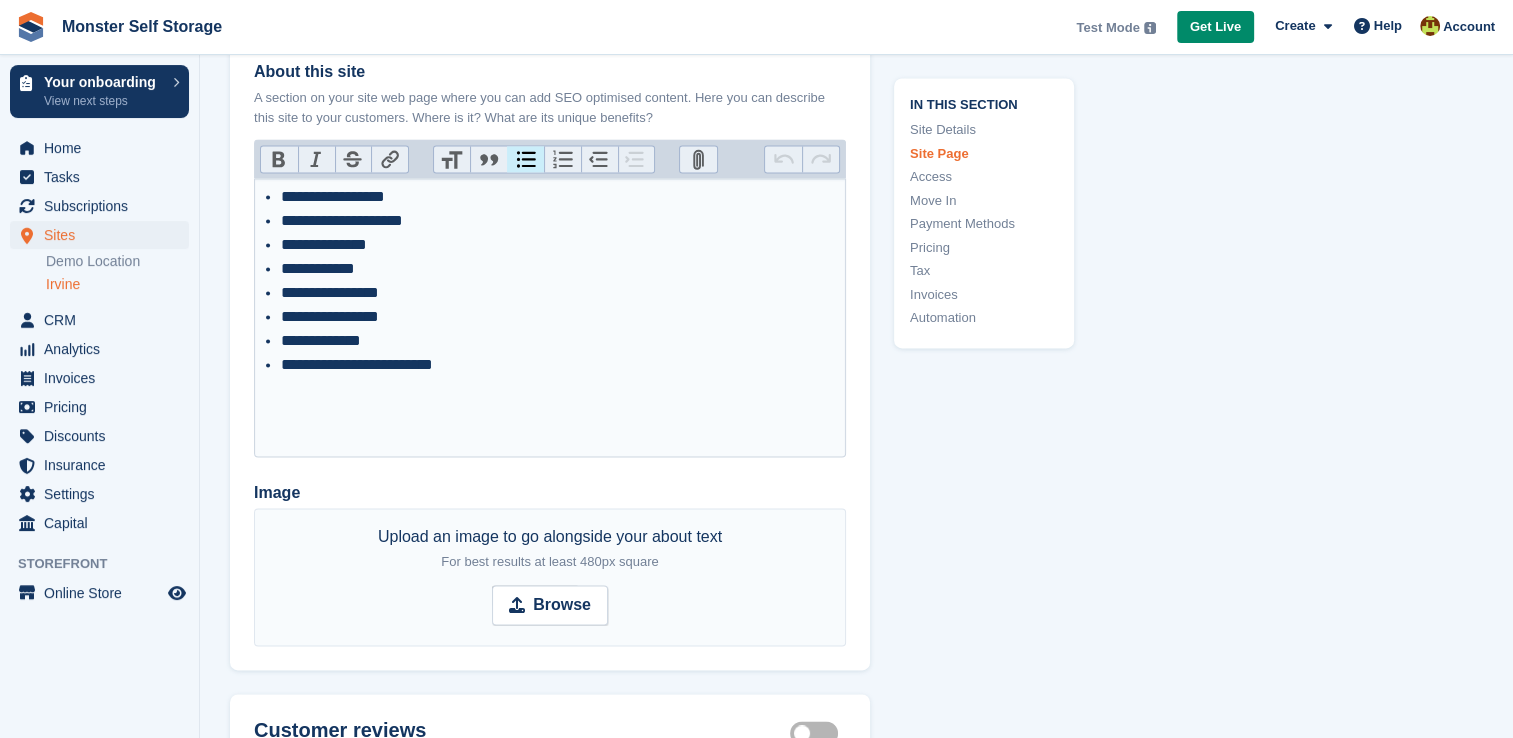 click at bounding box center [550, 413] 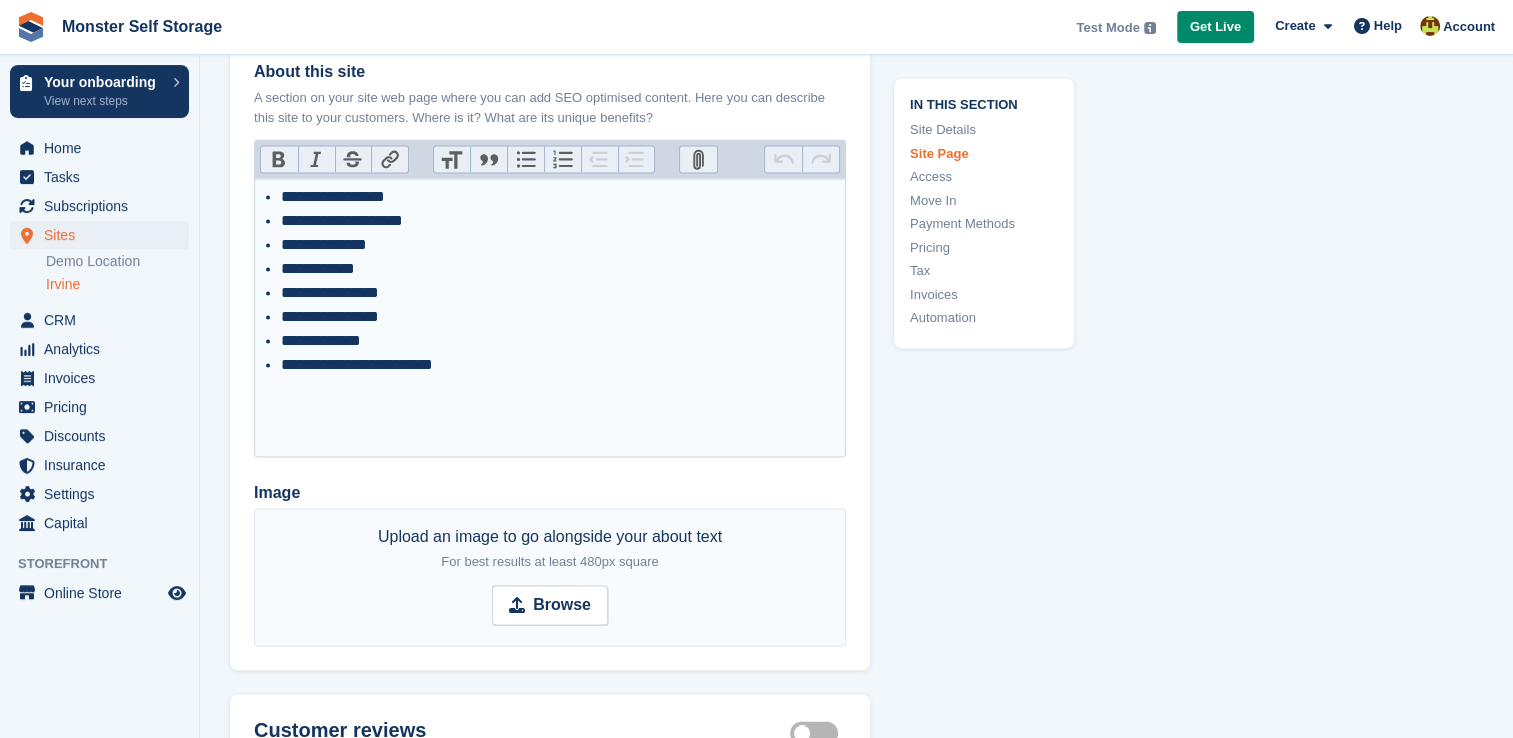 click at bounding box center (550, 413) 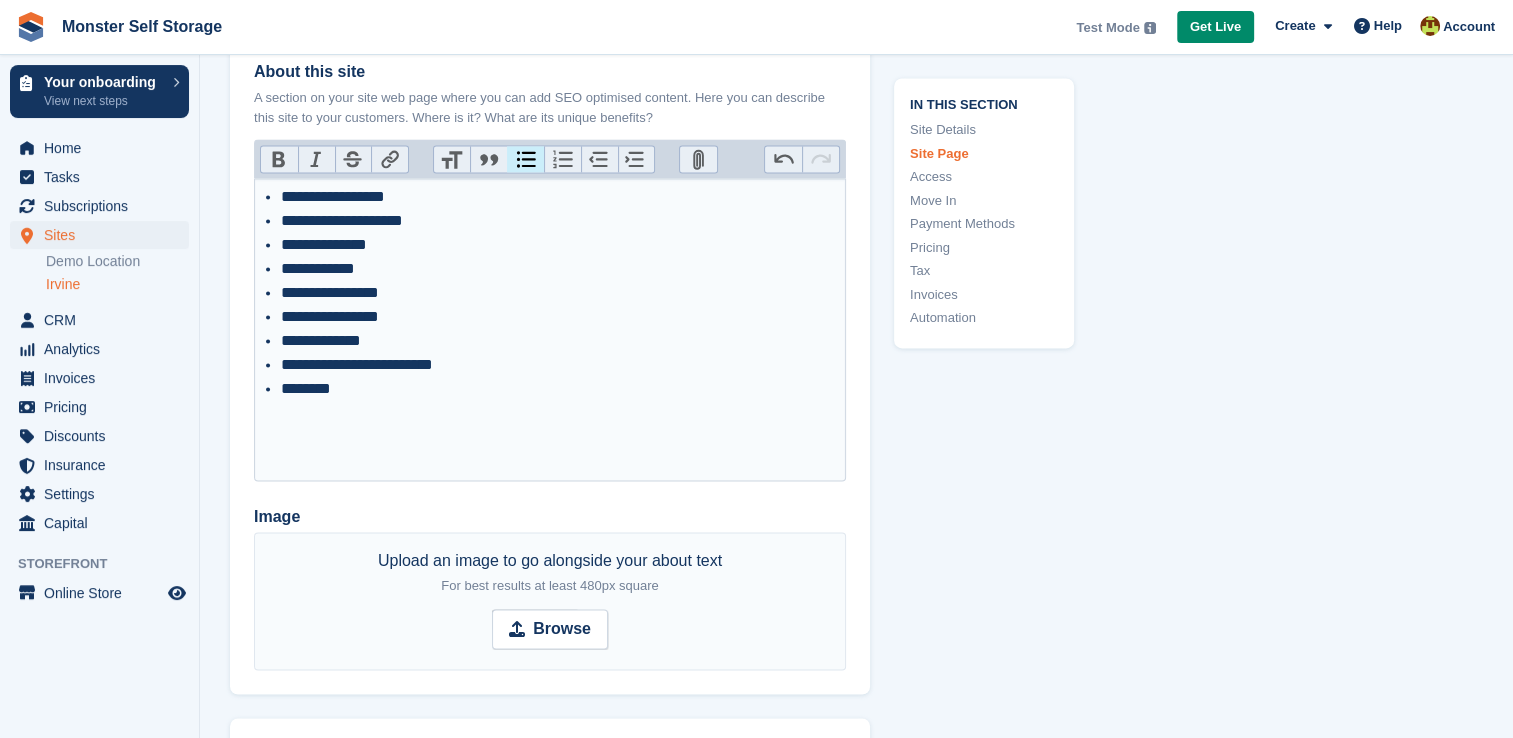 type on "**********" 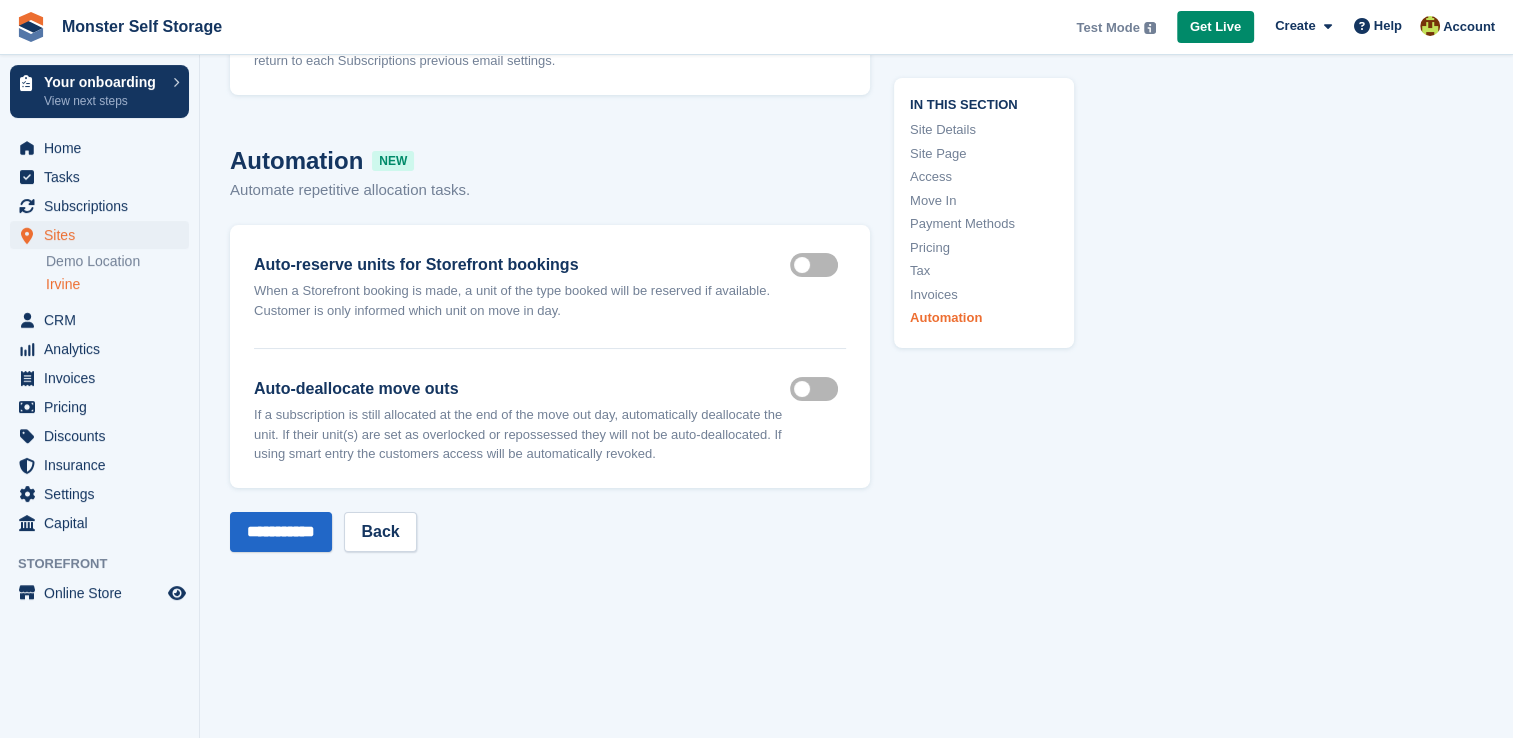 scroll, scrollTop: 7832, scrollLeft: 0, axis: vertical 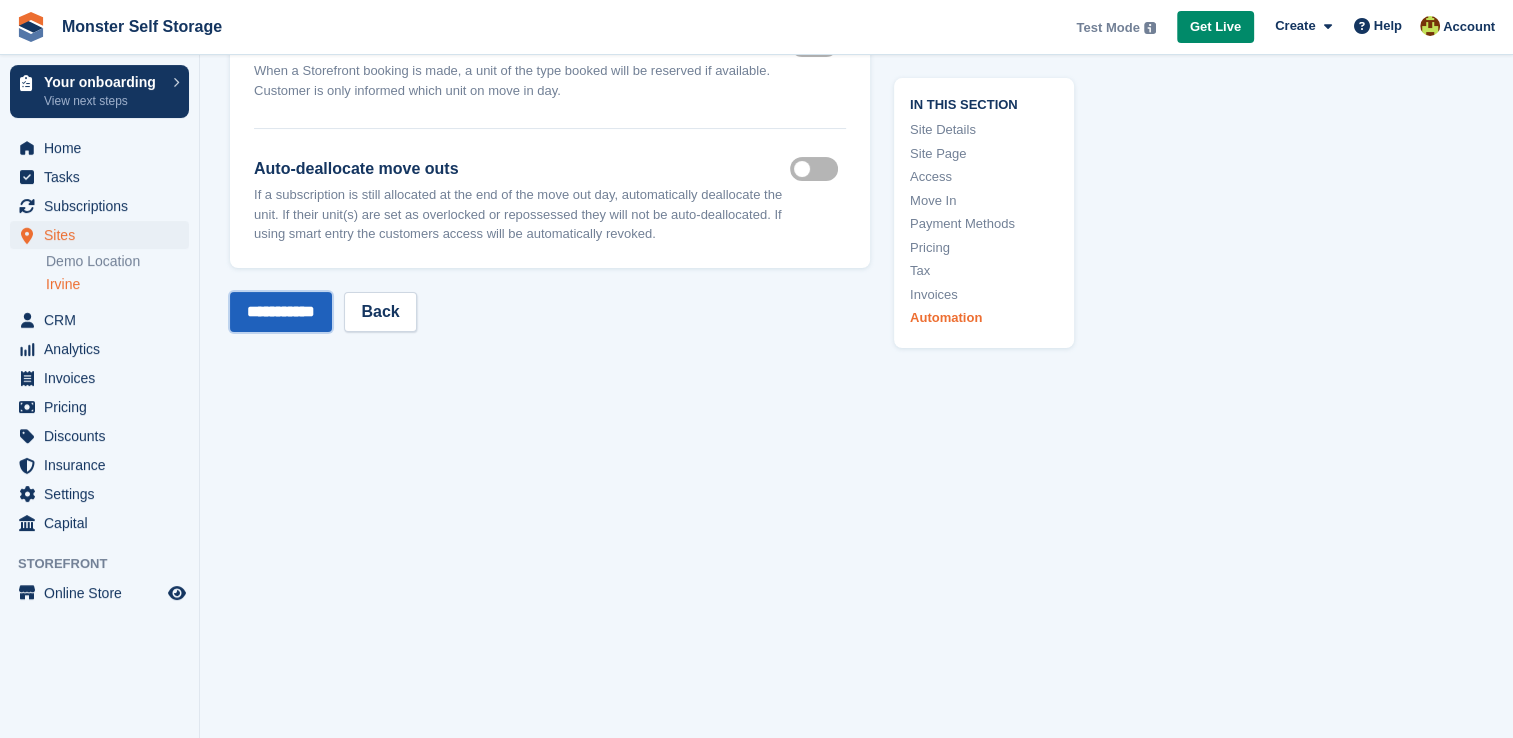 click on "**********" at bounding box center [281, 312] 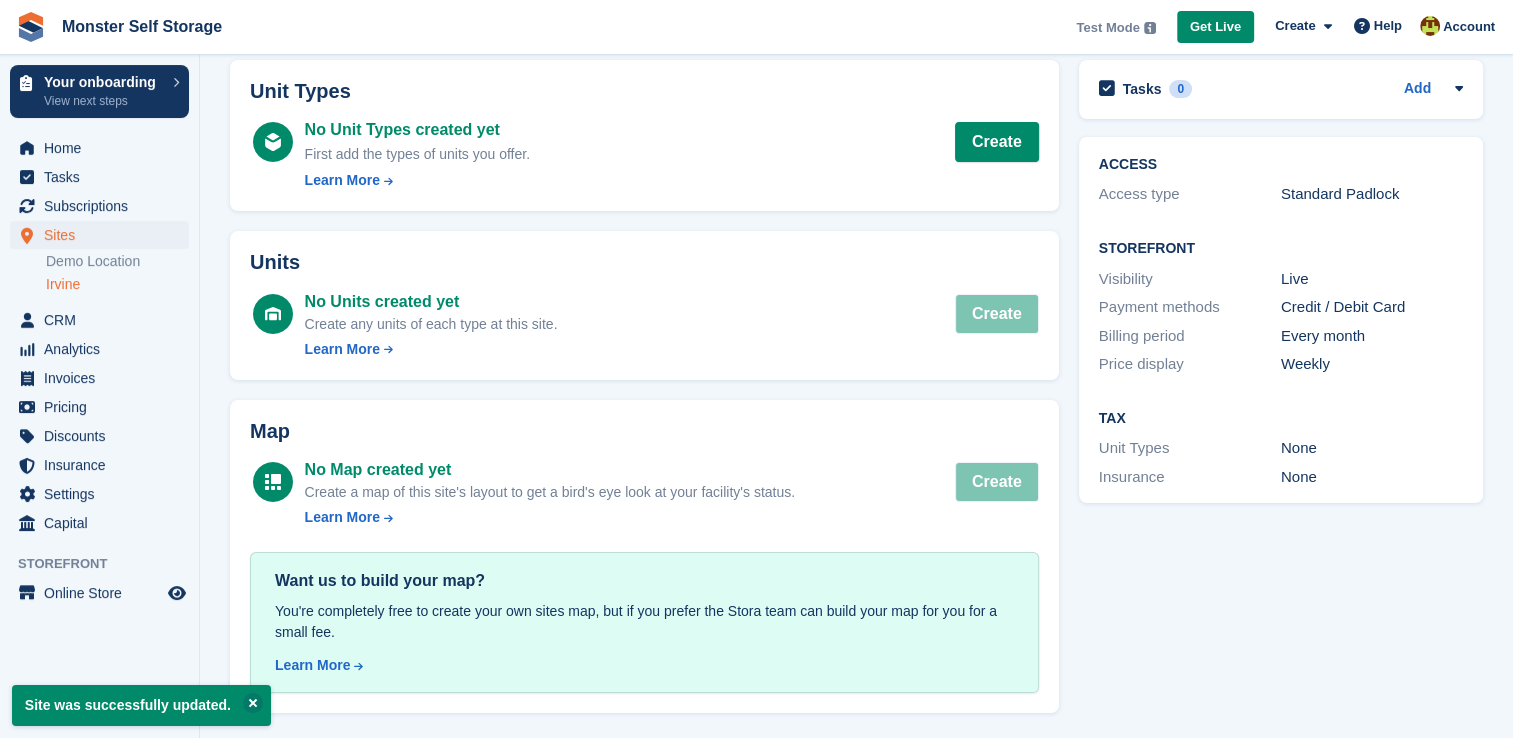 scroll, scrollTop: 0, scrollLeft: 0, axis: both 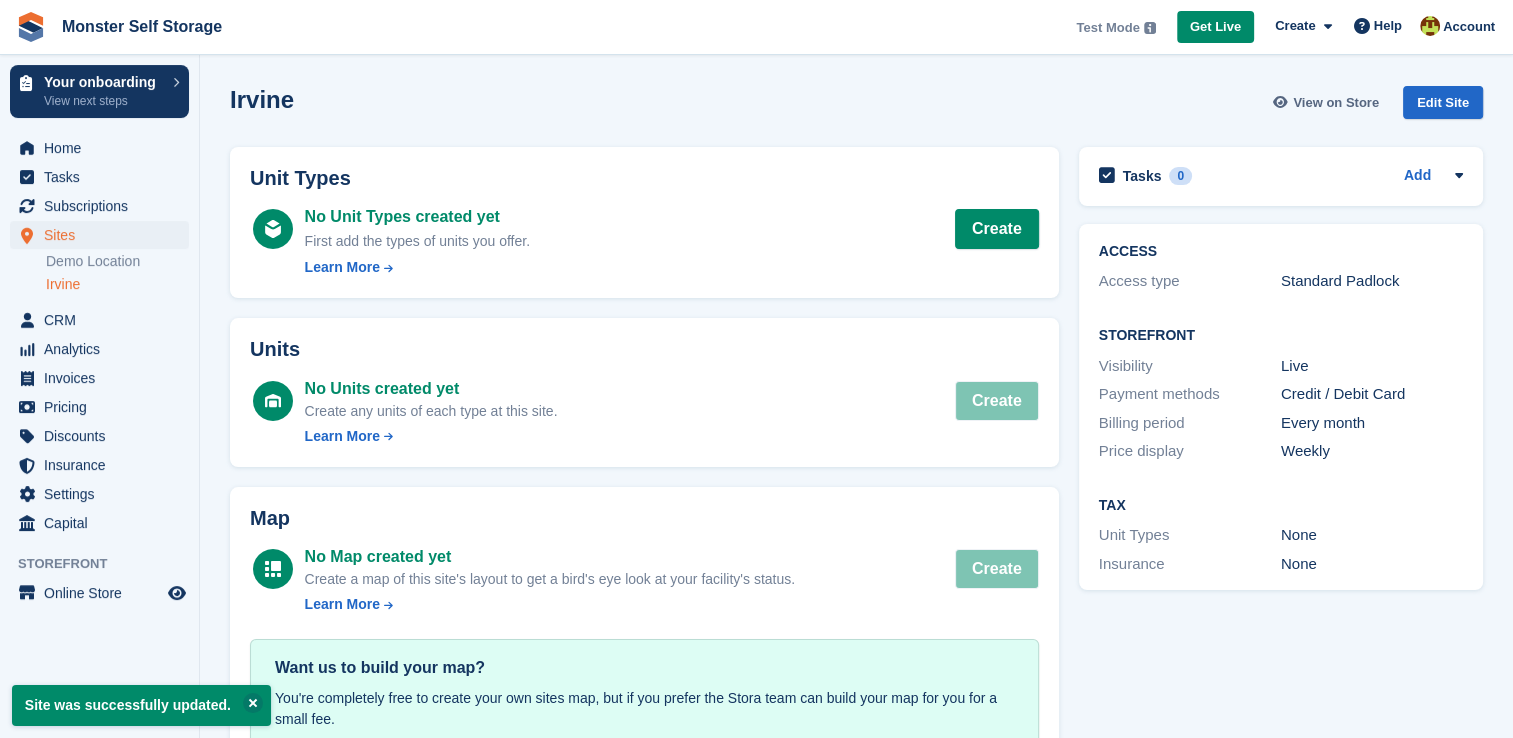 click on "View on Store" at bounding box center [1336, 103] 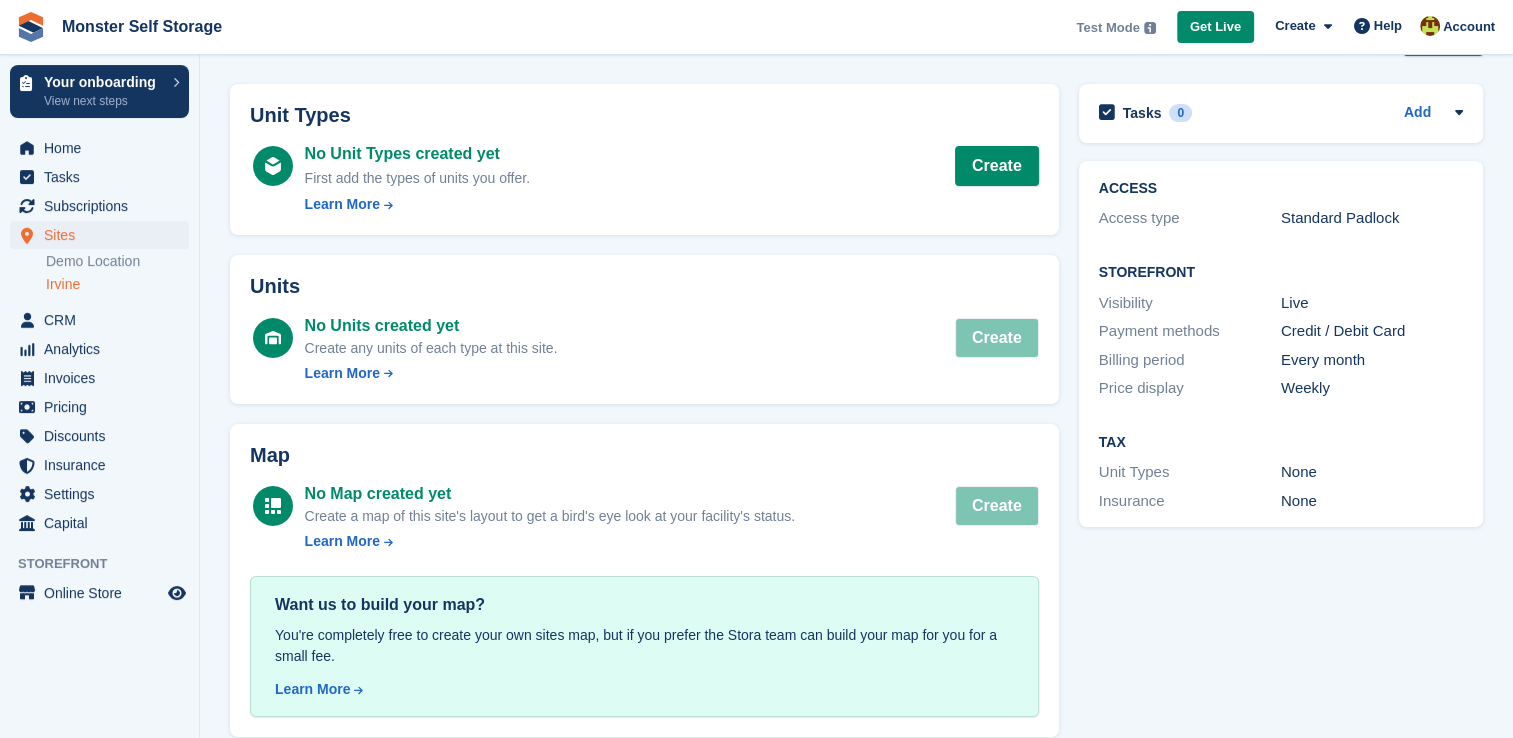scroll, scrollTop: 87, scrollLeft: 0, axis: vertical 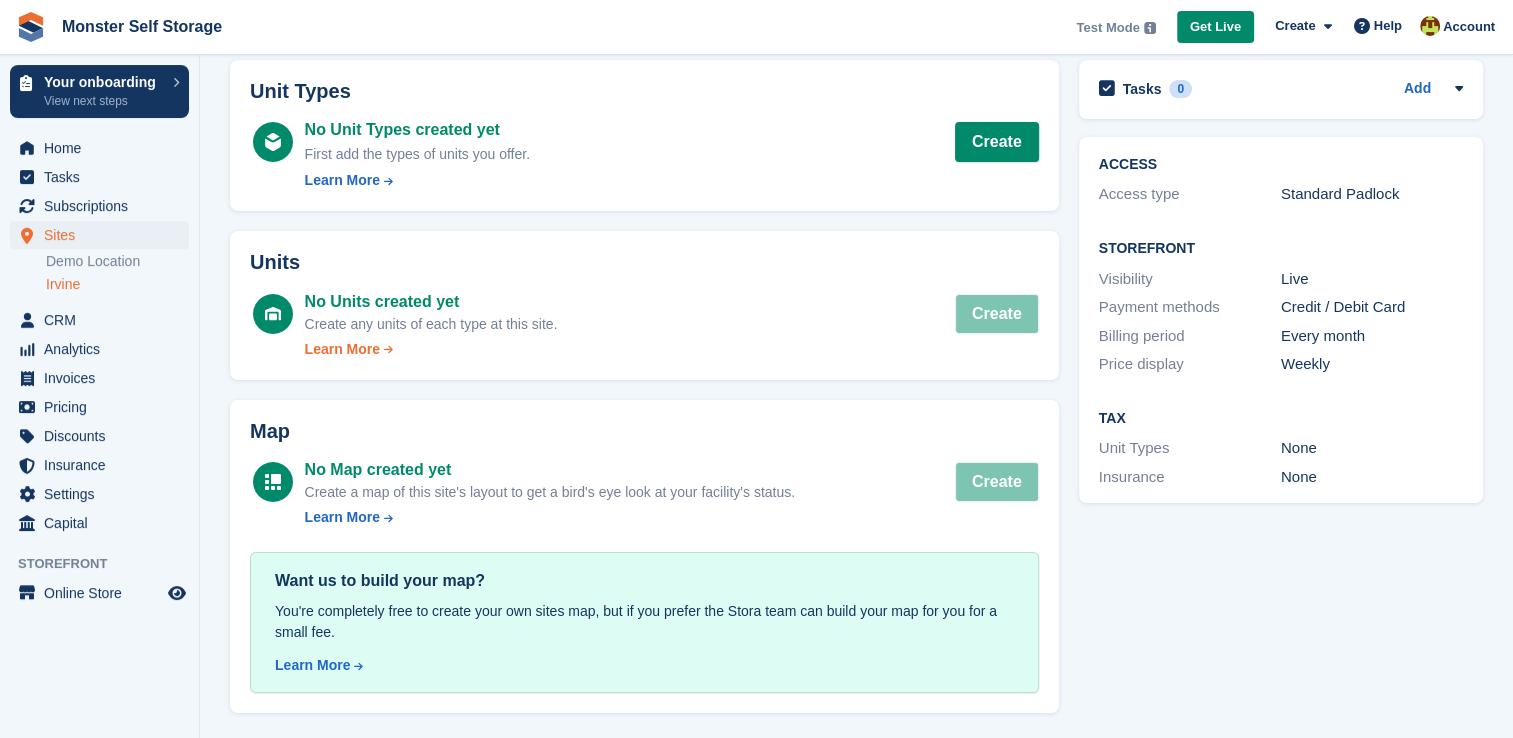 click on "Learn More" at bounding box center (342, 349) 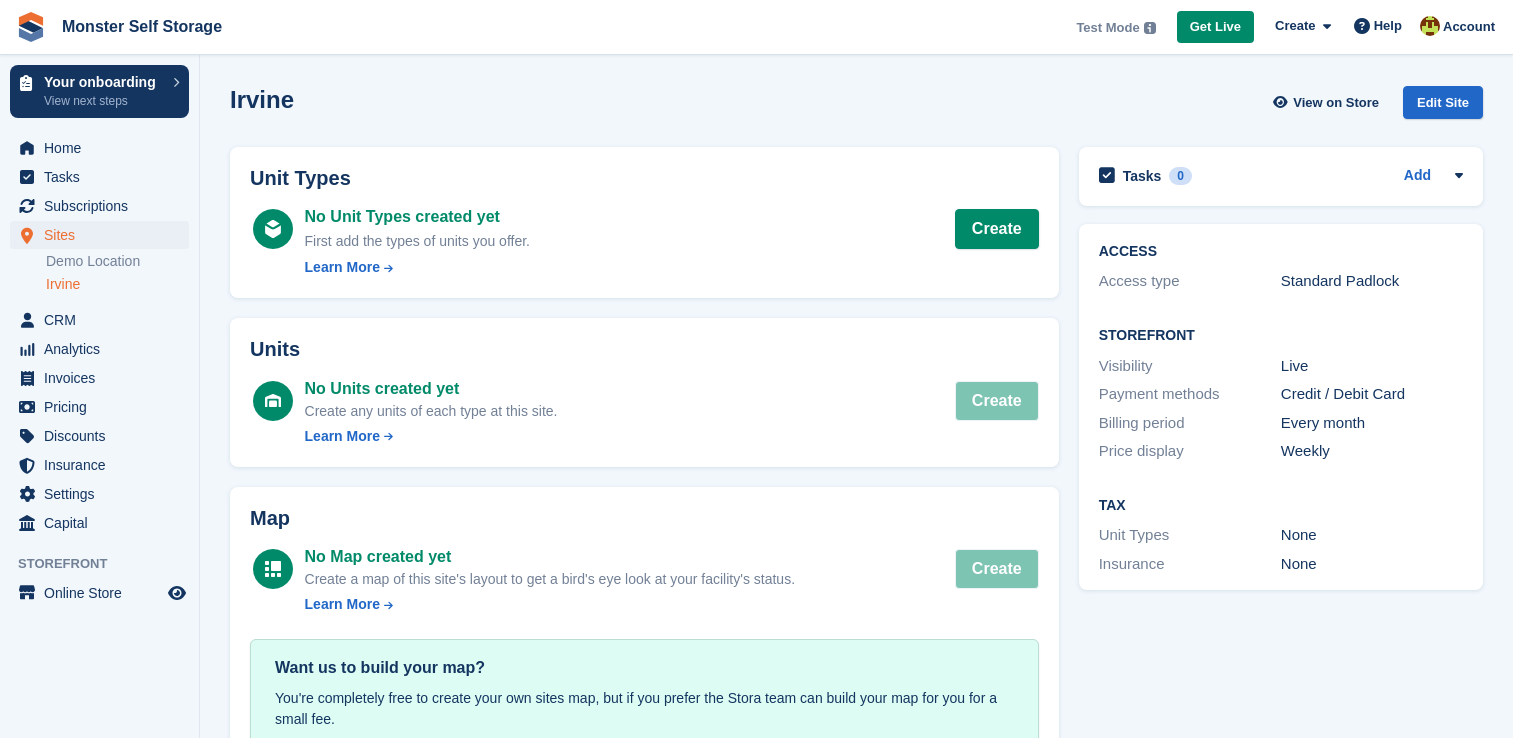 scroll, scrollTop: 87, scrollLeft: 0, axis: vertical 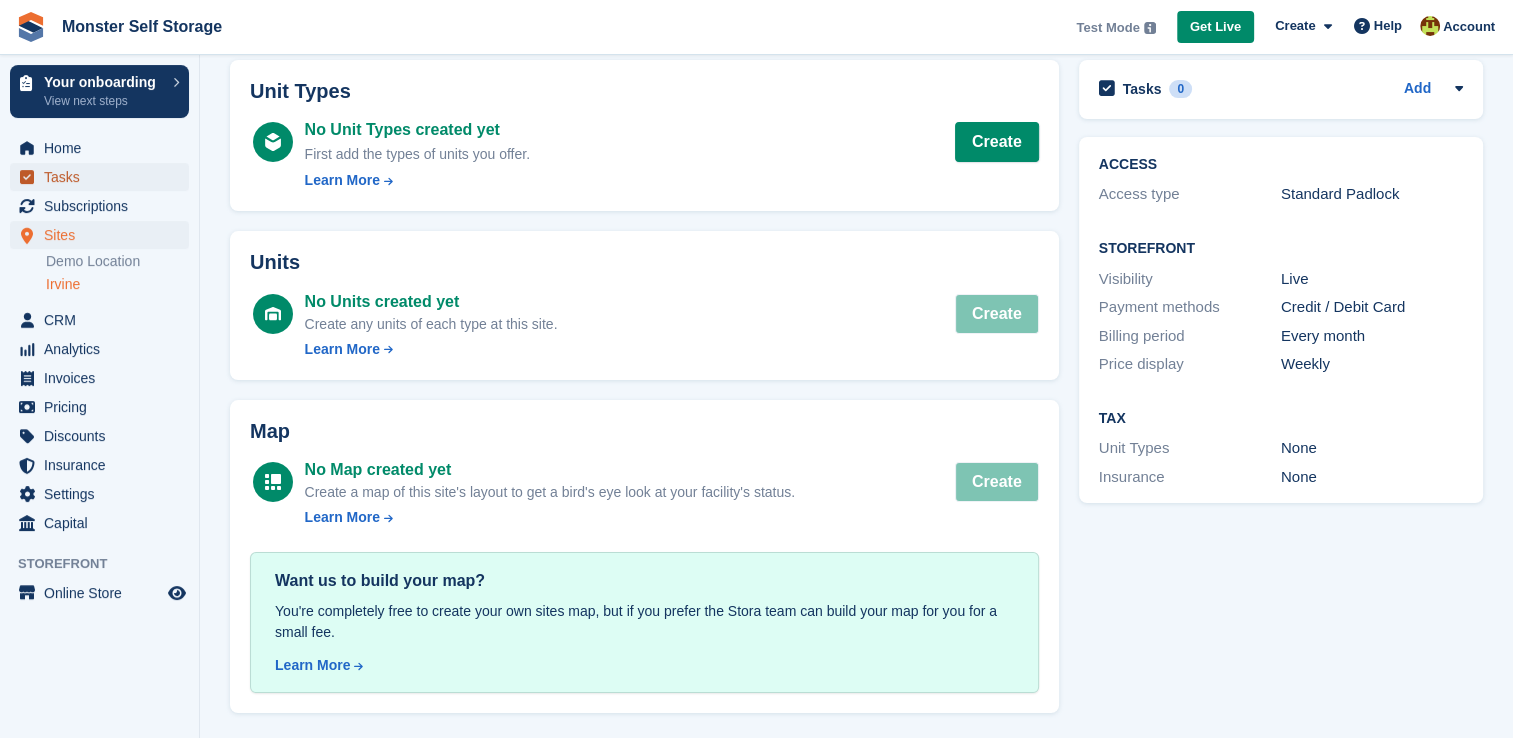 click on "Tasks" at bounding box center [104, 177] 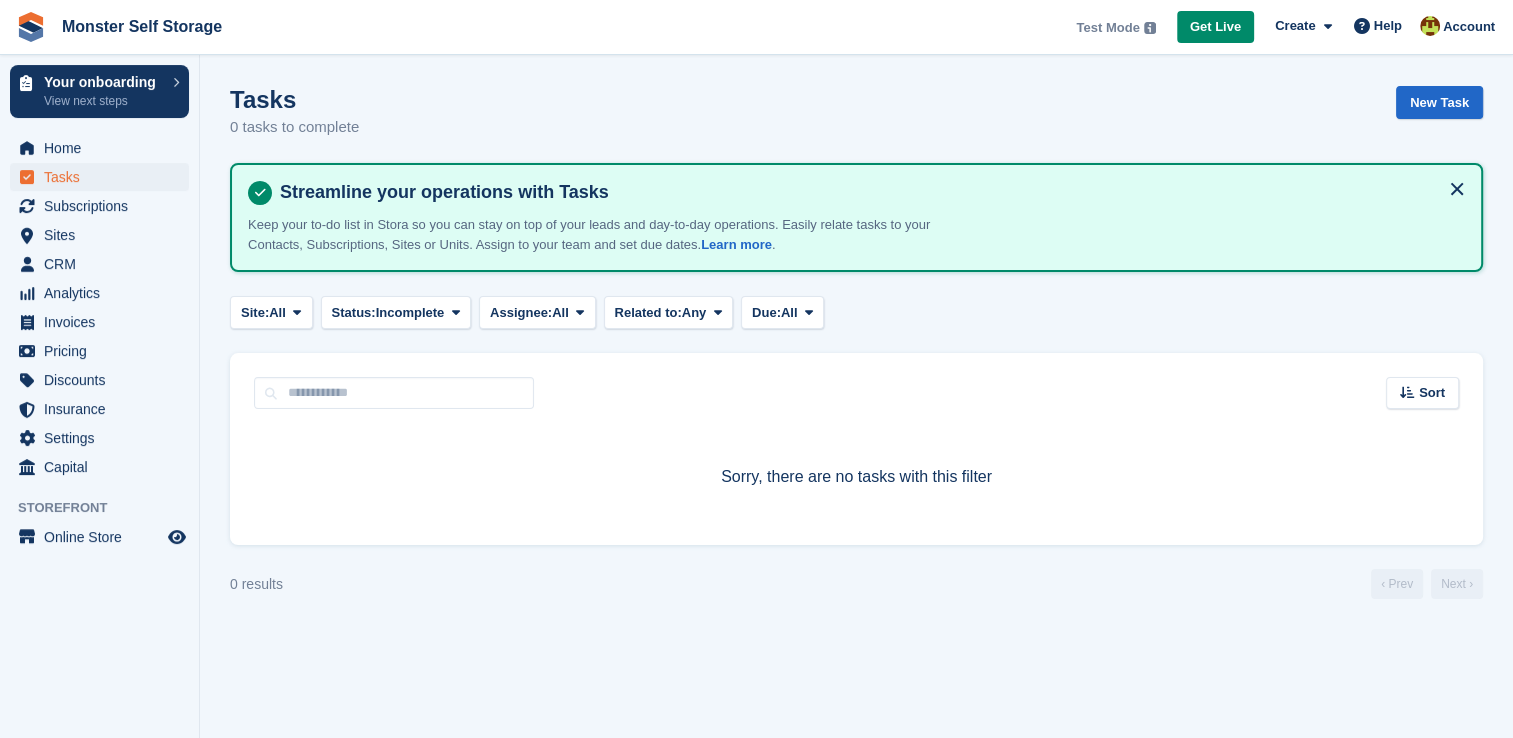 scroll, scrollTop: 0, scrollLeft: 0, axis: both 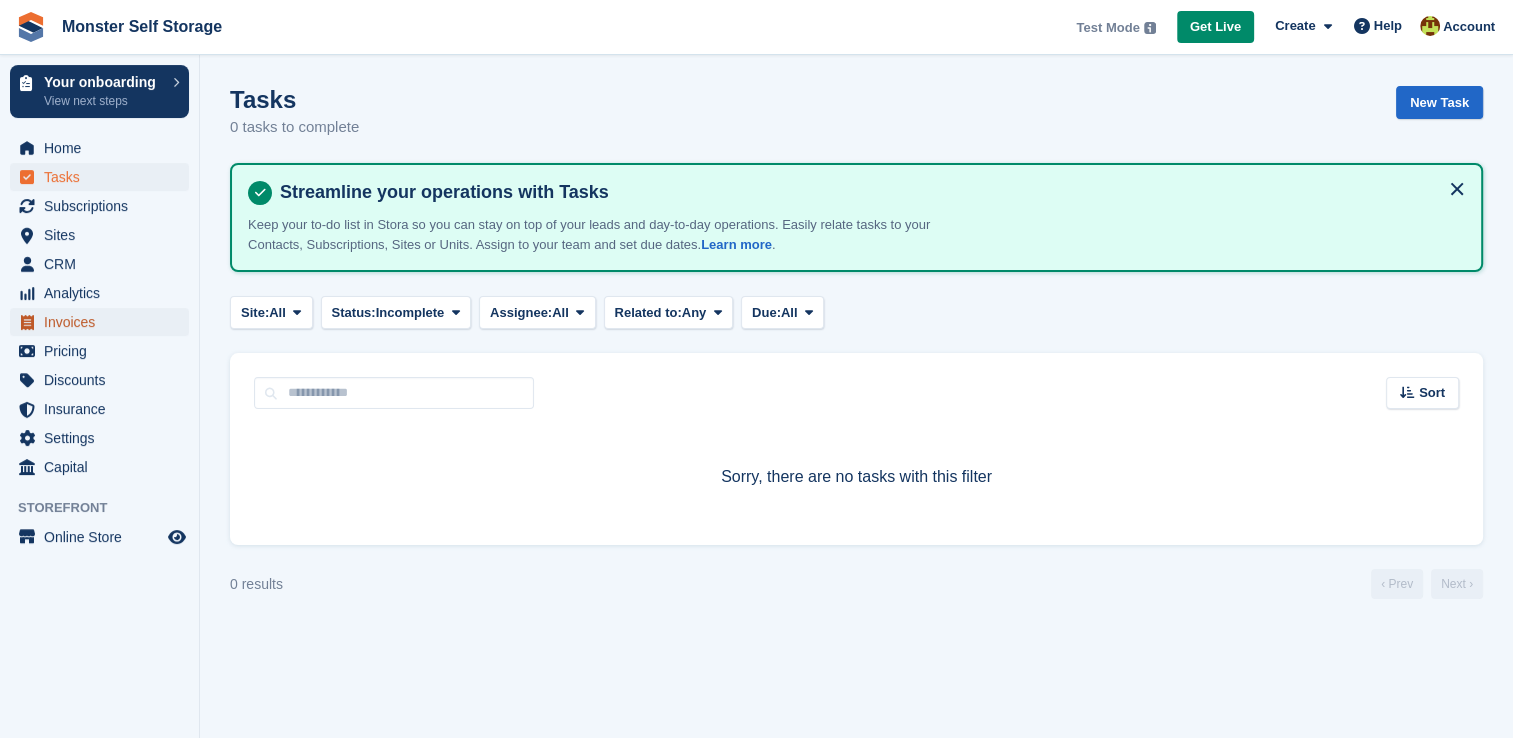 click on "Invoices" at bounding box center [104, 322] 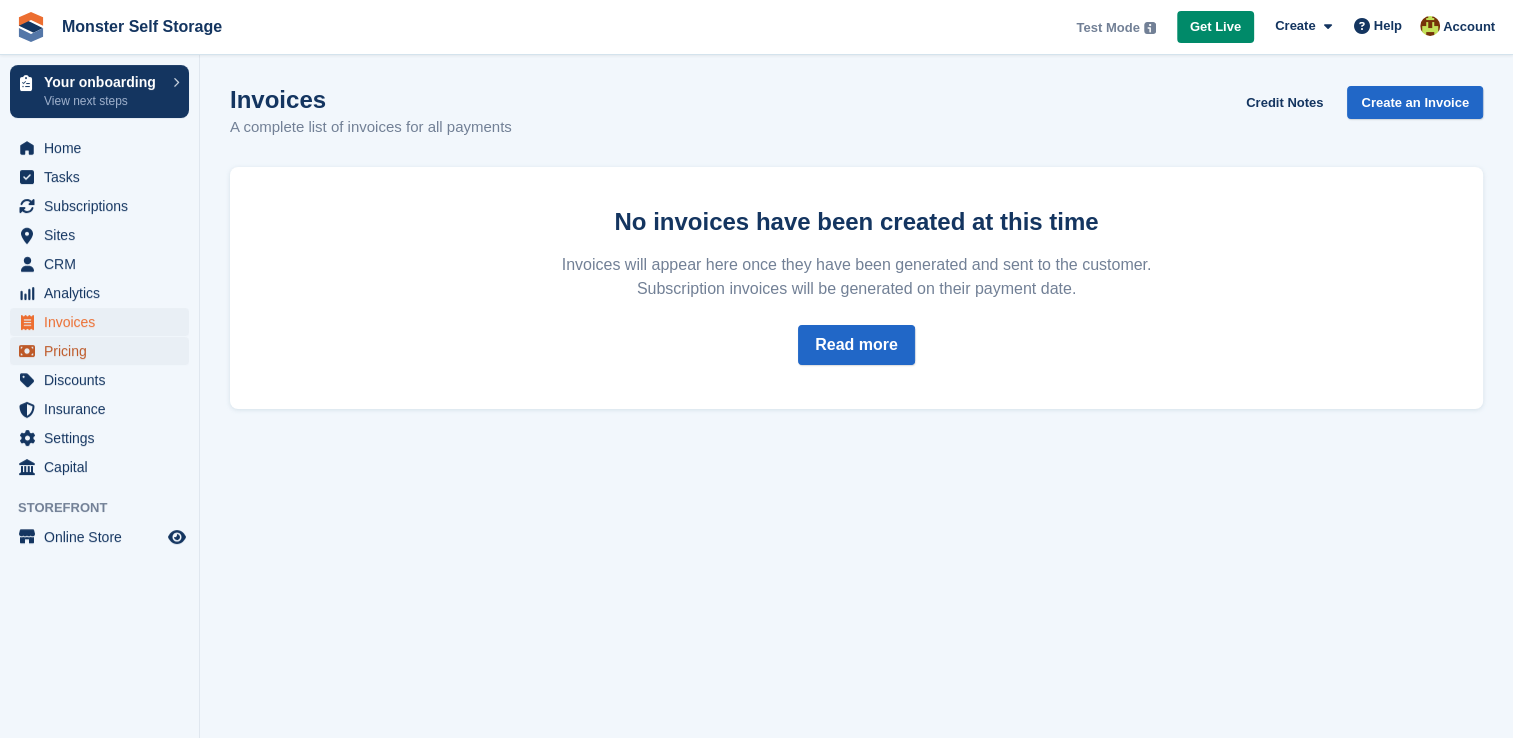 click on "Pricing" at bounding box center (104, 351) 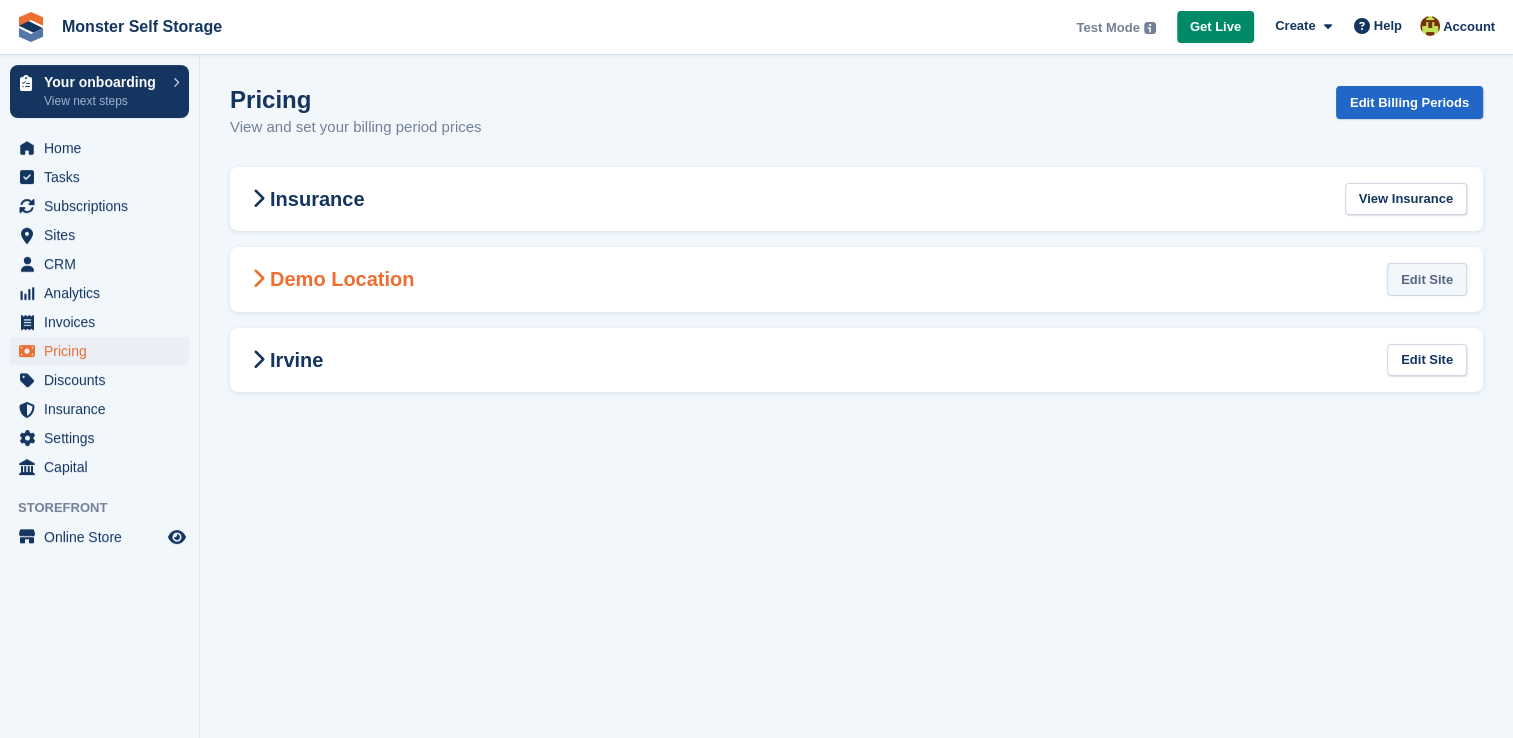 click on "Edit Site" at bounding box center [1427, 279] 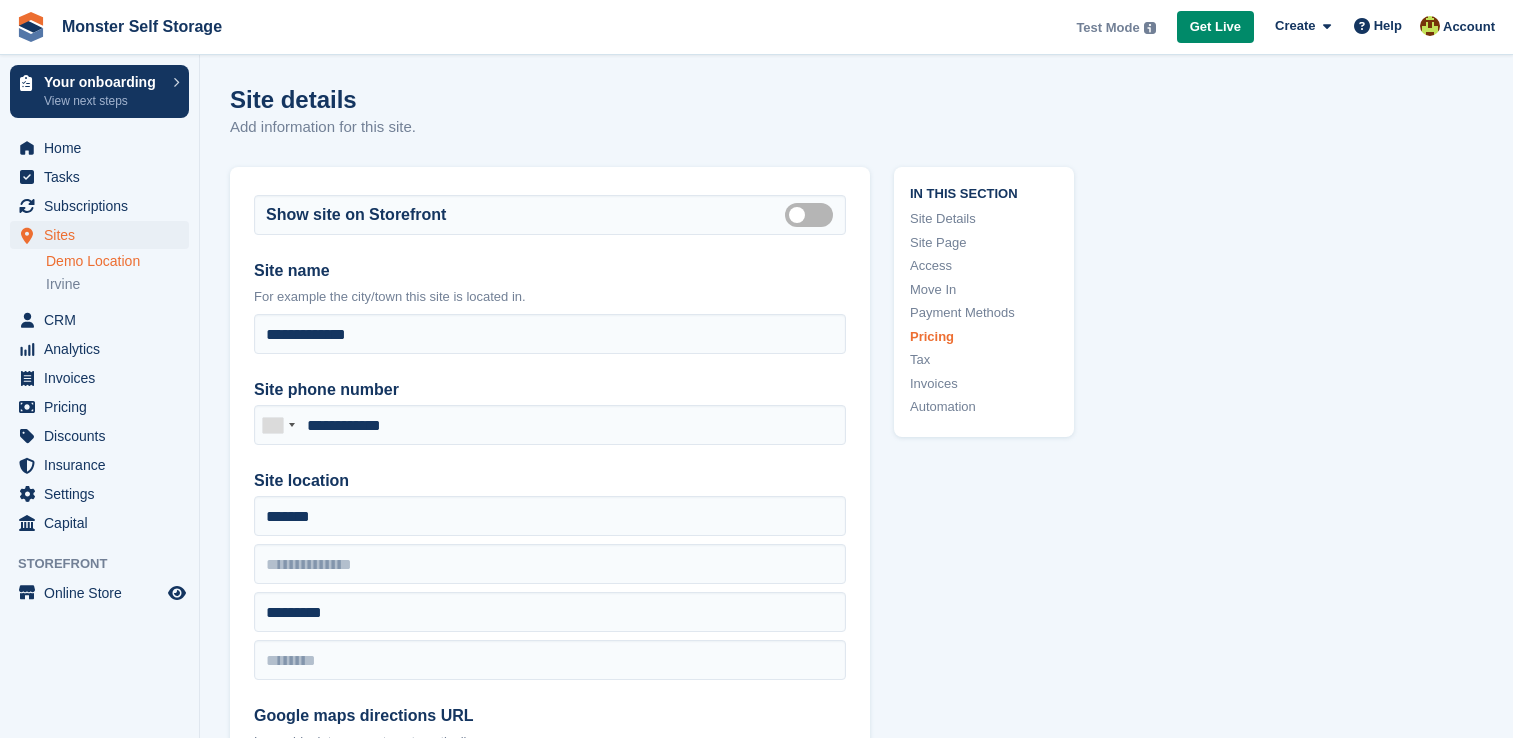 scroll, scrollTop: 6118, scrollLeft: 0, axis: vertical 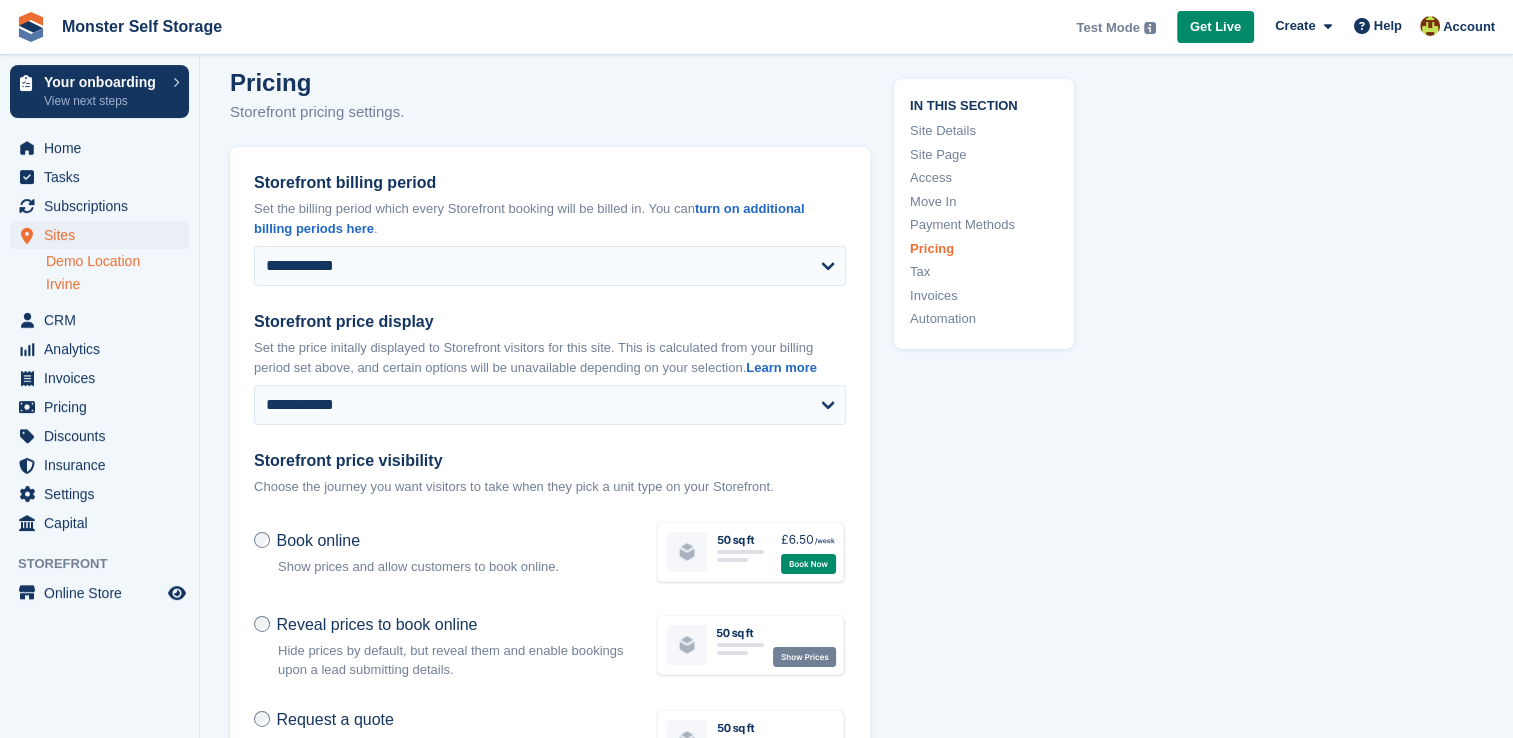 click on "Irvine" at bounding box center (117, 284) 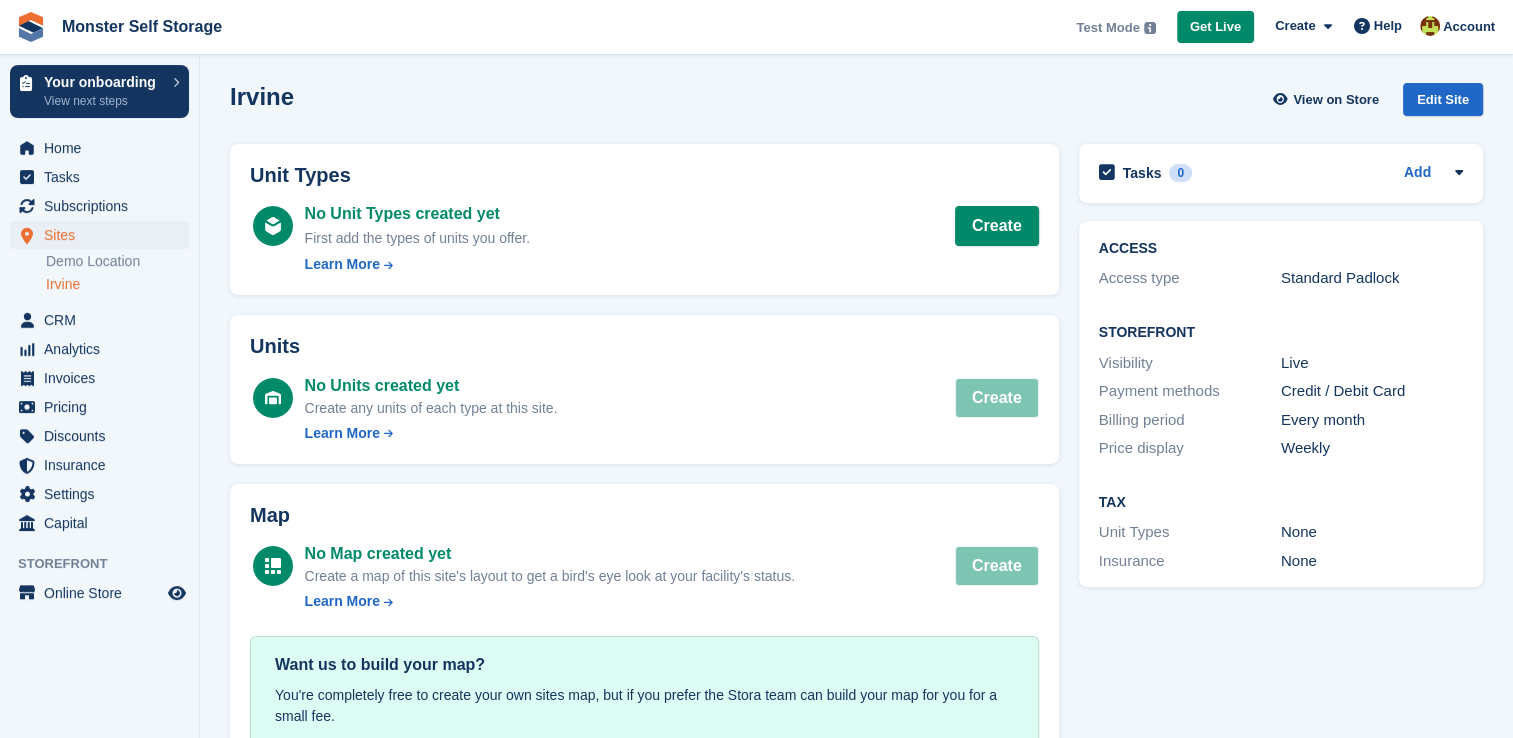 scroll, scrollTop: 0, scrollLeft: 0, axis: both 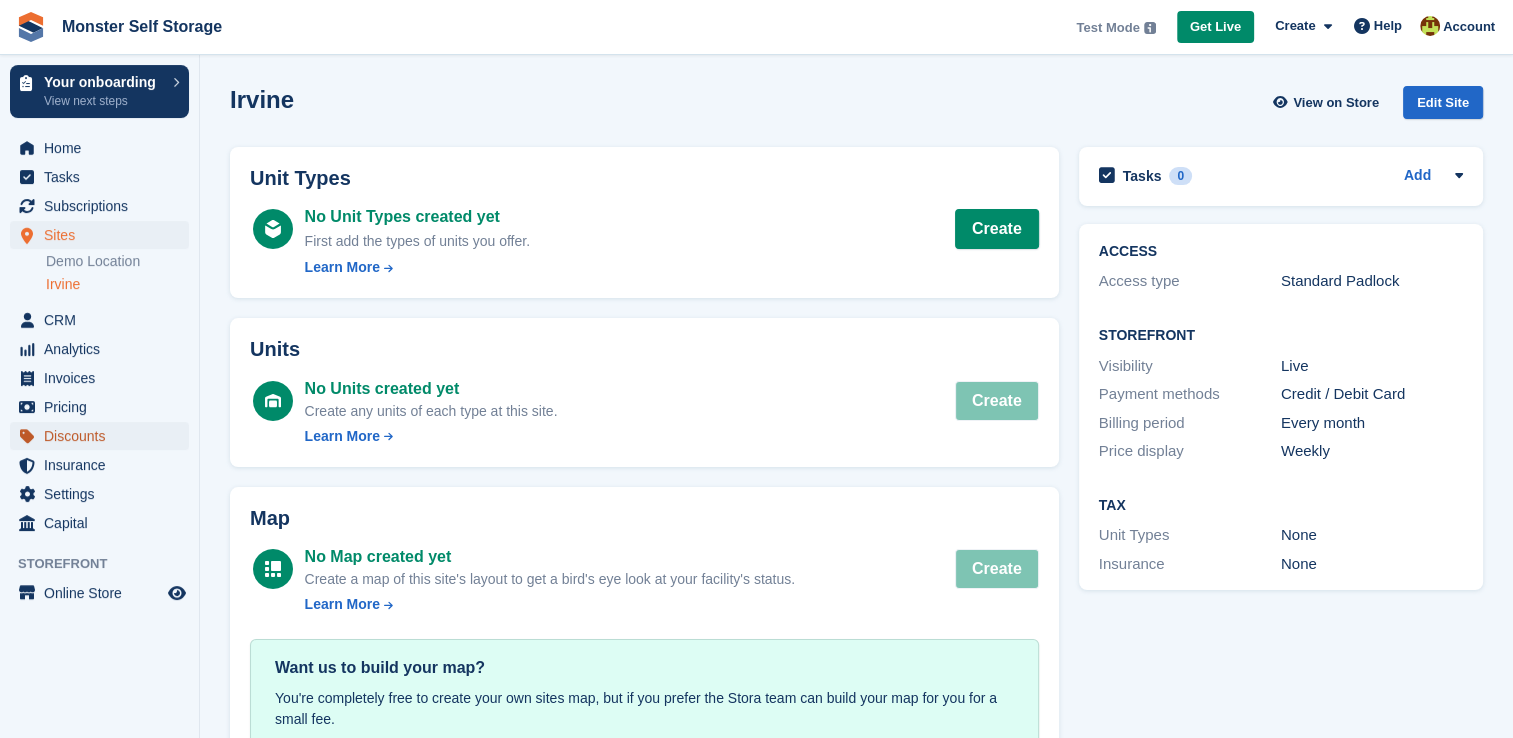 click on "Discounts" at bounding box center [104, 436] 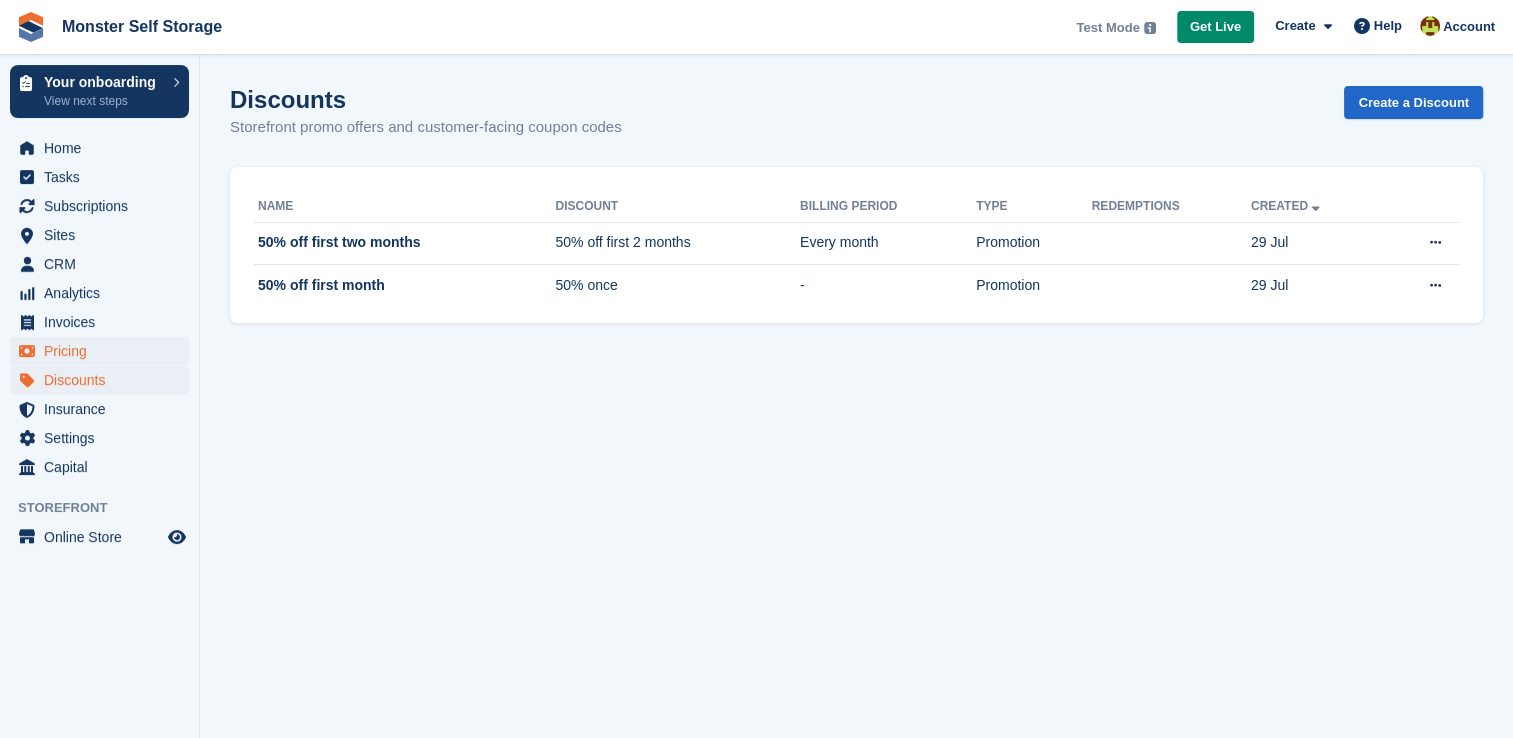 click on "Pricing" at bounding box center [104, 351] 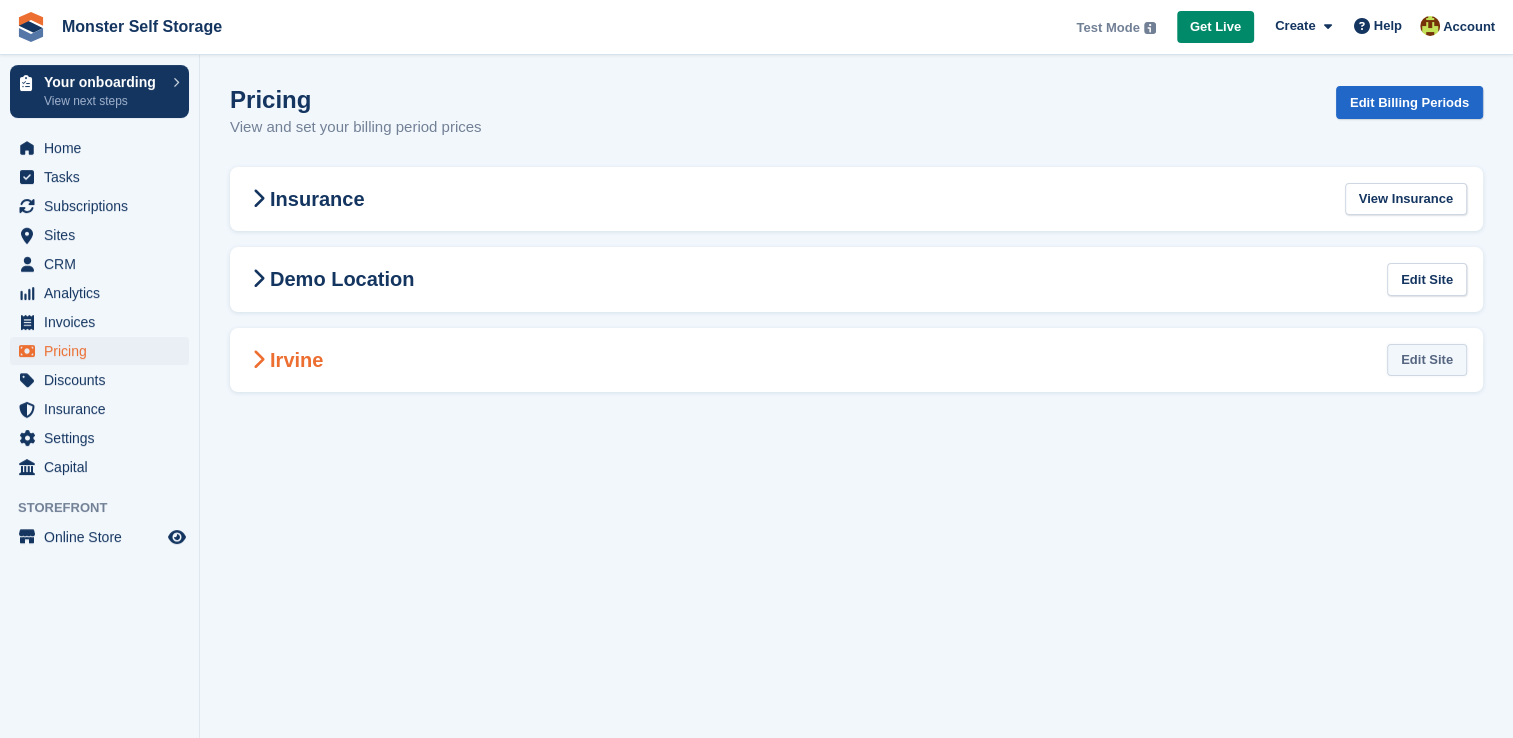 click on "Edit Site" at bounding box center (1427, 360) 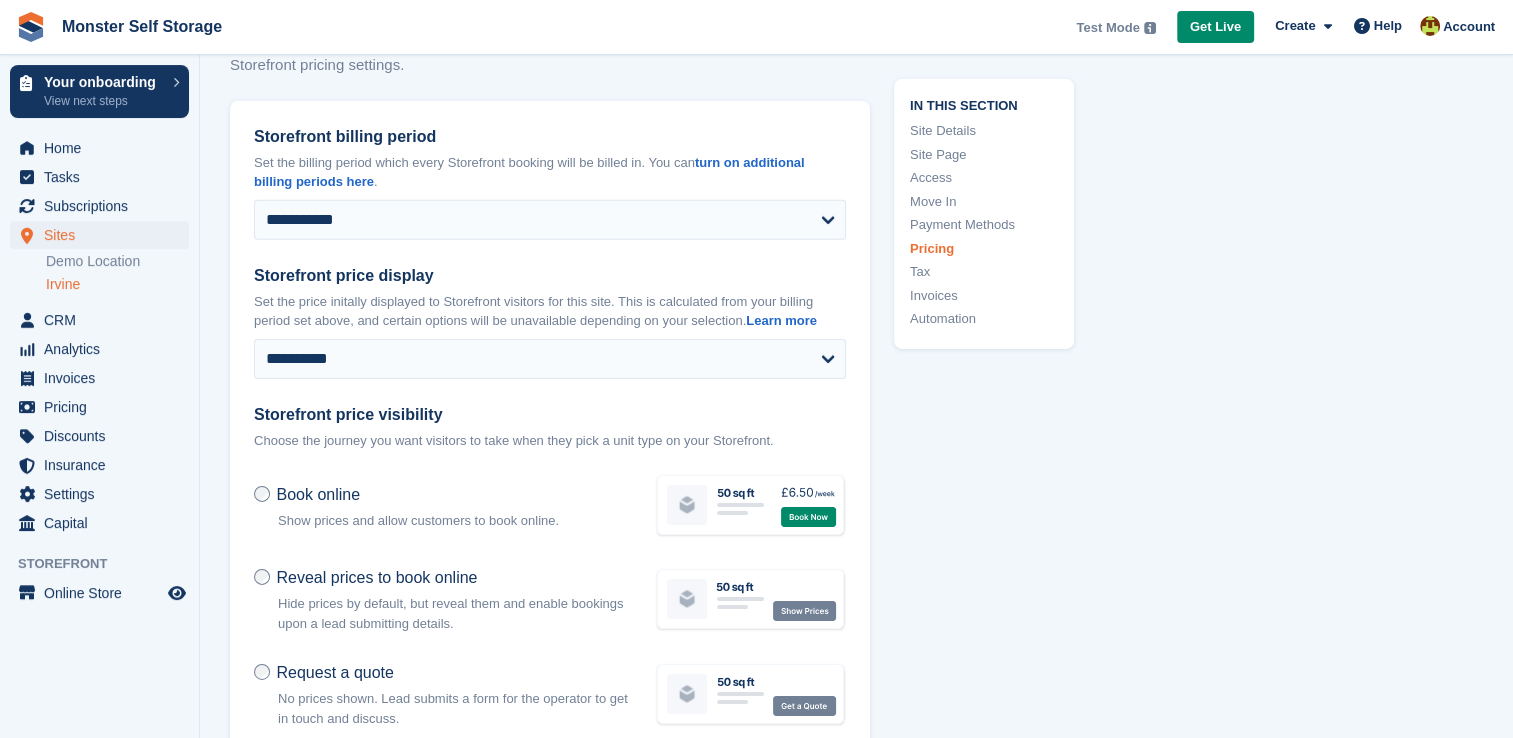 scroll, scrollTop: 6334, scrollLeft: 0, axis: vertical 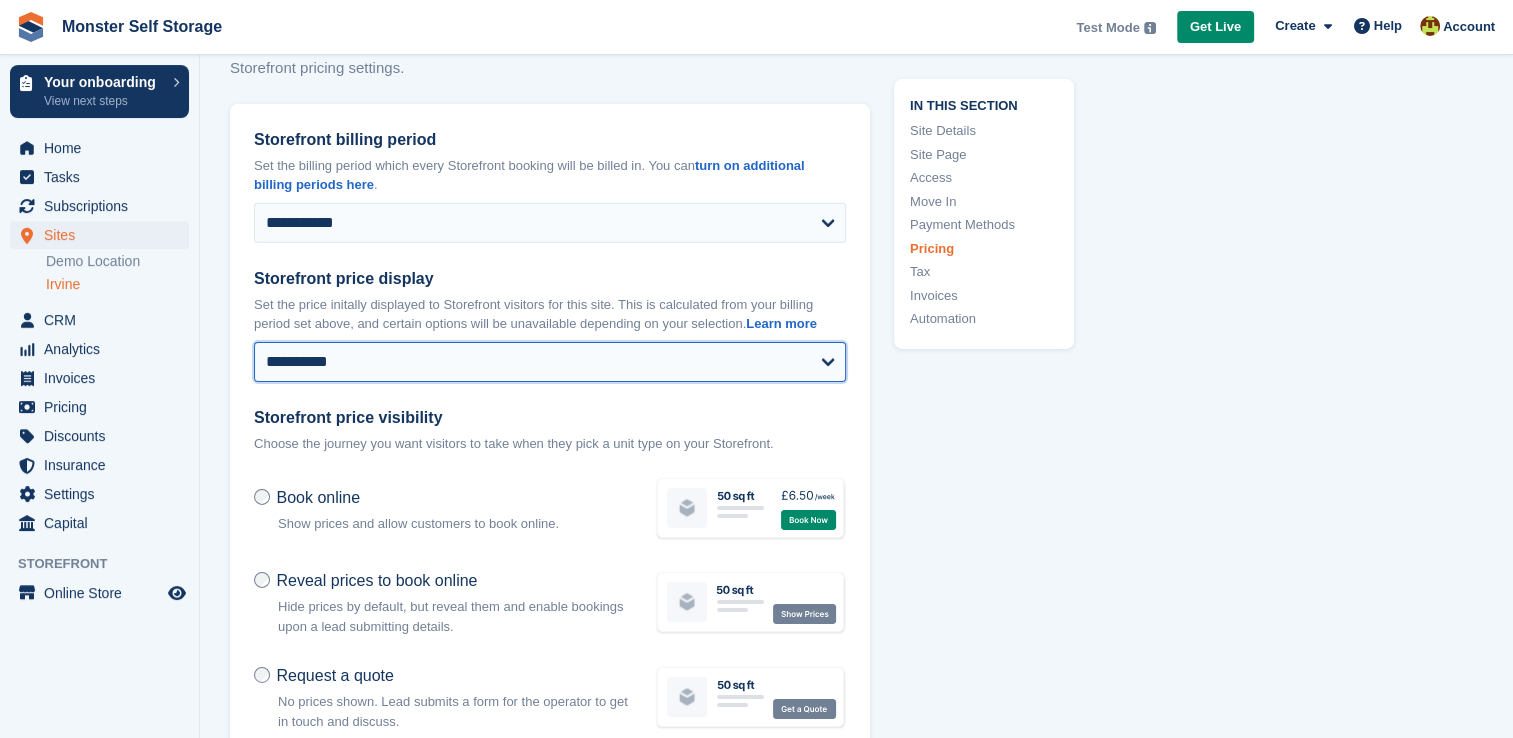click on "**********" at bounding box center (550, 362) 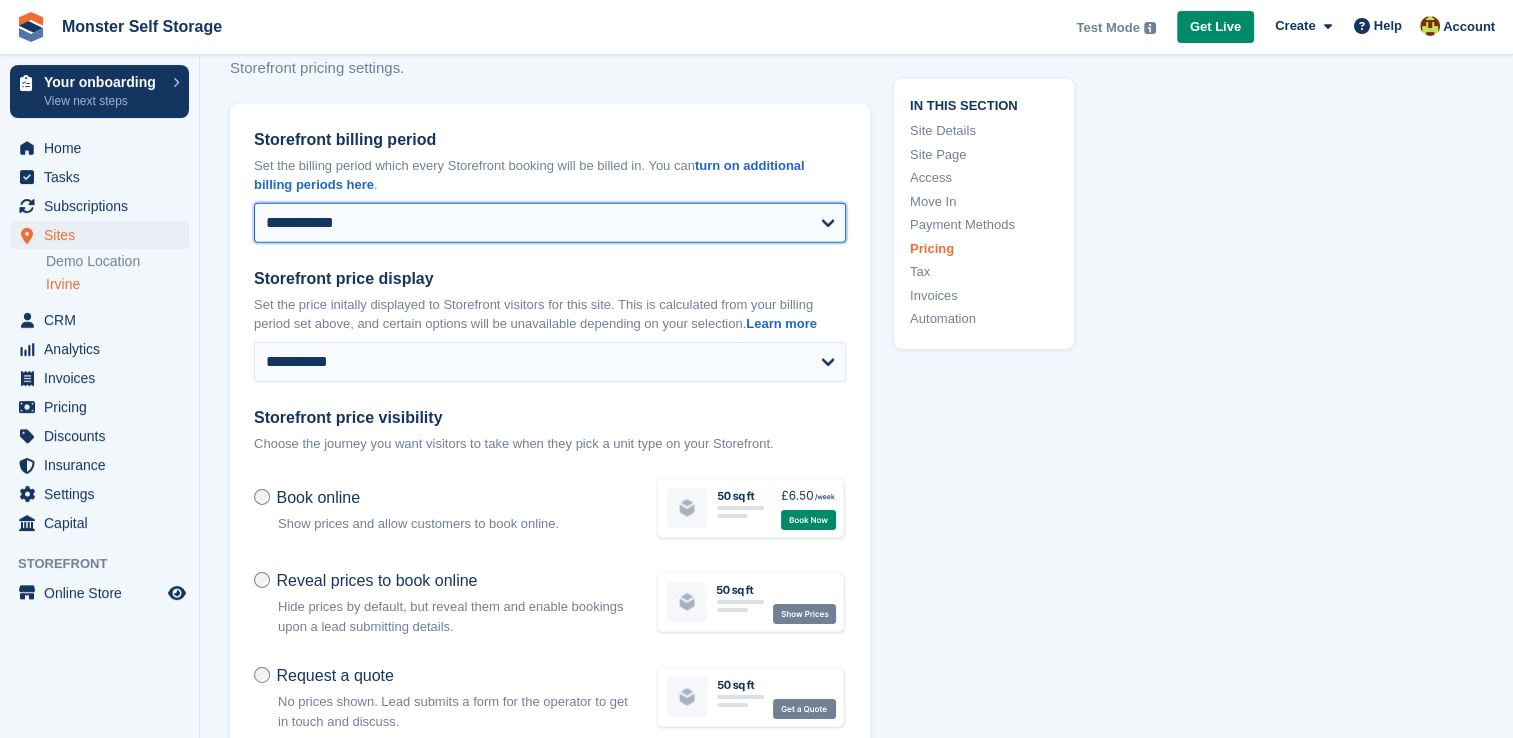 click on "**********" at bounding box center [550, 223] 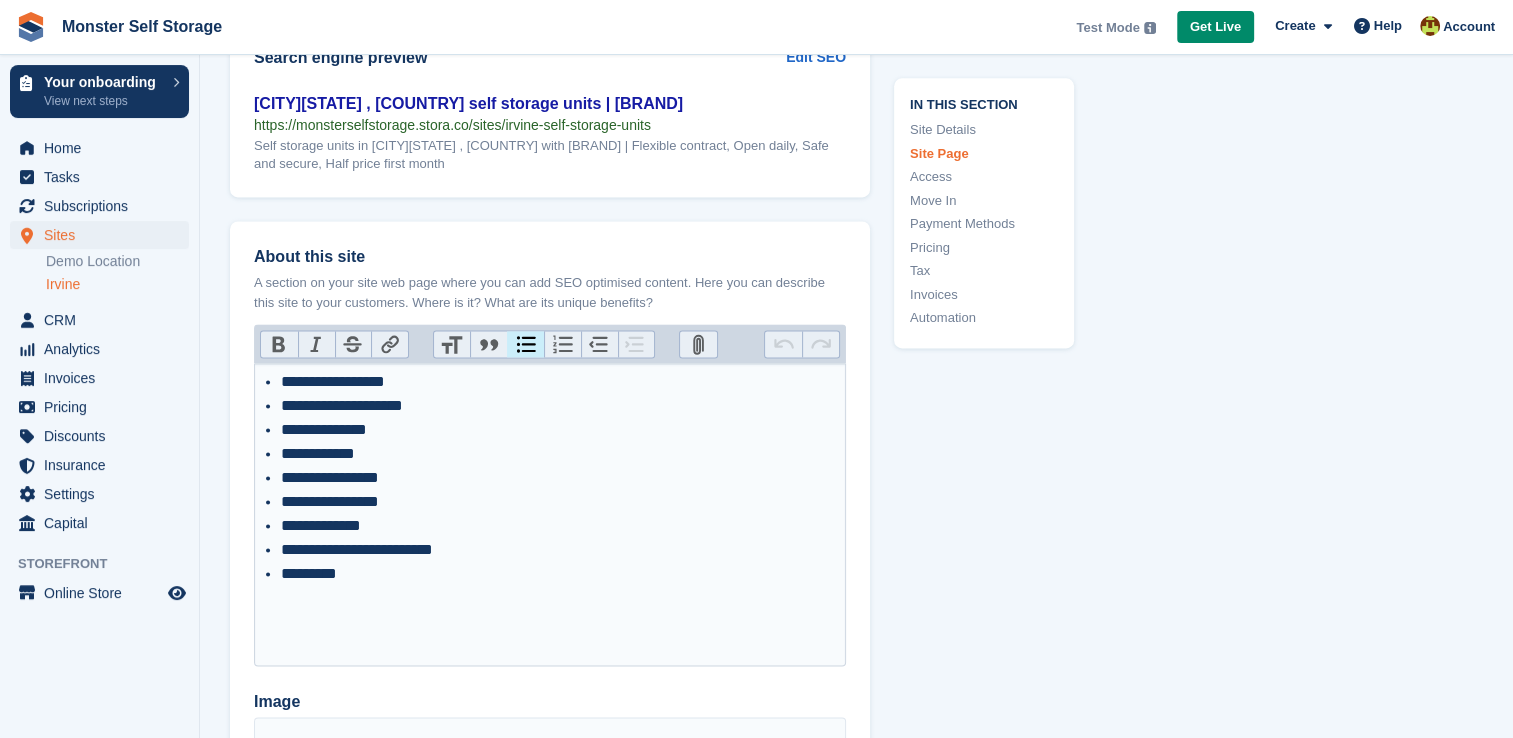 scroll, scrollTop: 2676, scrollLeft: 0, axis: vertical 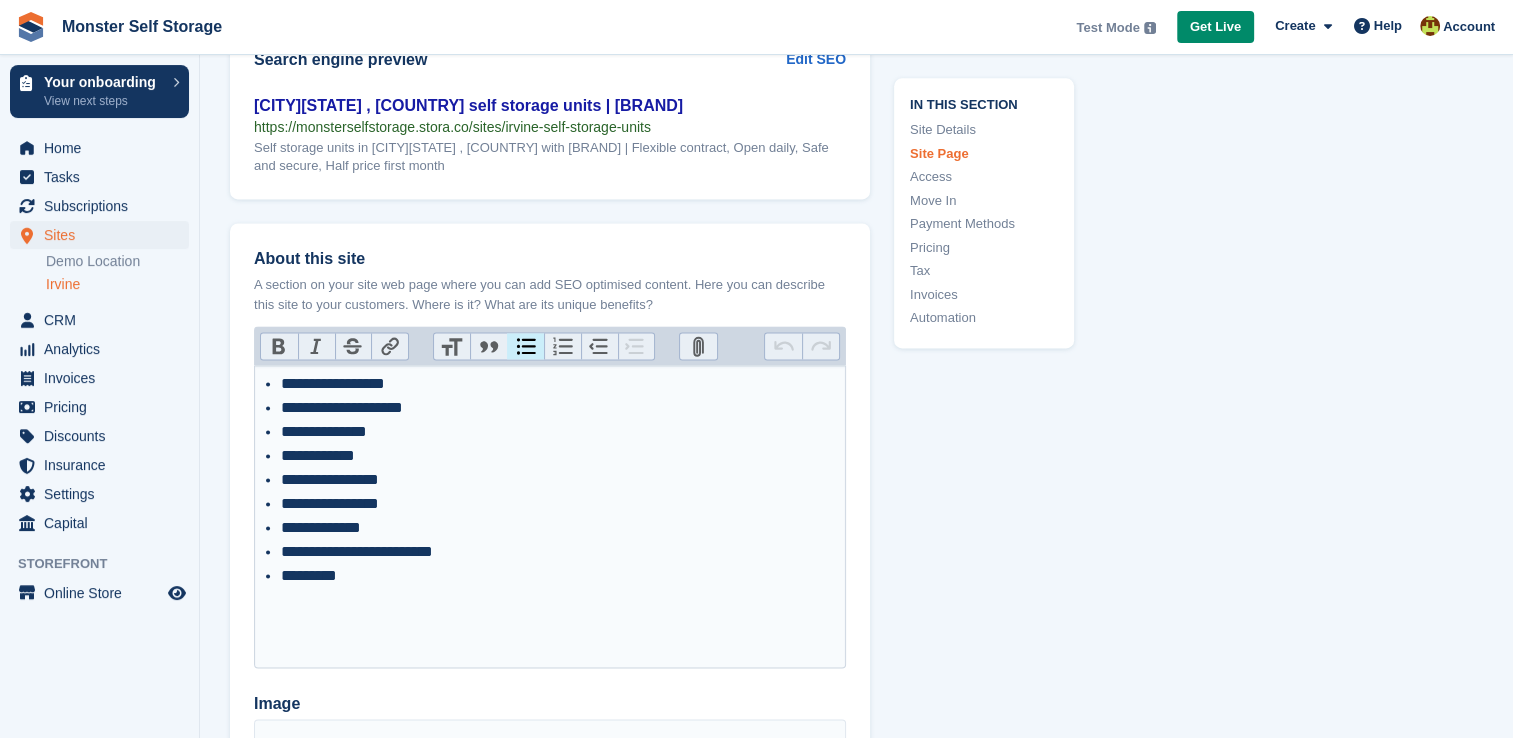click at bounding box center [550, 624] 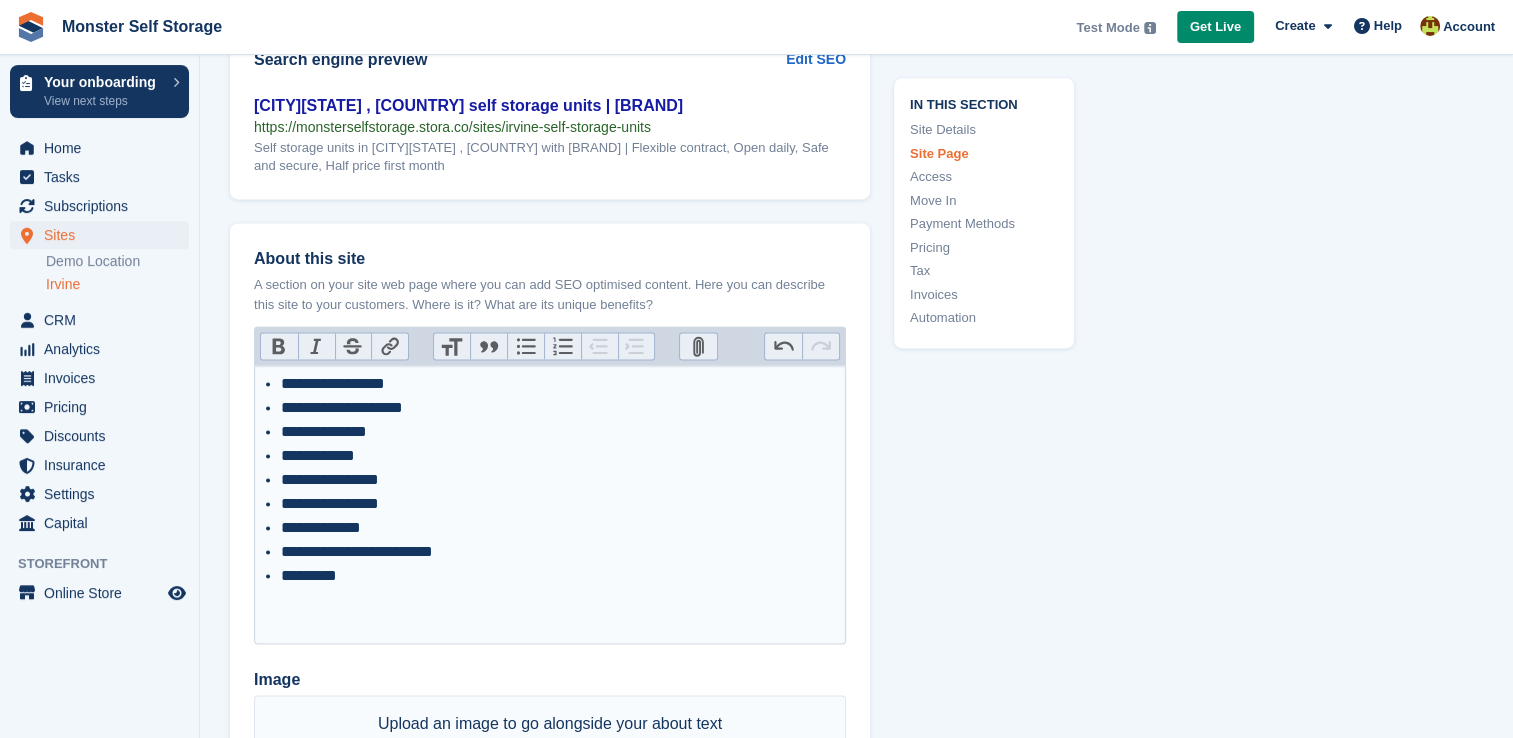click on "Bullets" at bounding box center [525, 346] 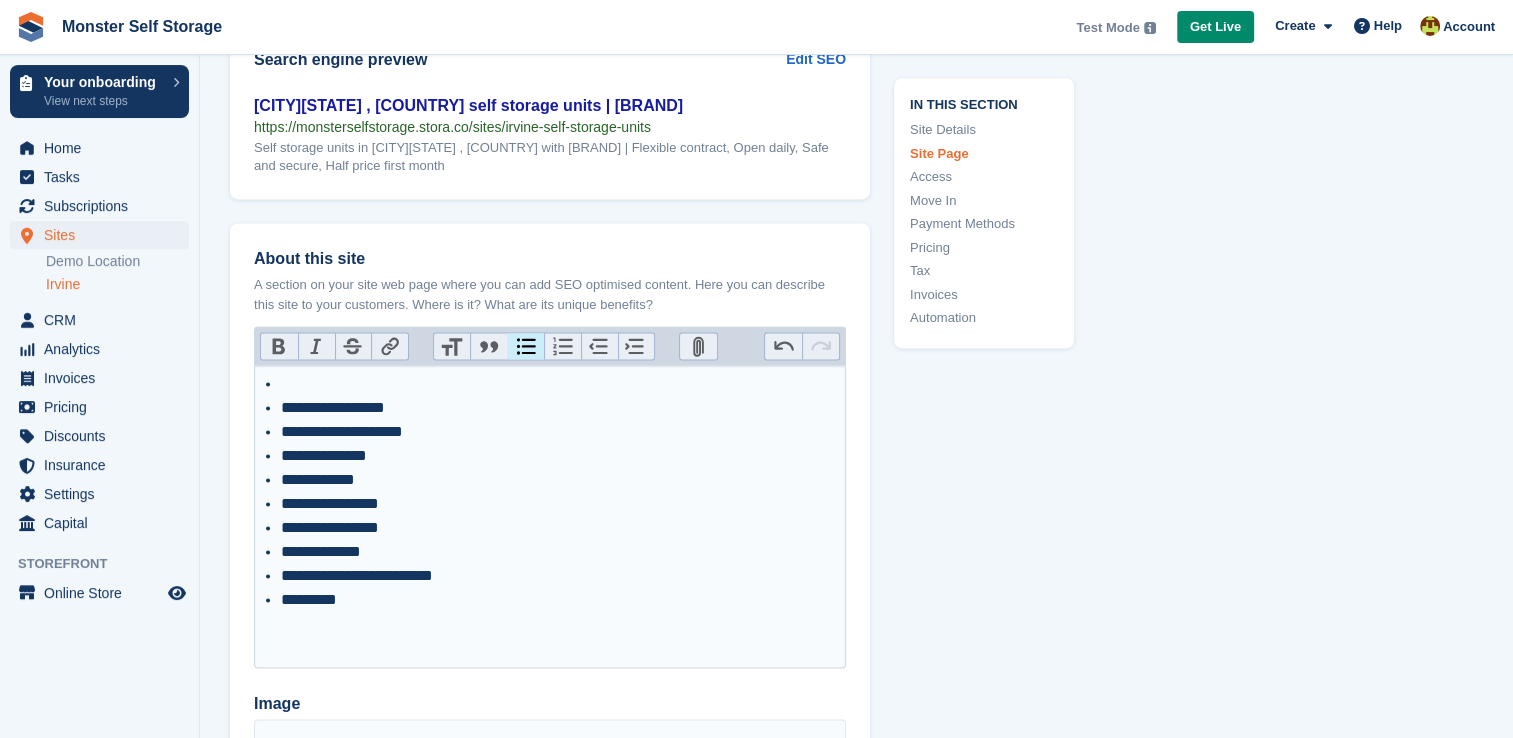 click on "**********" at bounding box center [550, 492] 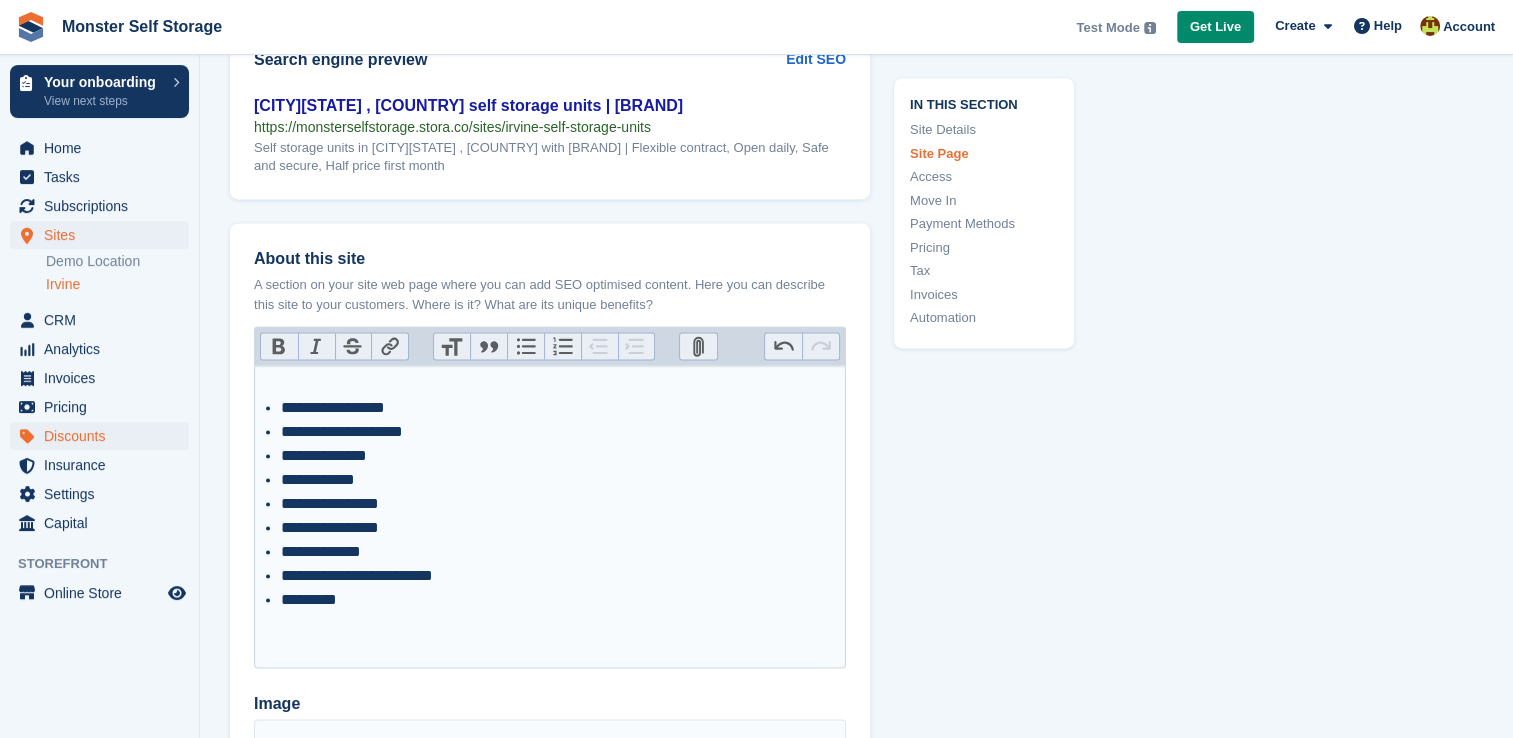 paste on "**********" 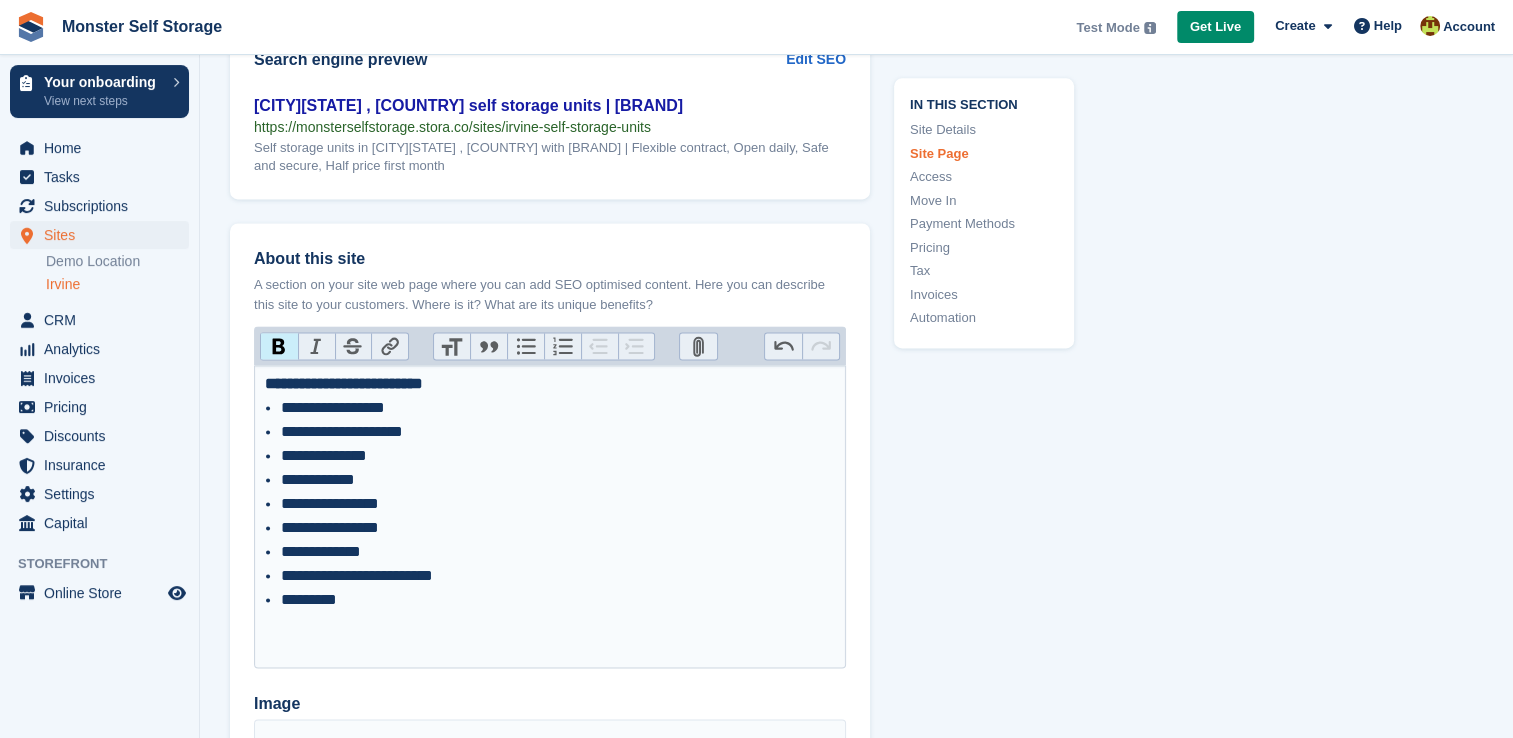 click at bounding box center (550, 624) 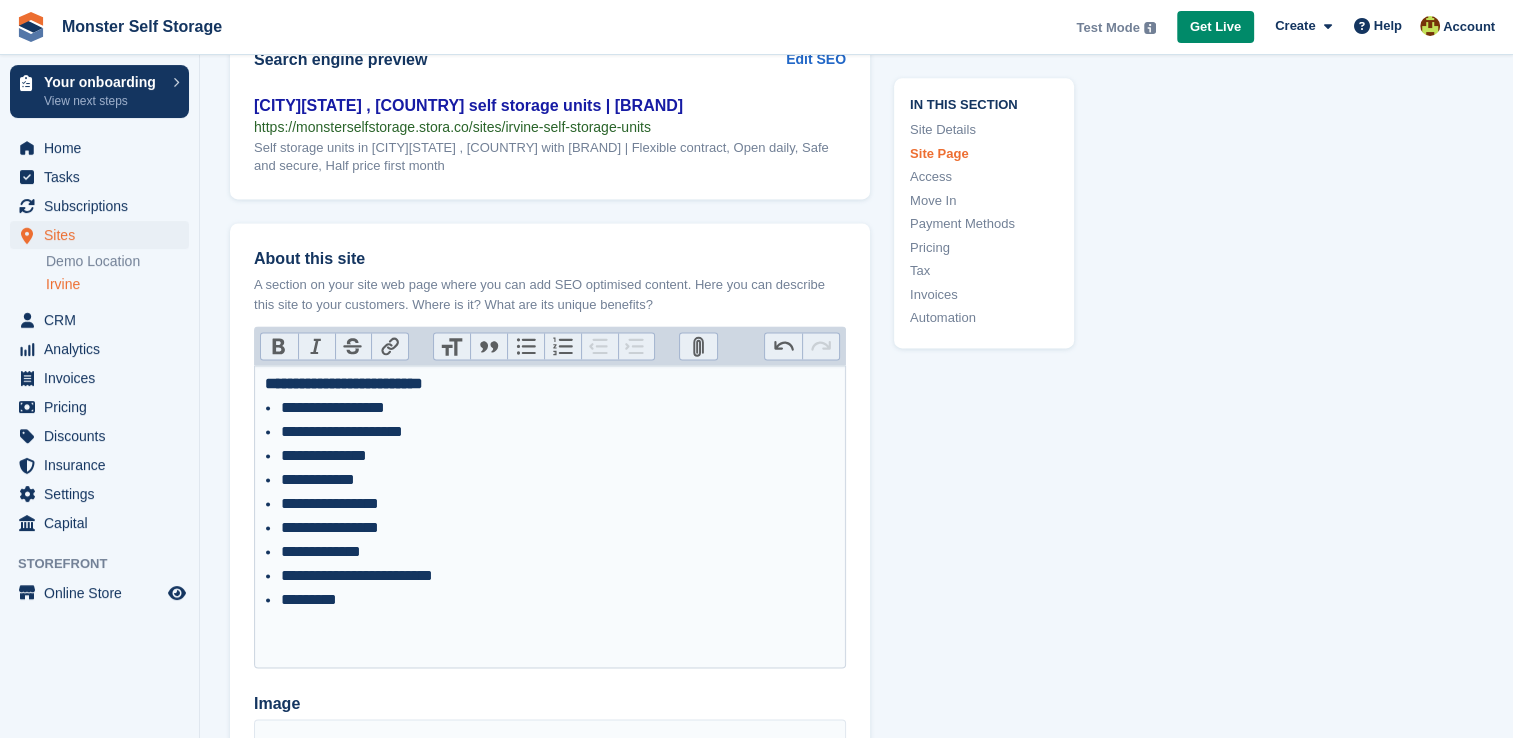 paste on "**********" 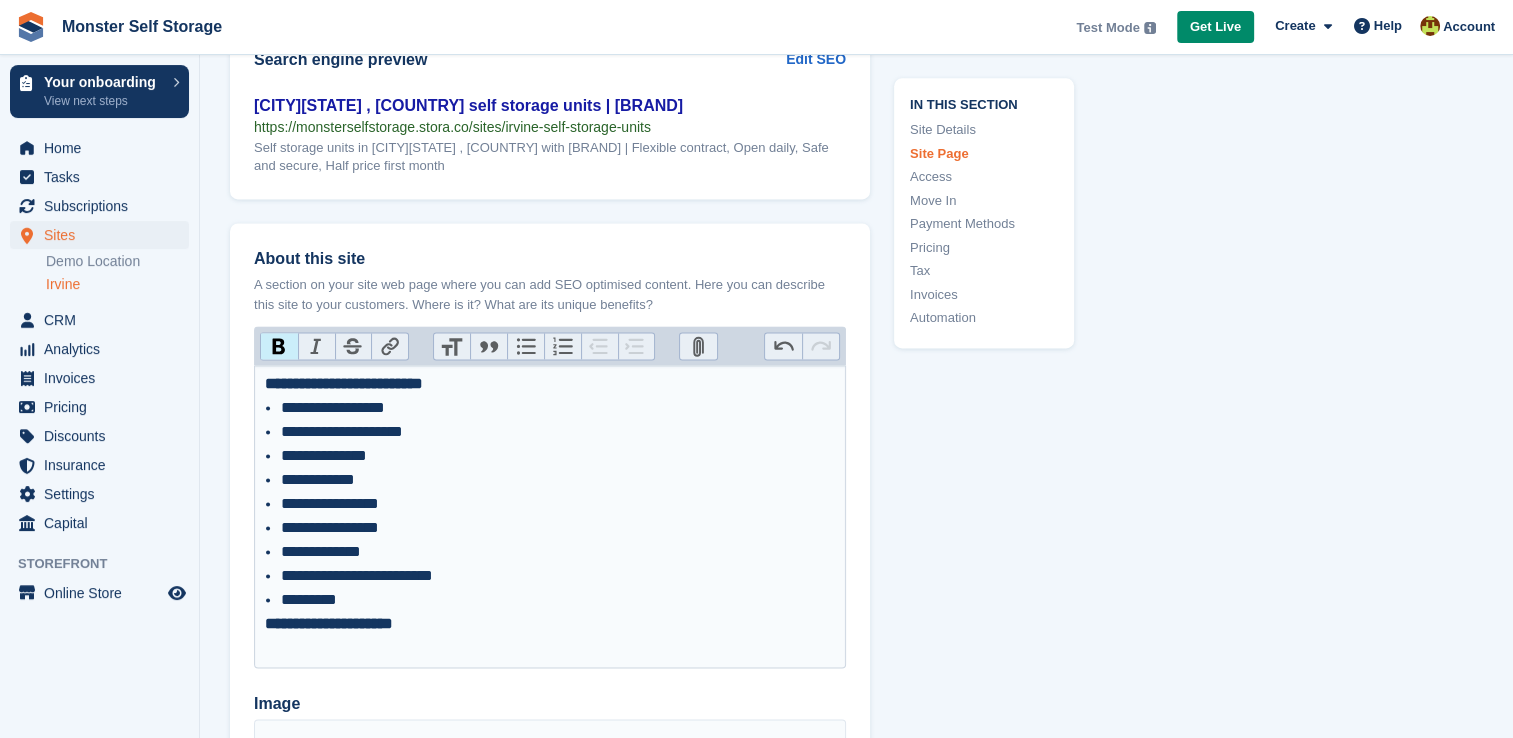 click on "Bullets" at bounding box center [525, 346] 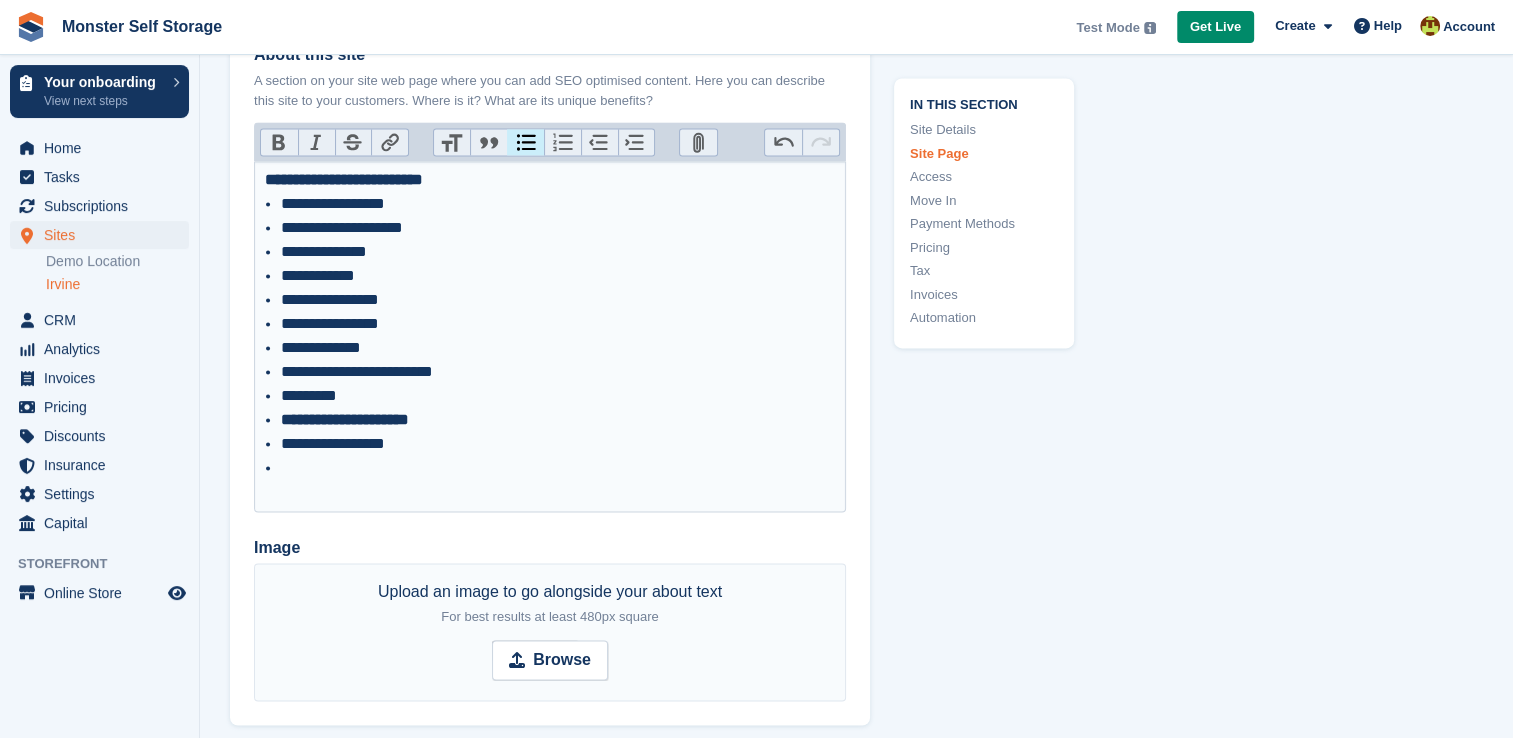 scroll, scrollTop: 2879, scrollLeft: 0, axis: vertical 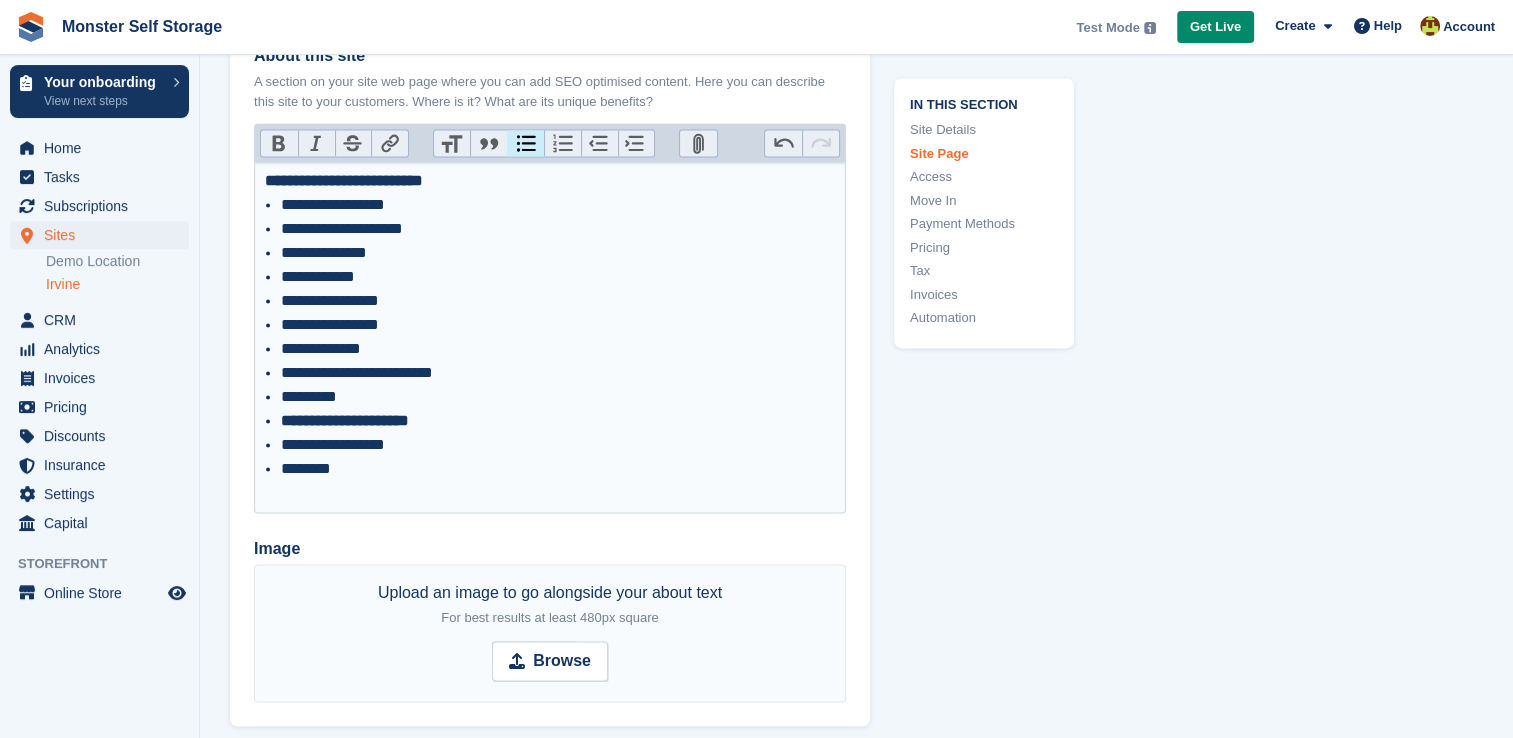 click on "**********" at bounding box center (550, 337) 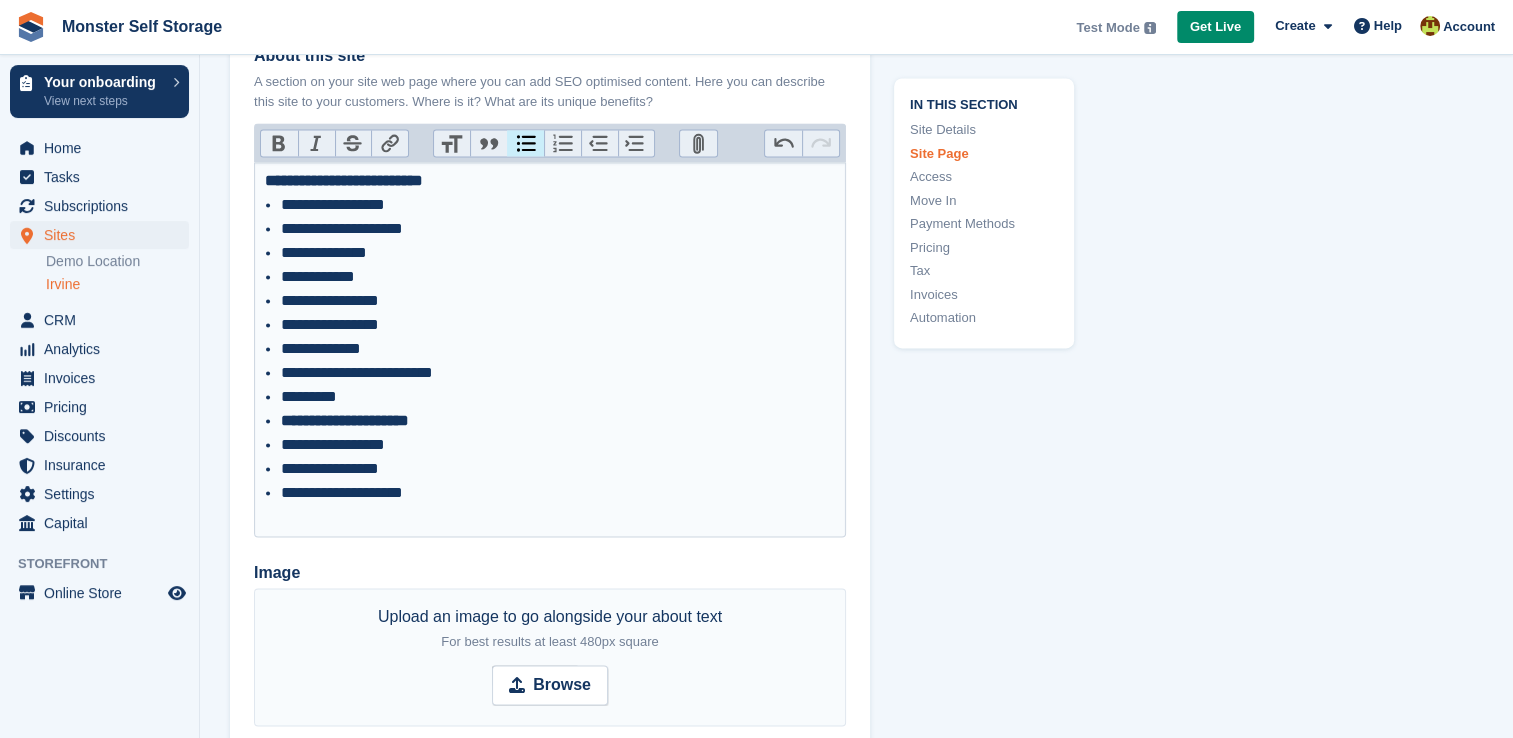 type on "**********" 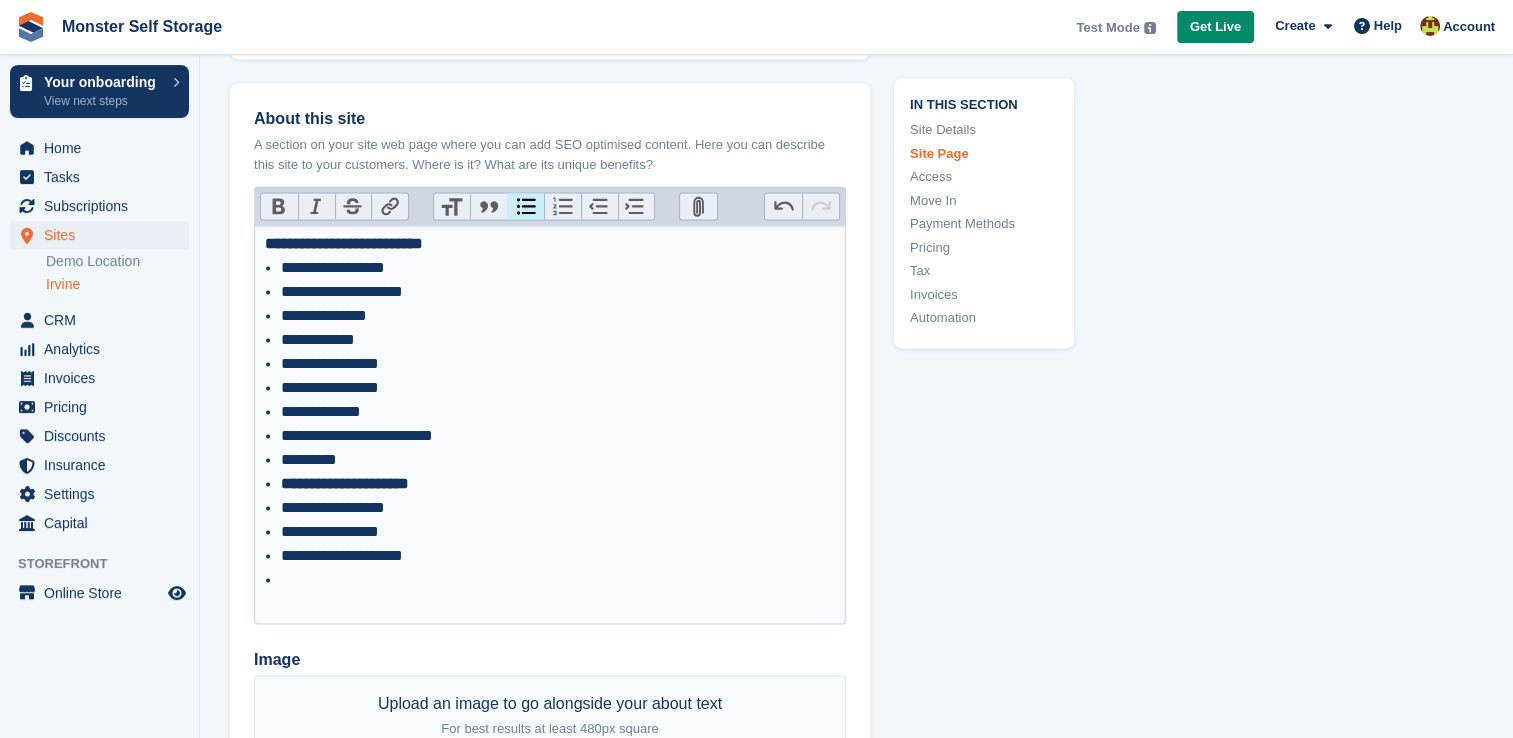 scroll, scrollTop: 2821, scrollLeft: 0, axis: vertical 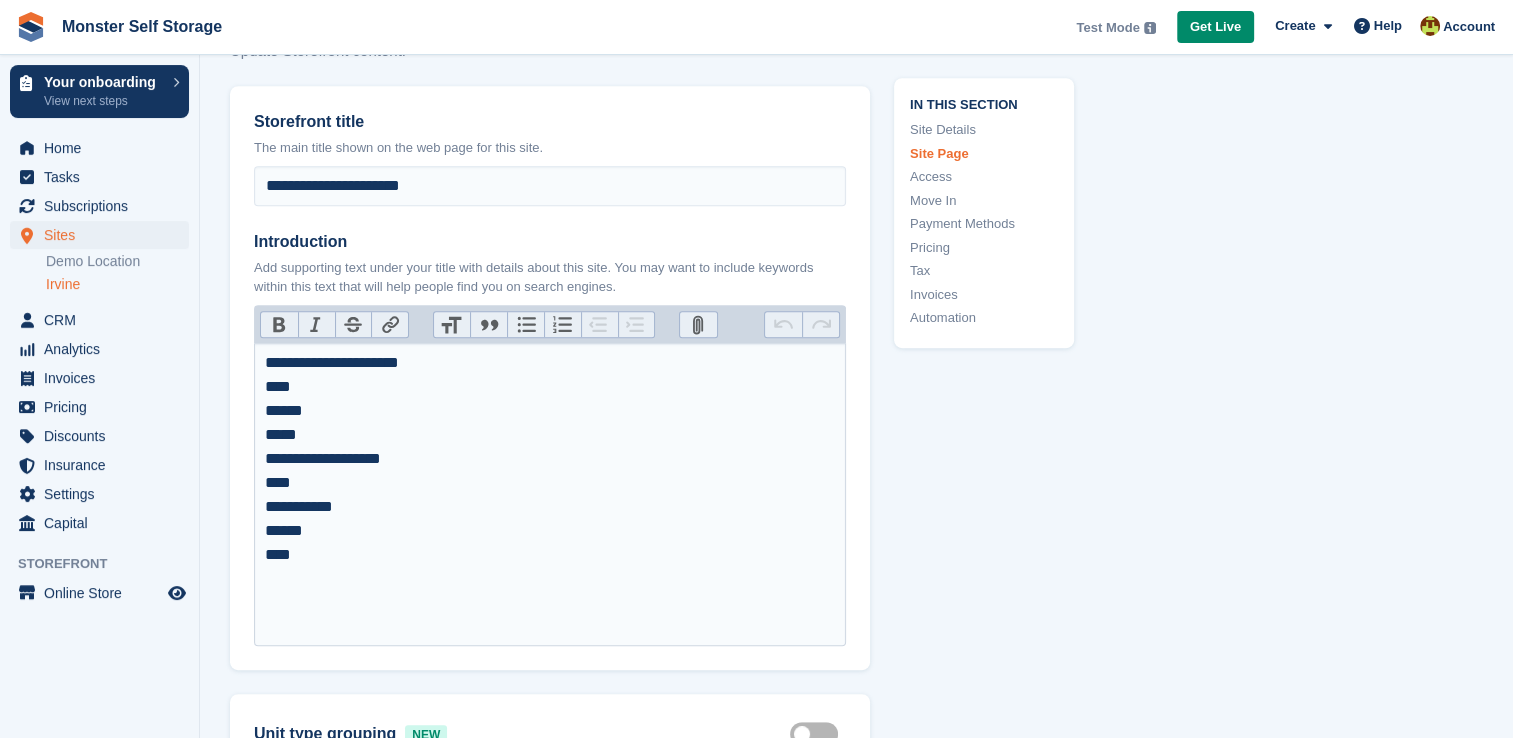 click on "**********" at bounding box center [550, 495] 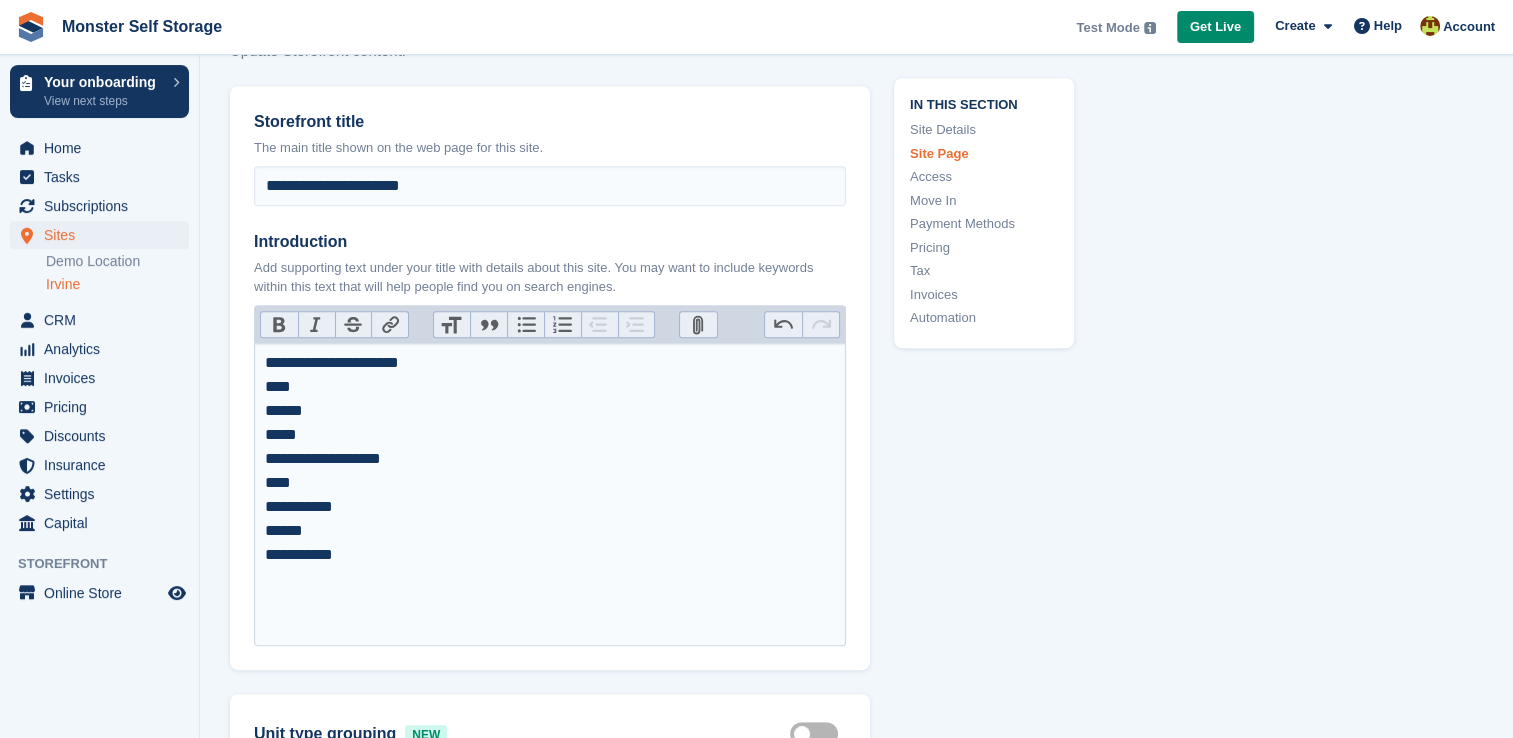 type on "**********" 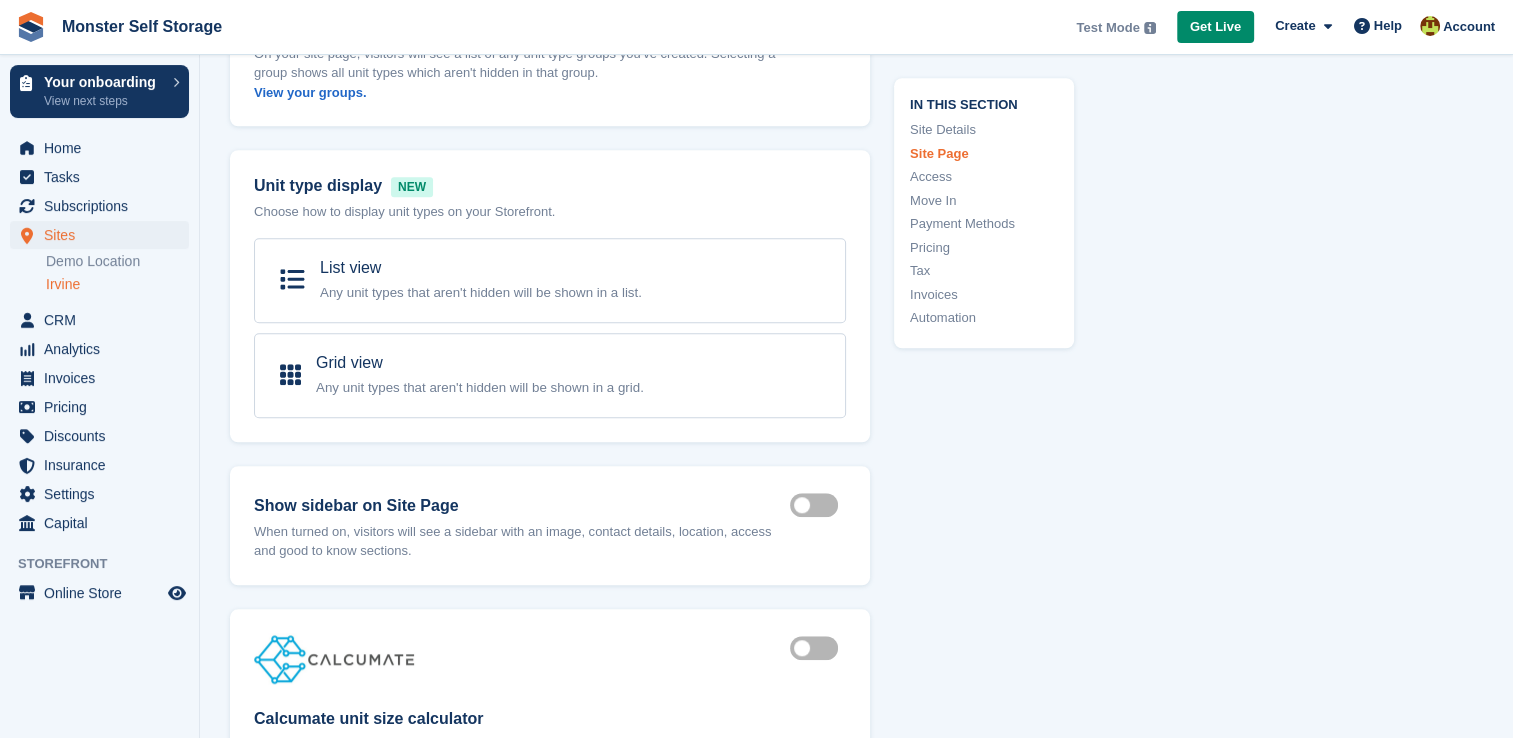 scroll, scrollTop: 1602, scrollLeft: 0, axis: vertical 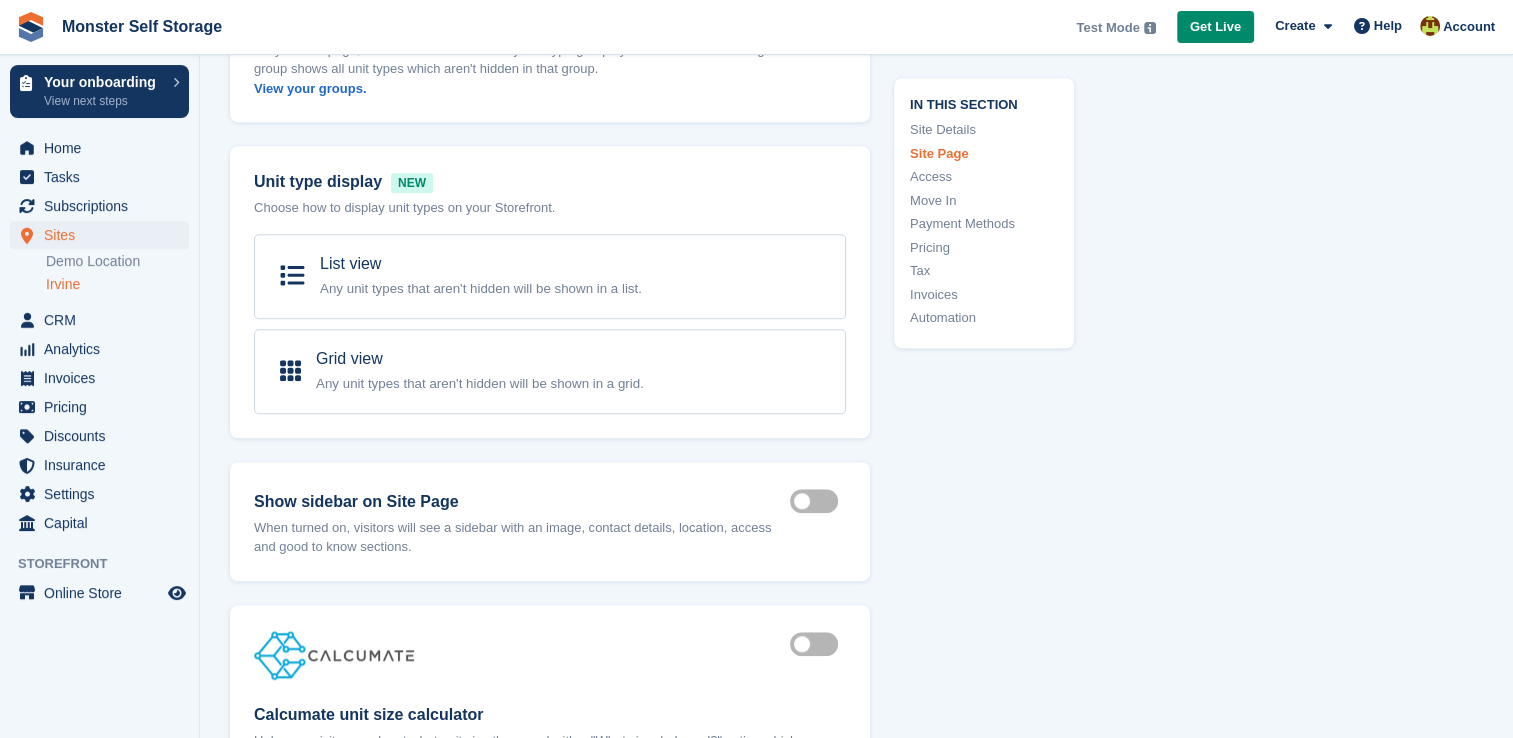 click on "Access" at bounding box center [984, 178] 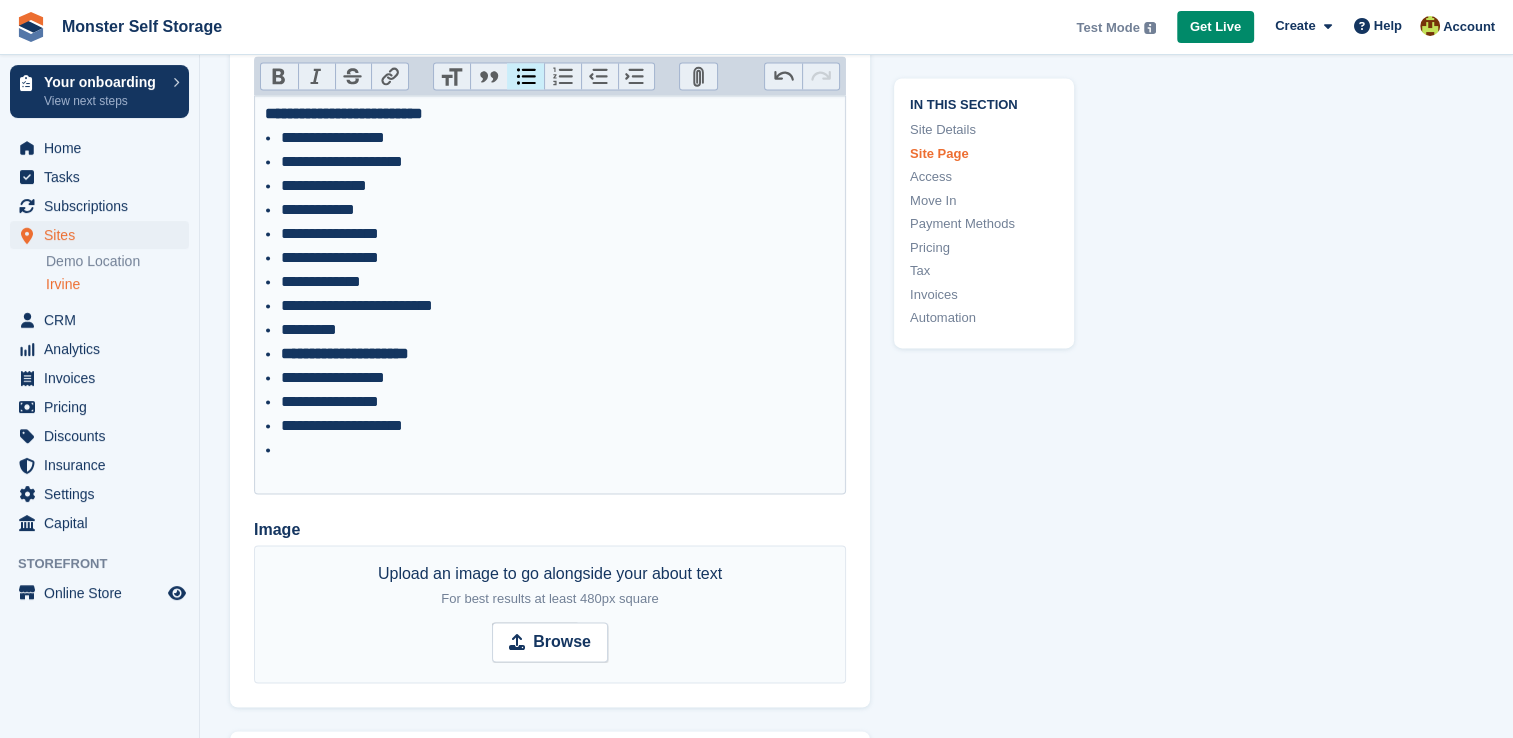 scroll, scrollTop: 2947, scrollLeft: 0, axis: vertical 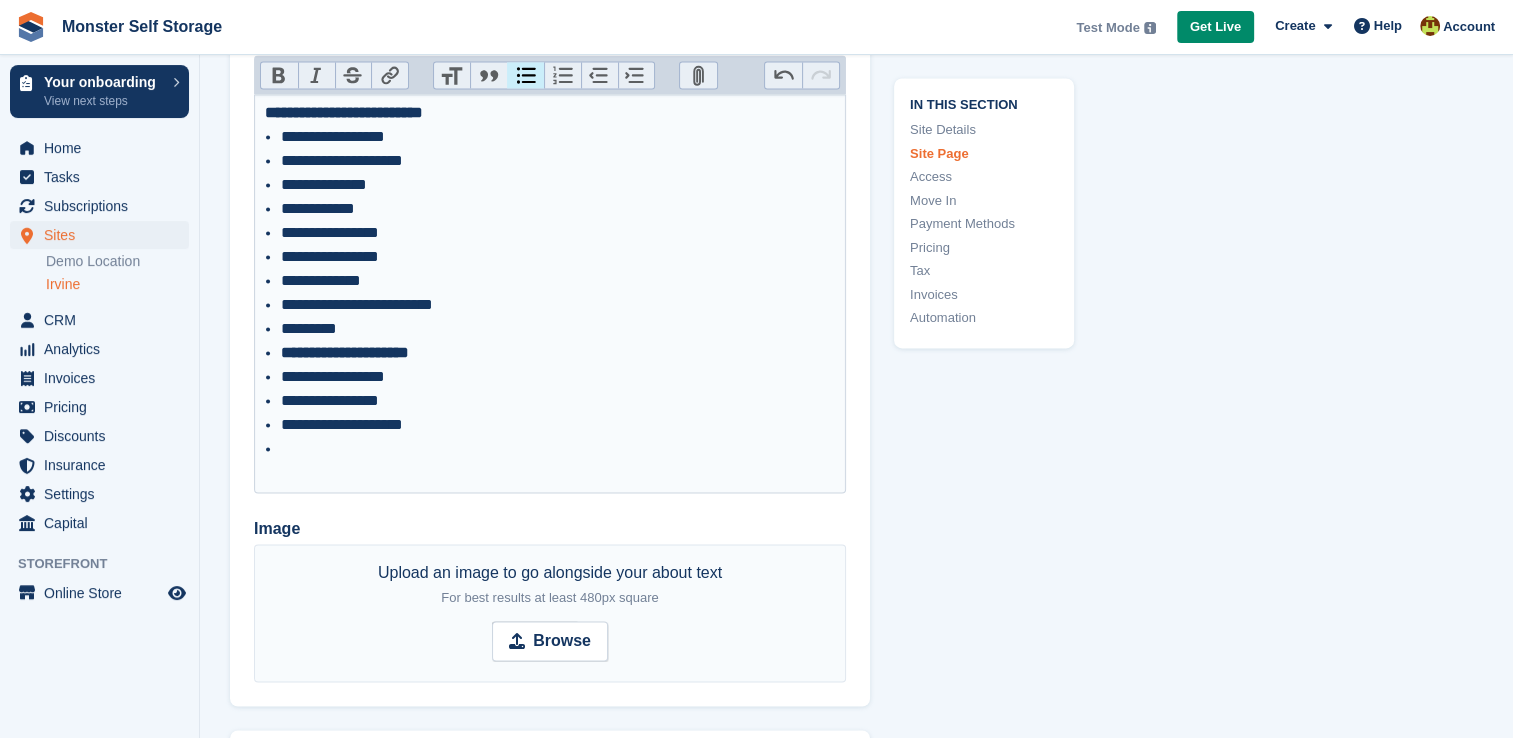 click at bounding box center (550, 473) 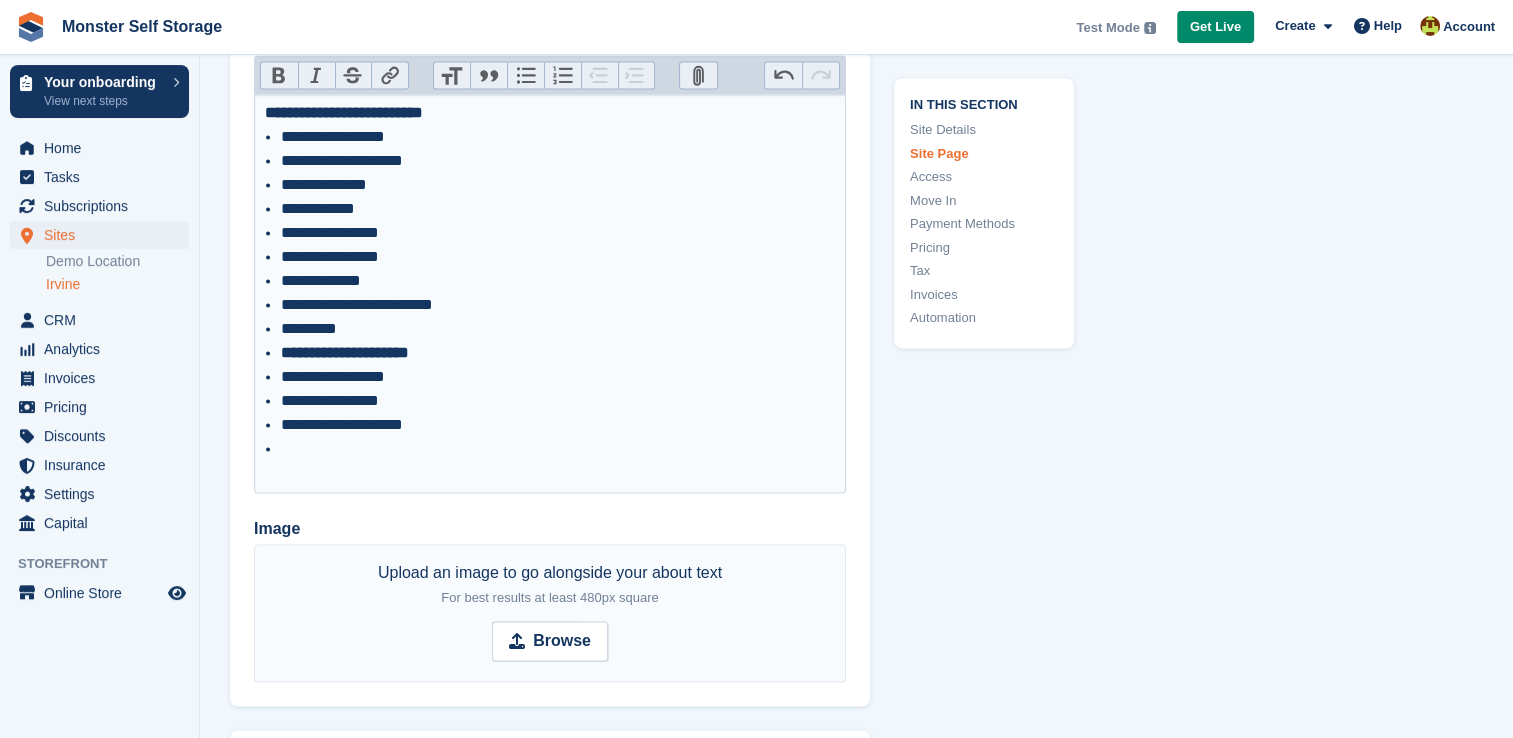 click at bounding box center (550, 473) 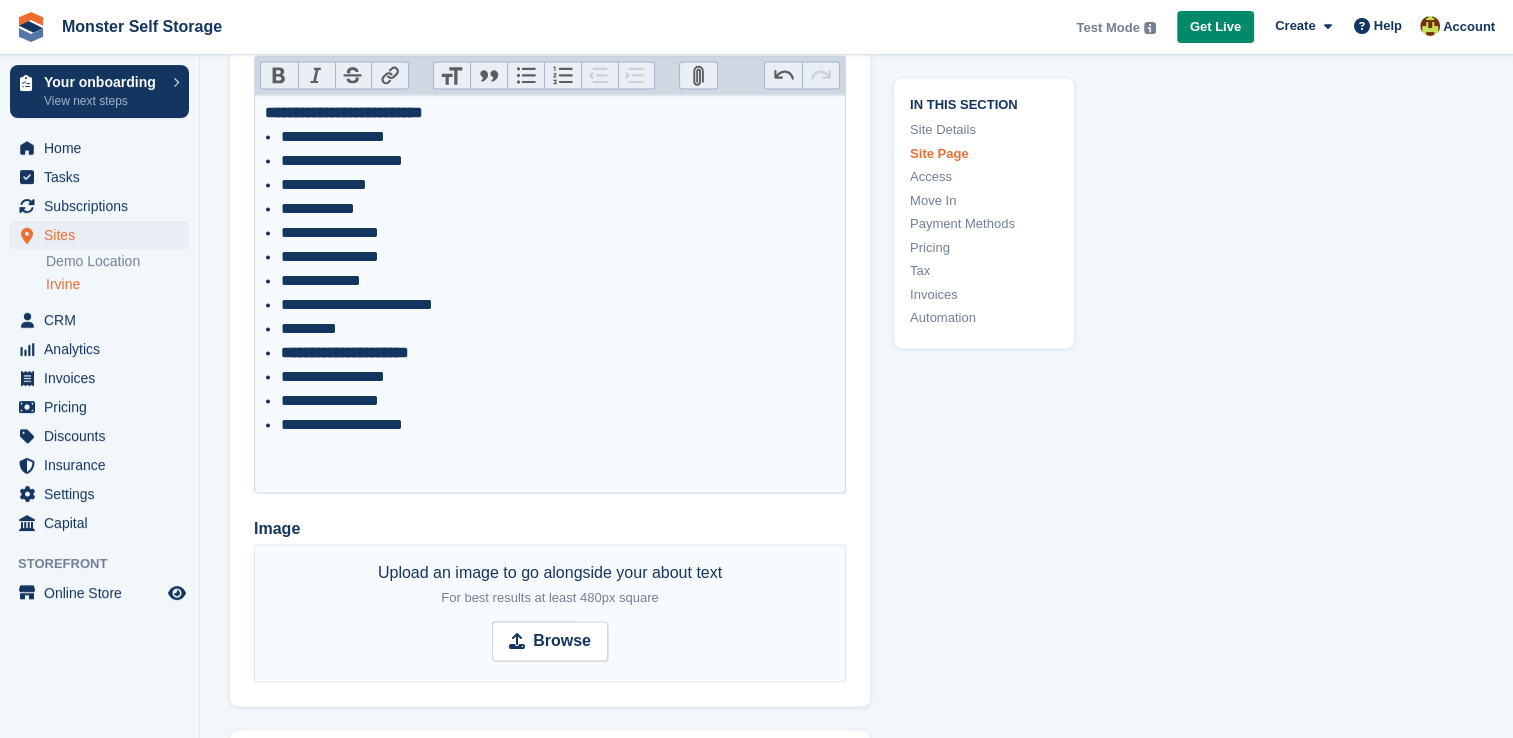 type on "**********" 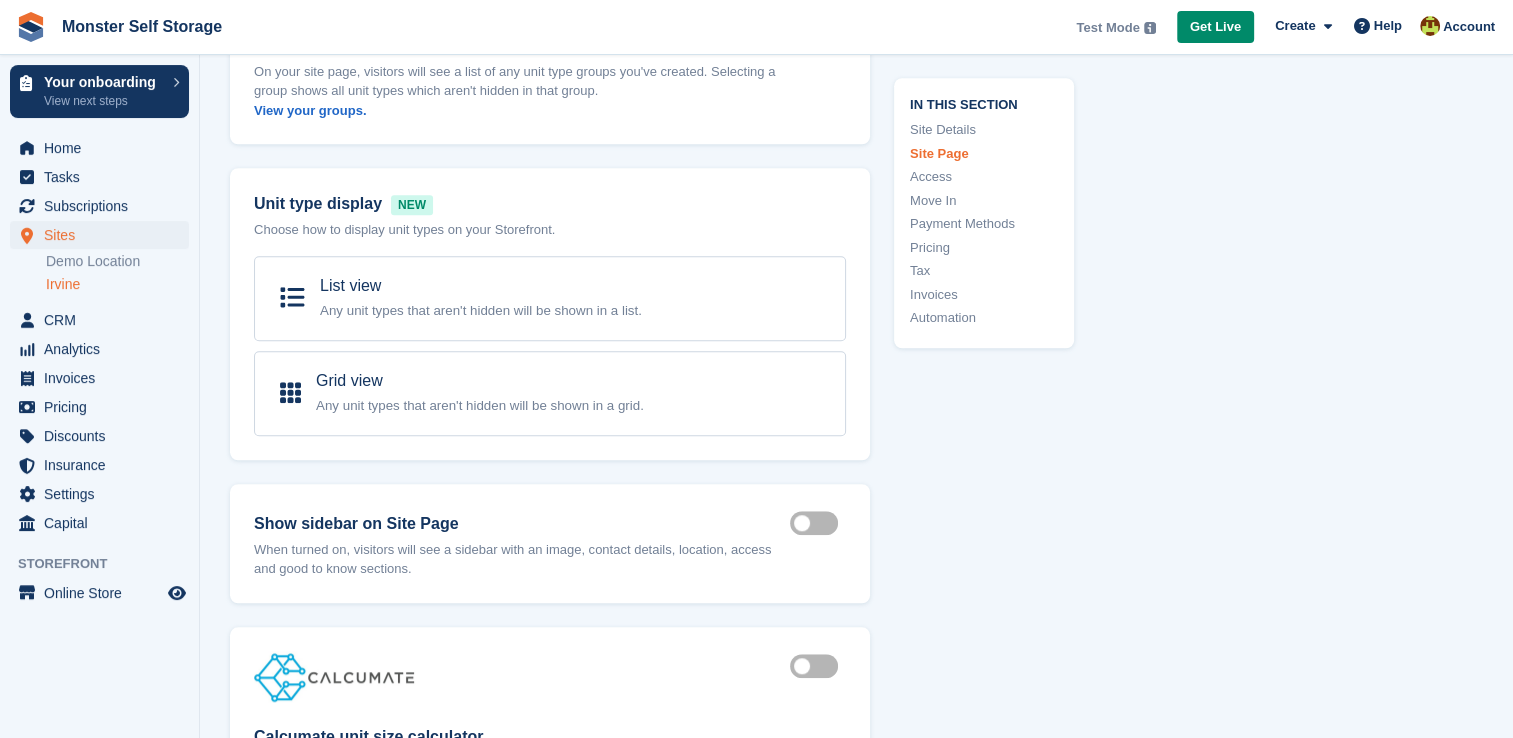 scroll, scrollTop: 1581, scrollLeft: 0, axis: vertical 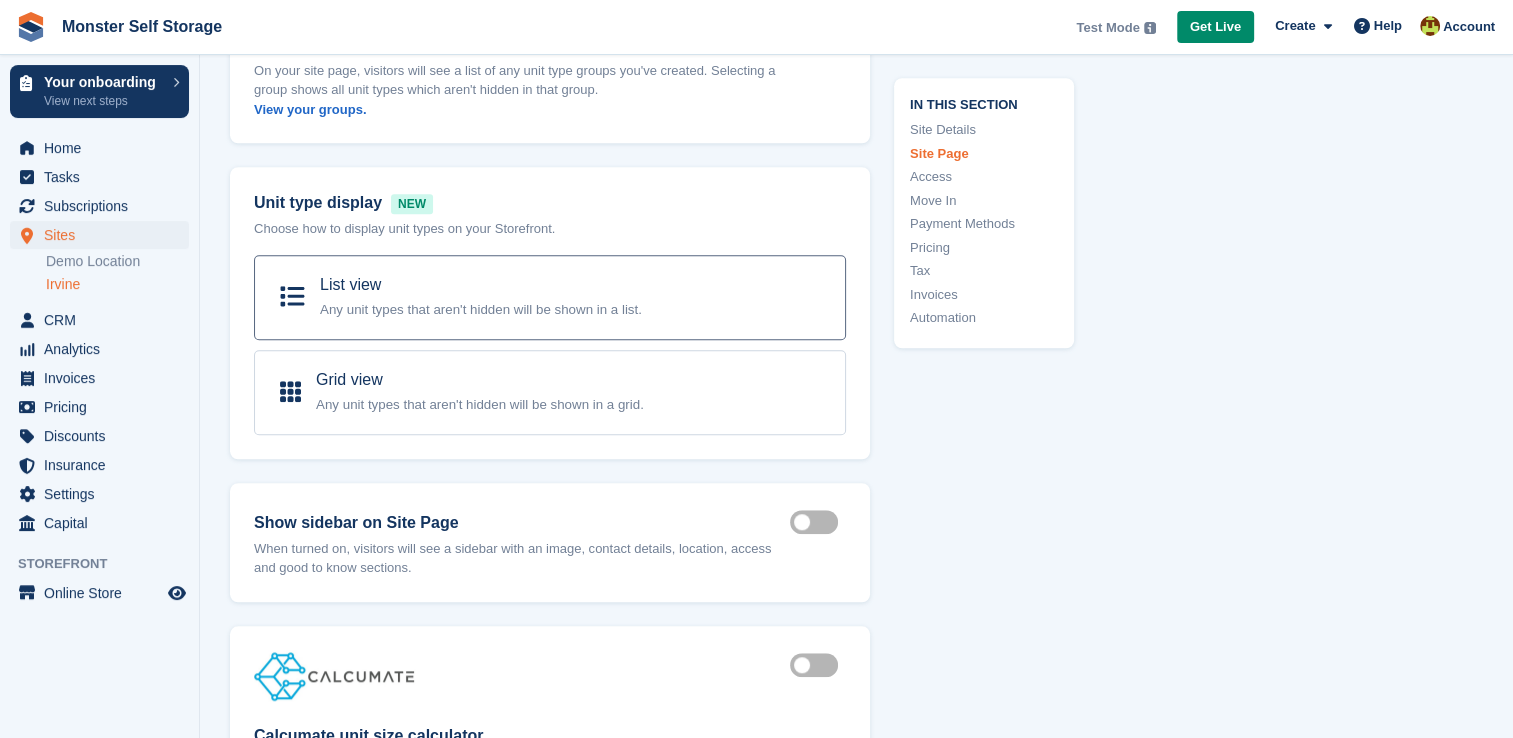 click on "Any unit types that aren't hidden will be shown in a list." at bounding box center (481, 309) 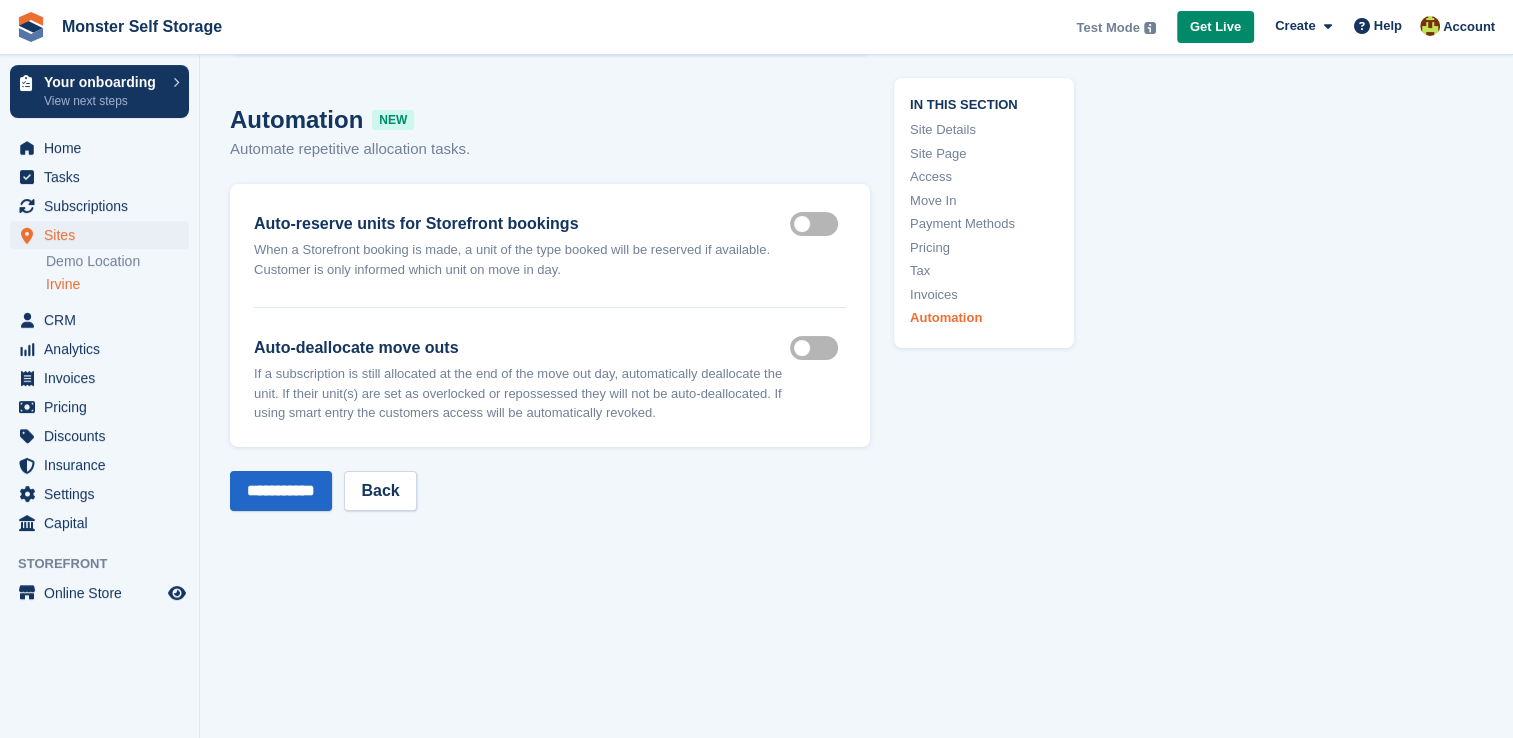 scroll, scrollTop: 7928, scrollLeft: 0, axis: vertical 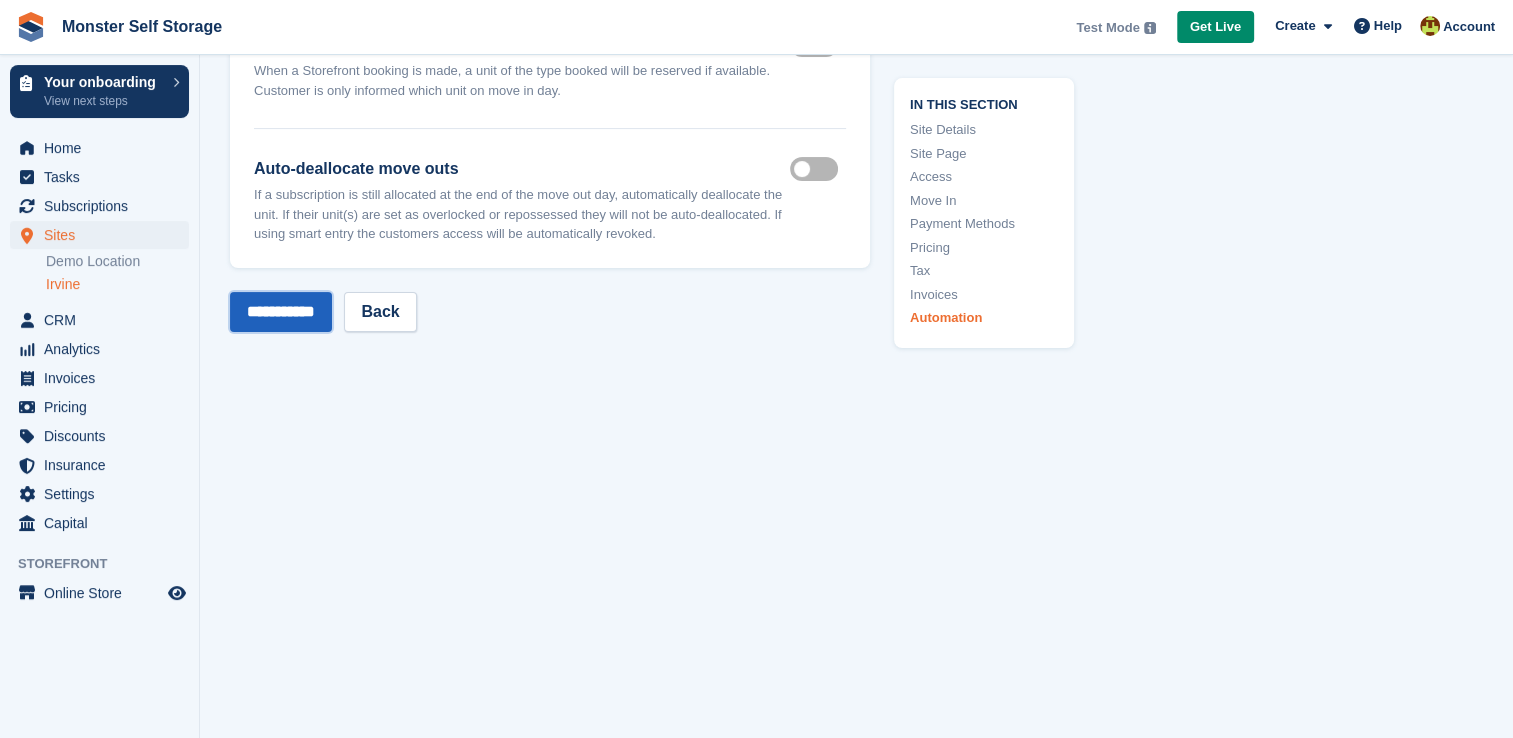 click on "**********" at bounding box center (281, 312) 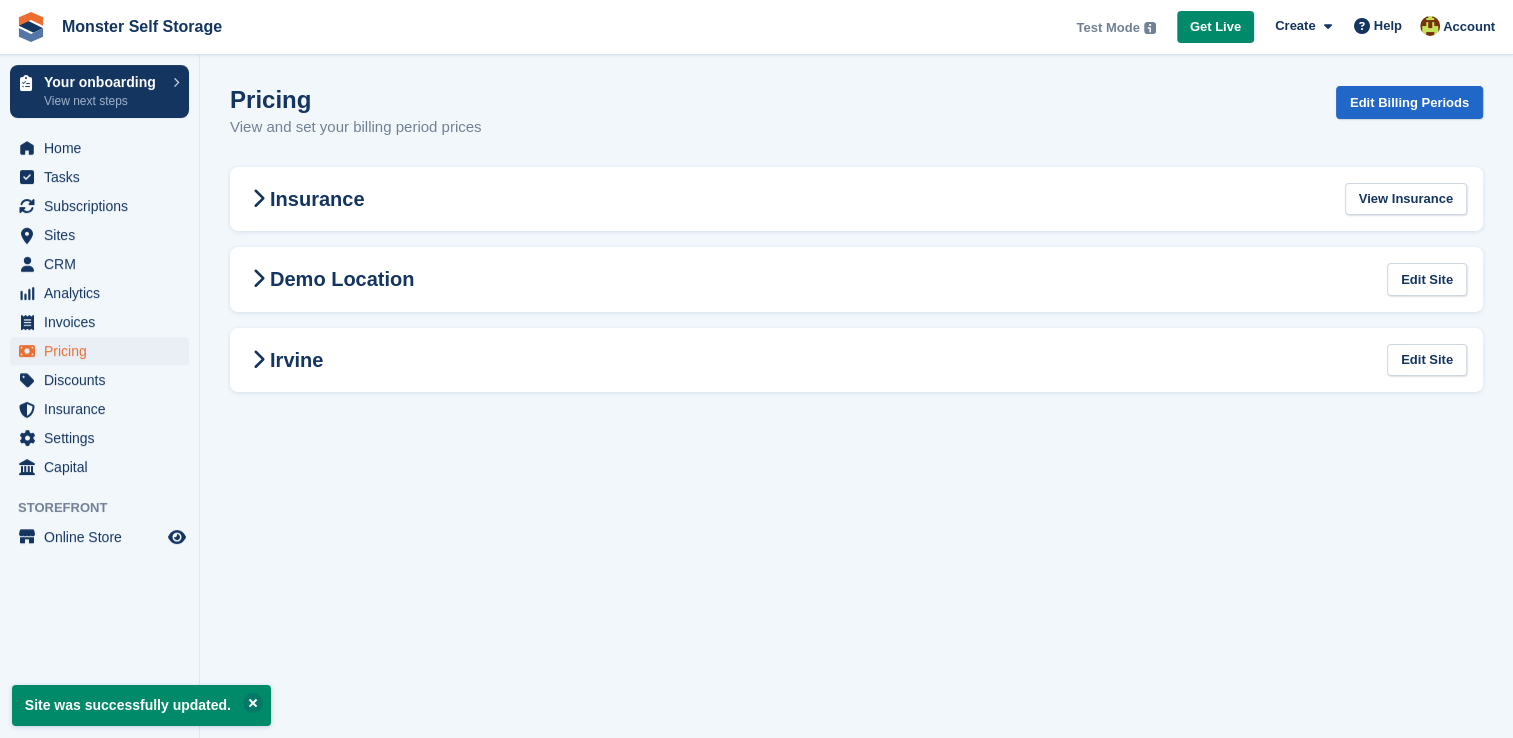 scroll, scrollTop: 0, scrollLeft: 0, axis: both 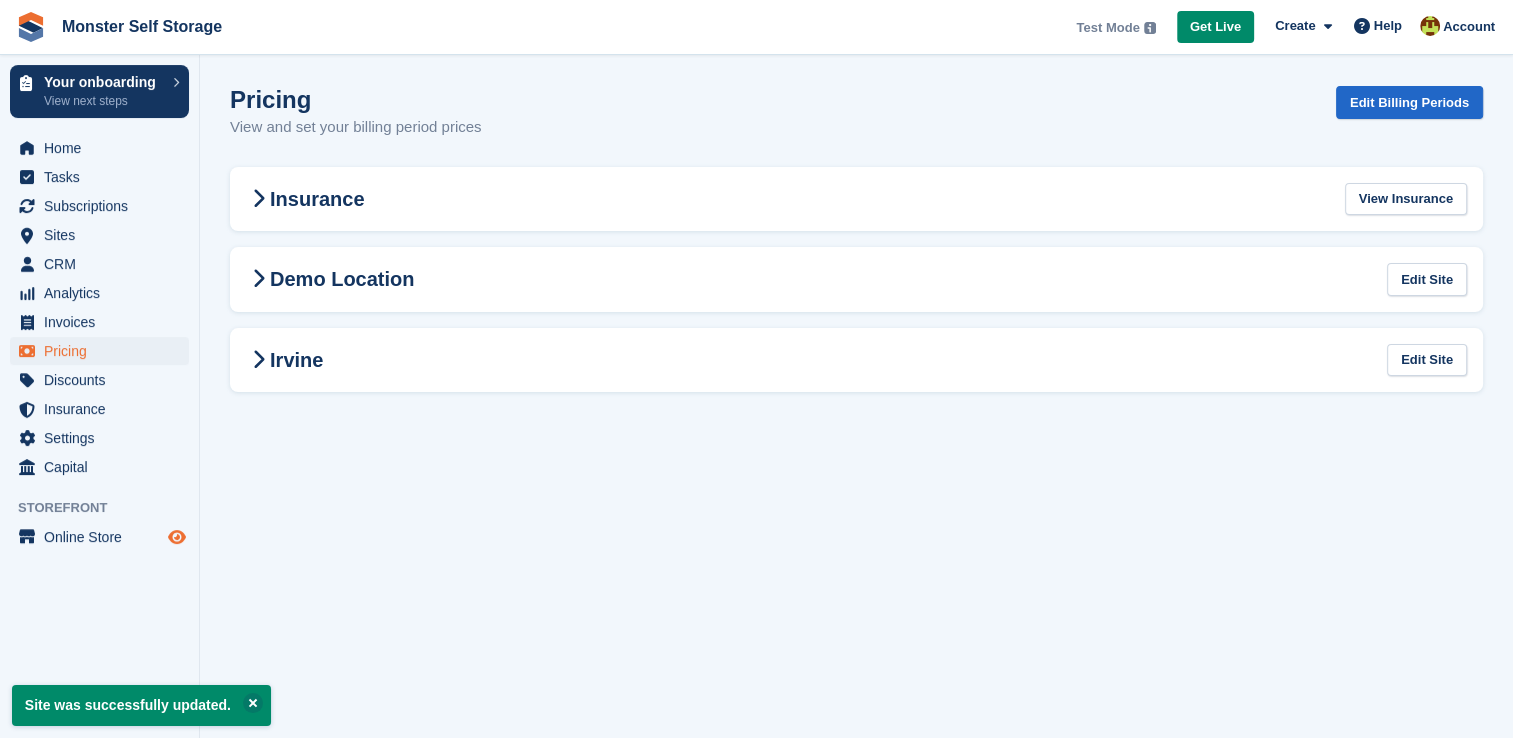 click at bounding box center [177, 537] 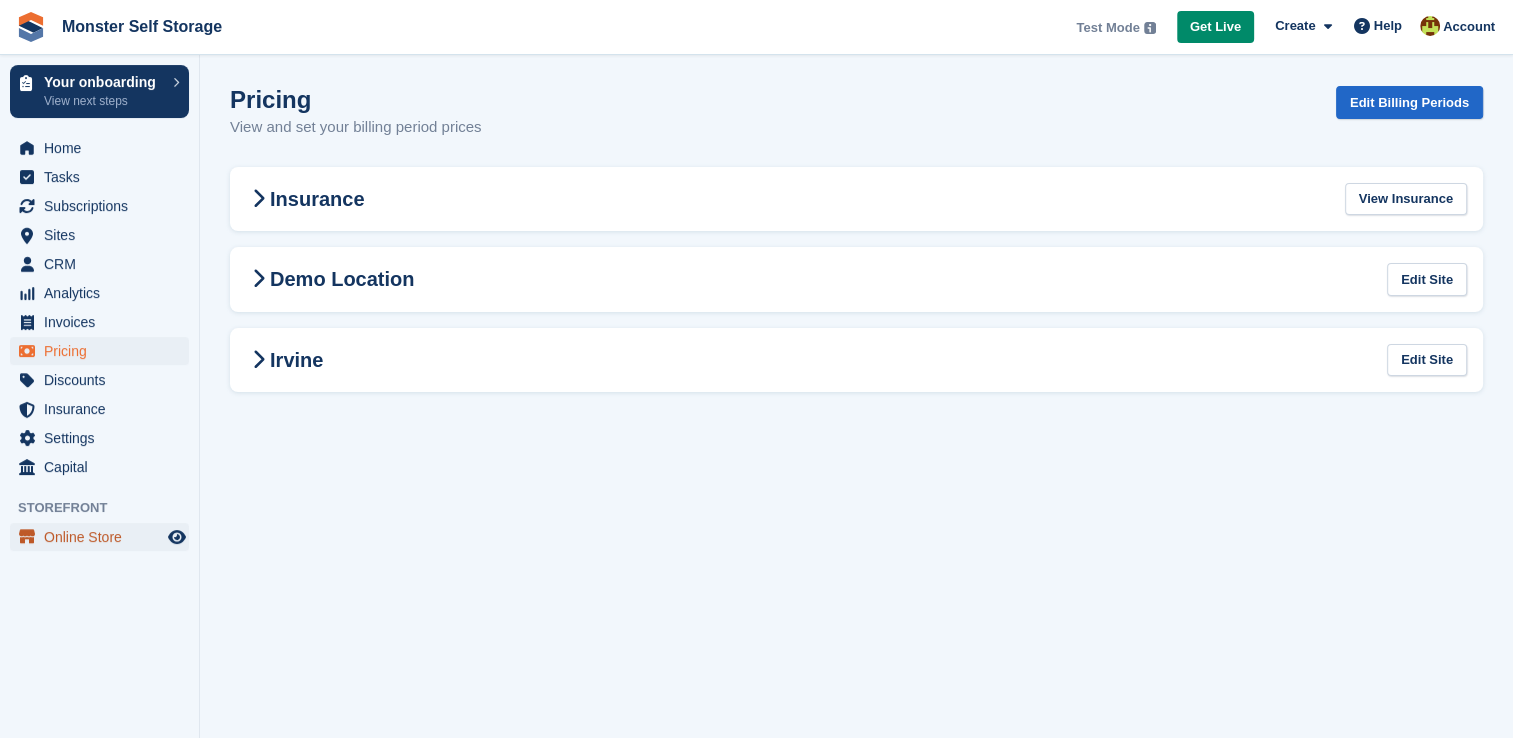 click on "Online Store" at bounding box center [104, 537] 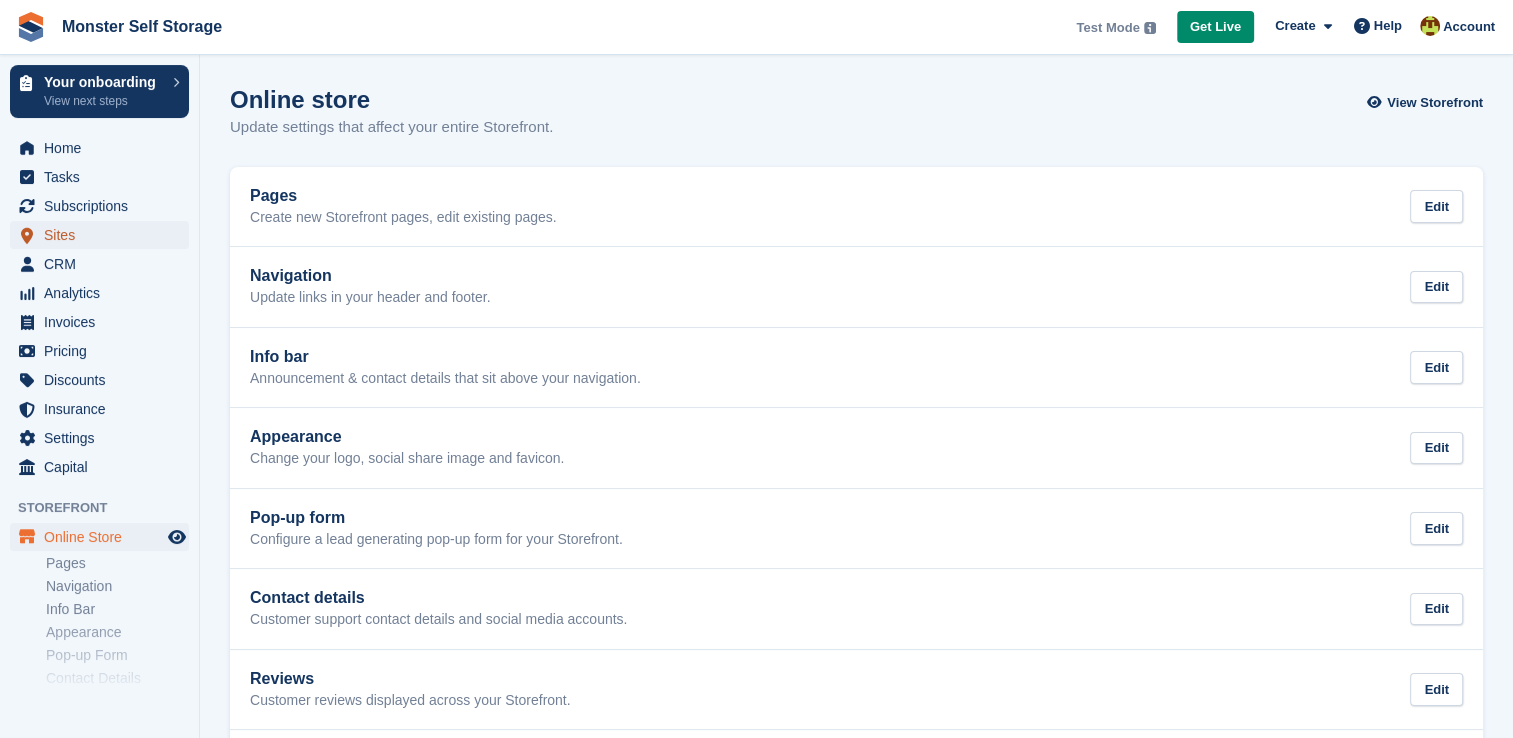 click on "Sites" at bounding box center [104, 235] 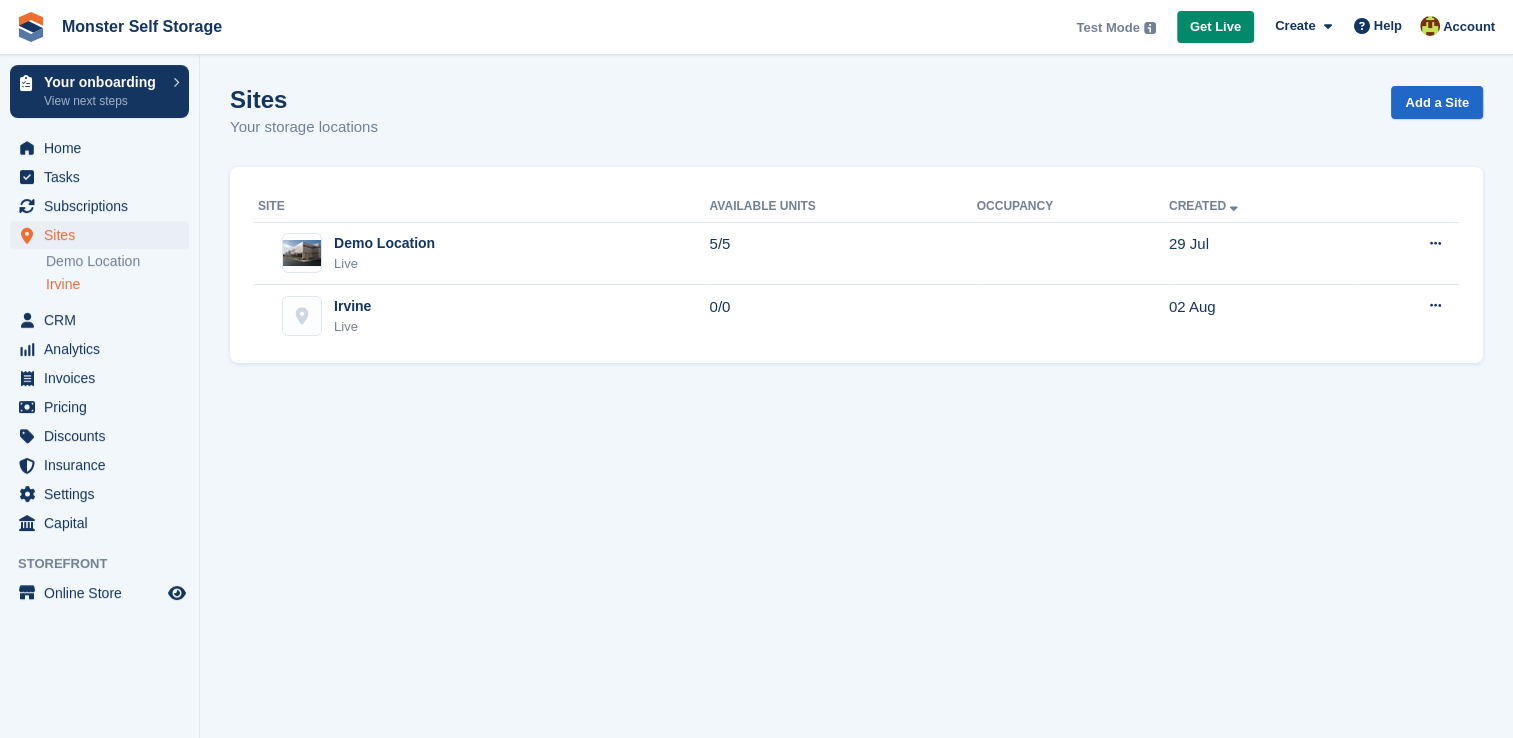 click on "Irvine" at bounding box center (117, 284) 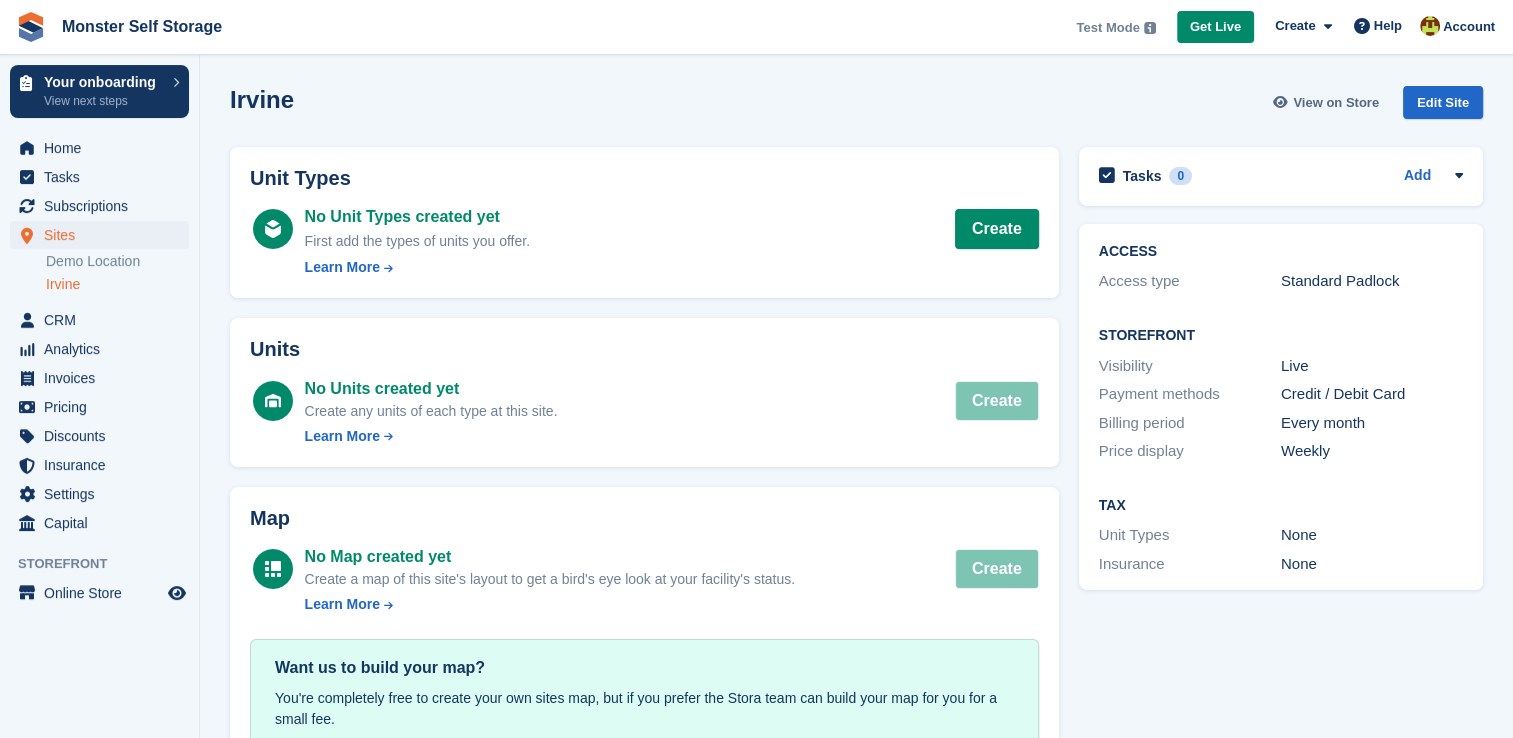 click on "View on Store" at bounding box center (1336, 103) 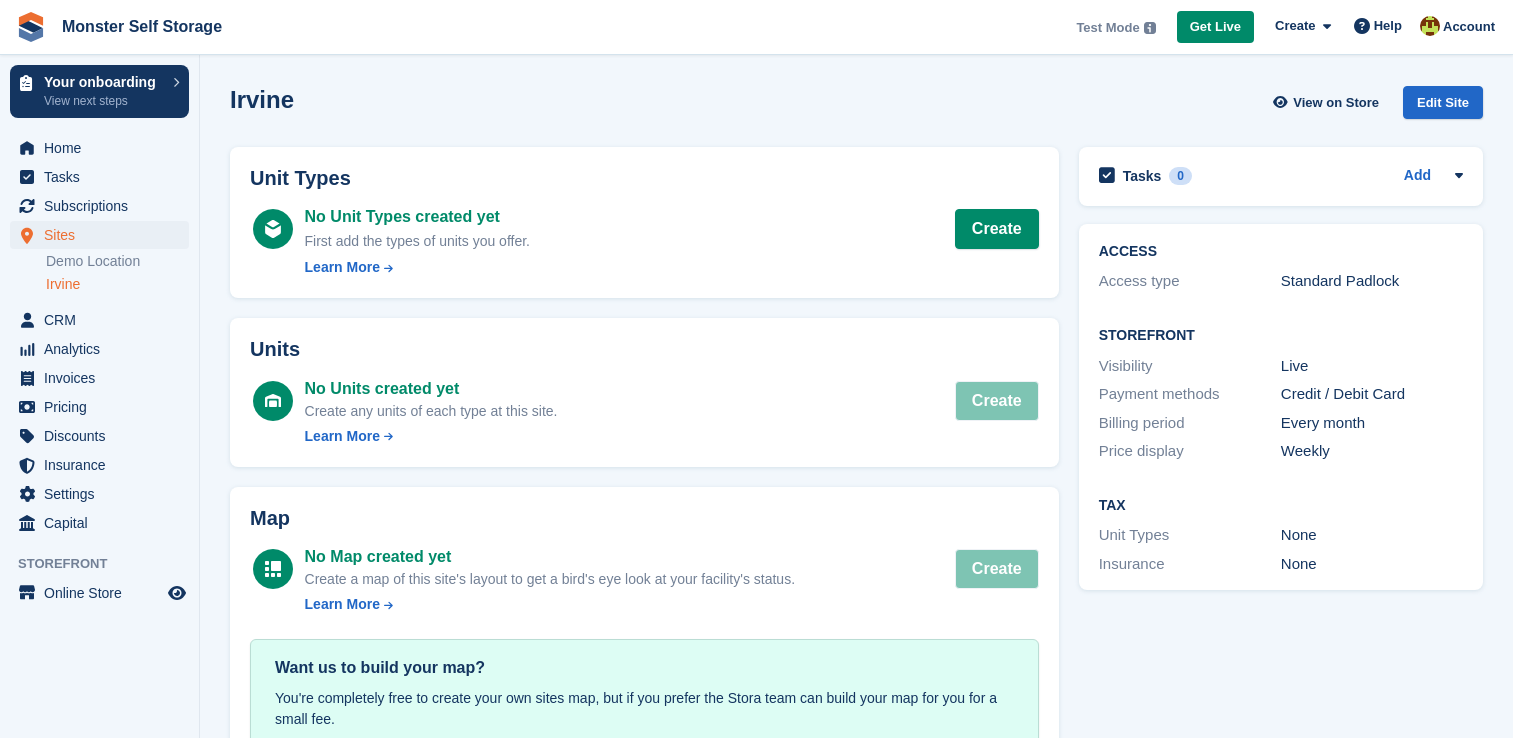 scroll, scrollTop: 0, scrollLeft: 0, axis: both 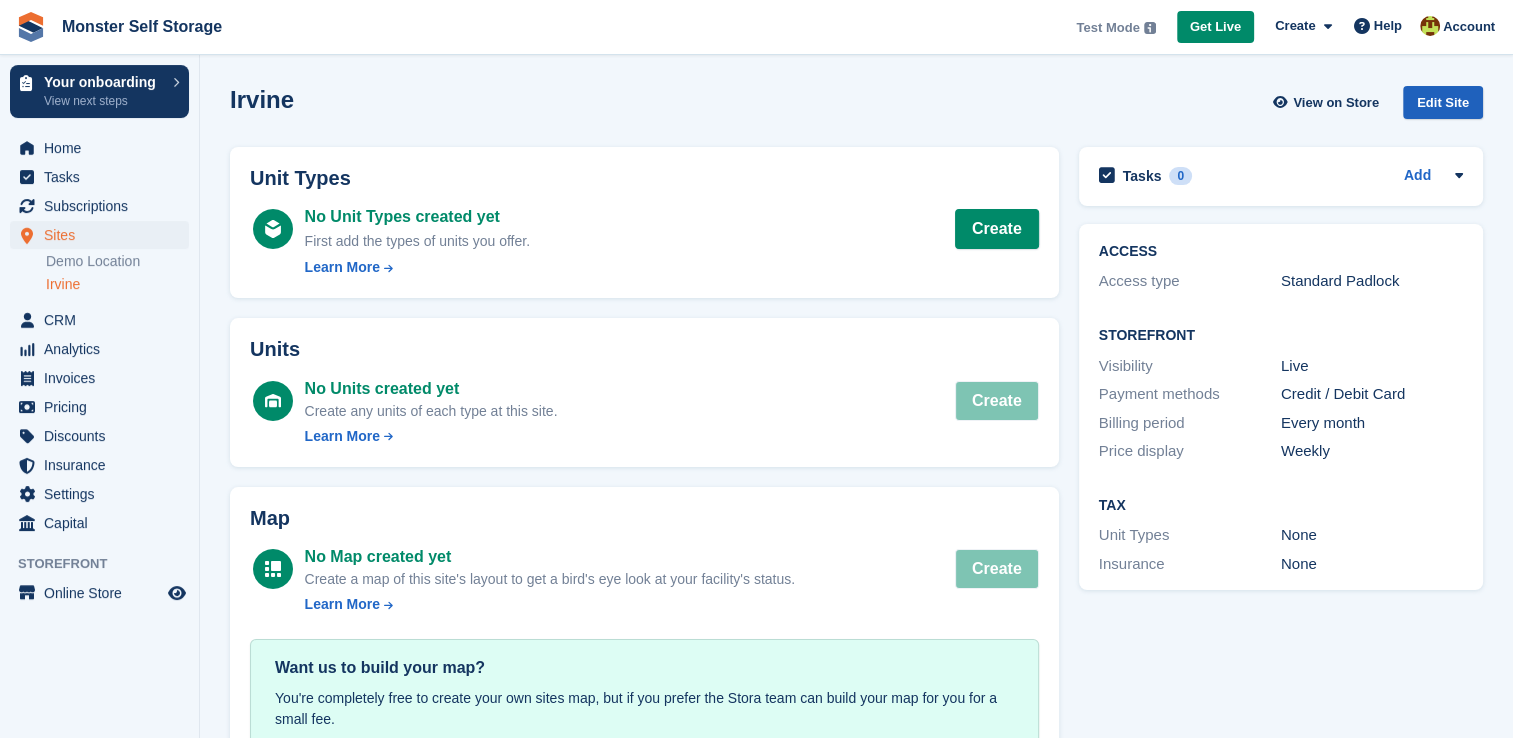 click on "Edit Site" at bounding box center (1443, 102) 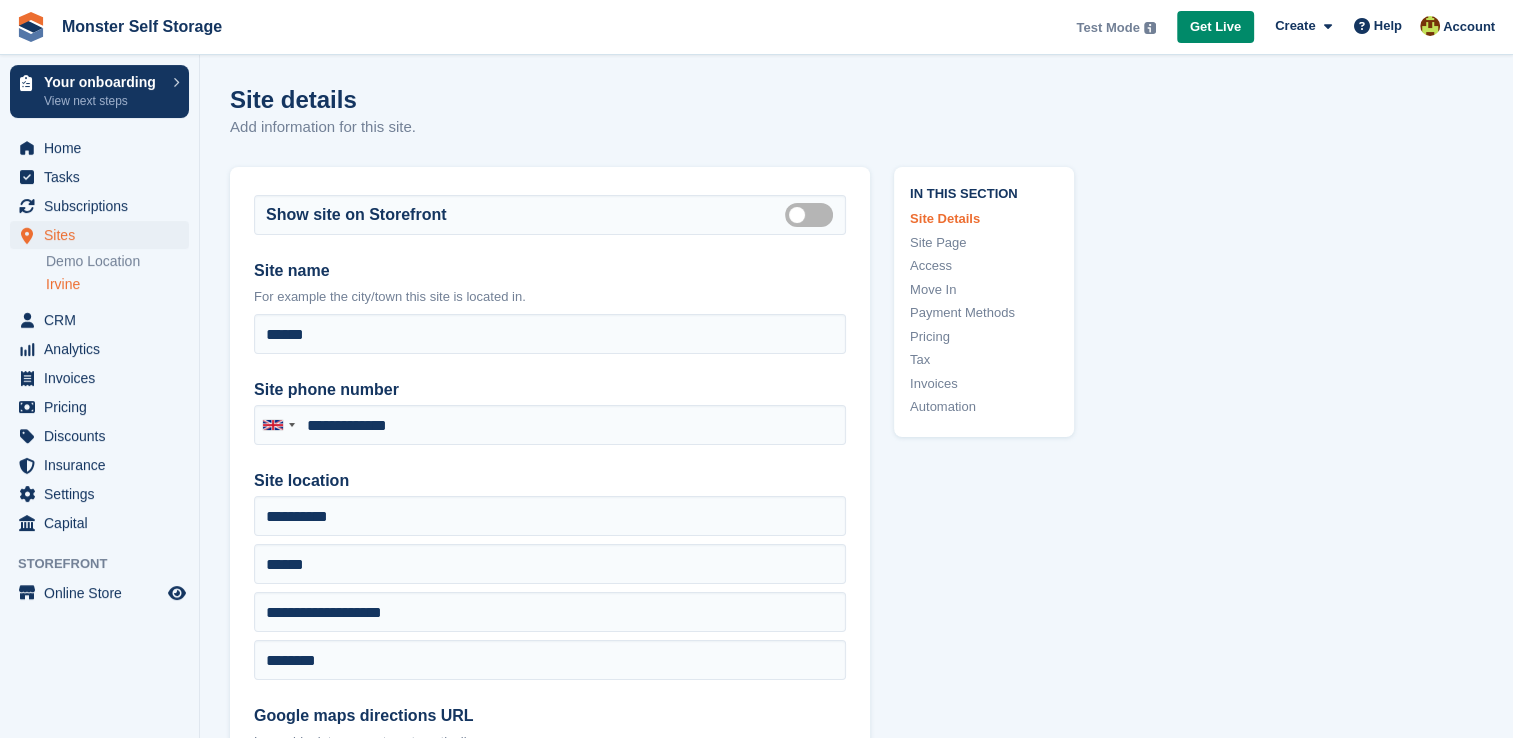 type on "**********" 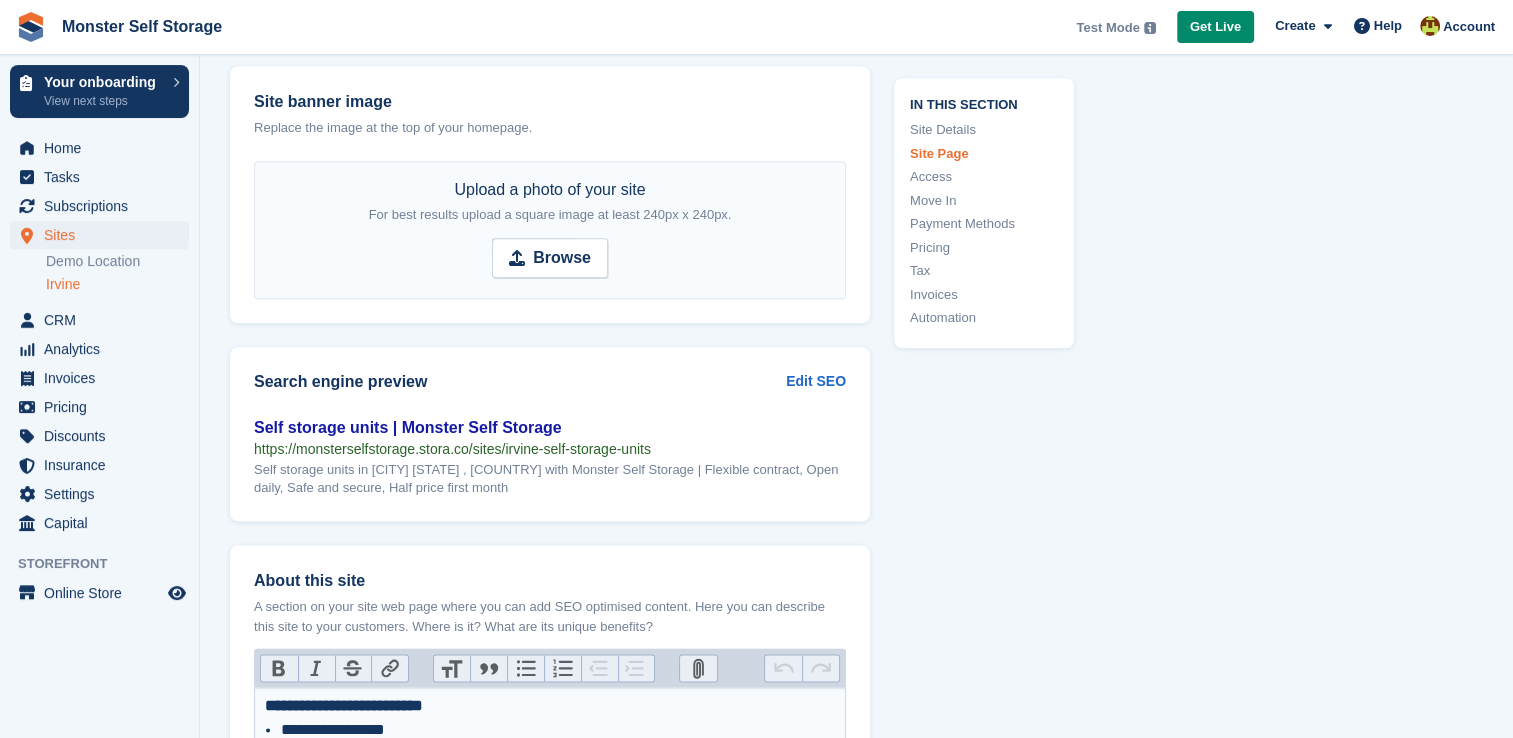 scroll, scrollTop: 2366, scrollLeft: 0, axis: vertical 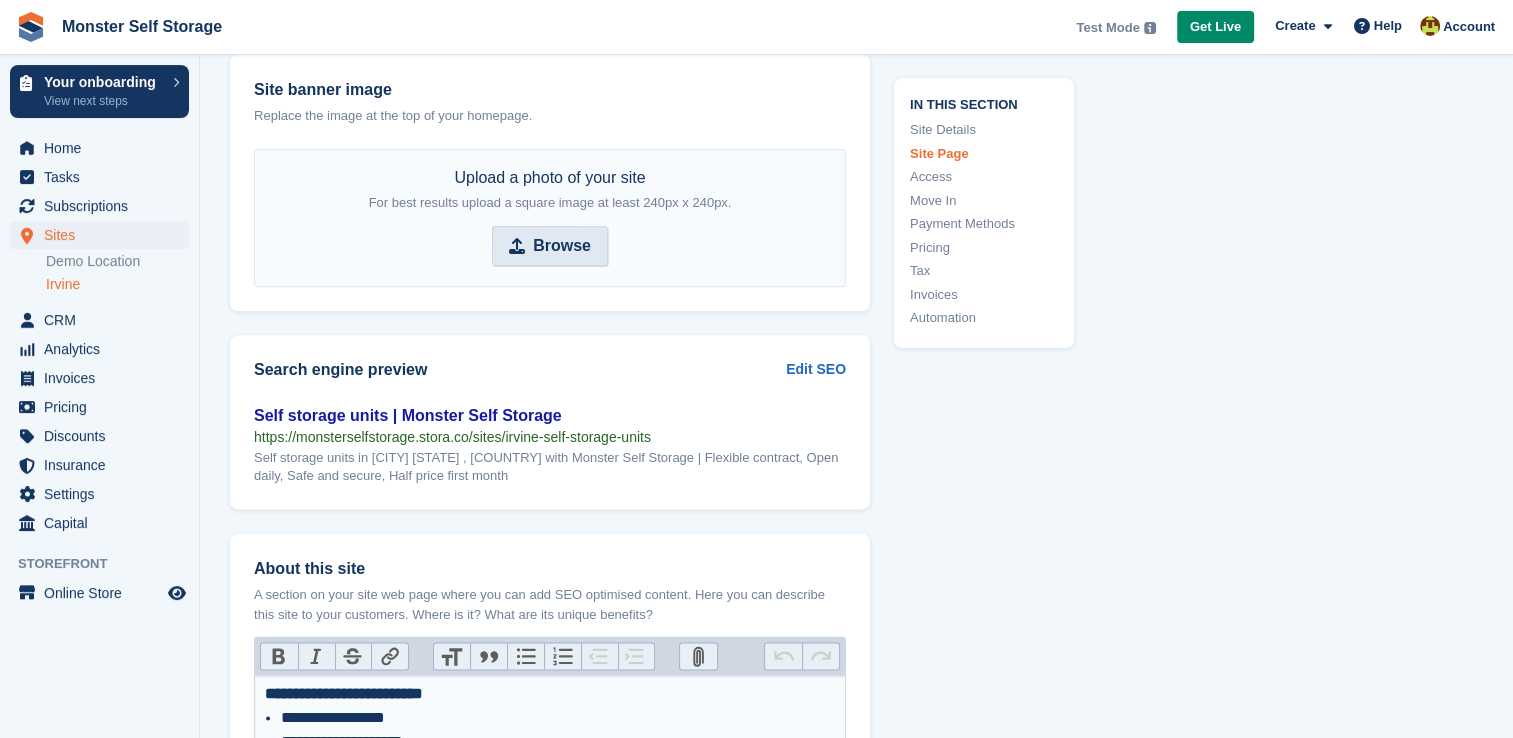 click on "Browse" at bounding box center (562, 246) 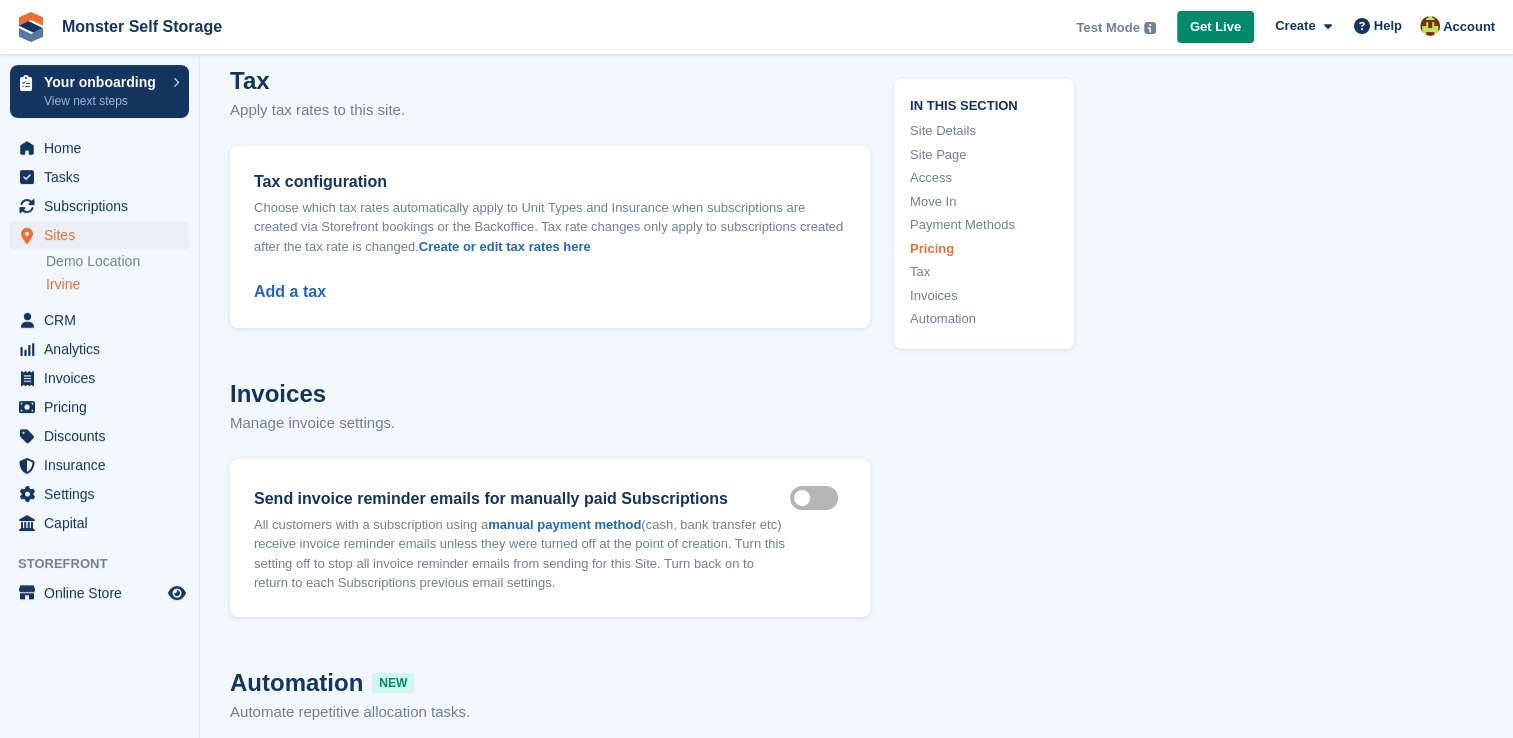 scroll, scrollTop: 7928, scrollLeft: 0, axis: vertical 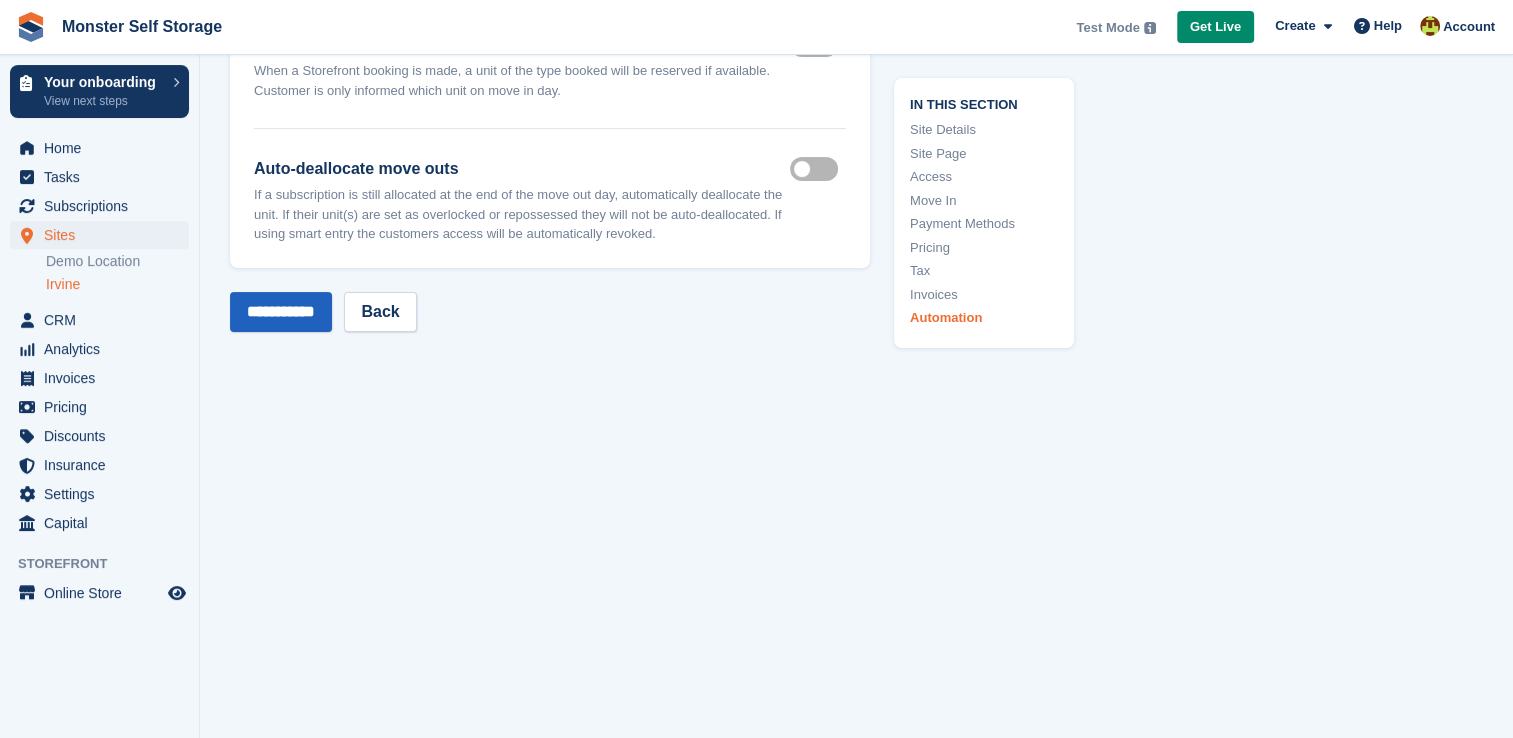 click on "**********" at bounding box center [281, 312] 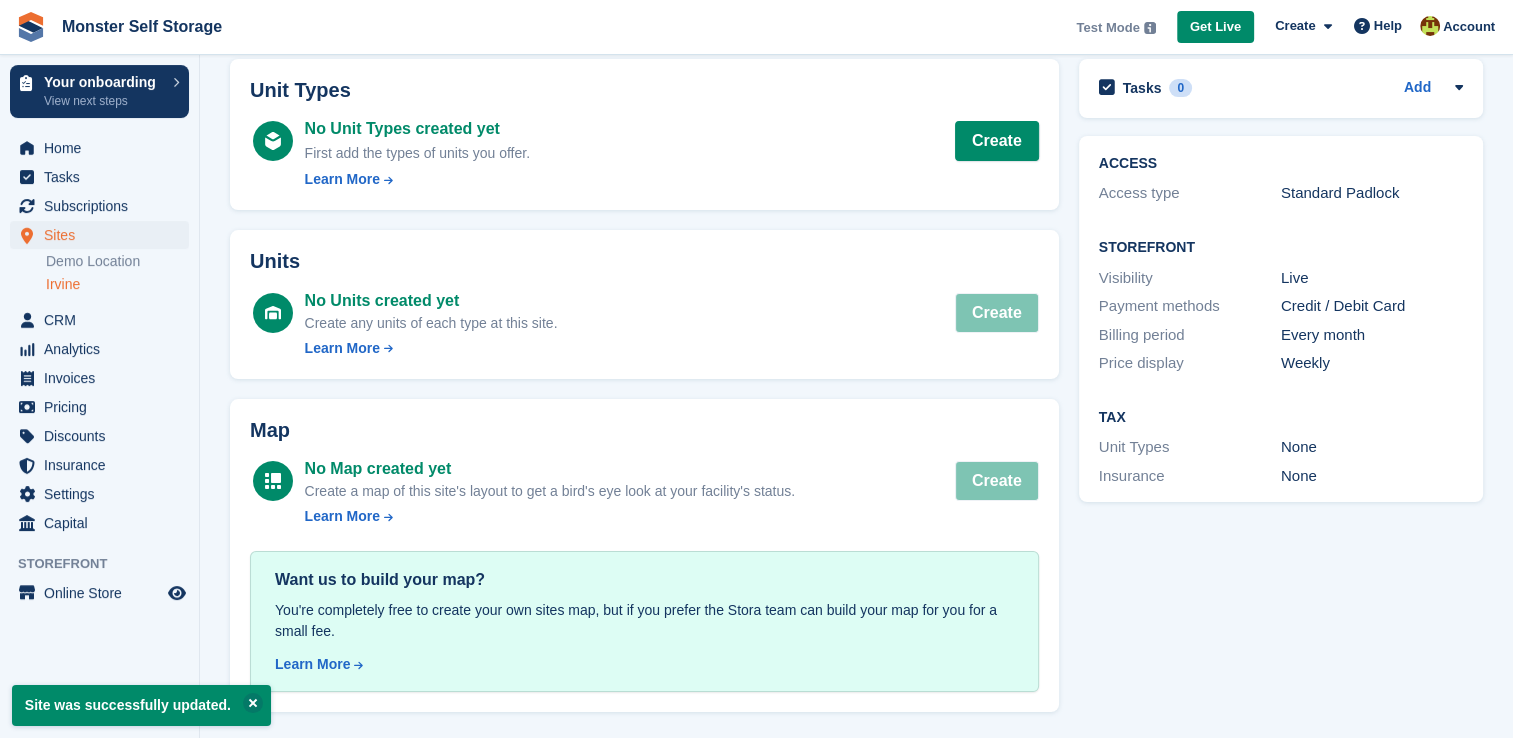 scroll, scrollTop: 0, scrollLeft: 0, axis: both 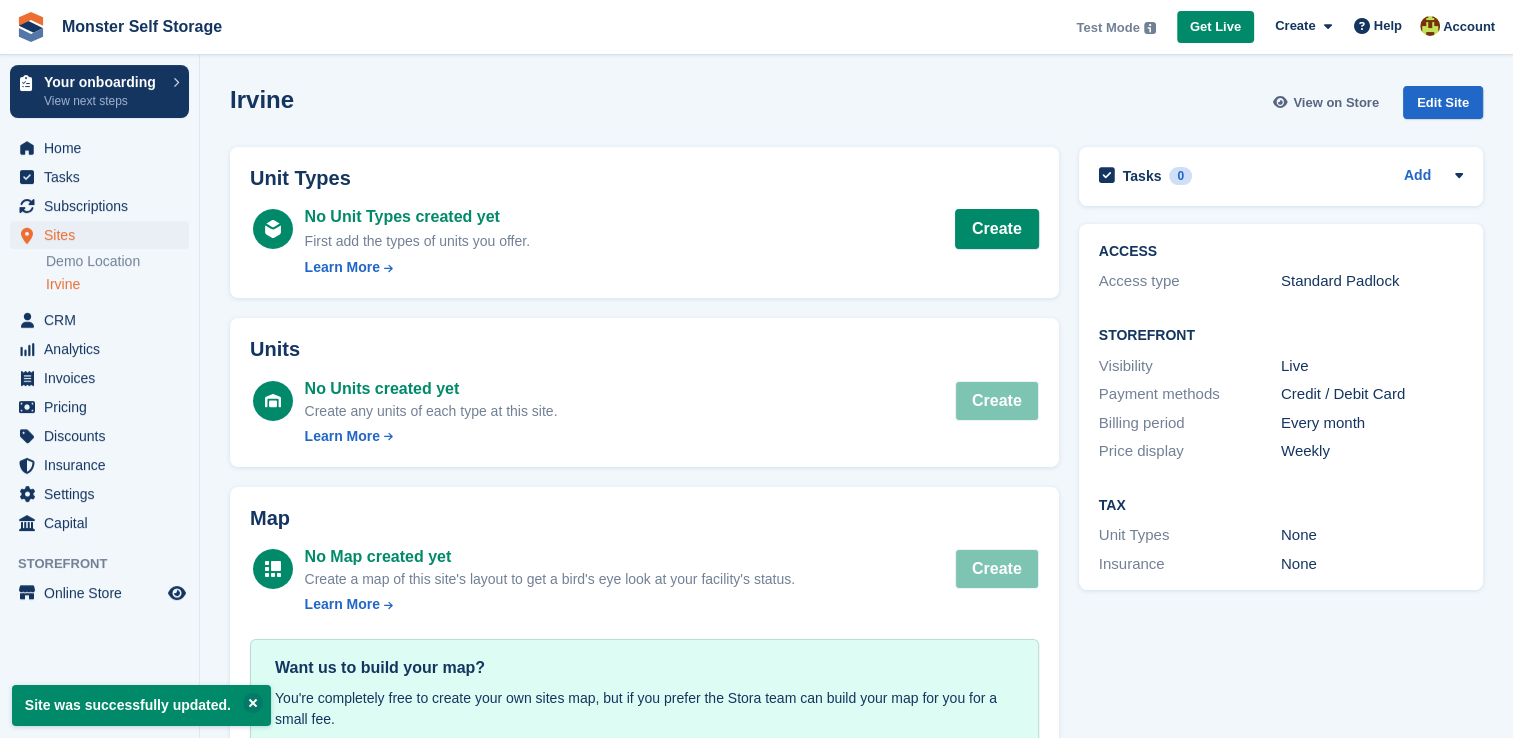 click on "View on Store" at bounding box center [1336, 103] 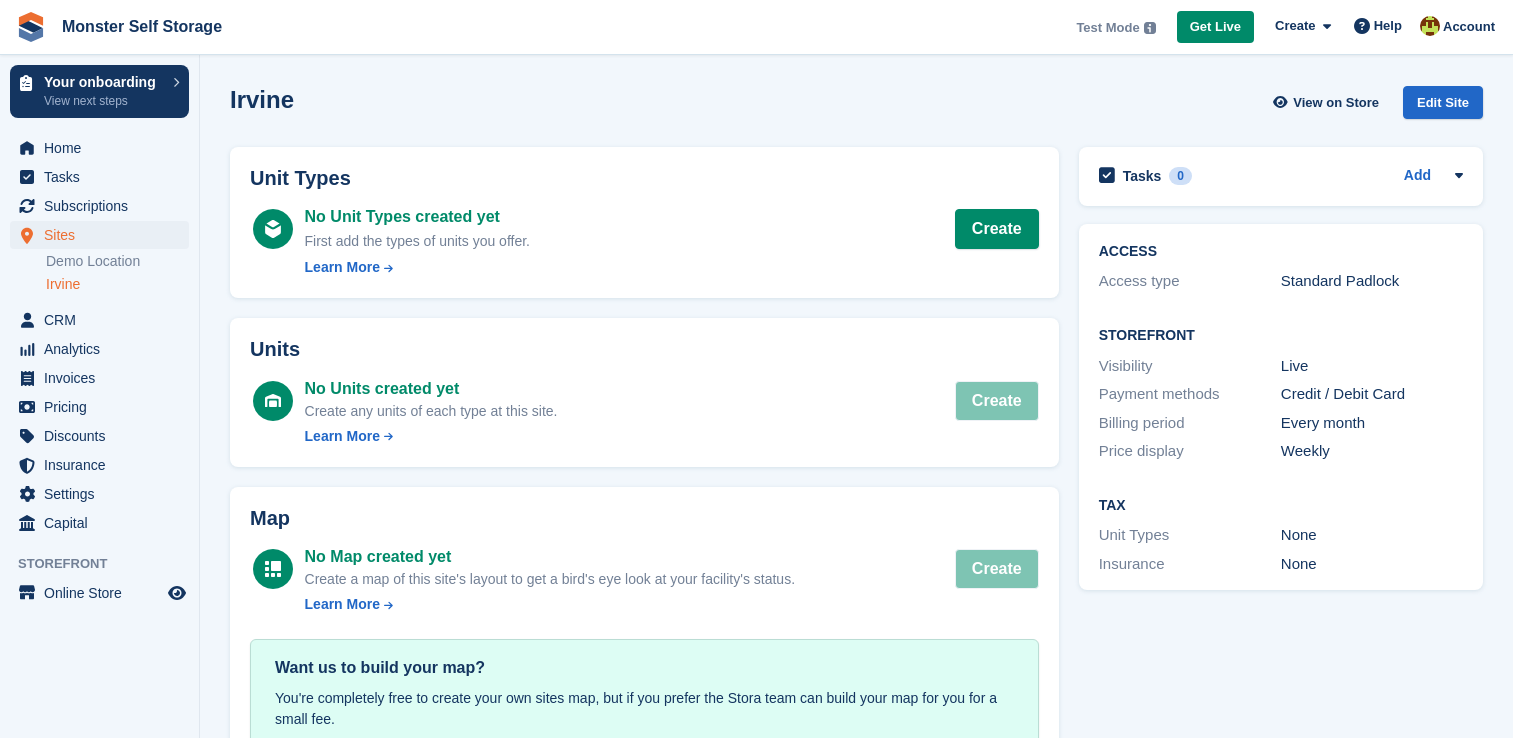 scroll, scrollTop: 0, scrollLeft: 0, axis: both 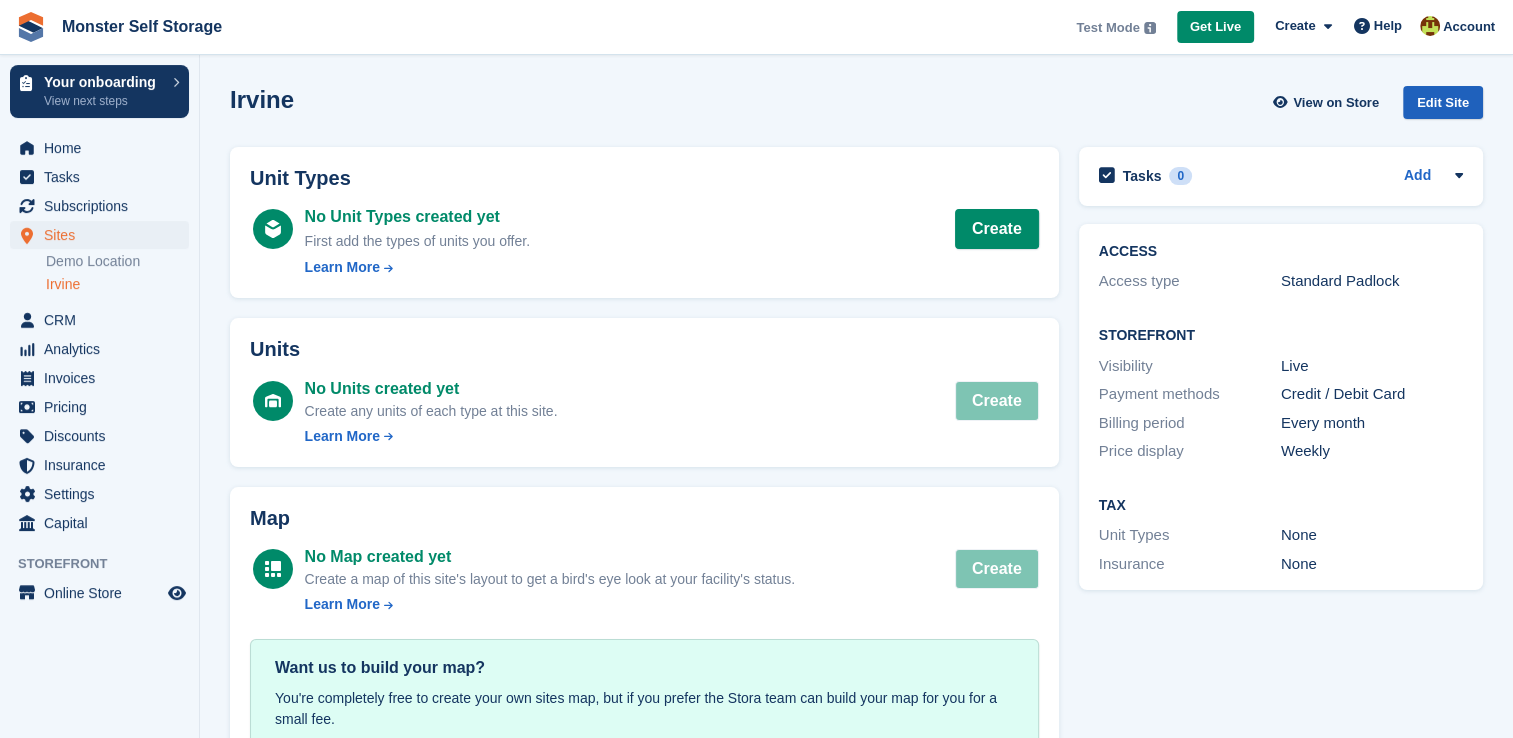 click on "Edit Site" at bounding box center (1443, 102) 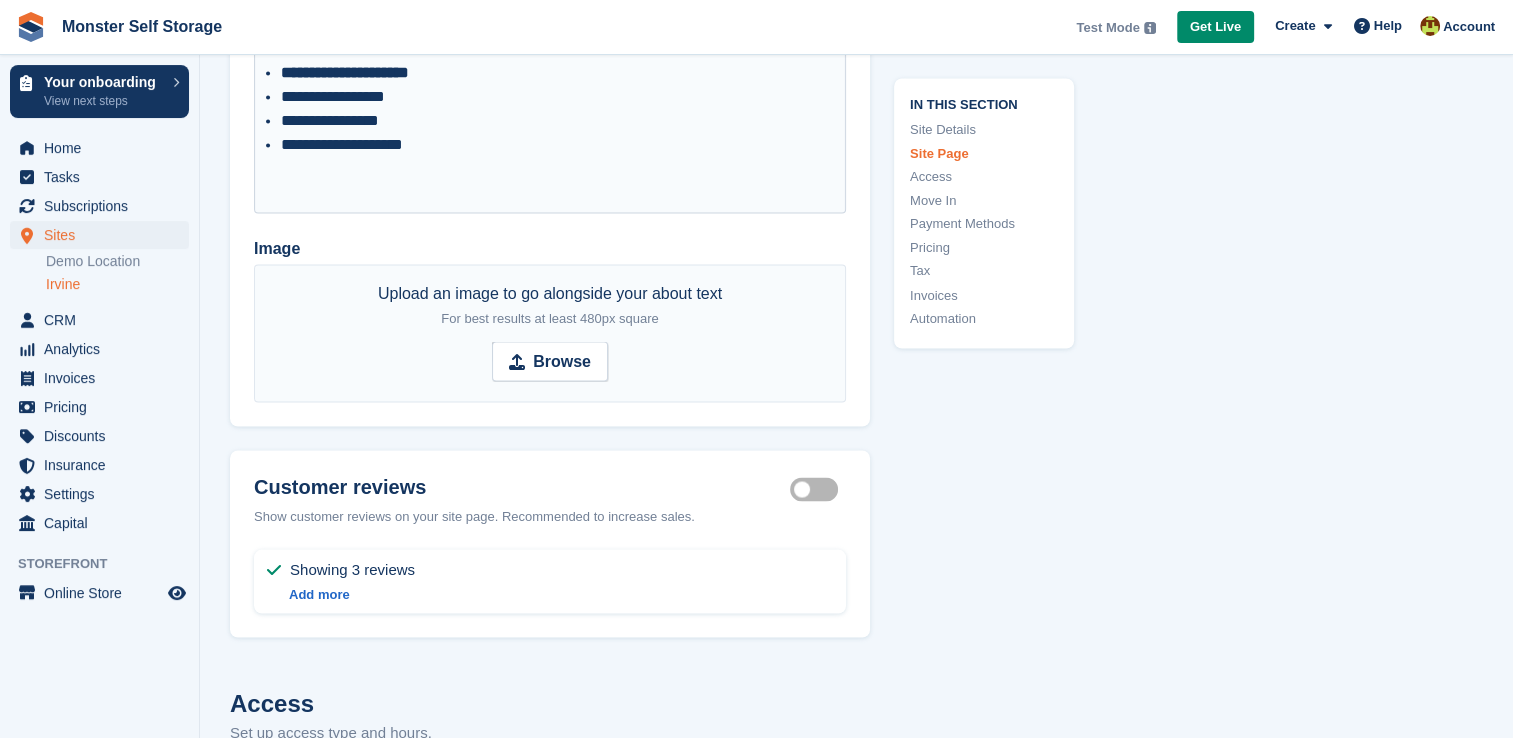 scroll, scrollTop: 3487, scrollLeft: 0, axis: vertical 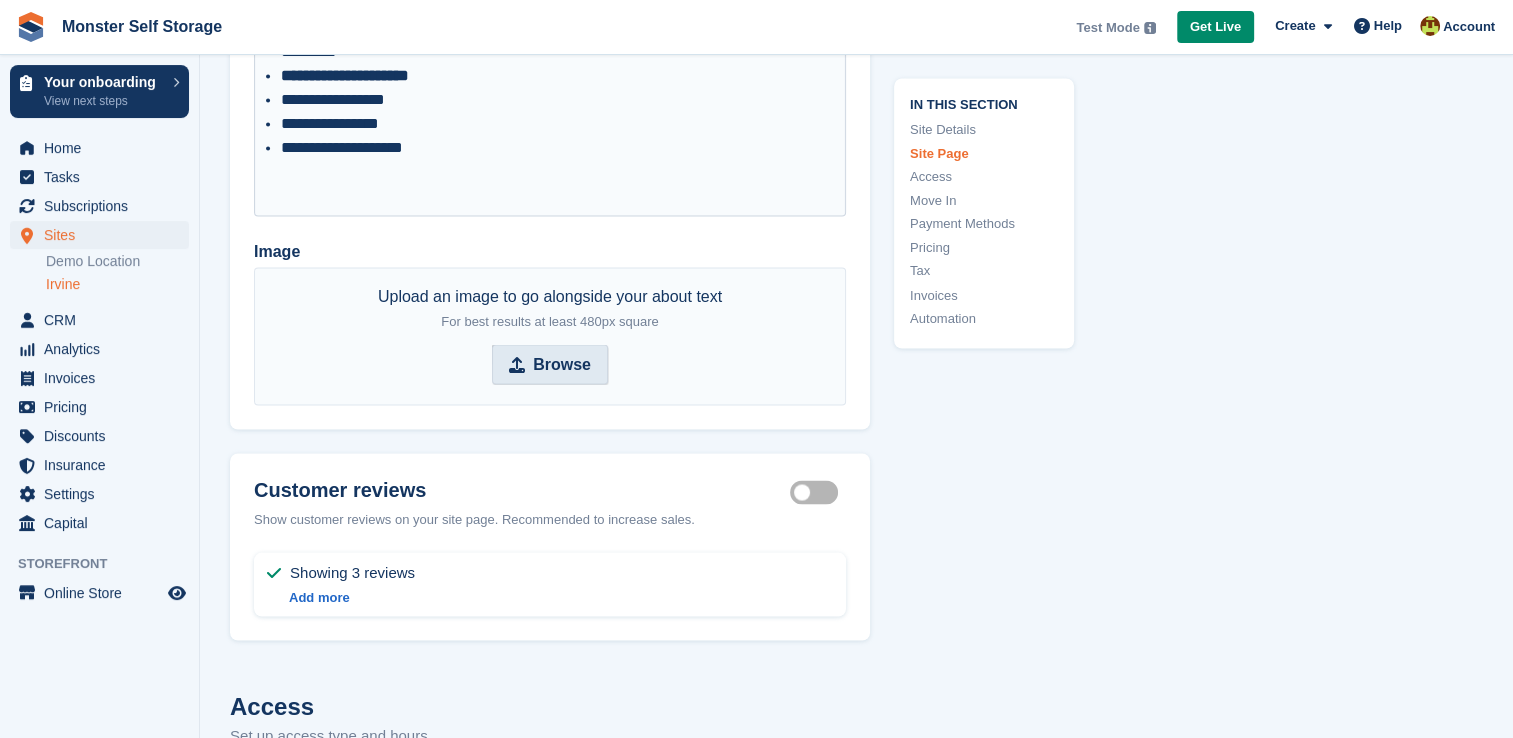 click on "Browse" at bounding box center (562, 364) 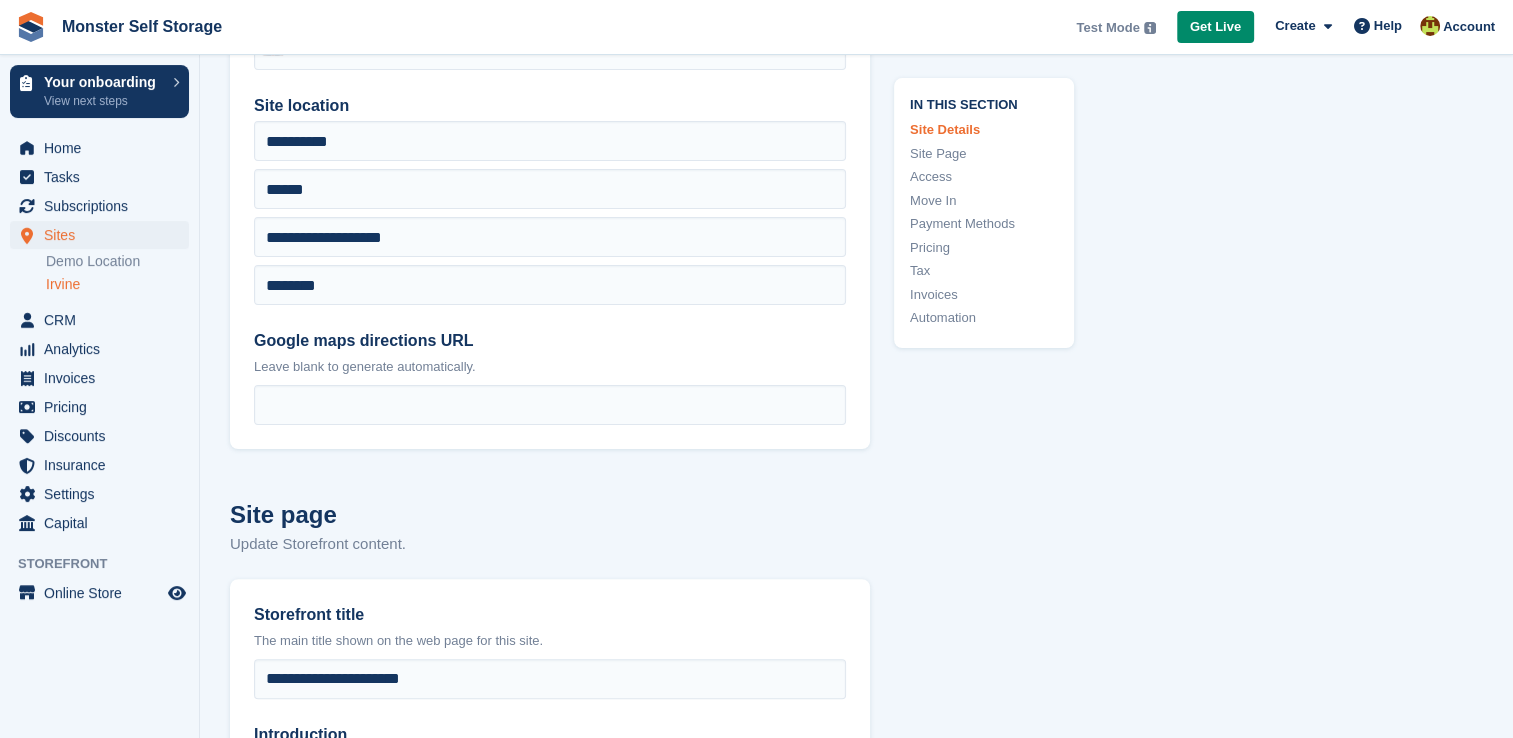 scroll, scrollTop: 0, scrollLeft: 0, axis: both 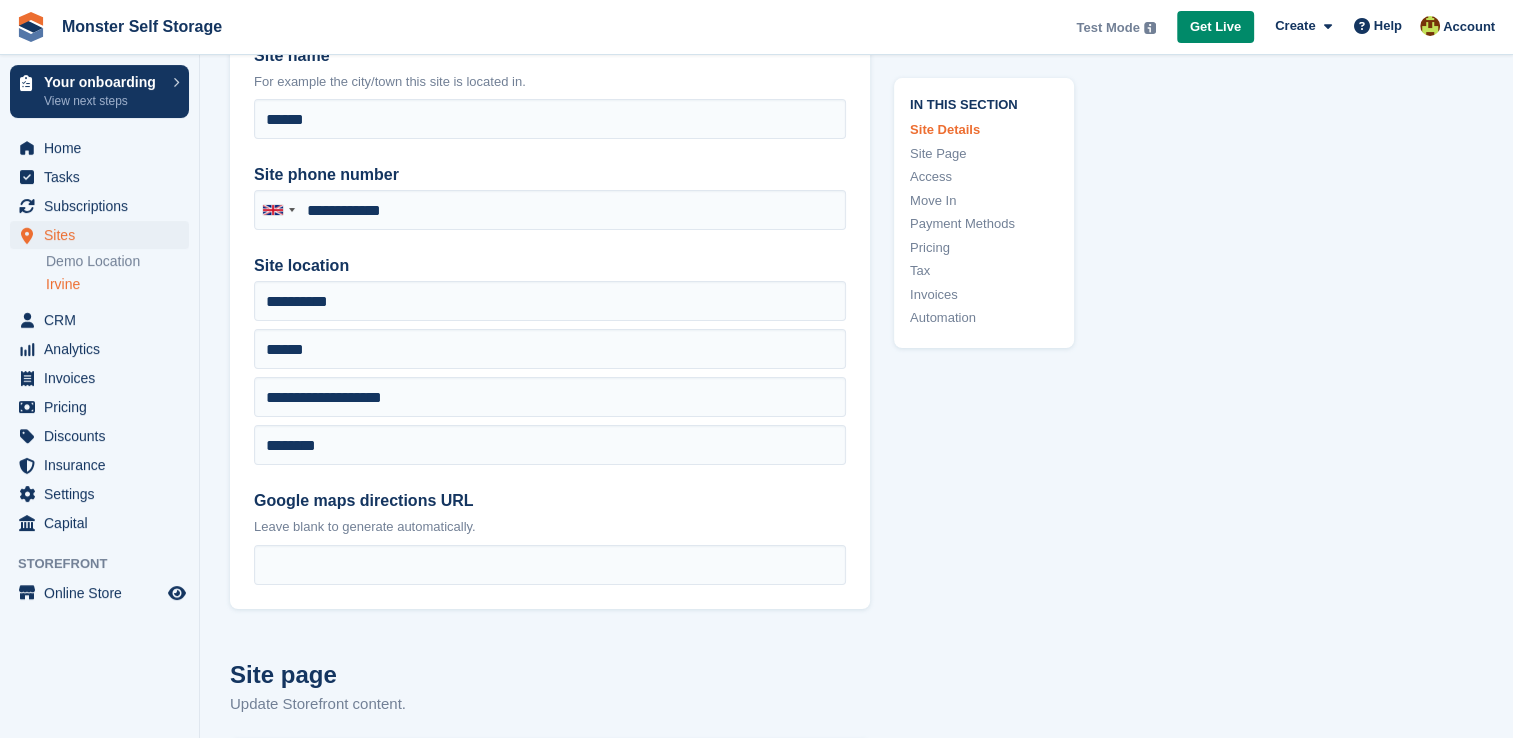click on "Show site on Storefront
Is public
Site name
For example the city/town this site is located in.
******
Site phone number
United Kingdom +44 Afghanistan (‫افغانستان‬‎) +93 Albania (Shqipëri) +355 Algeria (‫الجزائر‬‎) +213 American Samoa +1 Andorra +376 Angola +244 Anguilla +1 Antigua and Barbuda +1 Argentina +54 Armenia (Հայաստան) +374 Aruba +297 Ascension Island +247 Australia +61 Austria (Österreich) +43 Azerbaijan (Azərbaycan) +994 Bahamas +1 Bahrain (‫البحرين‬‎) +973 Bangladesh (বাংলাদেশ) +880 Barbados +1 Belarus (Беларусь) +375 Belgium (België) +32 Belize +501 Benin (Bénin) +229 Bermuda +1 Bhutan (འབྲུག) +975 Bolivia +591 Bosnia and Herzegovina (Босна и Херцеговина) +387 Botswana +267 Brazil (Brasil) +55 +246 +1 Brunei +1" at bounding box center [856, 4322] 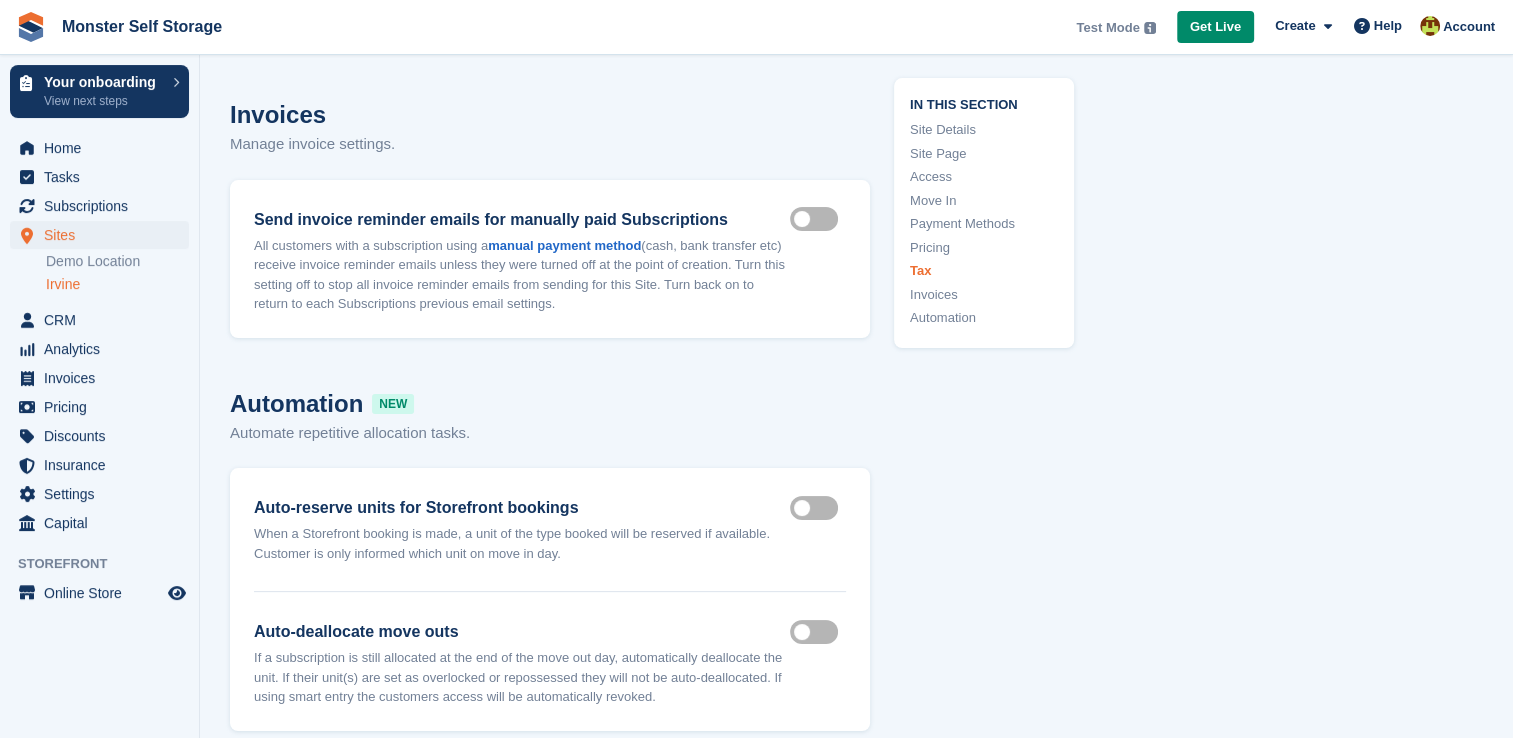 scroll, scrollTop: 8189, scrollLeft: 0, axis: vertical 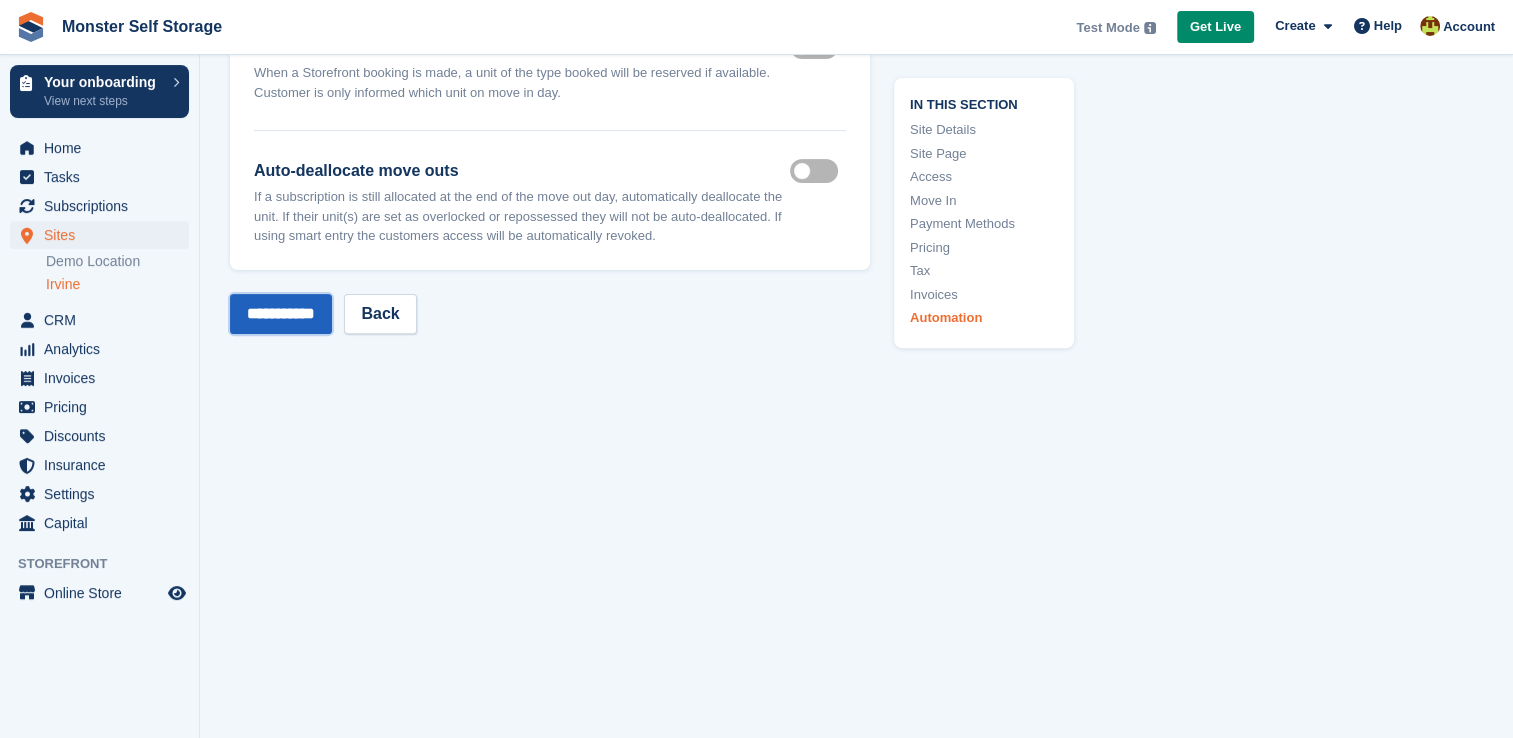 click on "**********" at bounding box center [281, 314] 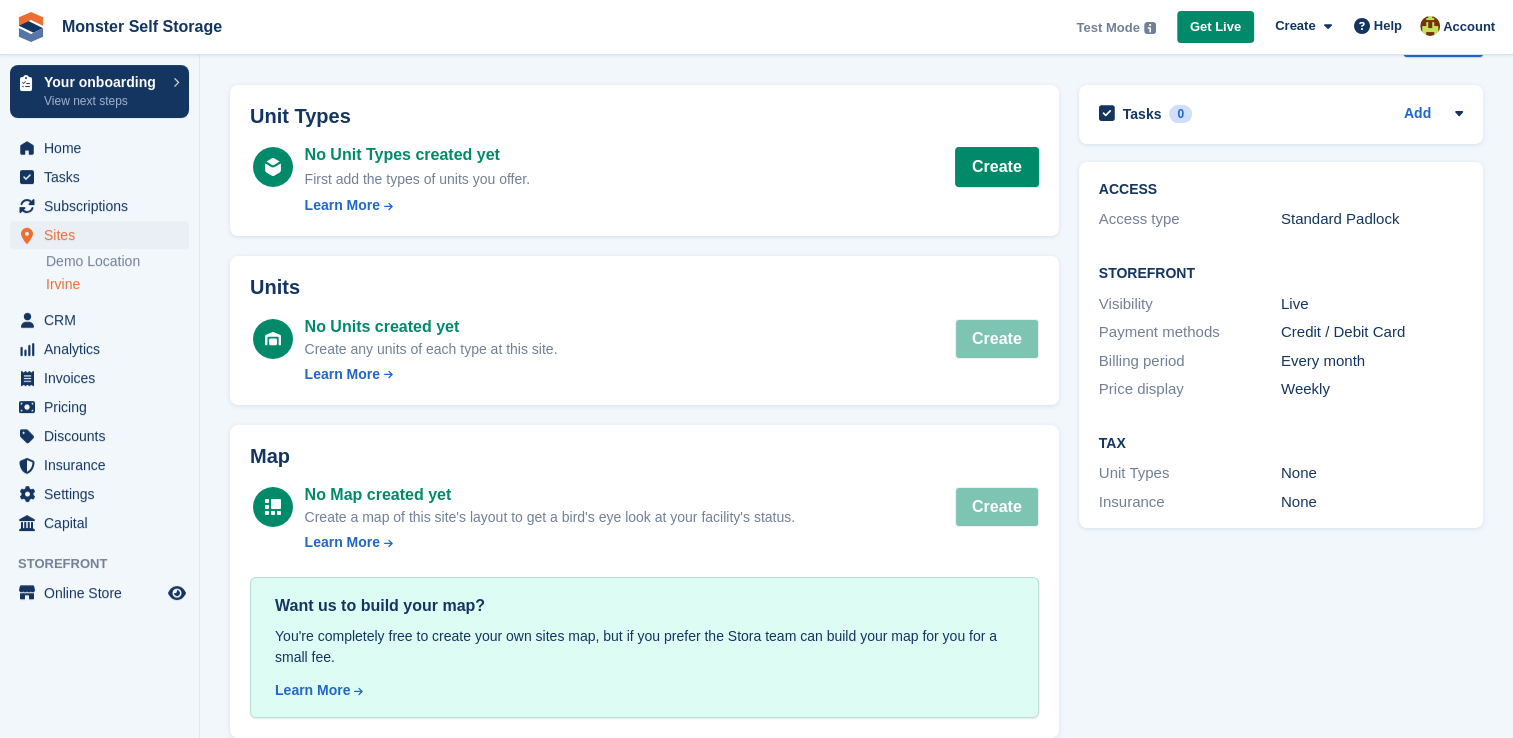 scroll, scrollTop: 87, scrollLeft: 0, axis: vertical 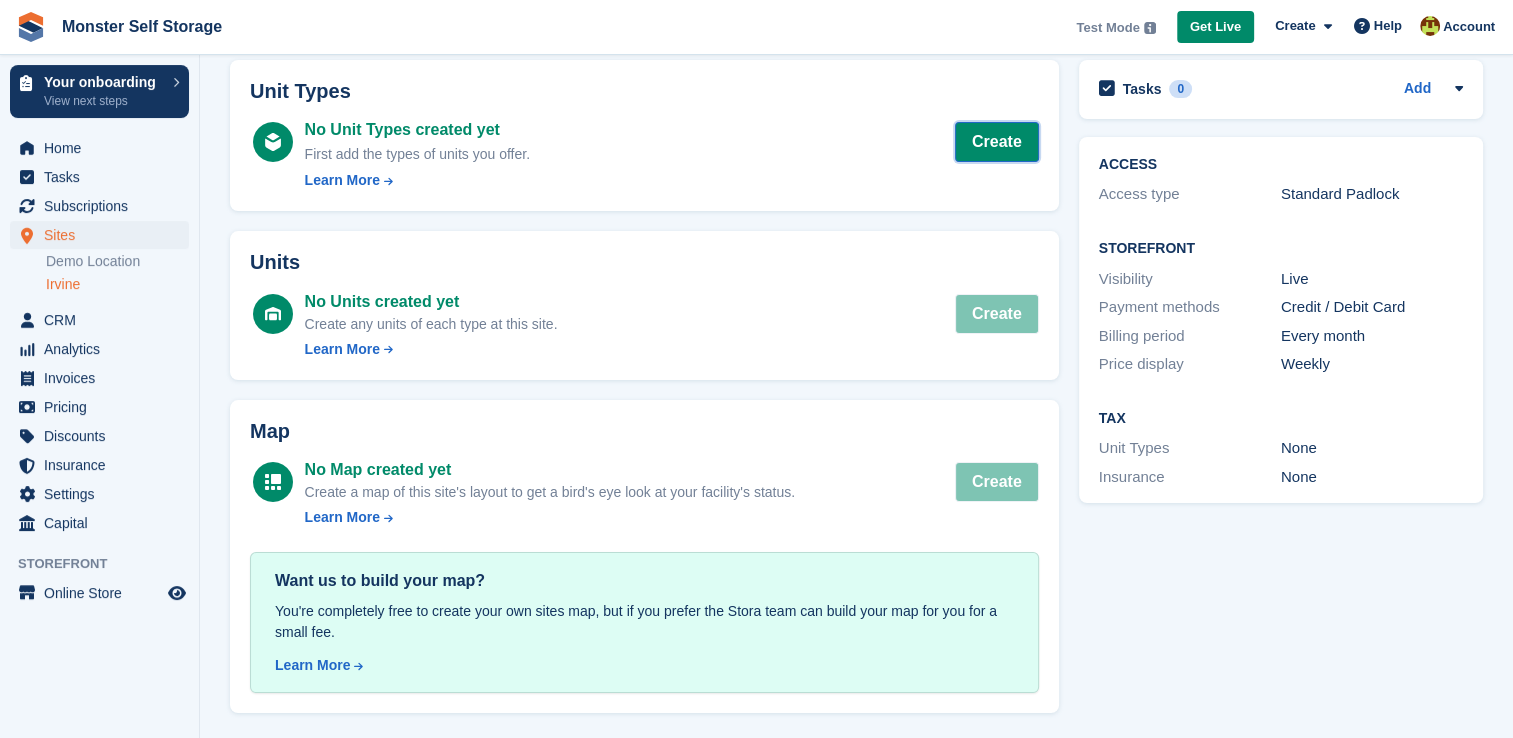 click on "Create" at bounding box center (997, 142) 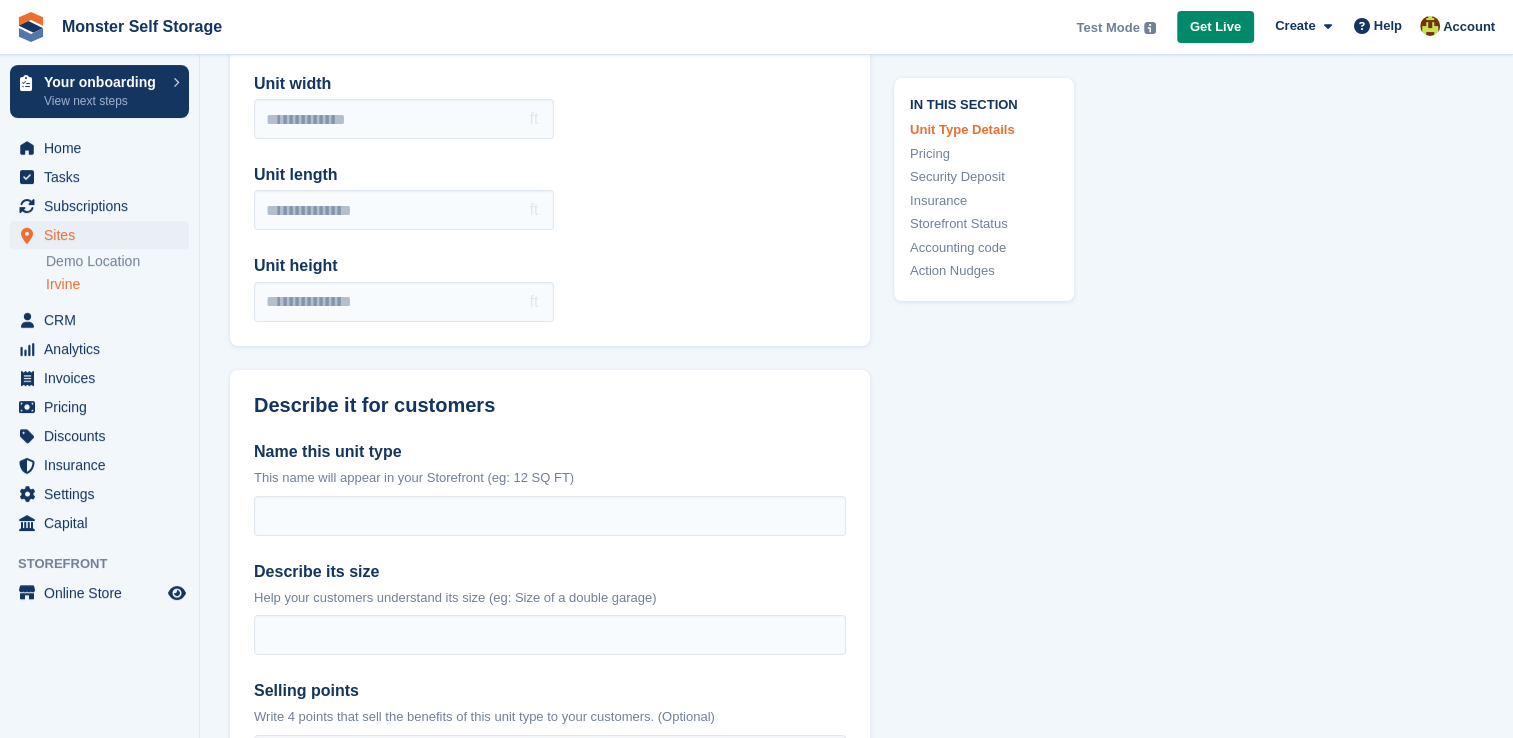 scroll, scrollTop: 0, scrollLeft: 0, axis: both 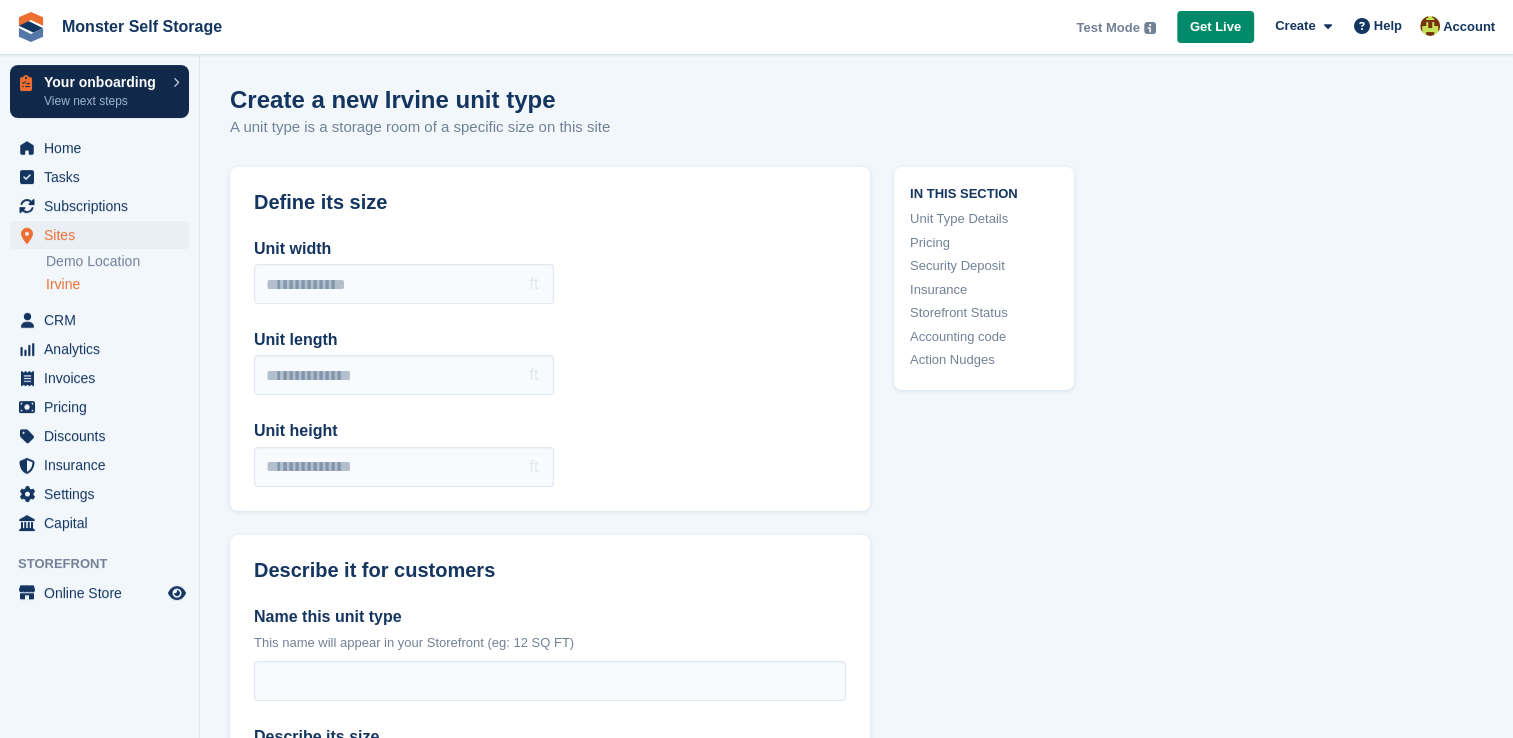 click on "View next steps" at bounding box center [103, 101] 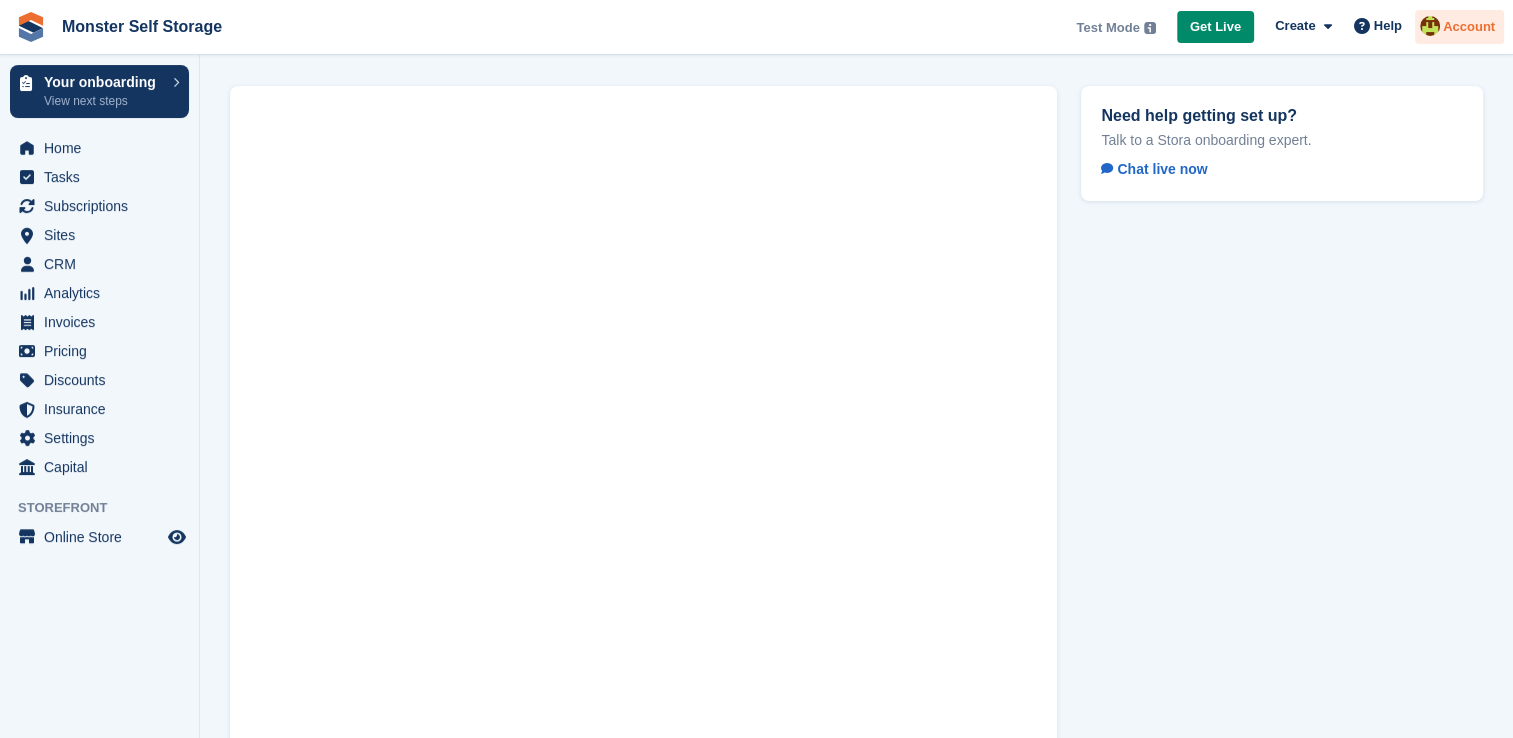 click on "Account" at bounding box center (1469, 27) 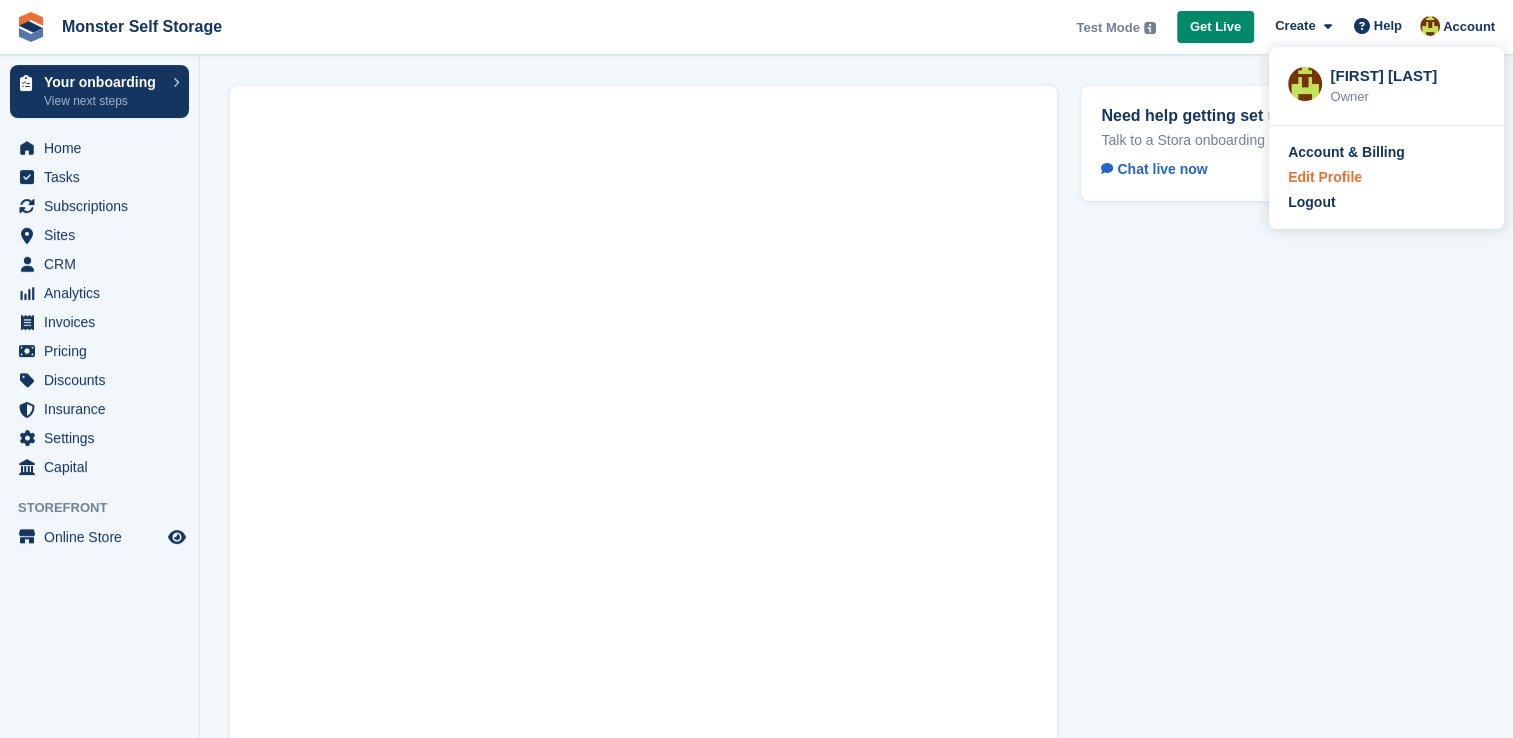 click on "Edit Profile" at bounding box center (1325, 177) 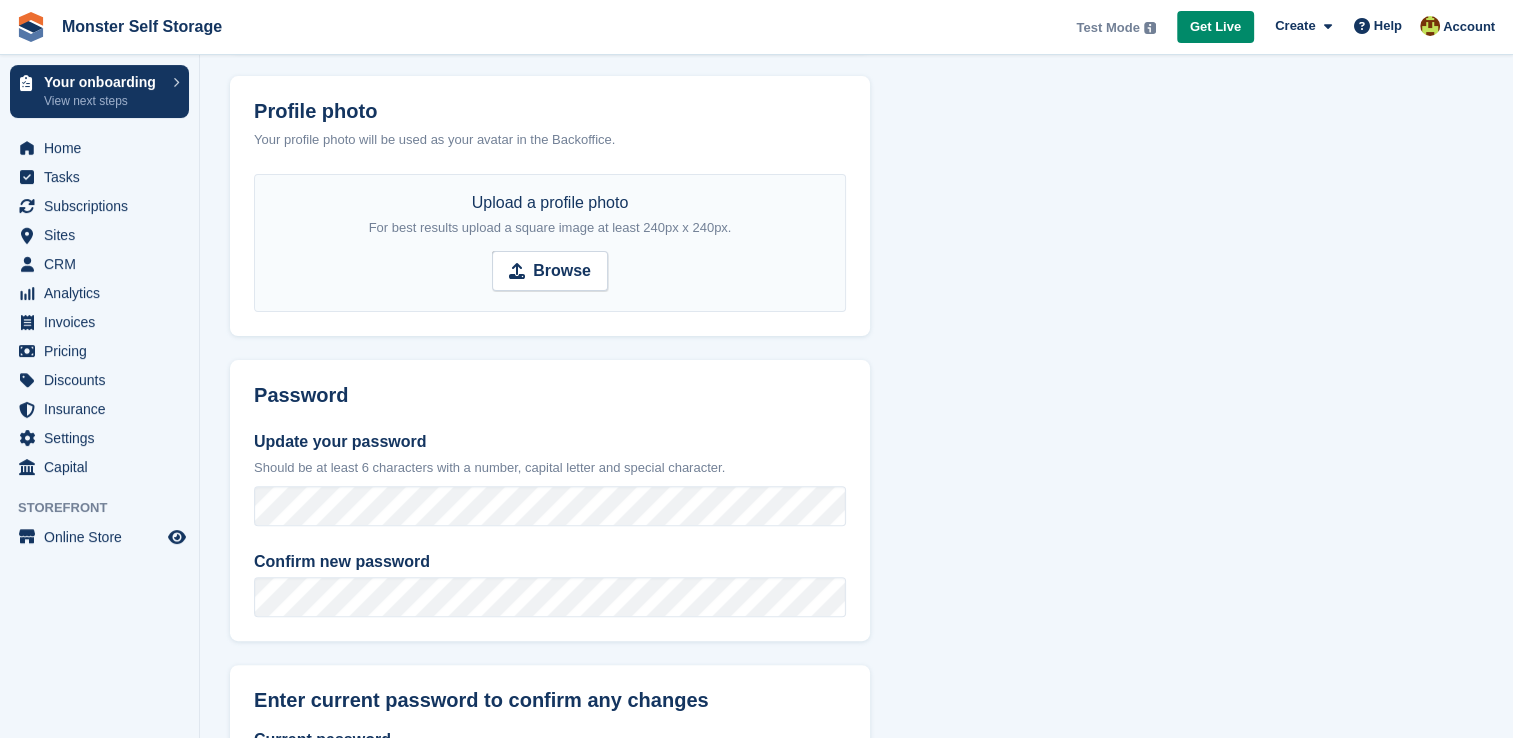 scroll, scrollTop: 564, scrollLeft: 0, axis: vertical 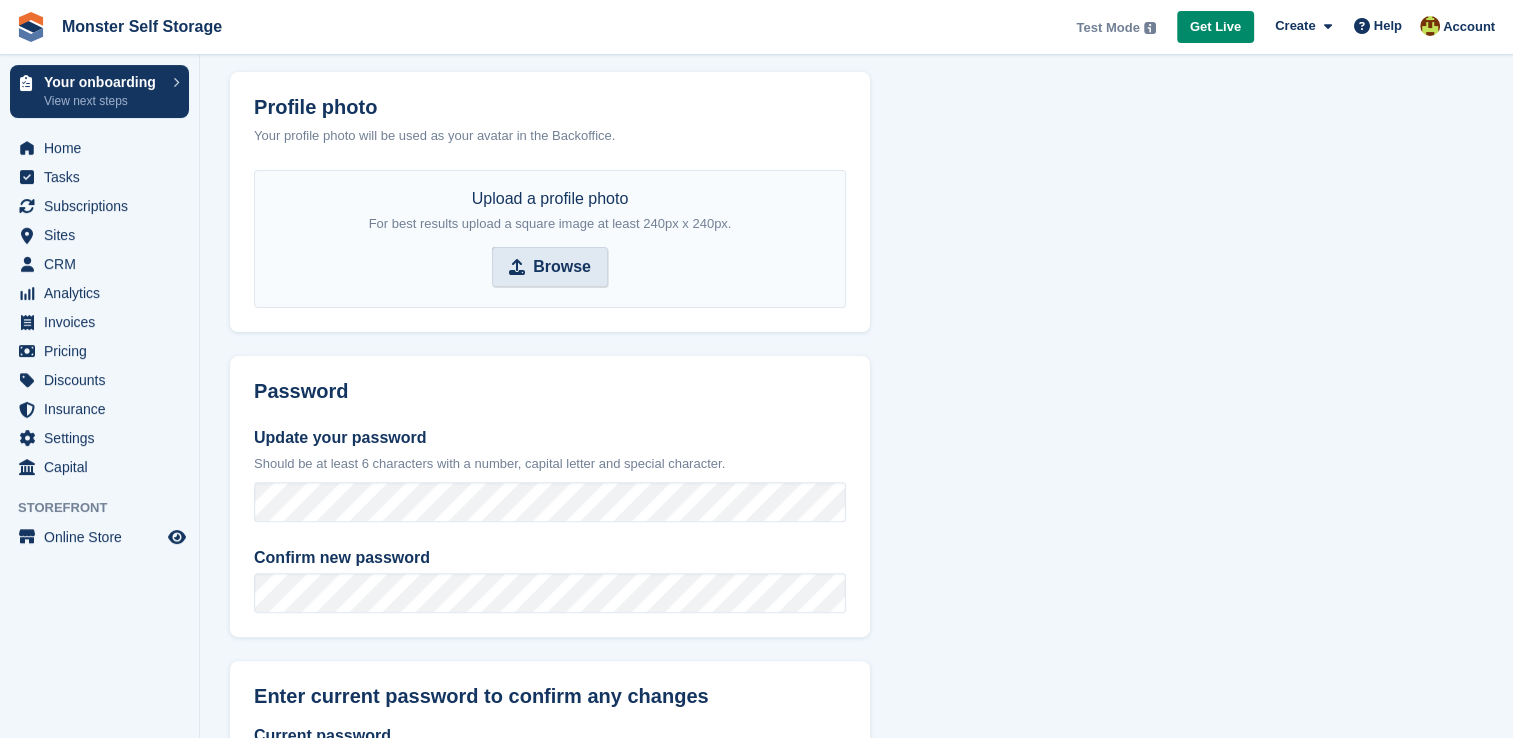click at bounding box center [517, 267] 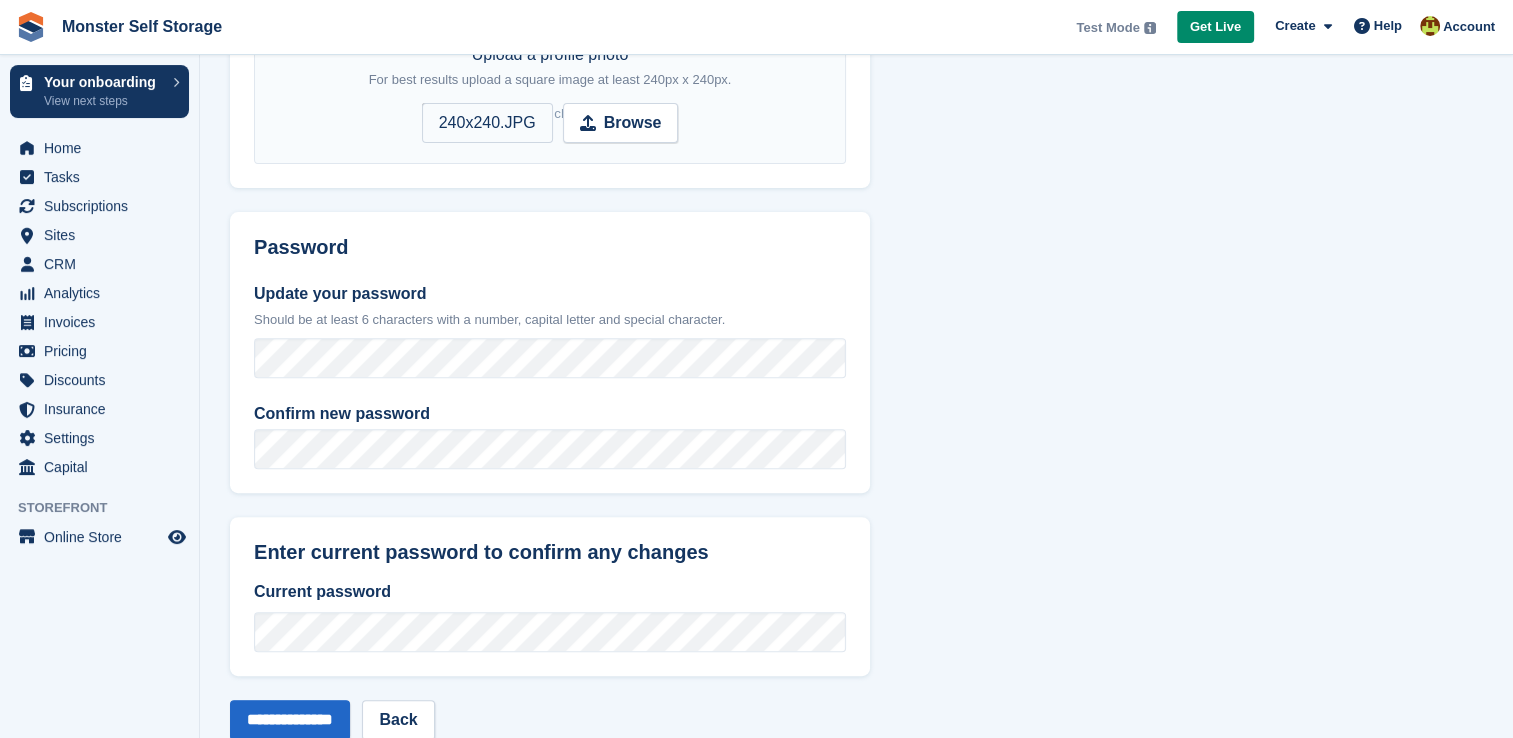 scroll, scrollTop: 763, scrollLeft: 0, axis: vertical 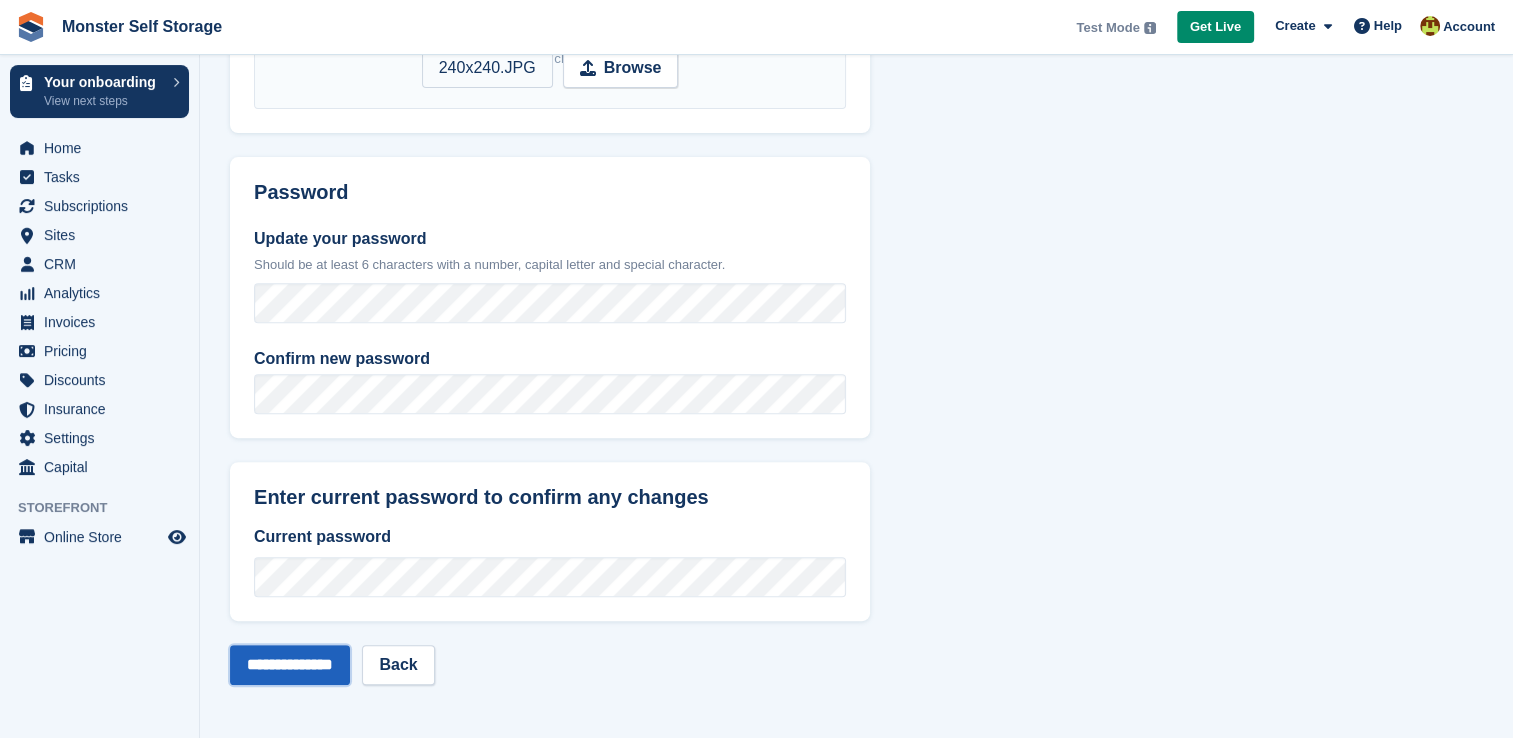 click on "**********" at bounding box center (290, 665) 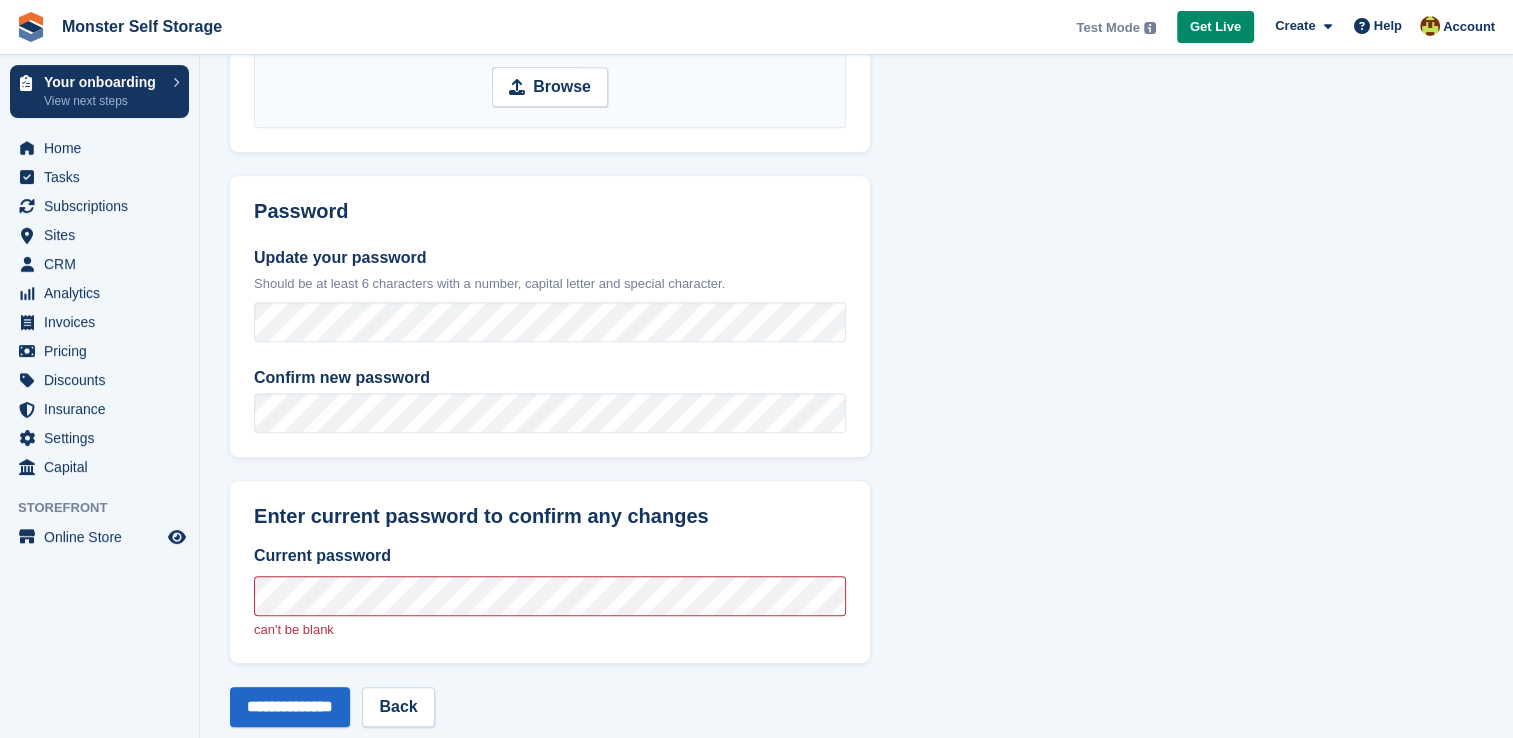 scroll, scrollTop: 921, scrollLeft: 0, axis: vertical 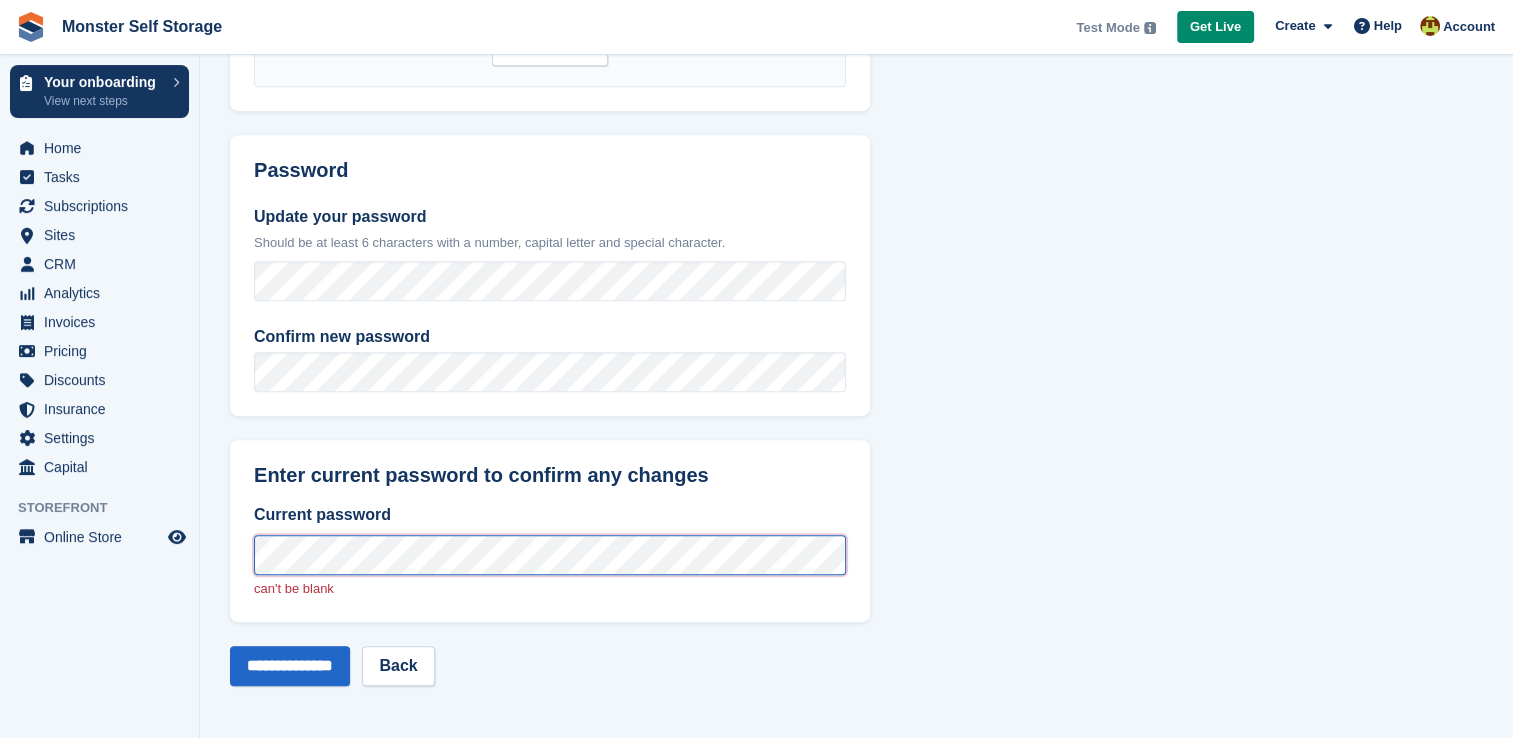 click on "**********" at bounding box center [290, 666] 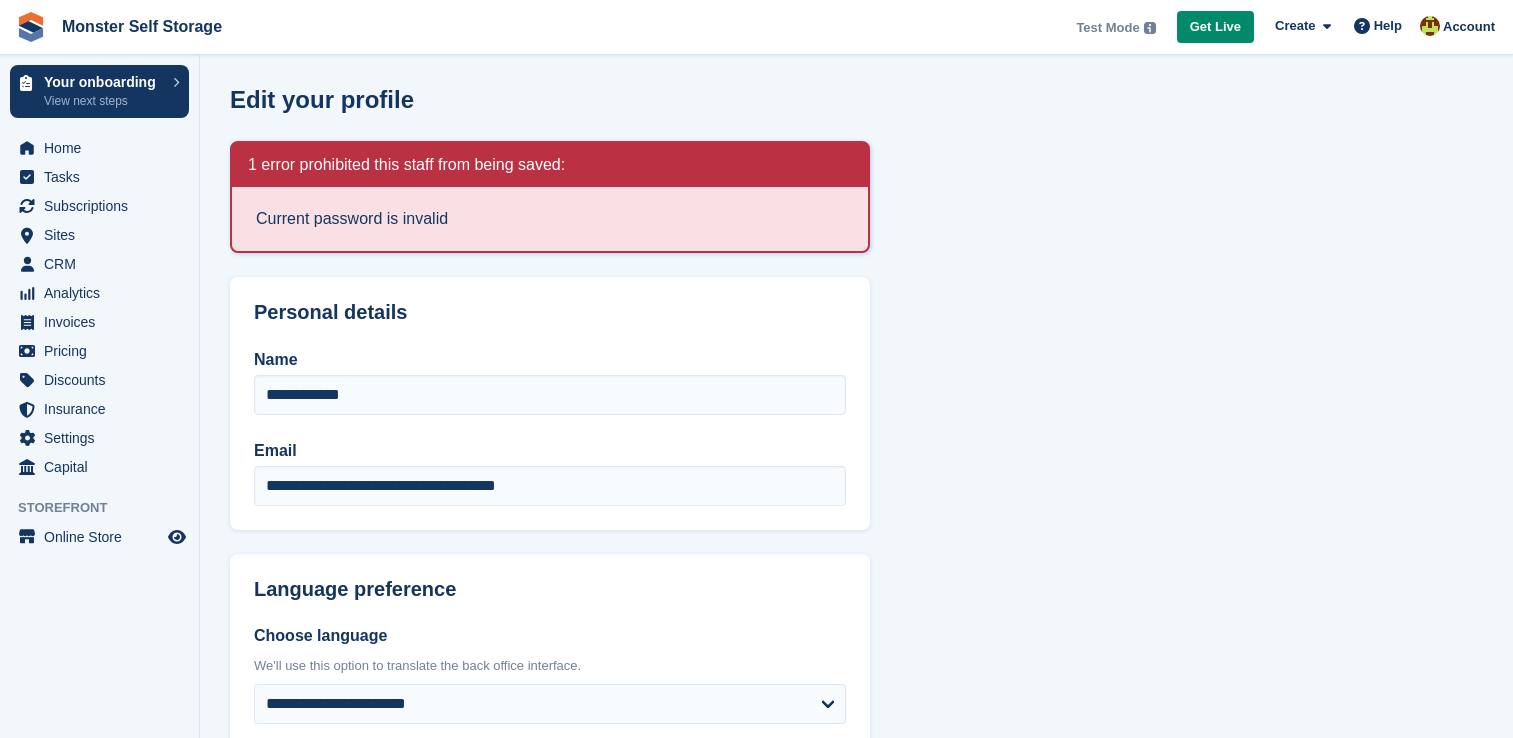 scroll, scrollTop: 0, scrollLeft: 0, axis: both 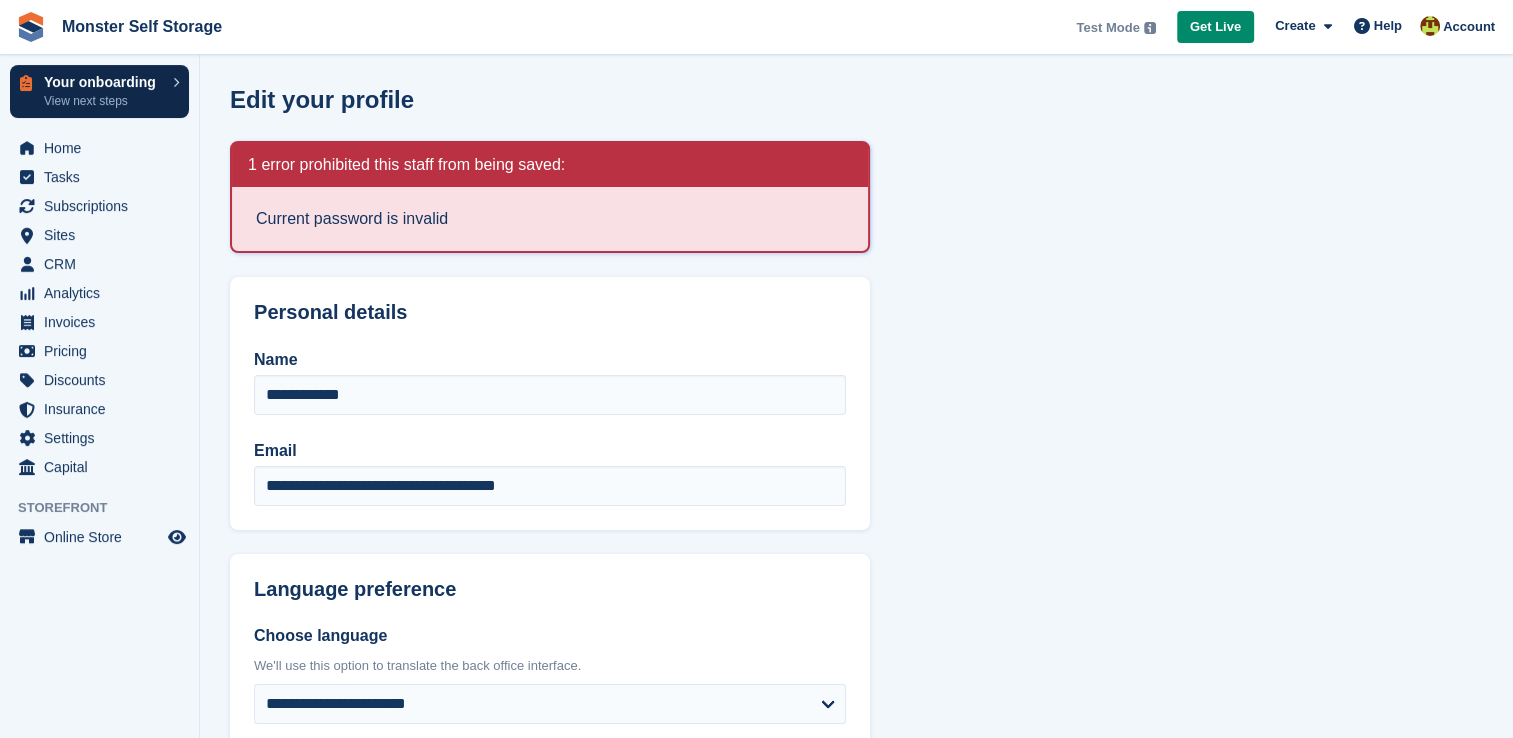 click on "View next steps" at bounding box center (103, 101) 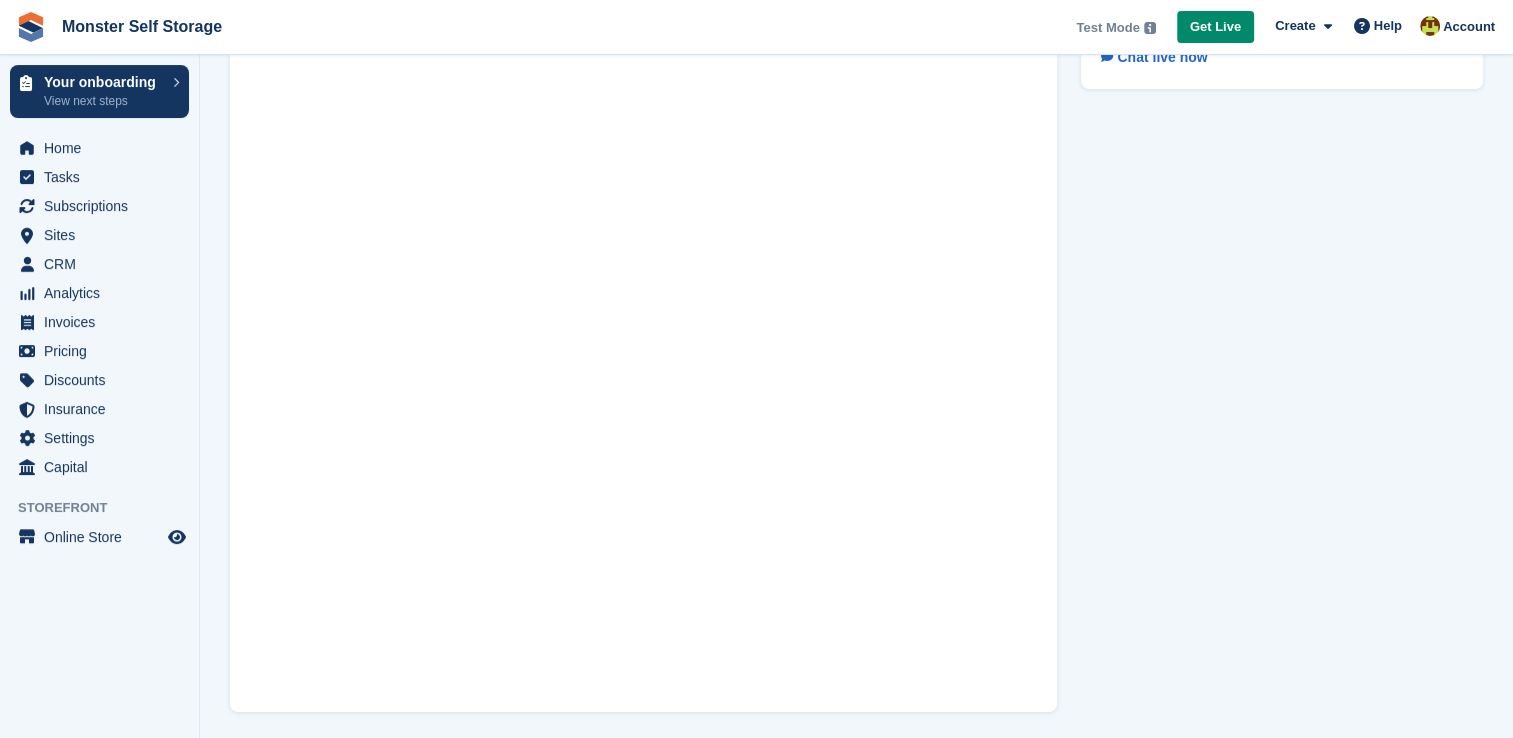 scroll, scrollTop: 116, scrollLeft: 0, axis: vertical 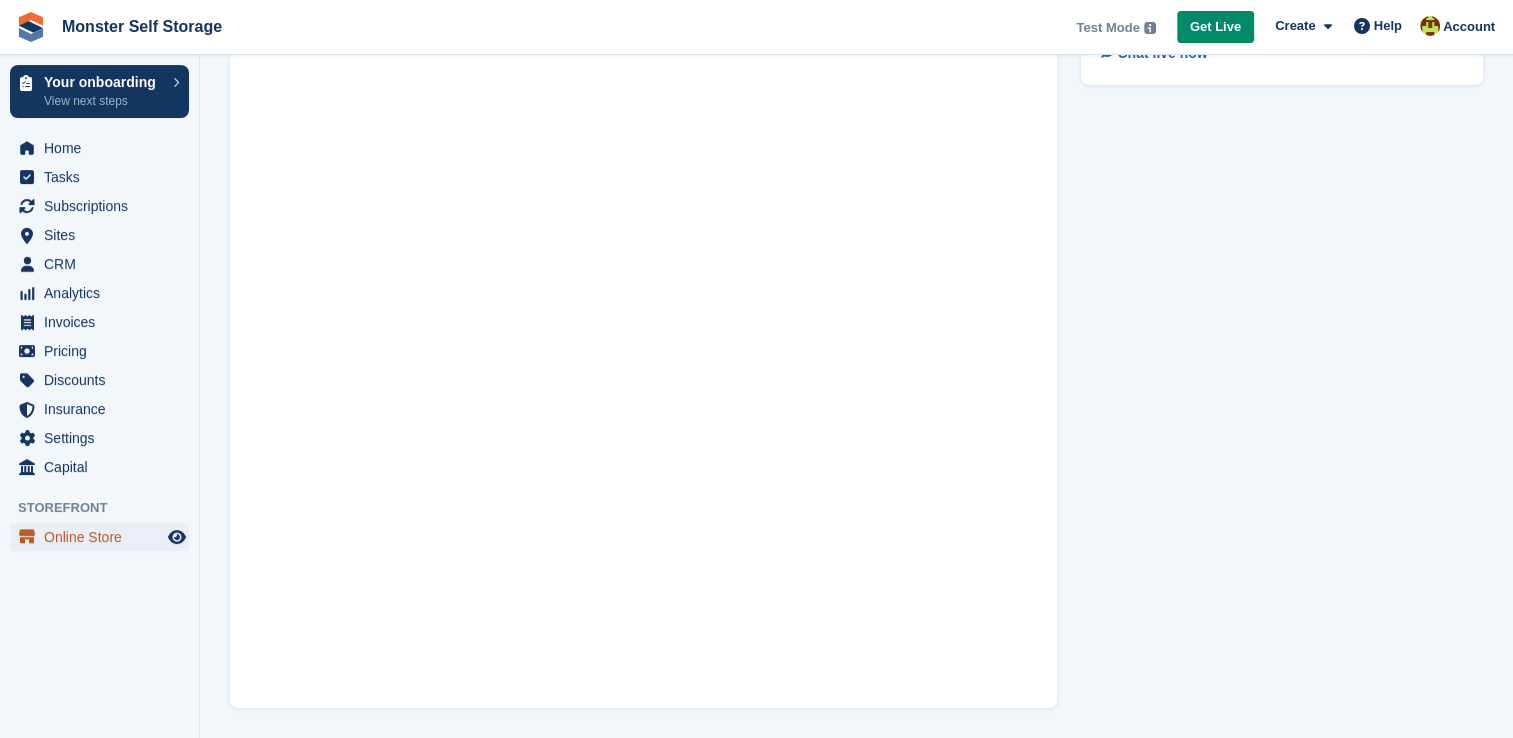 click on "Online Store" at bounding box center (104, 537) 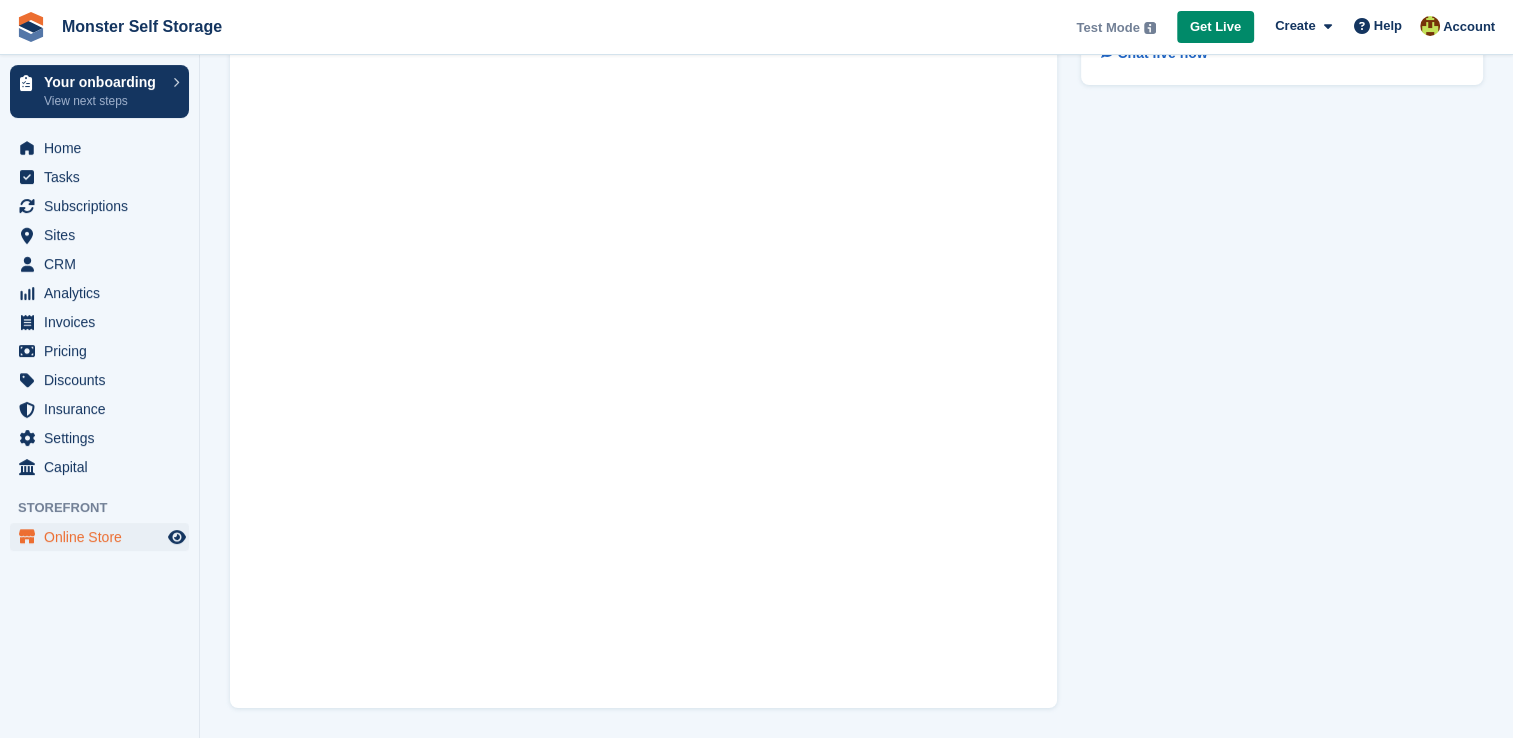 scroll, scrollTop: 0, scrollLeft: 0, axis: both 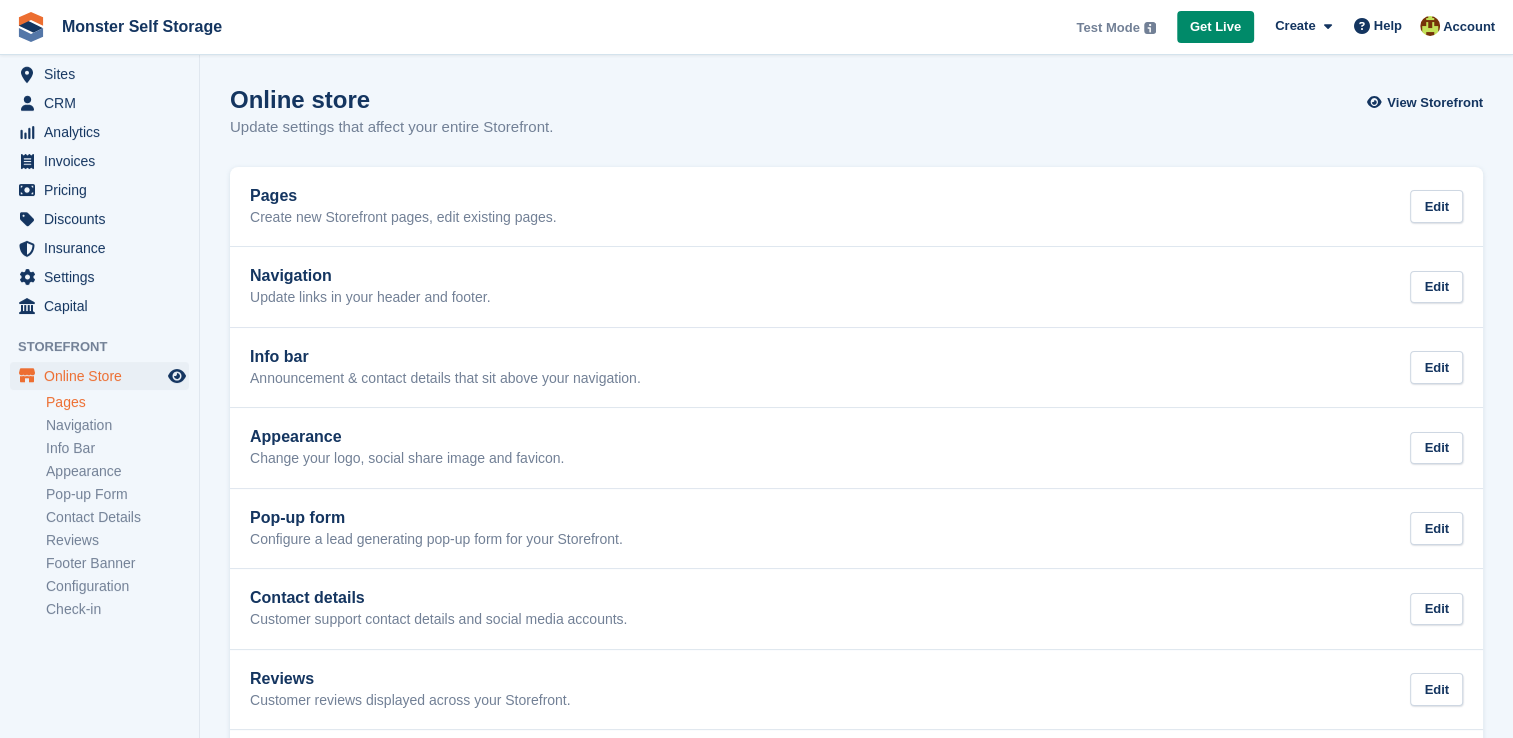 click on "Pages" at bounding box center (117, 402) 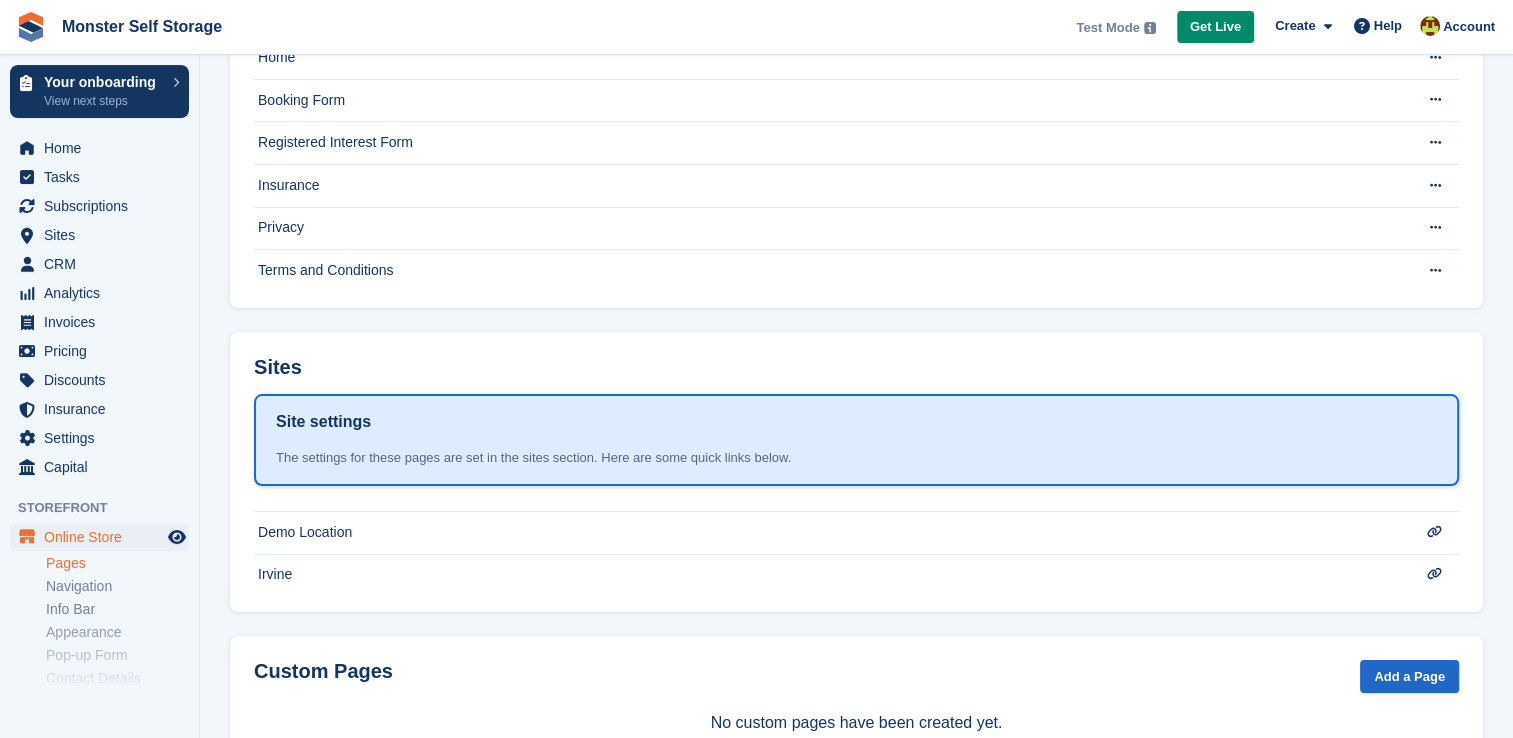 scroll, scrollTop: 221, scrollLeft: 0, axis: vertical 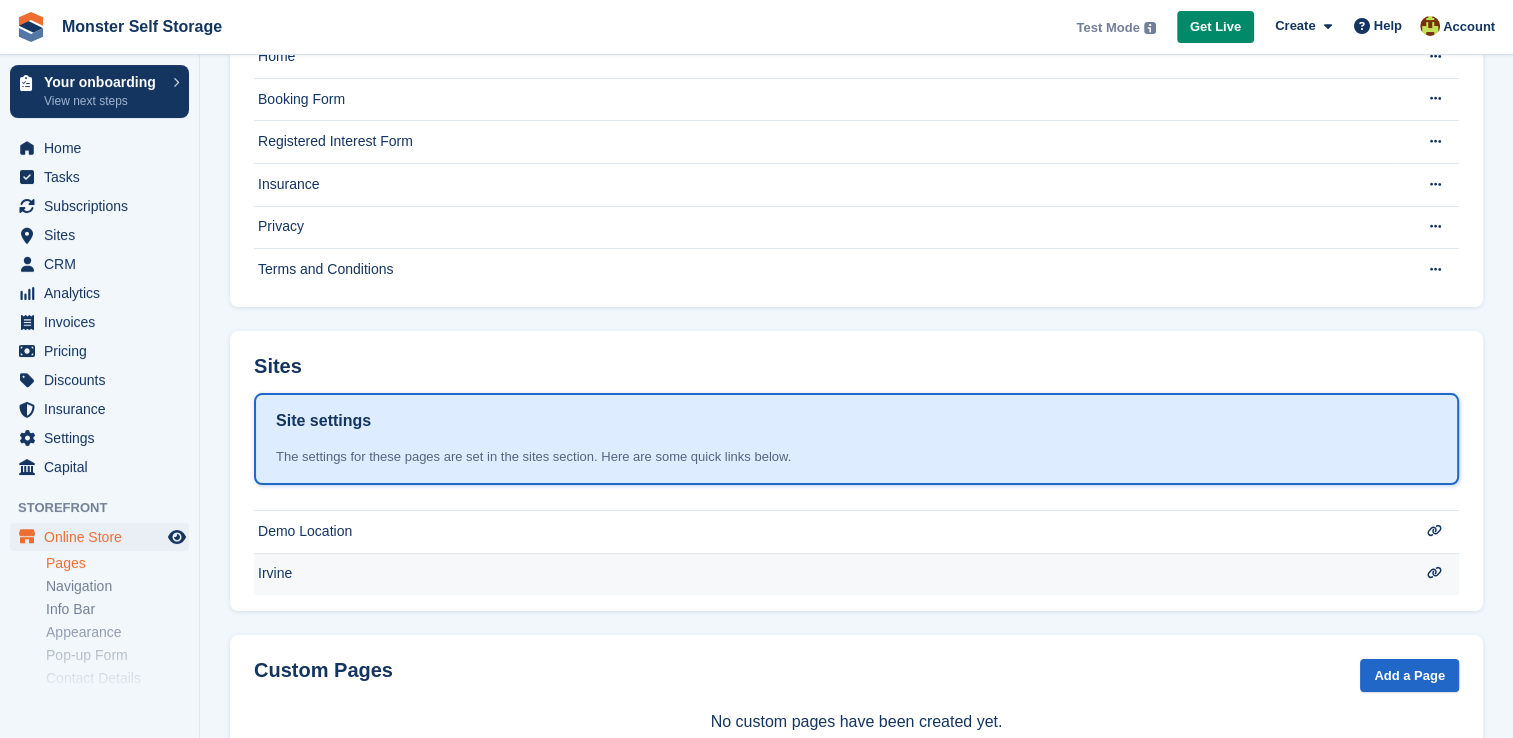 click on "Irvine" at bounding box center (826, 99) 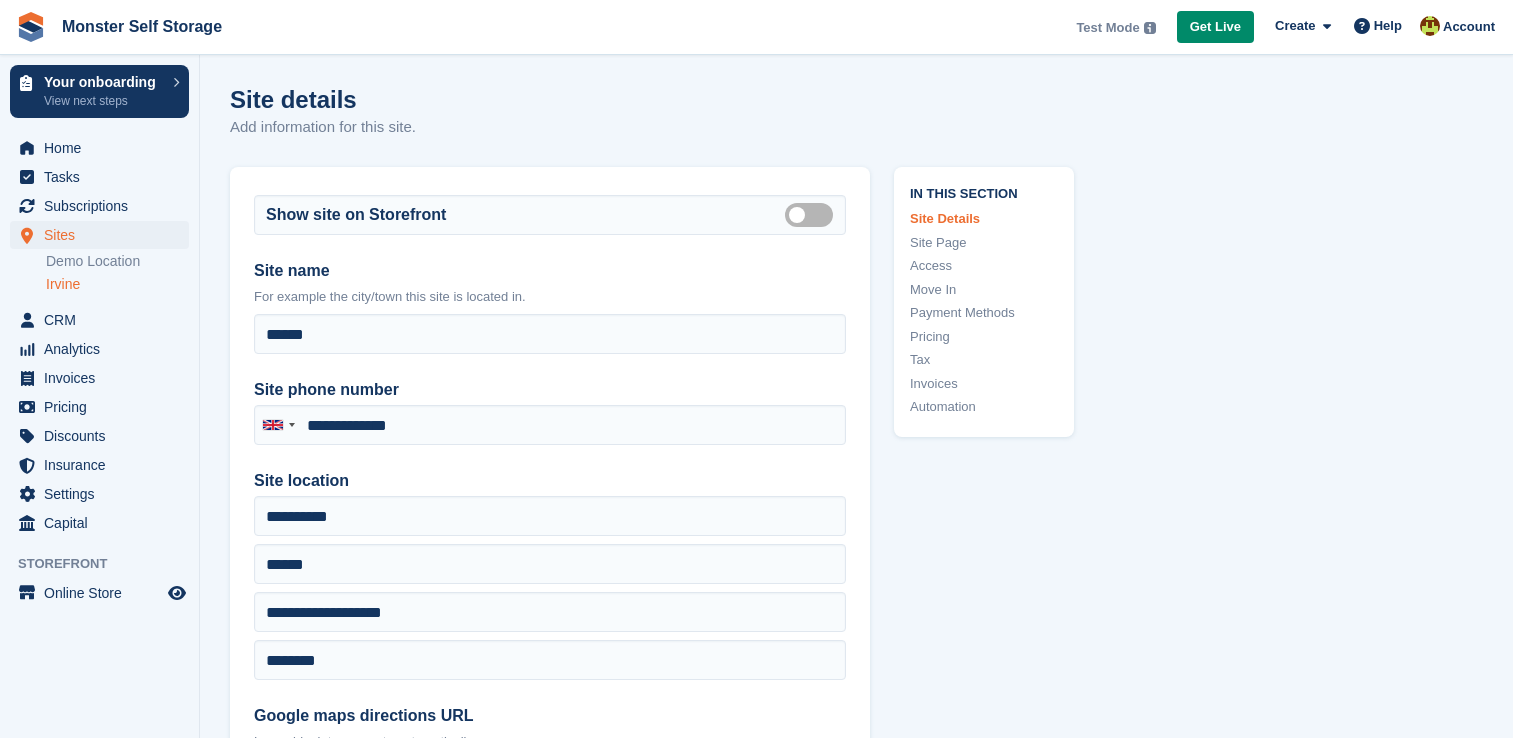scroll, scrollTop: 0, scrollLeft: 0, axis: both 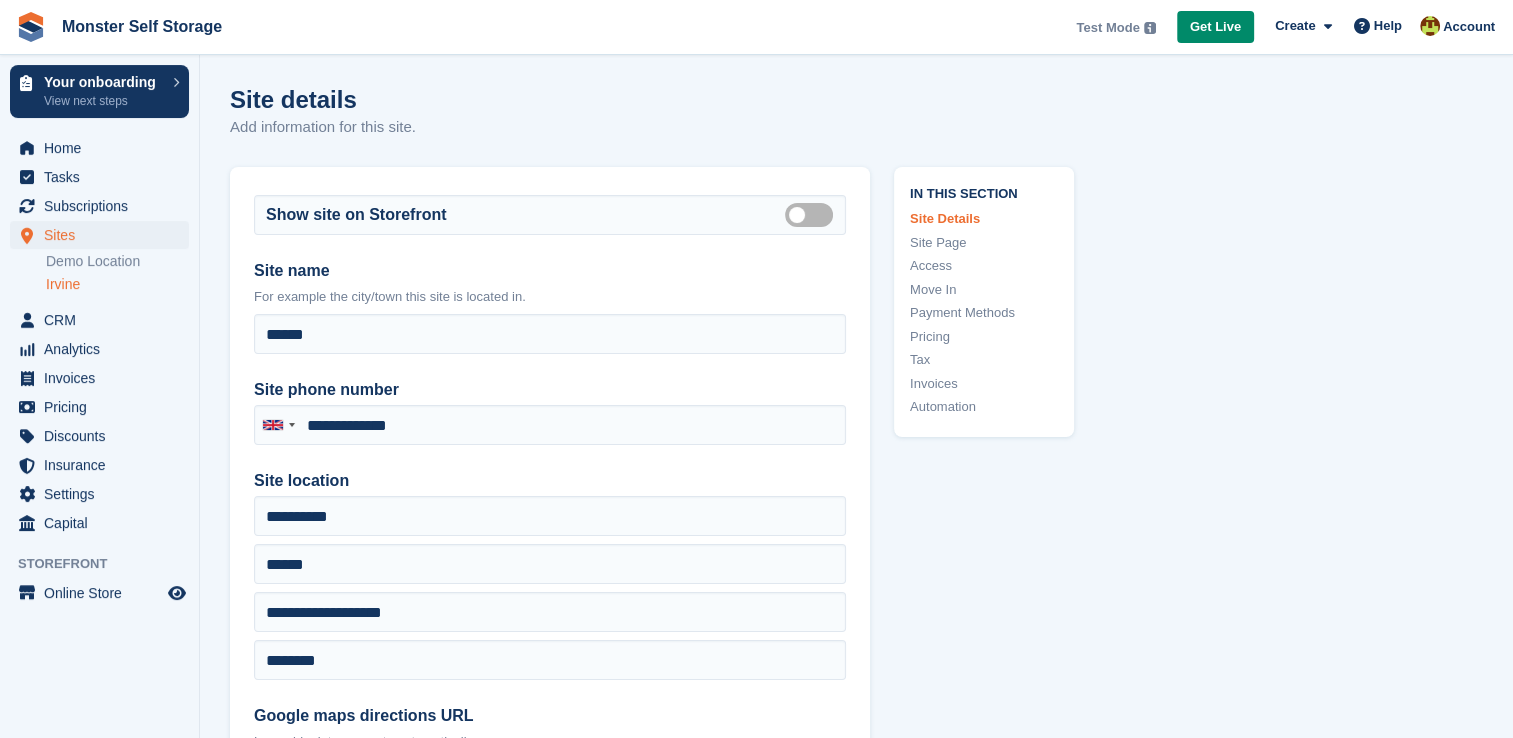 type on "**********" 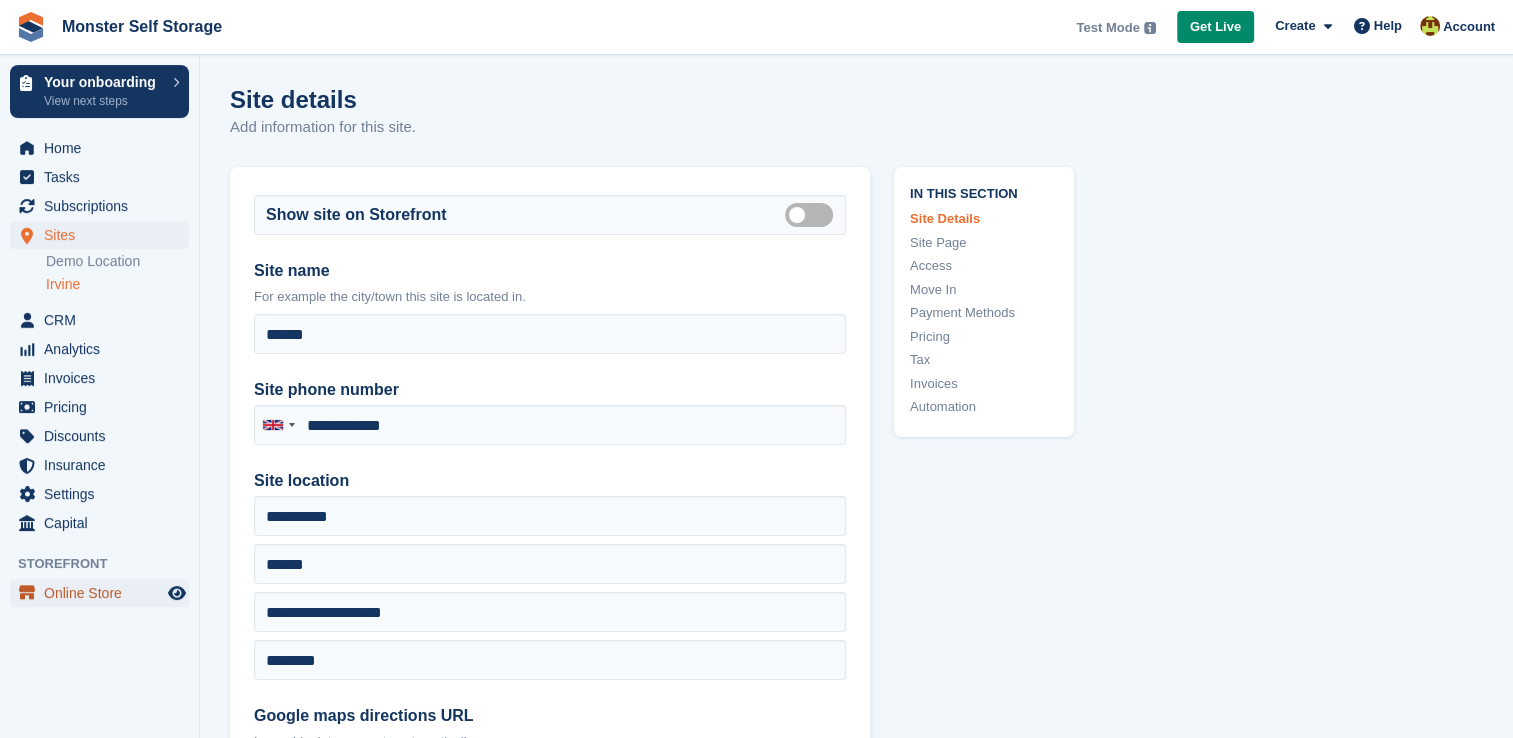click on "Online Store" at bounding box center [104, 593] 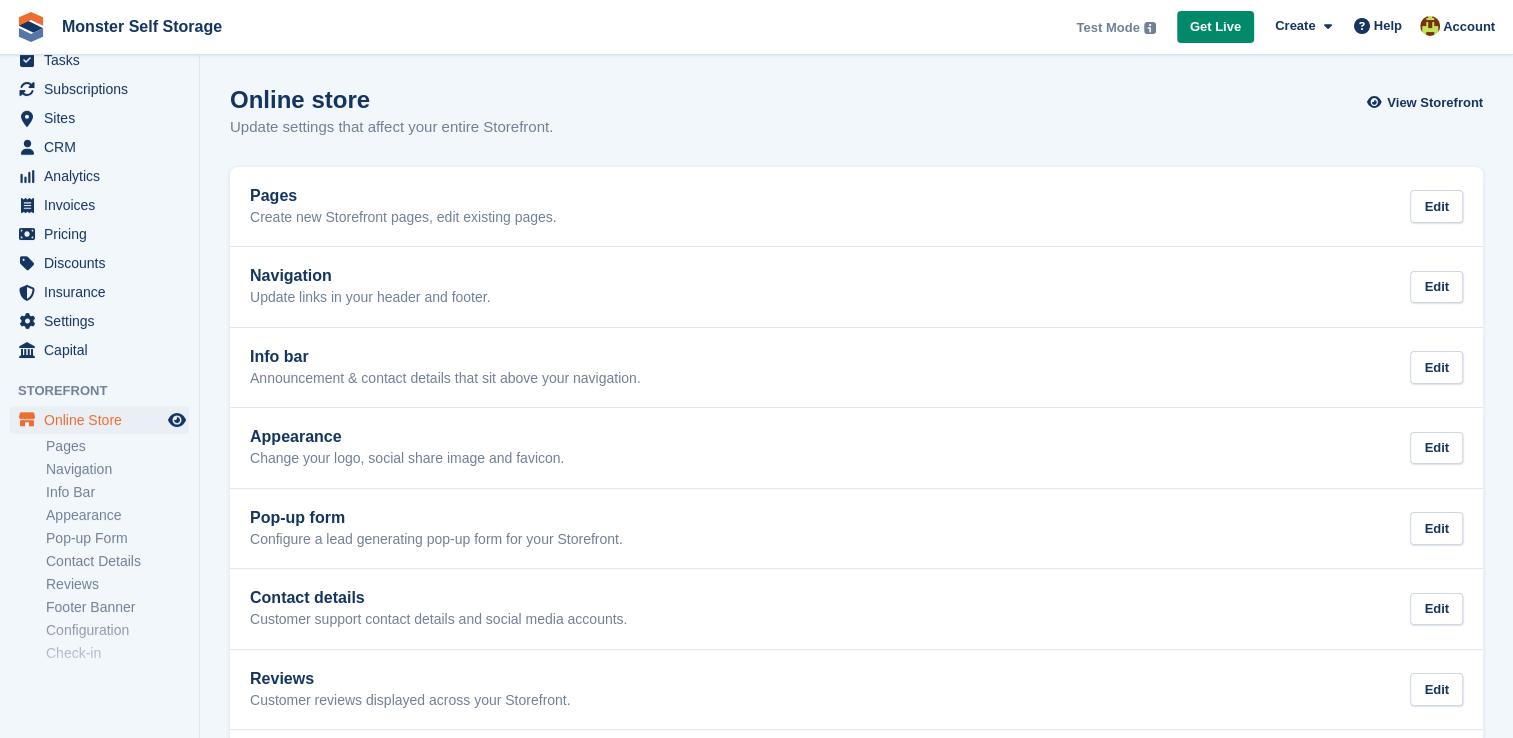 scroll, scrollTop: 126, scrollLeft: 0, axis: vertical 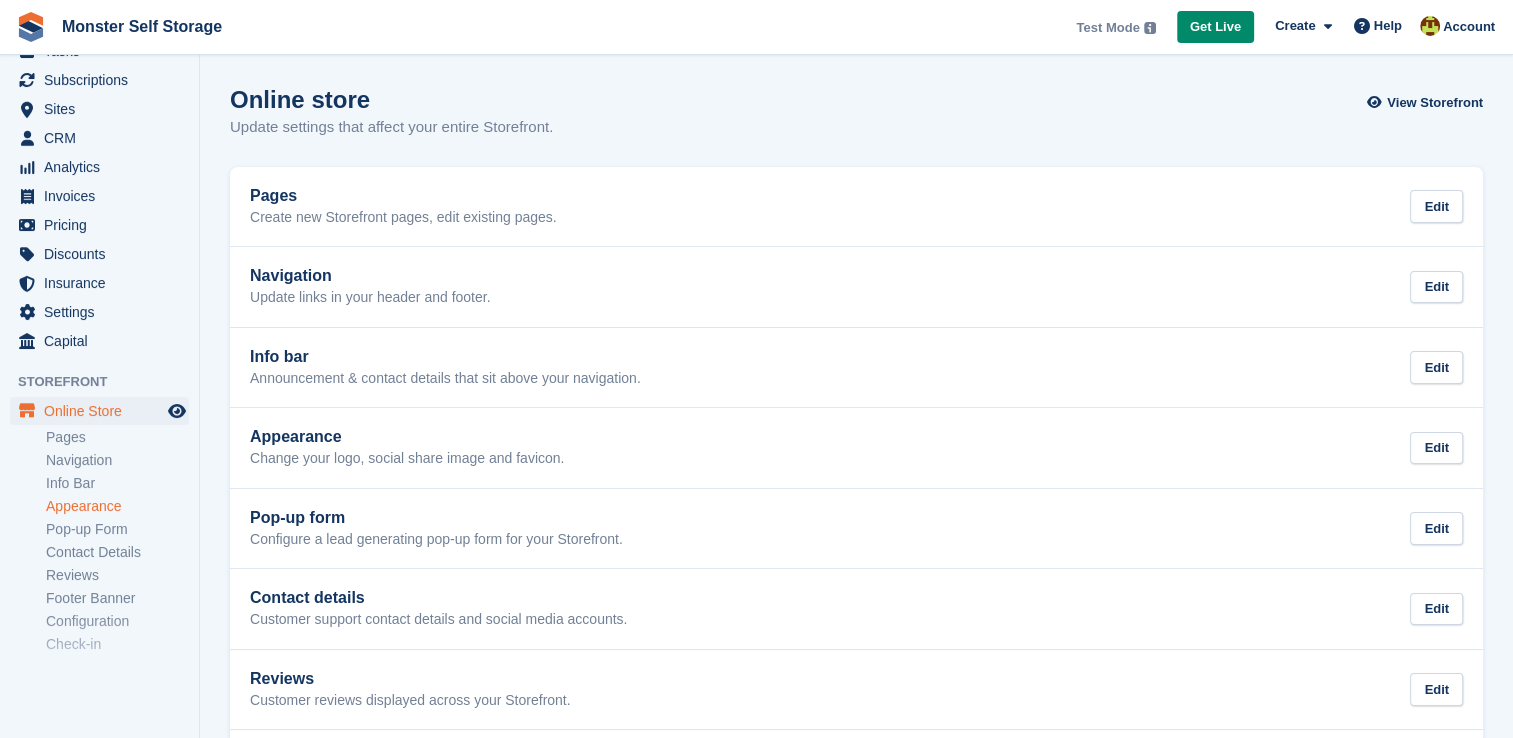 click on "Appearance" at bounding box center [117, 506] 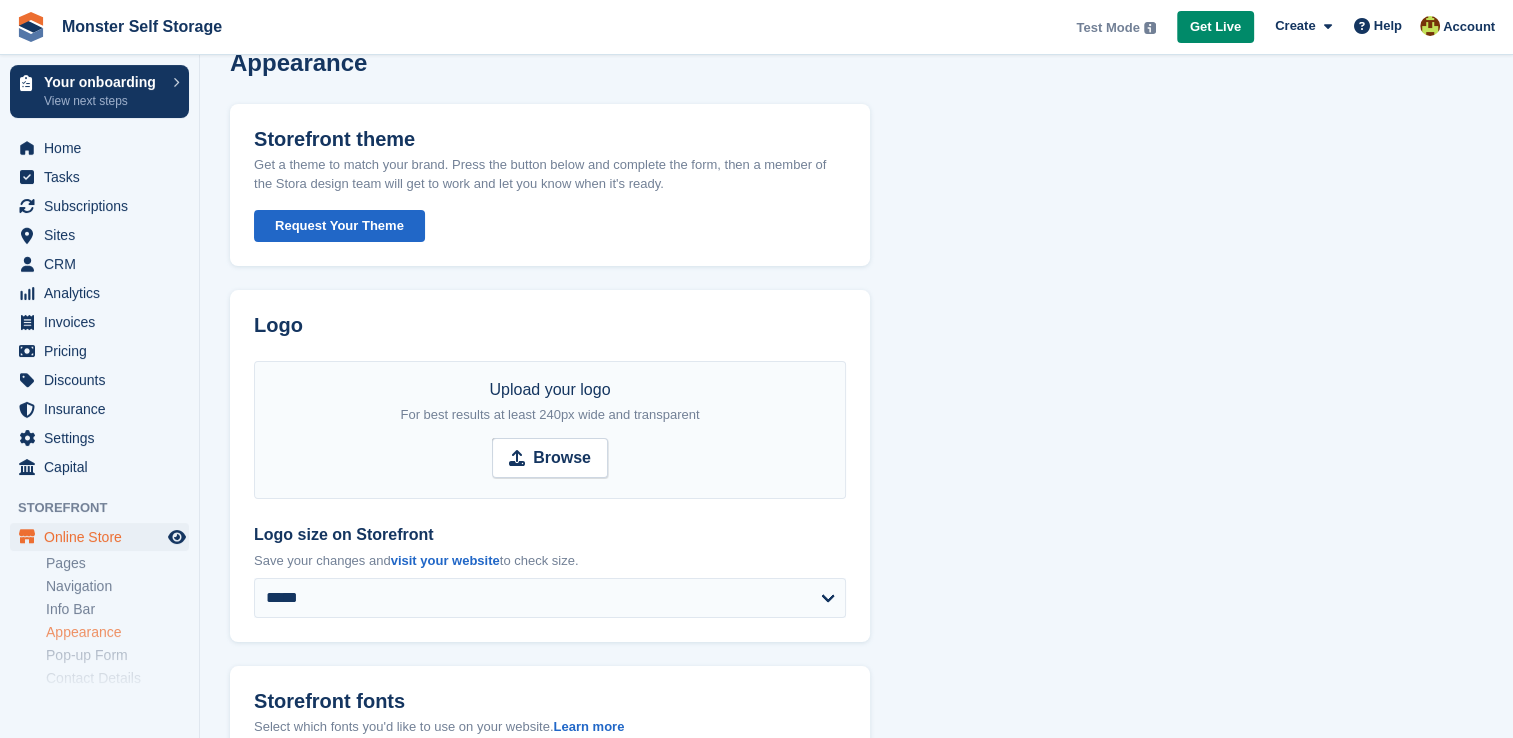 scroll, scrollTop: 0, scrollLeft: 0, axis: both 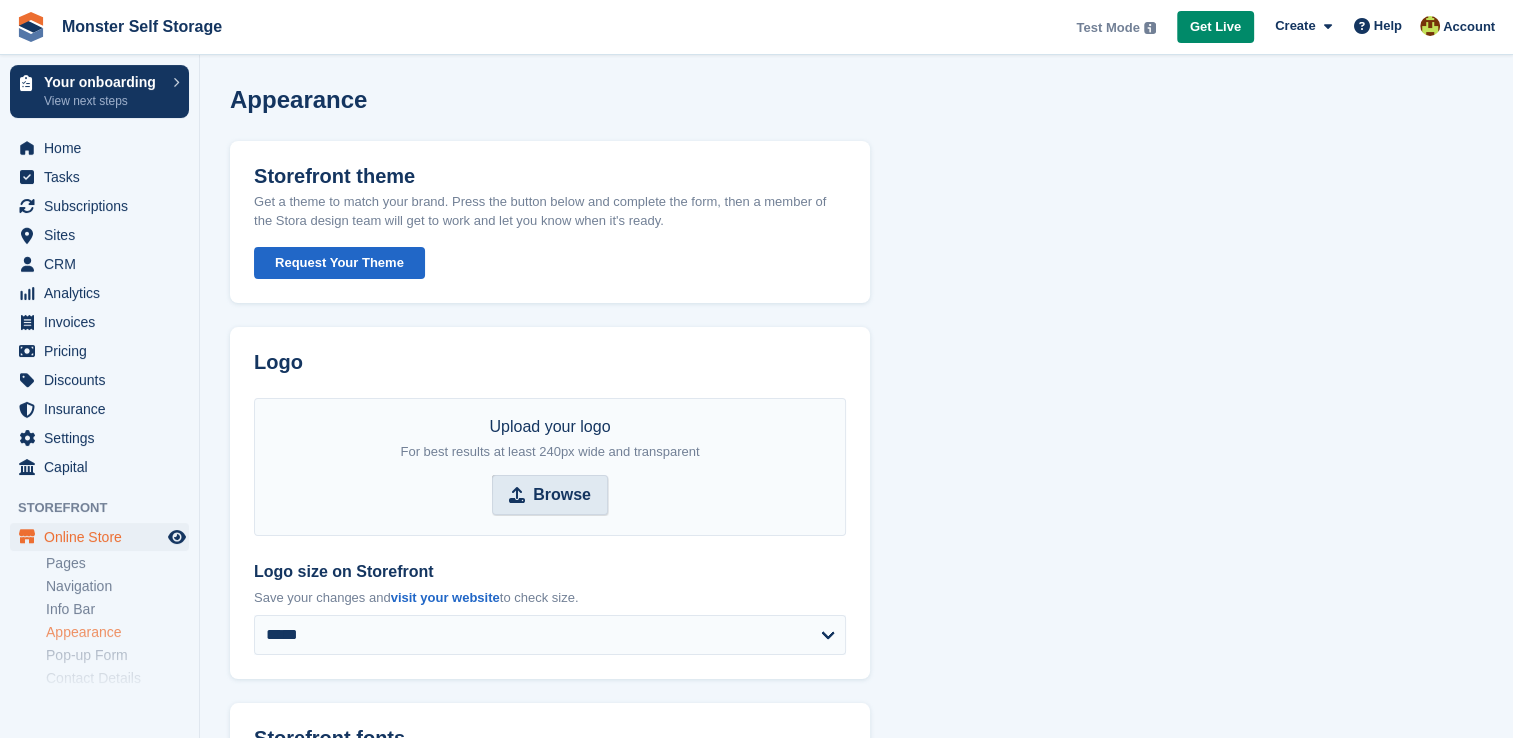 click on "Browse" at bounding box center [562, 495] 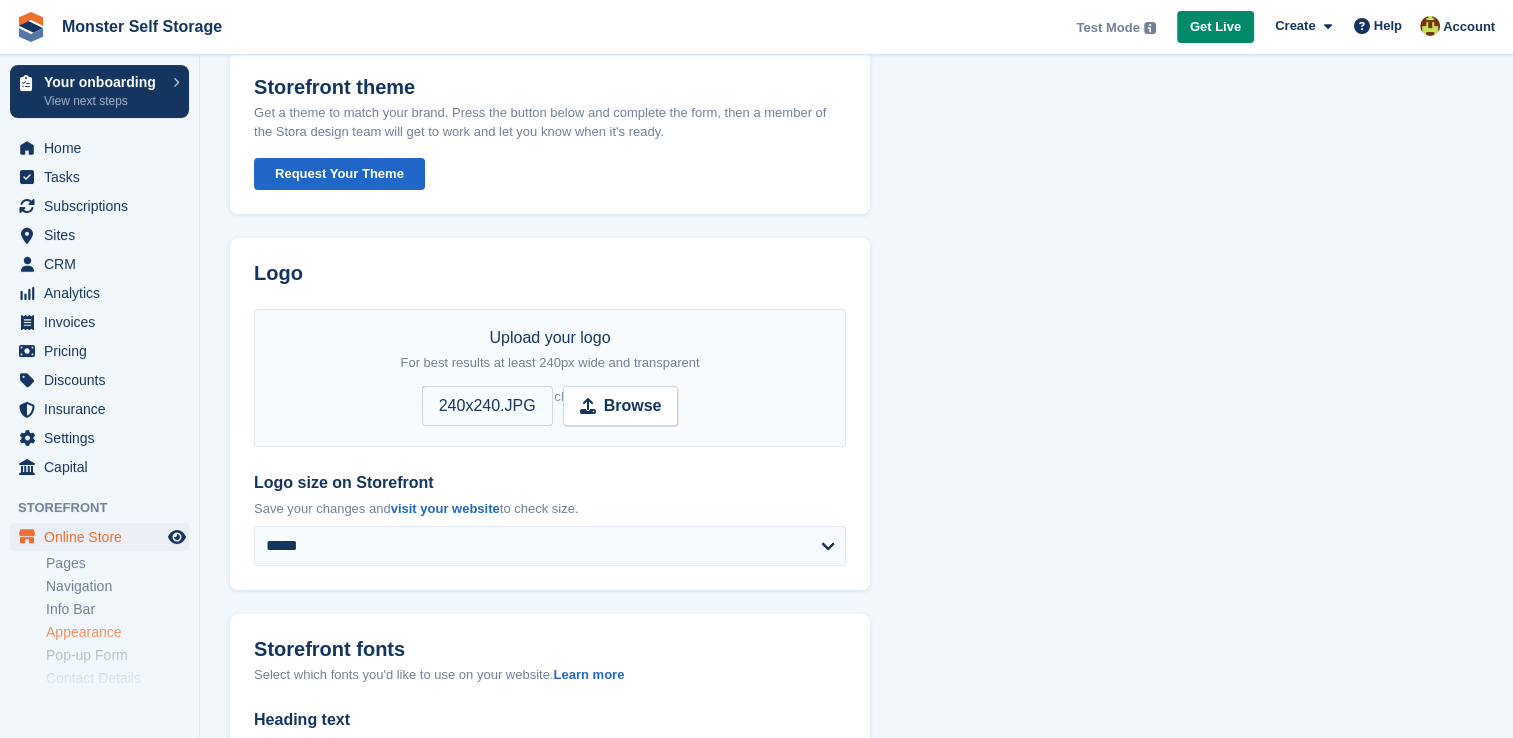 click on "**********" at bounding box center (856, 929) 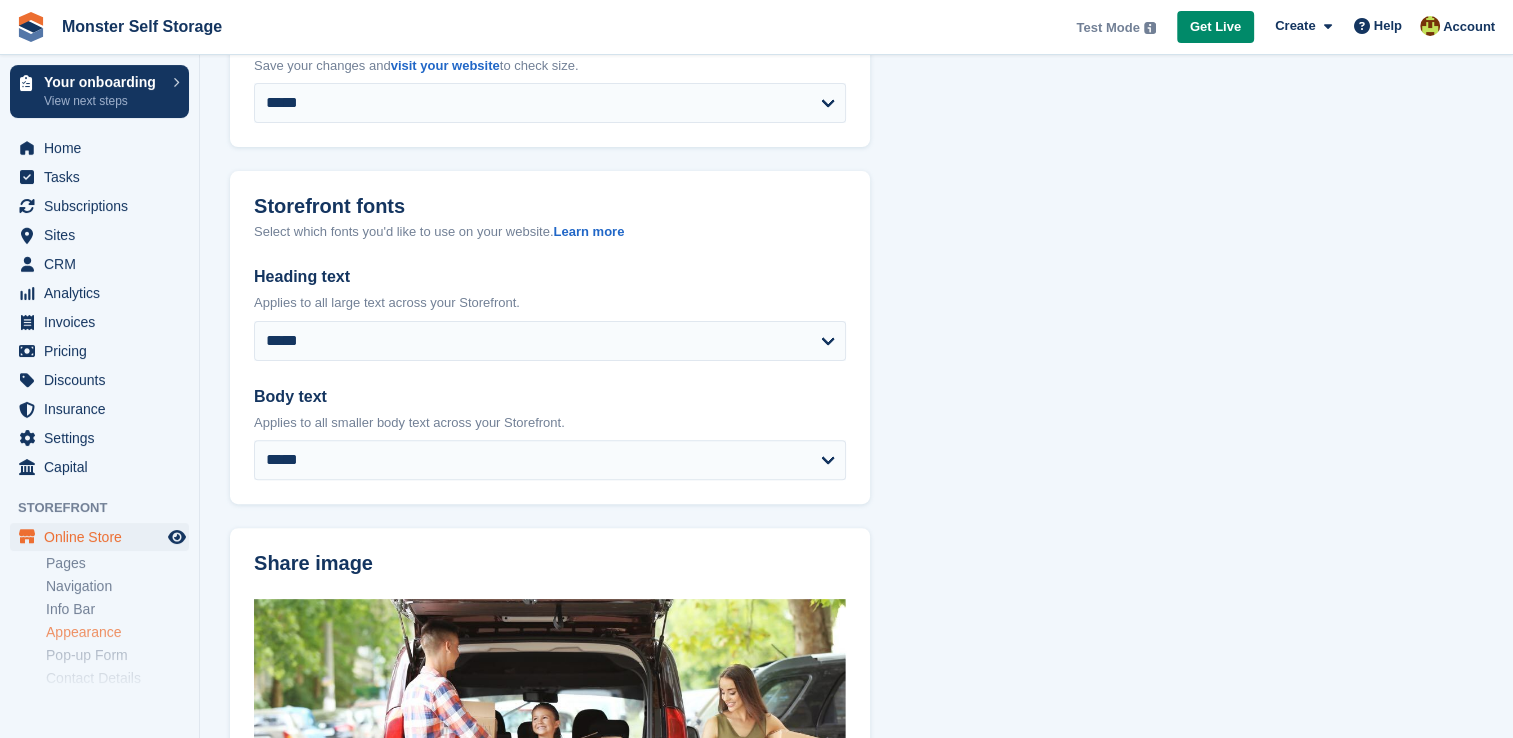 scroll, scrollTop: 536, scrollLeft: 0, axis: vertical 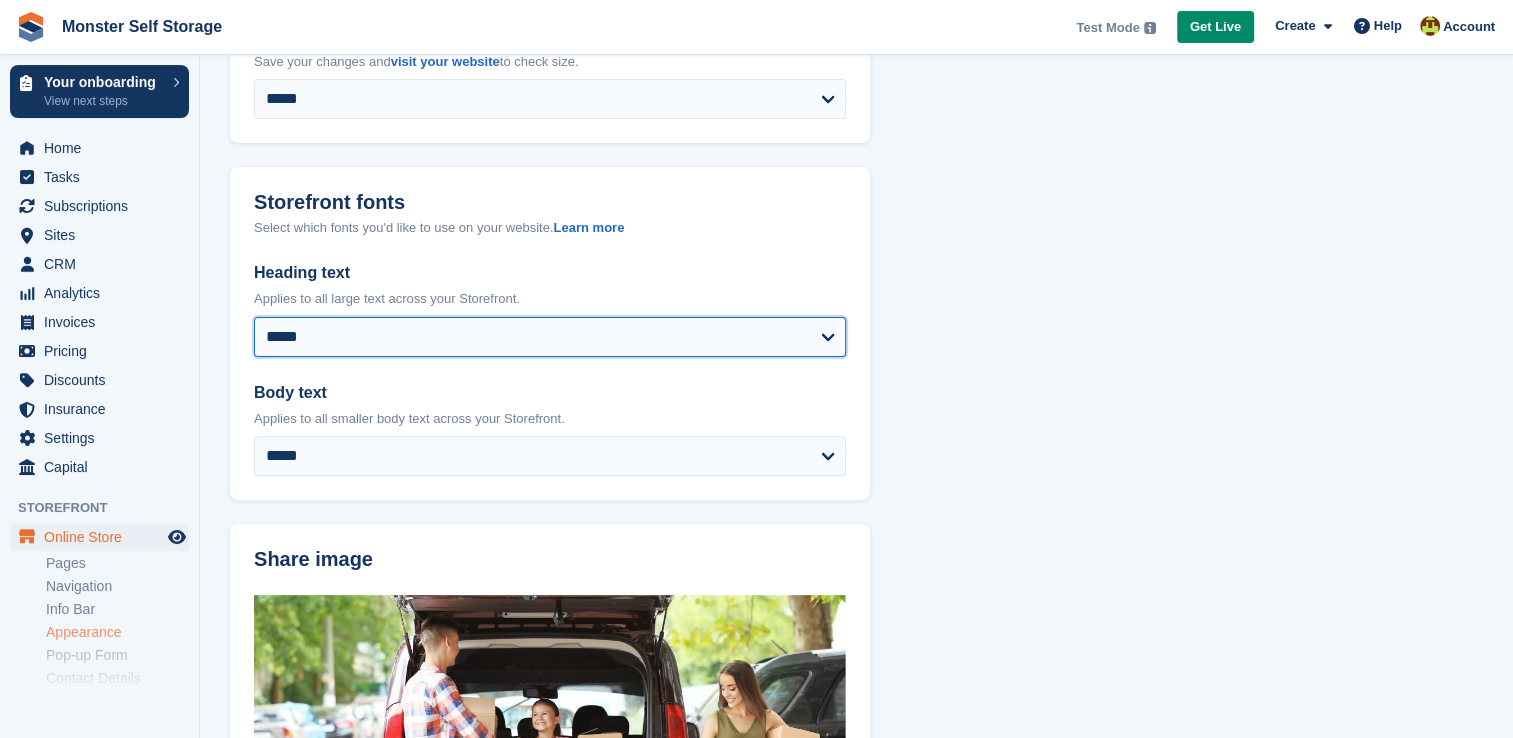 click on "**********" at bounding box center [550, 337] 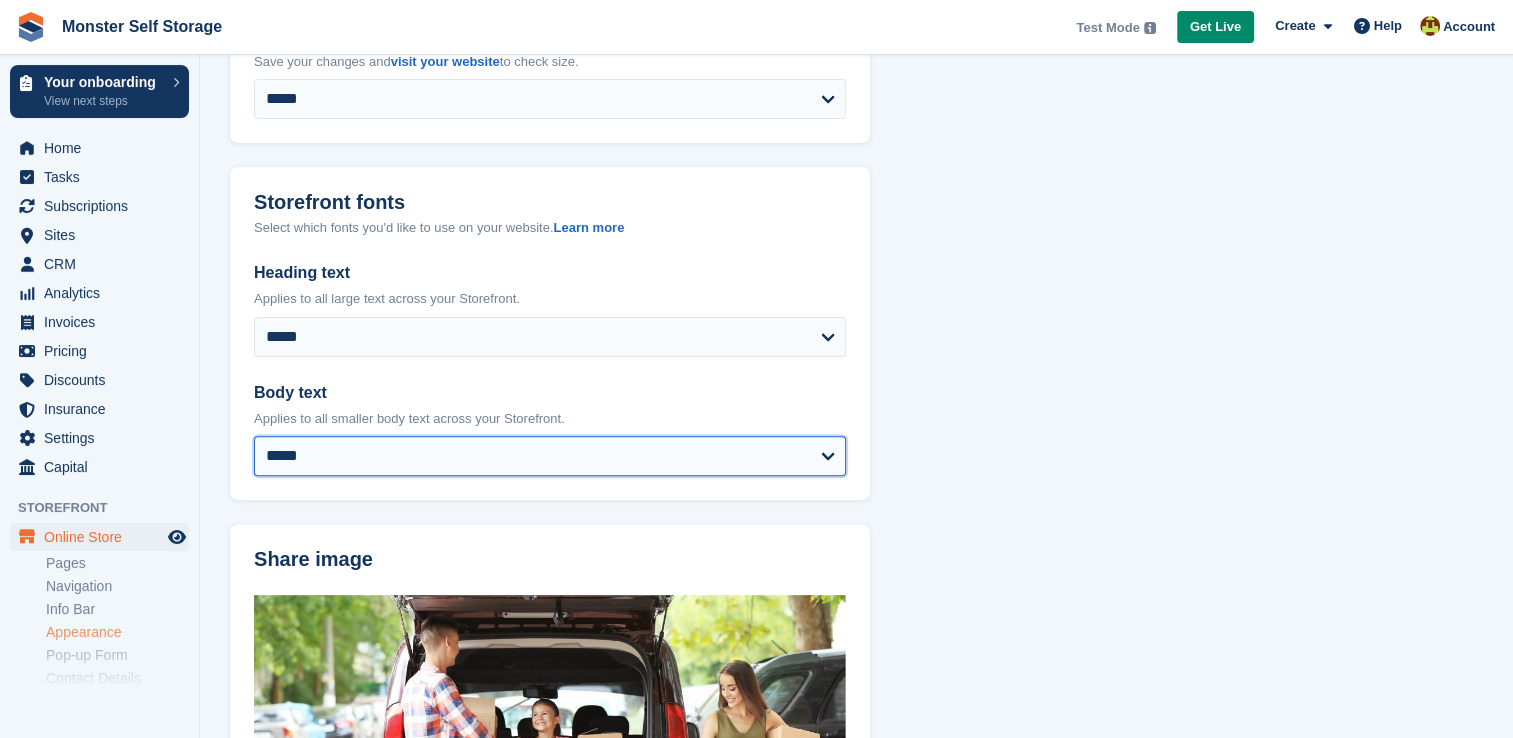 click on "**********" at bounding box center [550, 456] 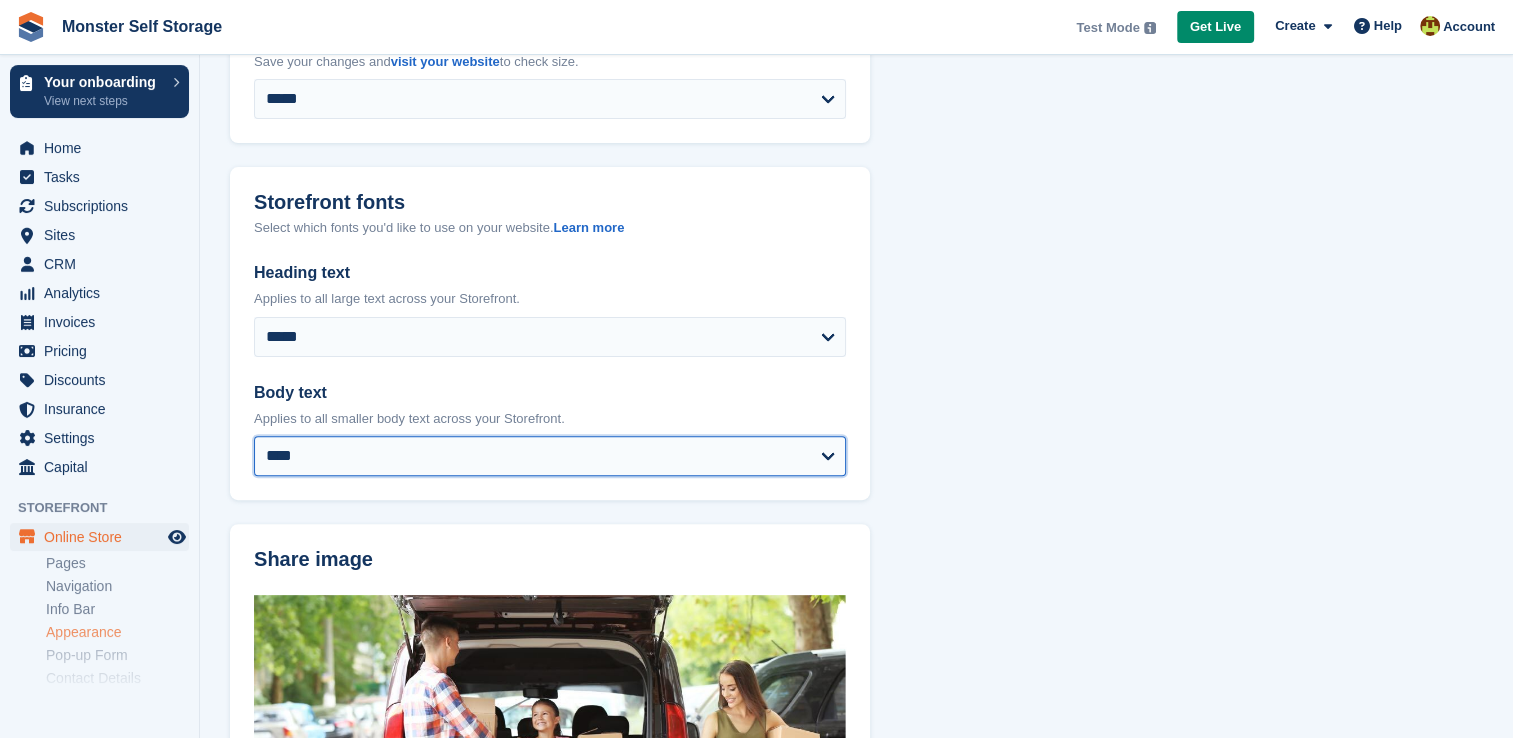 click on "**********" at bounding box center [550, 456] 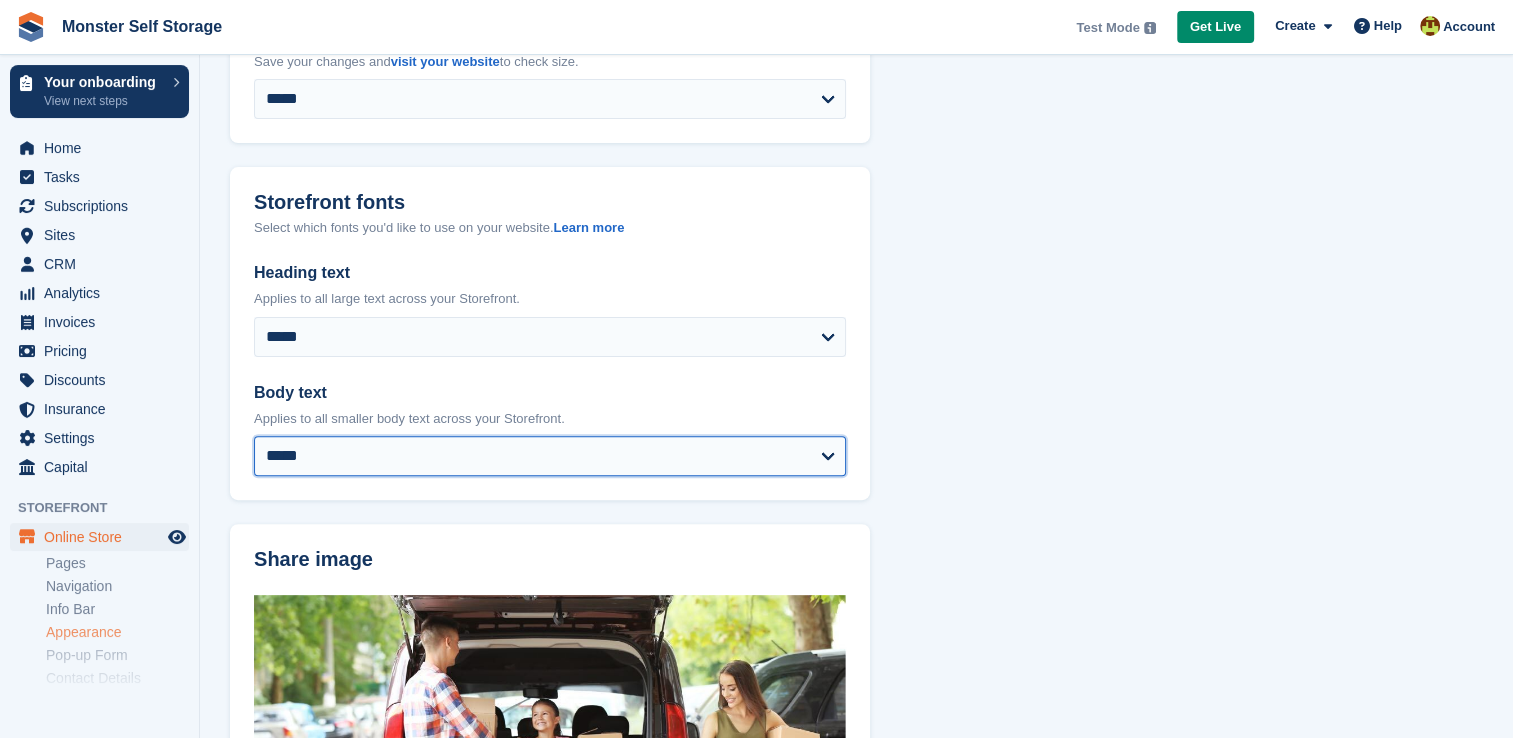 click on "**********" at bounding box center [550, 456] 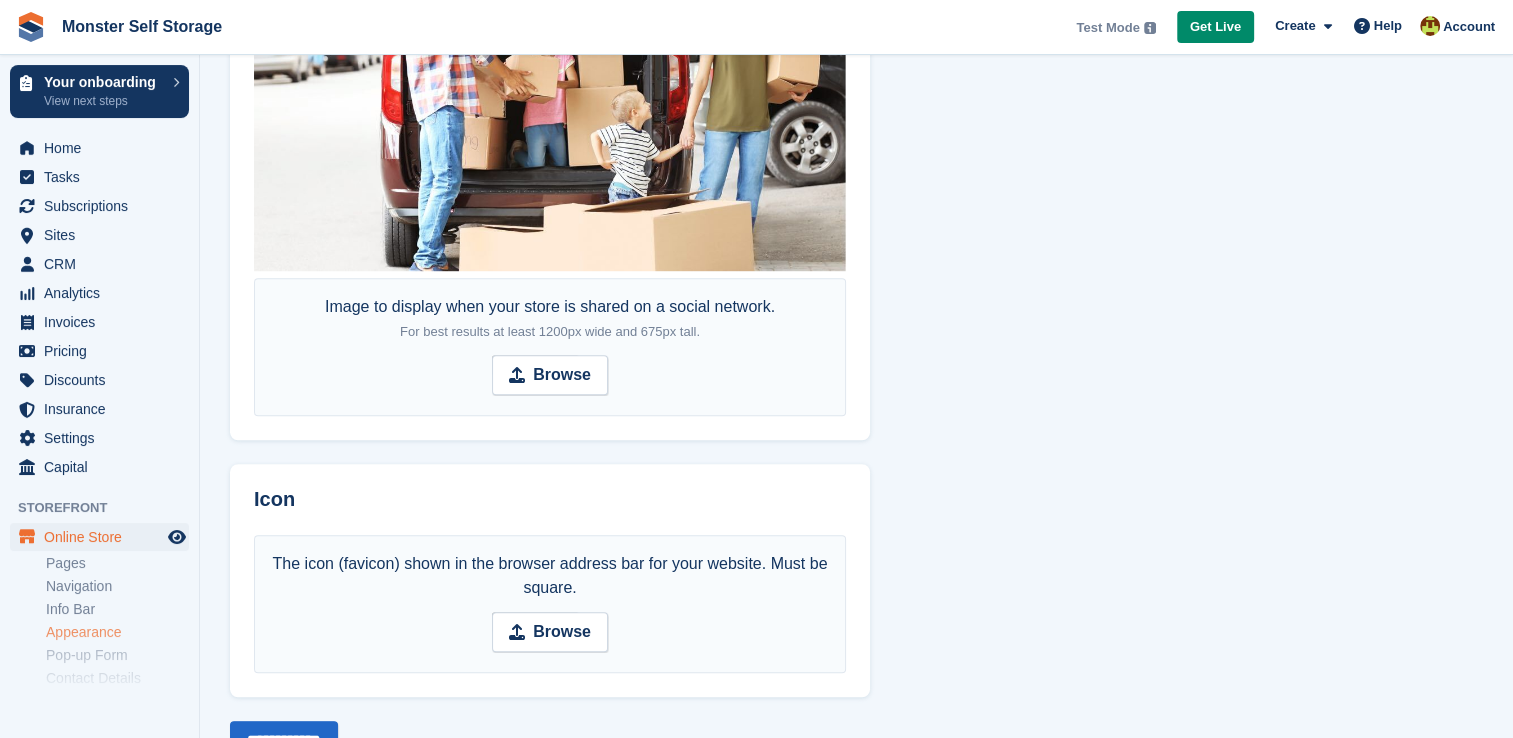scroll, scrollTop: 1248, scrollLeft: 0, axis: vertical 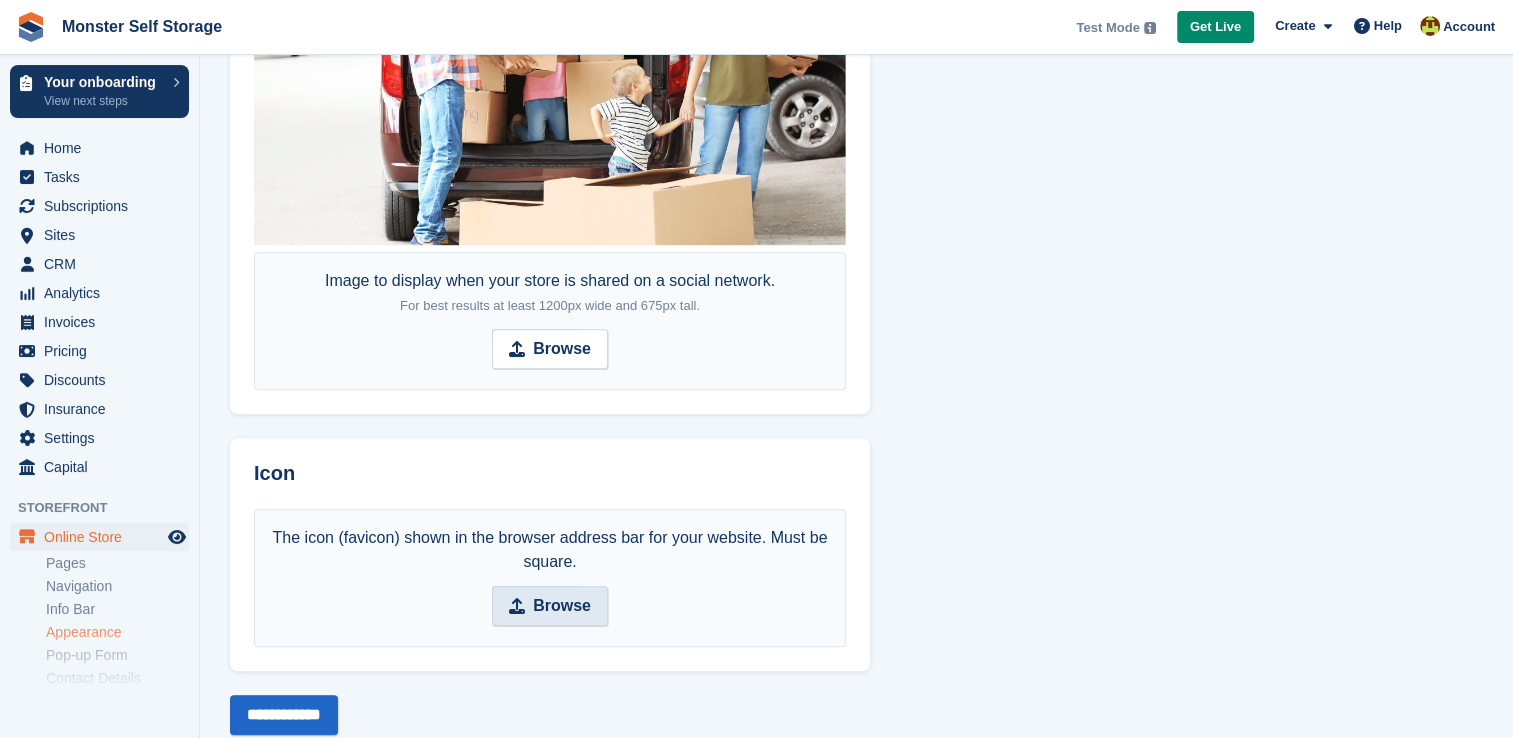 click on "Browse" at bounding box center [550, 606] 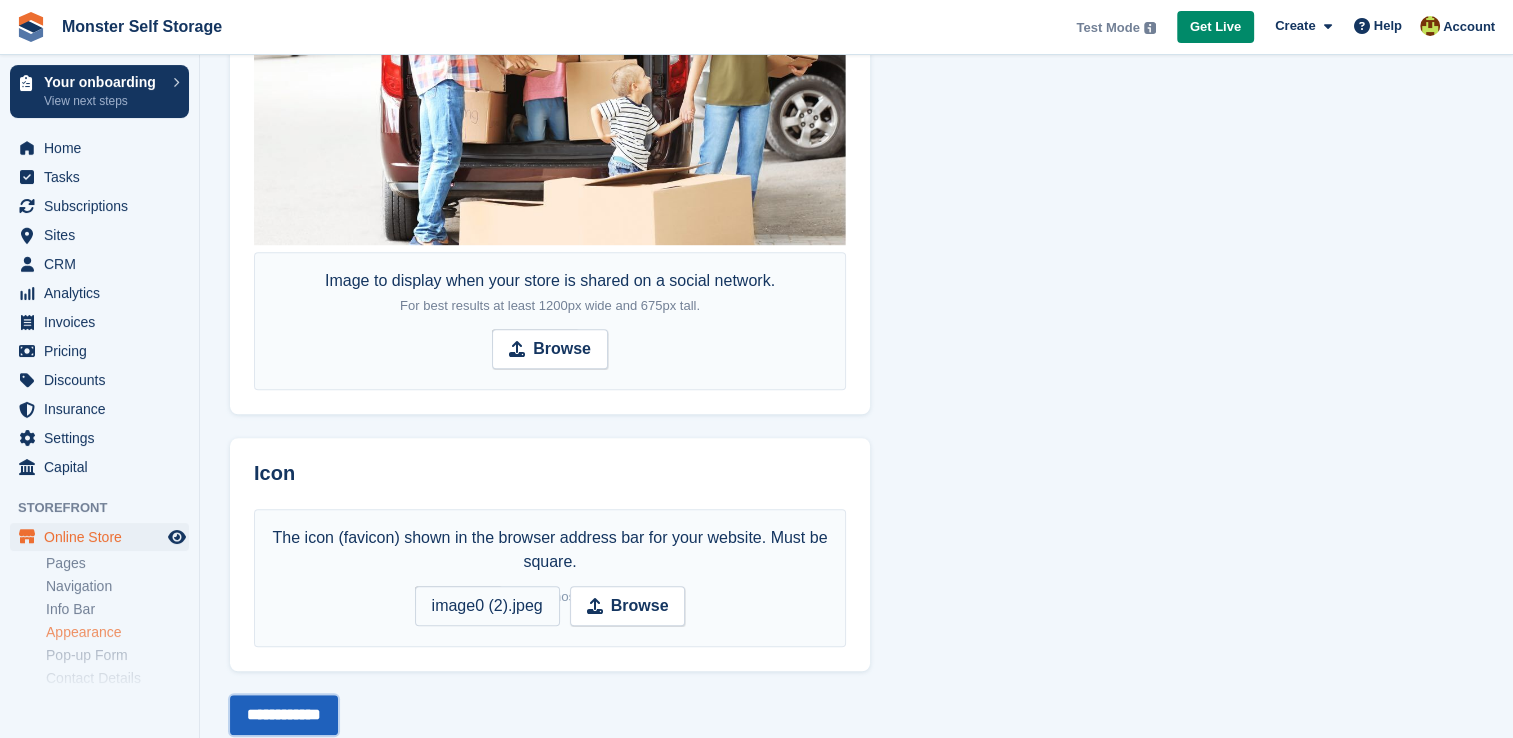 click on "**********" at bounding box center (284, 715) 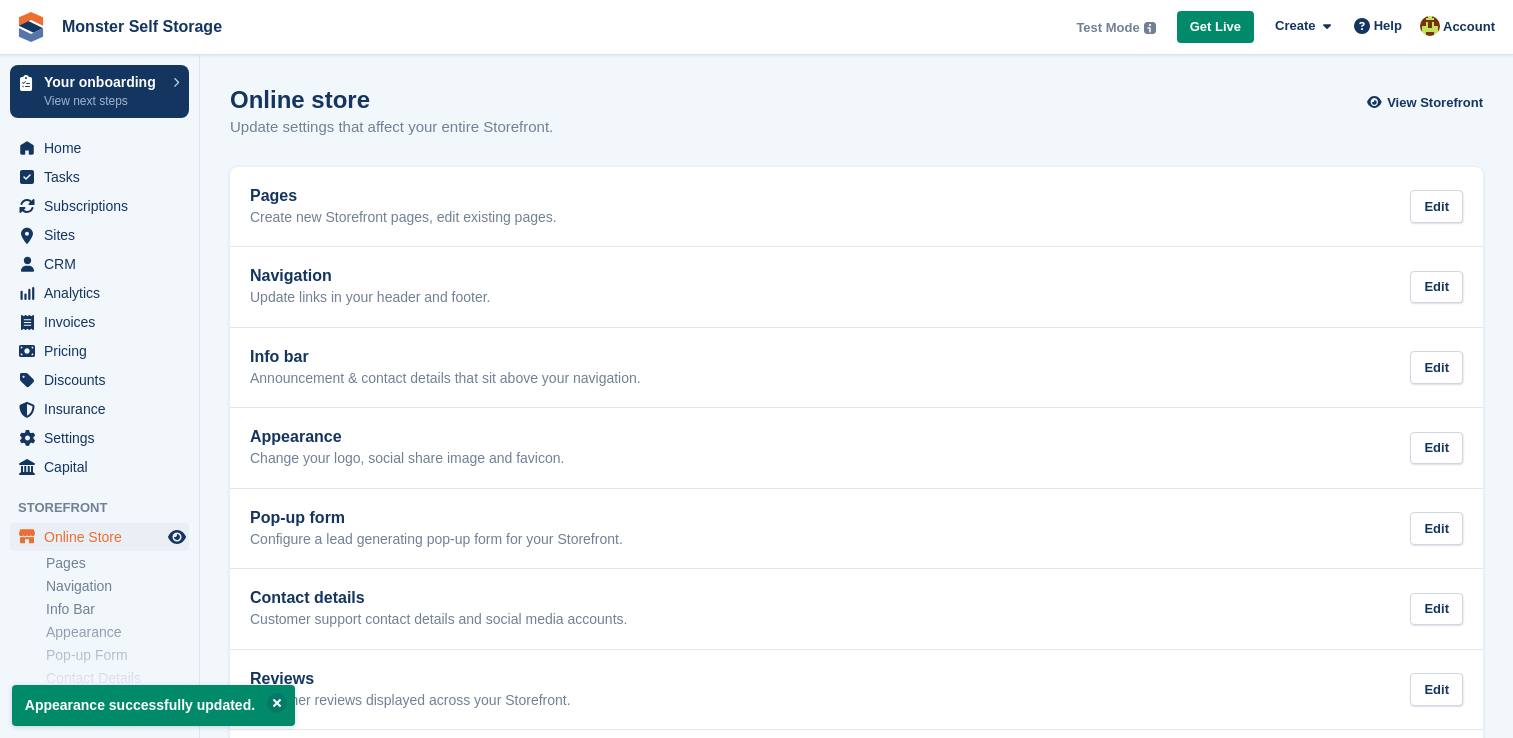 scroll, scrollTop: 0, scrollLeft: 0, axis: both 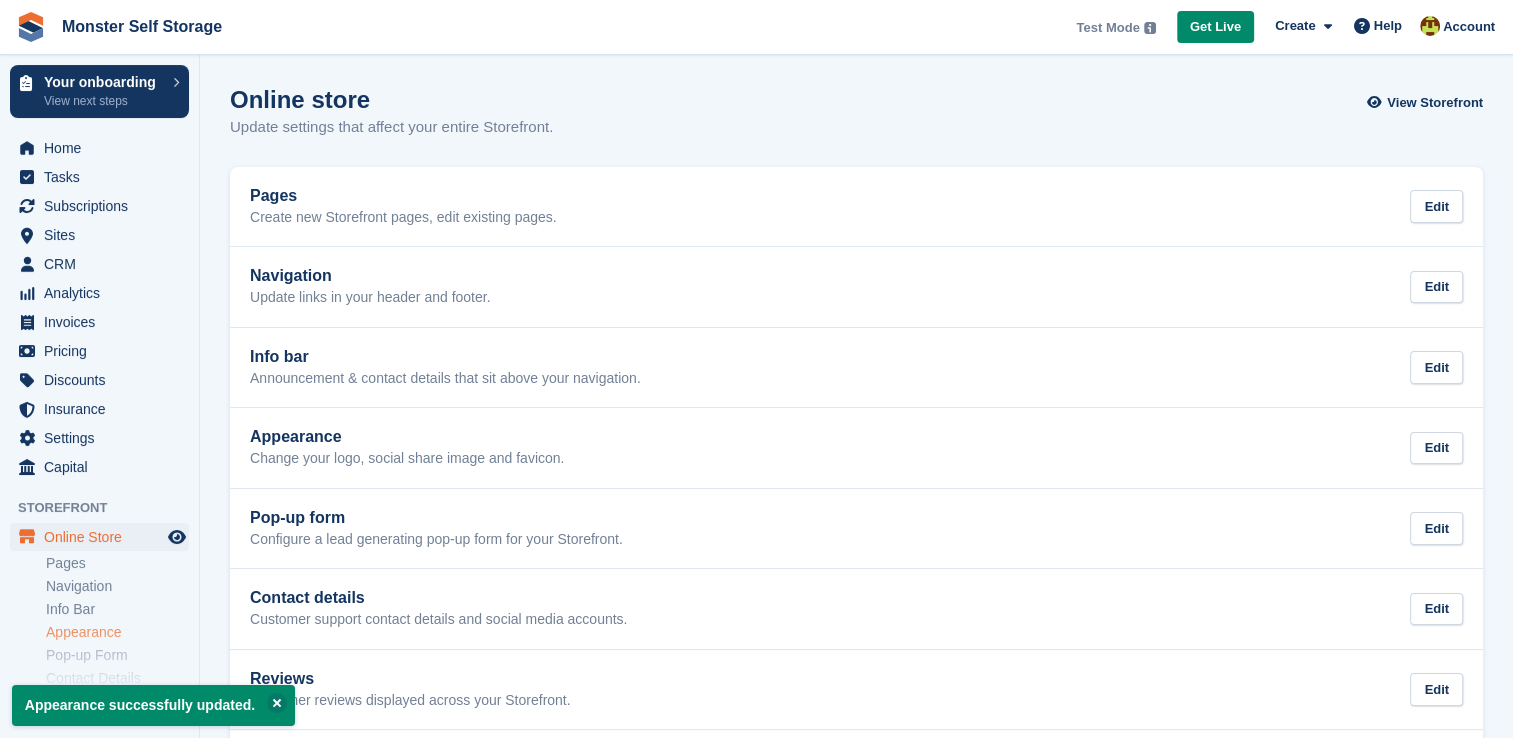 click on "Appearance" at bounding box center [117, 632] 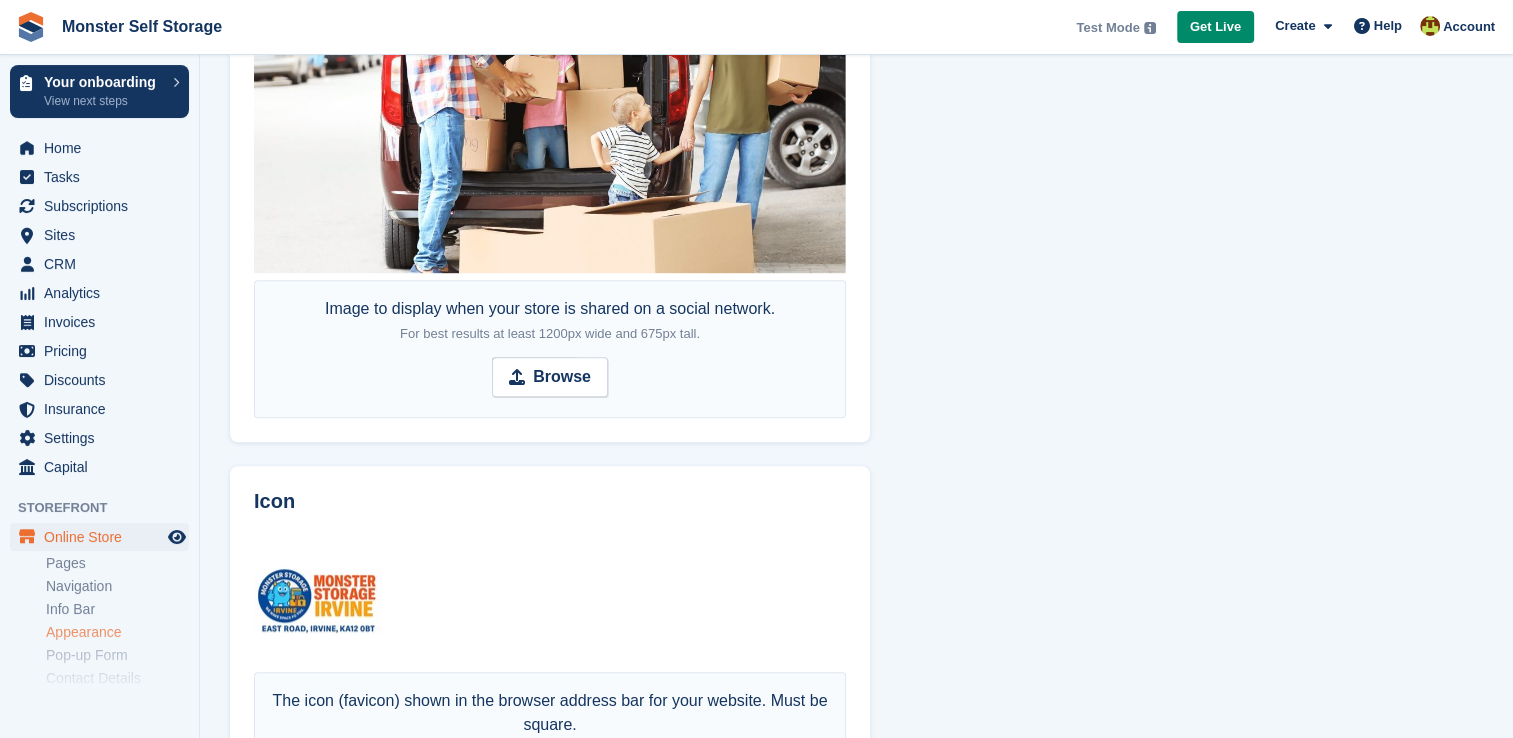 scroll, scrollTop: 1484, scrollLeft: 0, axis: vertical 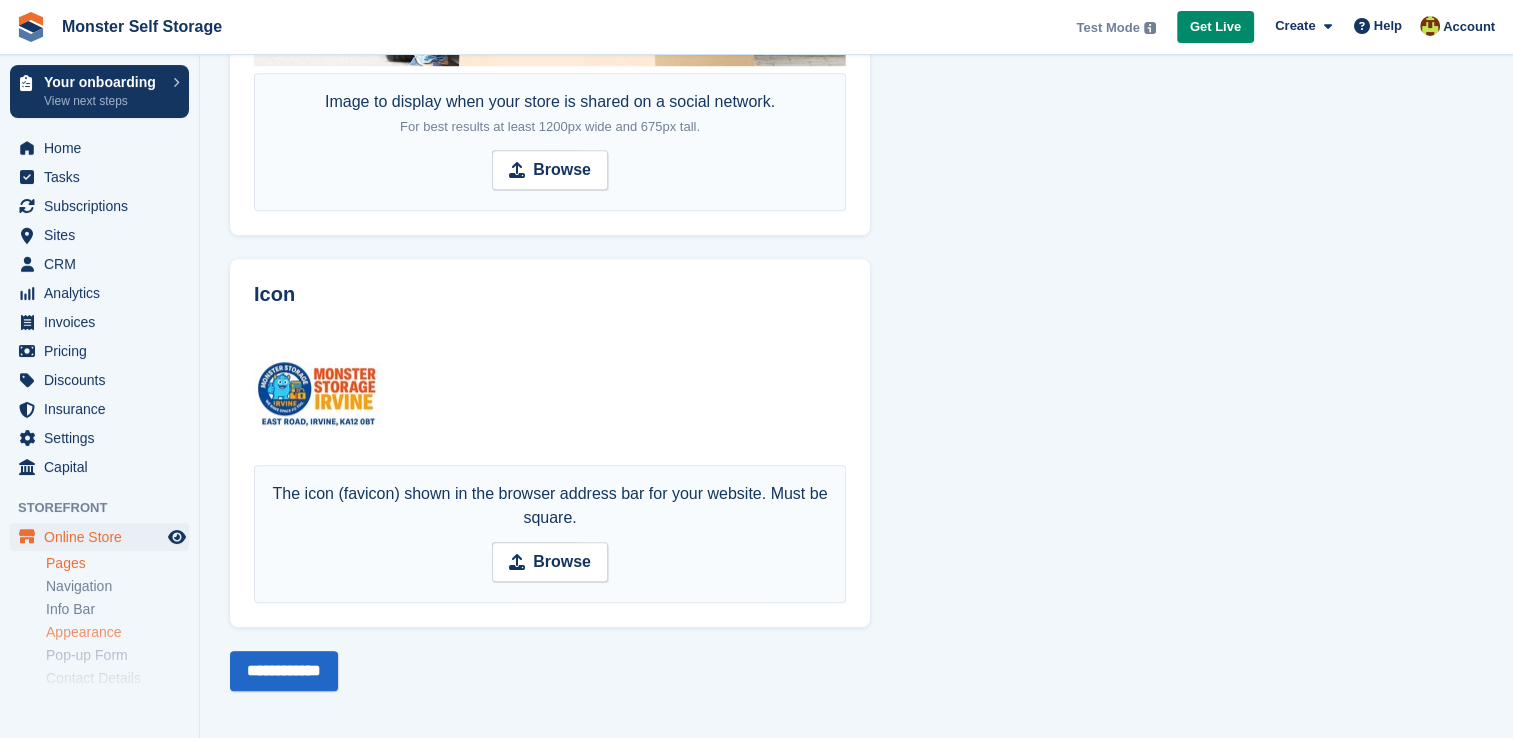 click on "Pages" at bounding box center [117, 563] 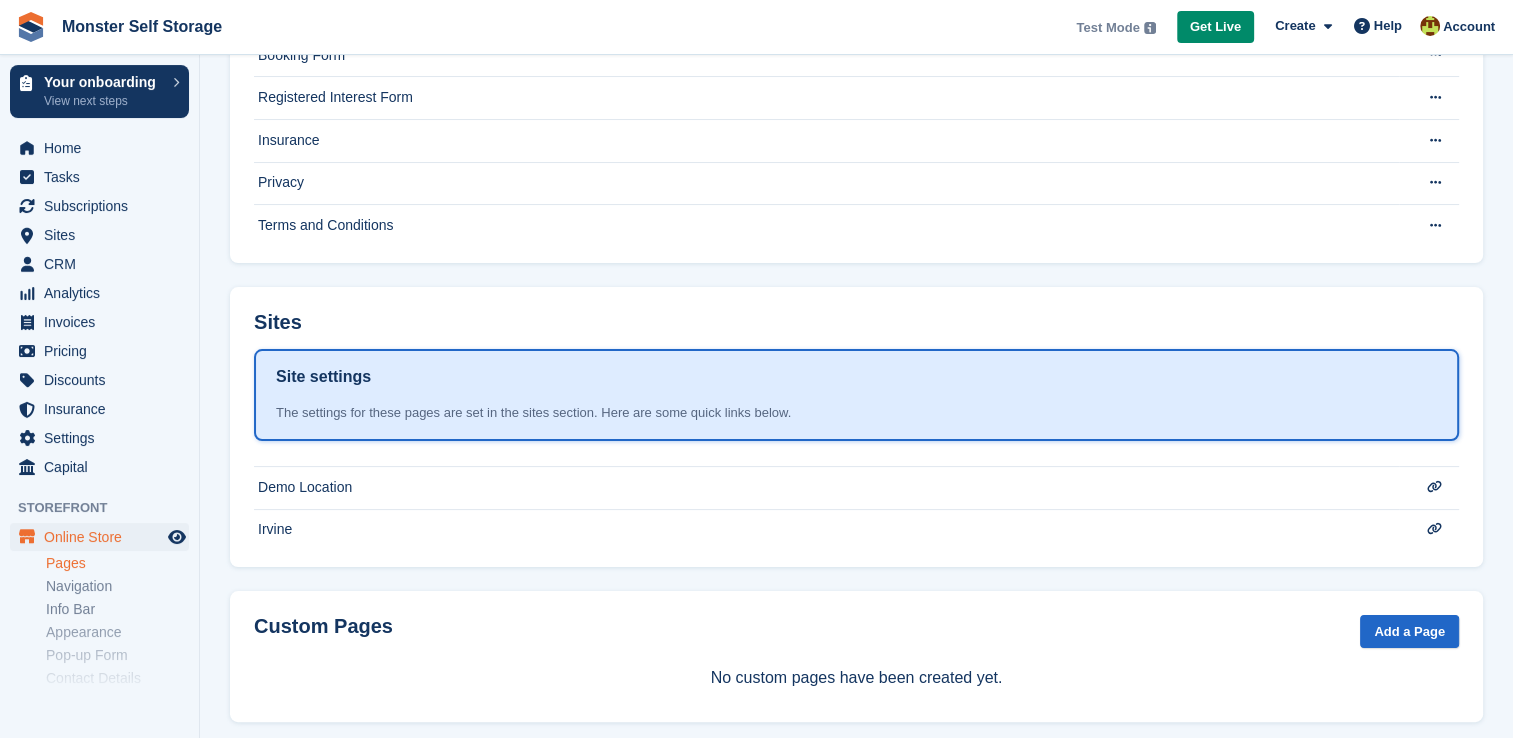 scroll, scrollTop: 288, scrollLeft: 0, axis: vertical 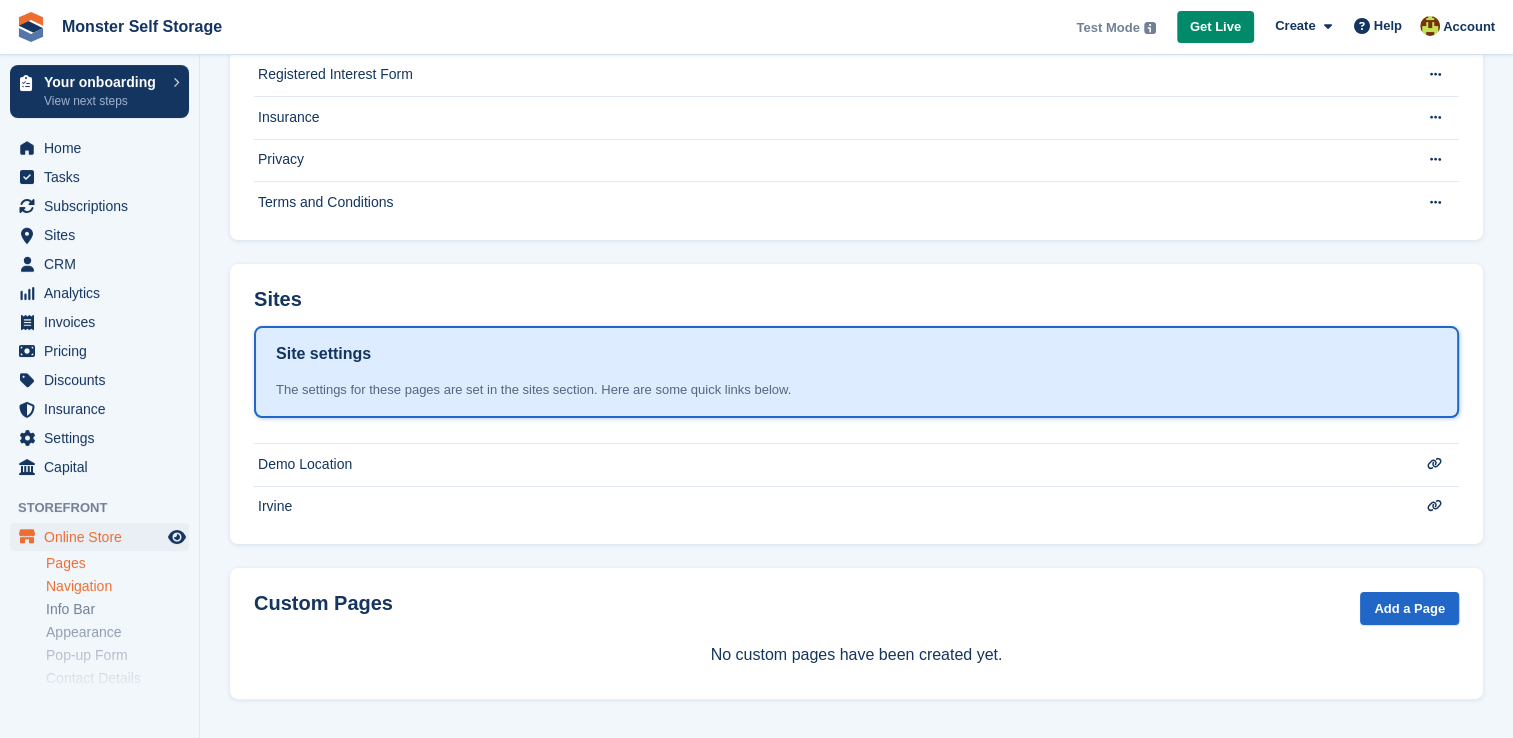 click on "Navigation" at bounding box center [117, 586] 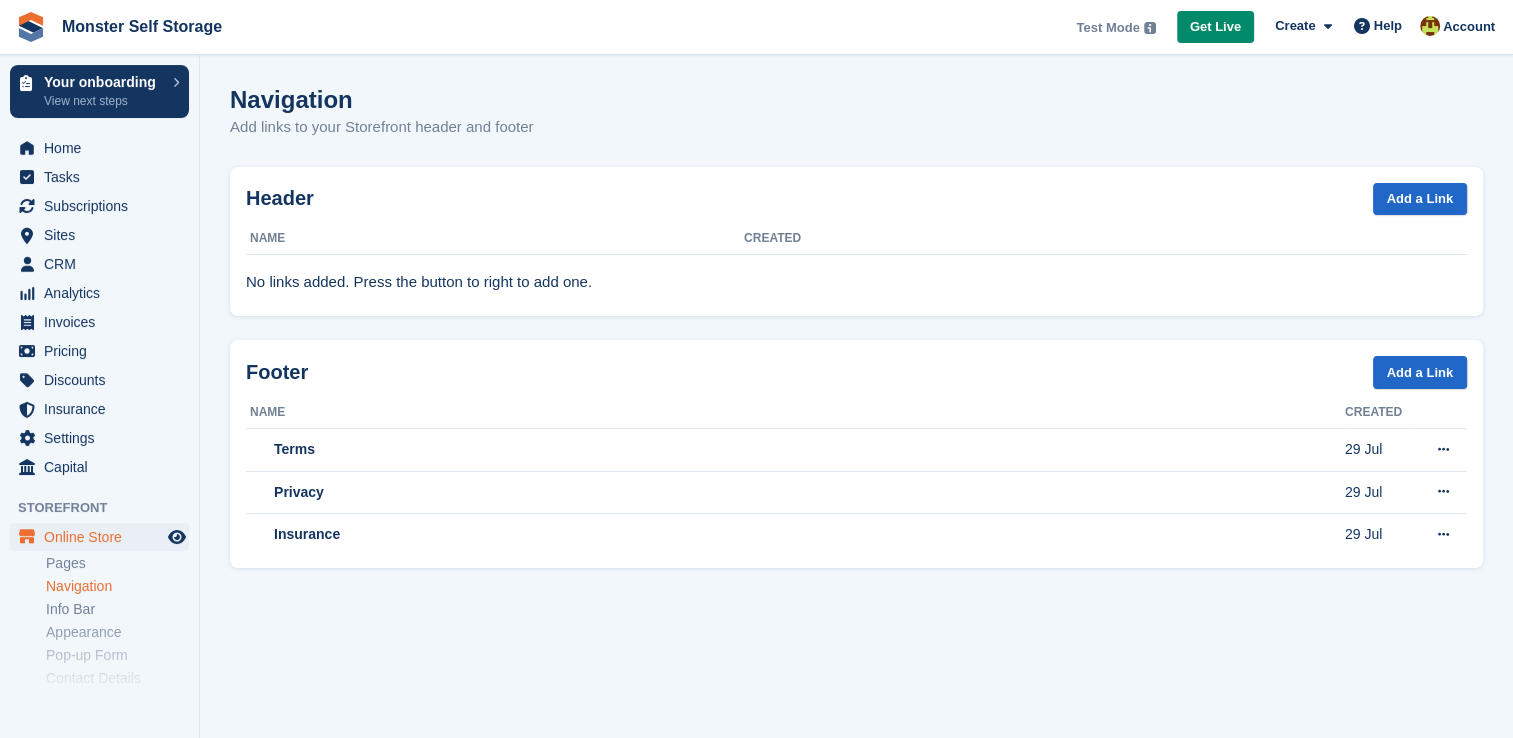 click on "Created" at bounding box center (1105, 239) 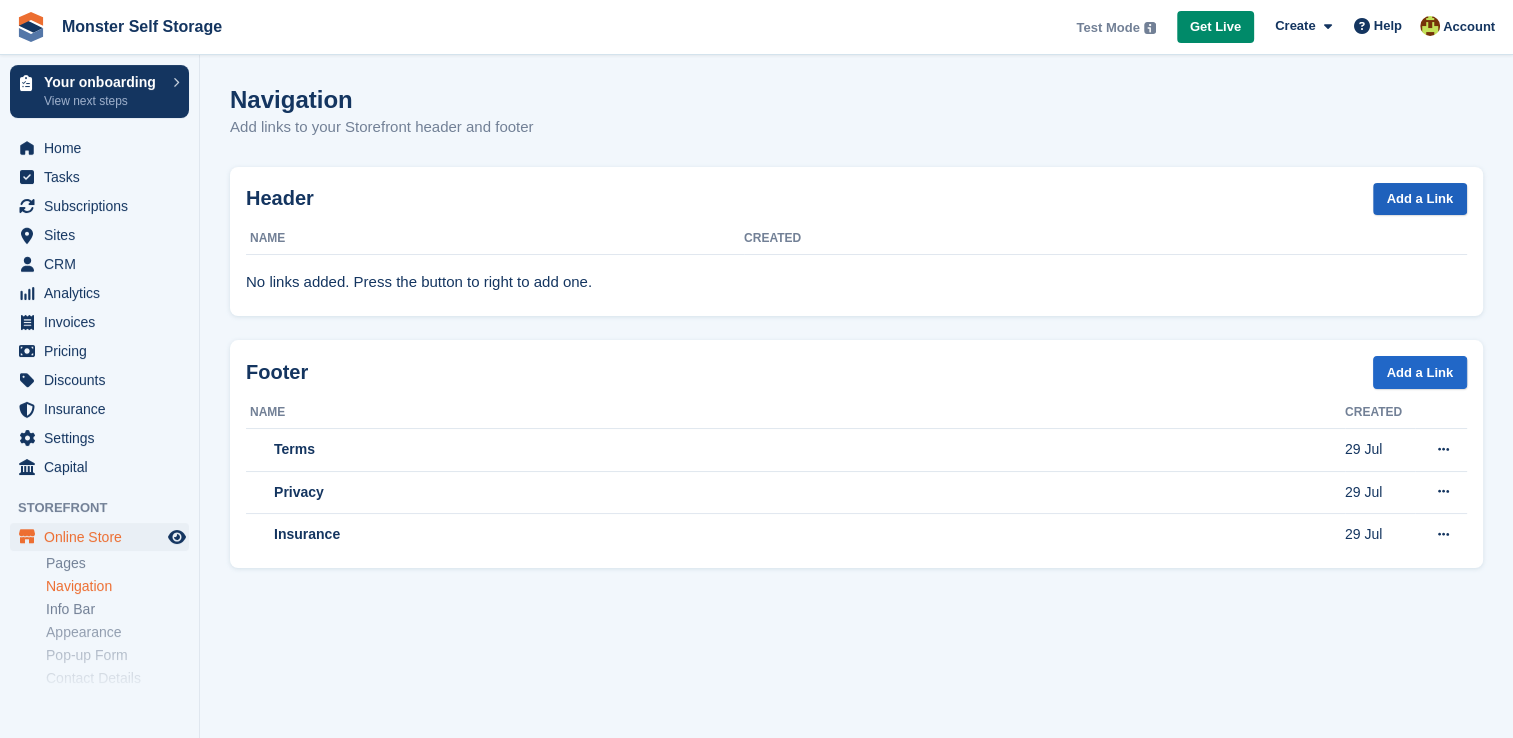 click on "Add a Link" at bounding box center [1420, 199] 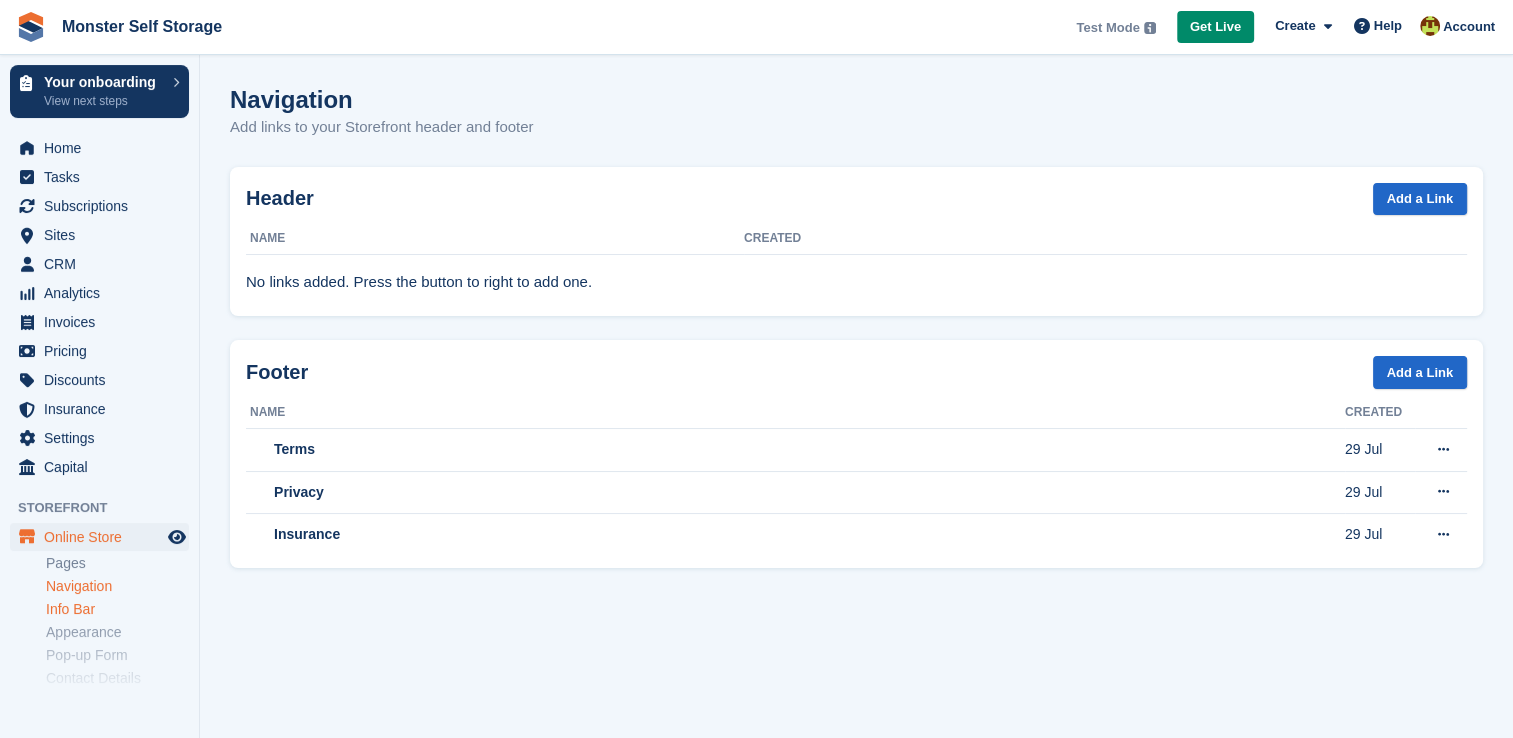 click on "Info Bar" at bounding box center [117, 609] 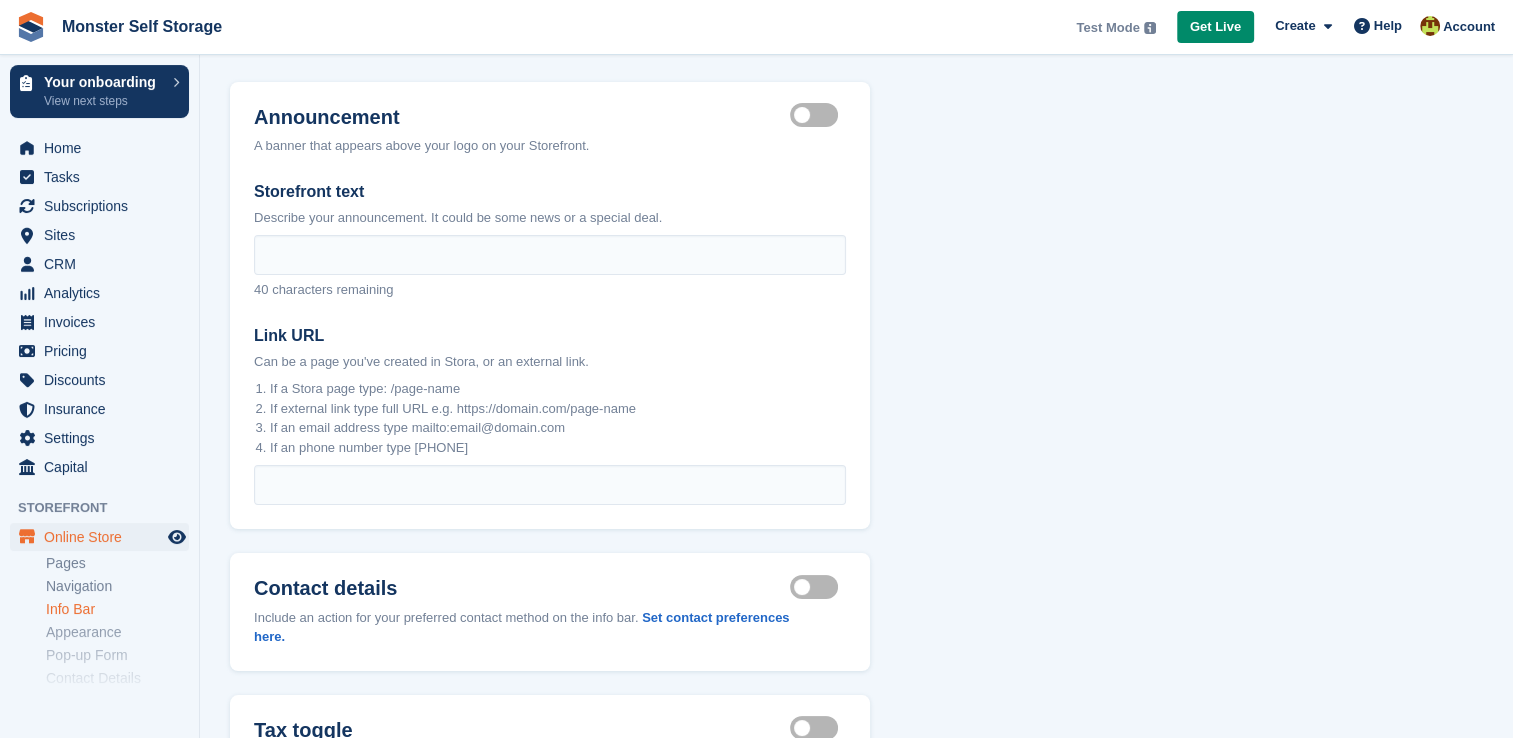scroll, scrollTop: 296, scrollLeft: 0, axis: vertical 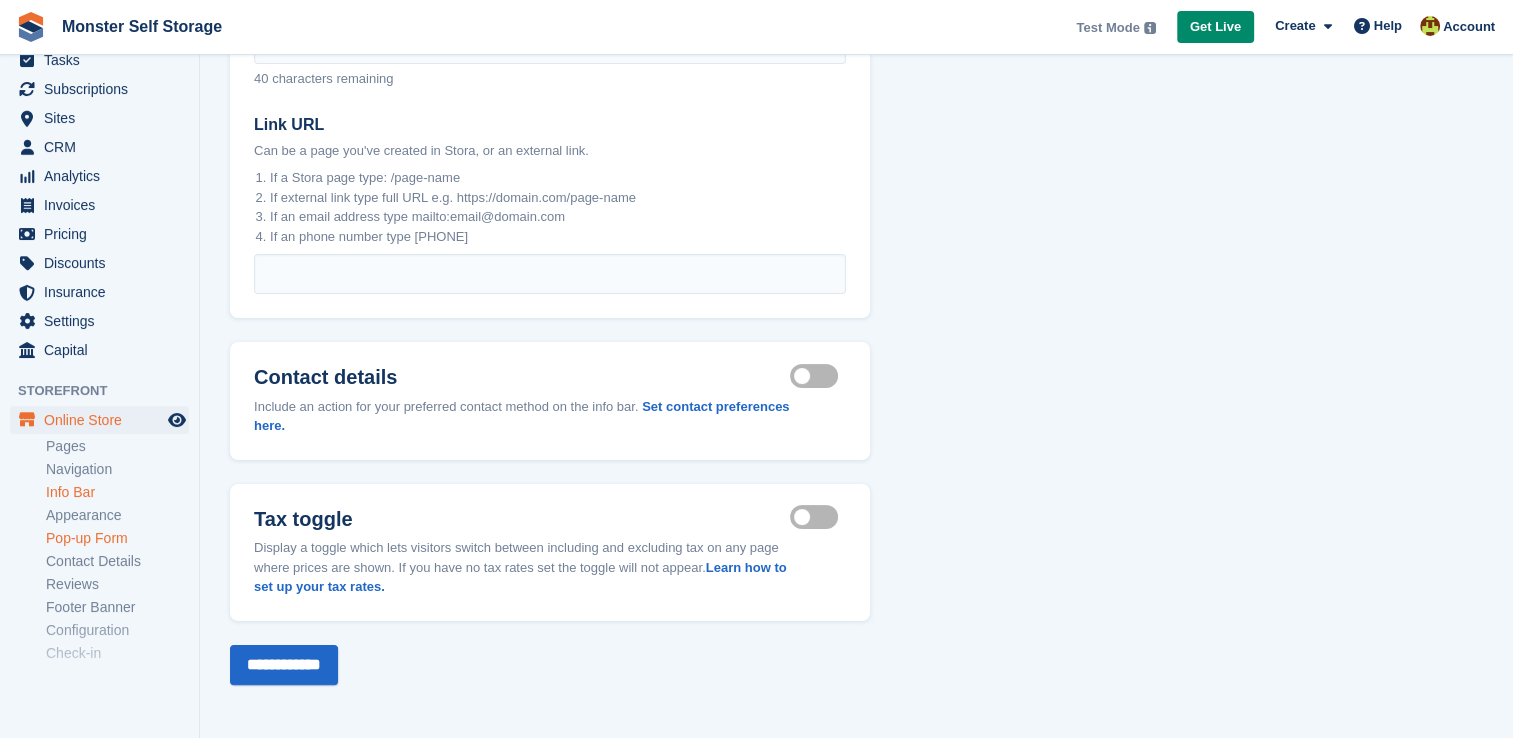 click on "Pop-up Form" at bounding box center (117, 538) 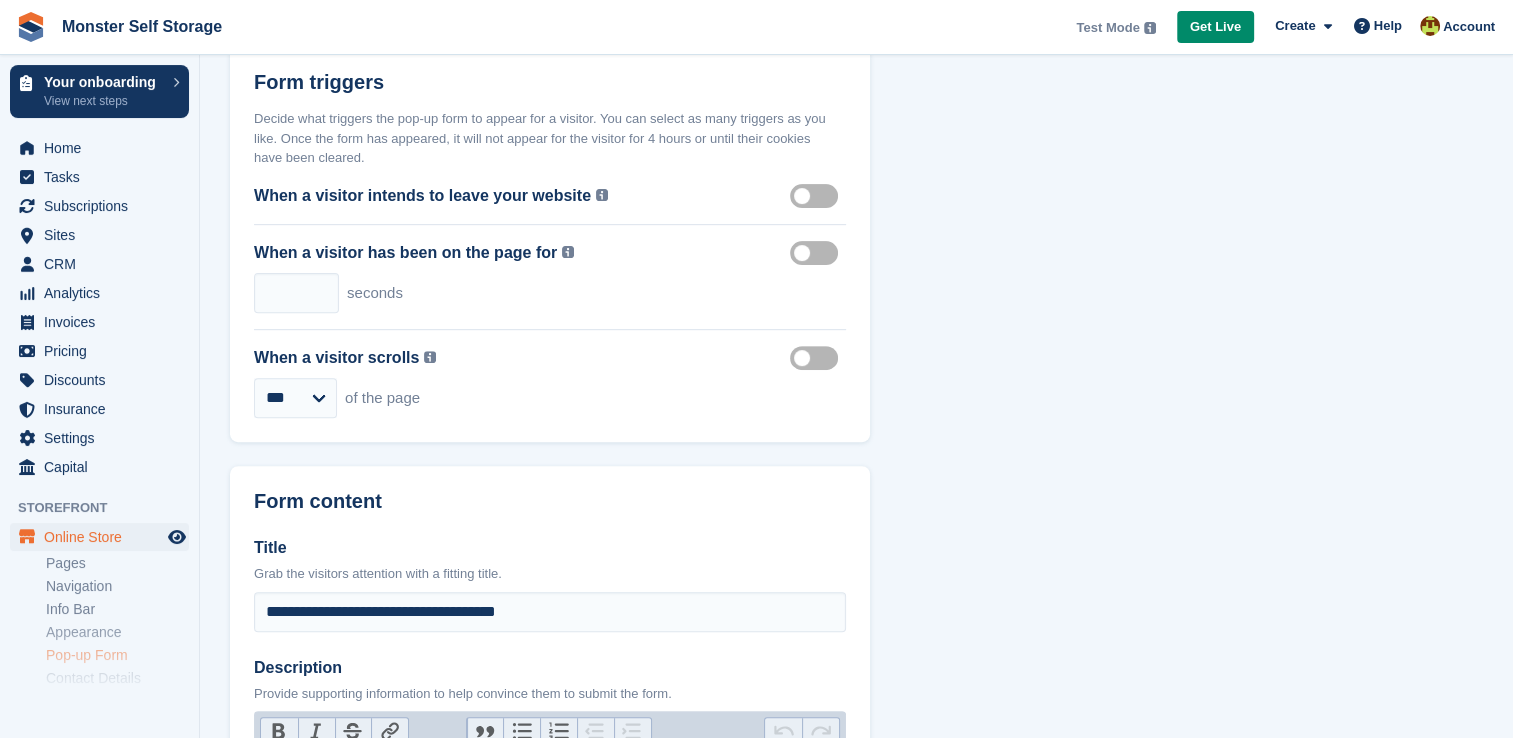 scroll, scrollTop: 648, scrollLeft: 0, axis: vertical 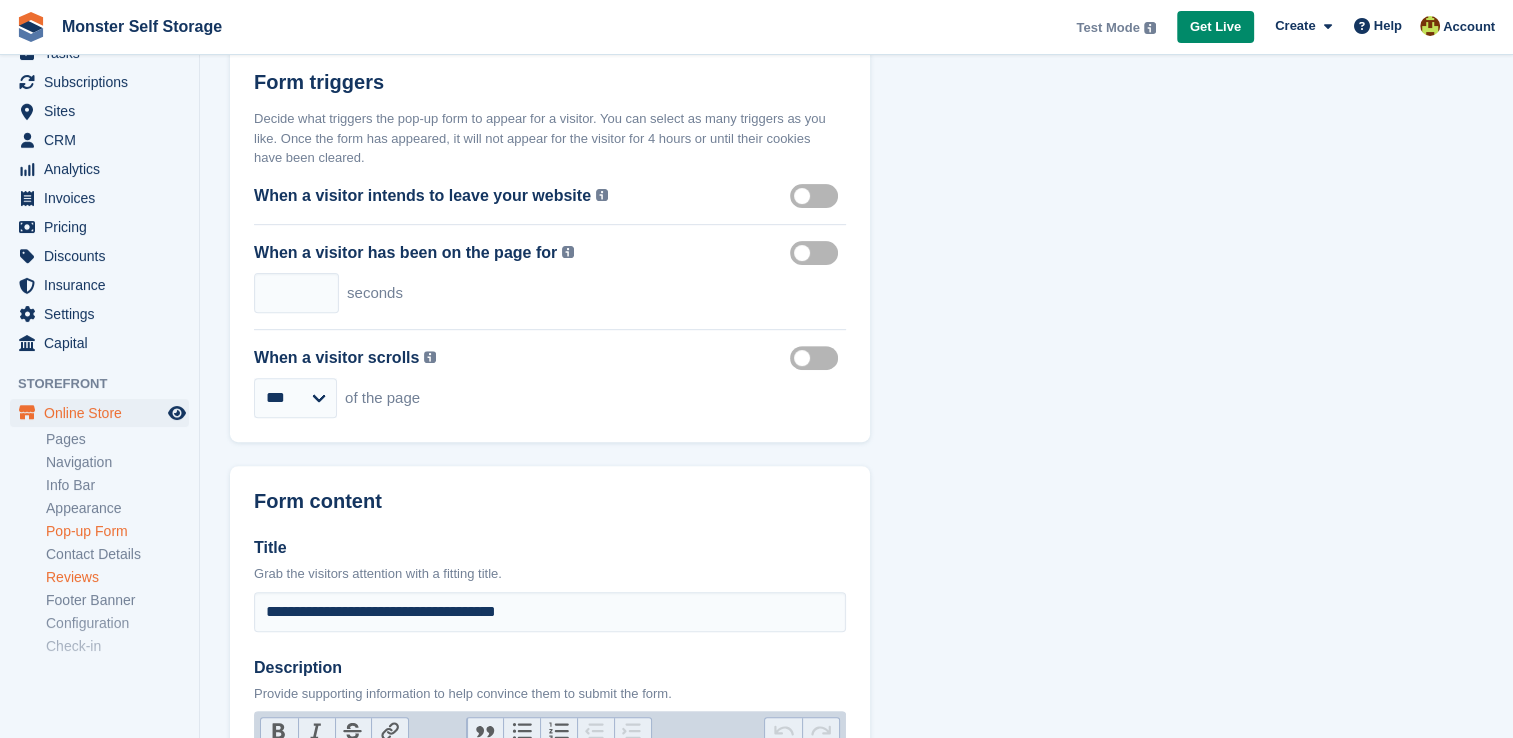 click on "Reviews" at bounding box center [117, 577] 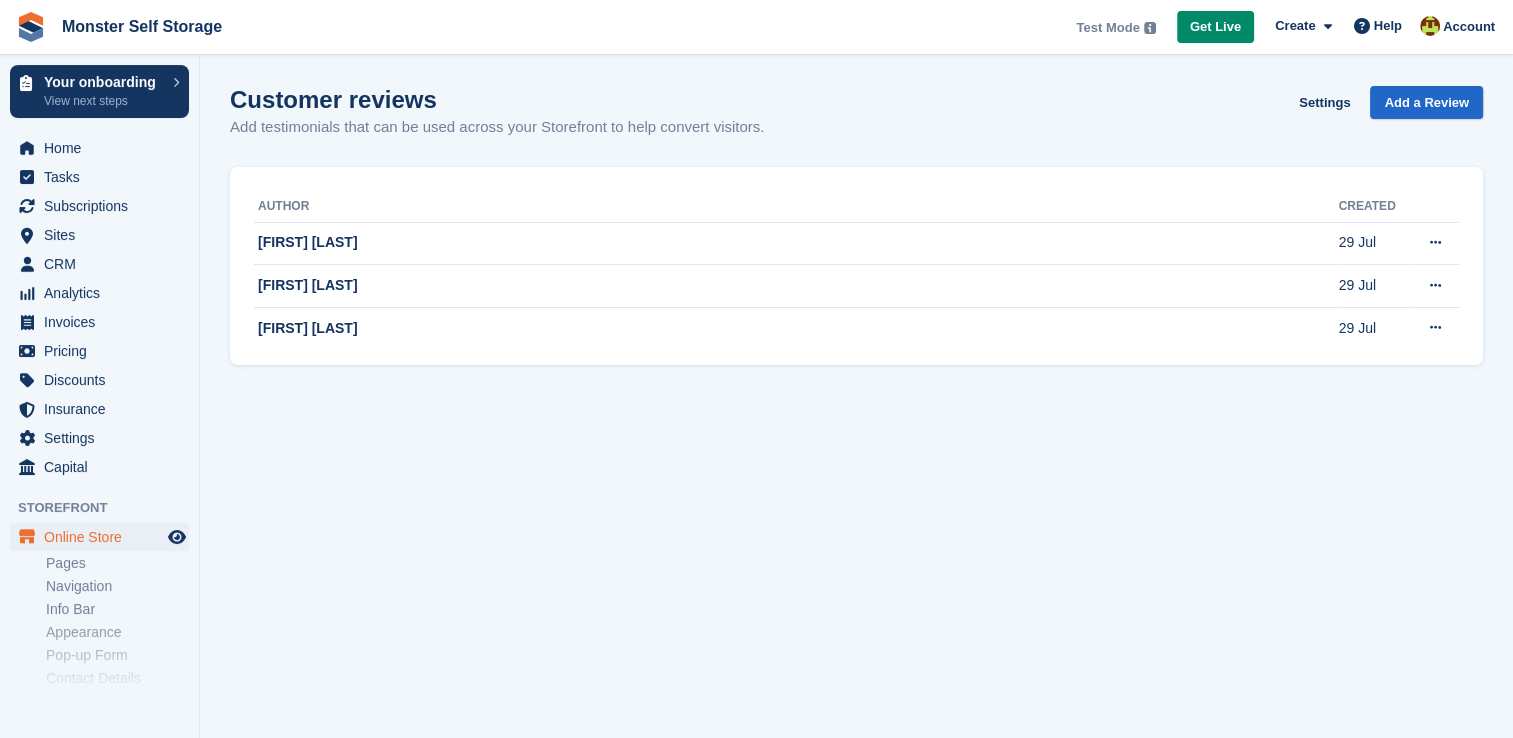 scroll, scrollTop: 0, scrollLeft: 0, axis: both 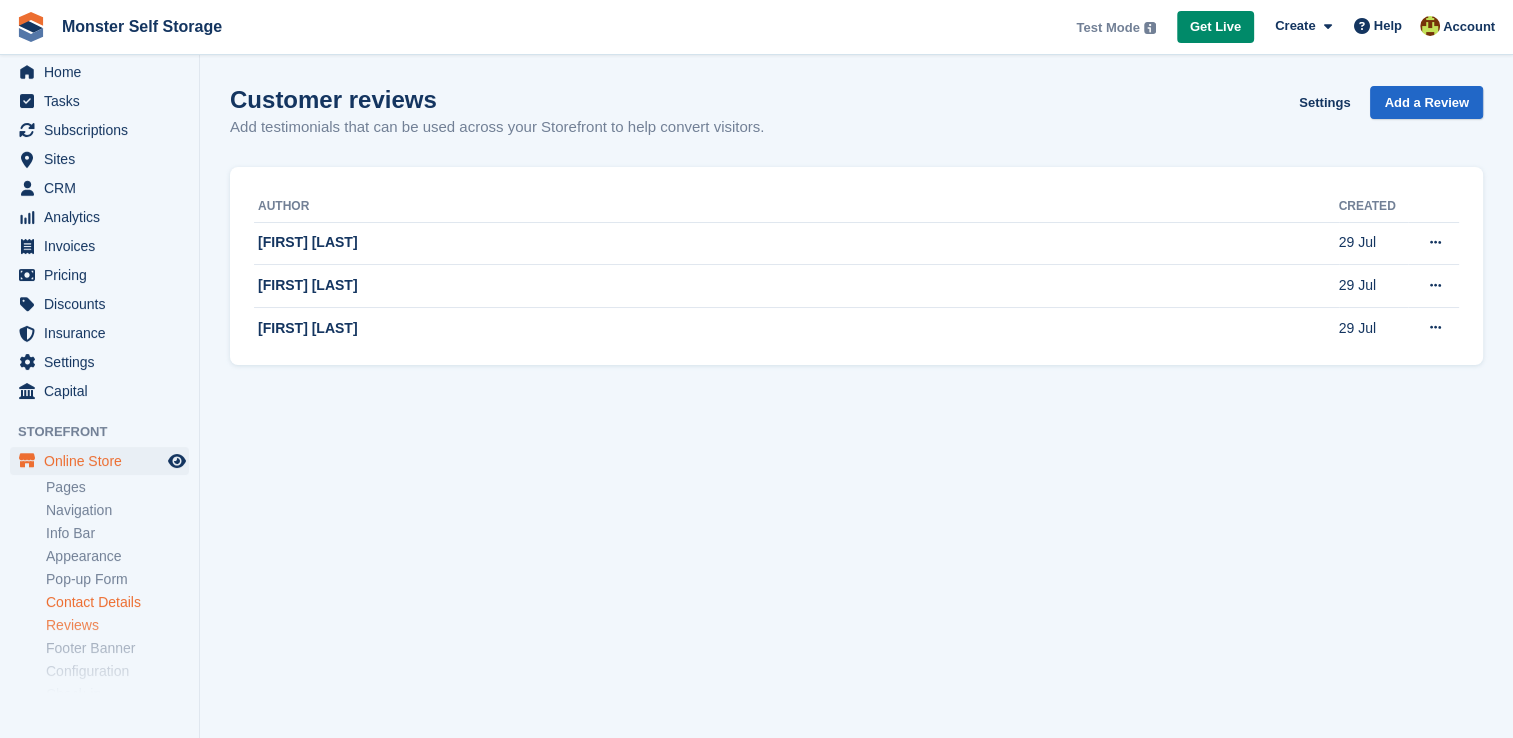click on "Contact Details" at bounding box center [117, 602] 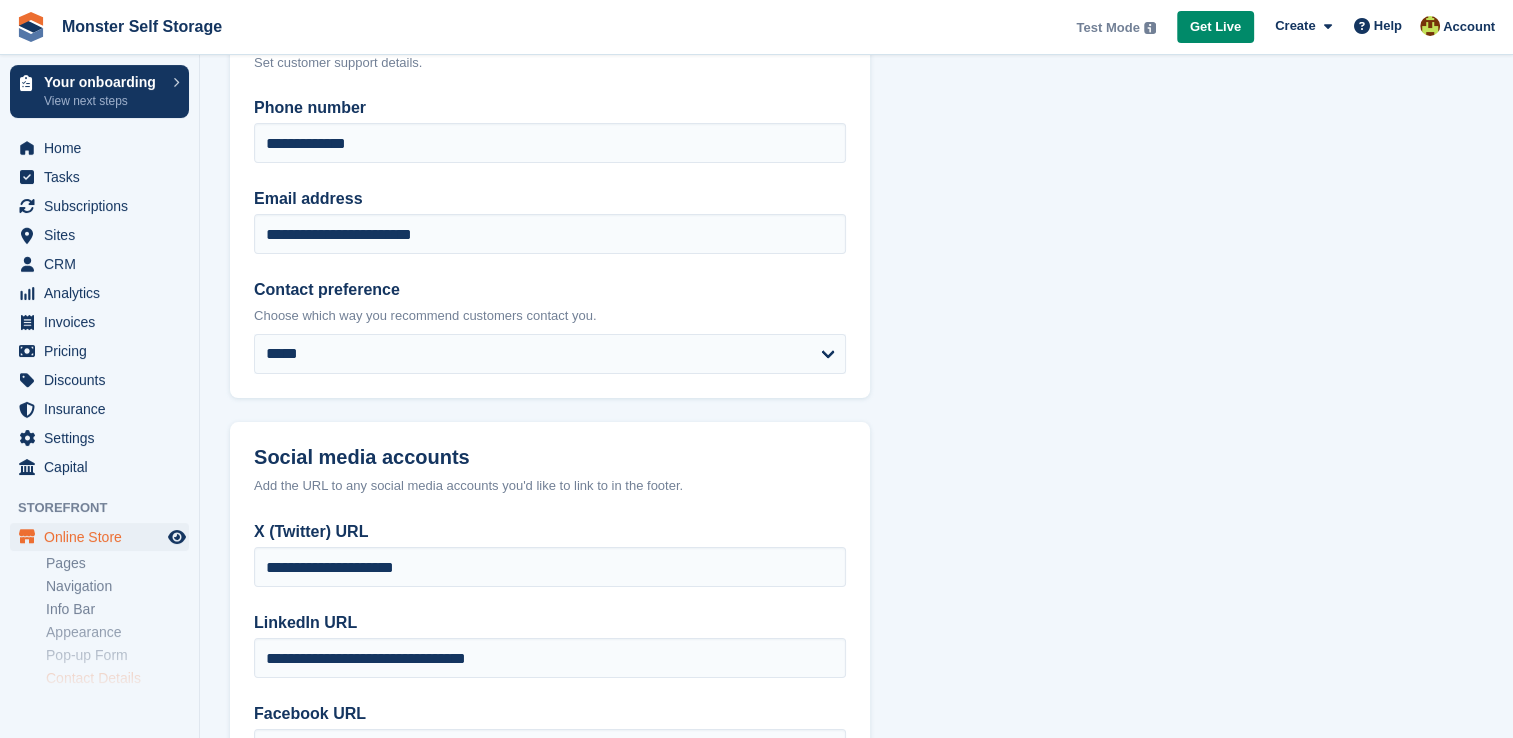 scroll, scrollTop: 0, scrollLeft: 0, axis: both 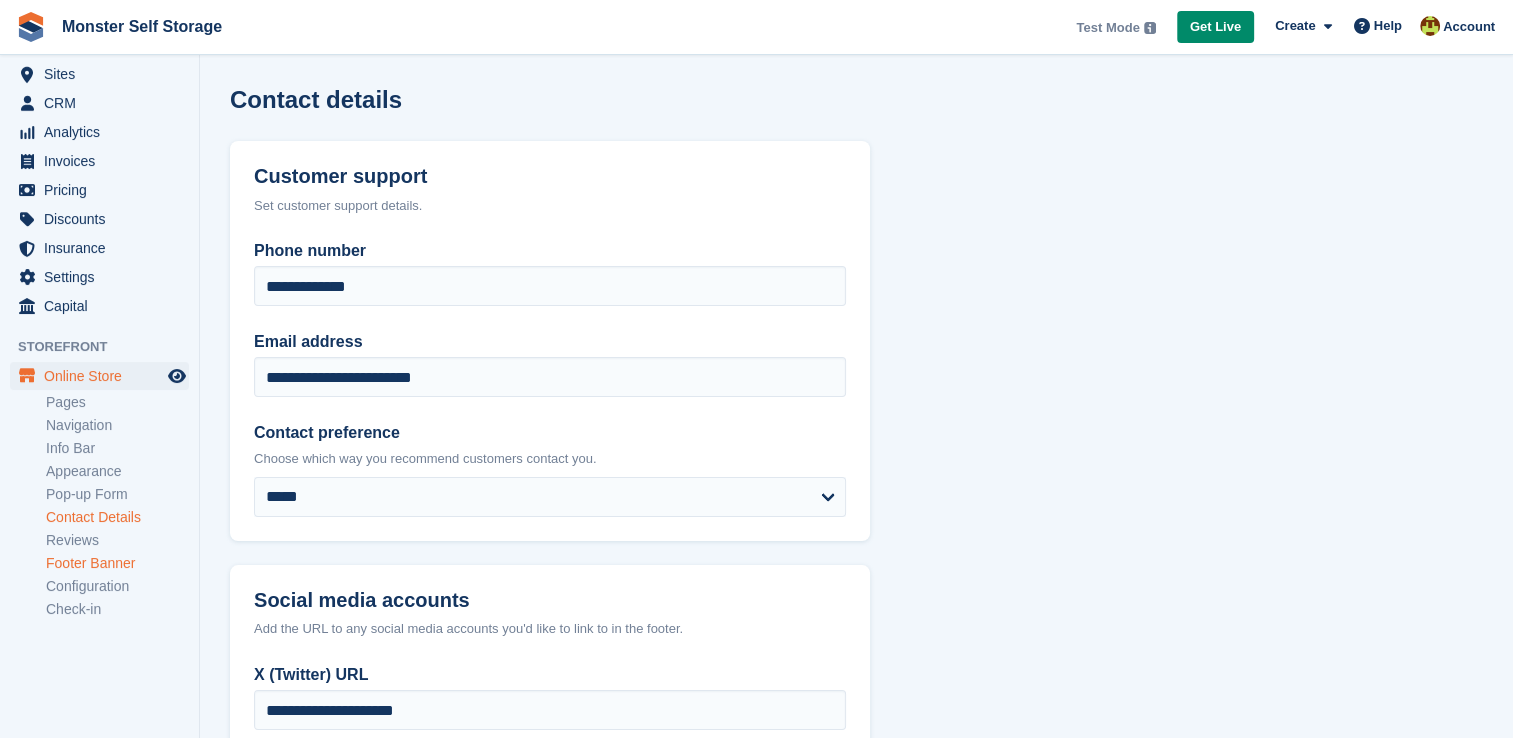 click on "Footer Banner" at bounding box center (117, 563) 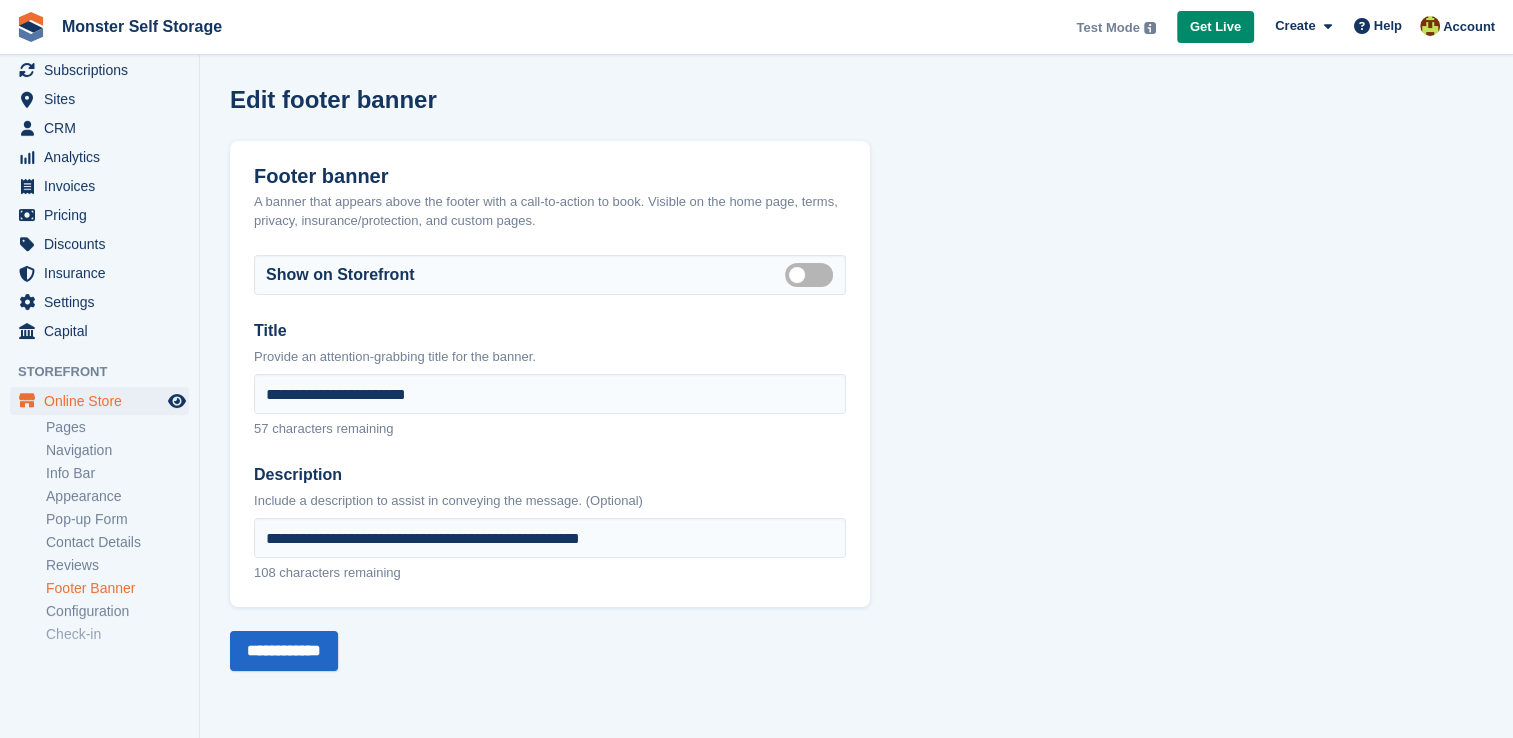 scroll, scrollTop: 161, scrollLeft: 0, axis: vertical 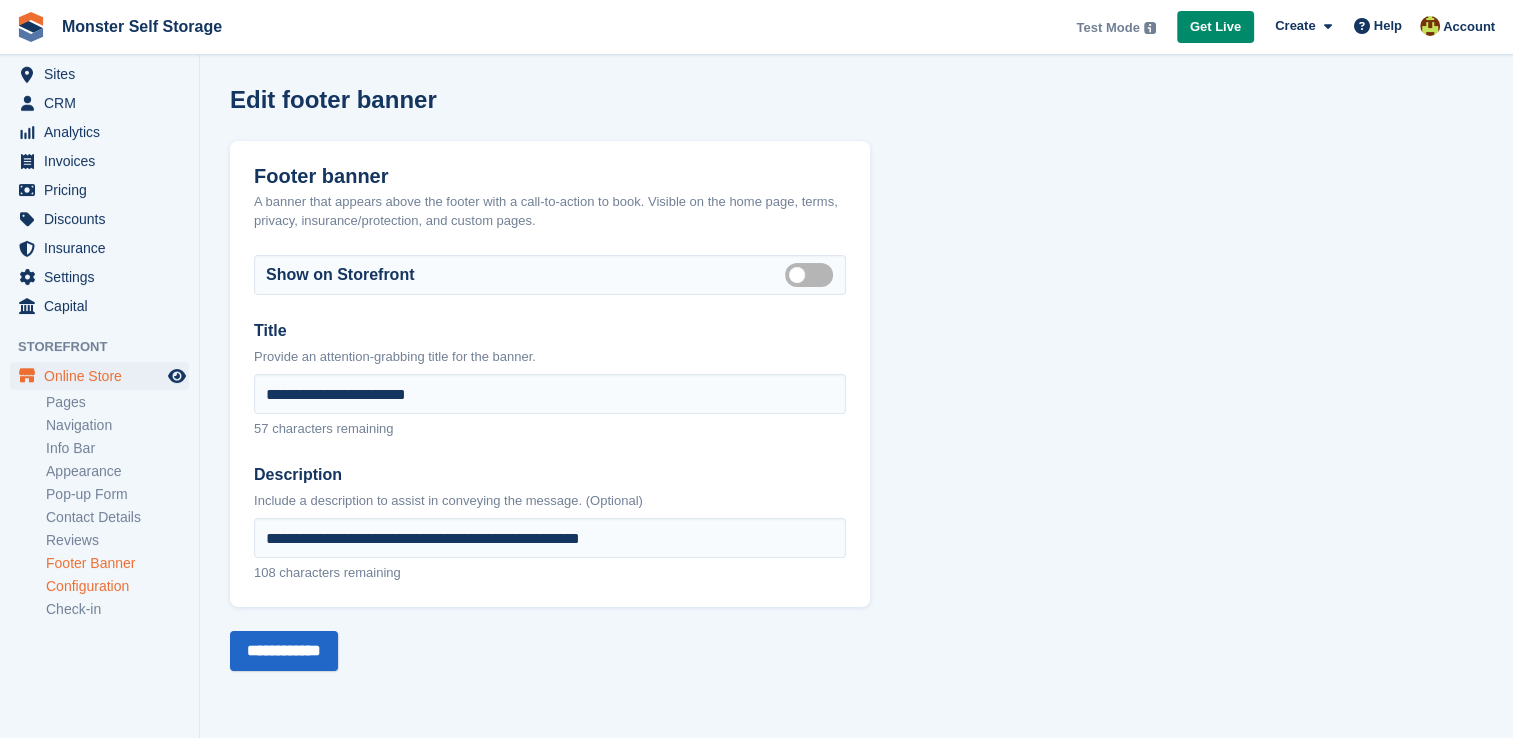 click on "Configuration" at bounding box center (117, 586) 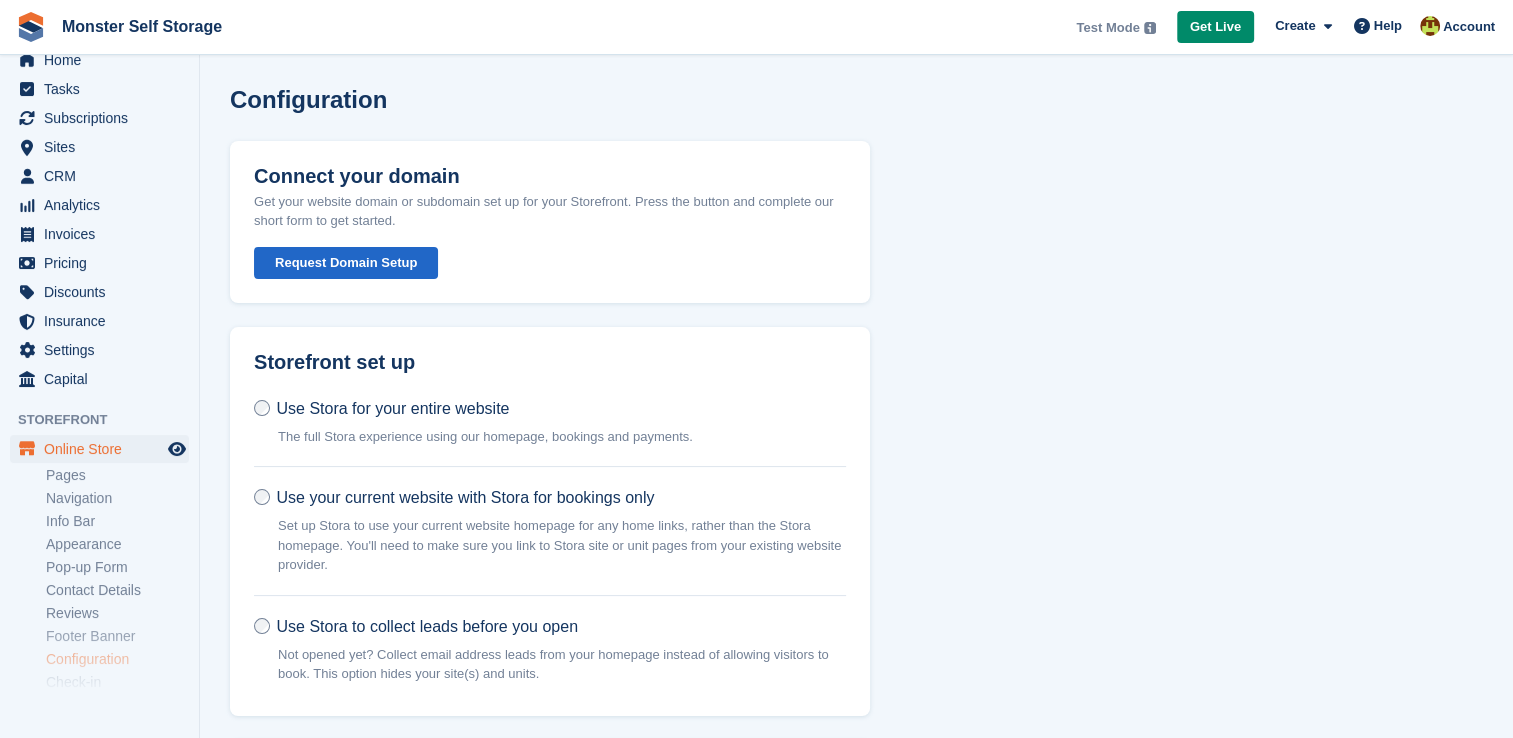 scroll, scrollTop: 161, scrollLeft: 0, axis: vertical 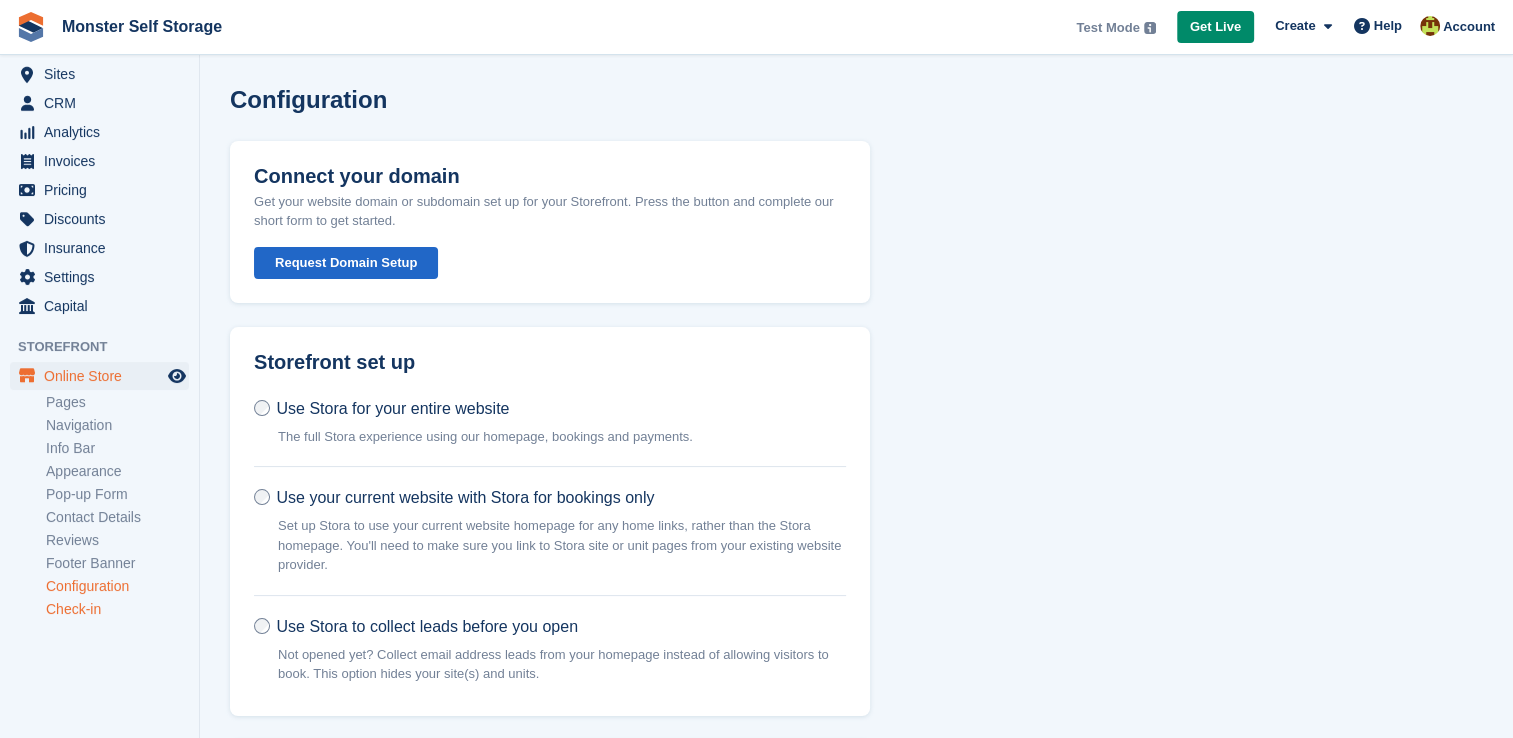 click on "Check-in" at bounding box center (117, 609) 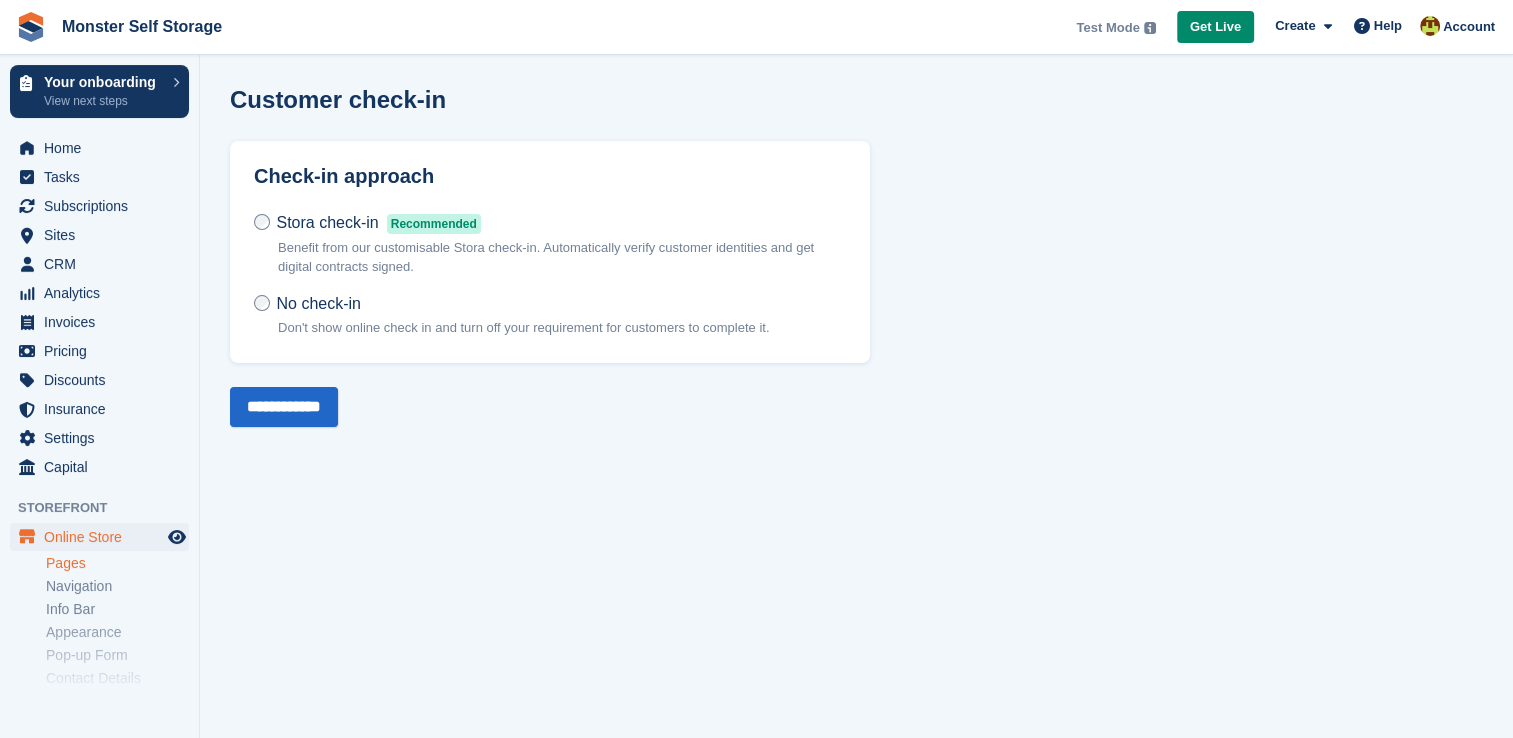 click on "Pages" at bounding box center [117, 563] 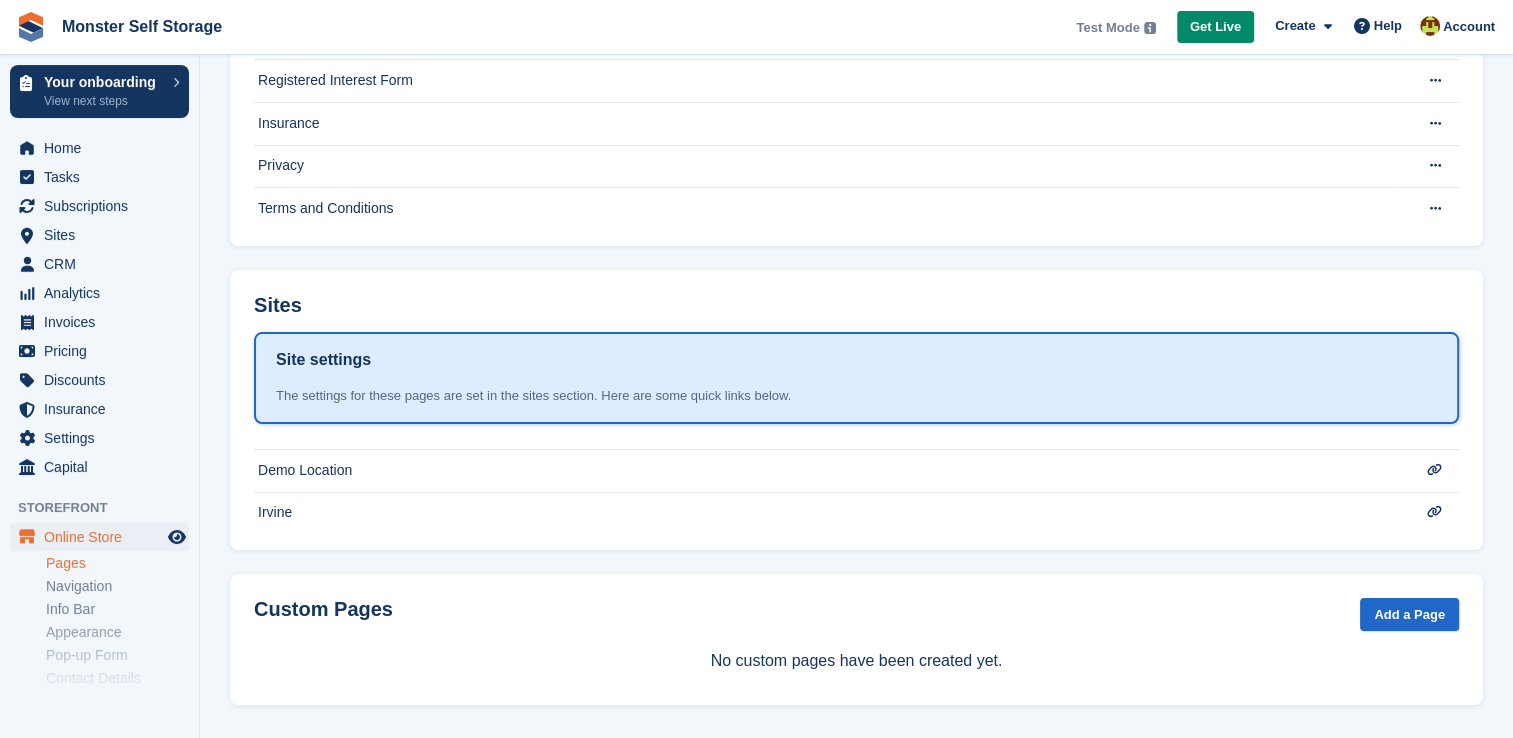 scroll, scrollTop: 288, scrollLeft: 0, axis: vertical 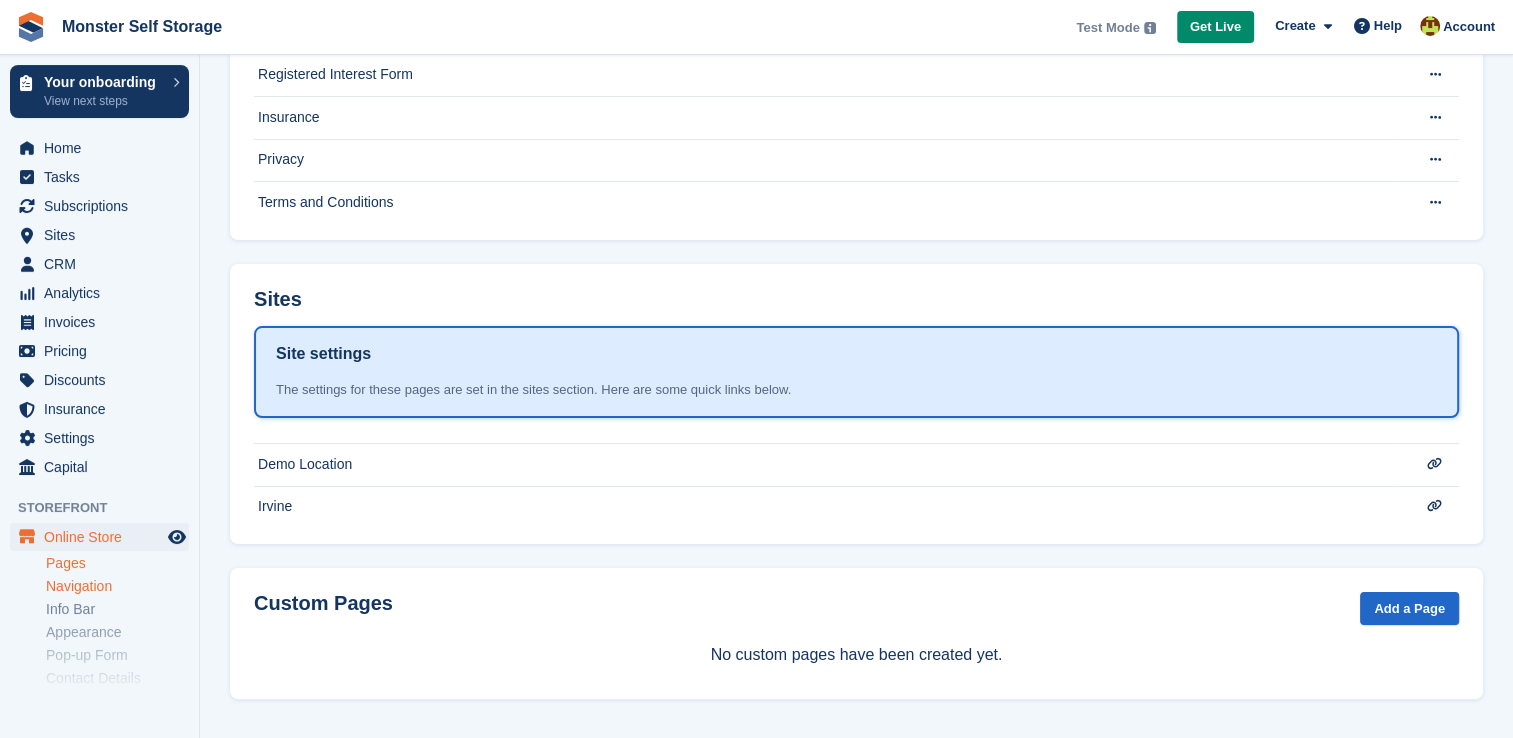 click on "Navigation" at bounding box center (117, 586) 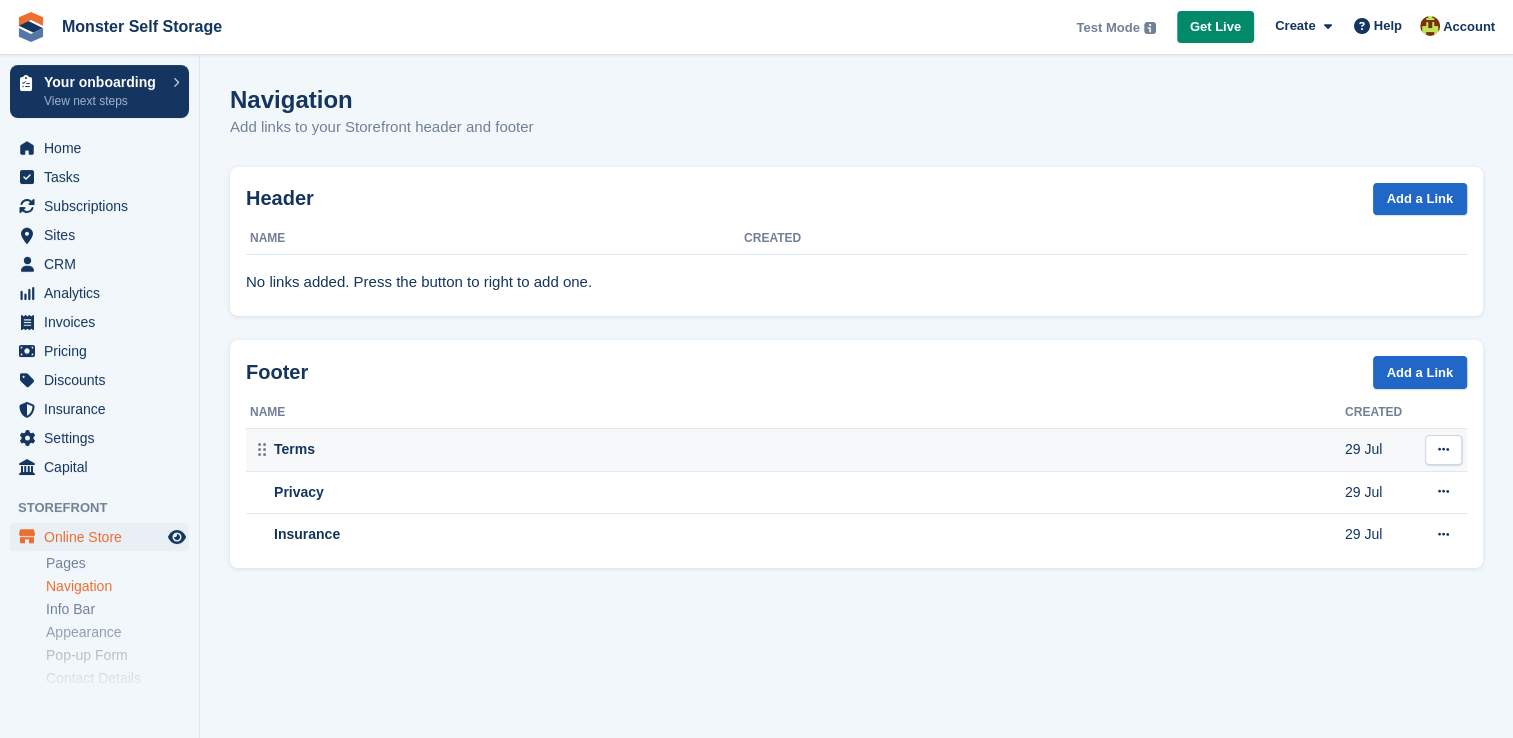 click at bounding box center (1443, 449) 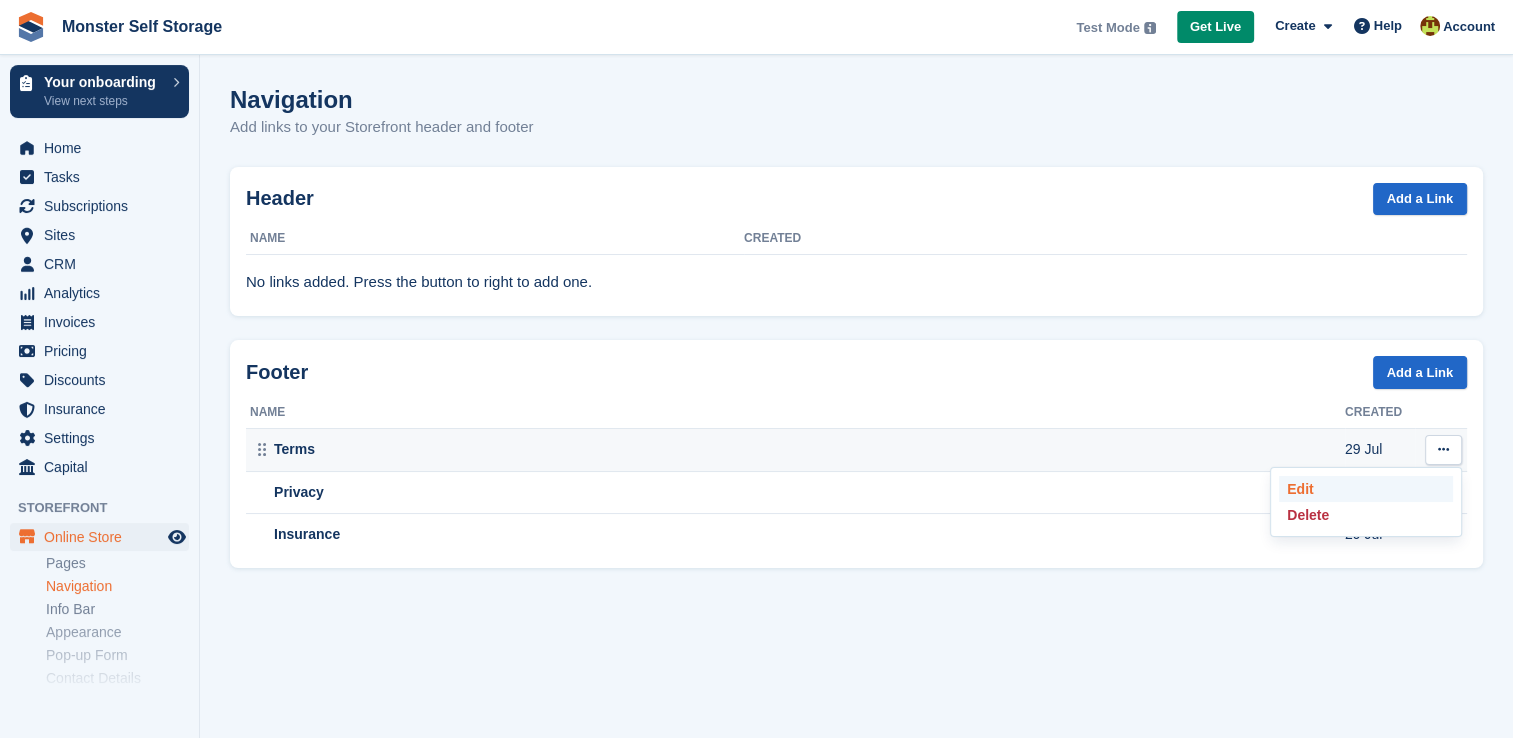 click on "Edit" at bounding box center [1366, 489] 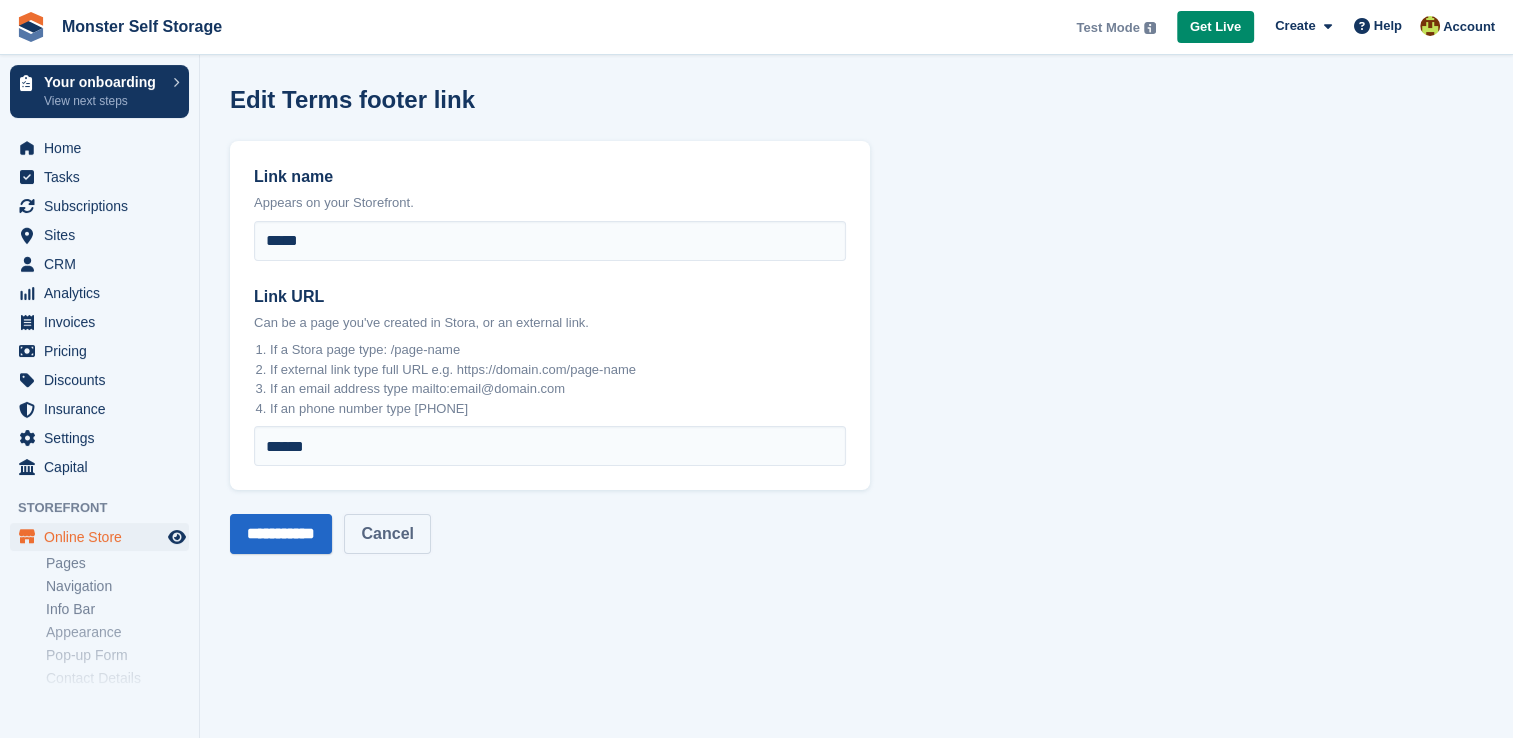 click on "Cancel" at bounding box center (387, 534) 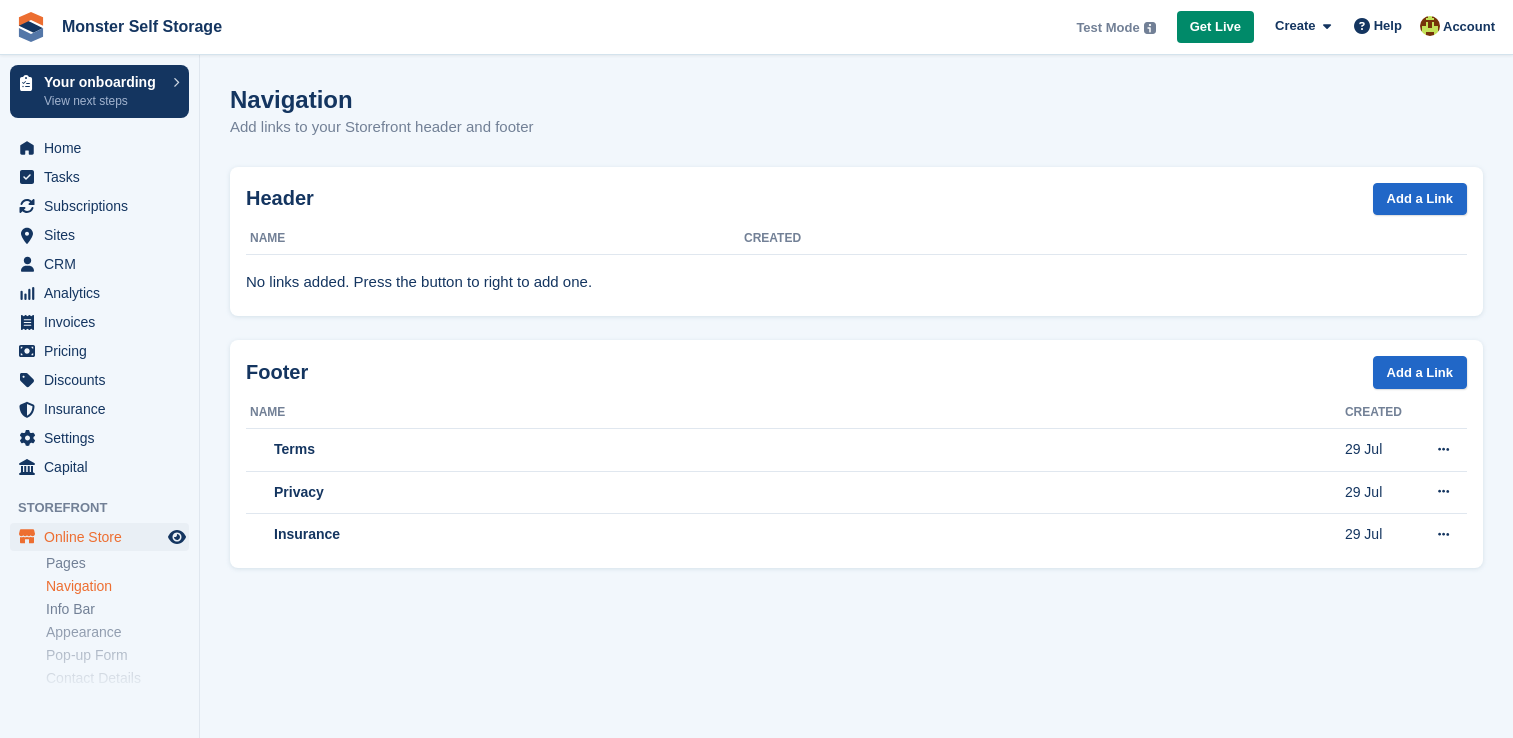 scroll, scrollTop: 0, scrollLeft: 0, axis: both 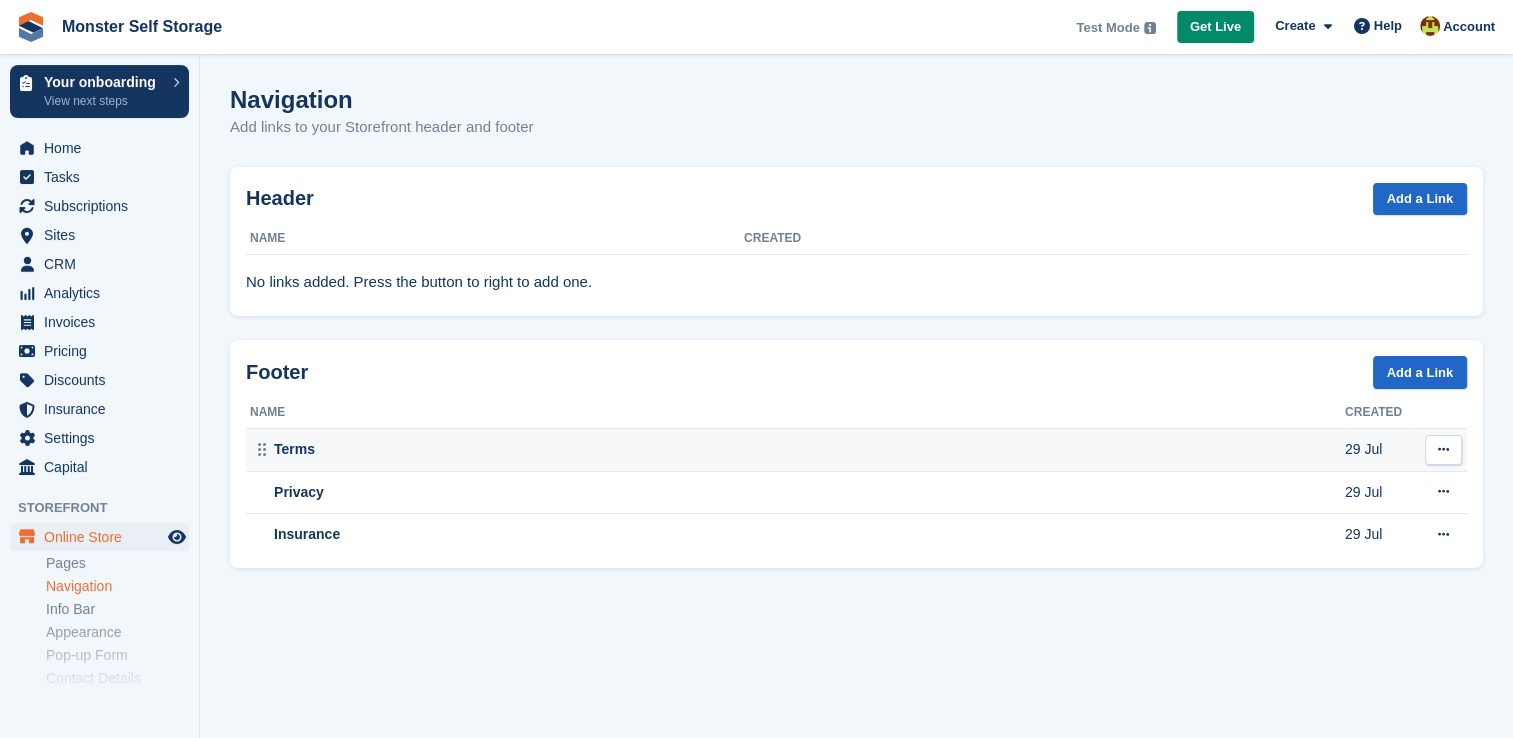 click on "Terms" at bounding box center [795, 450] 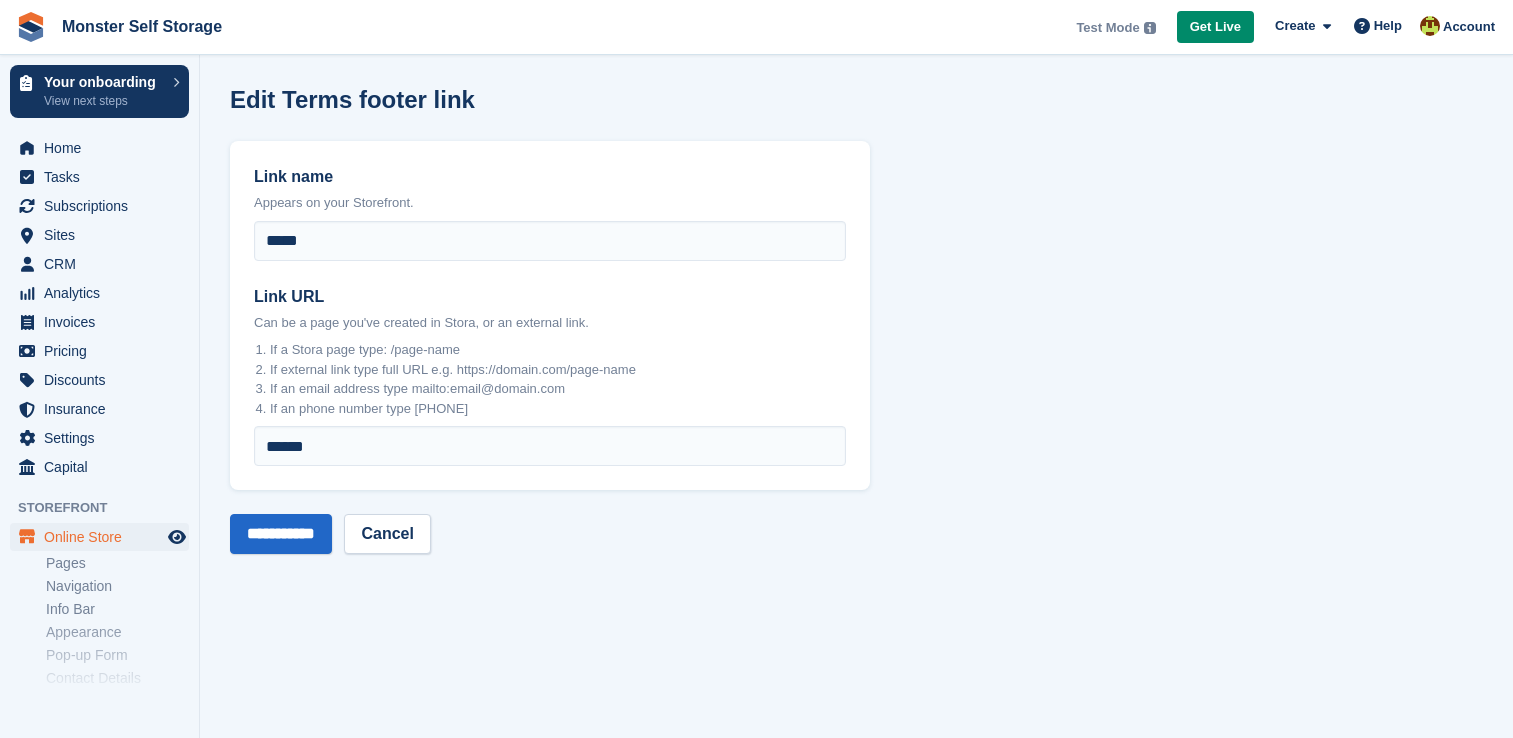 scroll, scrollTop: 0, scrollLeft: 0, axis: both 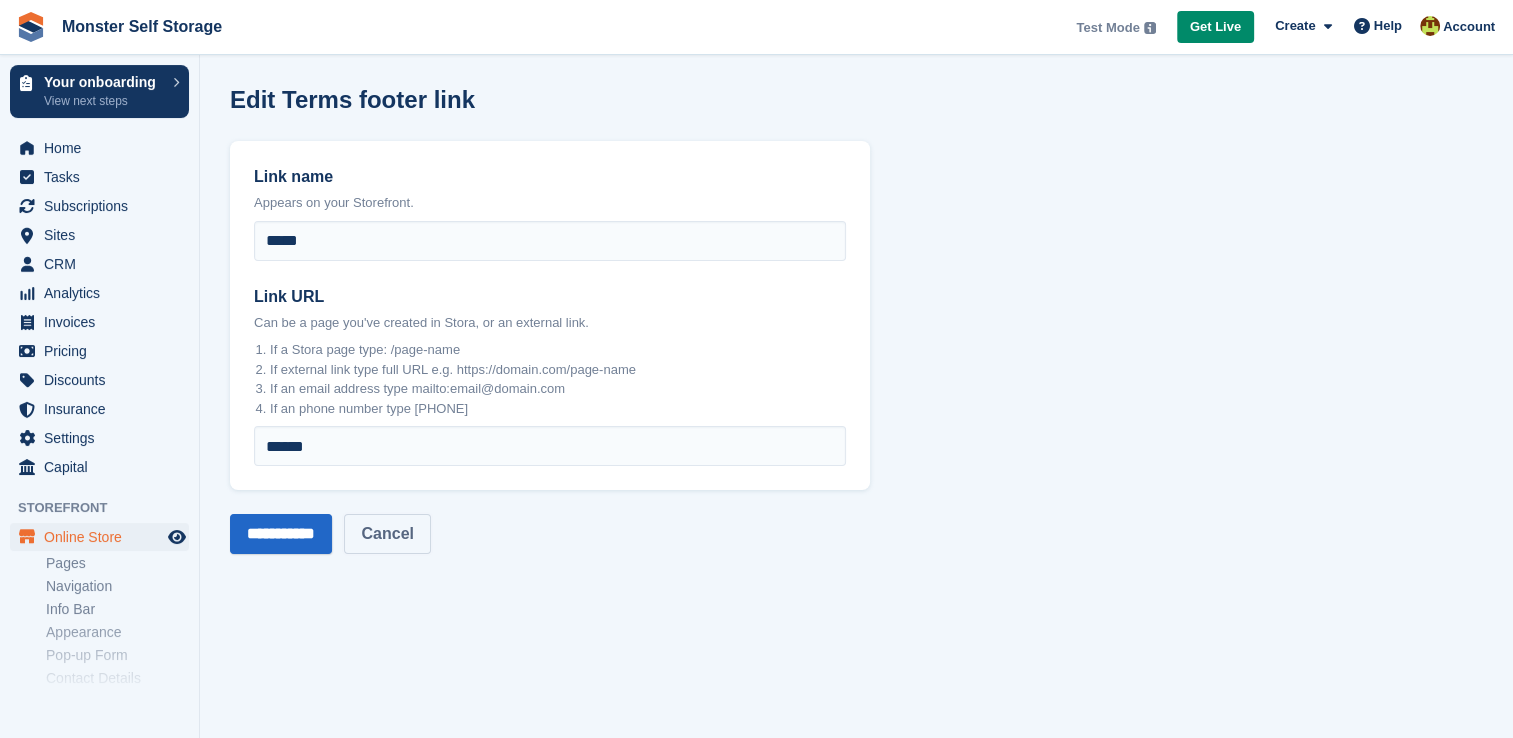click on "Cancel" at bounding box center (387, 534) 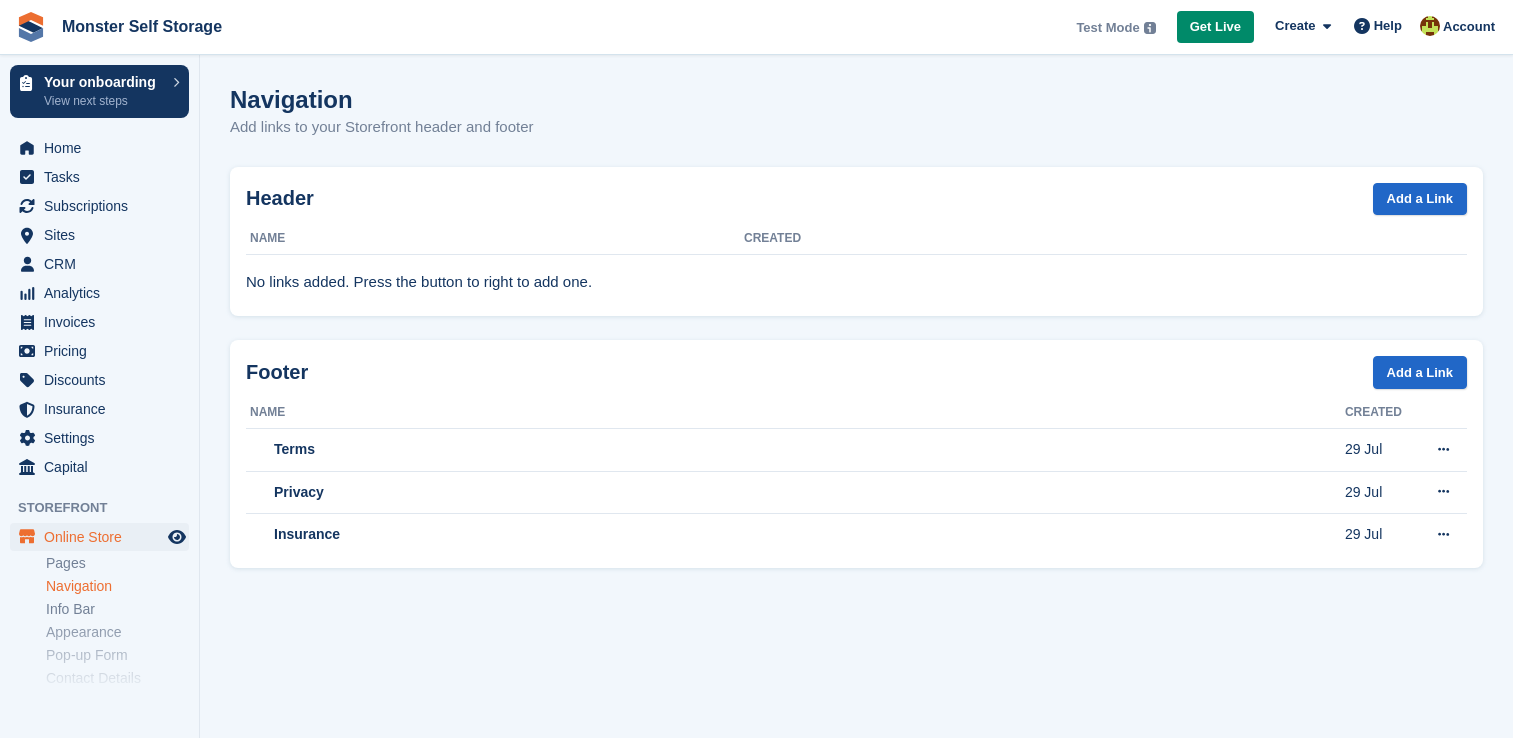 scroll, scrollTop: 0, scrollLeft: 0, axis: both 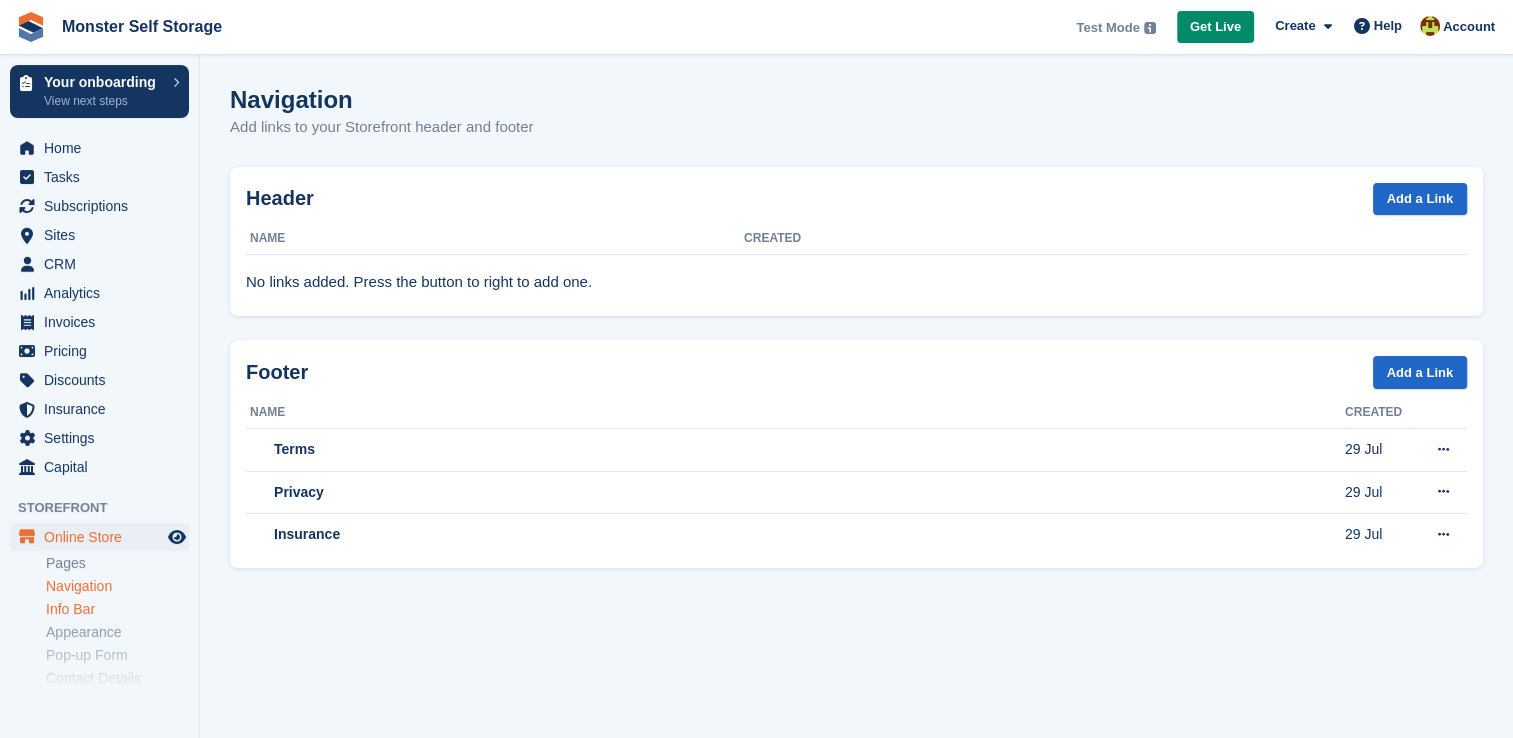 click on "Info Bar" at bounding box center (117, 609) 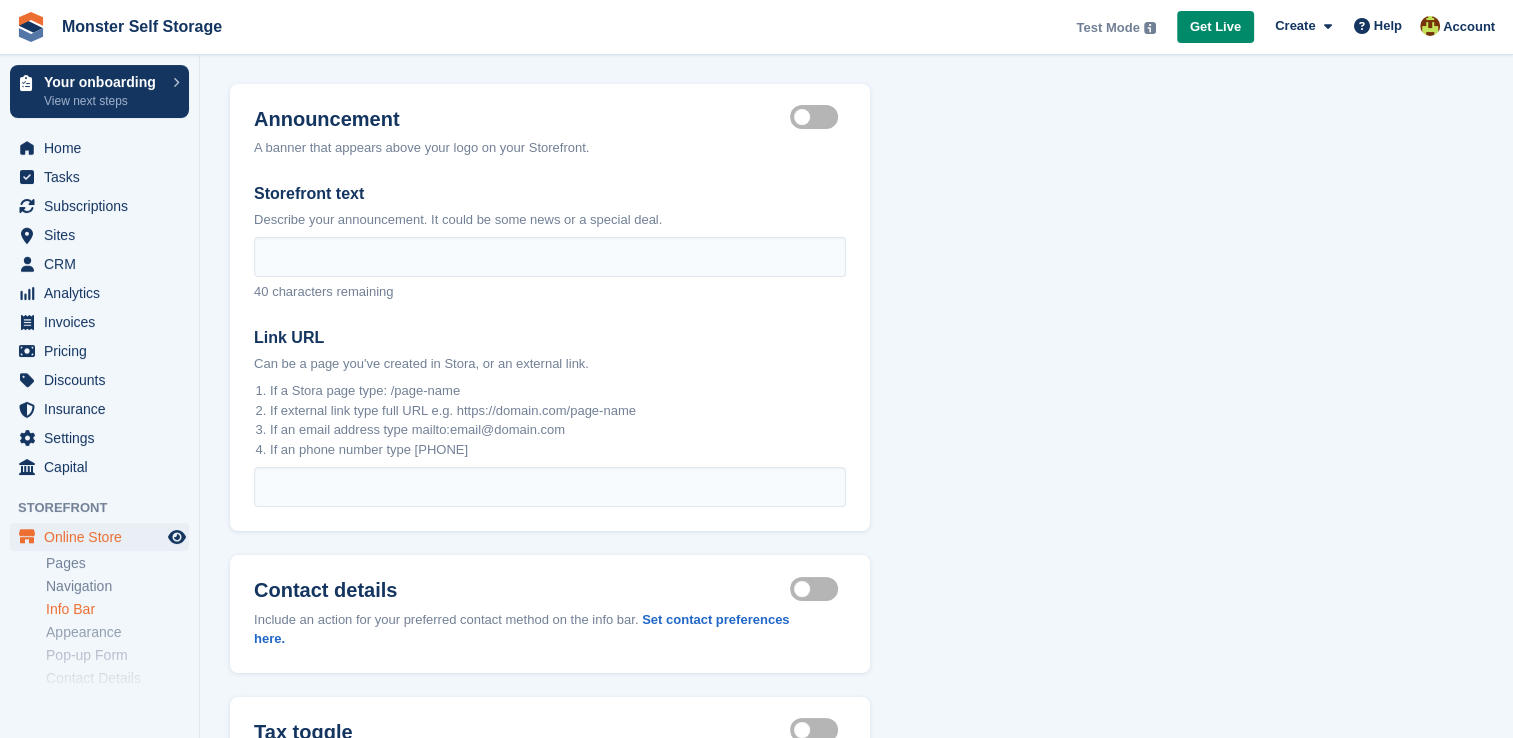 scroll, scrollTop: 87, scrollLeft: 0, axis: vertical 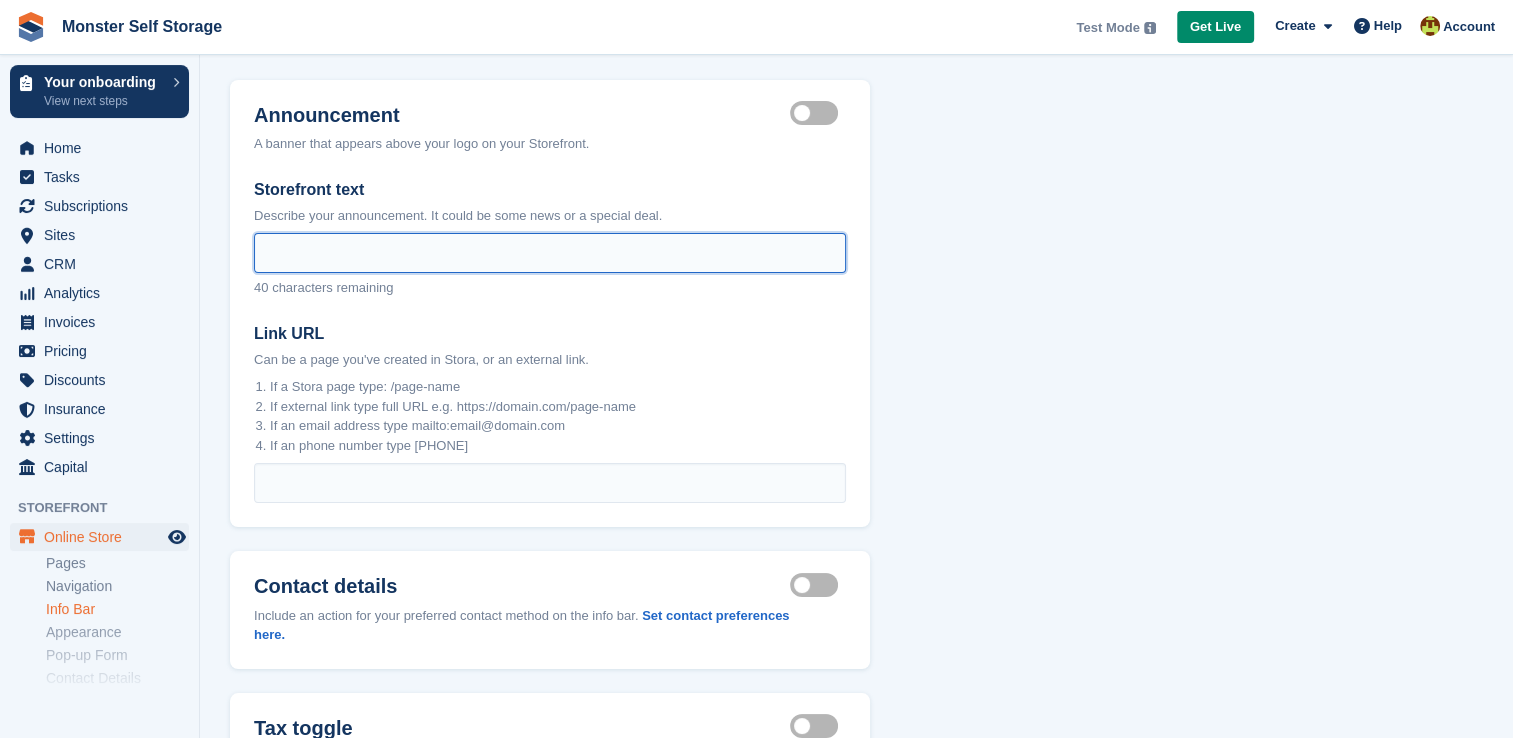 click on "Storefront text" at bounding box center [550, 253] 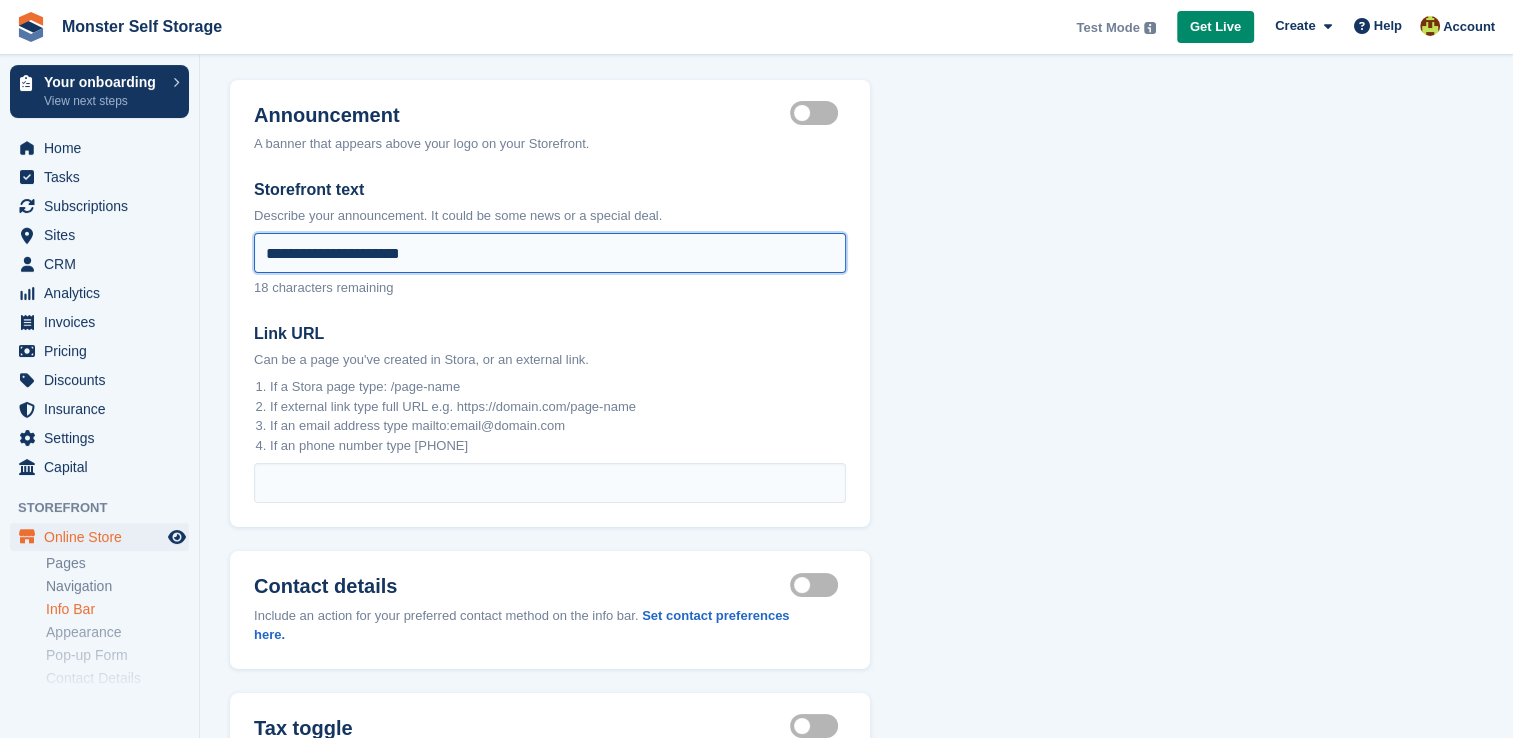type on "**********" 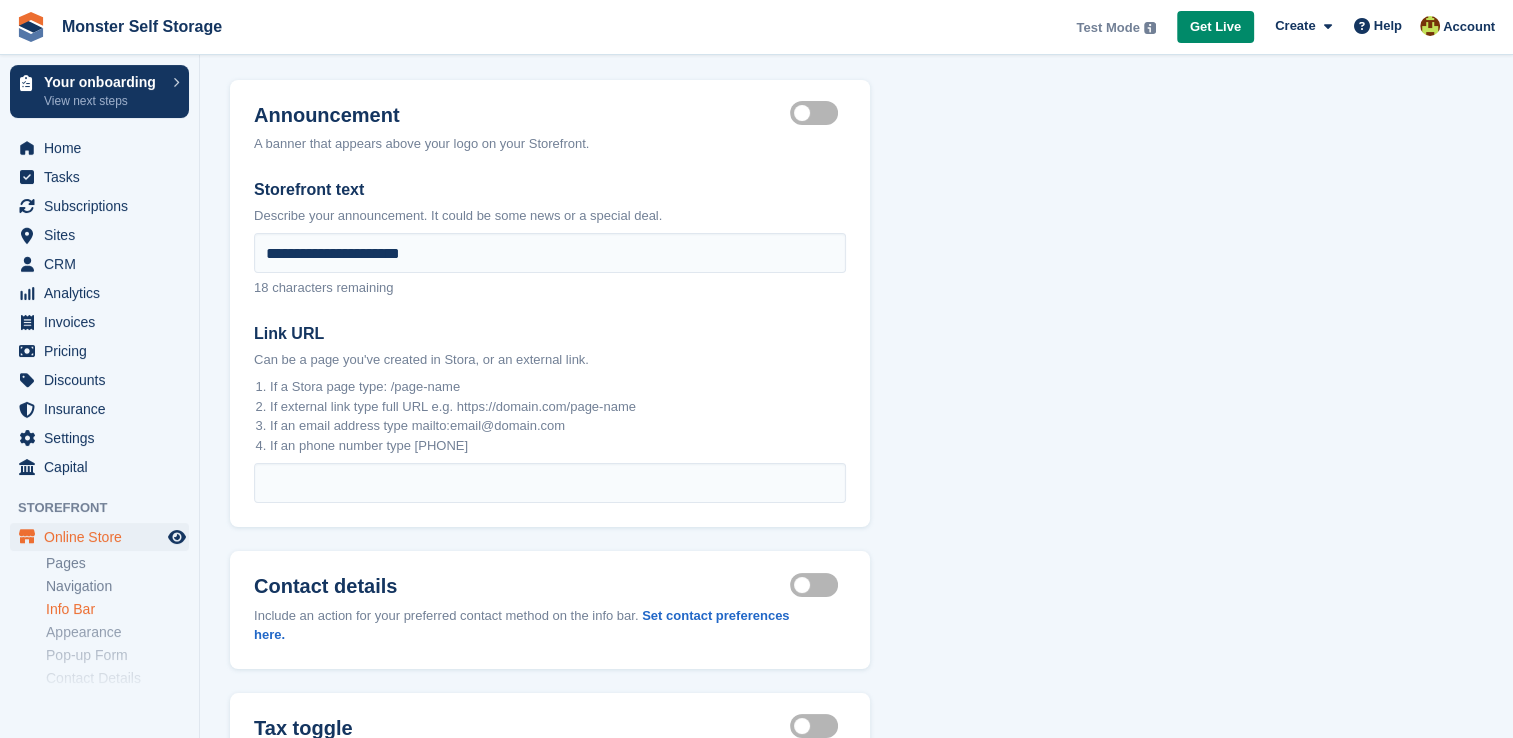 click on "Announcement visible" at bounding box center (818, 113) 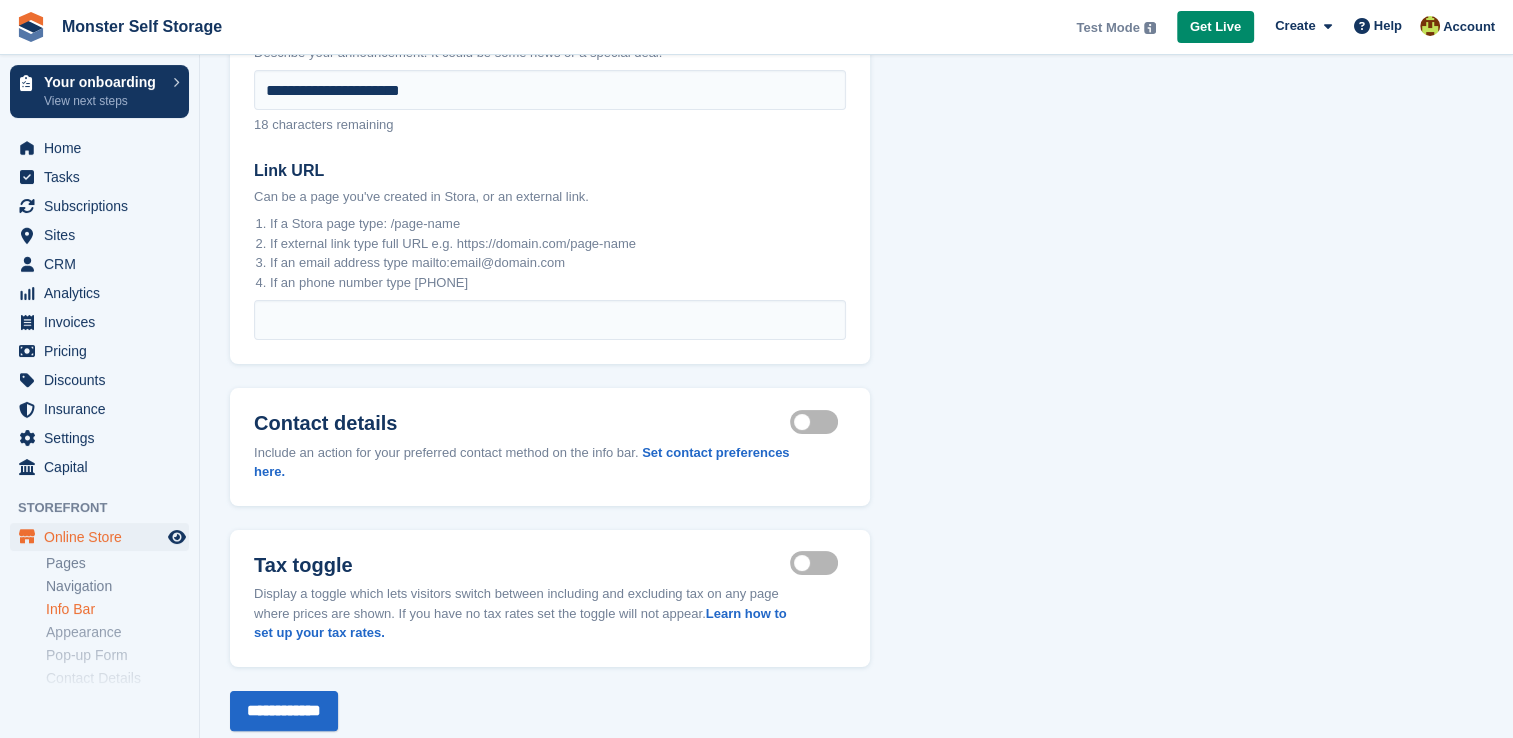 scroll, scrollTop: 296, scrollLeft: 0, axis: vertical 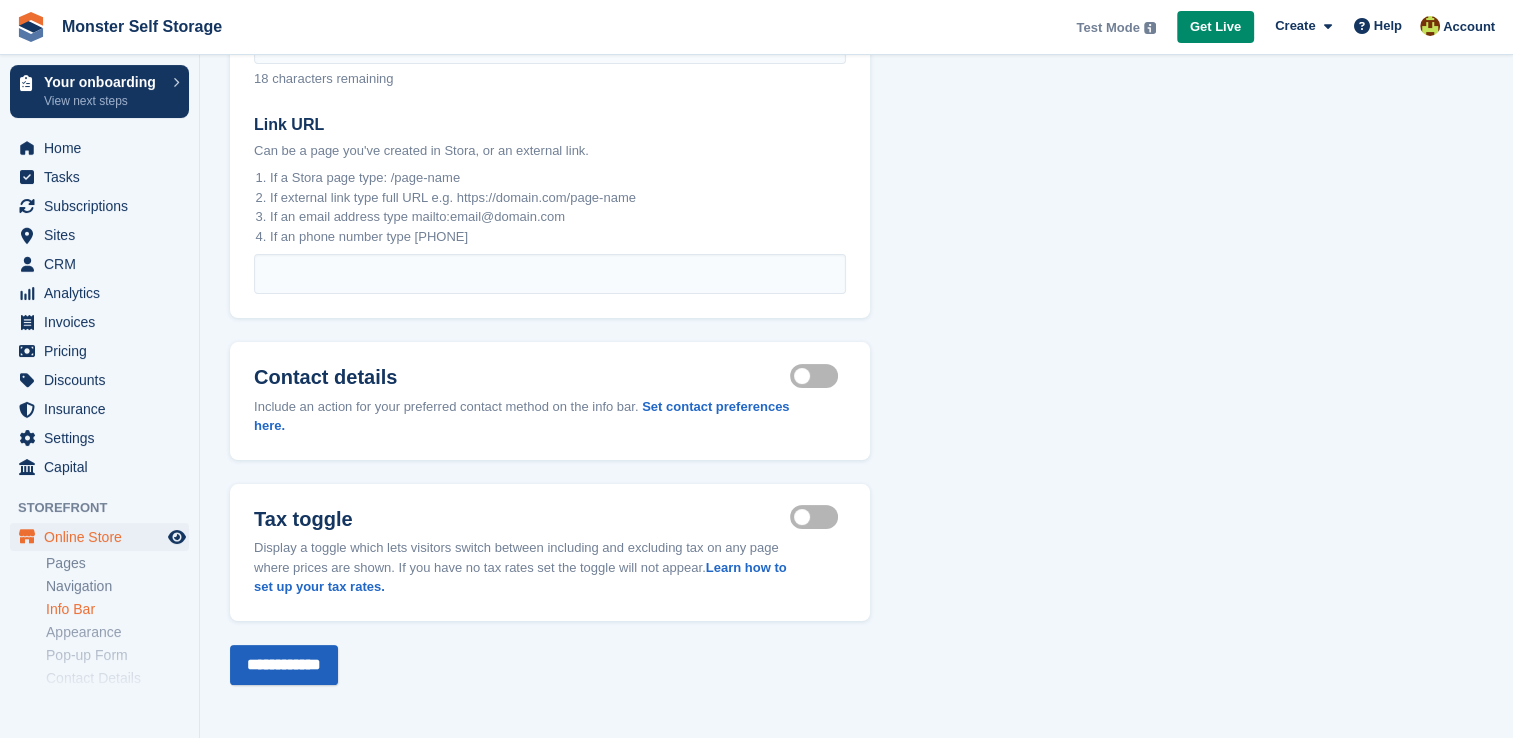 click on "**********" at bounding box center [284, 665] 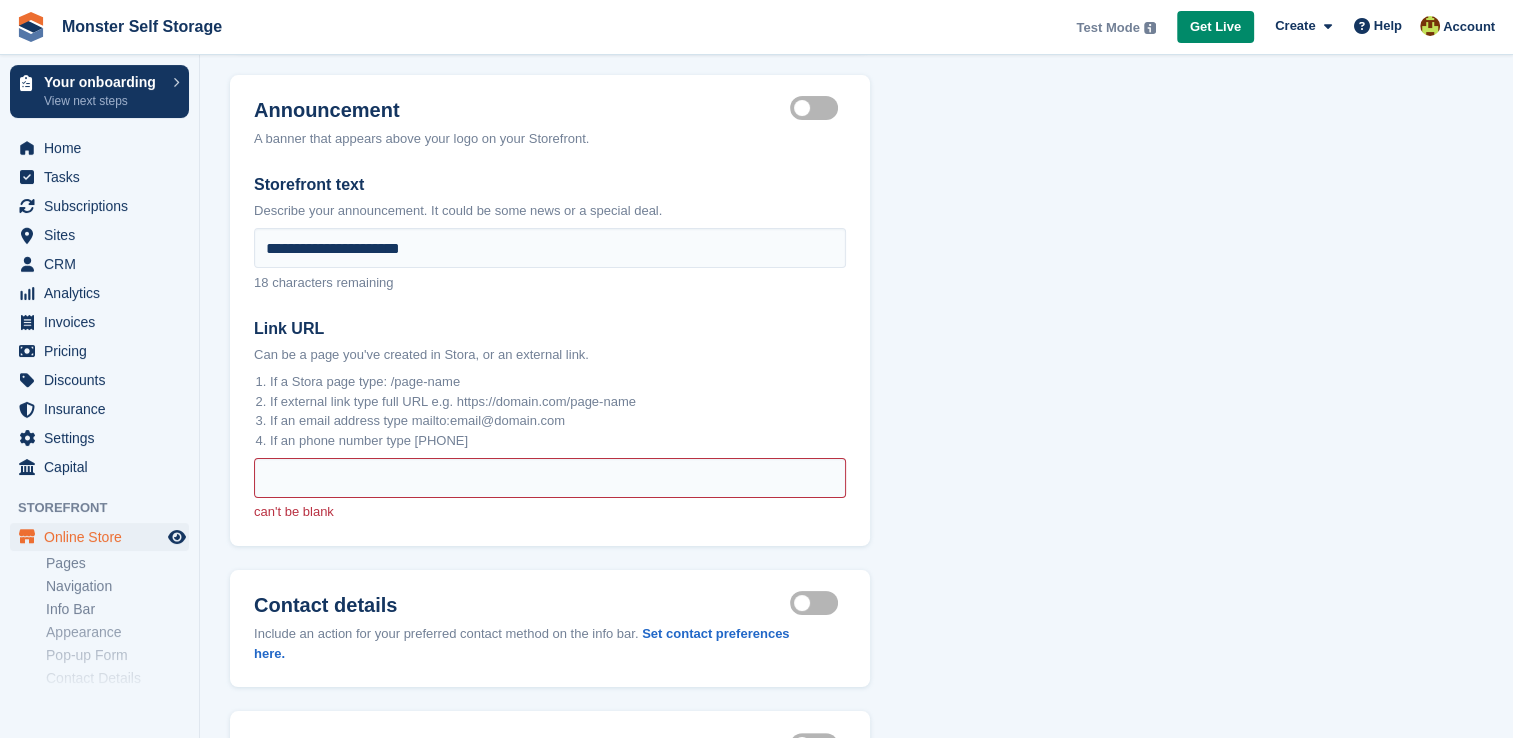 scroll, scrollTop: 227, scrollLeft: 0, axis: vertical 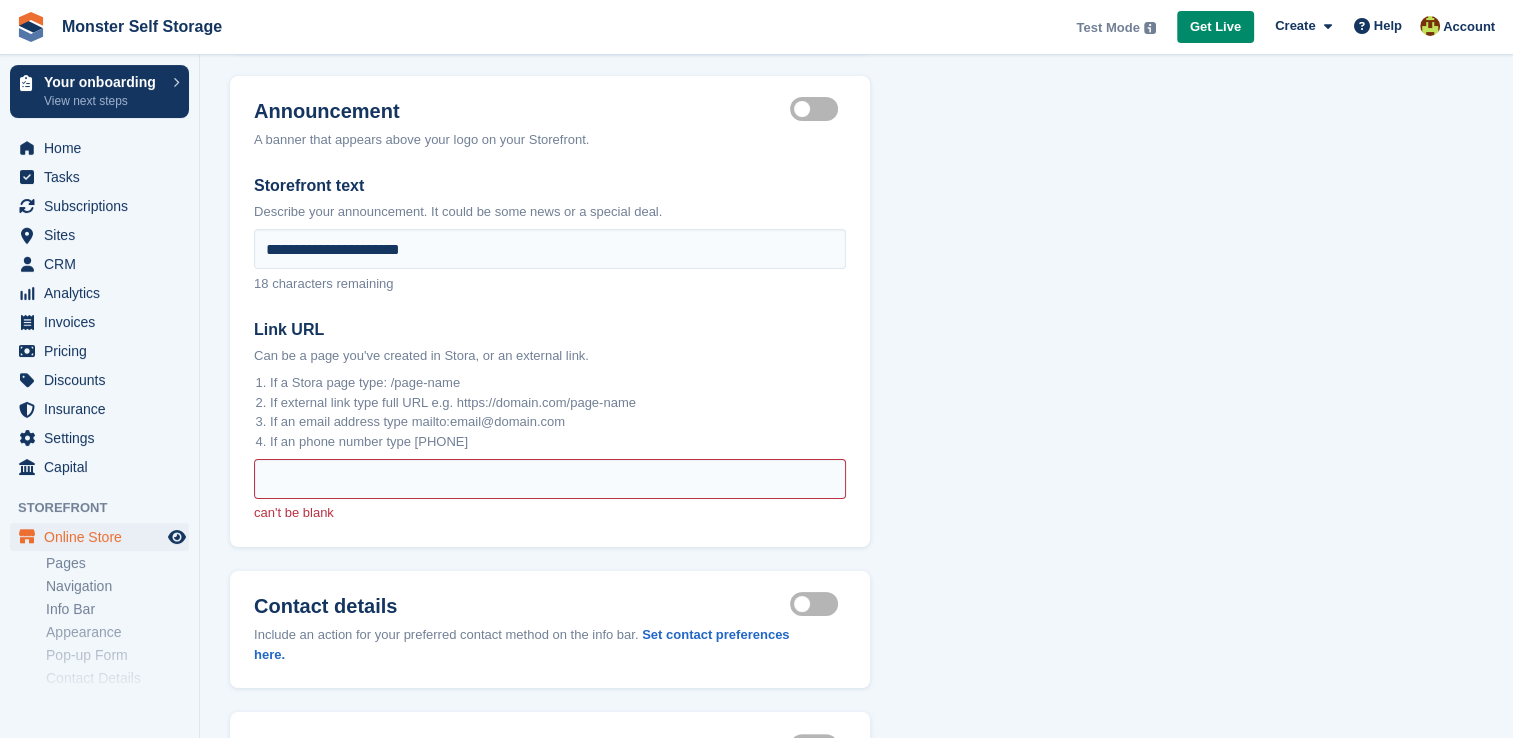 click on "Announcement visible" at bounding box center [818, 109] 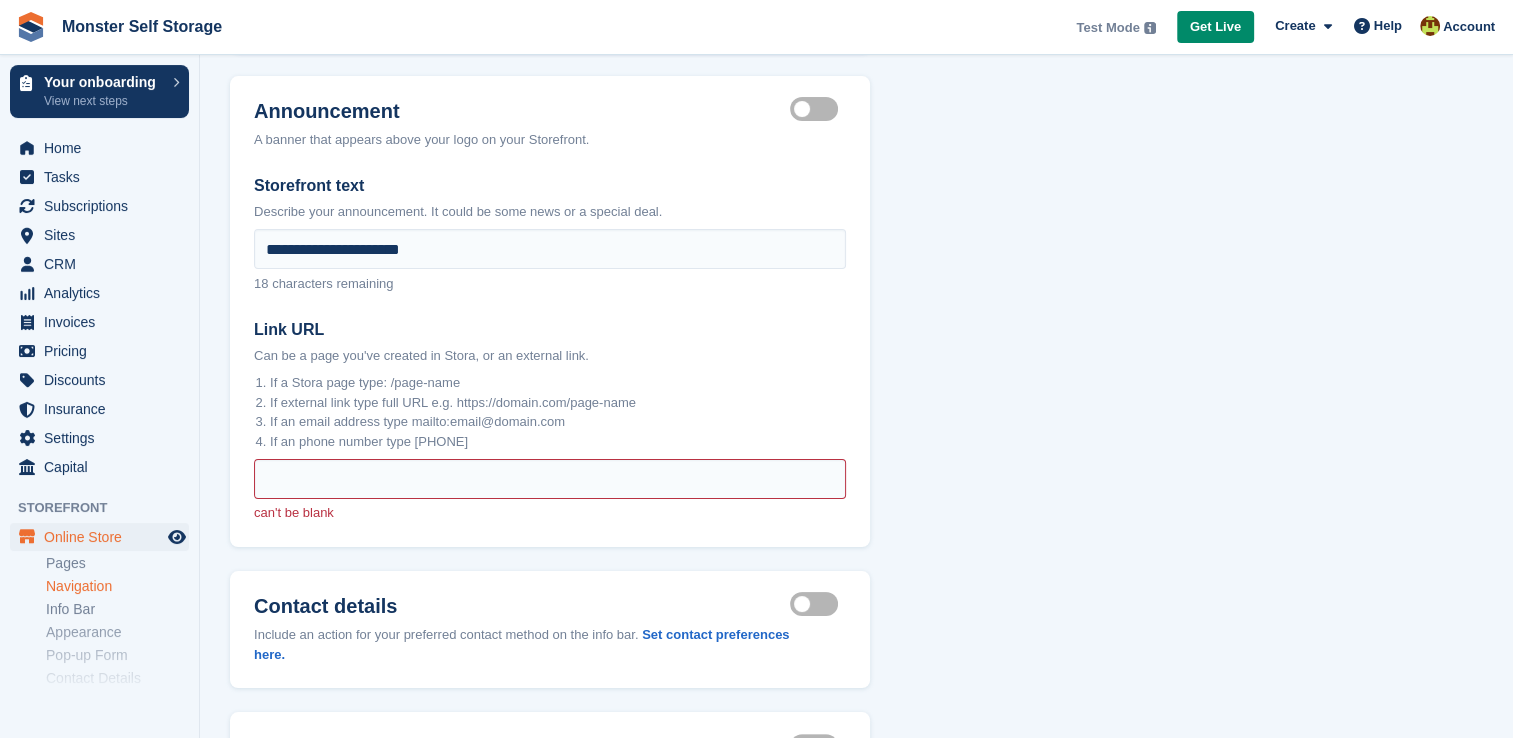 click on "Navigation" at bounding box center (117, 586) 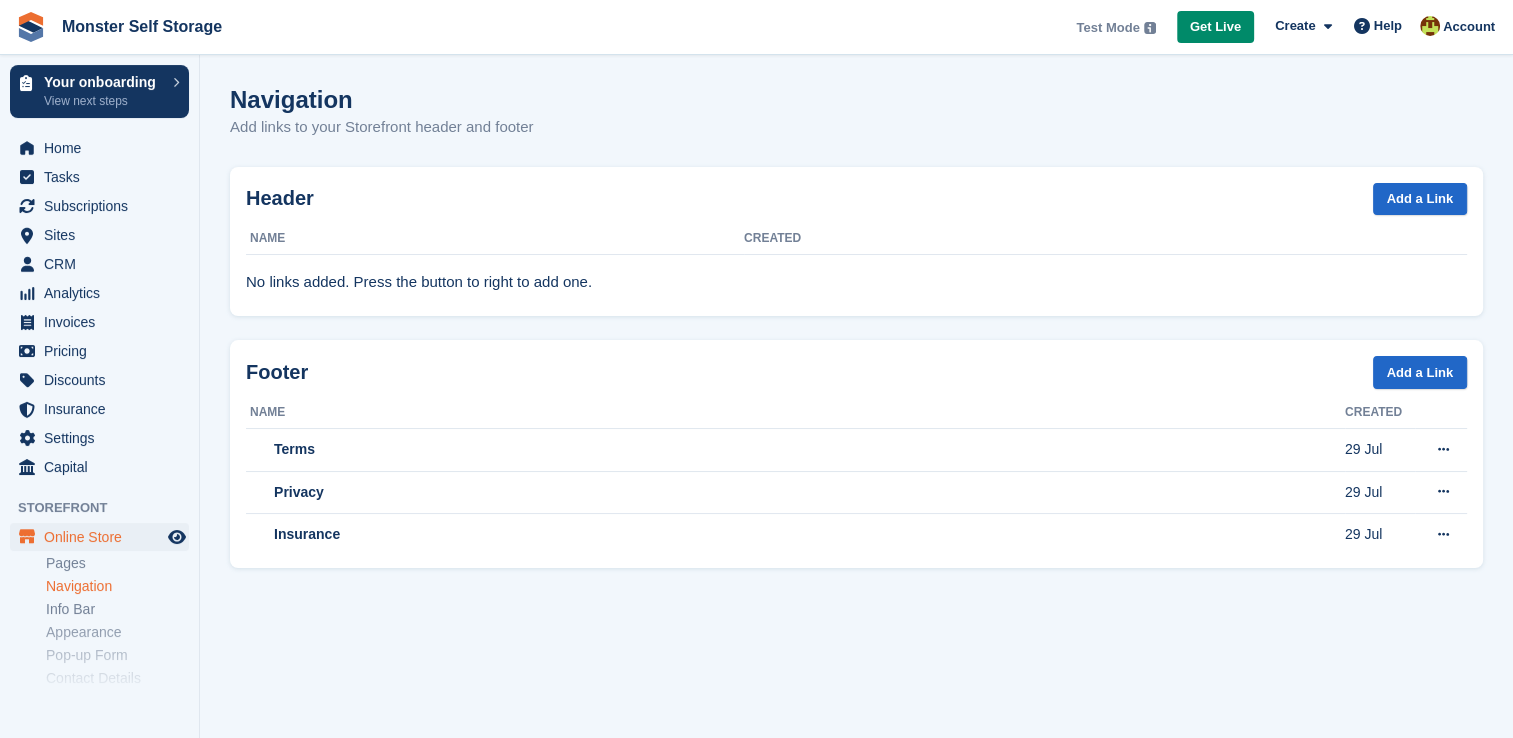 scroll, scrollTop: 0, scrollLeft: 0, axis: both 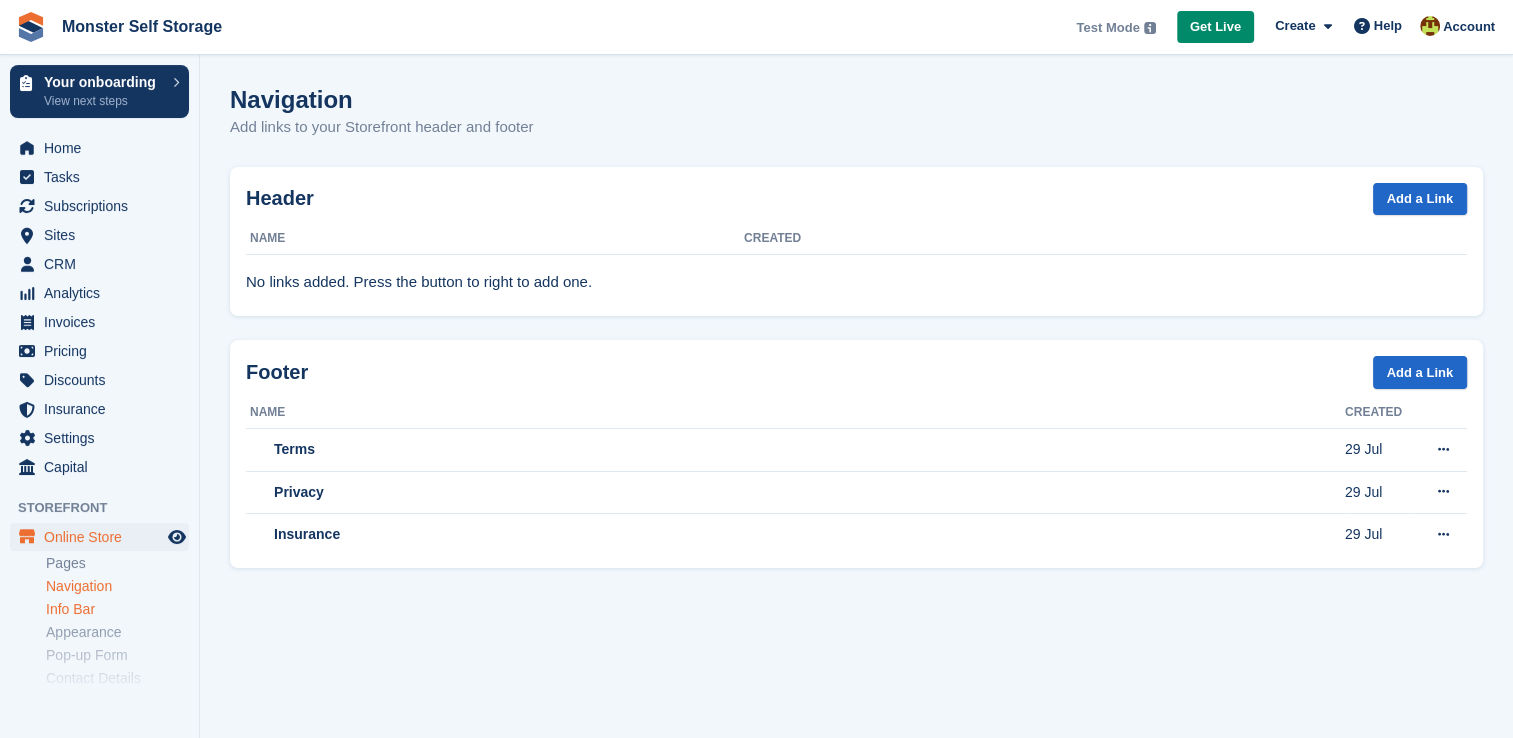 click on "Info Bar" at bounding box center [117, 609] 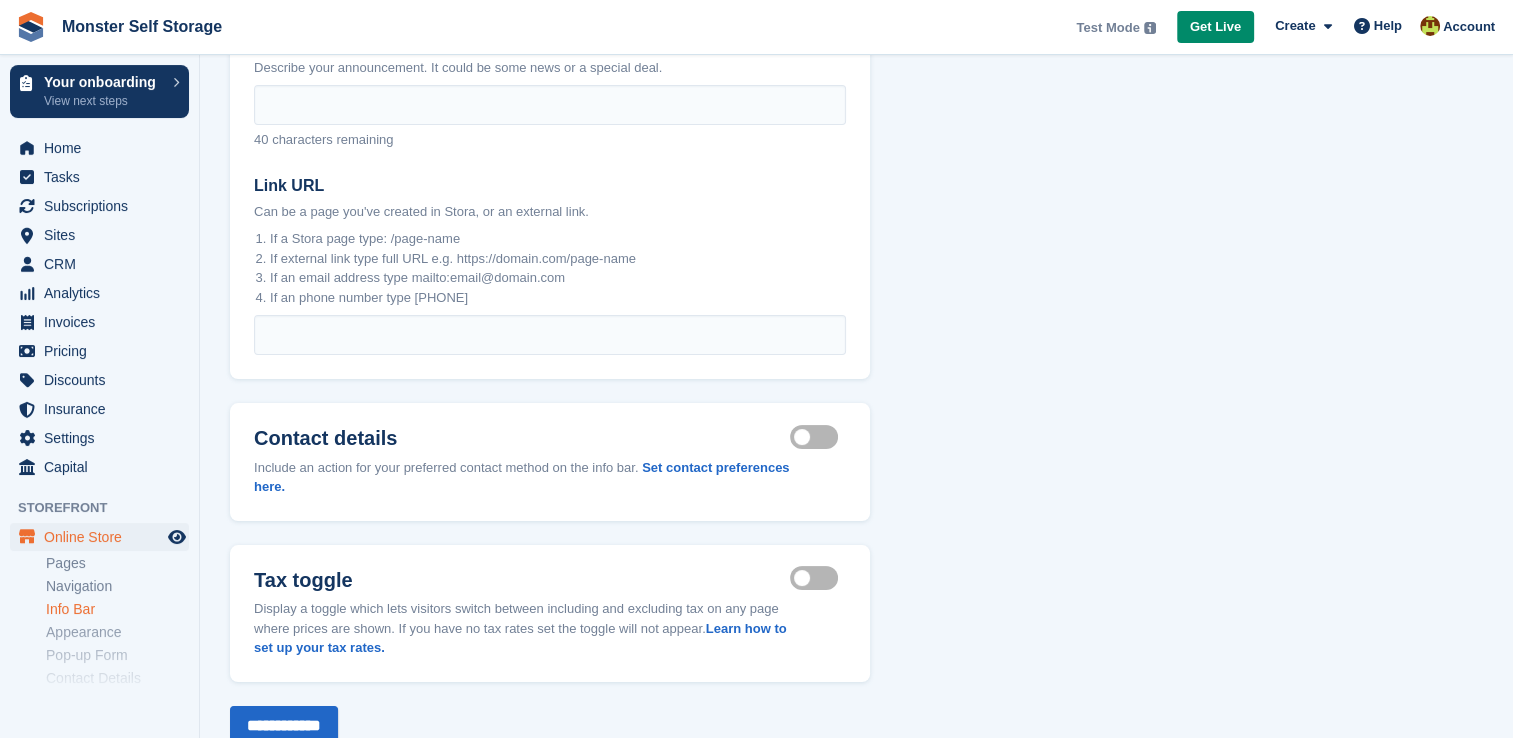 scroll, scrollTop: 296, scrollLeft: 0, axis: vertical 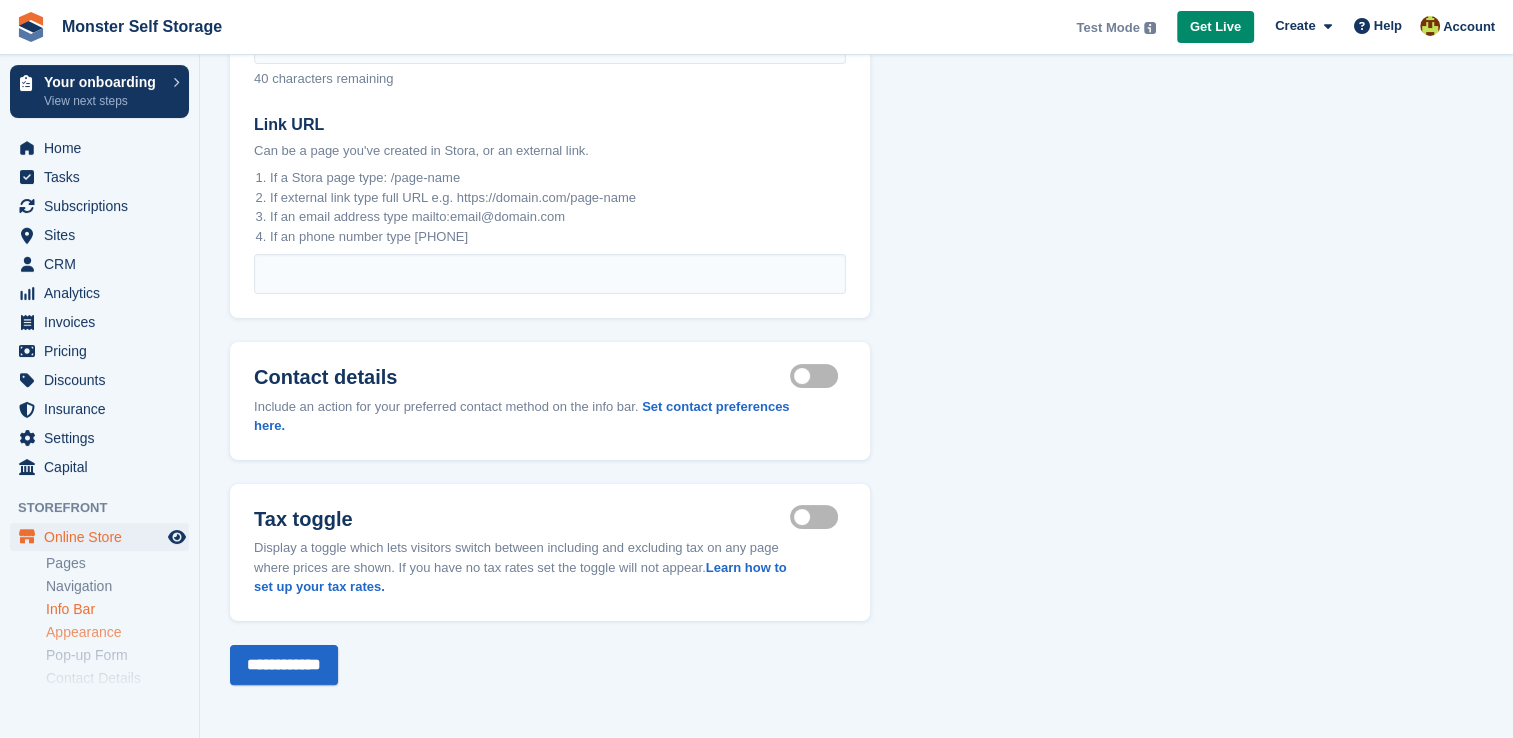 click on "Appearance" at bounding box center [117, 632] 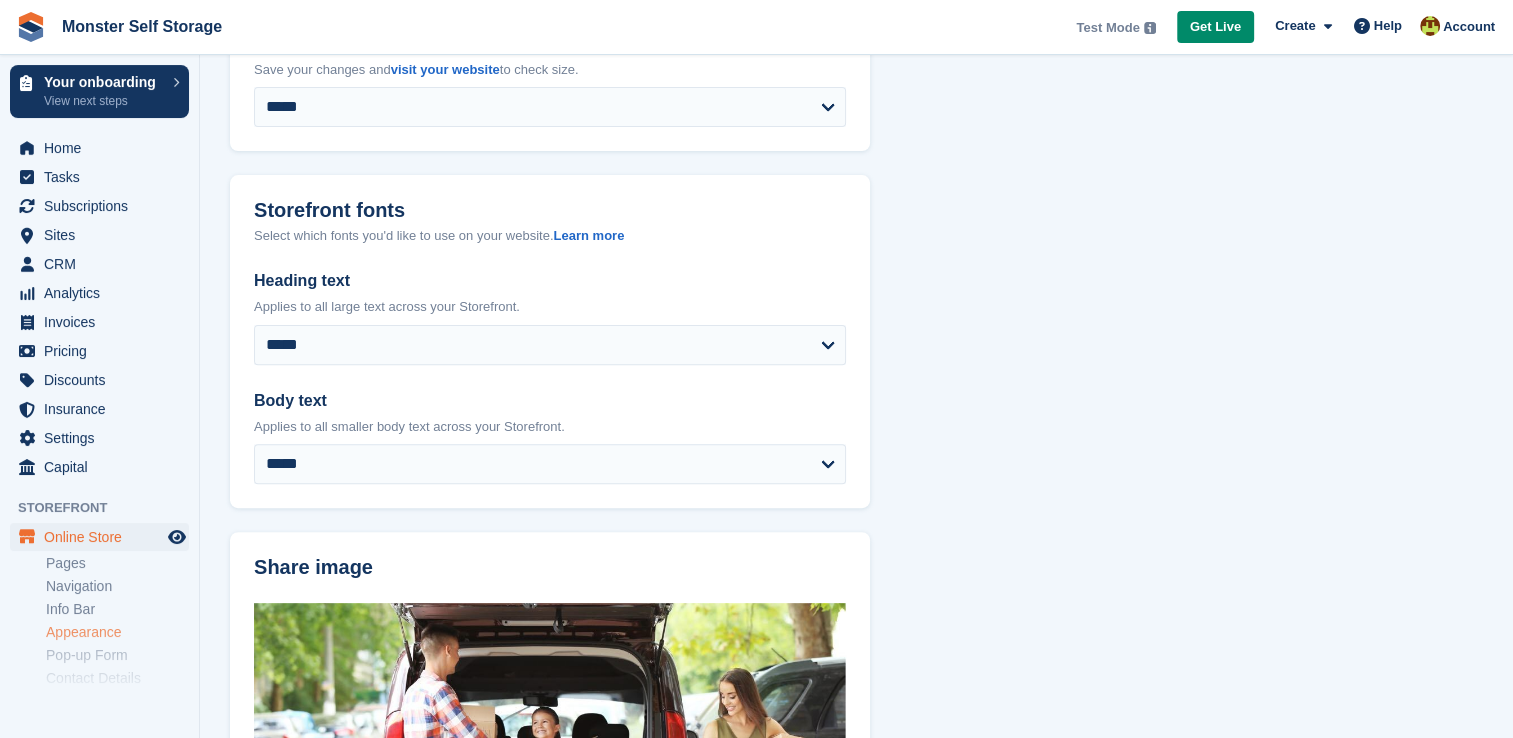 scroll, scrollTop: 586, scrollLeft: 0, axis: vertical 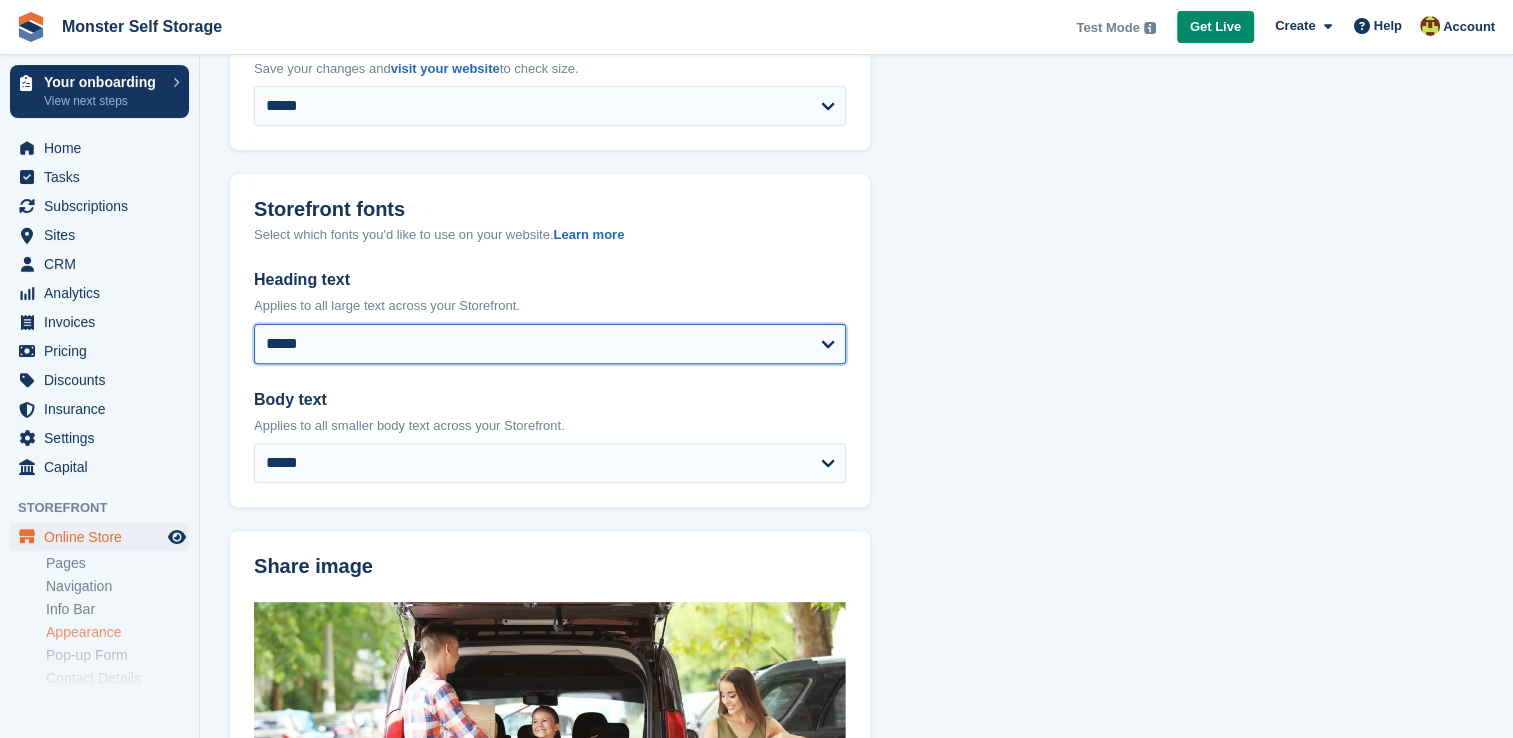 click on "**********" at bounding box center (550, 344) 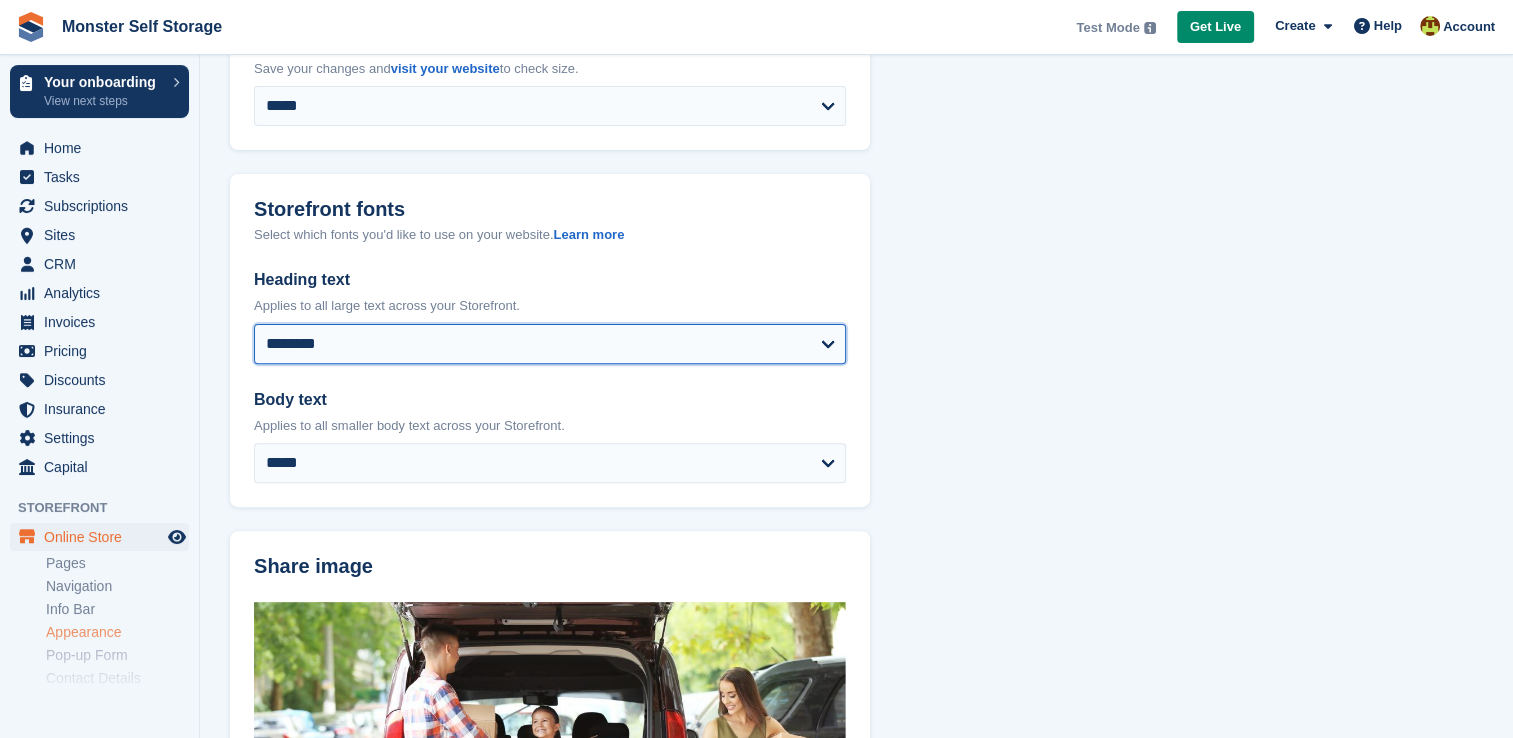click on "**********" at bounding box center [550, 344] 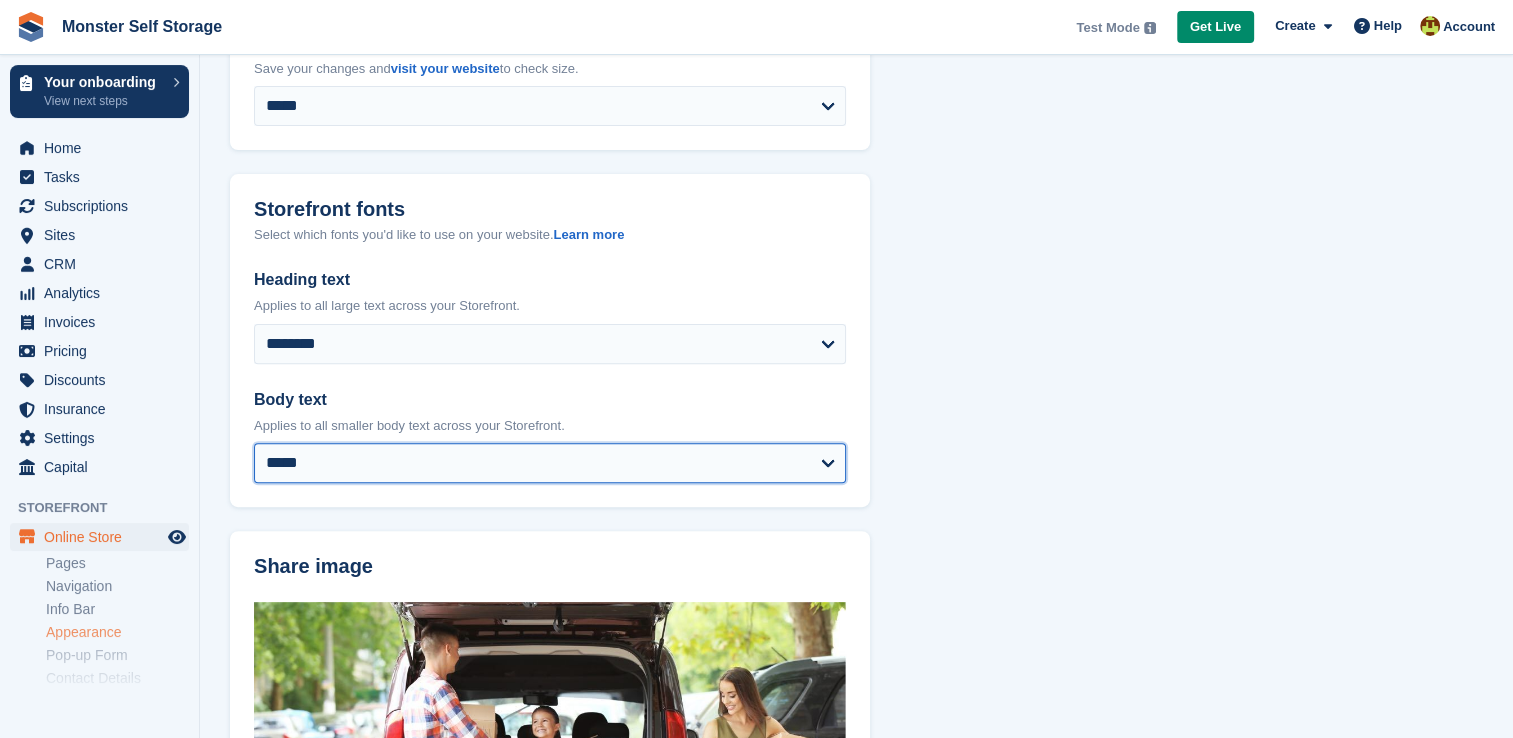 click on "**********" at bounding box center [550, 463] 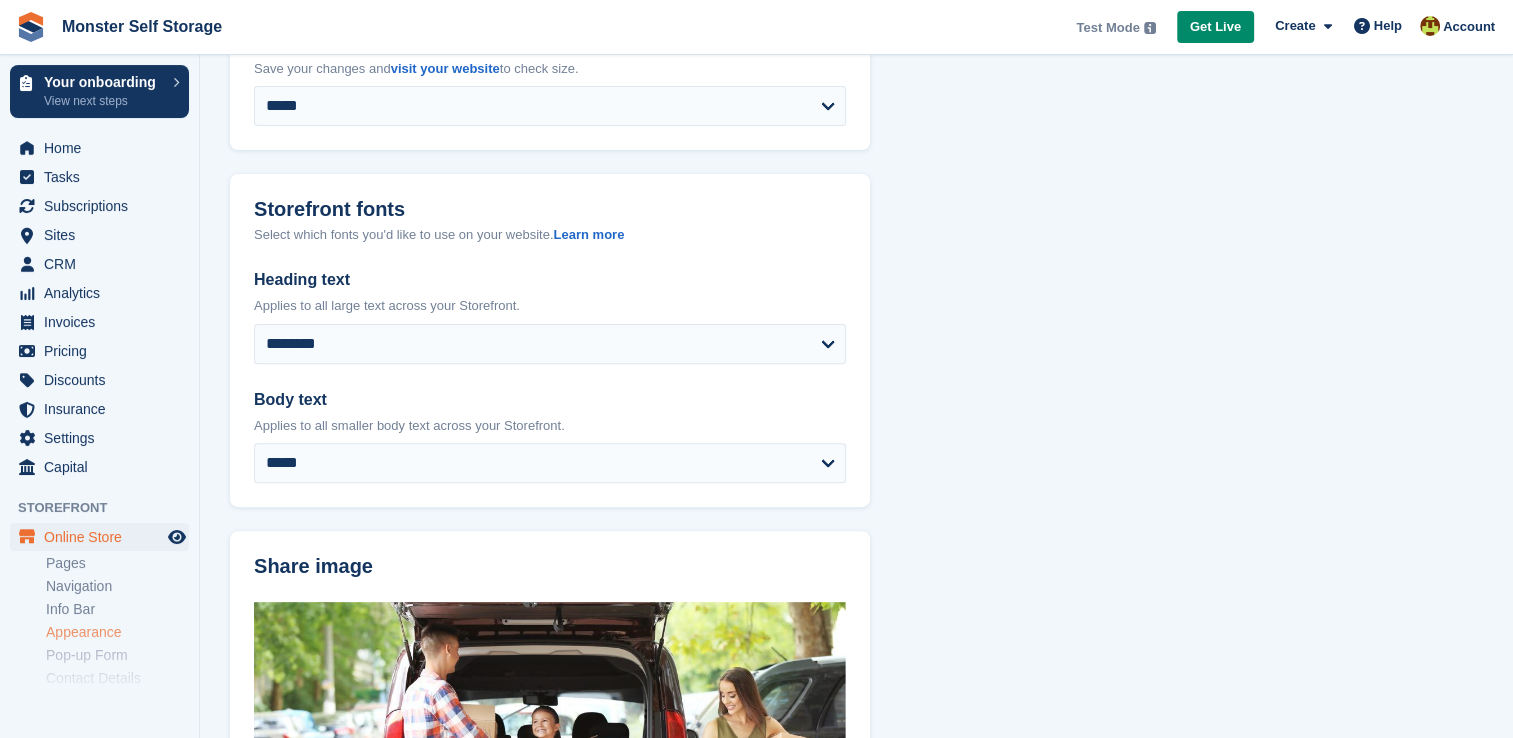 click on "**********" at bounding box center (856, 528) 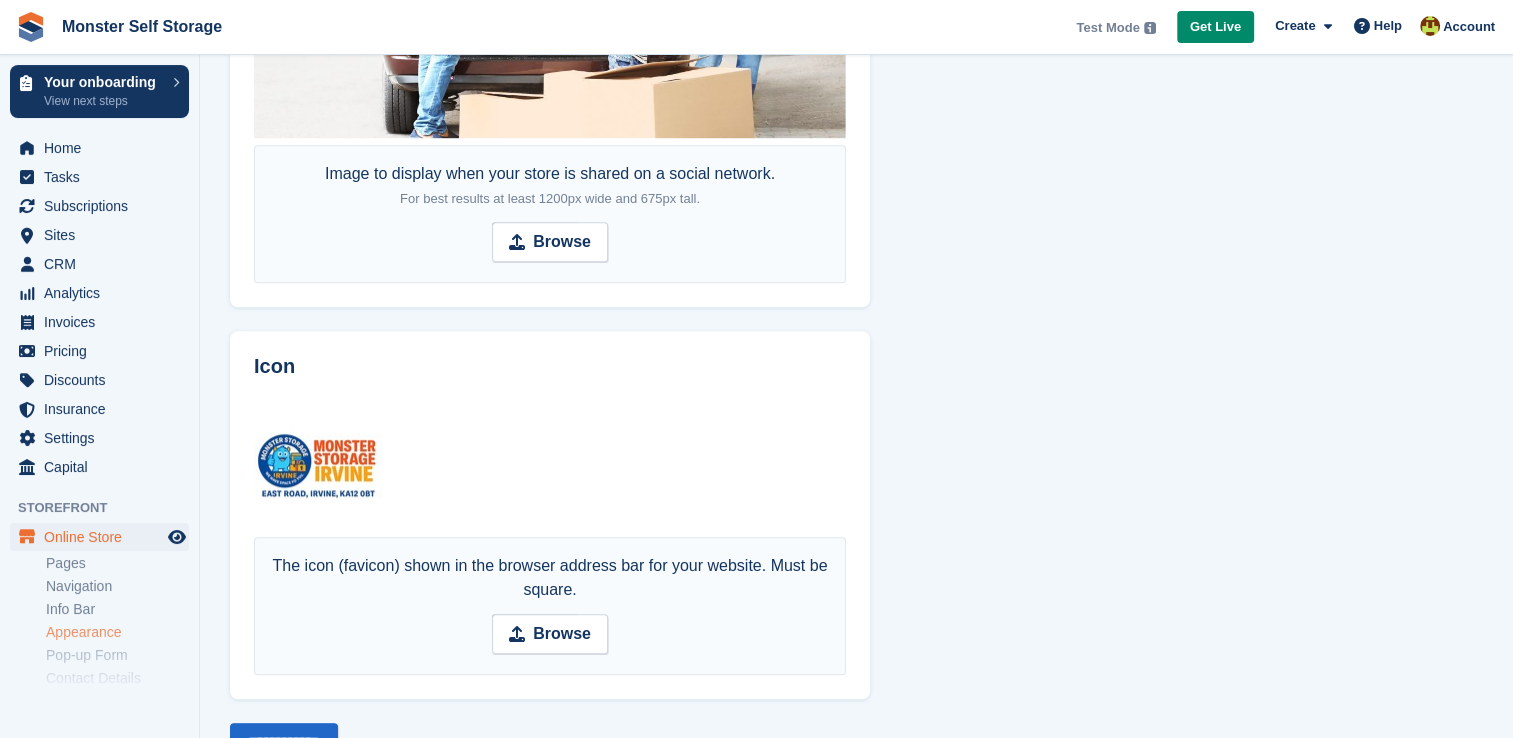 scroll, scrollTop: 1484, scrollLeft: 0, axis: vertical 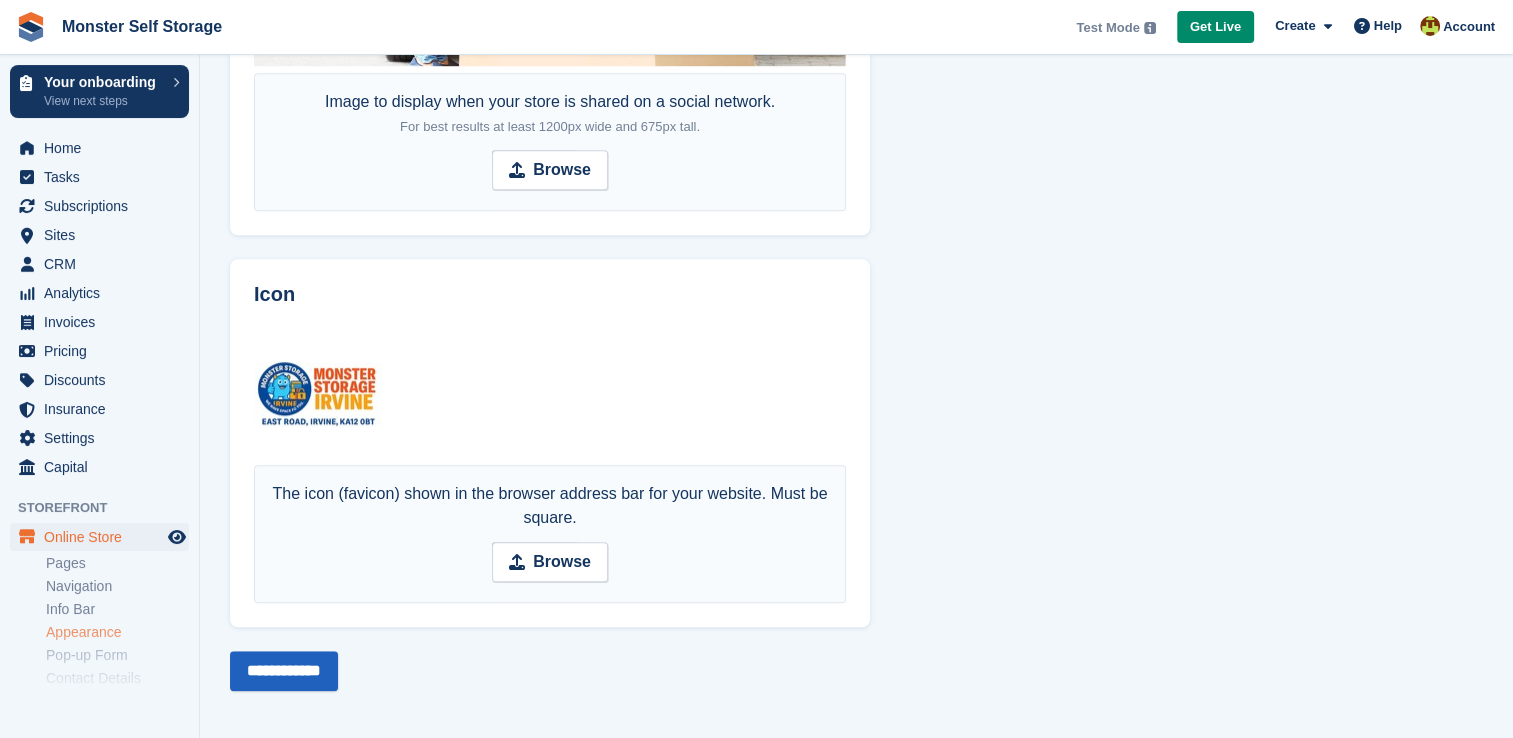 click on "**********" at bounding box center (284, 671) 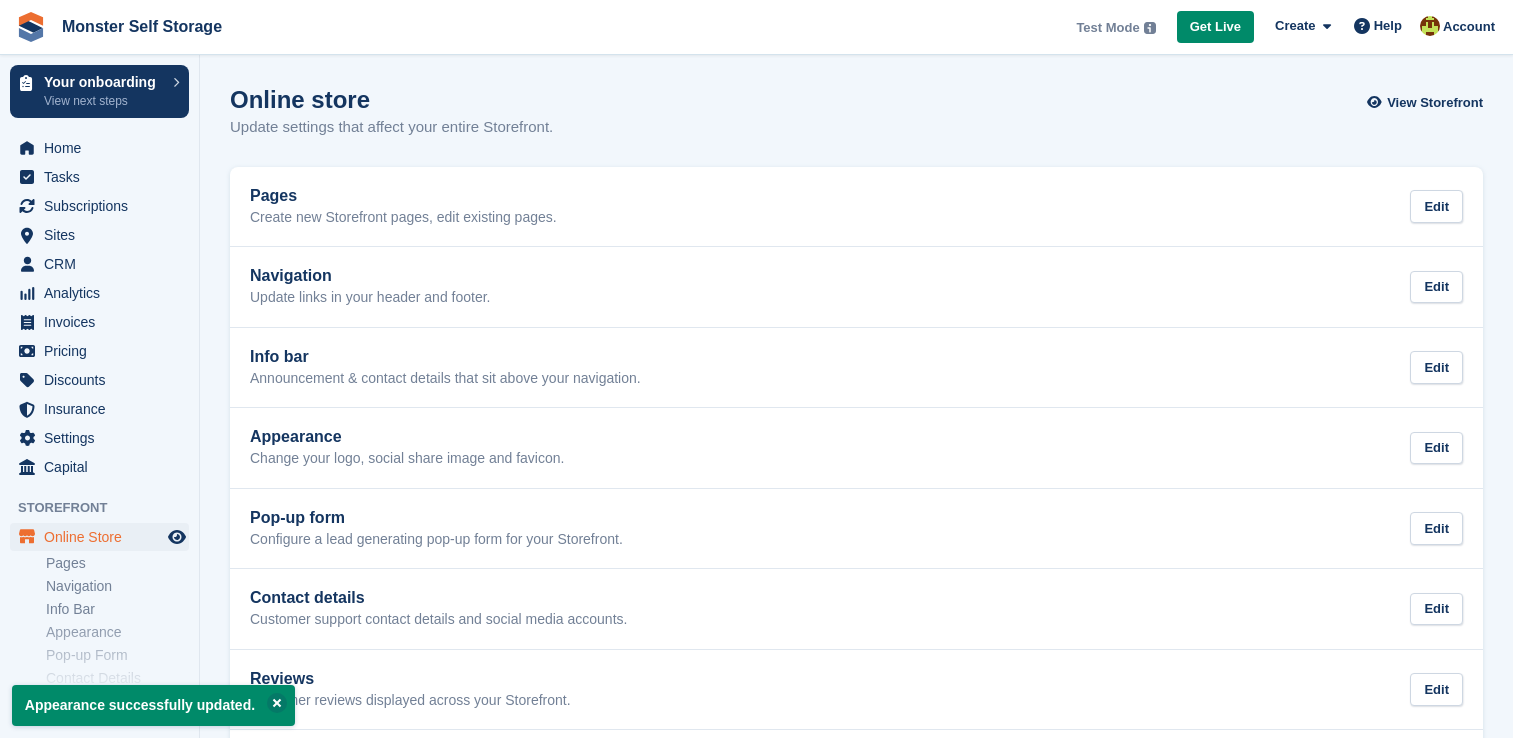 scroll, scrollTop: 0, scrollLeft: 0, axis: both 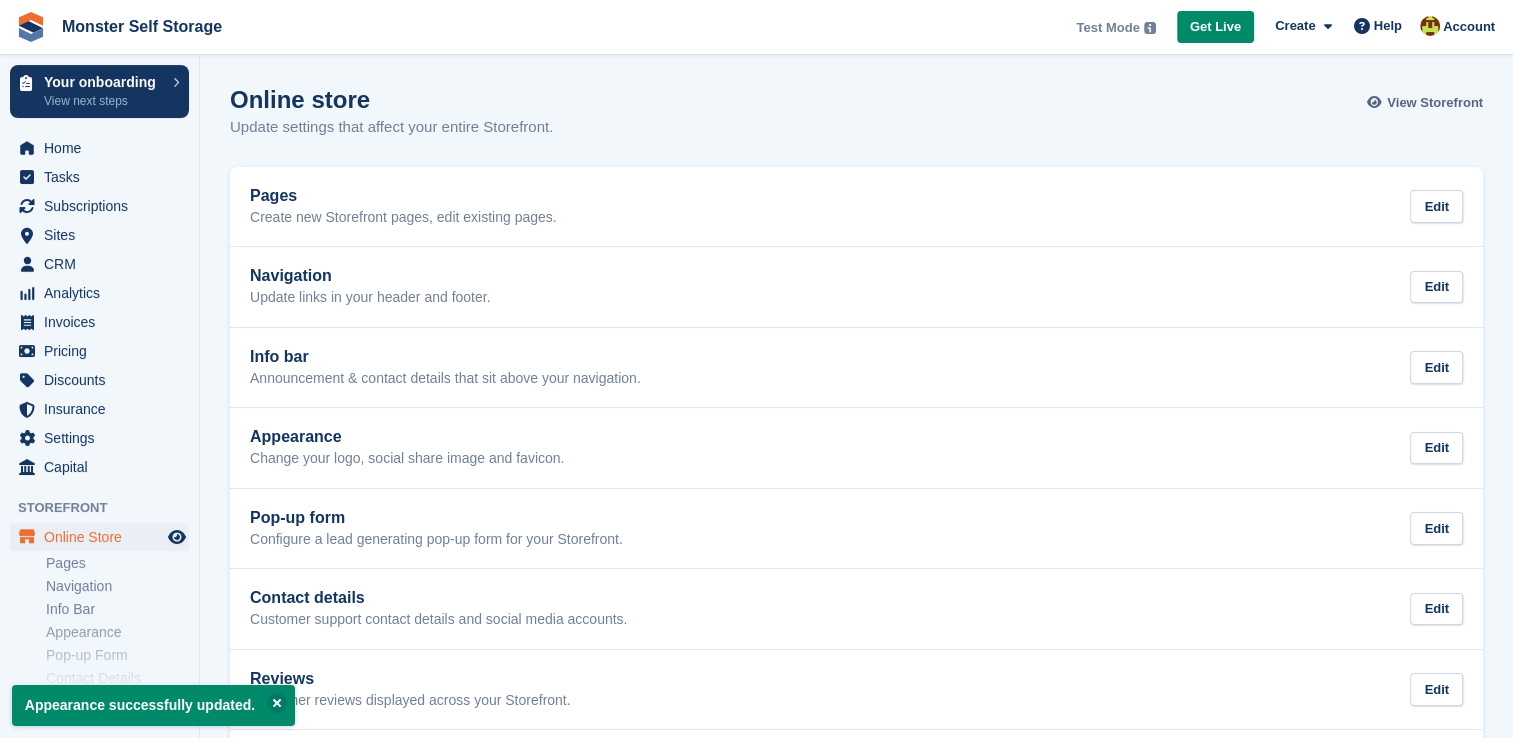 click on "View Storefront" at bounding box center (1435, 103) 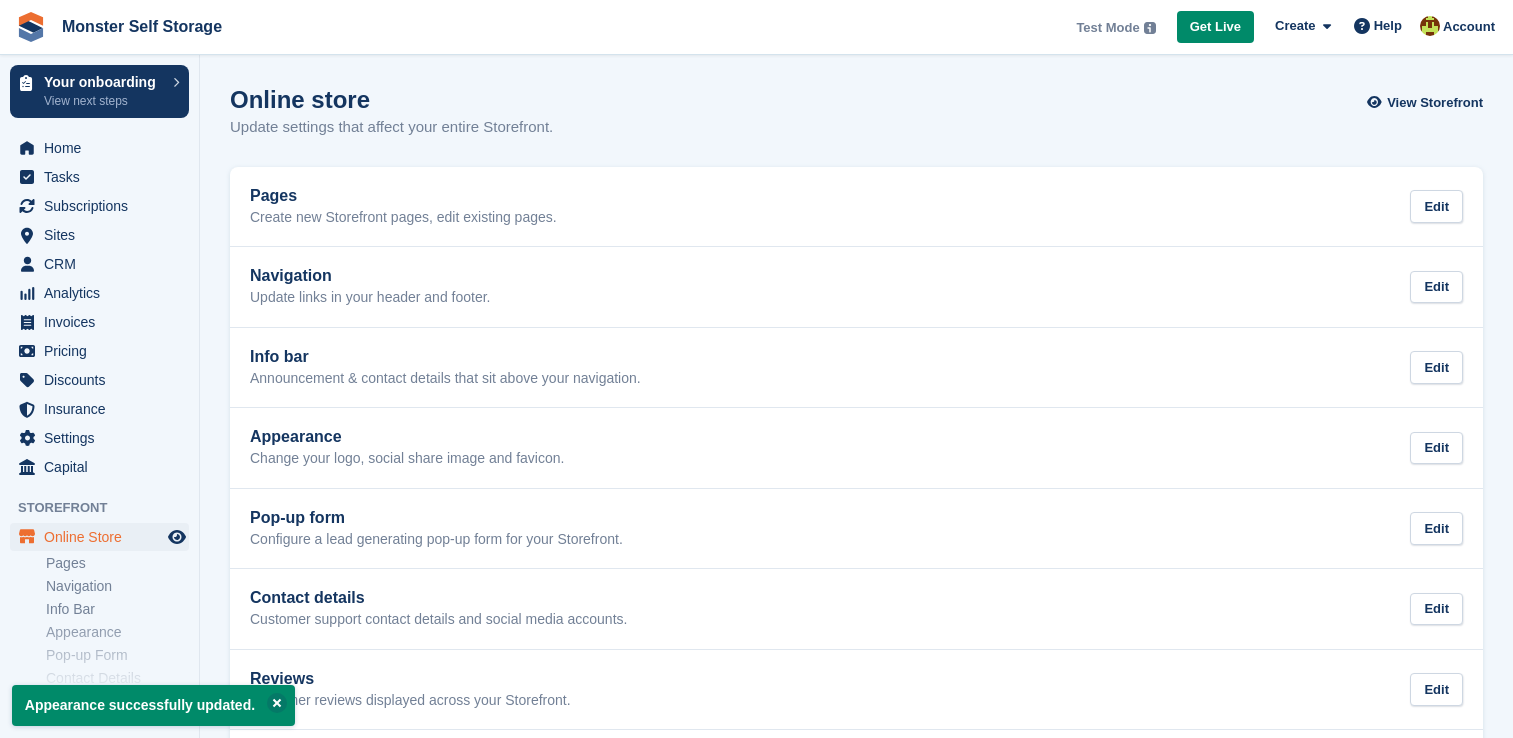 scroll, scrollTop: 0, scrollLeft: 0, axis: both 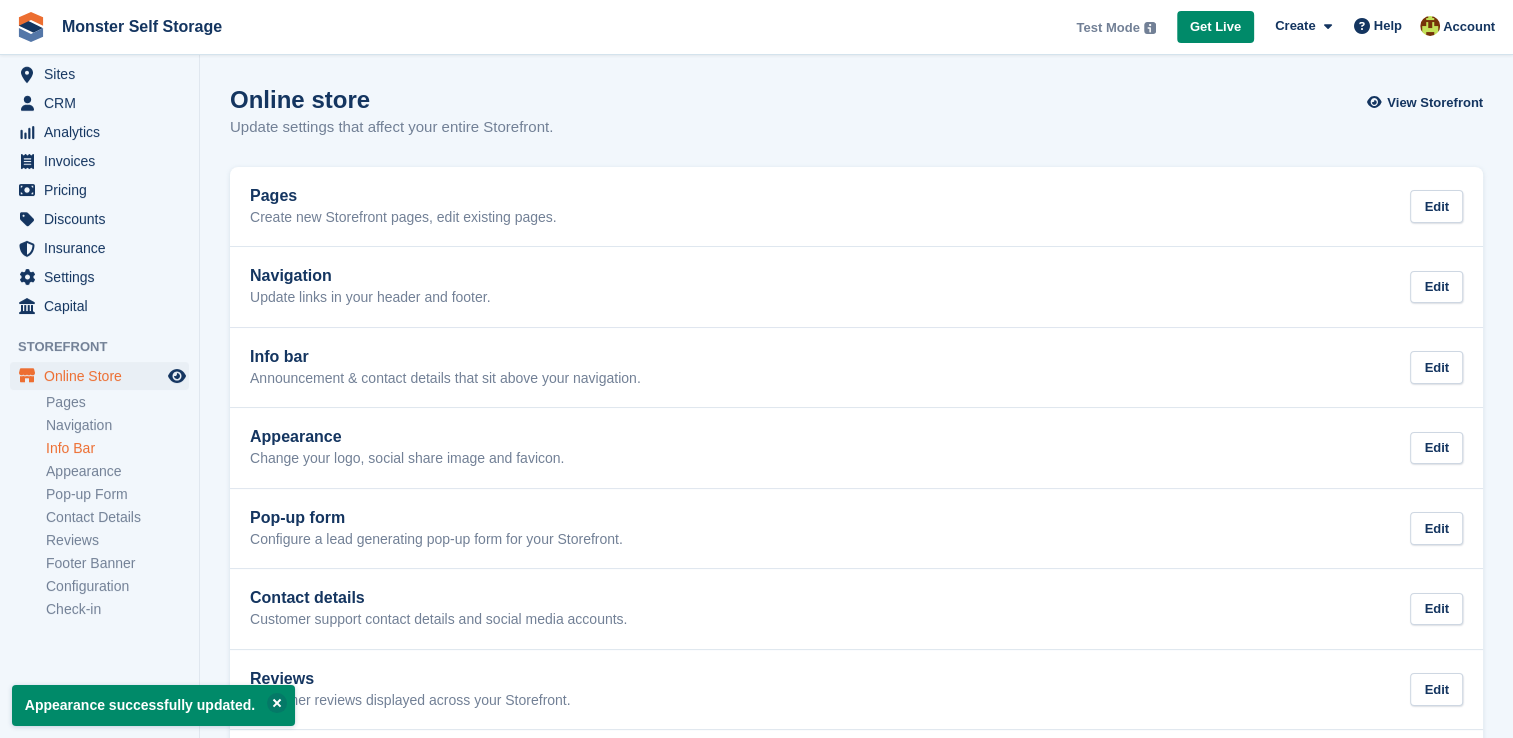 click on "Info Bar" at bounding box center [117, 448] 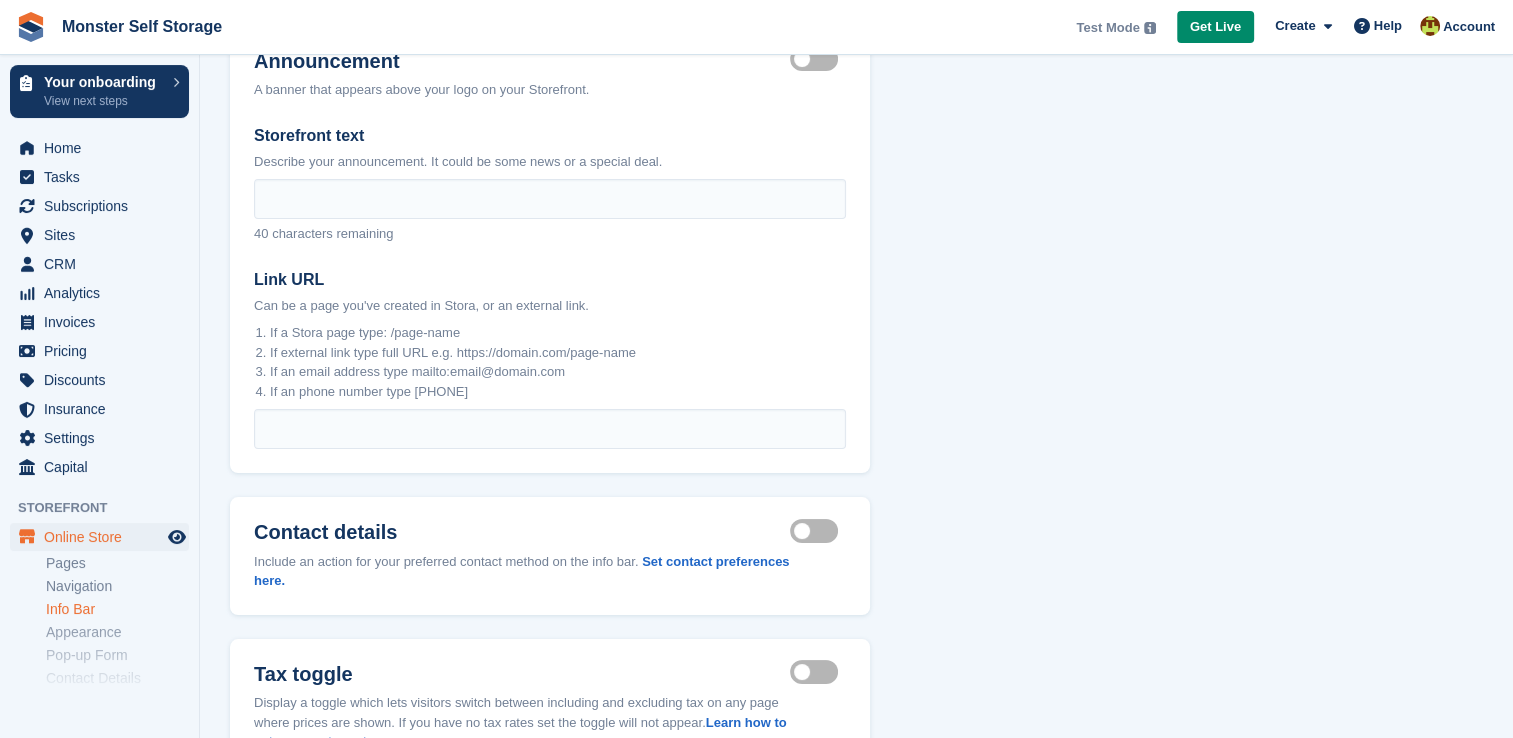 scroll, scrollTop: 296, scrollLeft: 0, axis: vertical 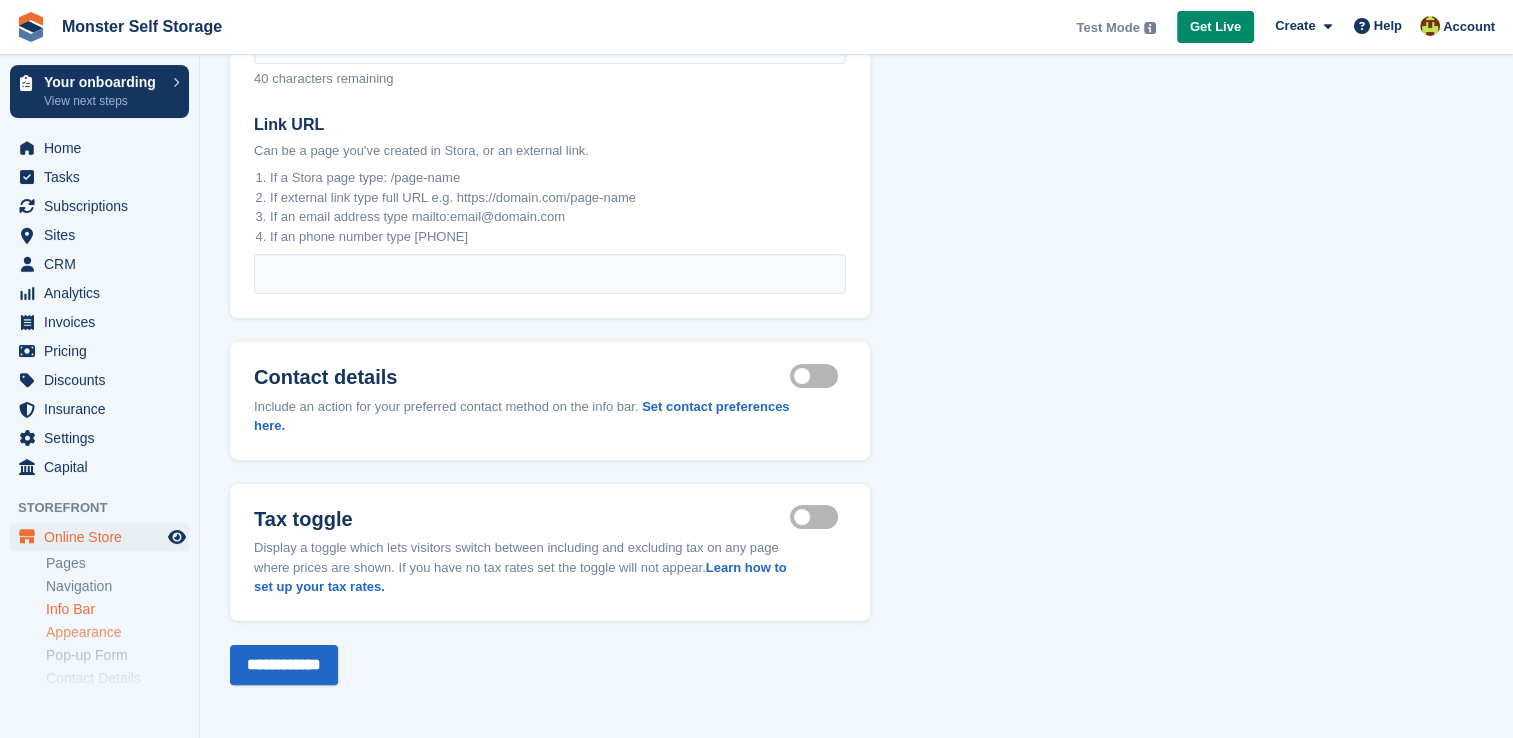 click on "Appearance" at bounding box center [117, 632] 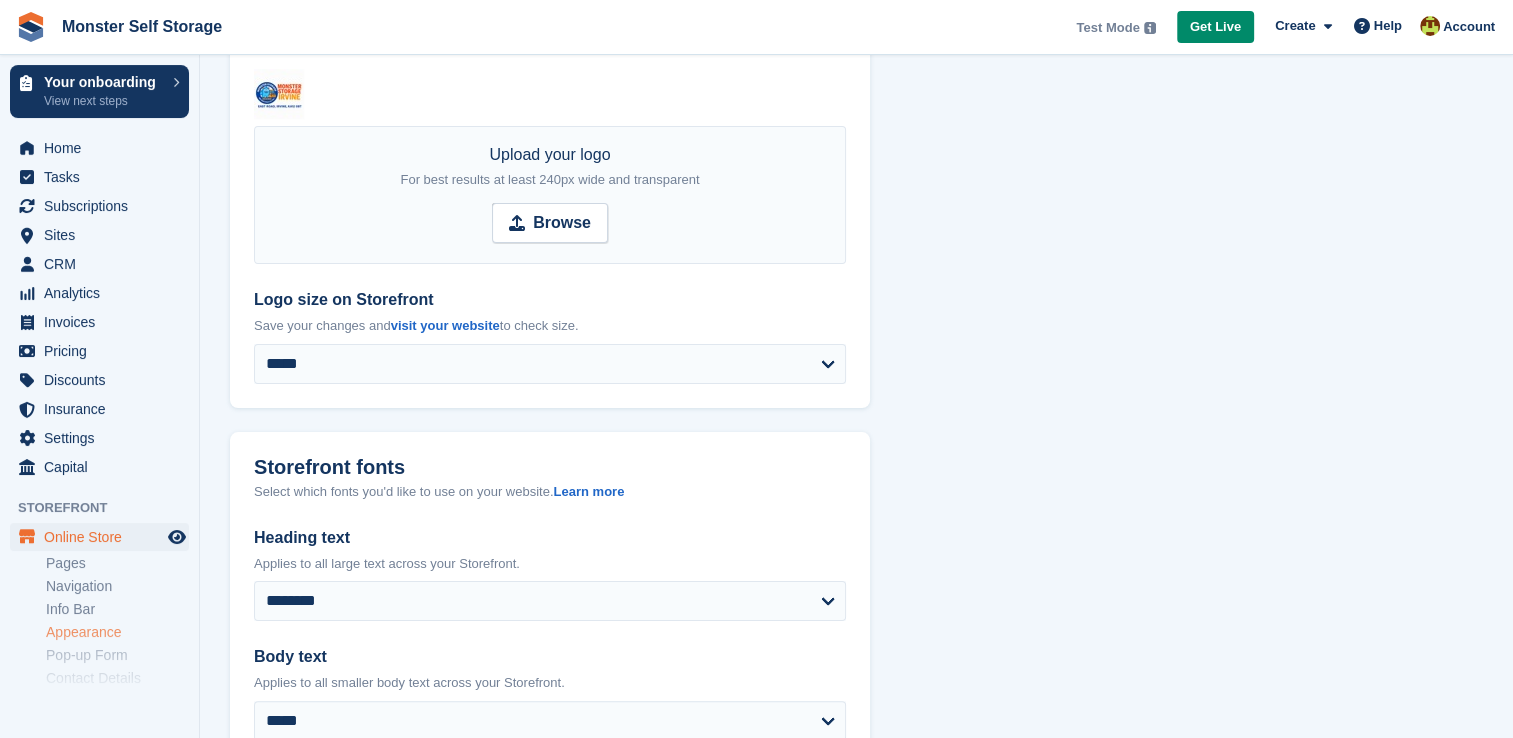 scroll, scrollTop: 0, scrollLeft: 0, axis: both 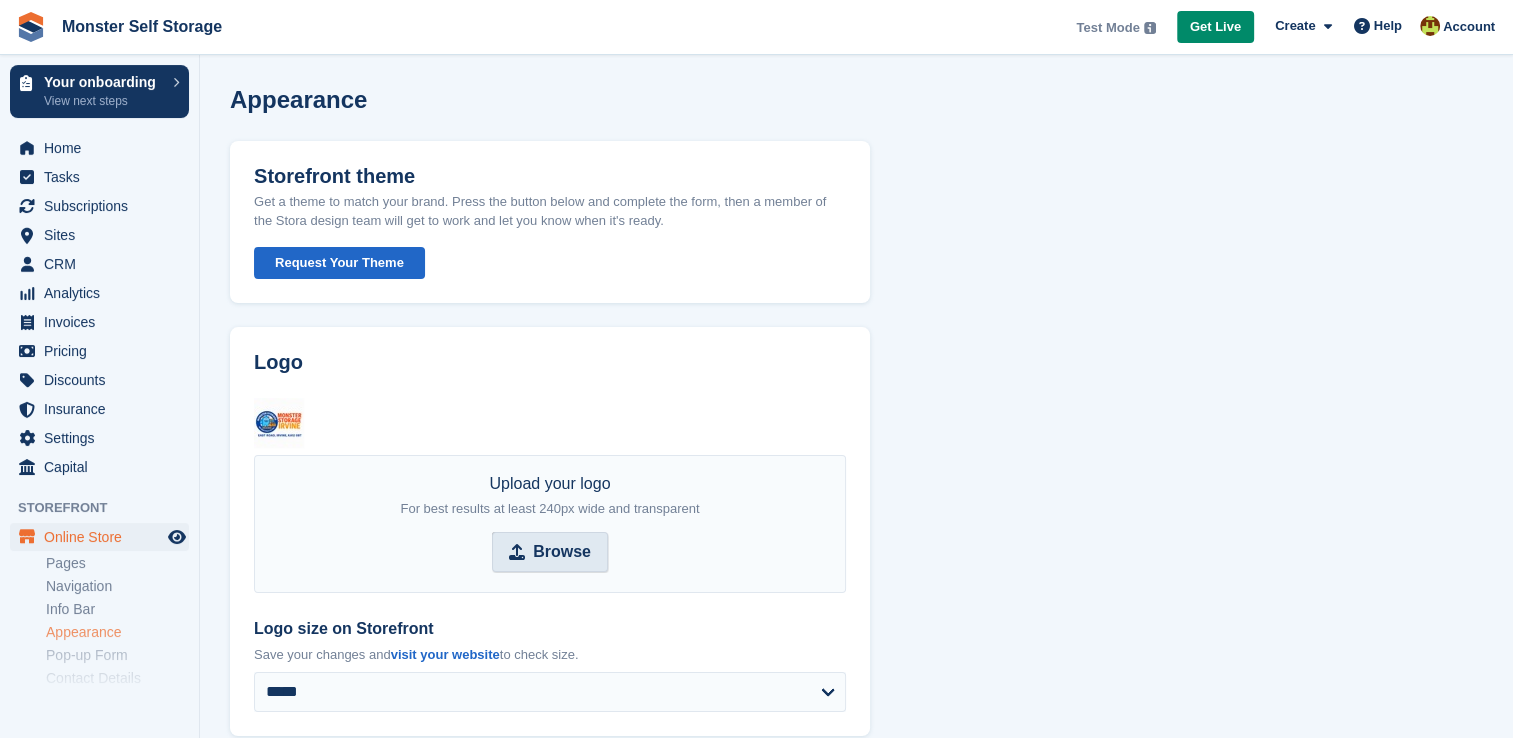 click on "Browse" at bounding box center (550, 552) 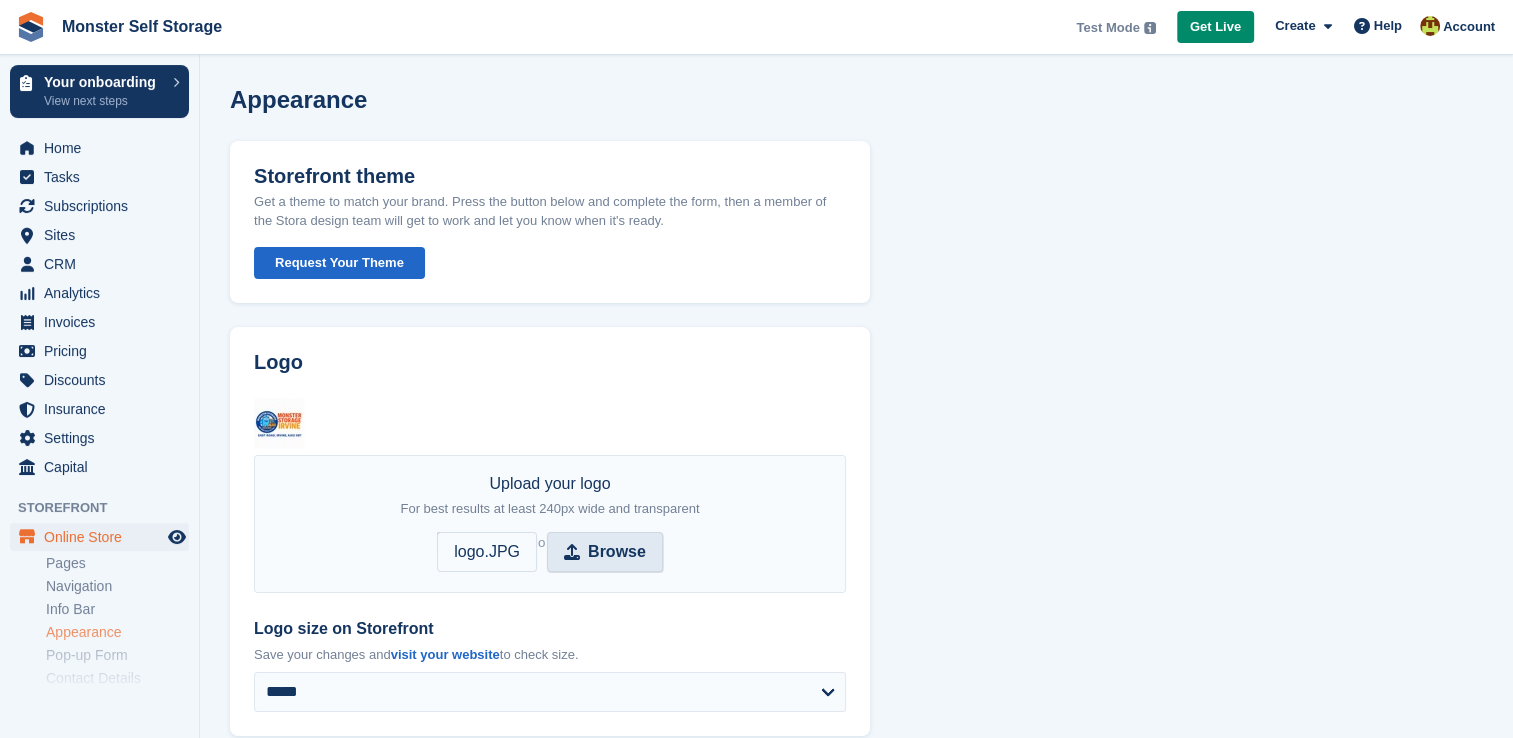 click on "logo.JPG" at bounding box center (487, 552) 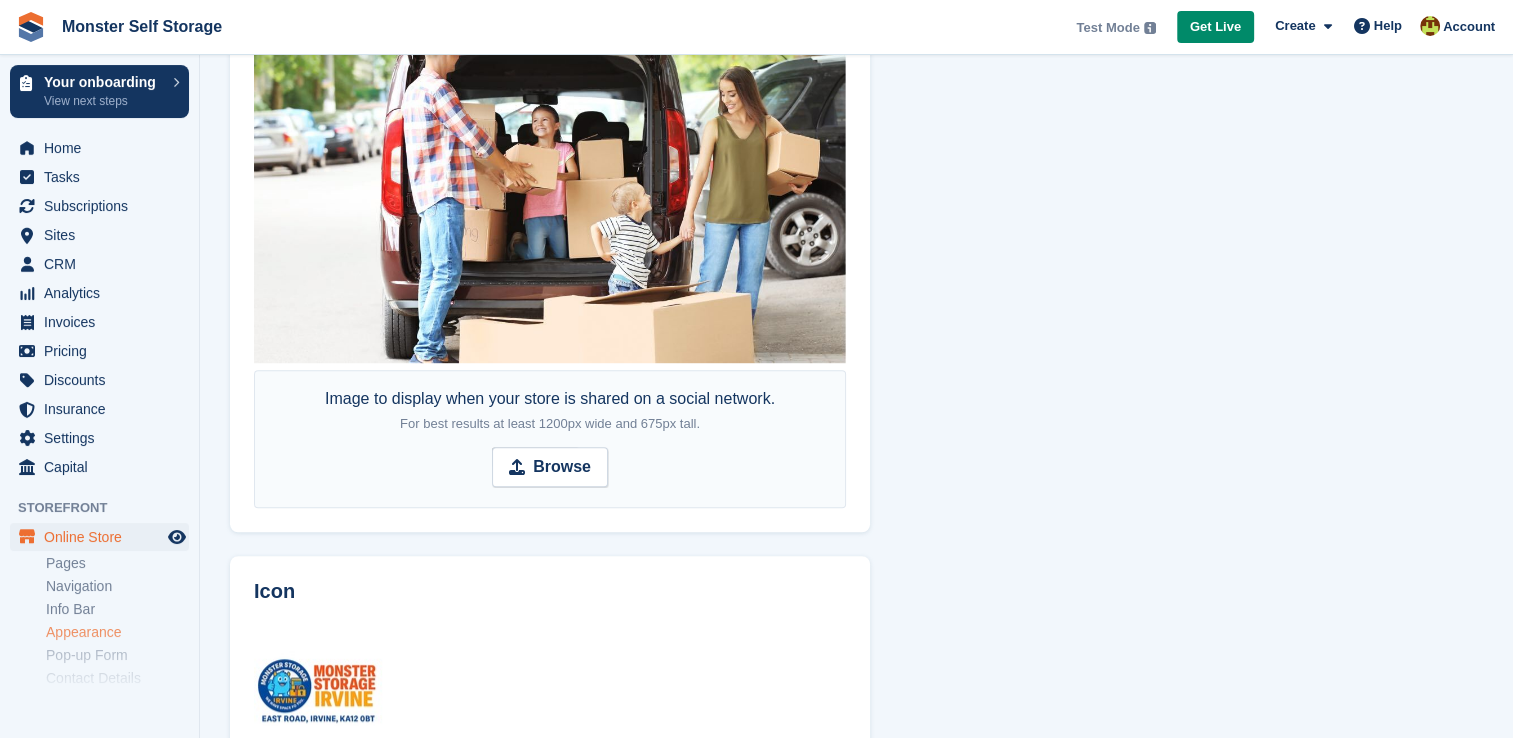 scroll, scrollTop: 1484, scrollLeft: 0, axis: vertical 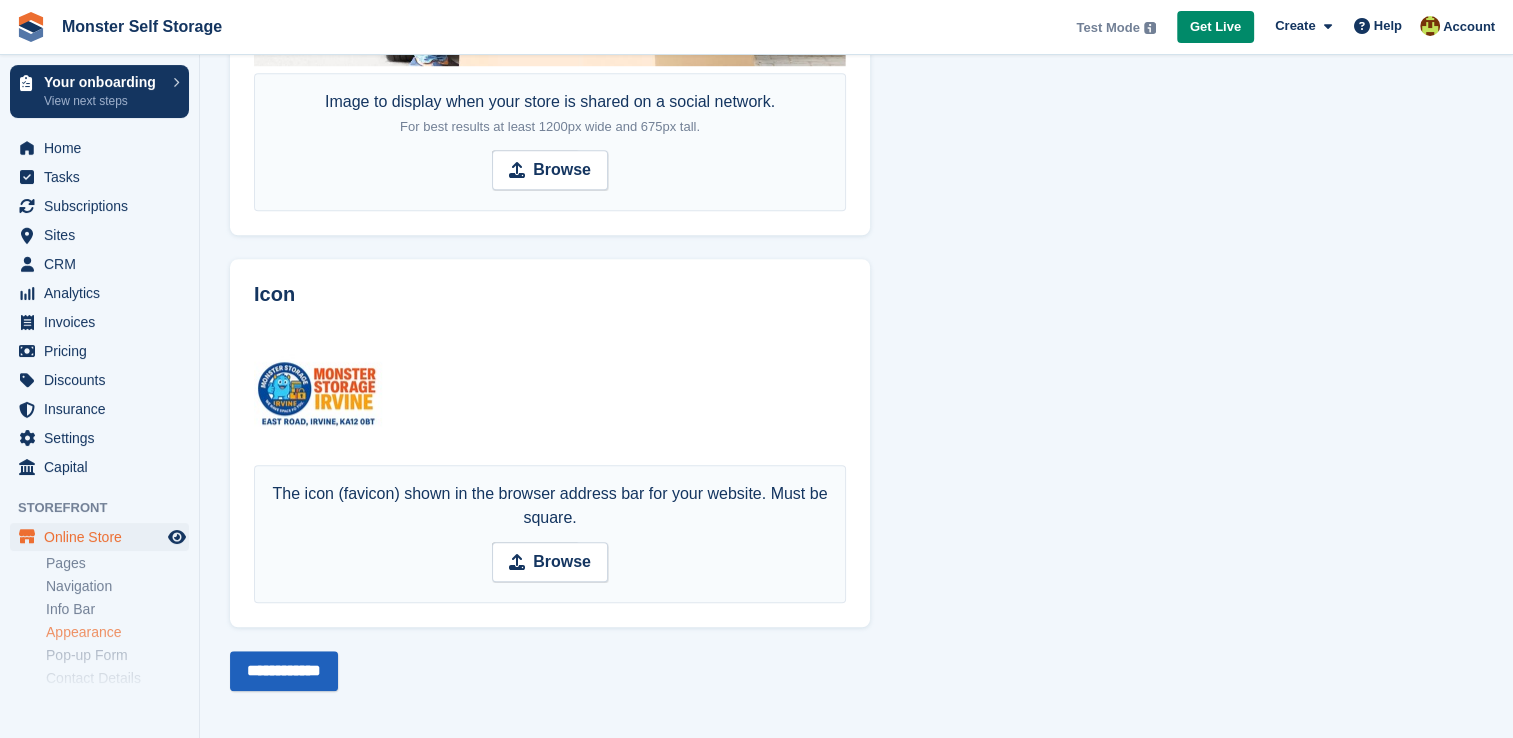 click on "**********" at bounding box center (284, 671) 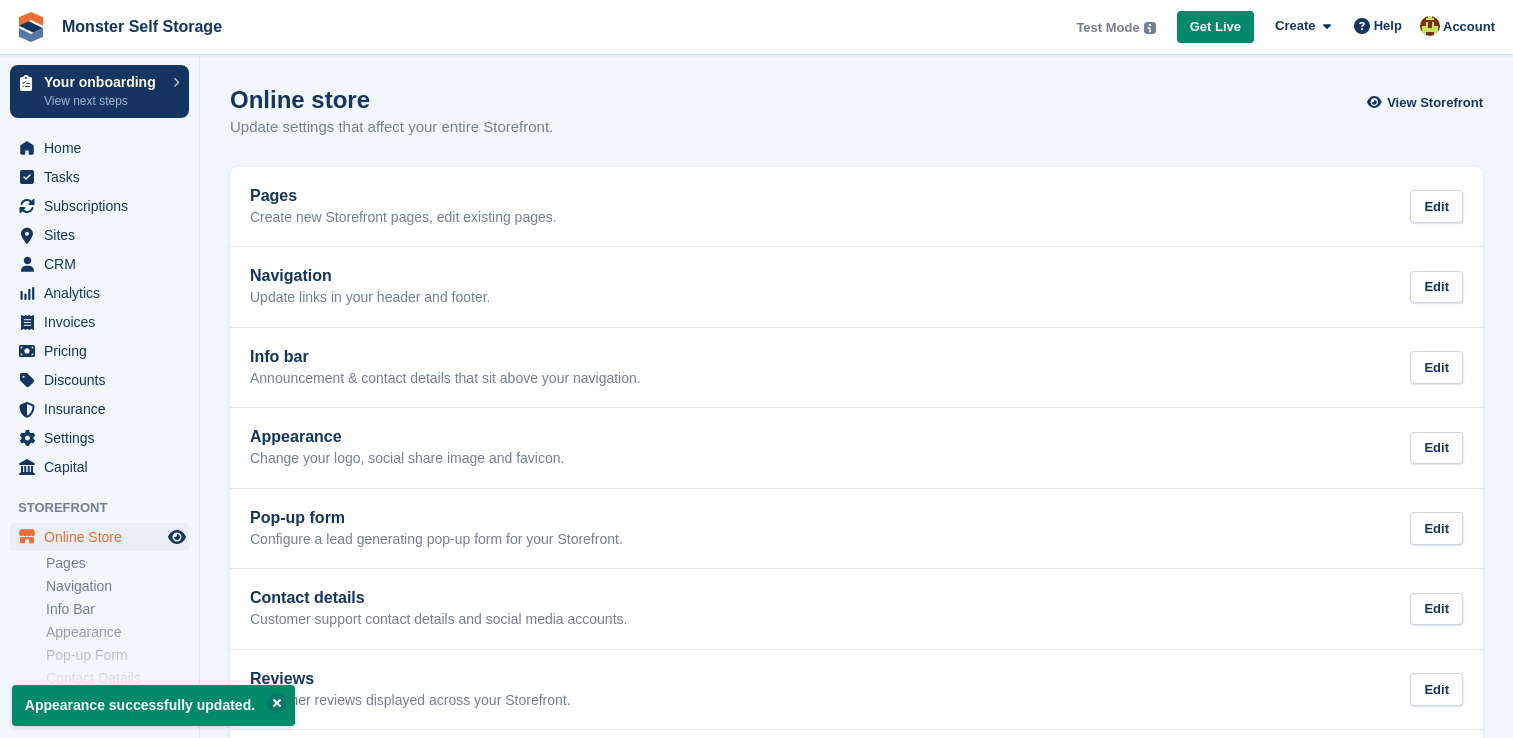 scroll, scrollTop: 0, scrollLeft: 0, axis: both 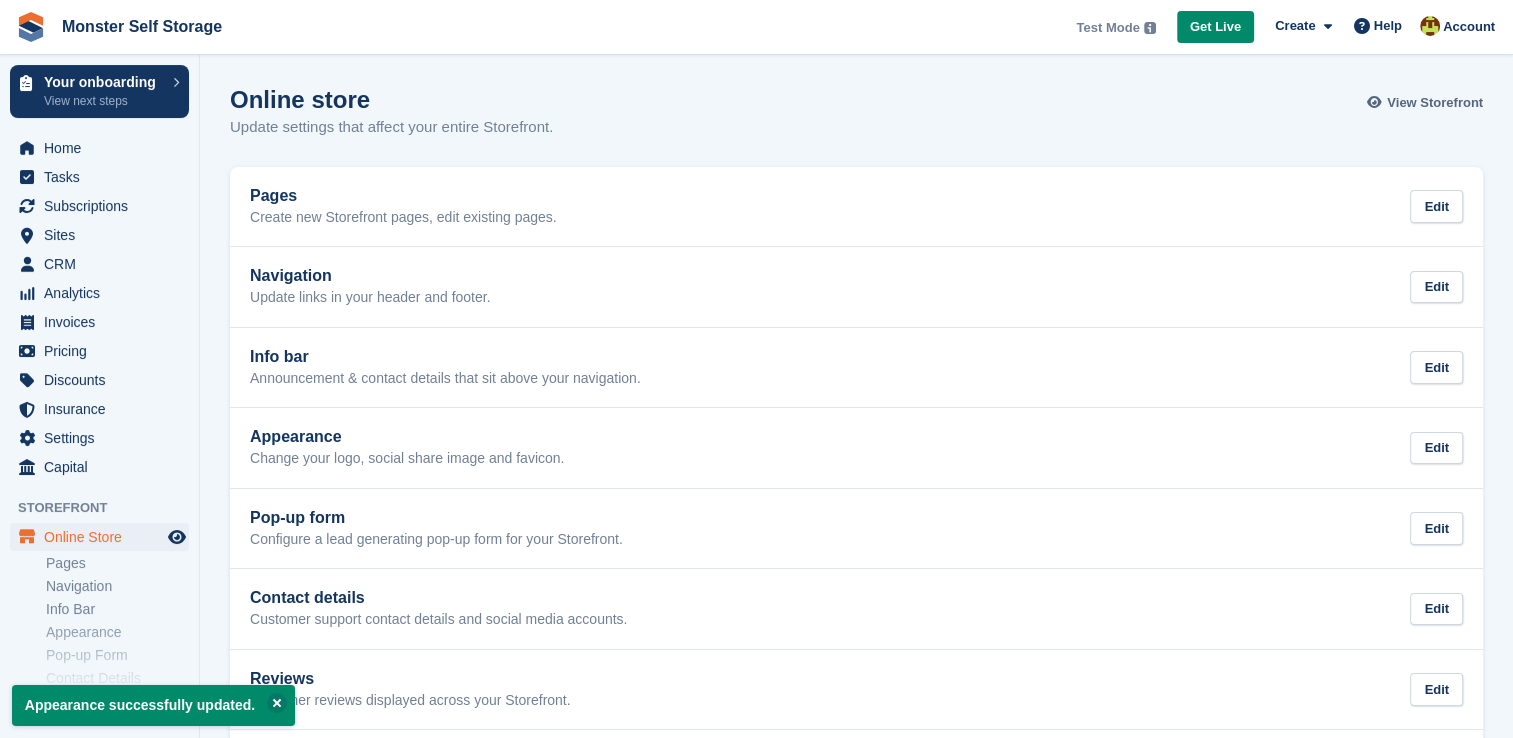 click on "View Storefront" at bounding box center (1435, 103) 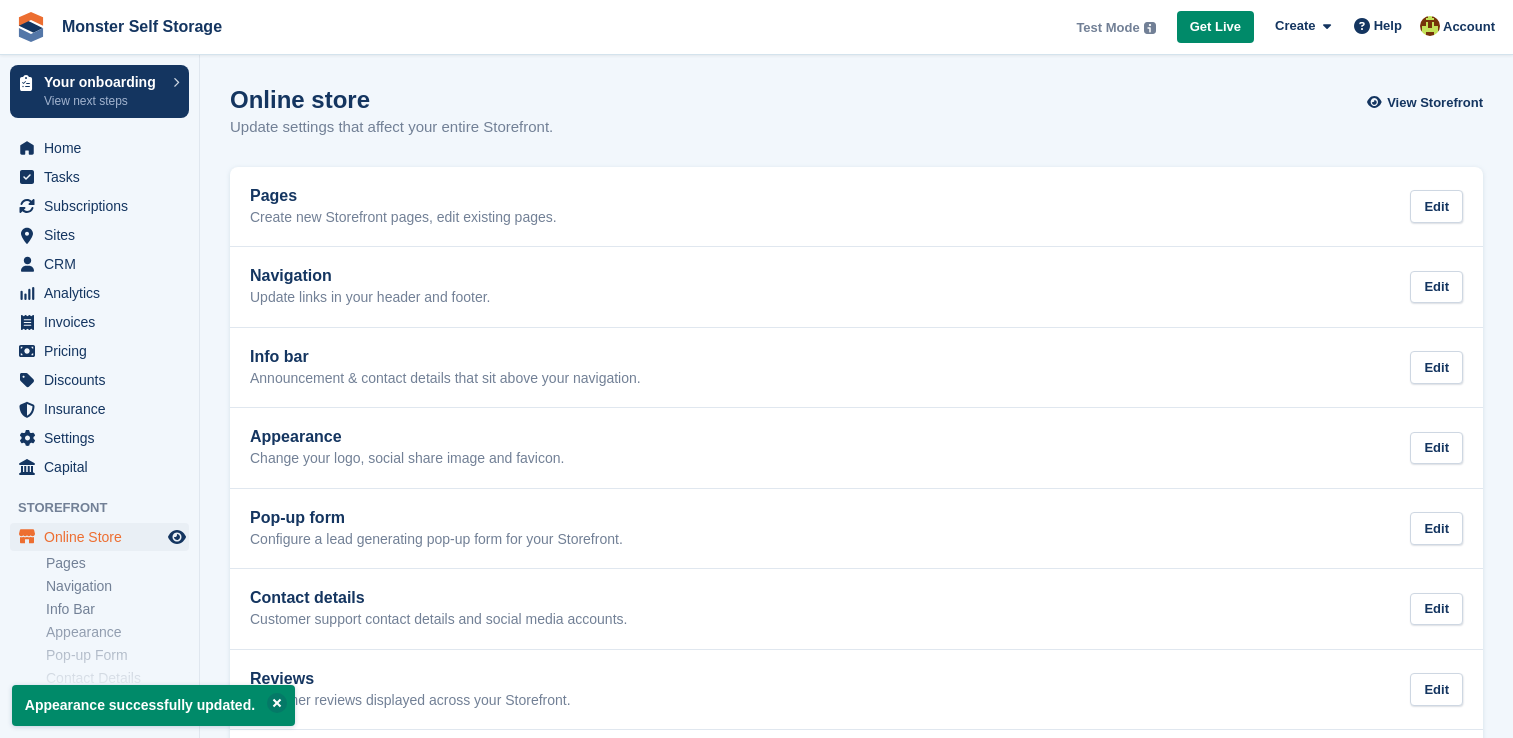 scroll, scrollTop: 0, scrollLeft: 0, axis: both 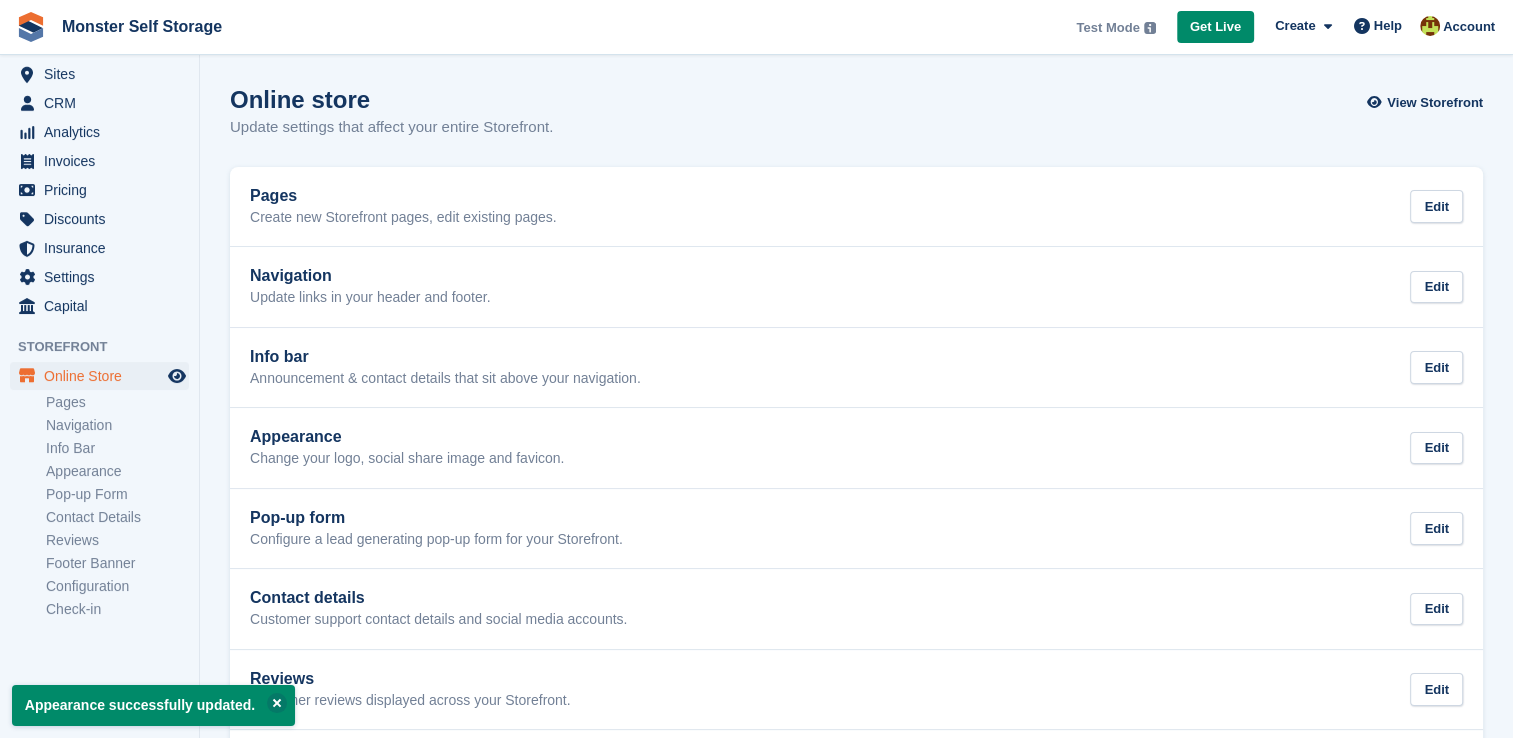 click on "Appearance successfully updated." at bounding box center (153, 705) 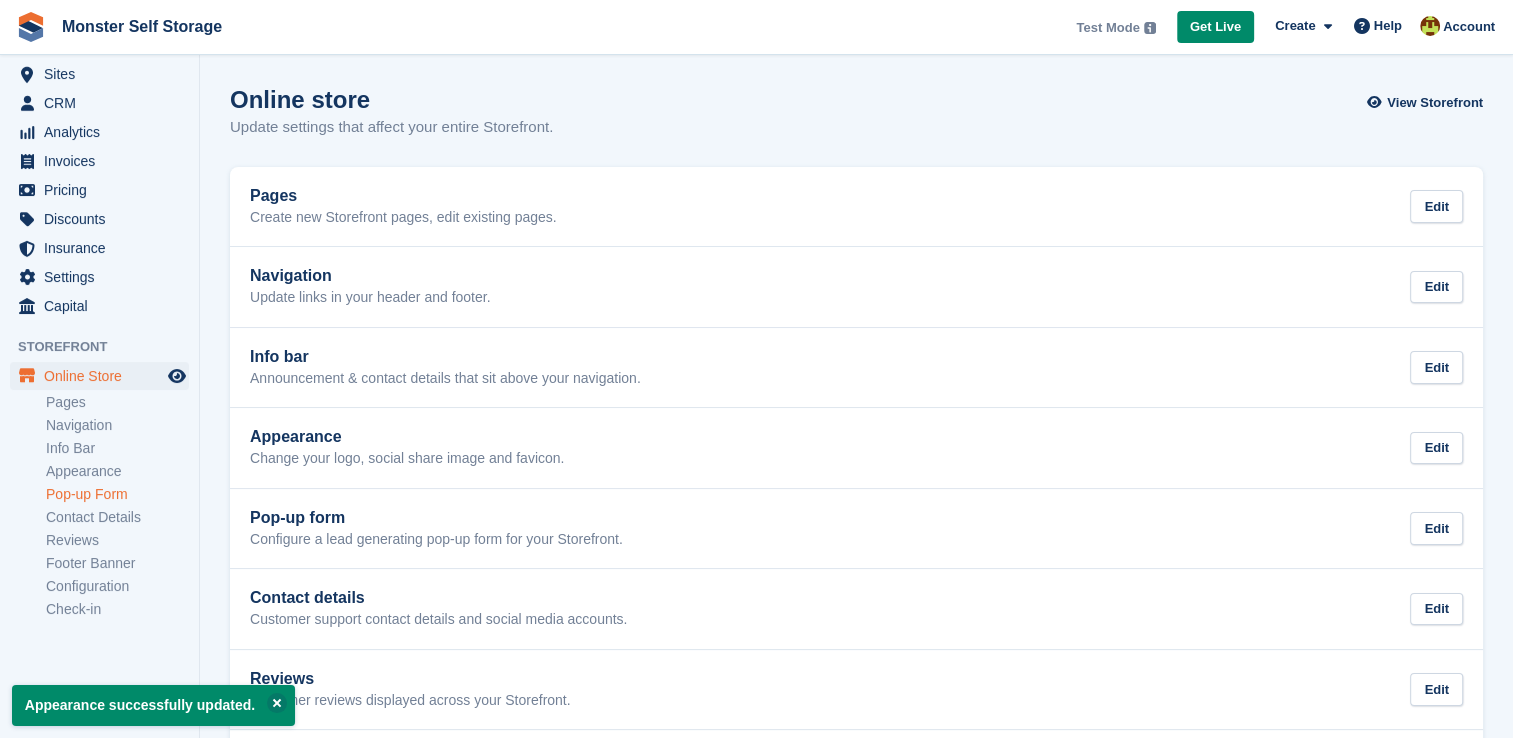 click on "Pop-up Form" at bounding box center [117, 494] 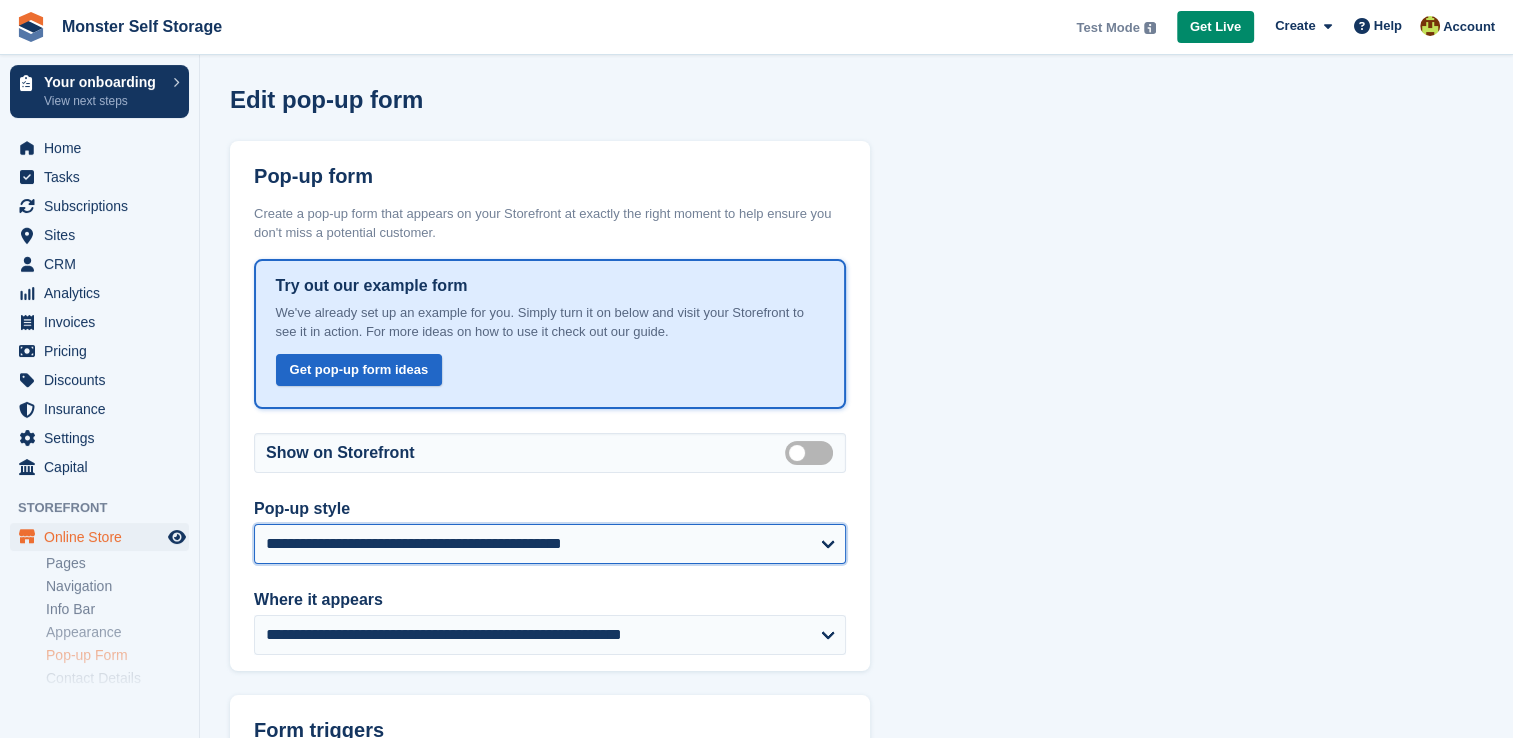 click on "**********" at bounding box center (550, 544) 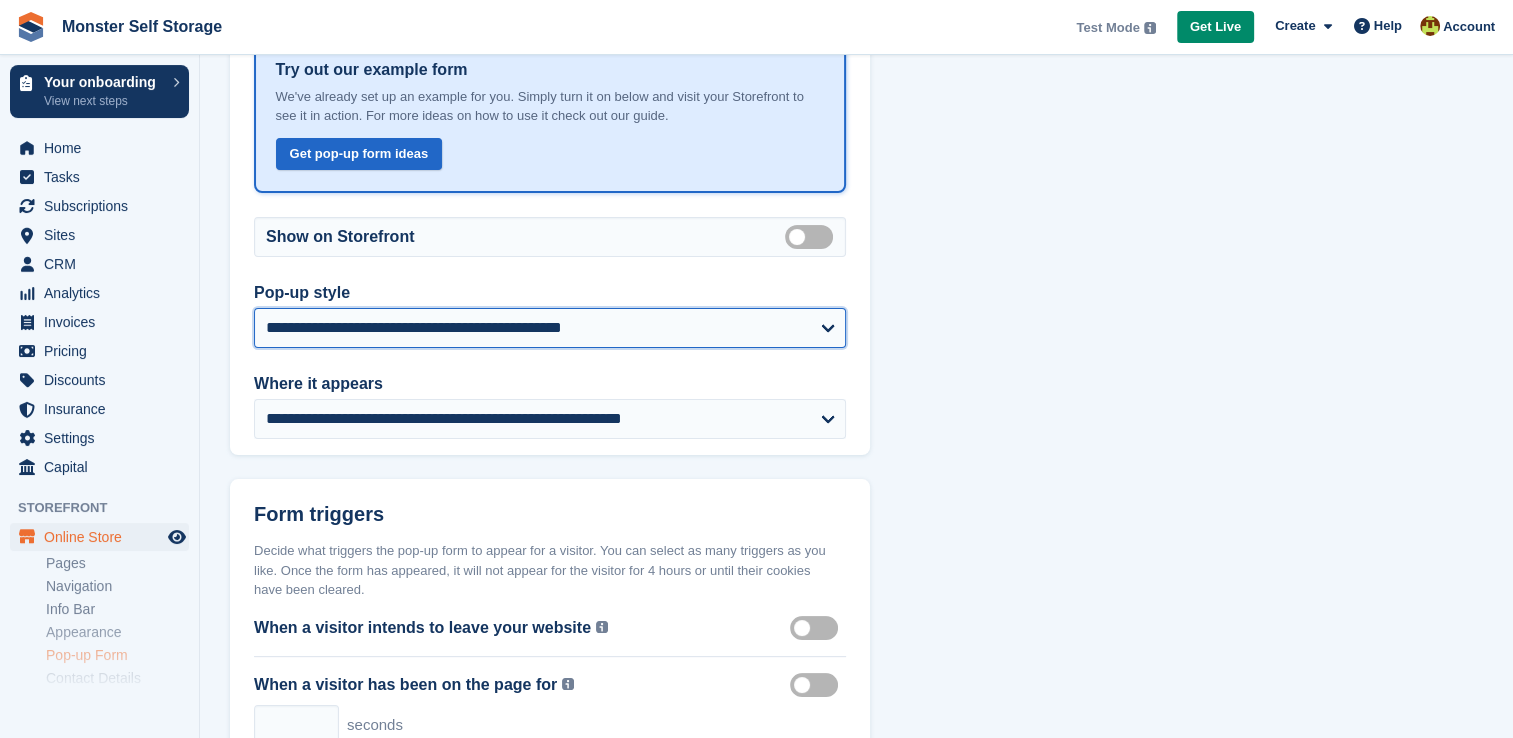 scroll, scrollTop: 237, scrollLeft: 0, axis: vertical 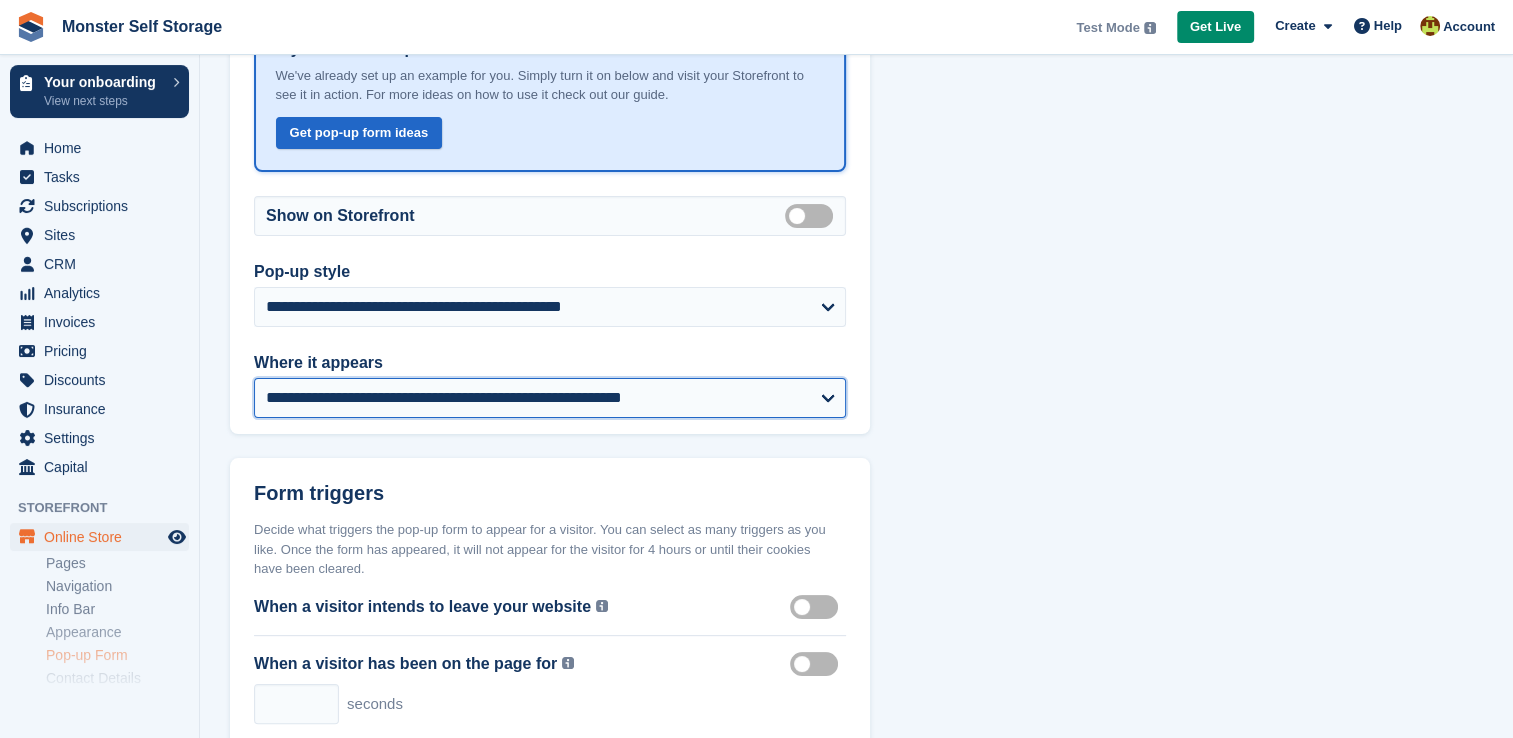 click on "**********" at bounding box center [550, 398] 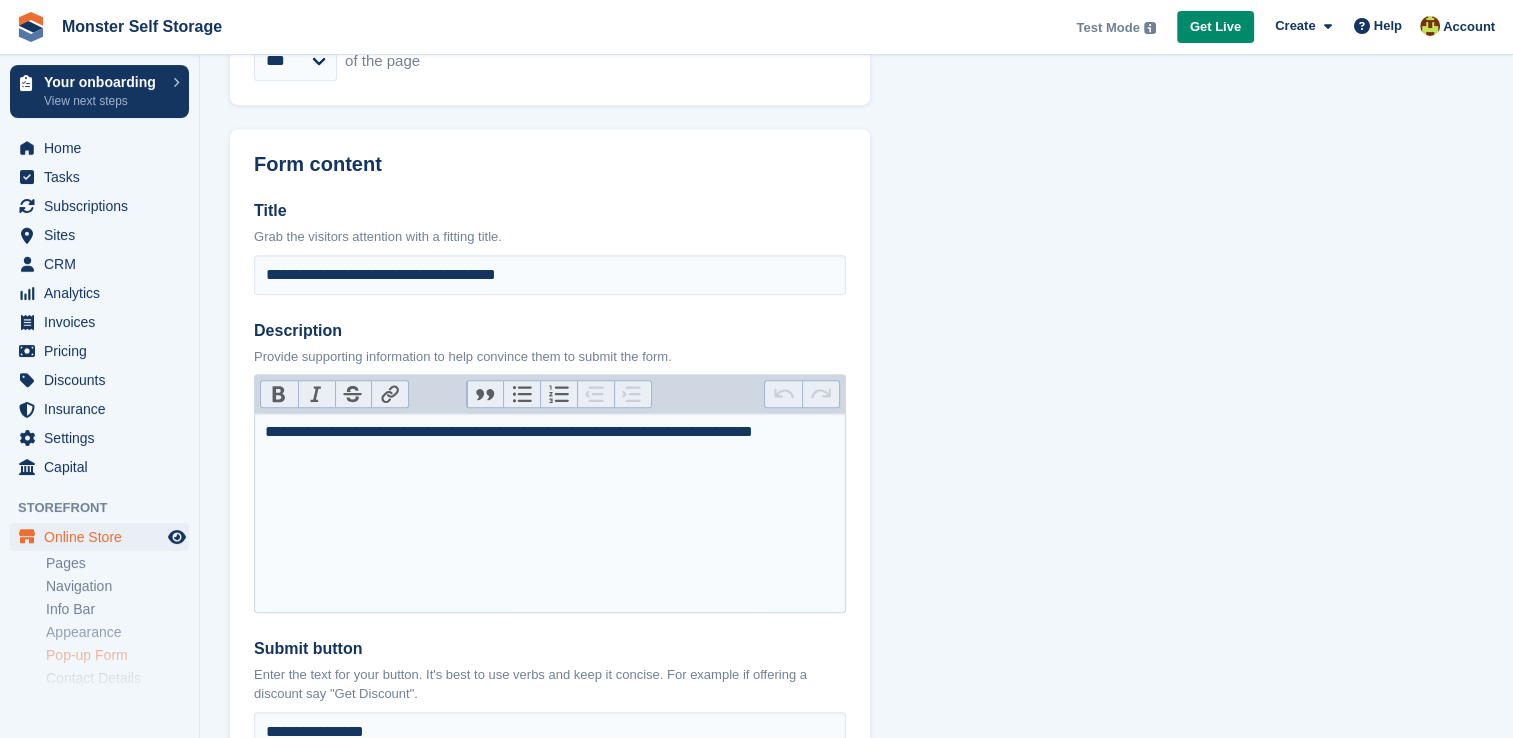 scroll, scrollTop: 991, scrollLeft: 0, axis: vertical 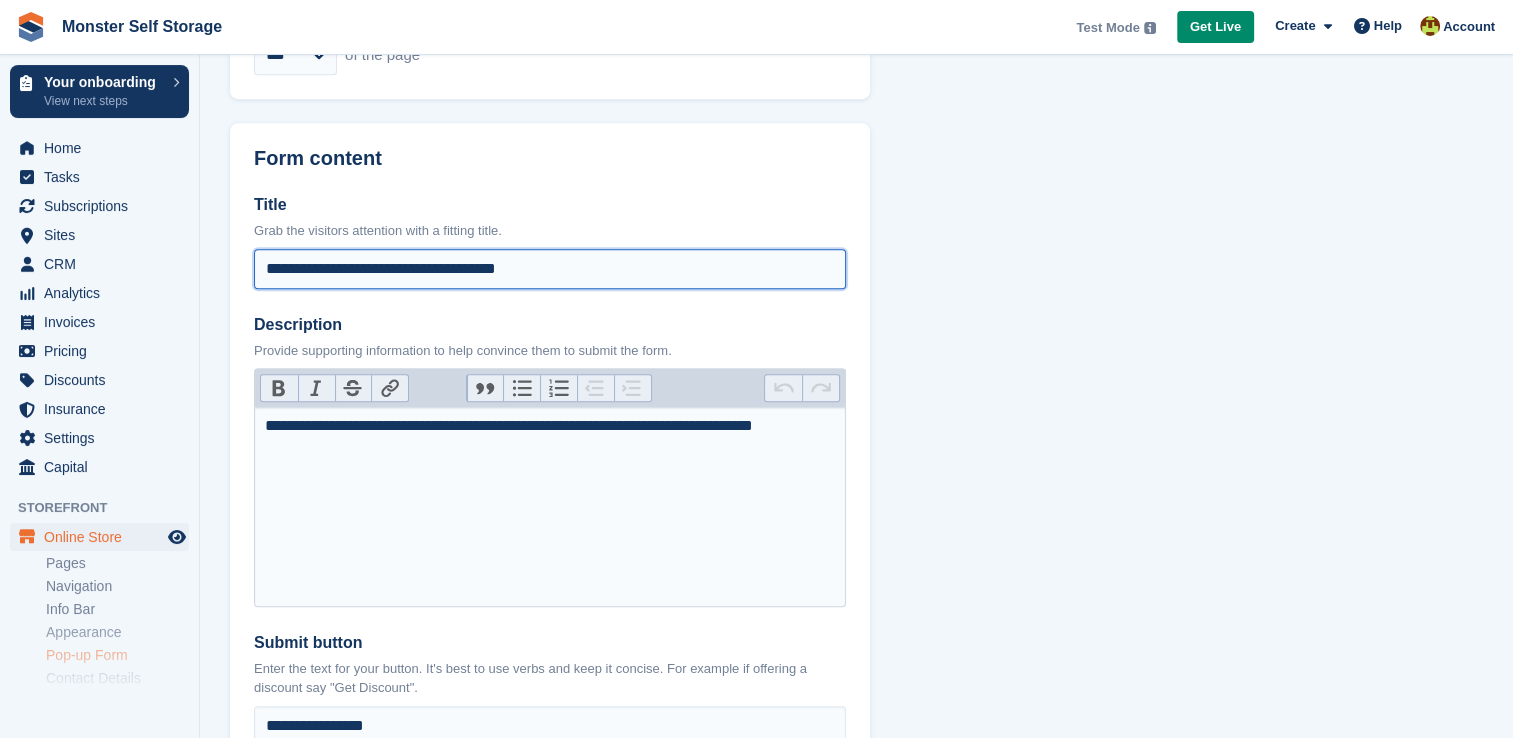 click on "**********" at bounding box center (550, 269) 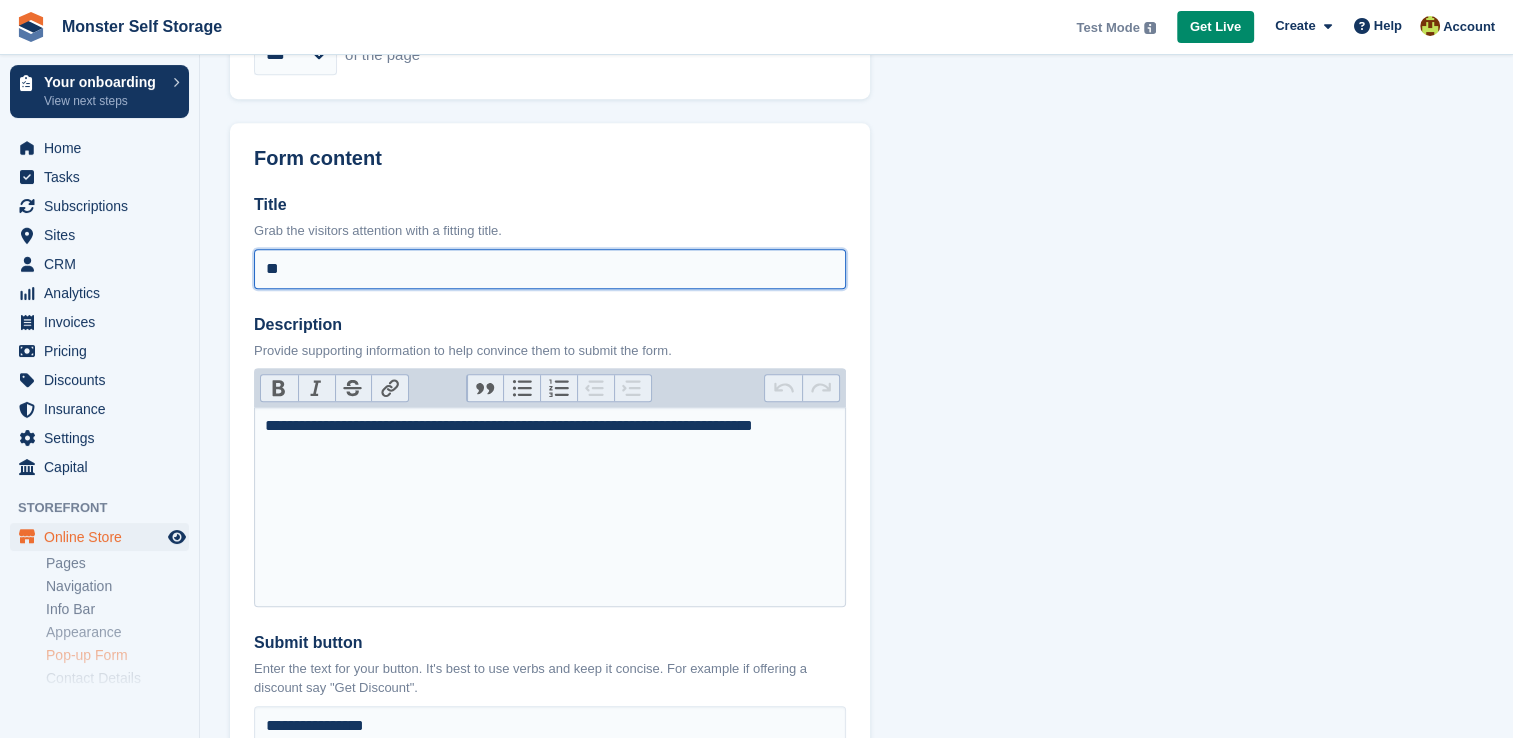 type on "*" 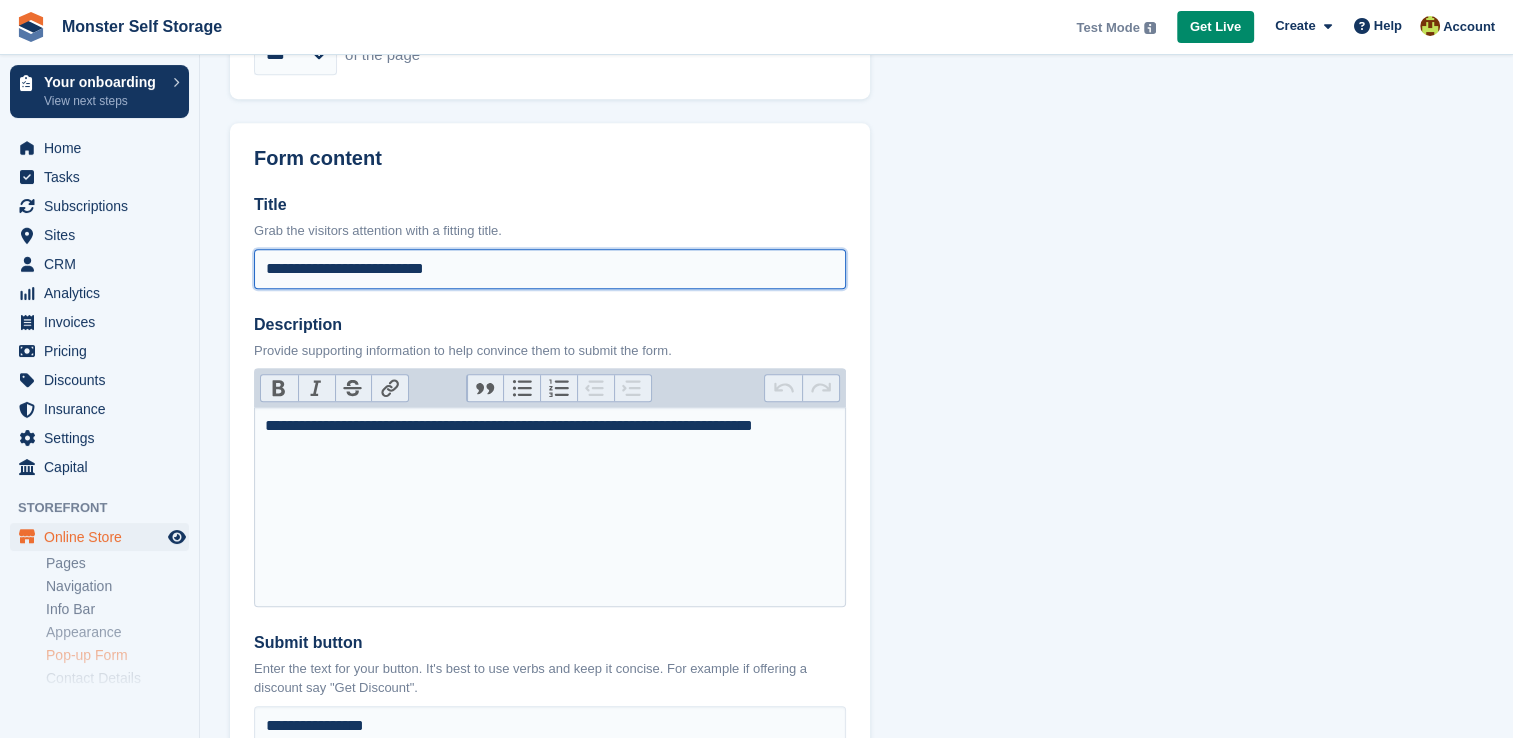 type on "**********" 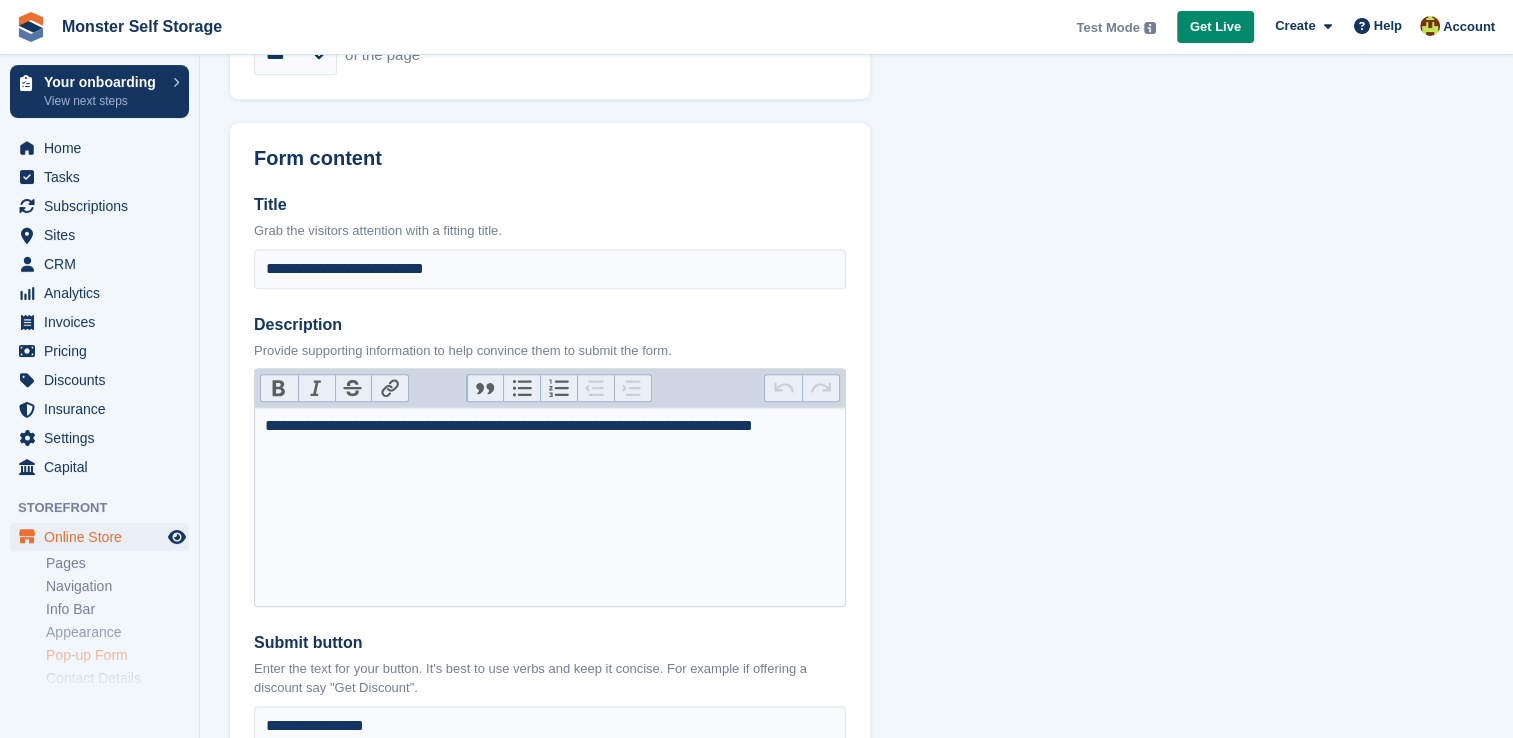 click on "**********" at bounding box center (550, 507) 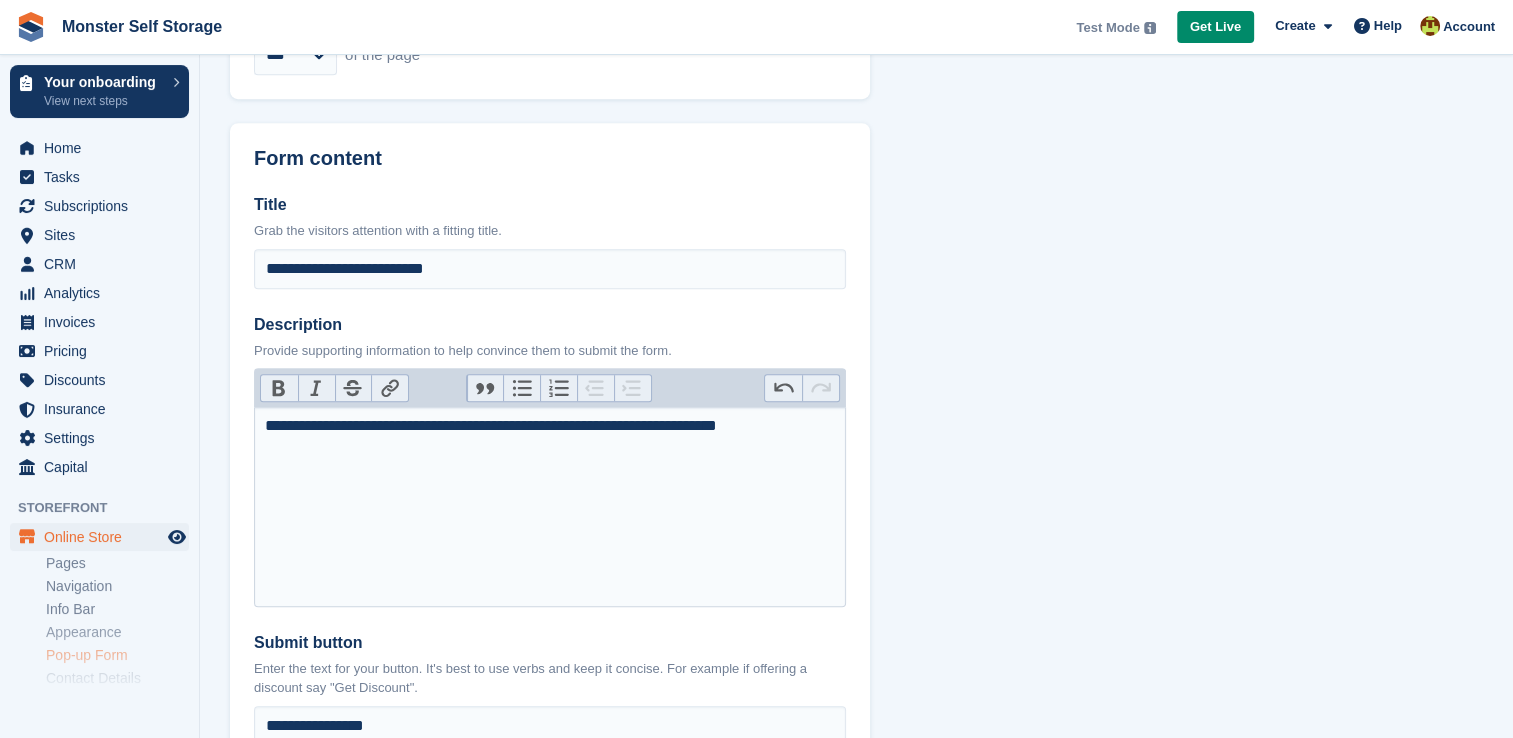 click on "**********" at bounding box center (550, 507) 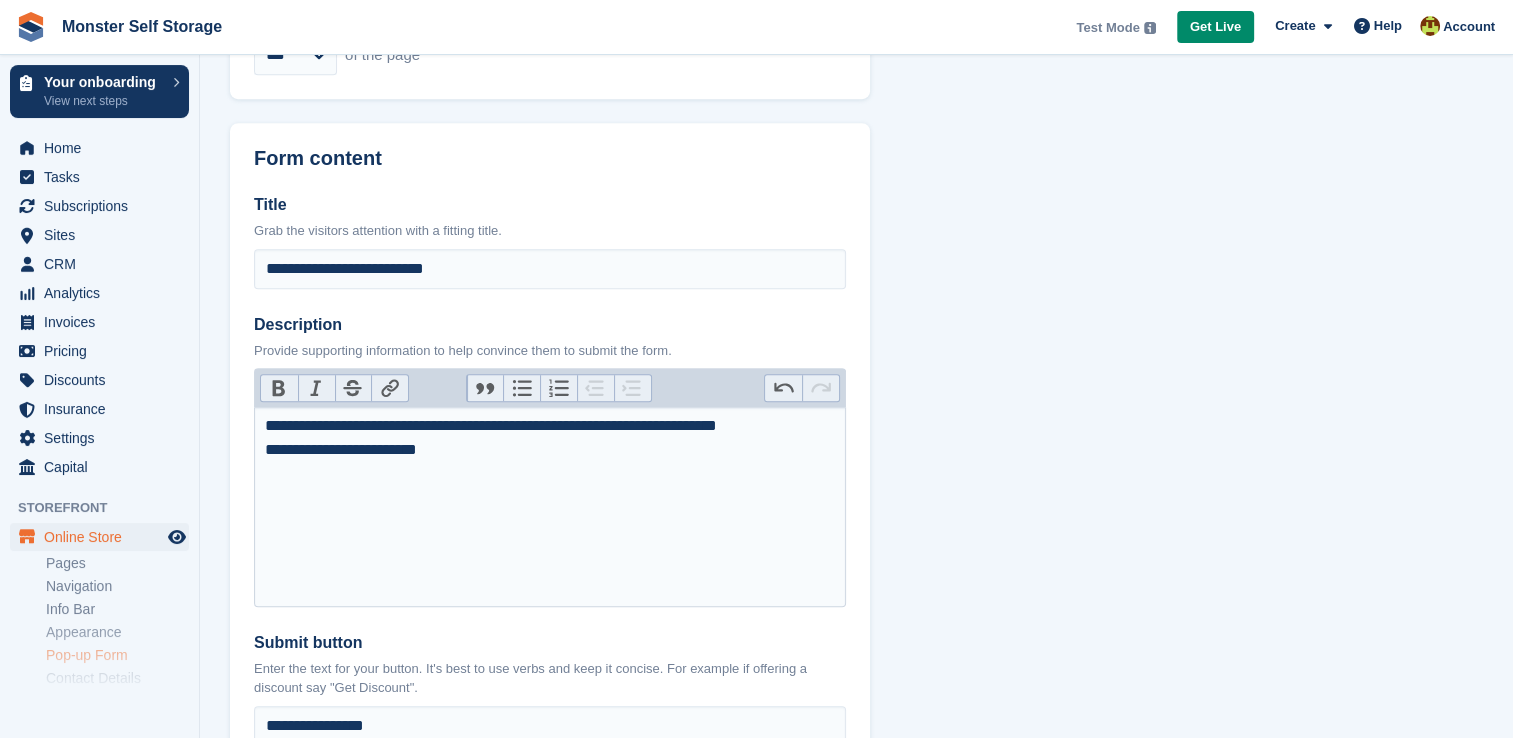 click on "**********" at bounding box center [550, 438] 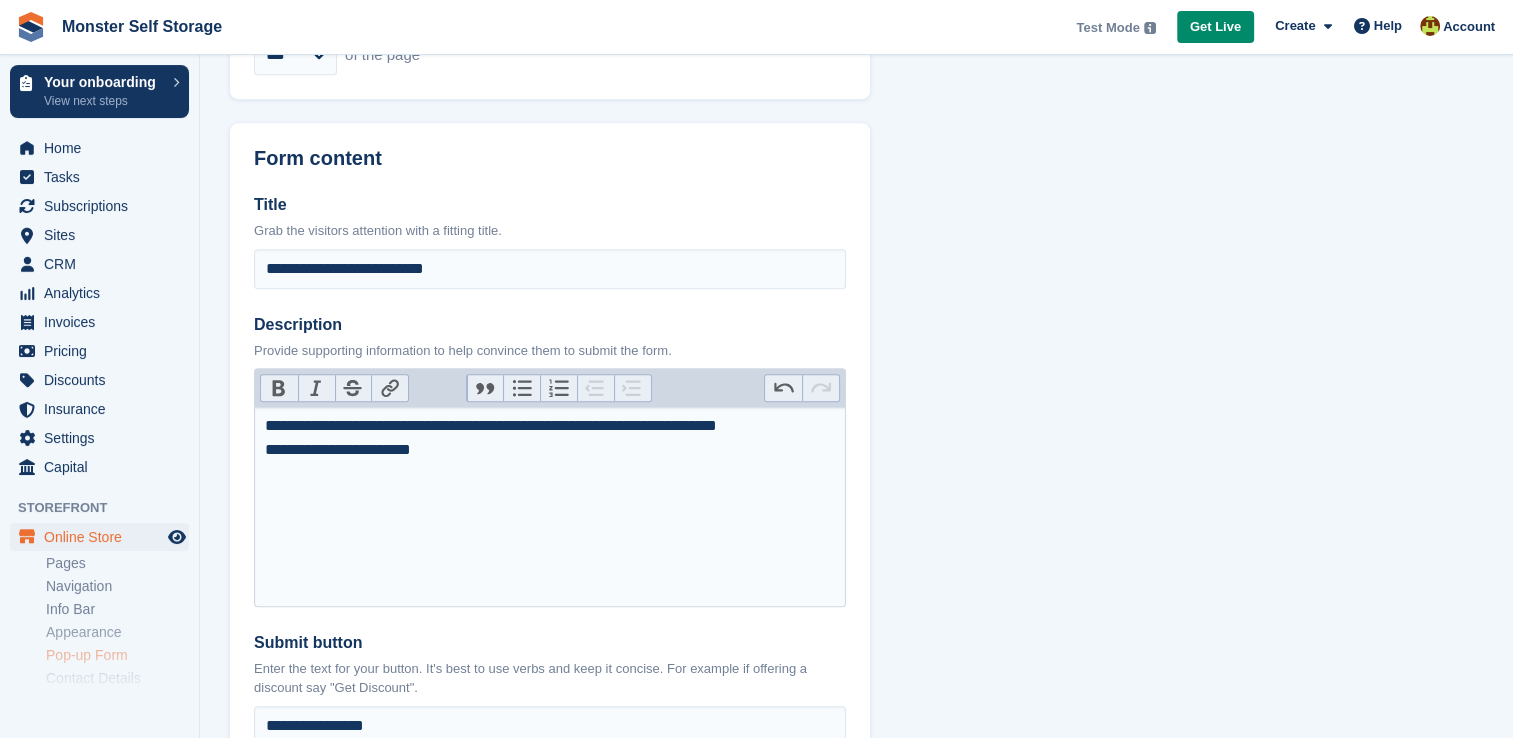 click on "**********" at bounding box center [550, 438] 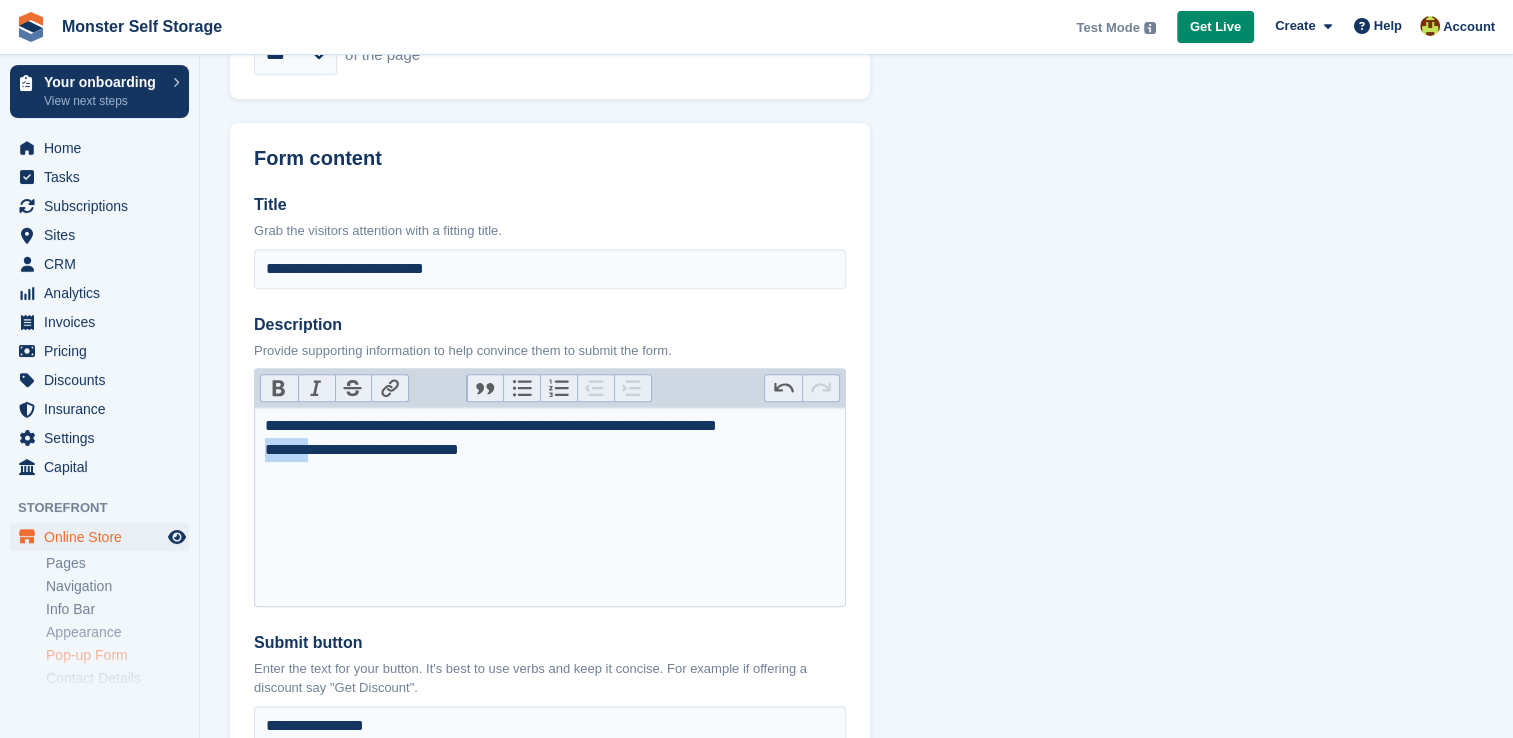 drag, startPoint x: 318, startPoint y: 451, endPoint x: 264, endPoint y: 460, distance: 54.74486 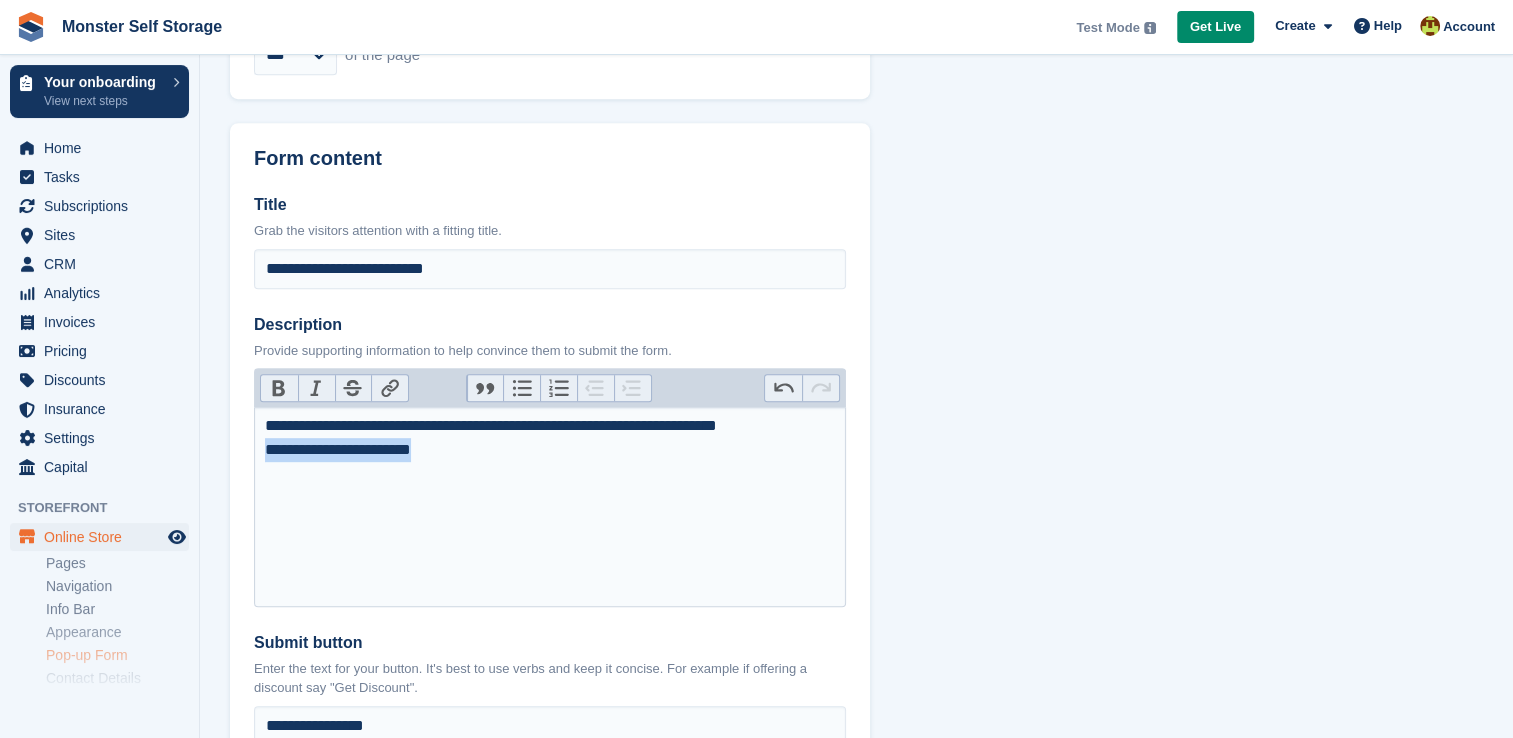 drag, startPoint x: 262, startPoint y: 456, endPoint x: 464, endPoint y: 464, distance: 202.15836 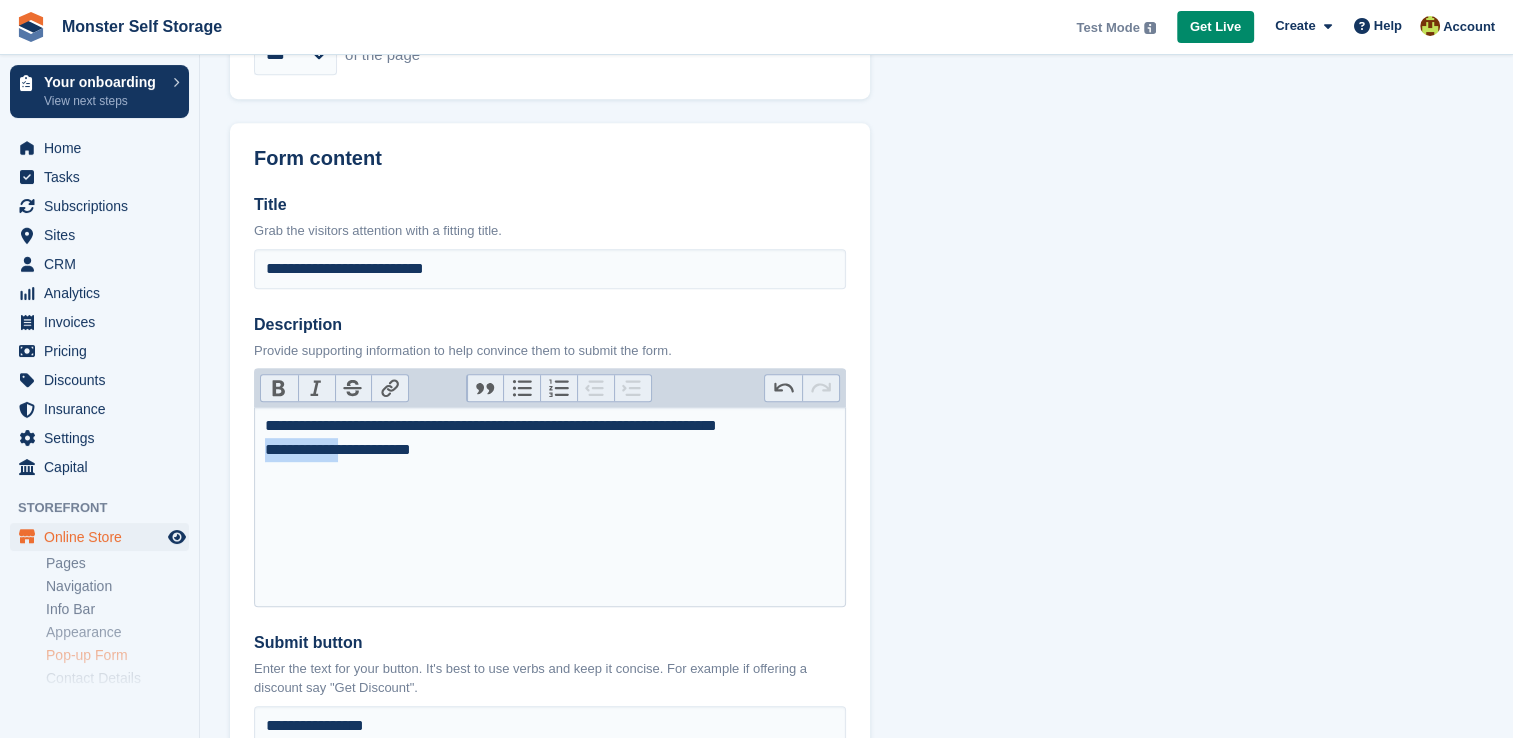 drag, startPoint x: 354, startPoint y: 450, endPoint x: 256, endPoint y: 456, distance: 98.1835 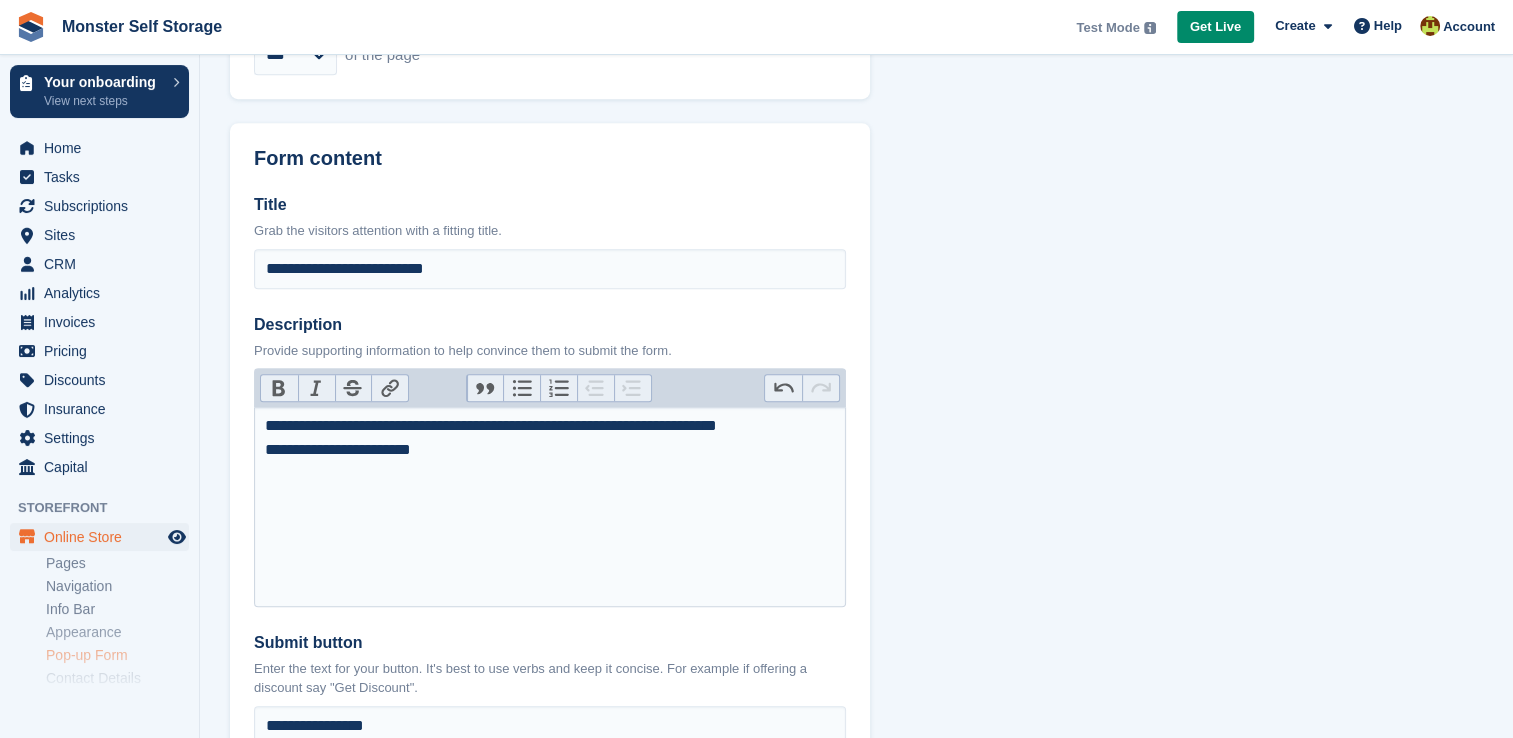 click on "**********" at bounding box center [550, 438] 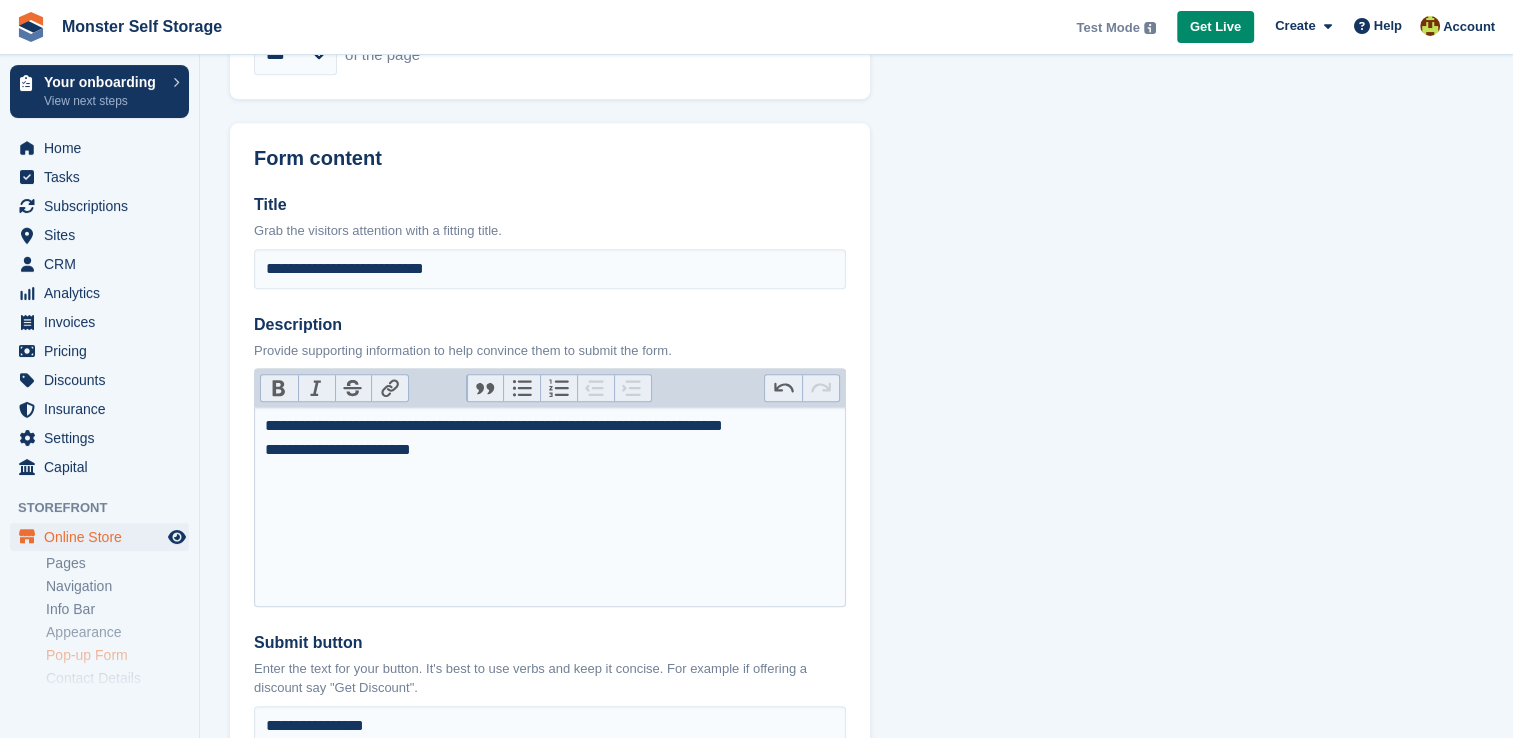 paste on "**********" 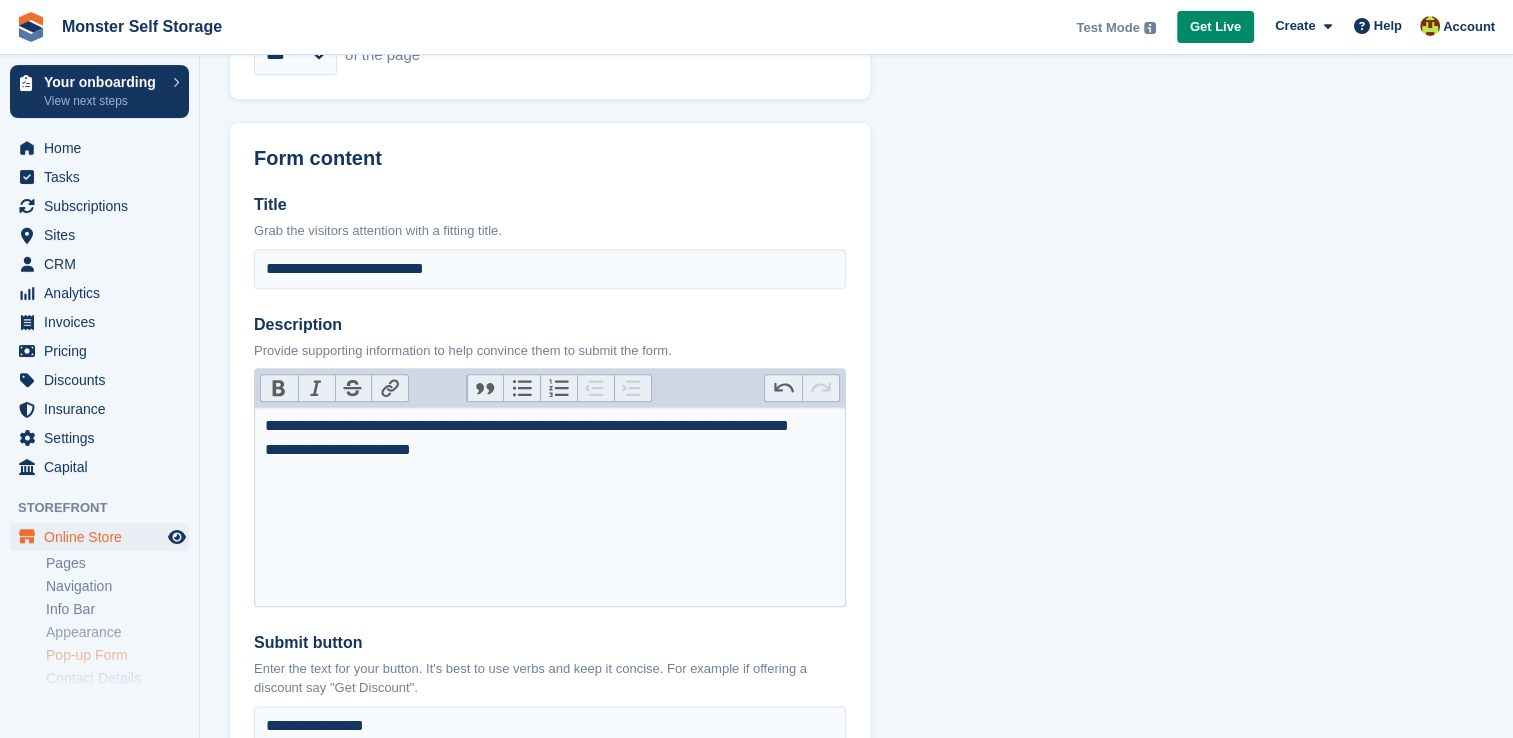 click on "**********" at bounding box center (550, 450) 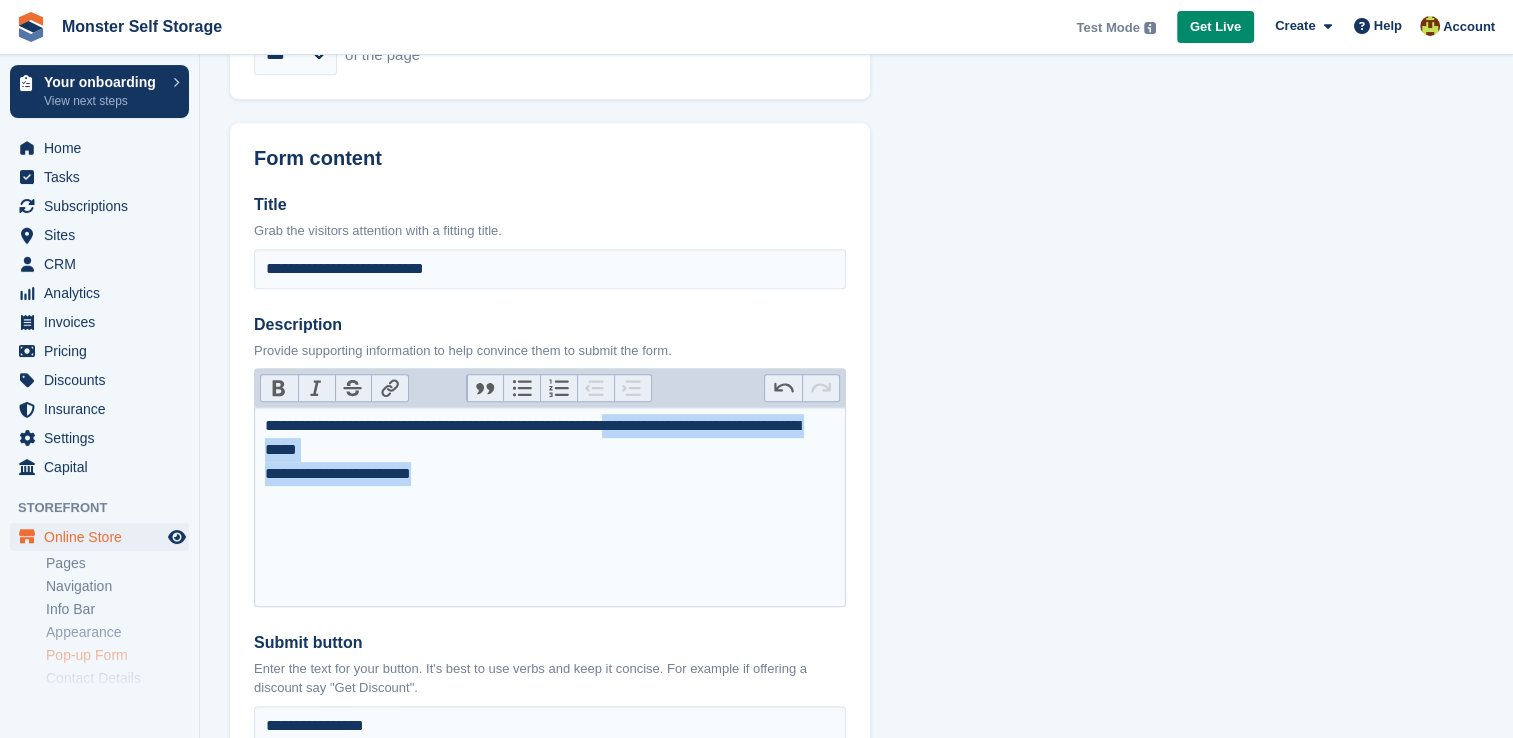 drag, startPoint x: 670, startPoint y: 426, endPoint x: 536, endPoint y: 493, distance: 149.81656 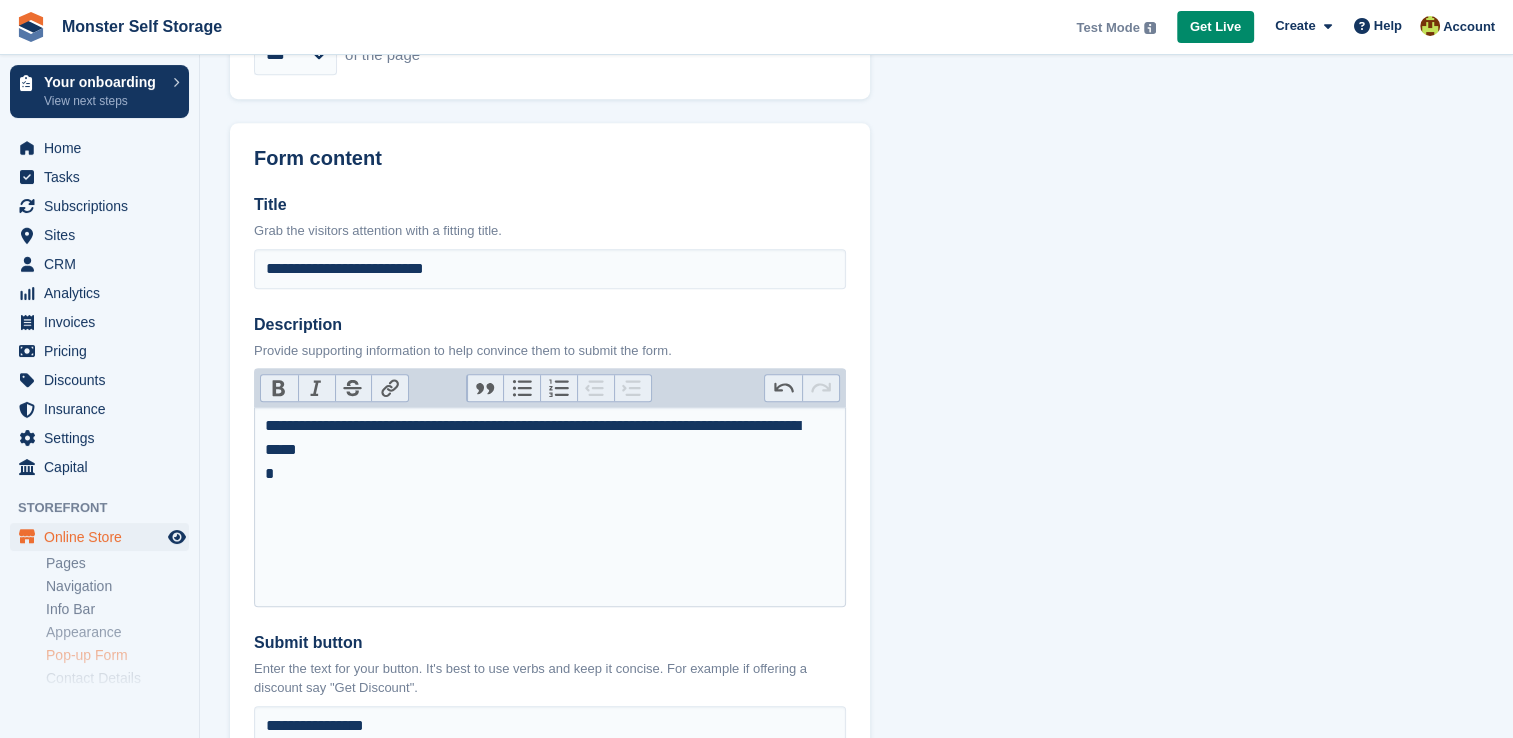 type on "**********" 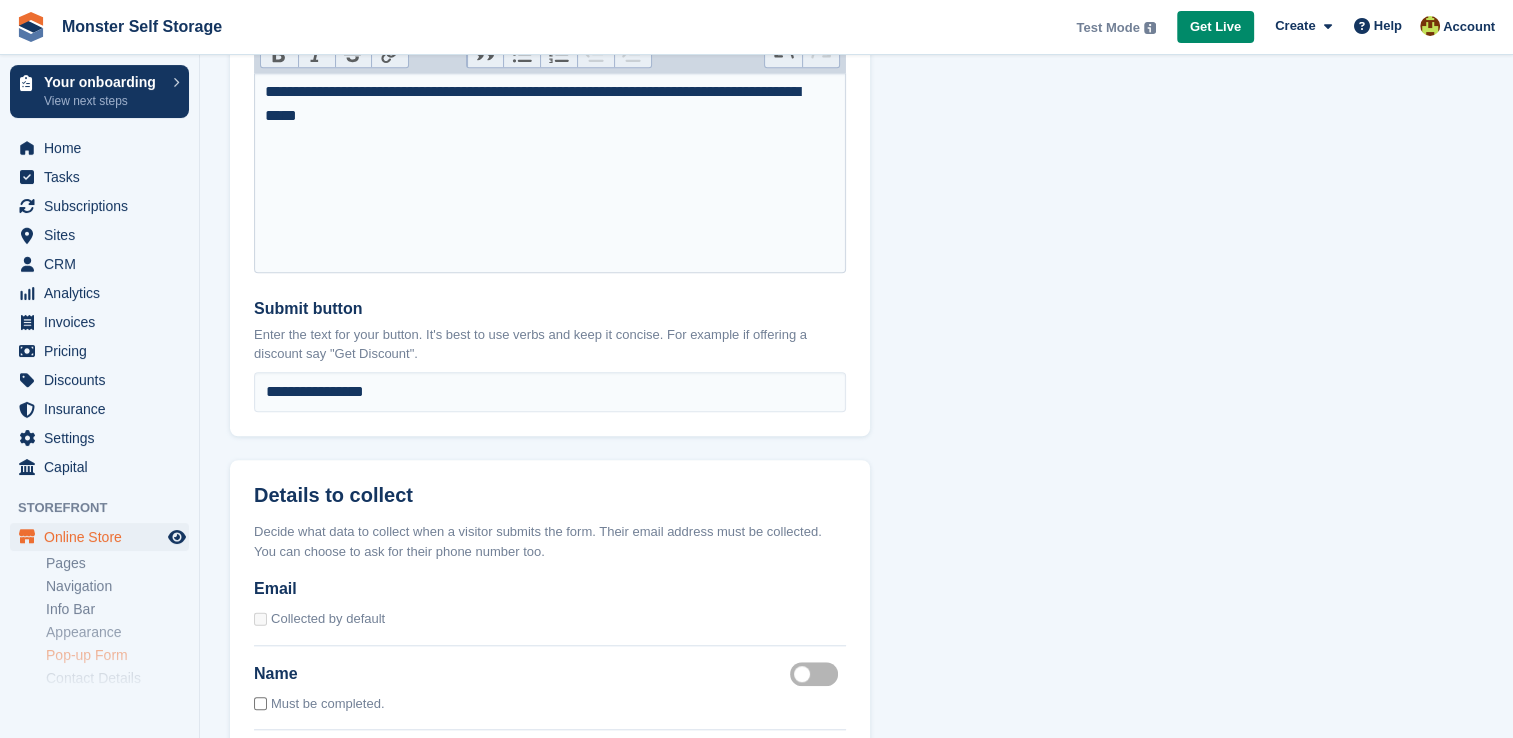 scroll, scrollTop: 1328, scrollLeft: 0, axis: vertical 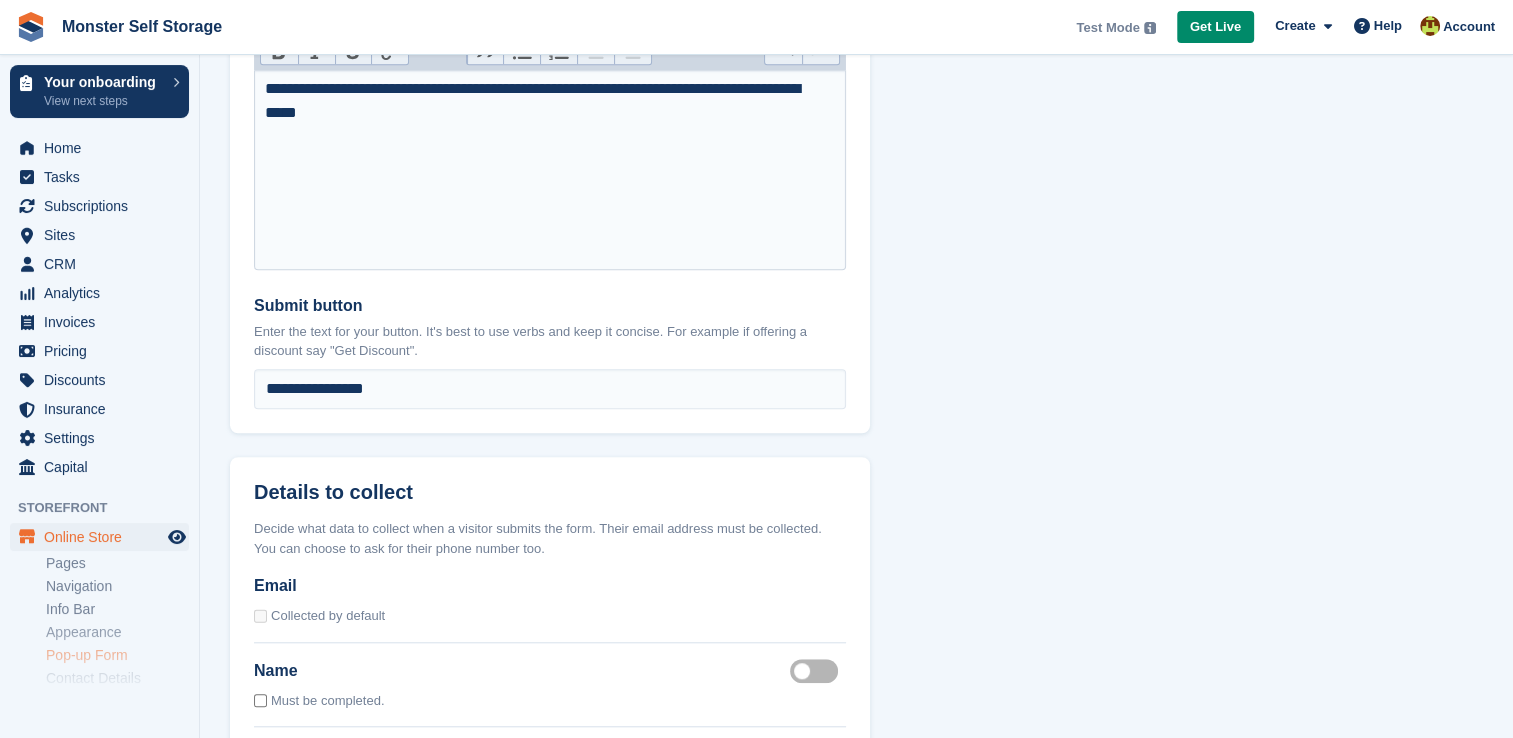 click on "Details to collect" at bounding box center (550, 492) 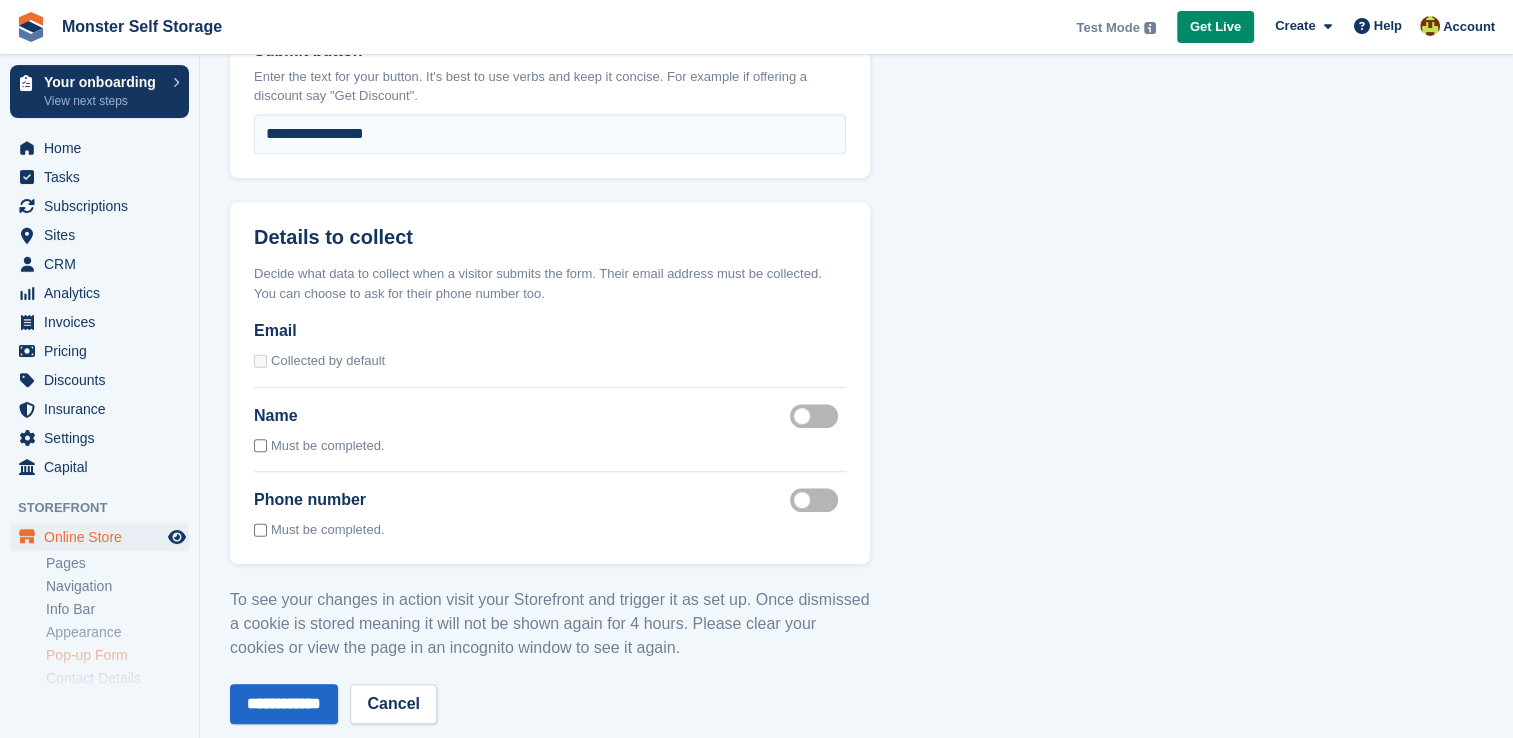 scroll, scrollTop: 1621, scrollLeft: 0, axis: vertical 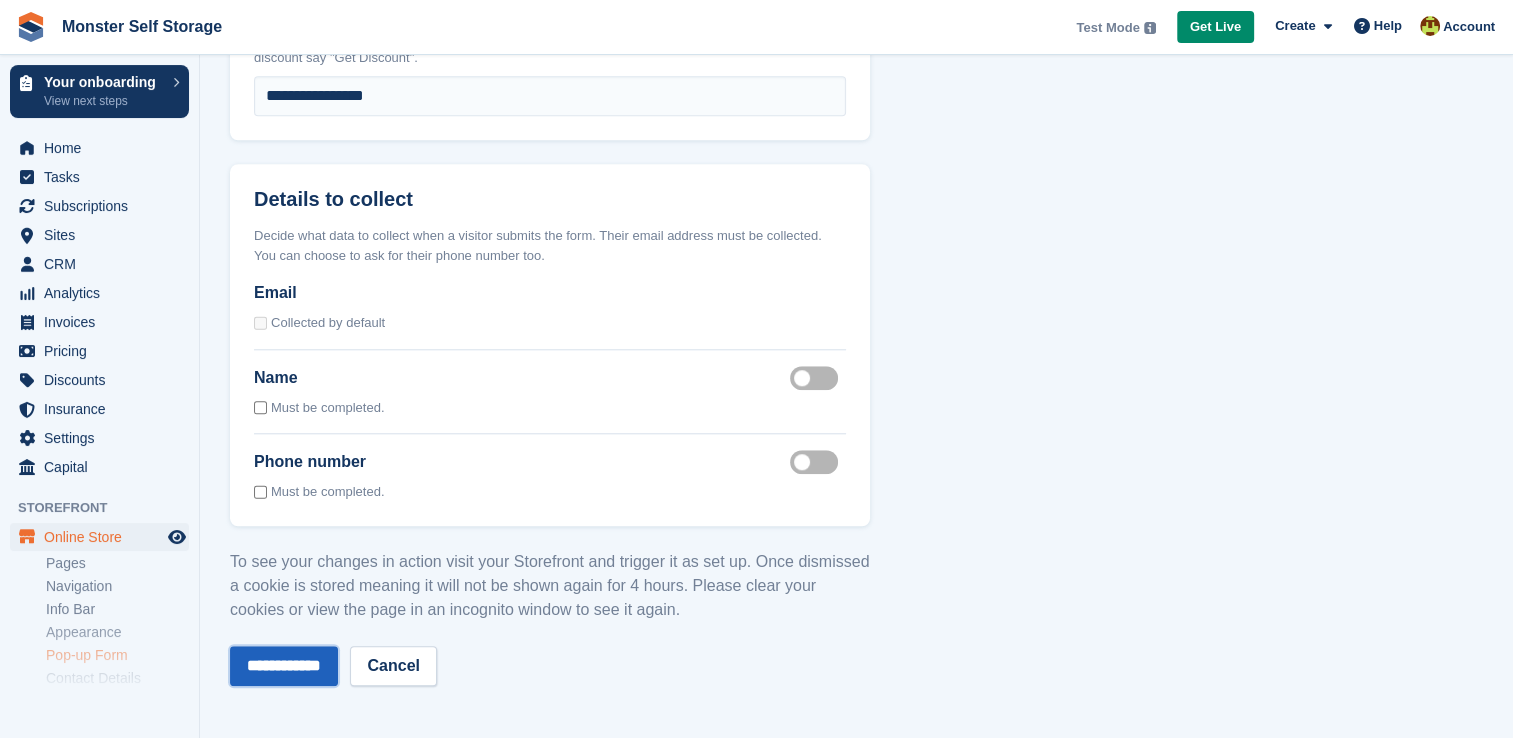 click on "**********" at bounding box center [284, 666] 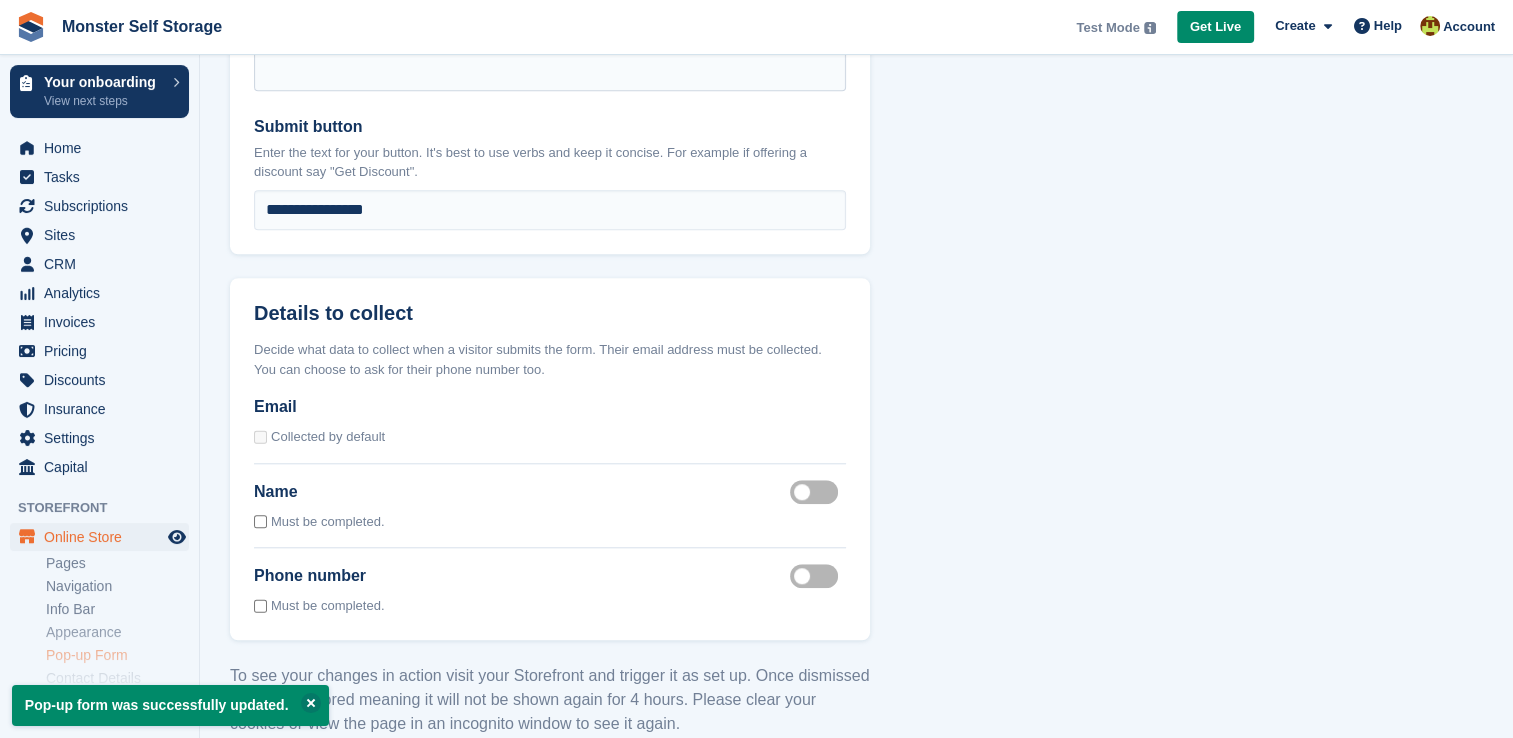 scroll, scrollTop: 1629, scrollLeft: 0, axis: vertical 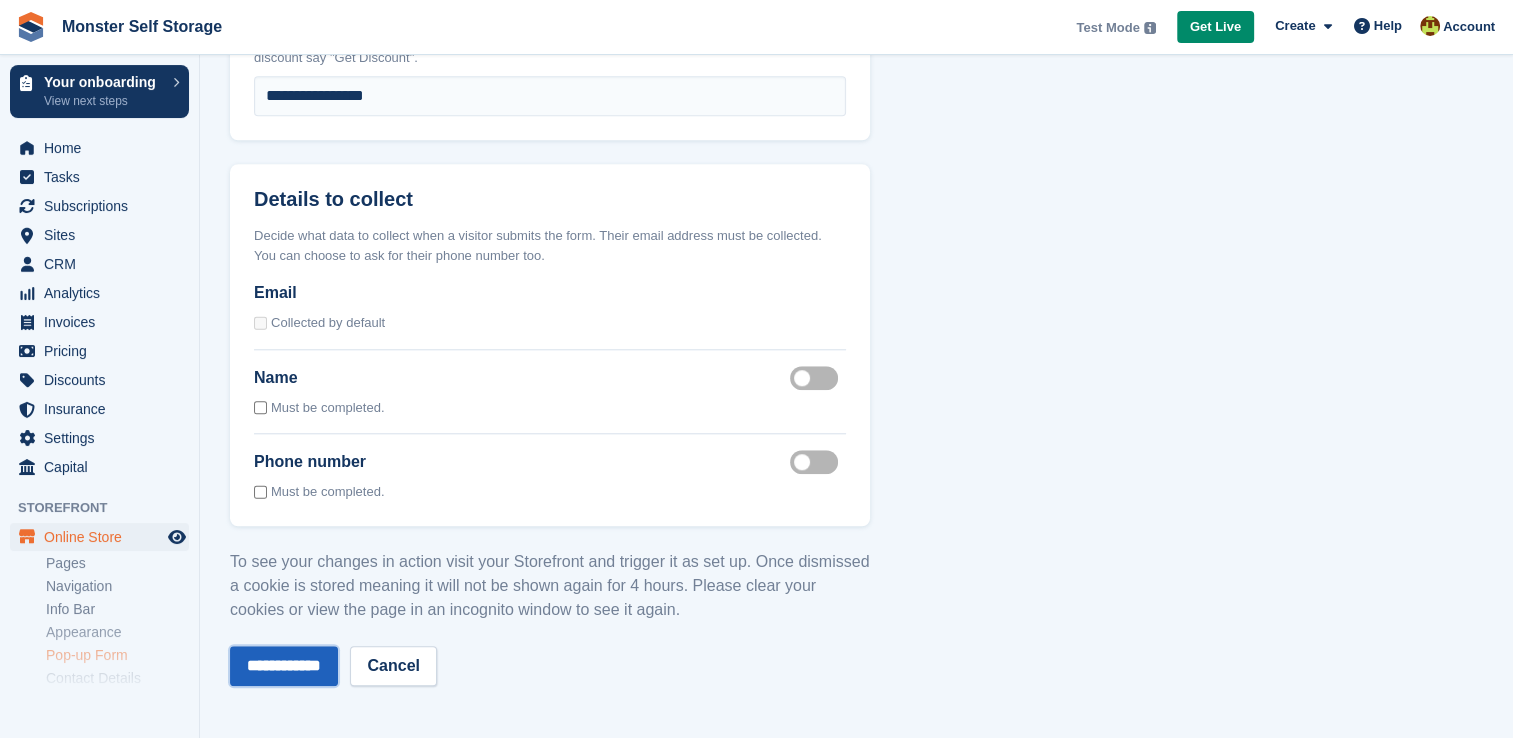 click on "**********" at bounding box center (284, 666) 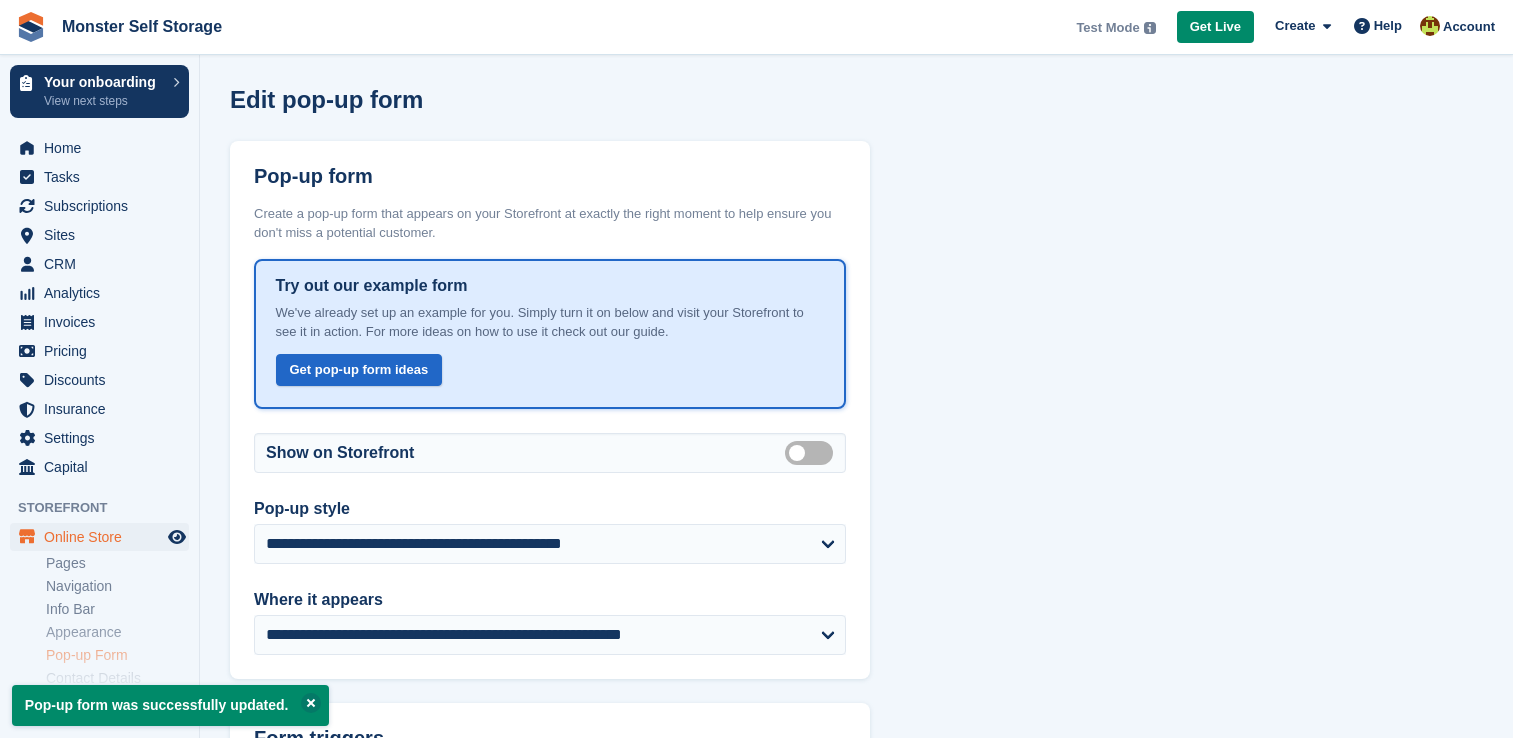 scroll, scrollTop: 0, scrollLeft: 0, axis: both 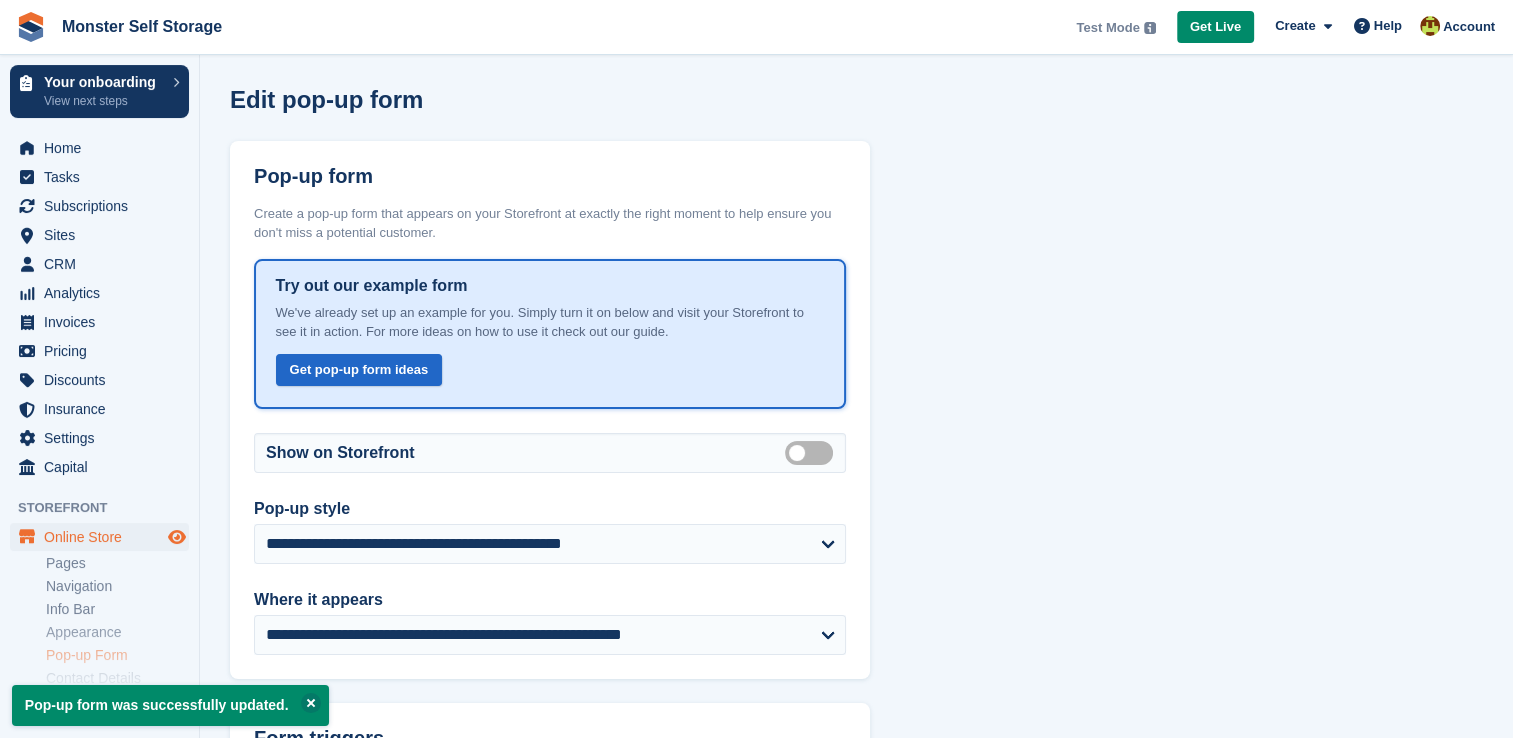 click at bounding box center [177, 537] 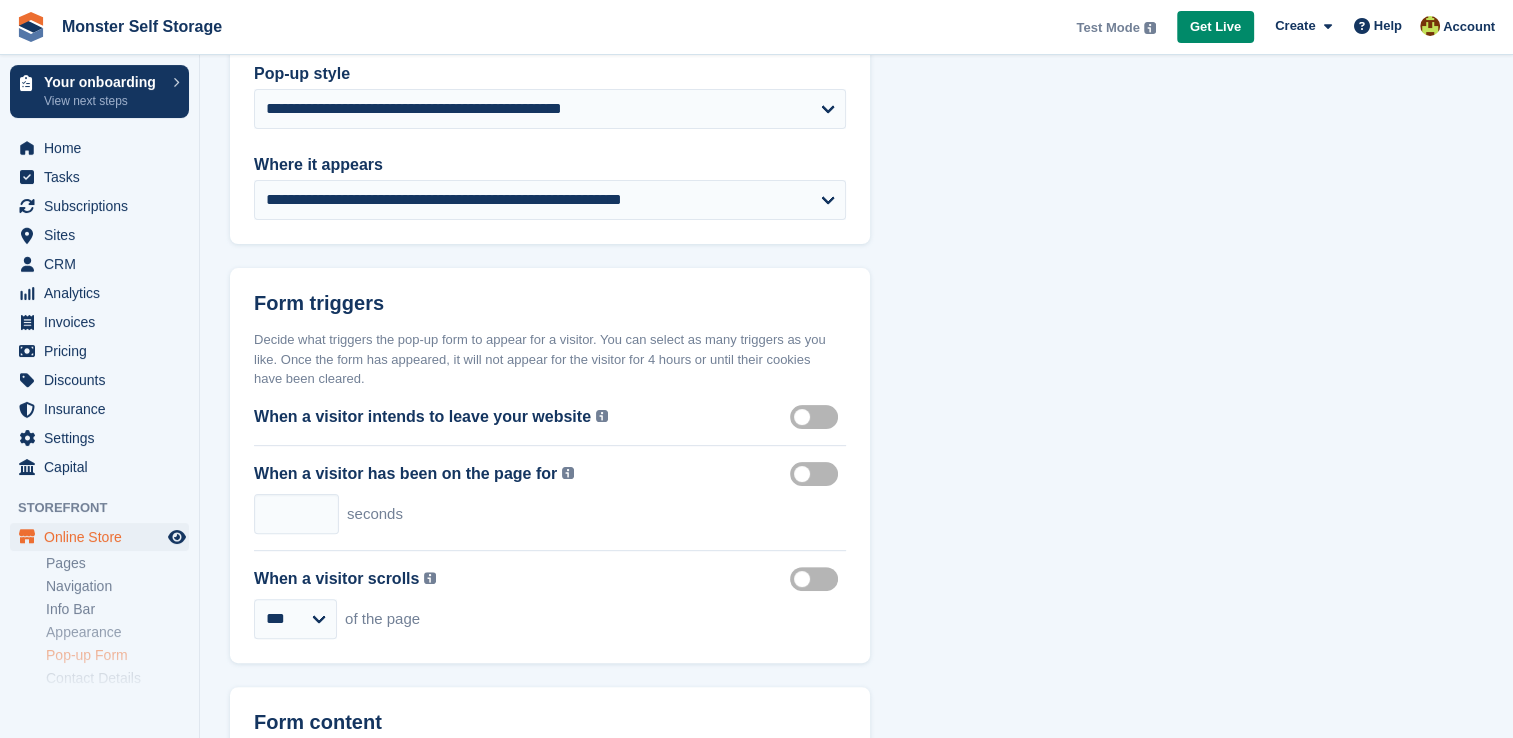 scroll, scrollTop: 436, scrollLeft: 0, axis: vertical 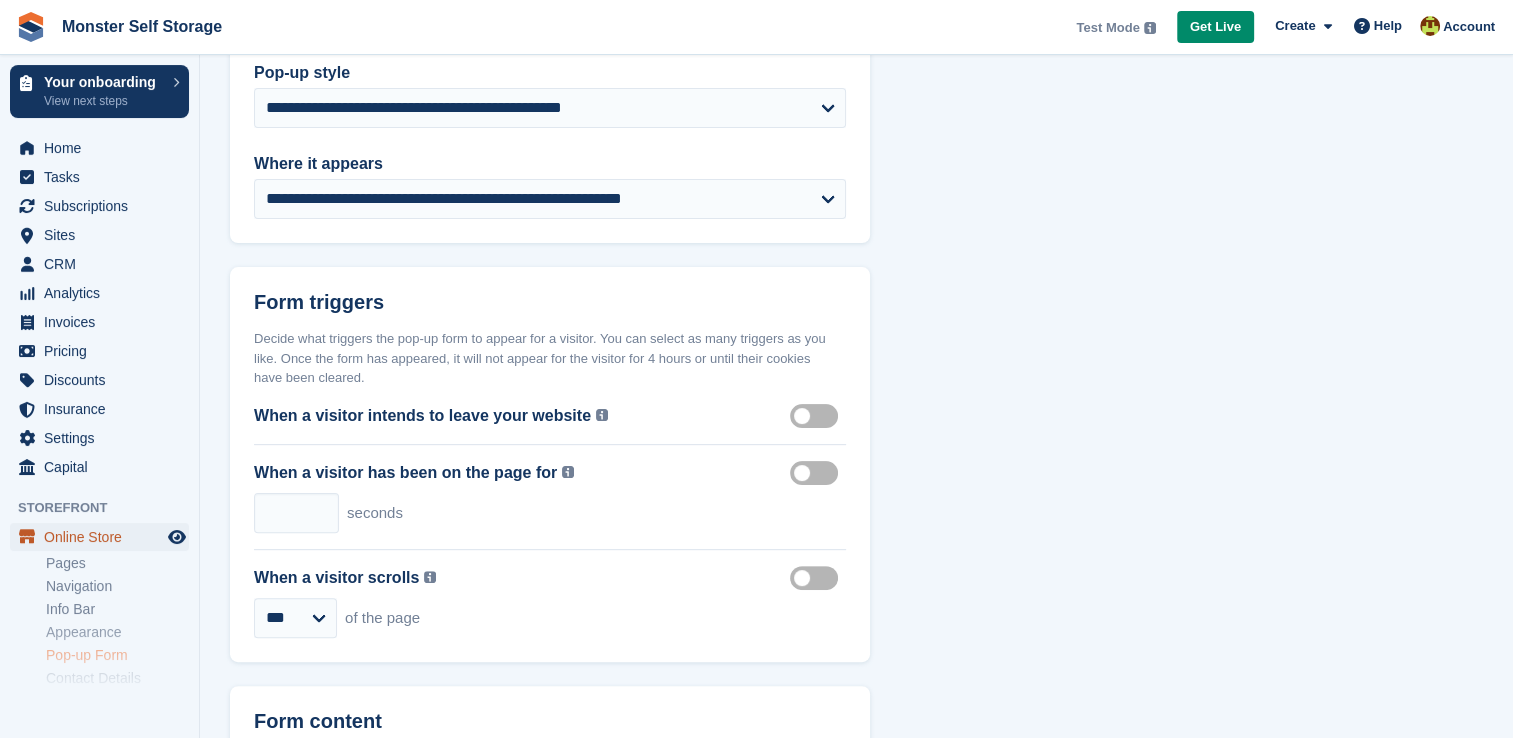 click on "Online Store" at bounding box center [104, 537] 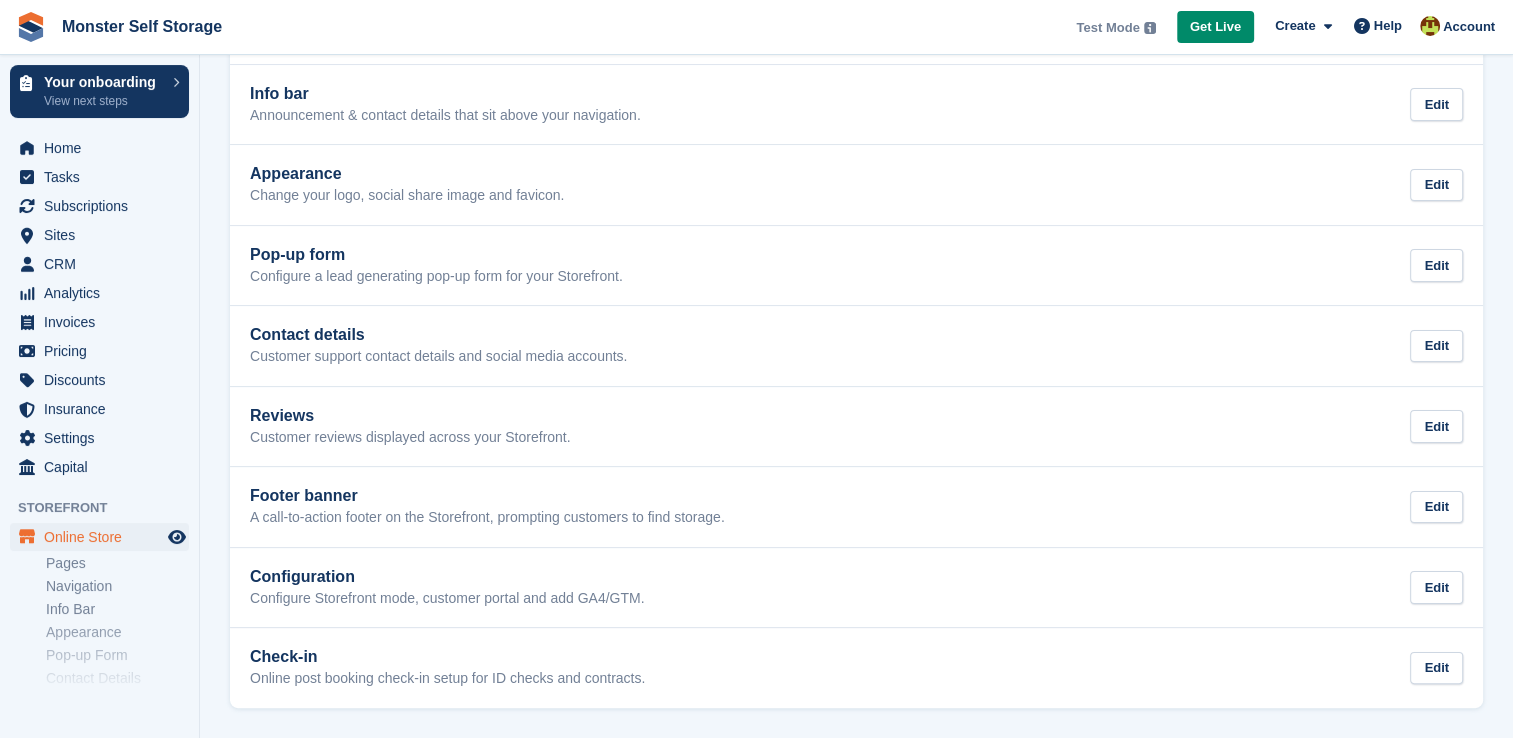 scroll, scrollTop: 0, scrollLeft: 0, axis: both 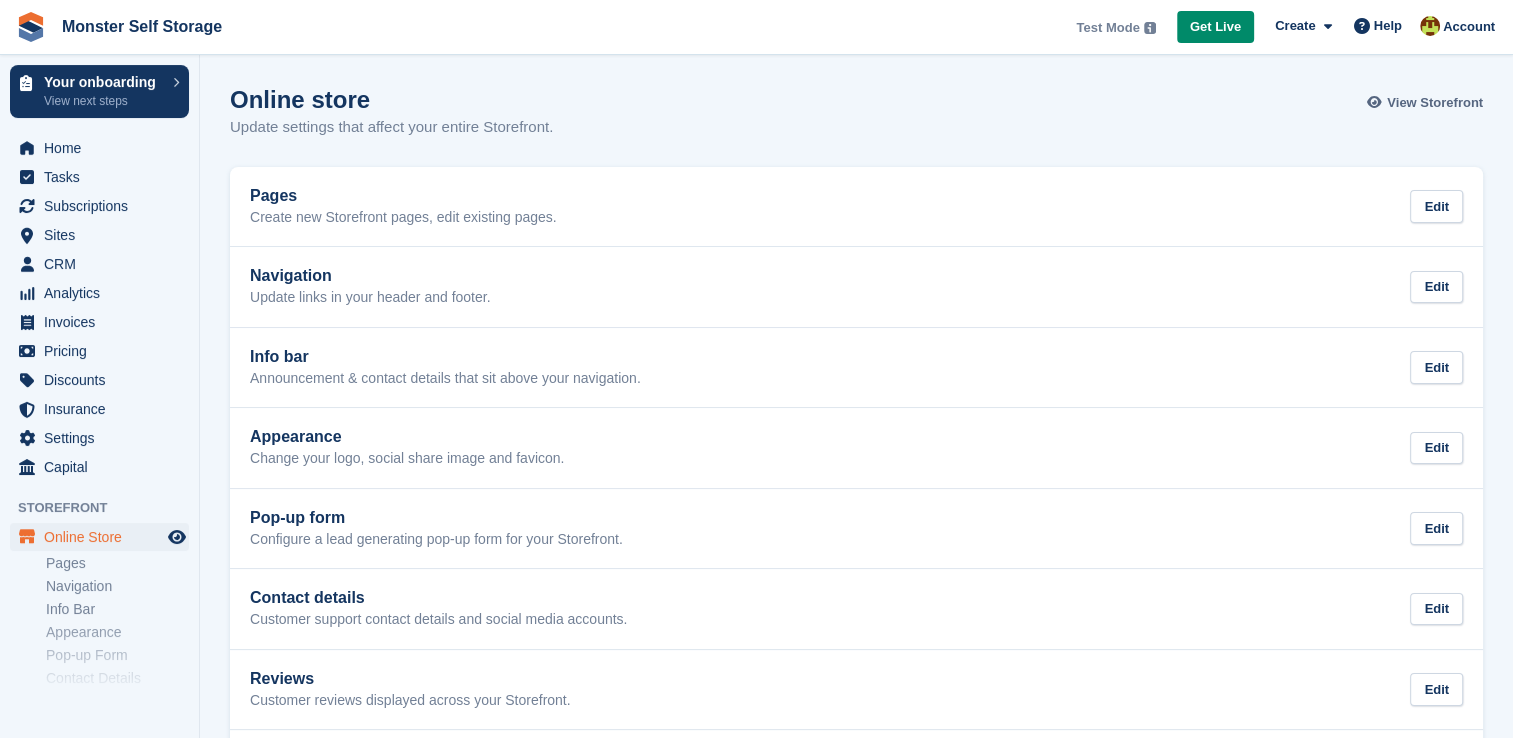 click on "View Storefront" at bounding box center (1435, 103) 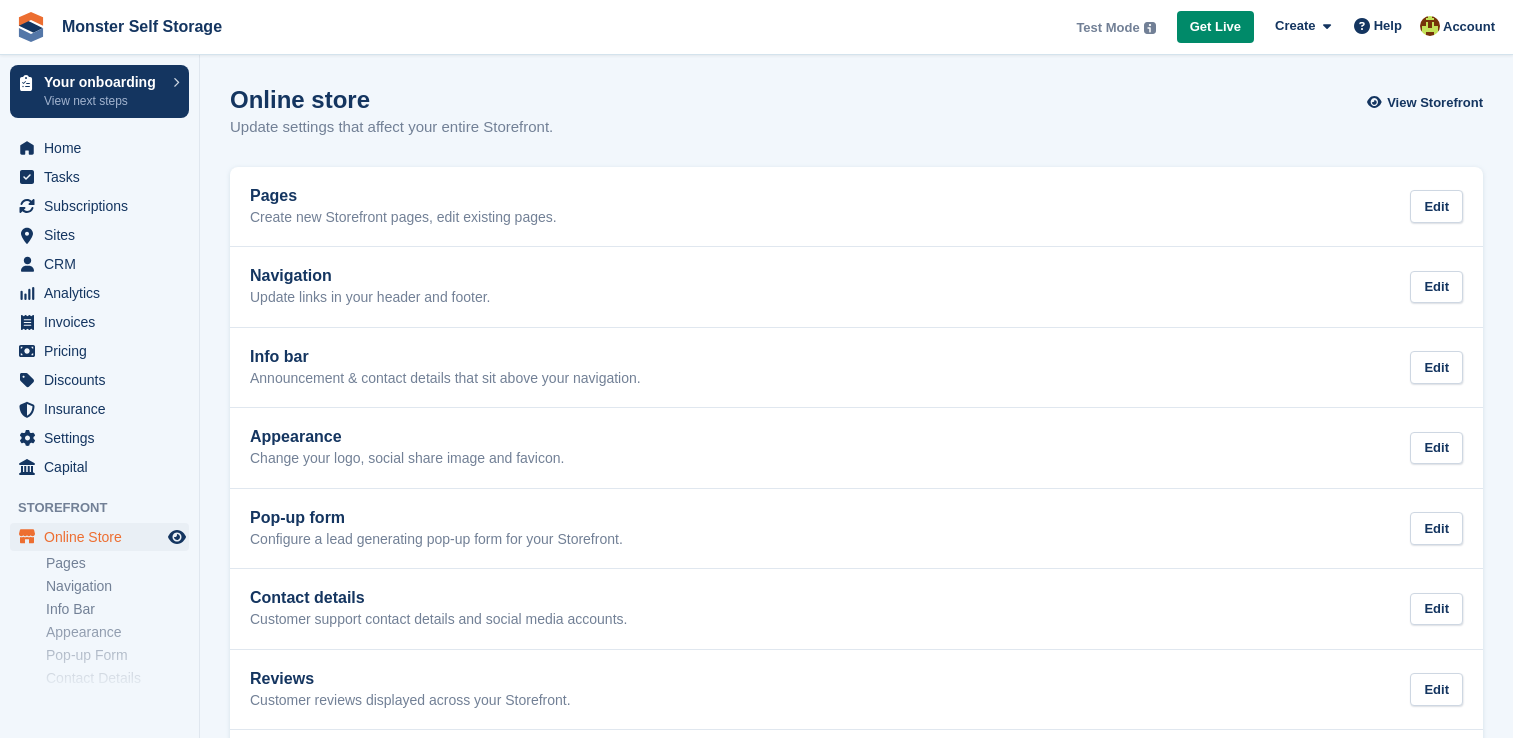 scroll, scrollTop: 0, scrollLeft: 0, axis: both 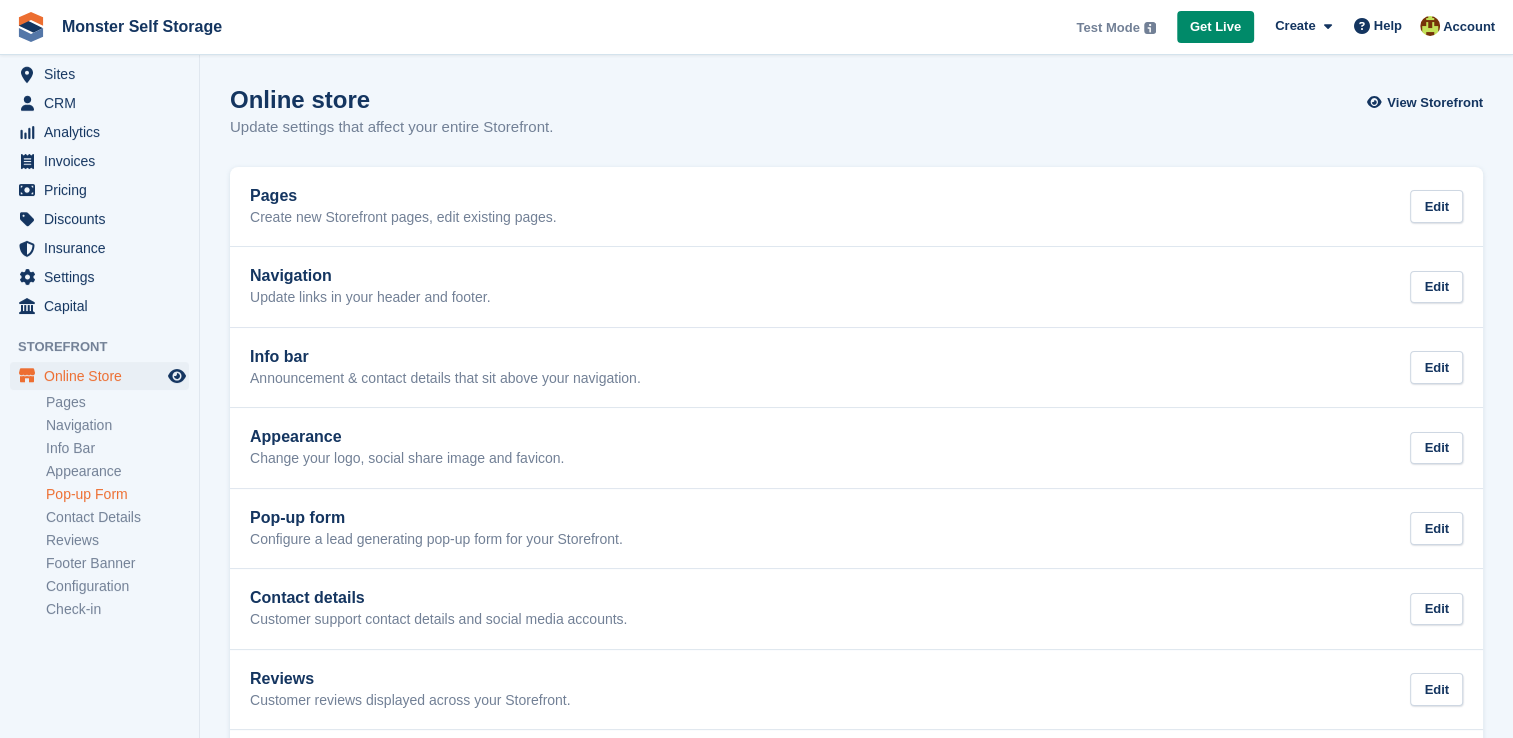 click on "Pop-up Form" at bounding box center (117, 494) 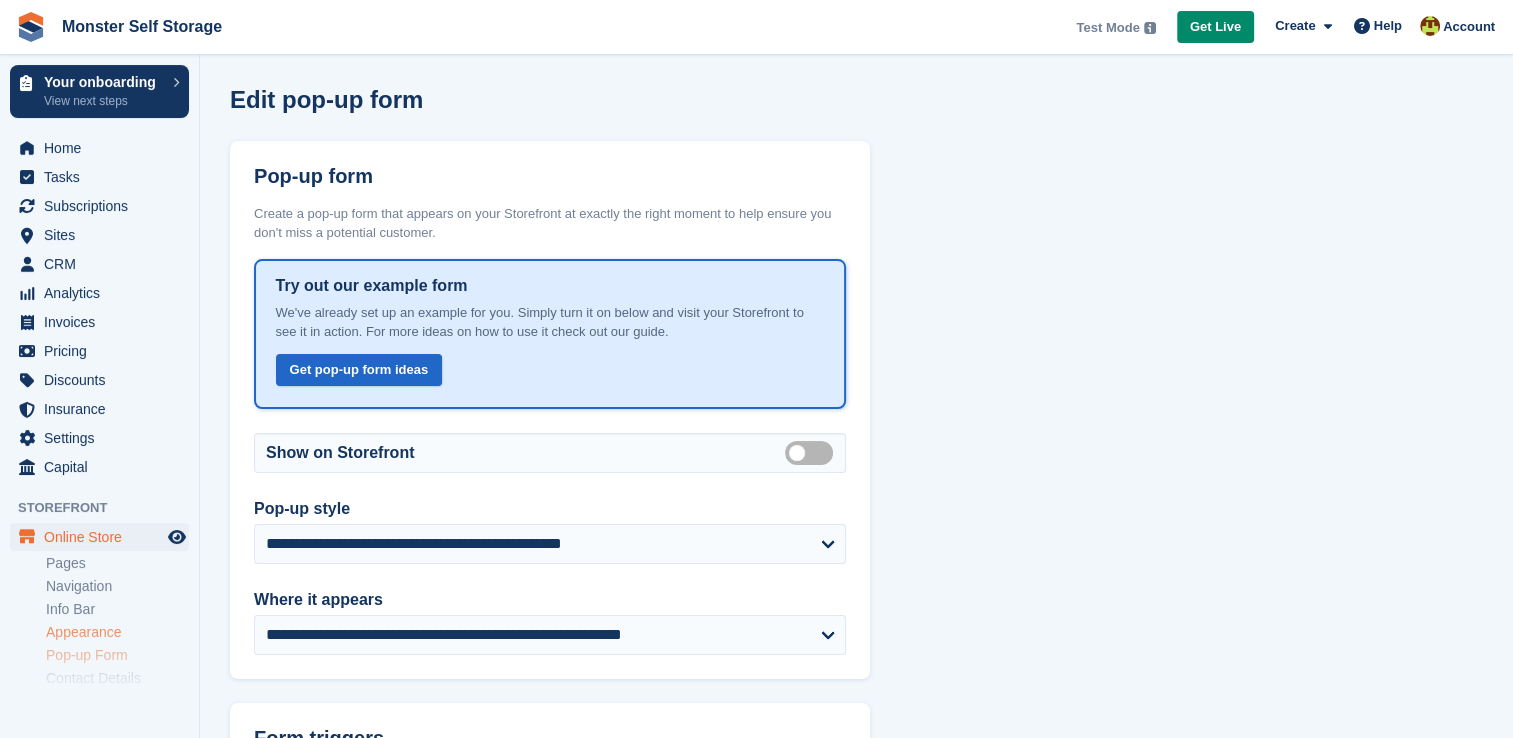 click on "Appearance" at bounding box center (117, 632) 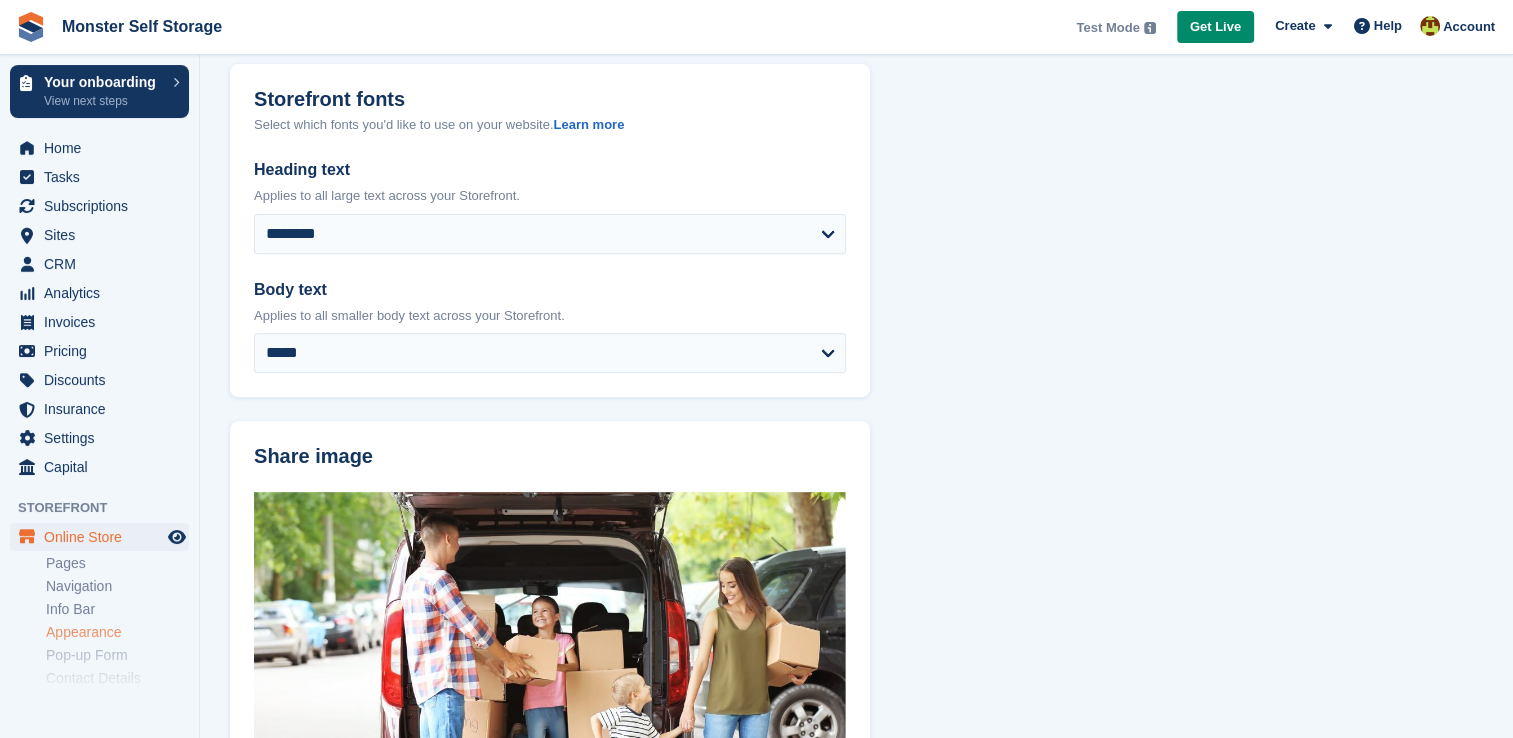 scroll, scrollTop: 682, scrollLeft: 0, axis: vertical 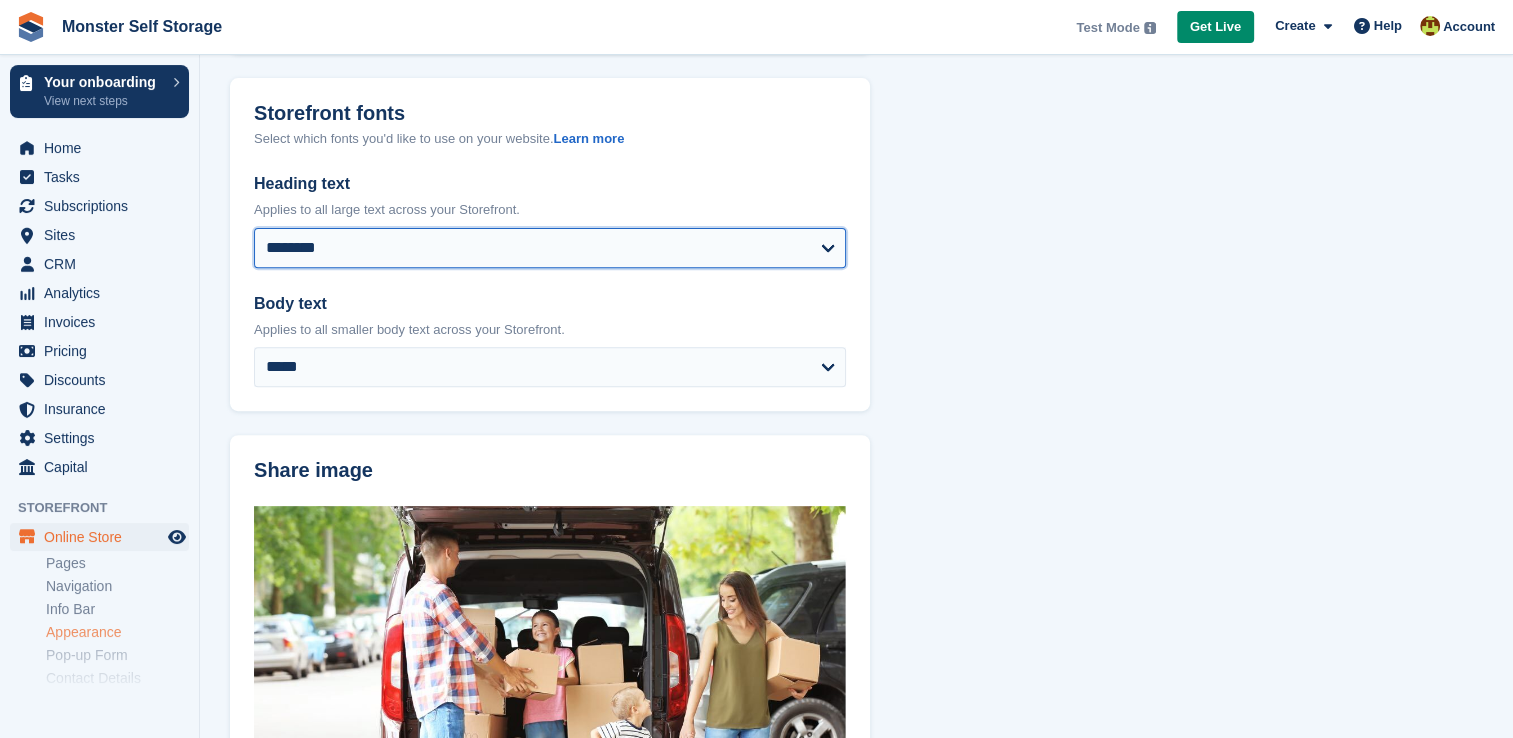 click on "**********" at bounding box center (550, 248) 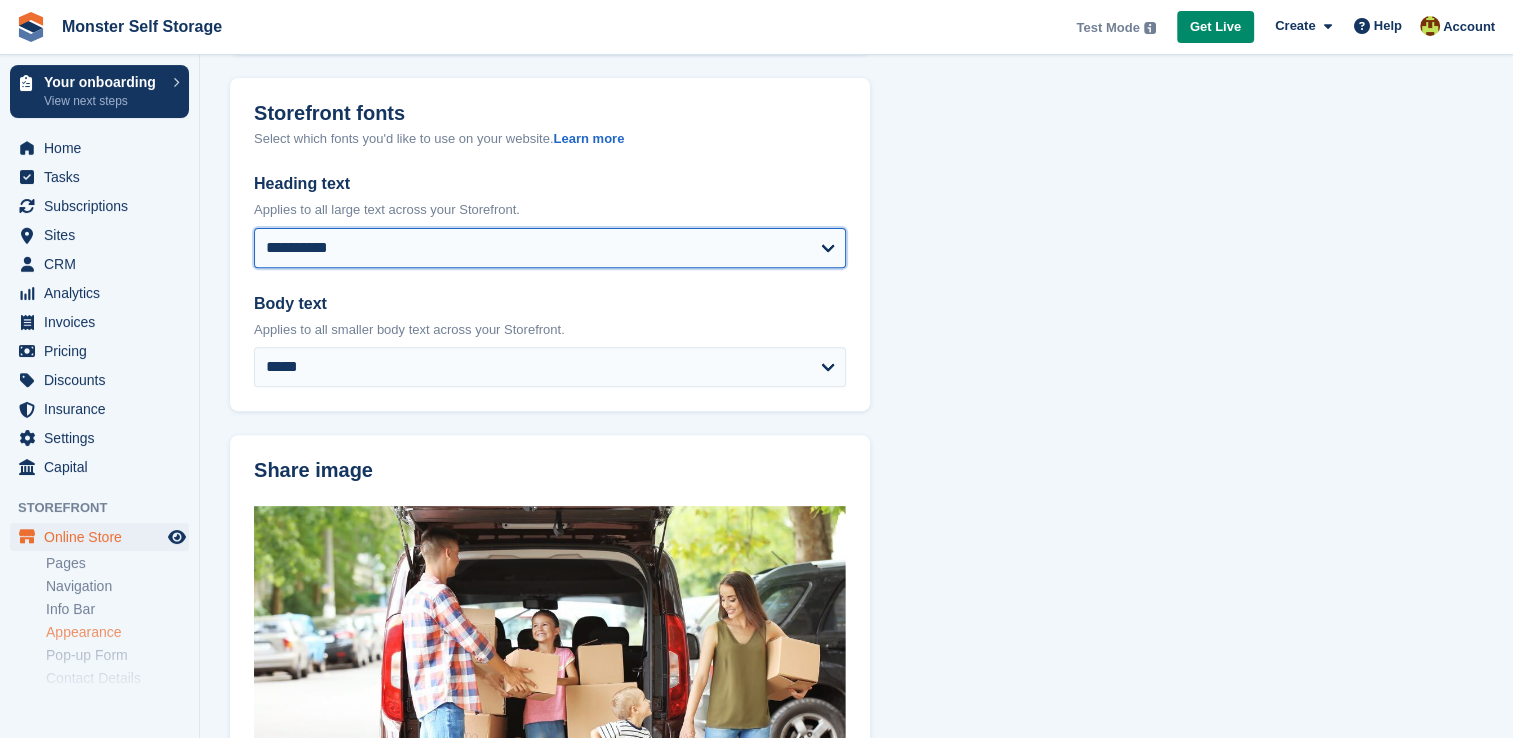 click on "**********" at bounding box center [550, 248] 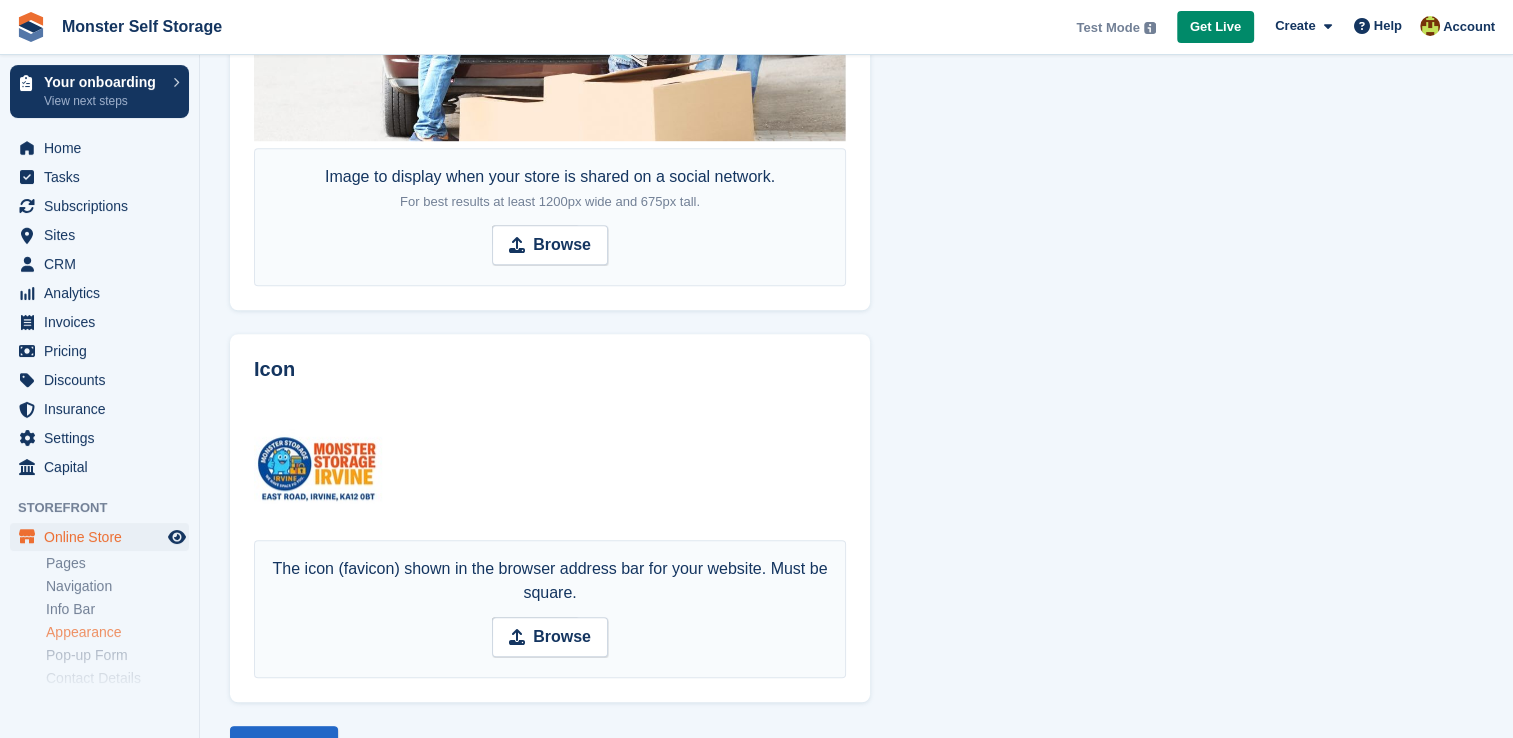 scroll, scrollTop: 1484, scrollLeft: 0, axis: vertical 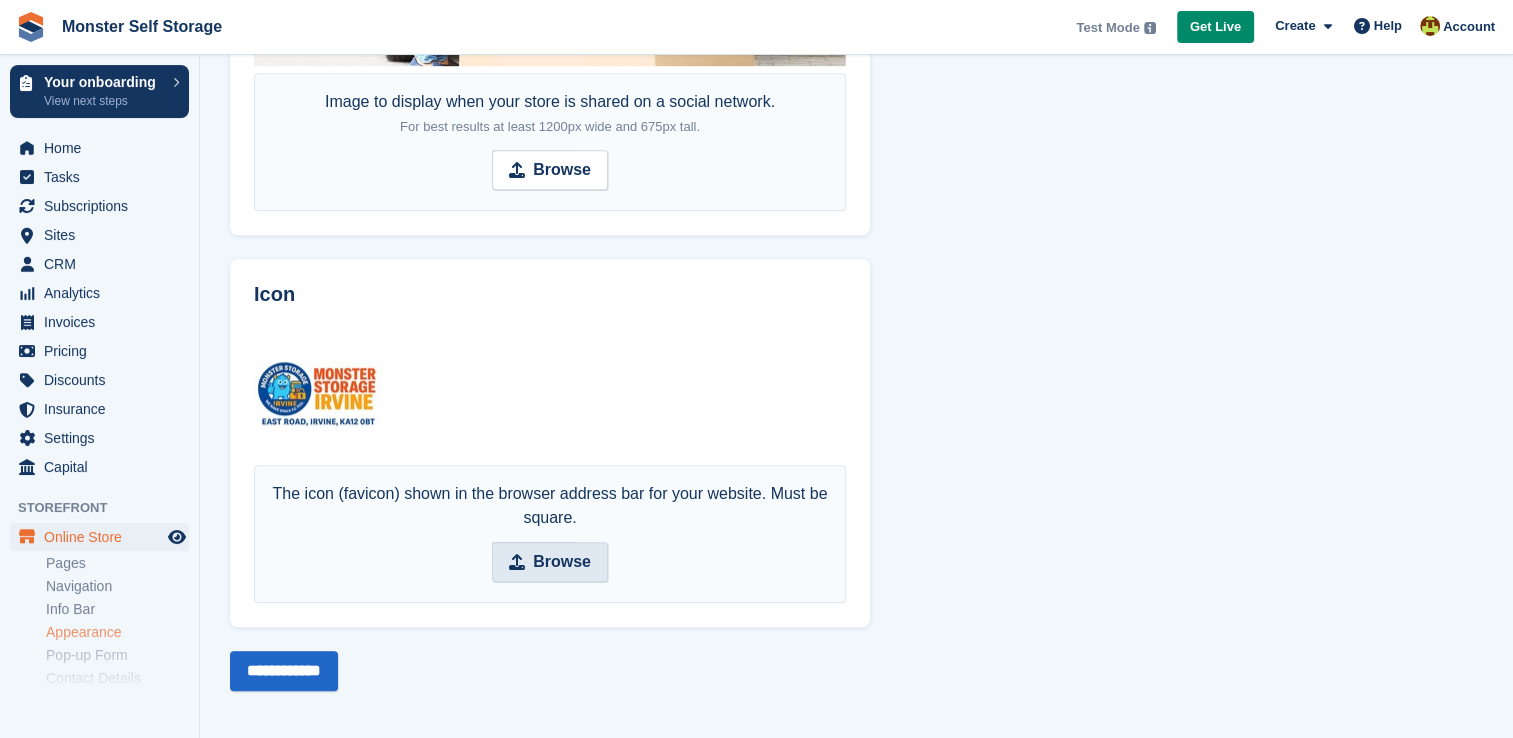 click on "Browse" at bounding box center (562, 562) 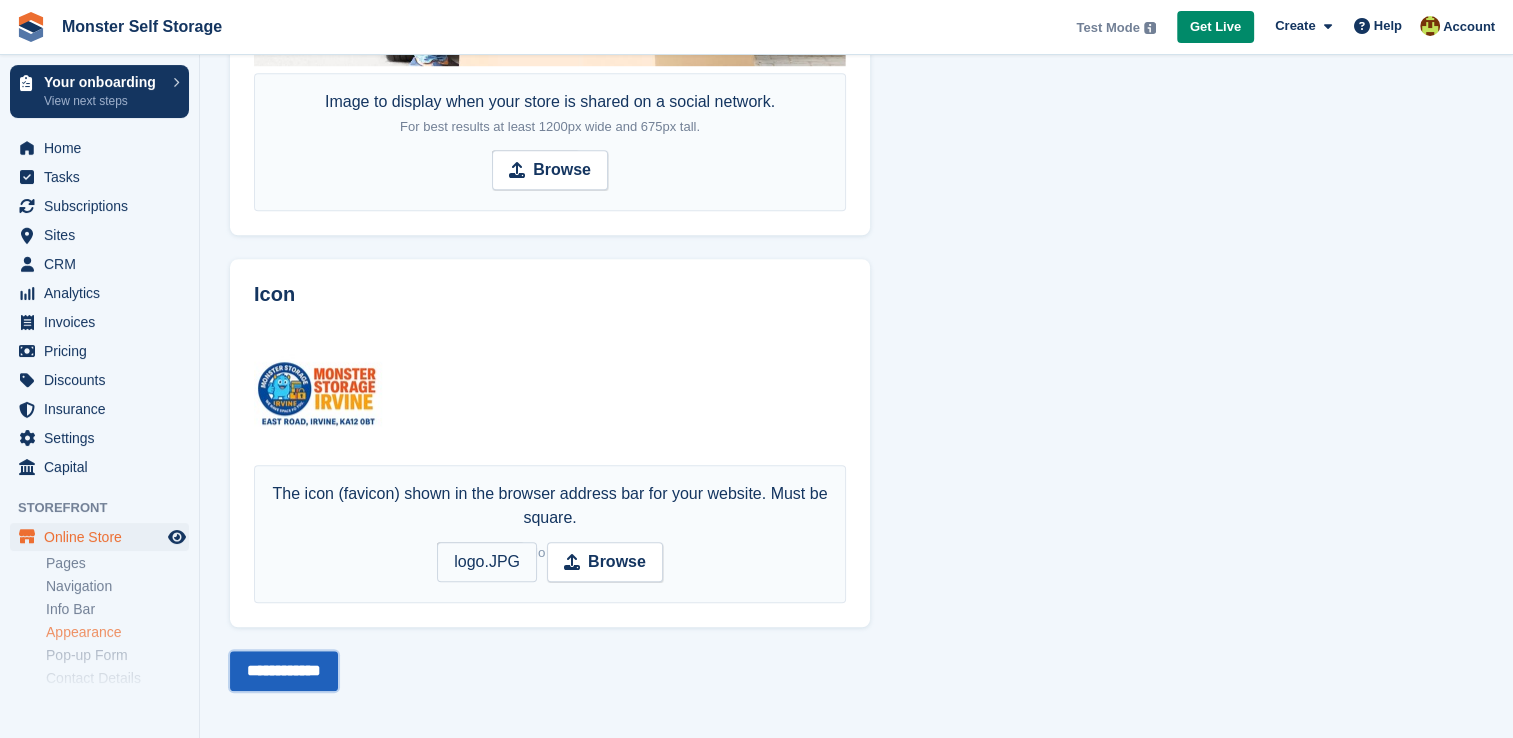 click on "**********" at bounding box center (284, 671) 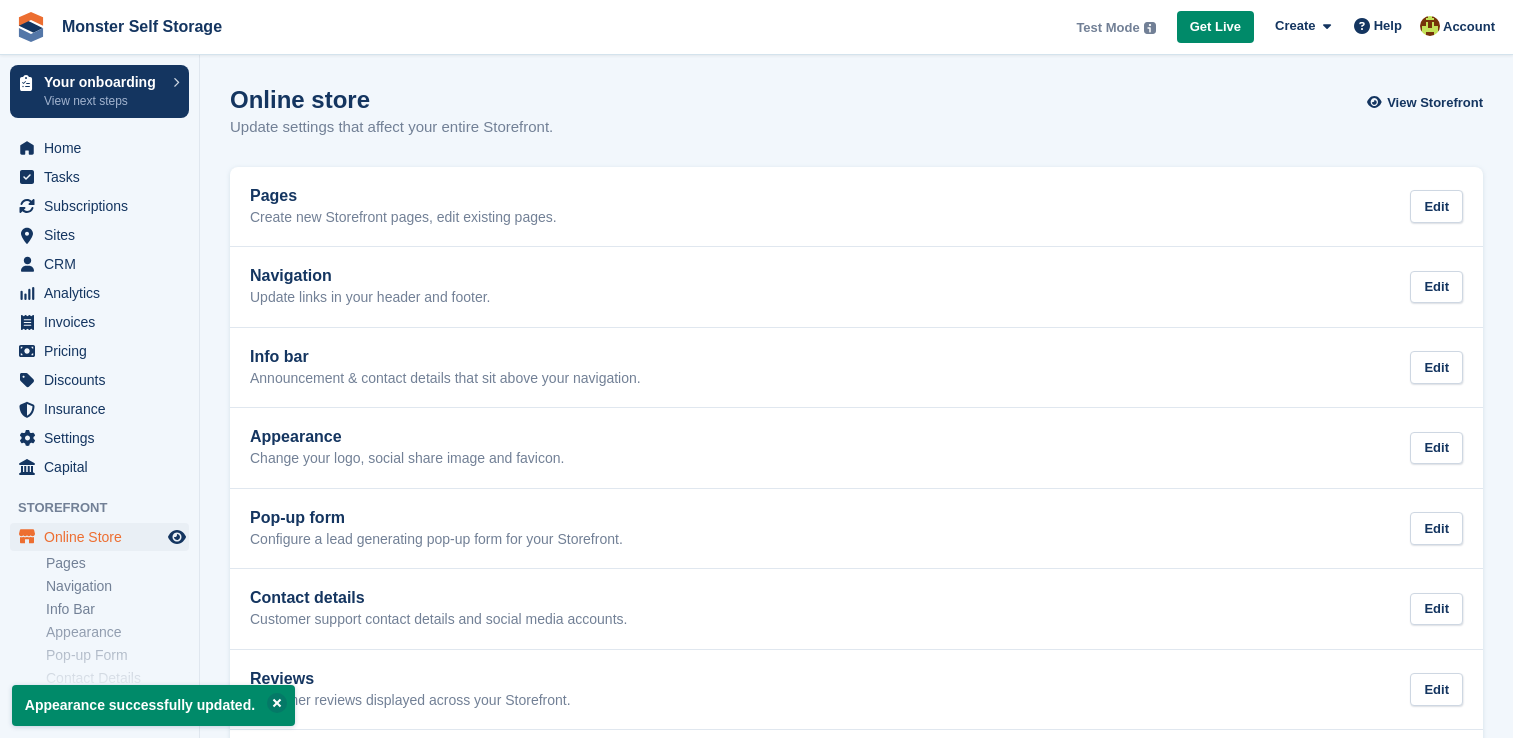 scroll, scrollTop: 0, scrollLeft: 0, axis: both 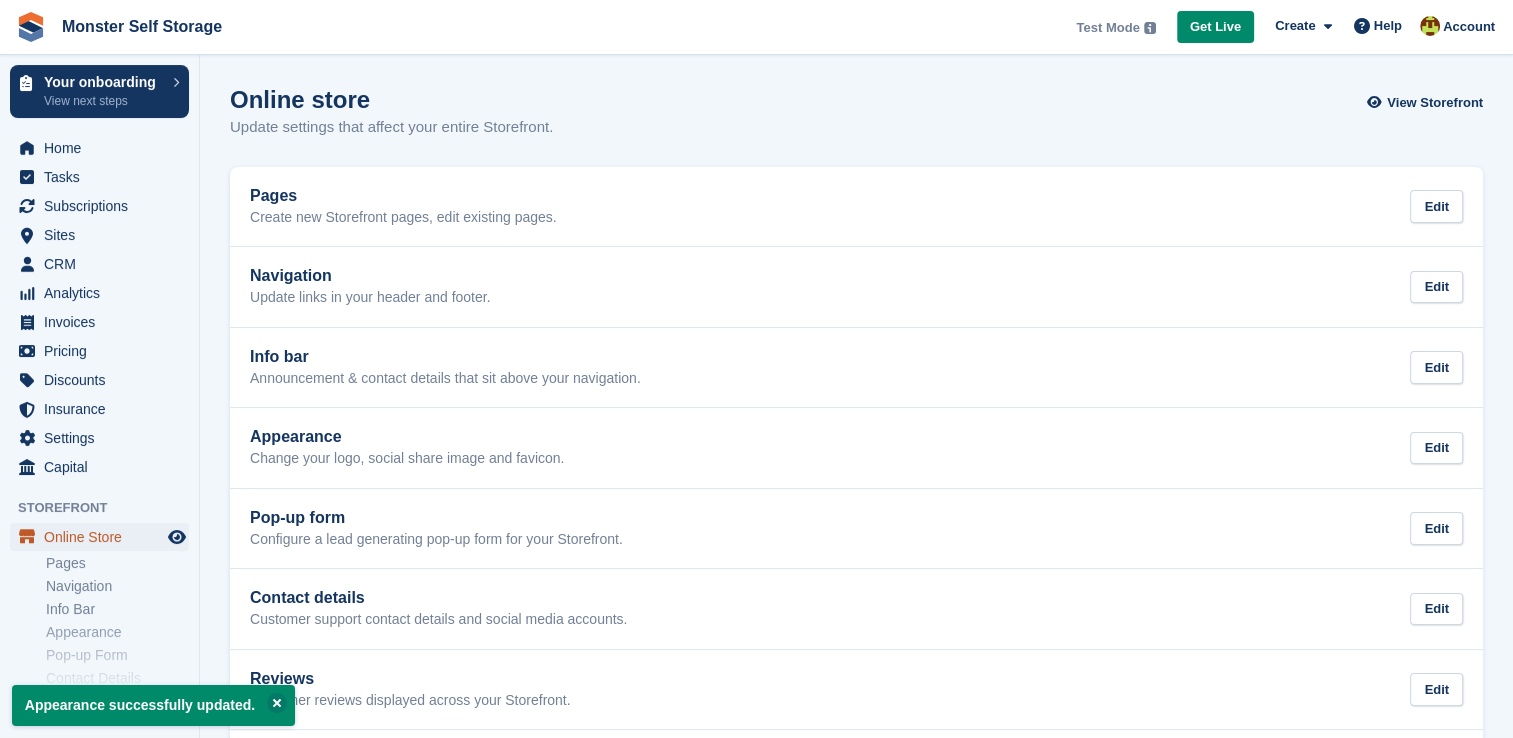 click on "Online Store" at bounding box center [104, 537] 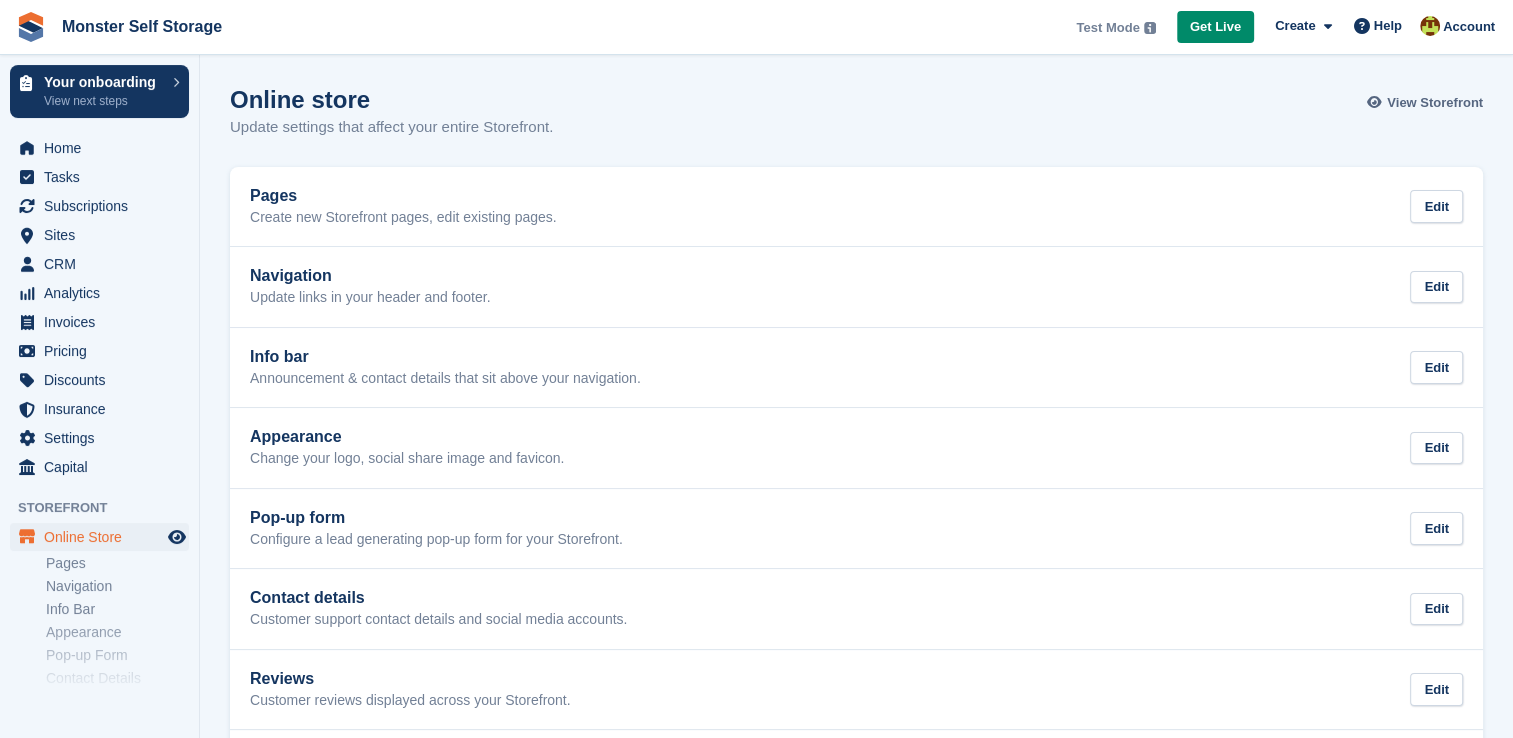 click on "View Storefront" at bounding box center [1427, 102] 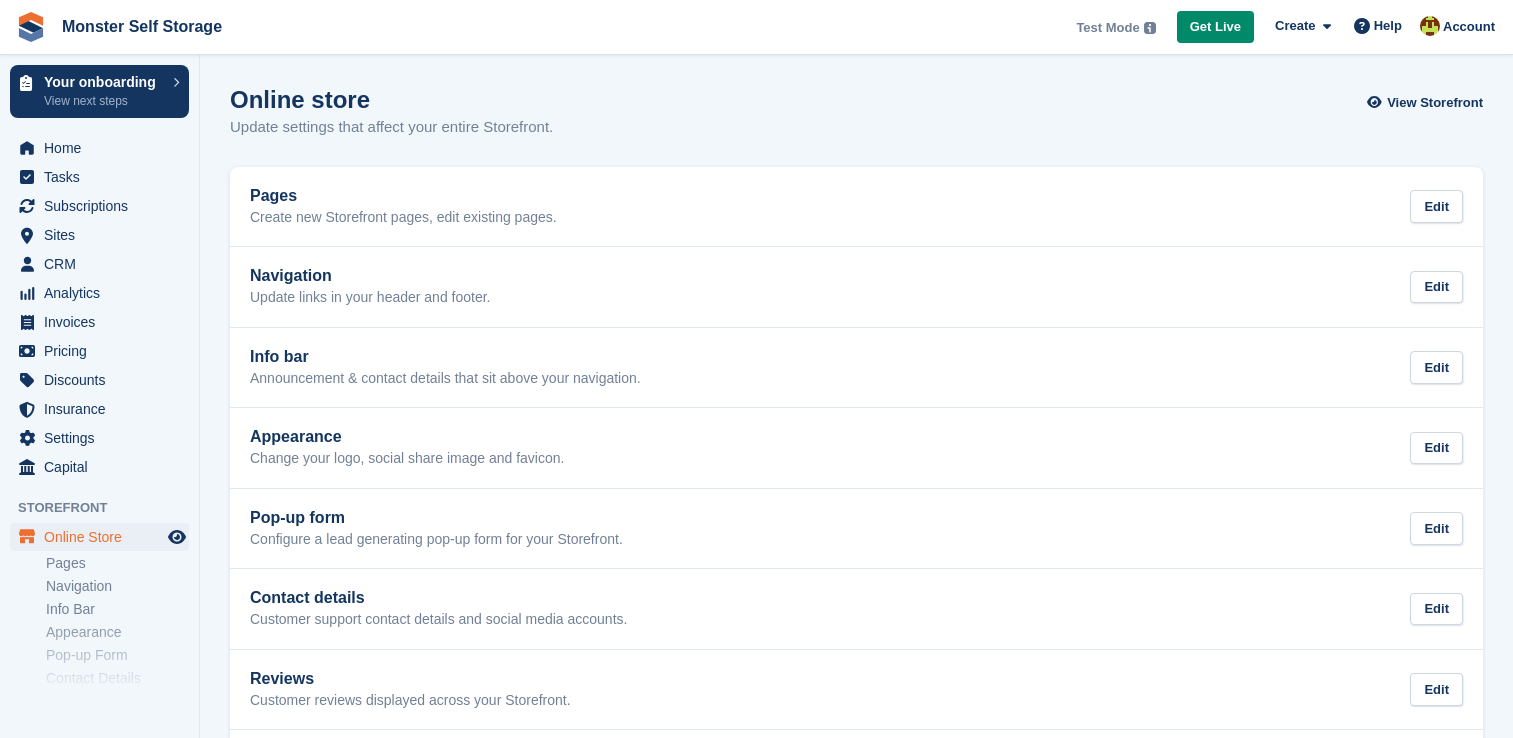 scroll, scrollTop: 0, scrollLeft: 0, axis: both 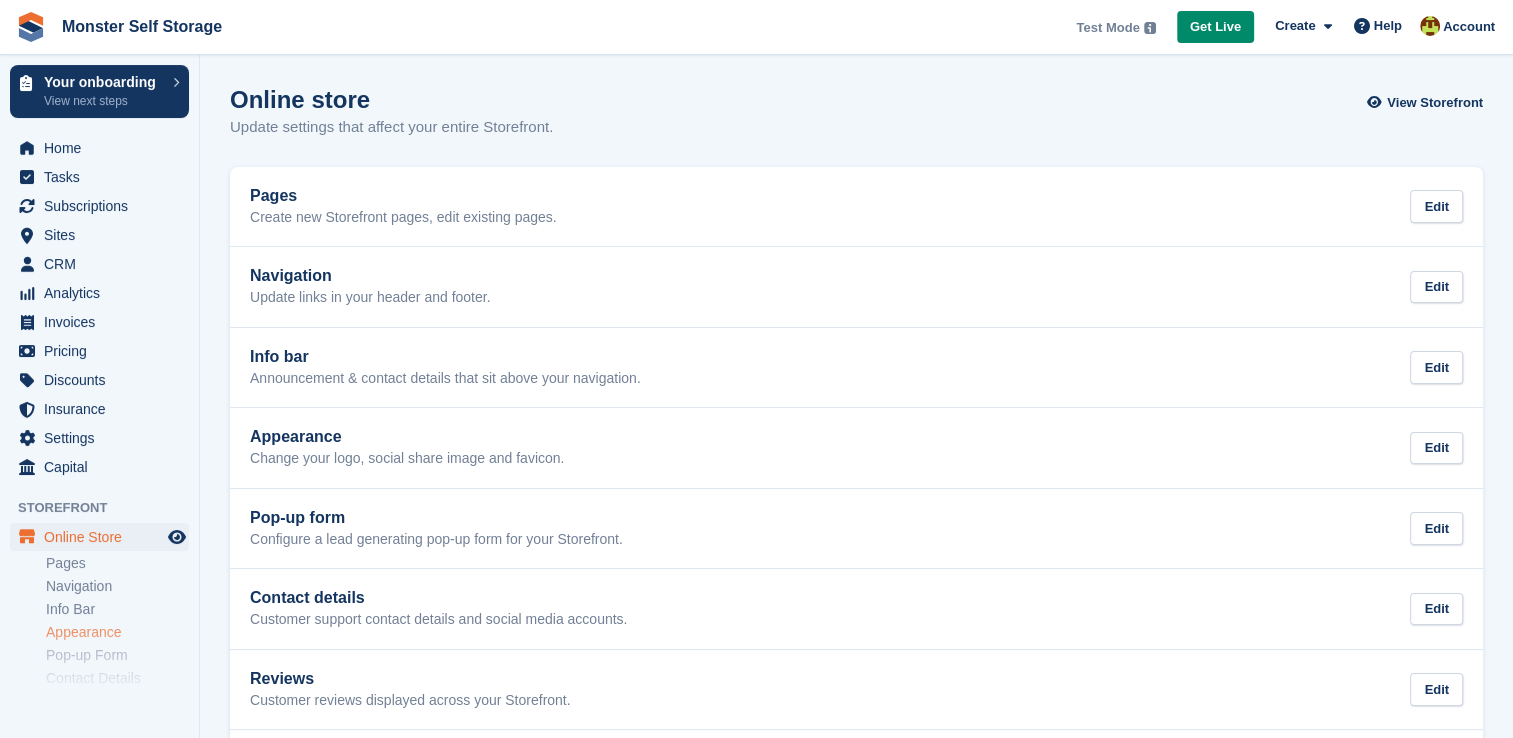 click on "Appearance" at bounding box center [117, 632] 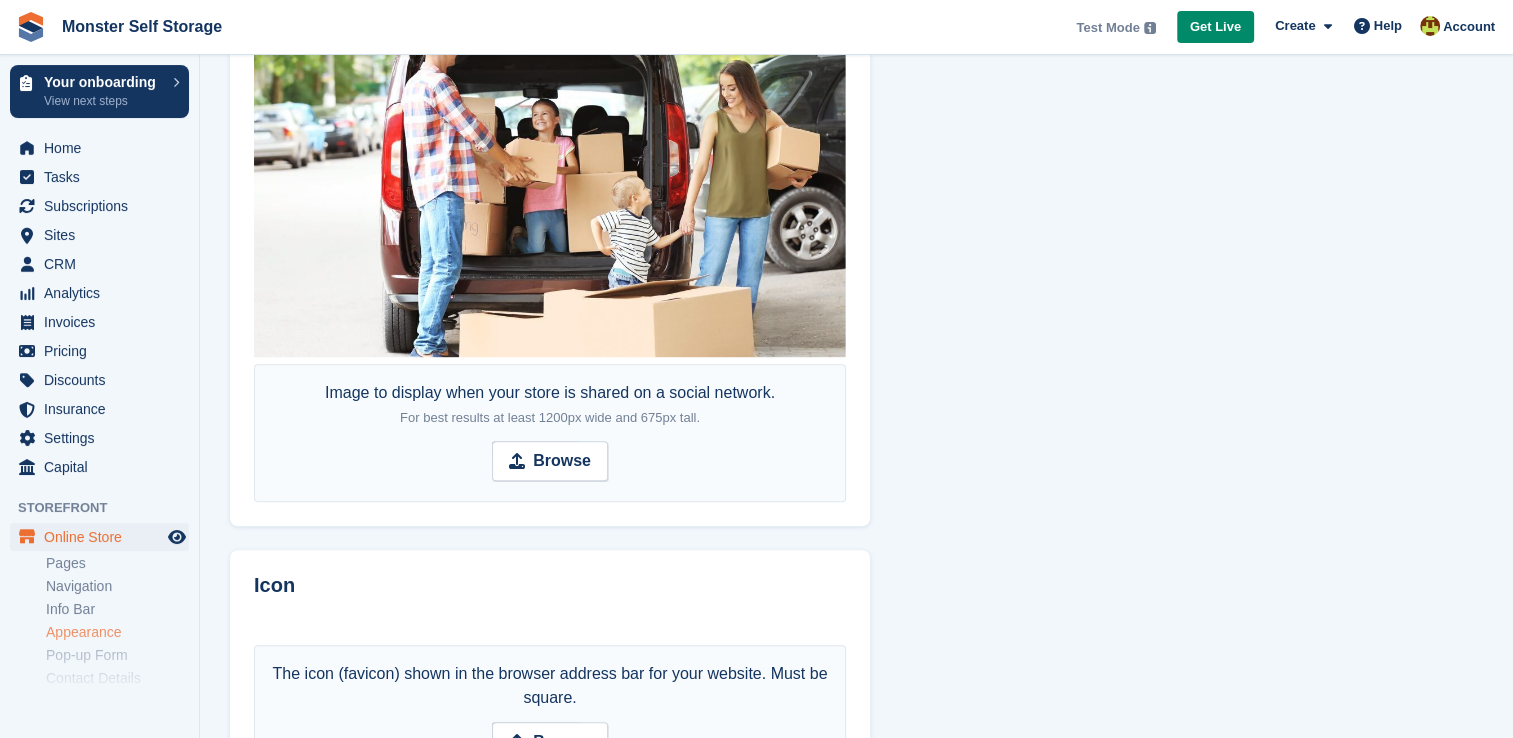 scroll, scrollTop: 1484, scrollLeft: 0, axis: vertical 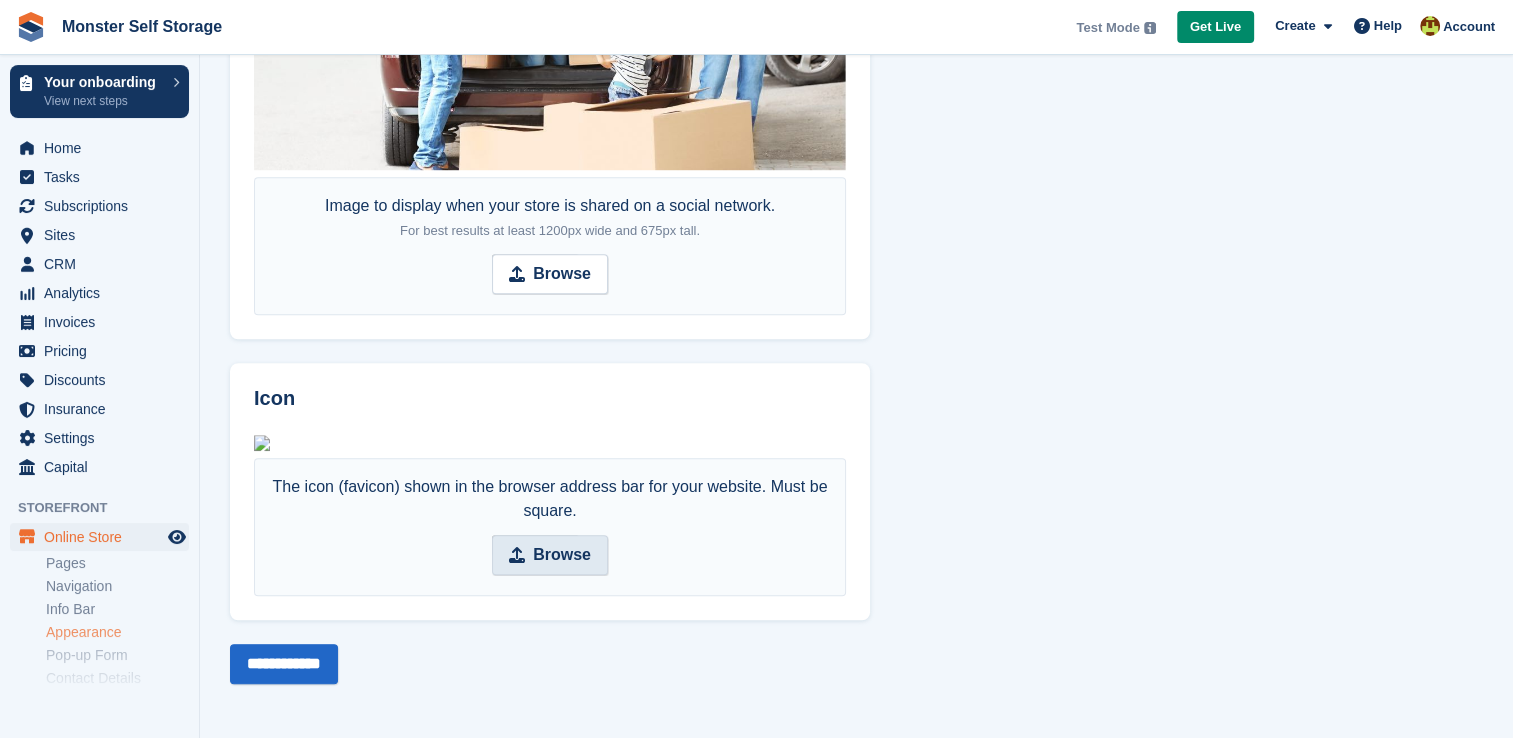 click on "Browse" at bounding box center [550, 555] 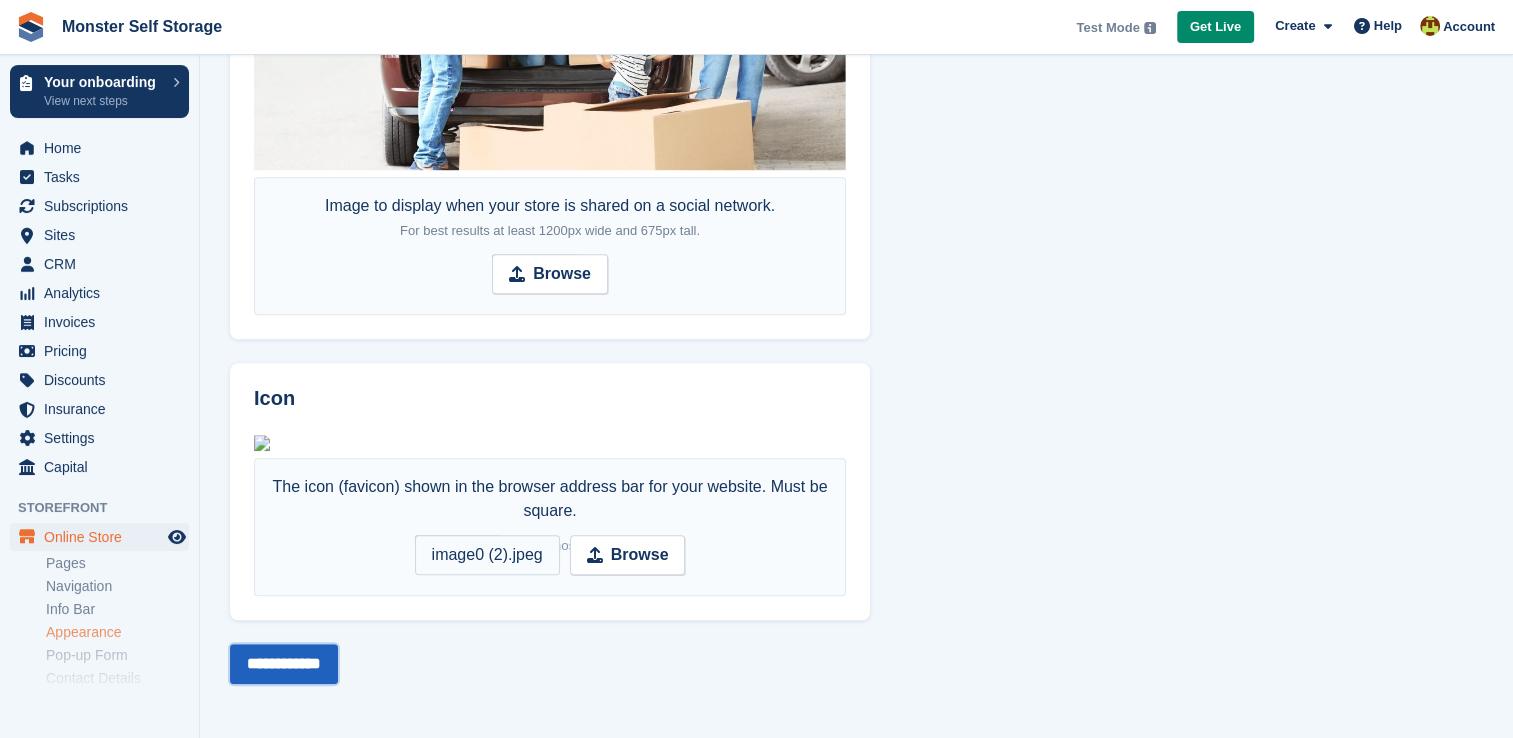 click on "**********" at bounding box center [284, 664] 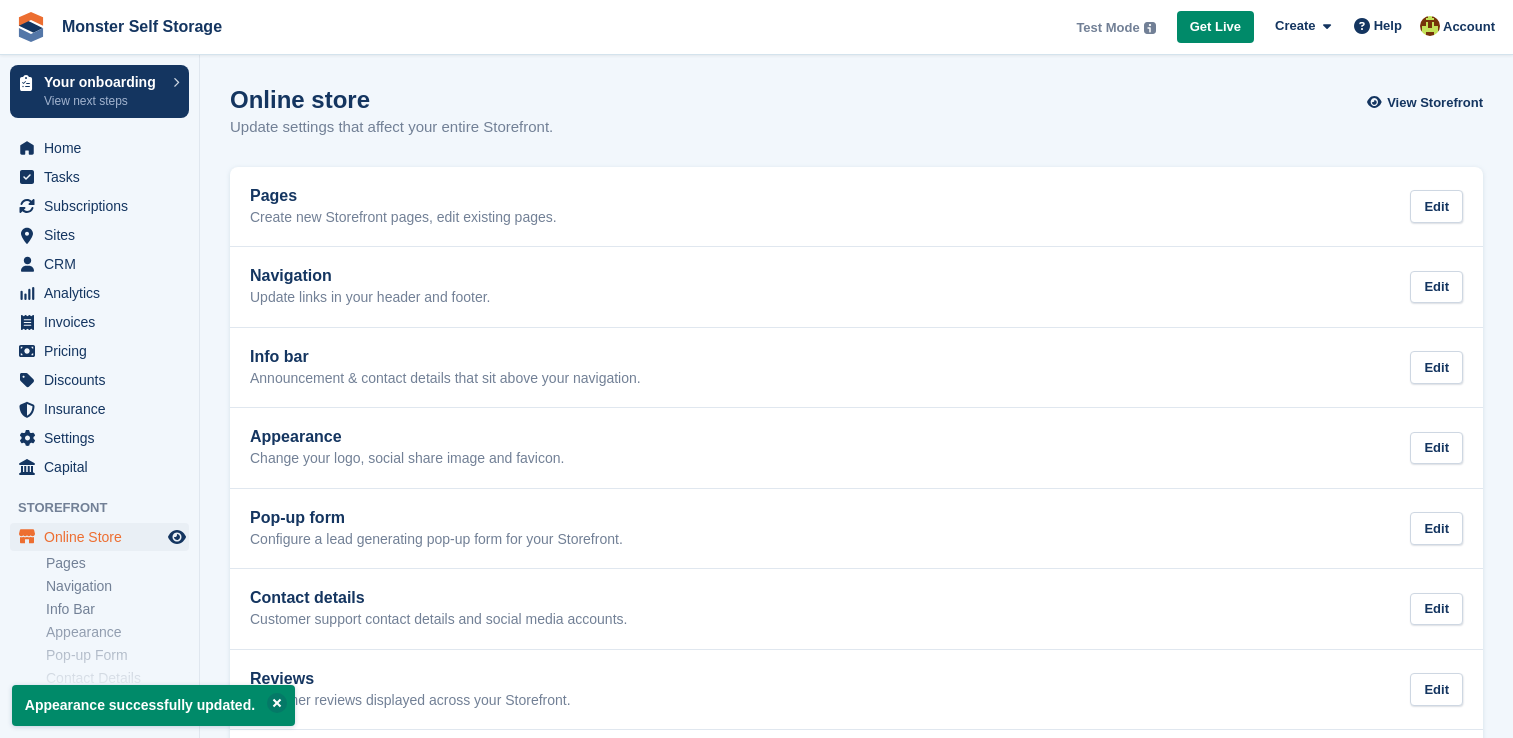 scroll, scrollTop: 0, scrollLeft: 0, axis: both 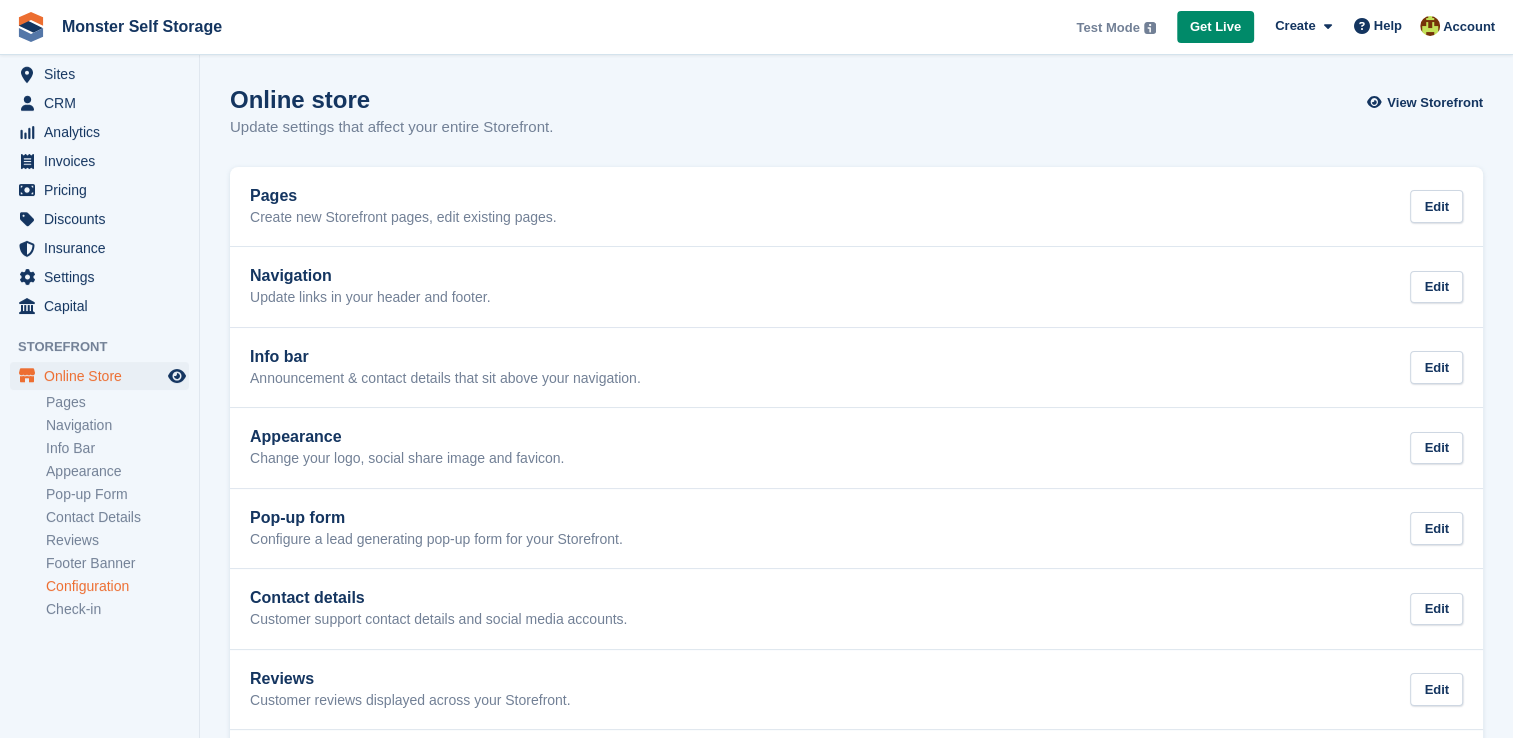 click on "Configuration" at bounding box center [117, 586] 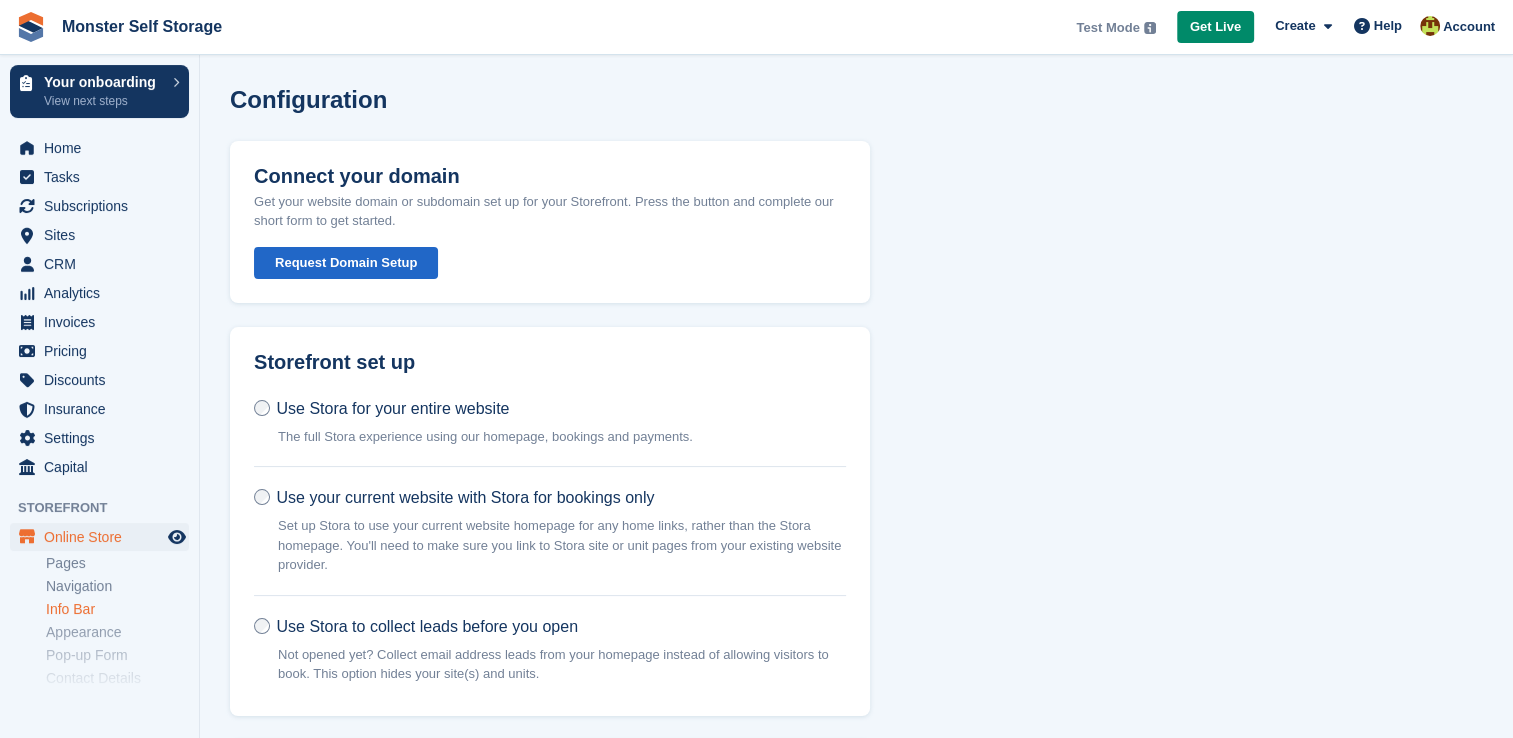 click on "Info Bar" at bounding box center [117, 609] 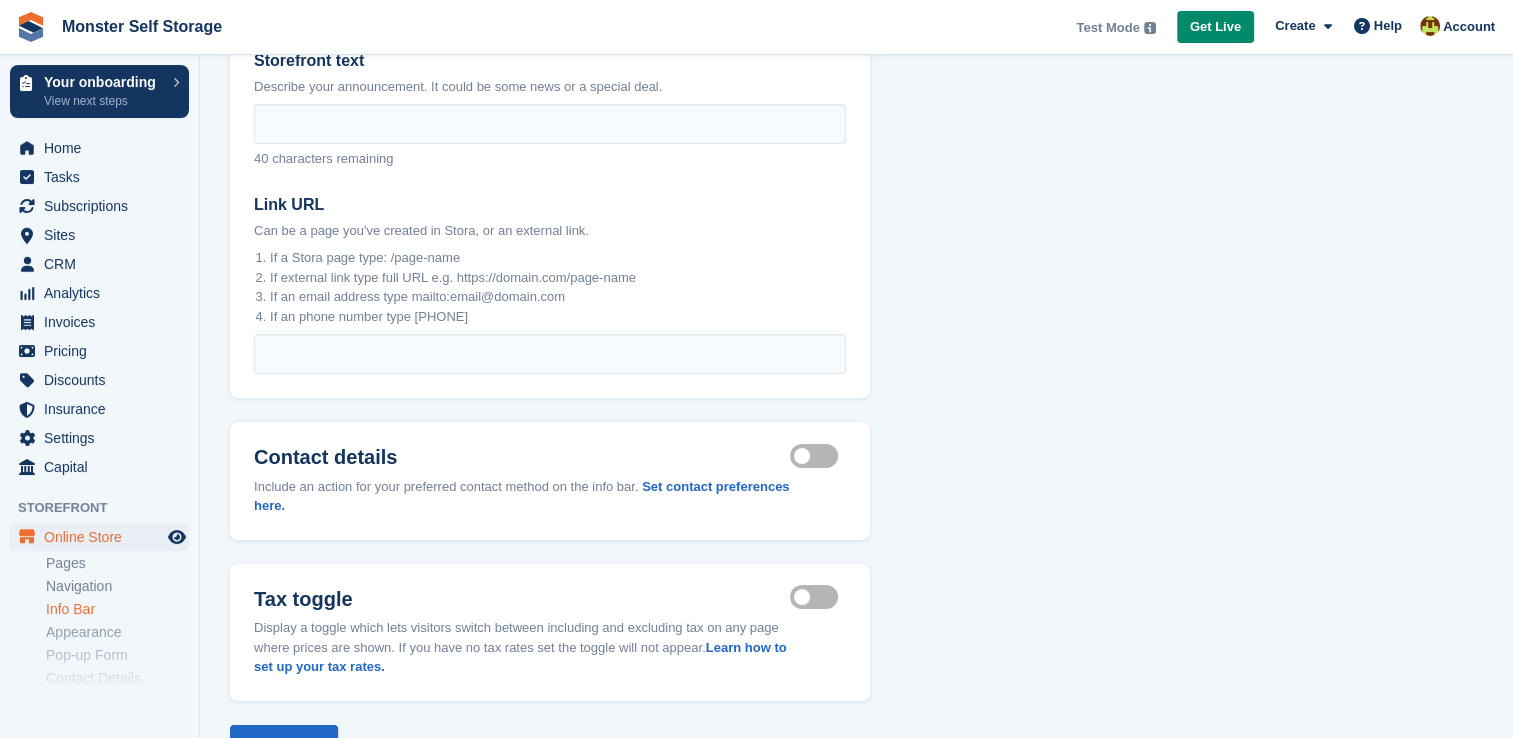 scroll, scrollTop: 296, scrollLeft: 0, axis: vertical 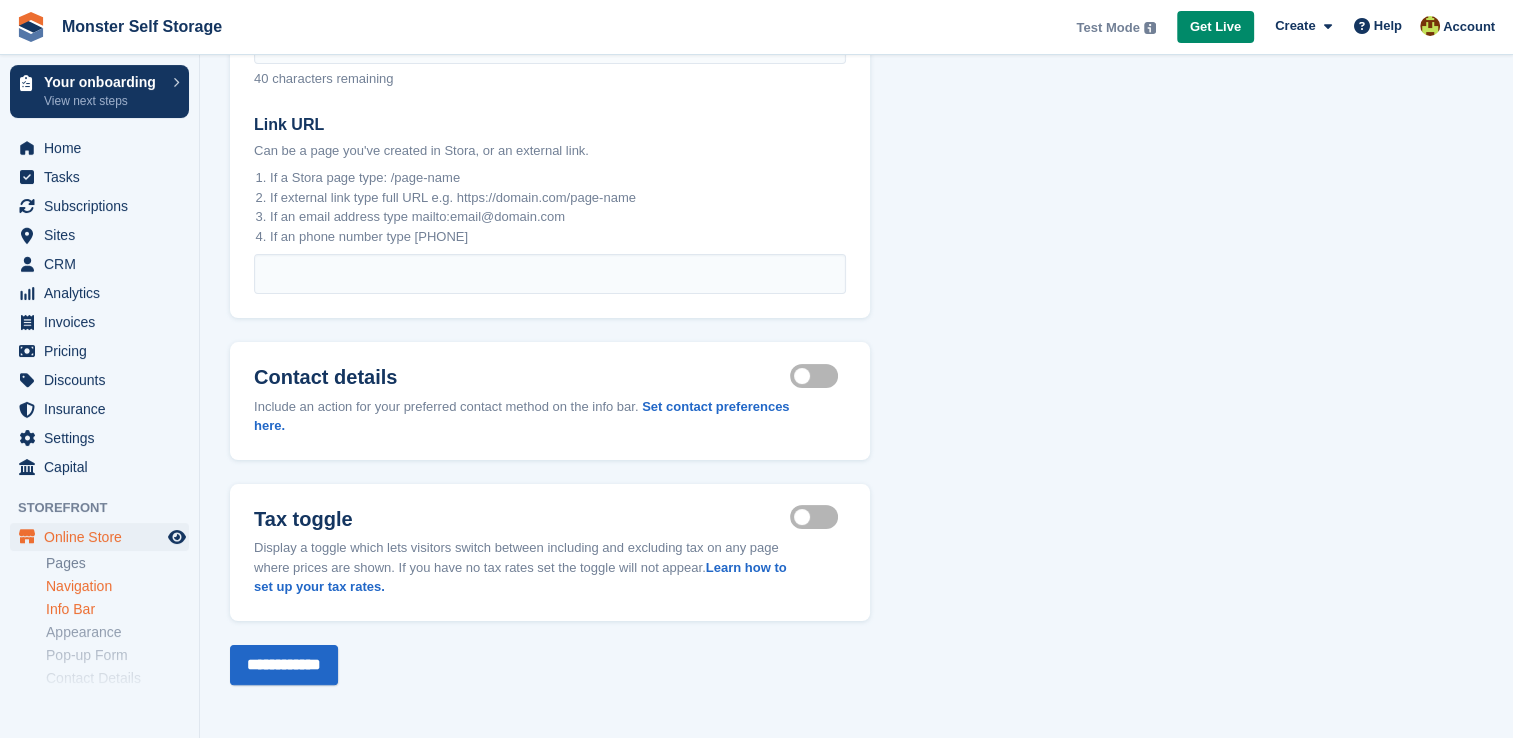 click on "Navigation" at bounding box center [117, 586] 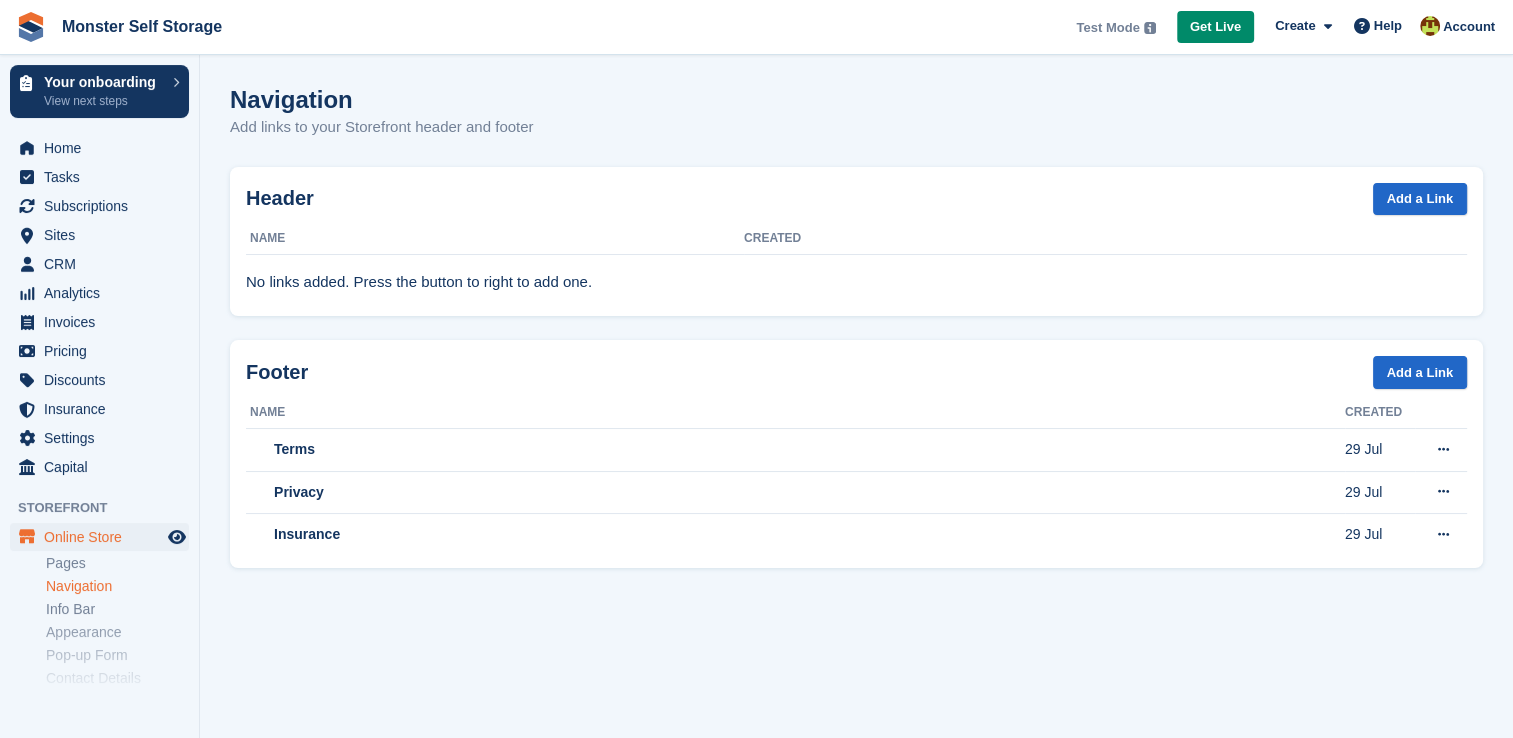 scroll, scrollTop: 0, scrollLeft: 0, axis: both 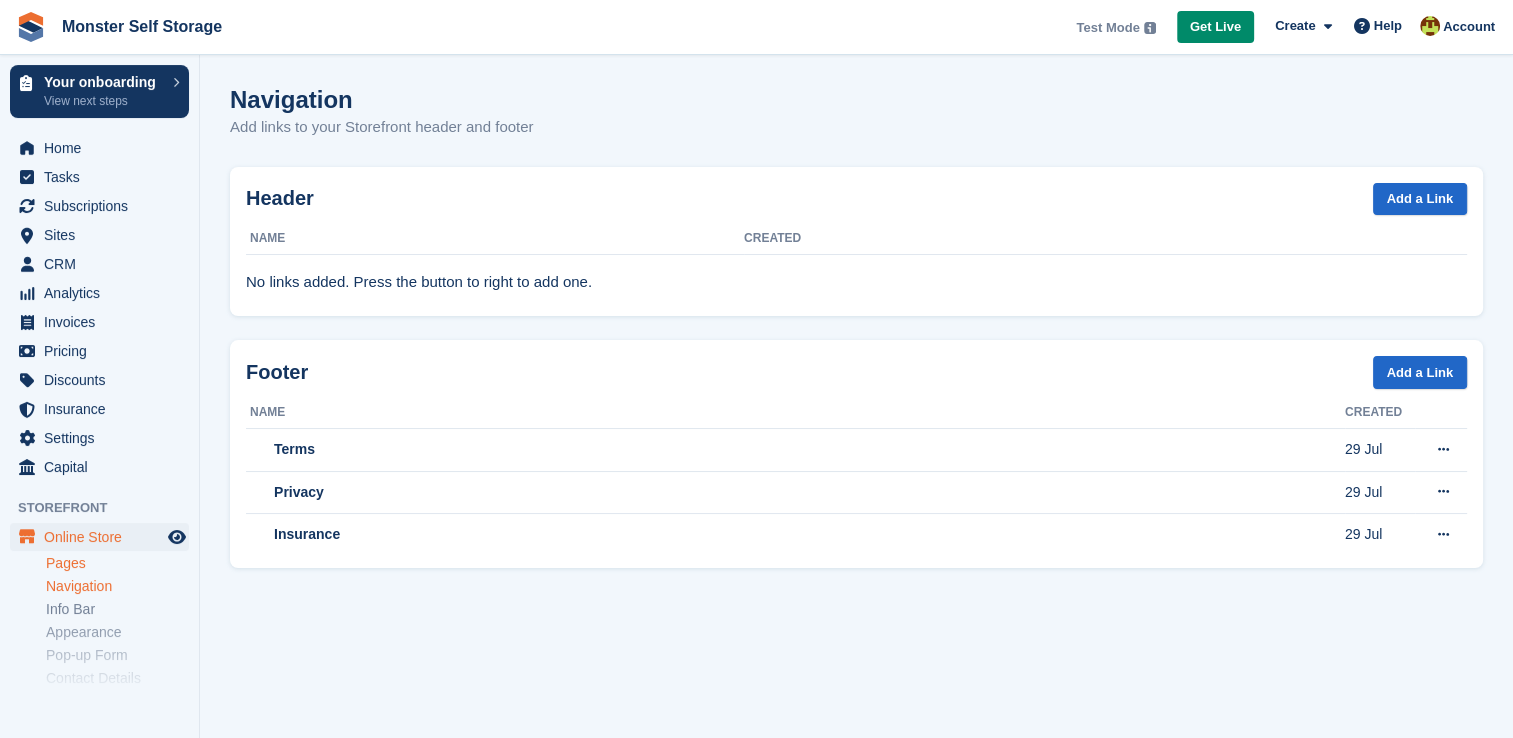 click on "Pages" at bounding box center (117, 563) 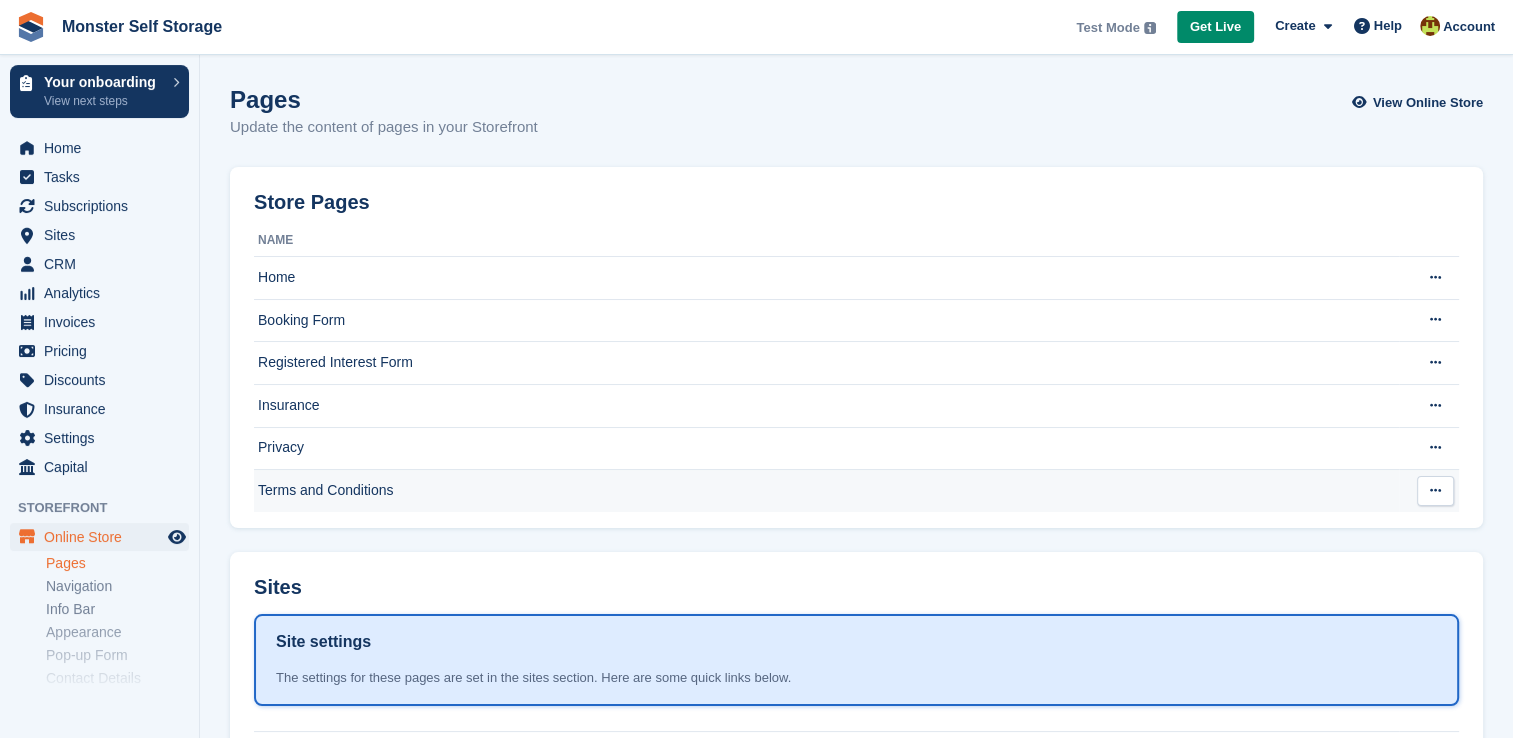 click on "Terms and Conditions" at bounding box center [826, 491] 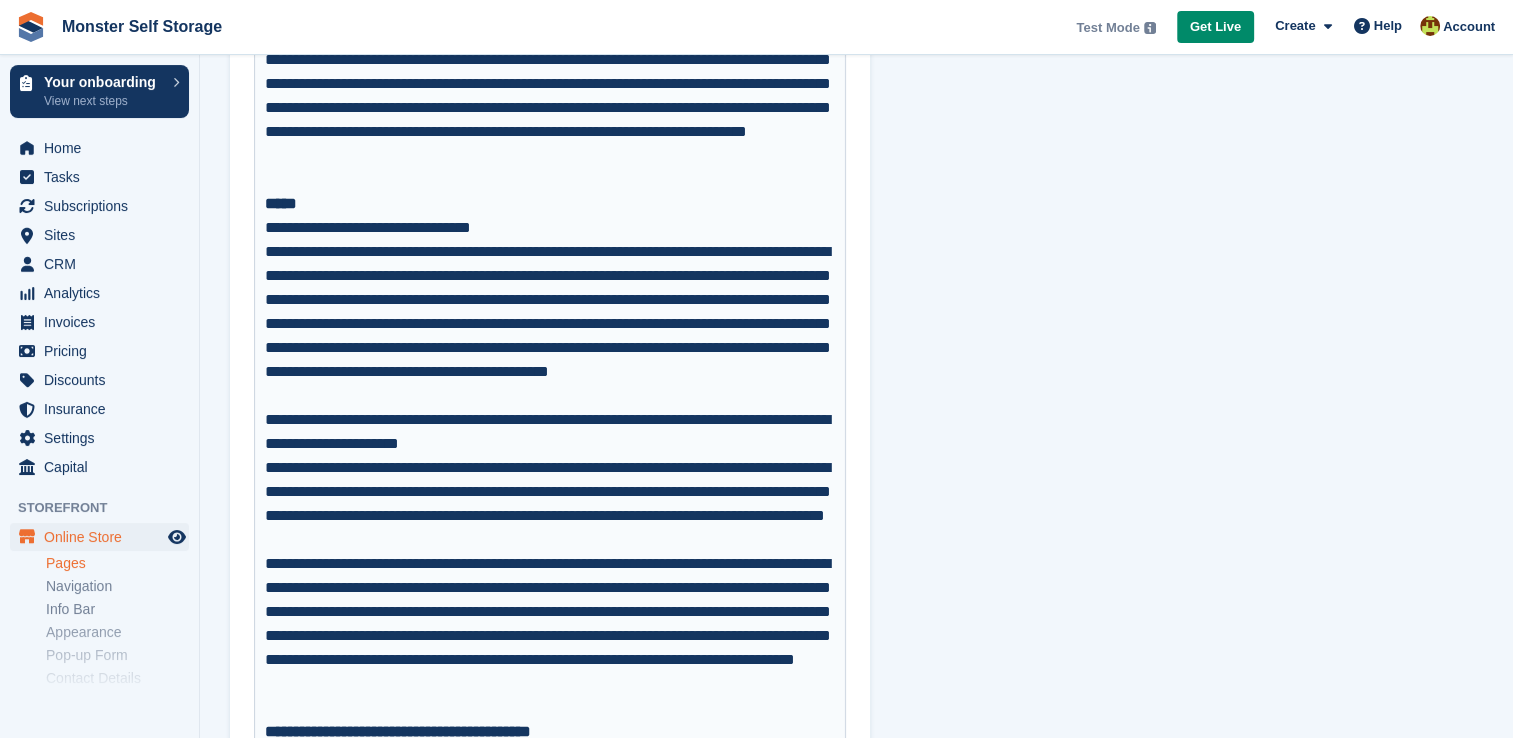 scroll, scrollTop: 0, scrollLeft: 0, axis: both 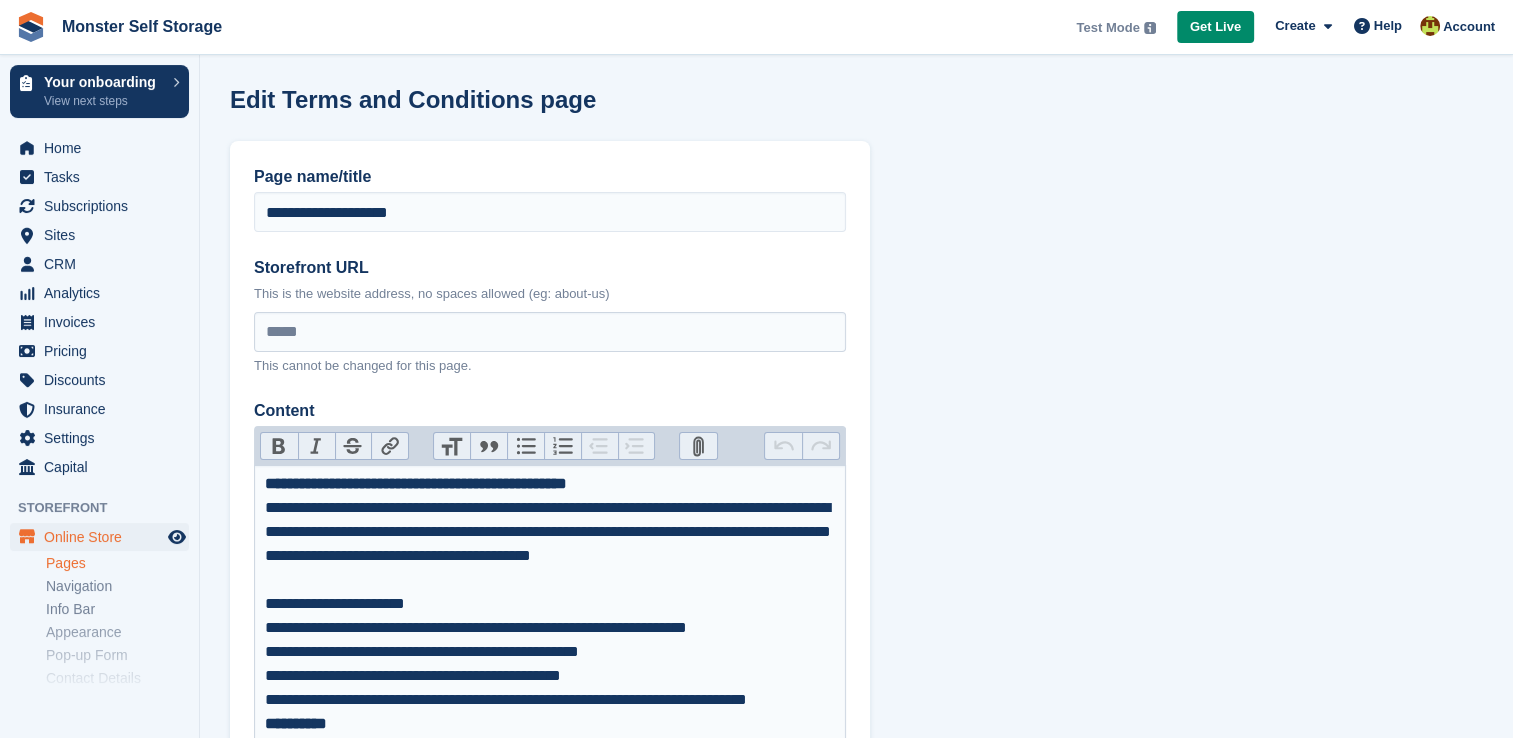 click on "Online Store
Online Store
Online Store
Pages
Navigation
Info Bar
Appearance
Pop-up Form
Contact Details
Reviews
Footer Banner
Configuration
Check-in
Pages
Navigation
Info Bar
Appearance
Pop-up Form" at bounding box center [99, 657] 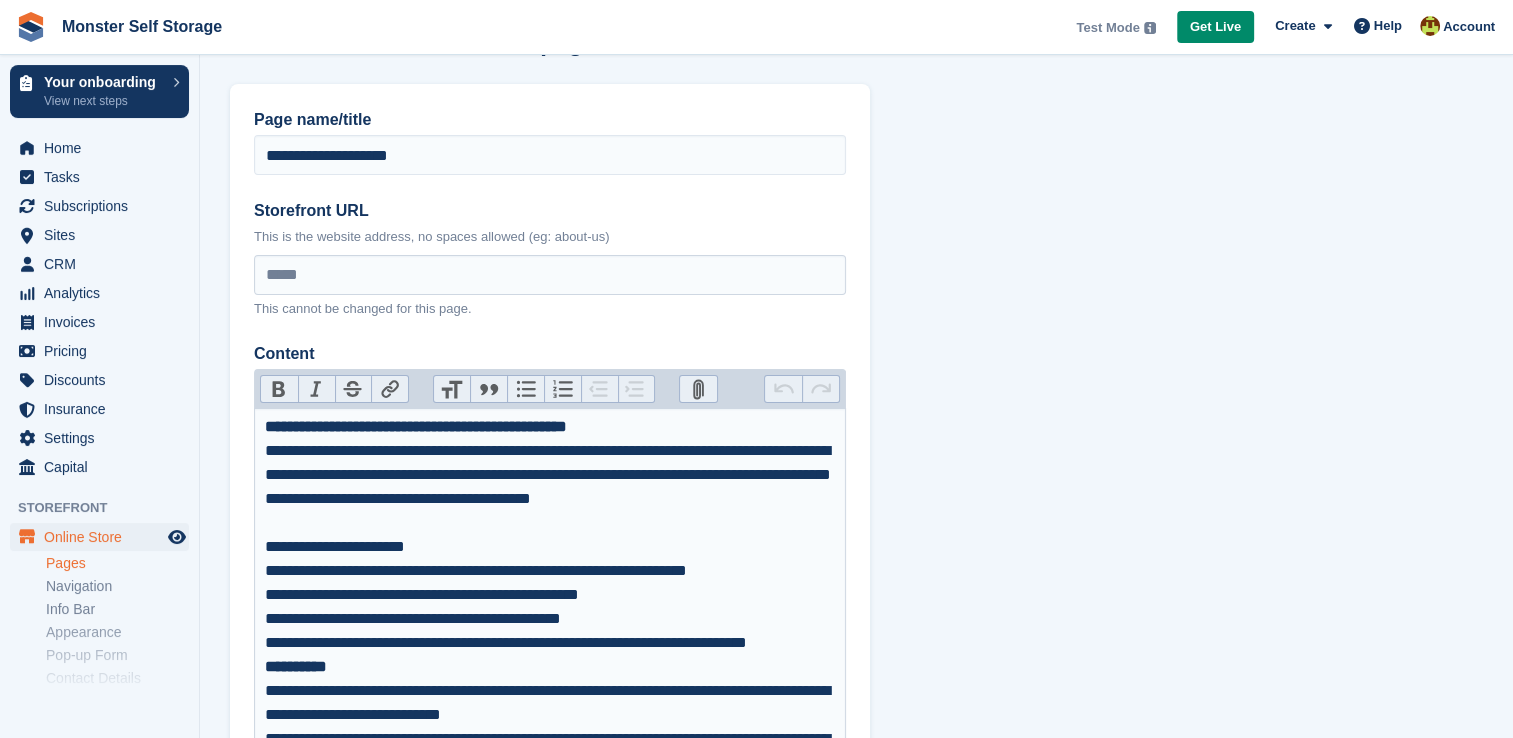 scroll, scrollTop: 58, scrollLeft: 0, axis: vertical 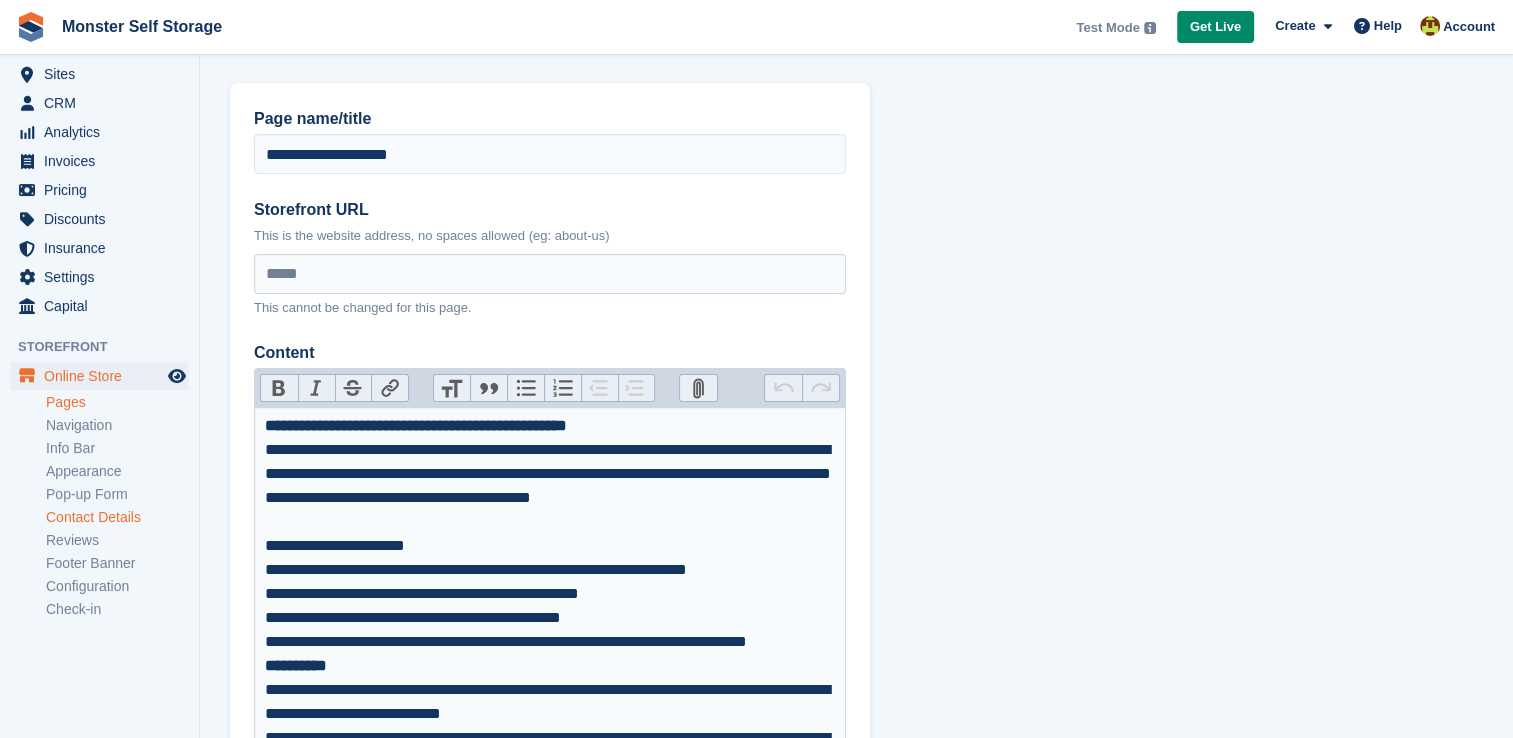 click on "Contact Details" at bounding box center (117, 517) 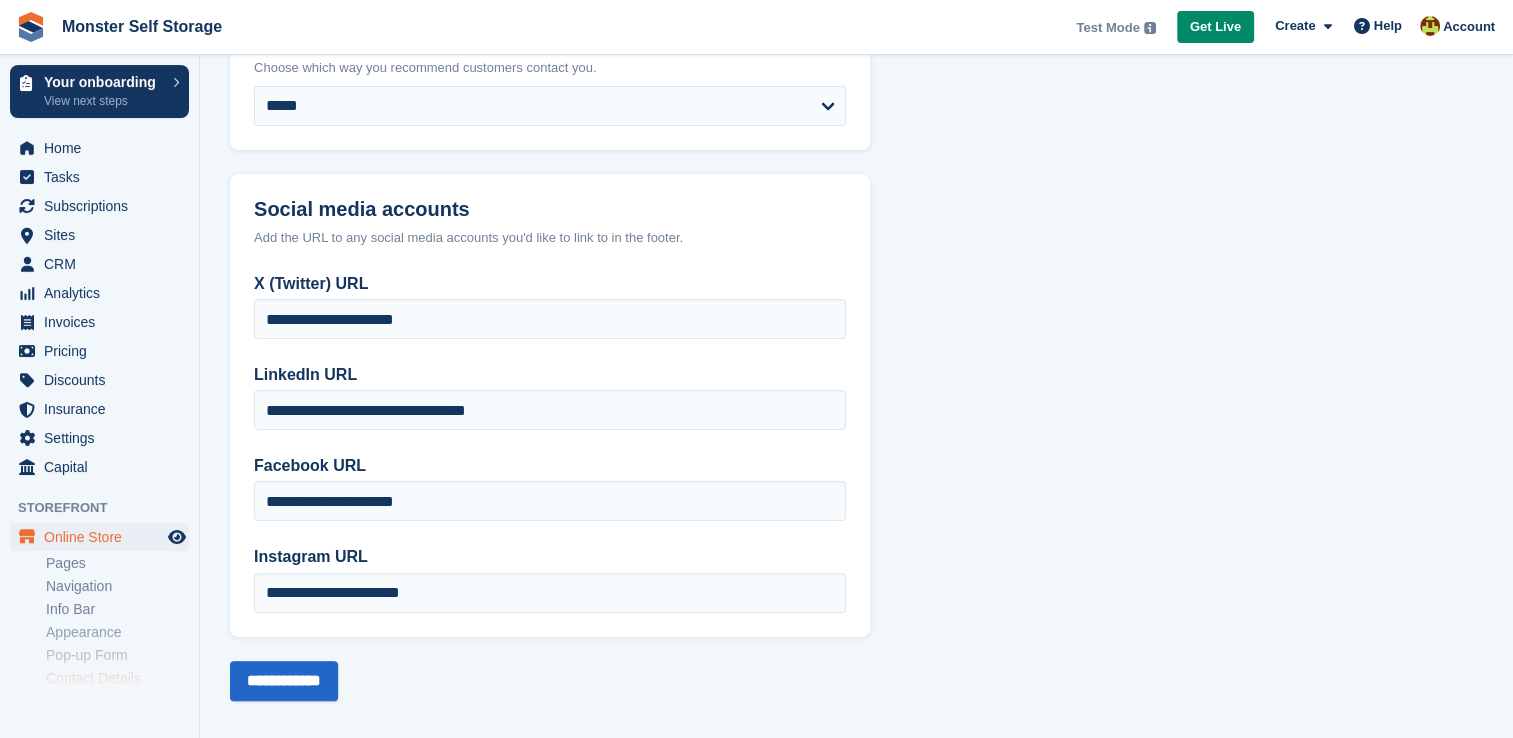 scroll, scrollTop: 407, scrollLeft: 0, axis: vertical 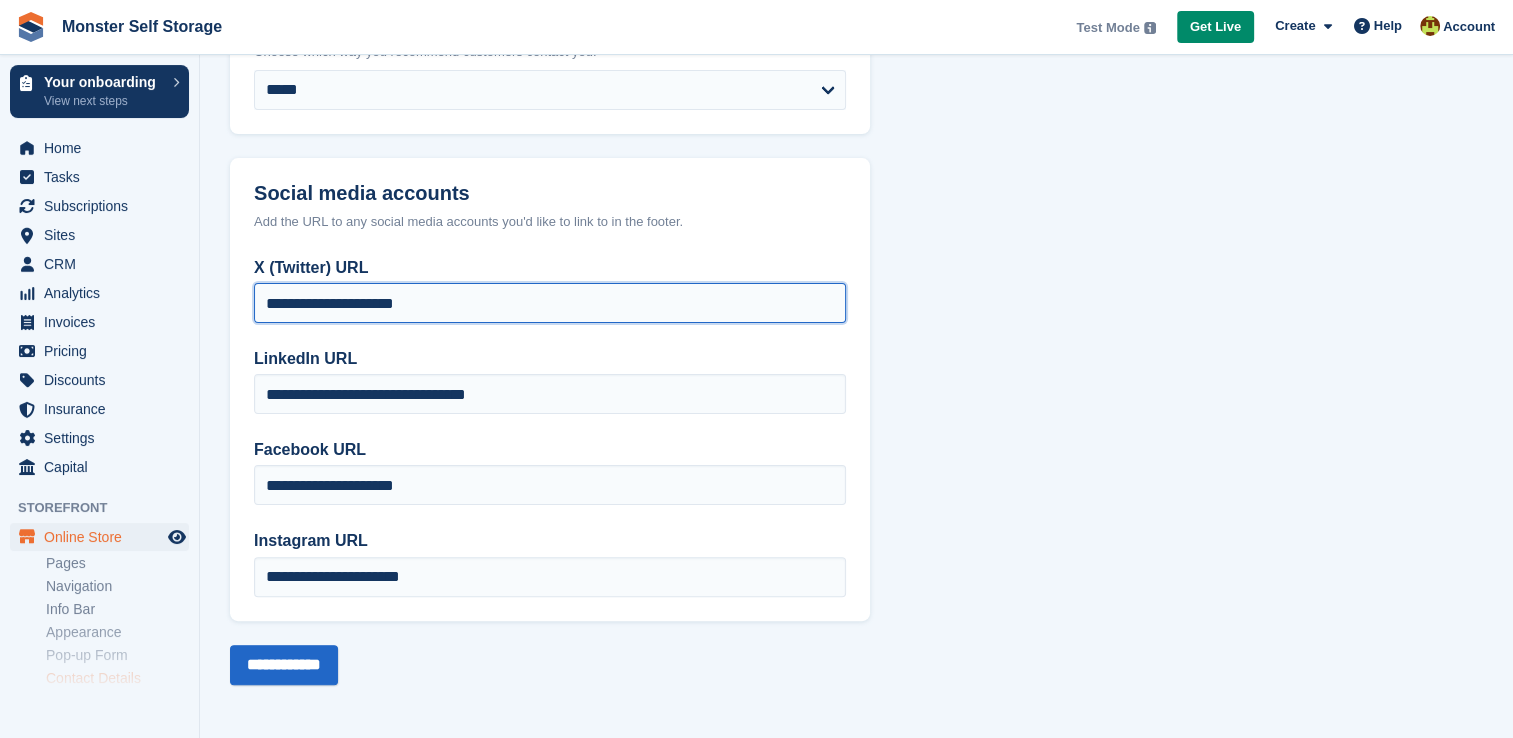 click on "**********" at bounding box center [550, 303] 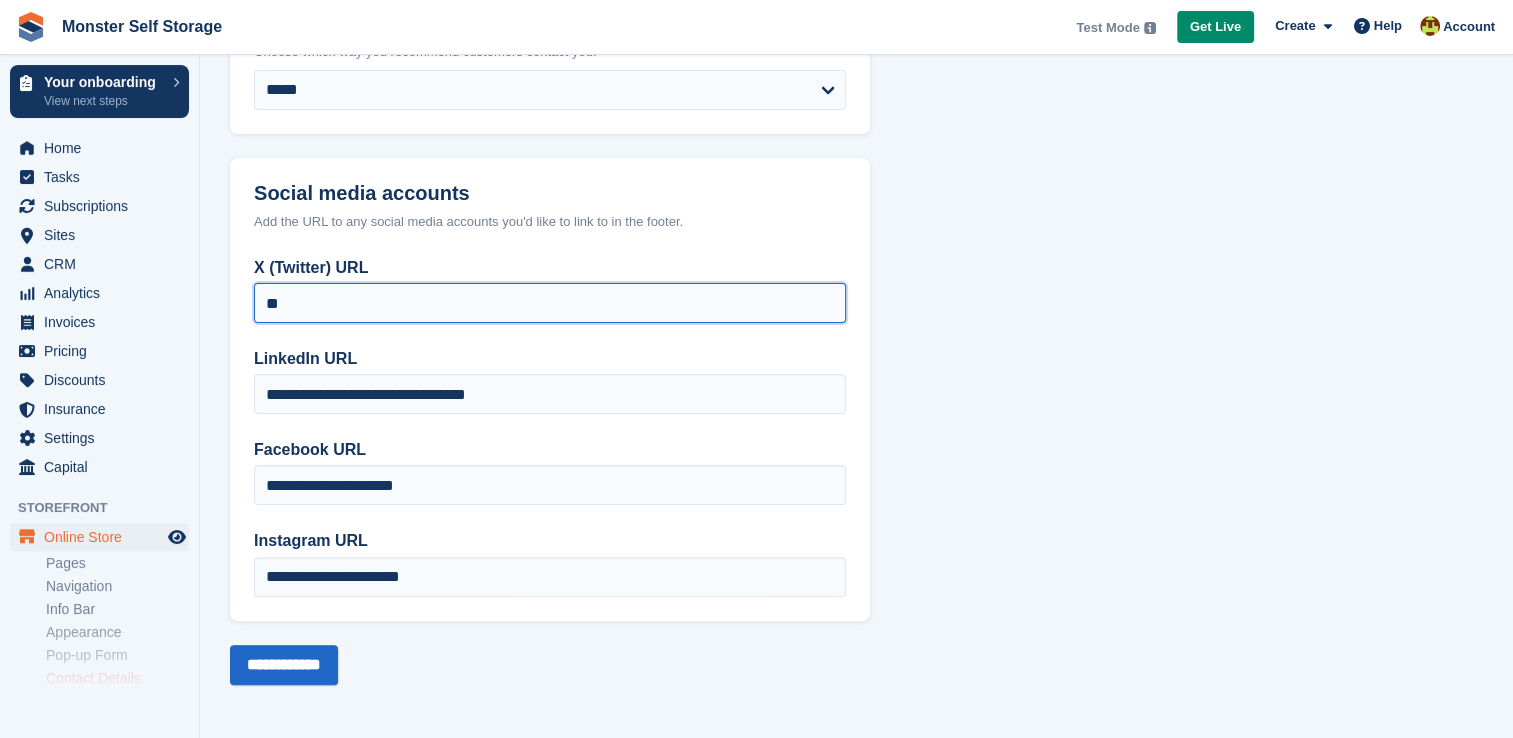 type on "*" 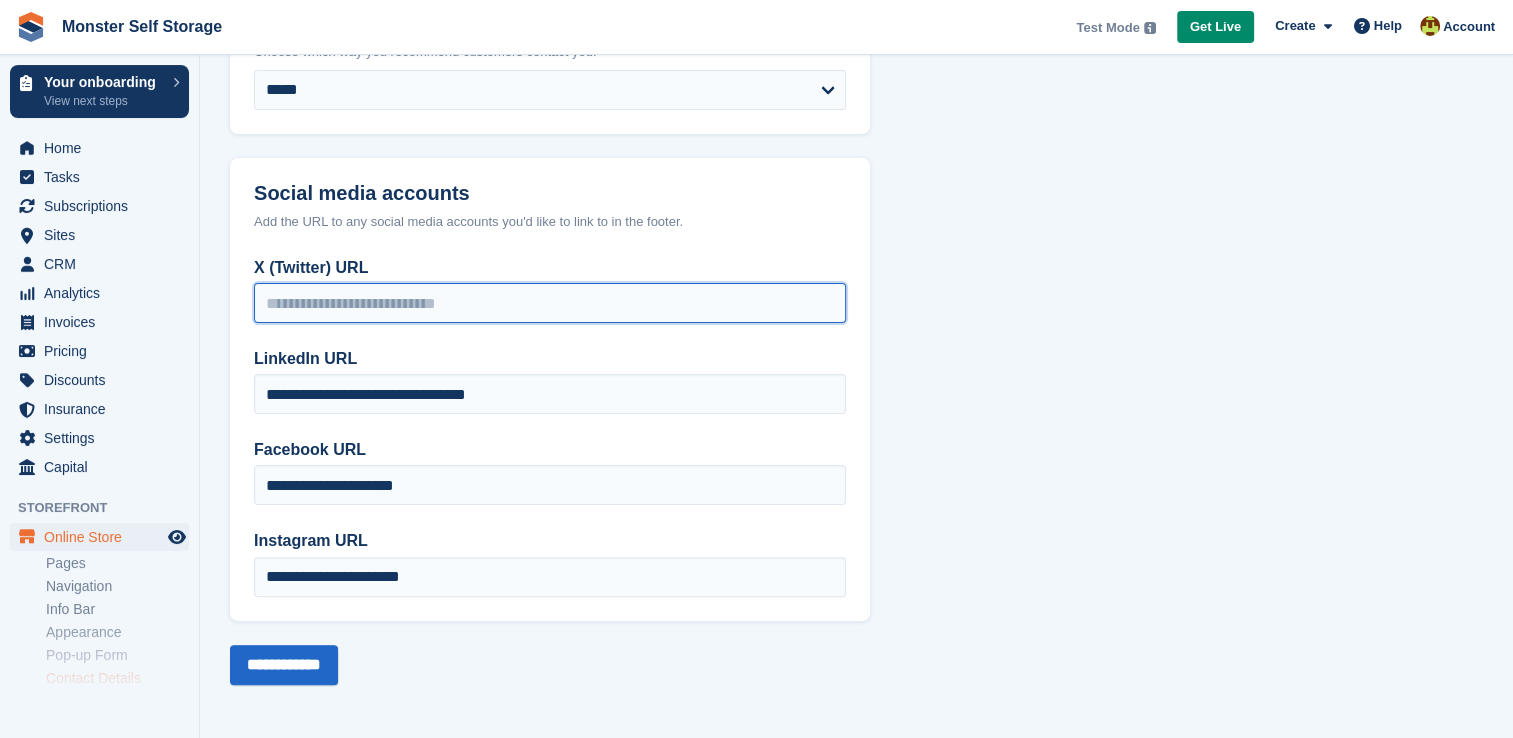 type 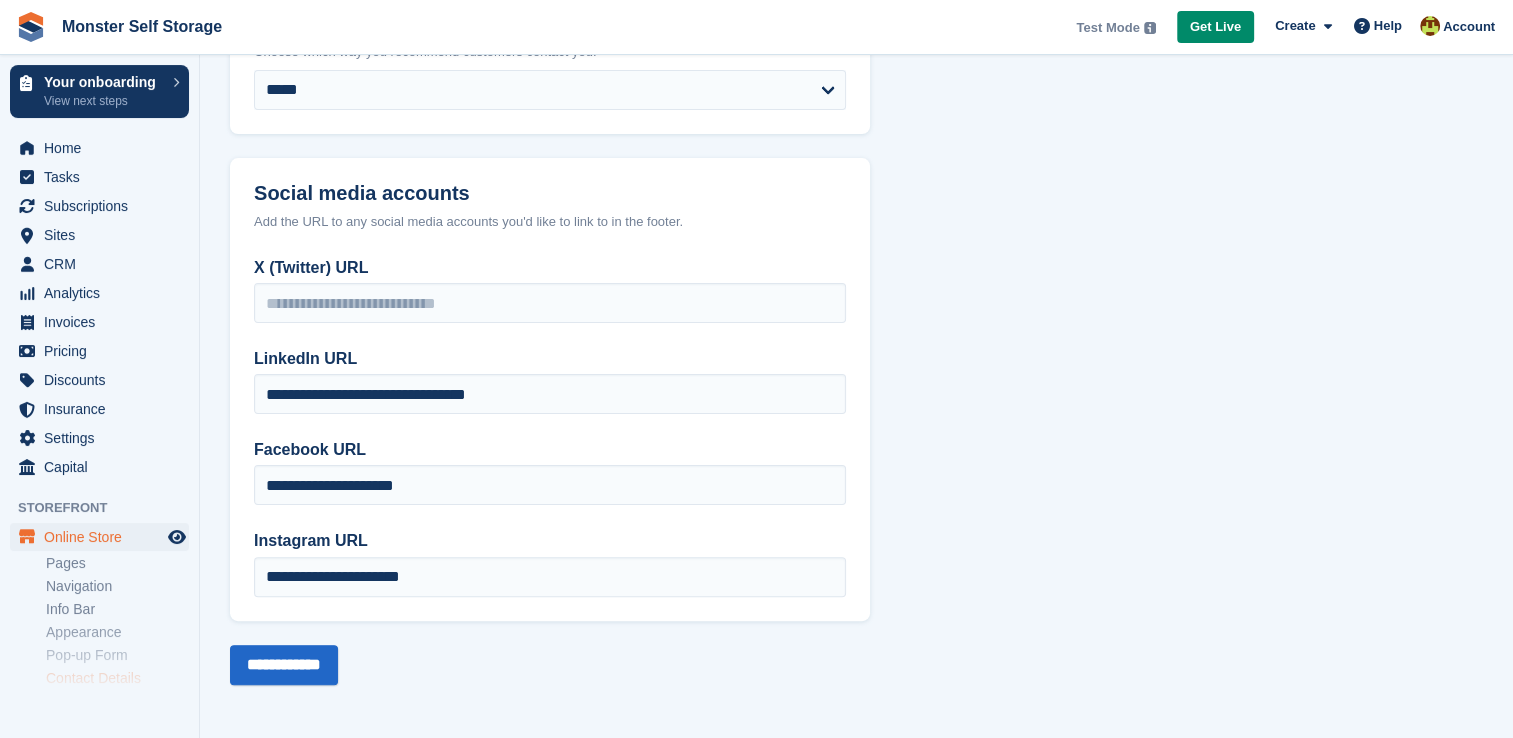 click on "**********" at bounding box center [856, 166] 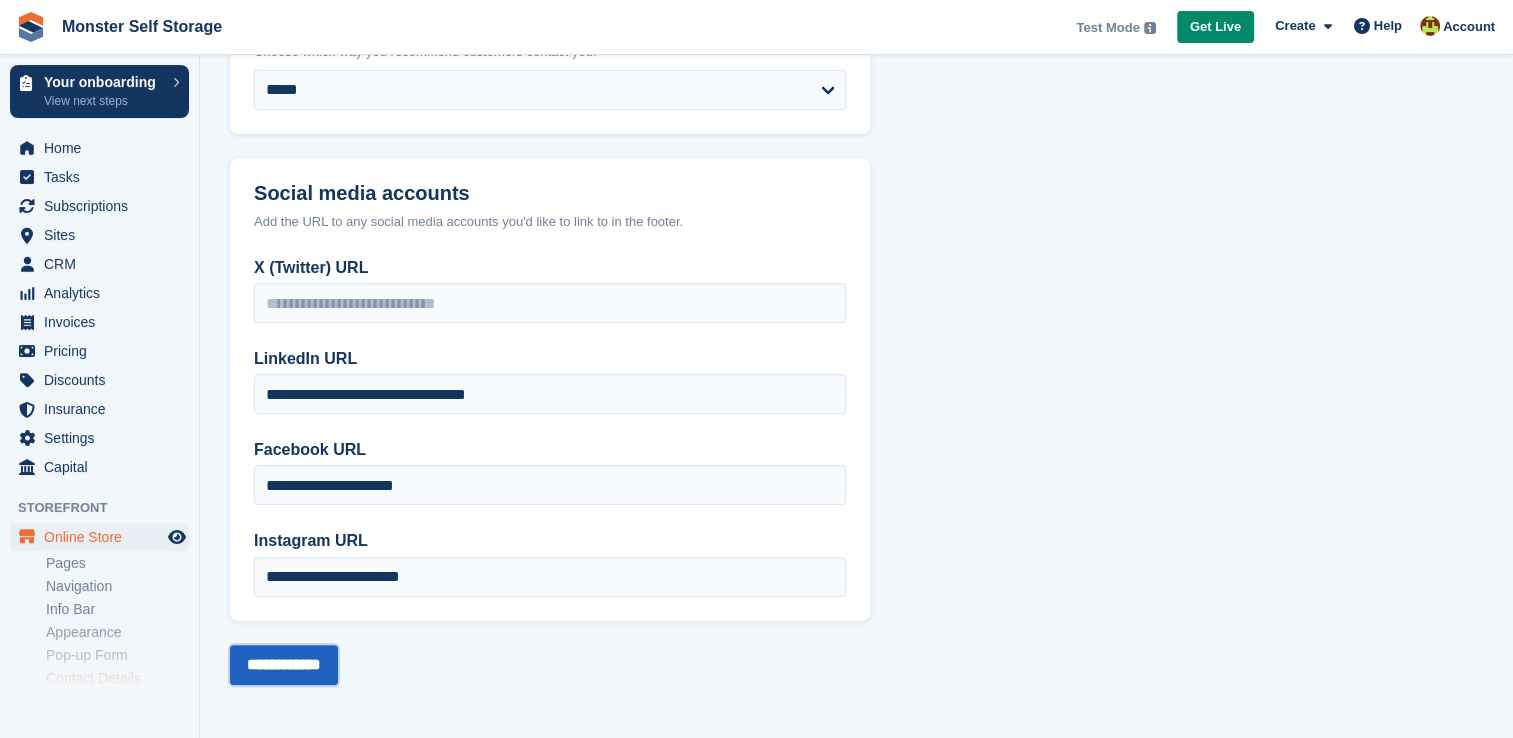 click on "**********" at bounding box center (284, 665) 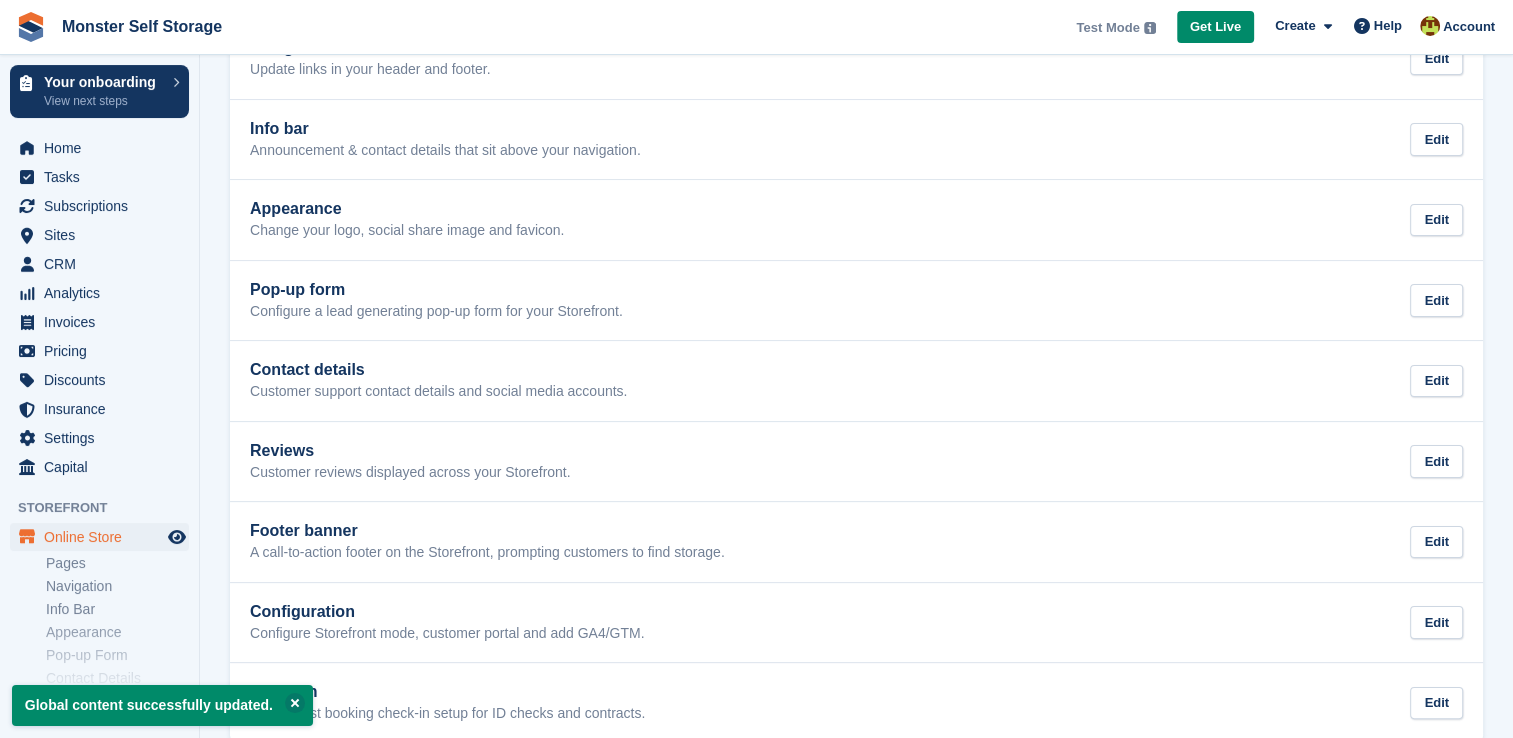 scroll, scrollTop: 262, scrollLeft: 0, axis: vertical 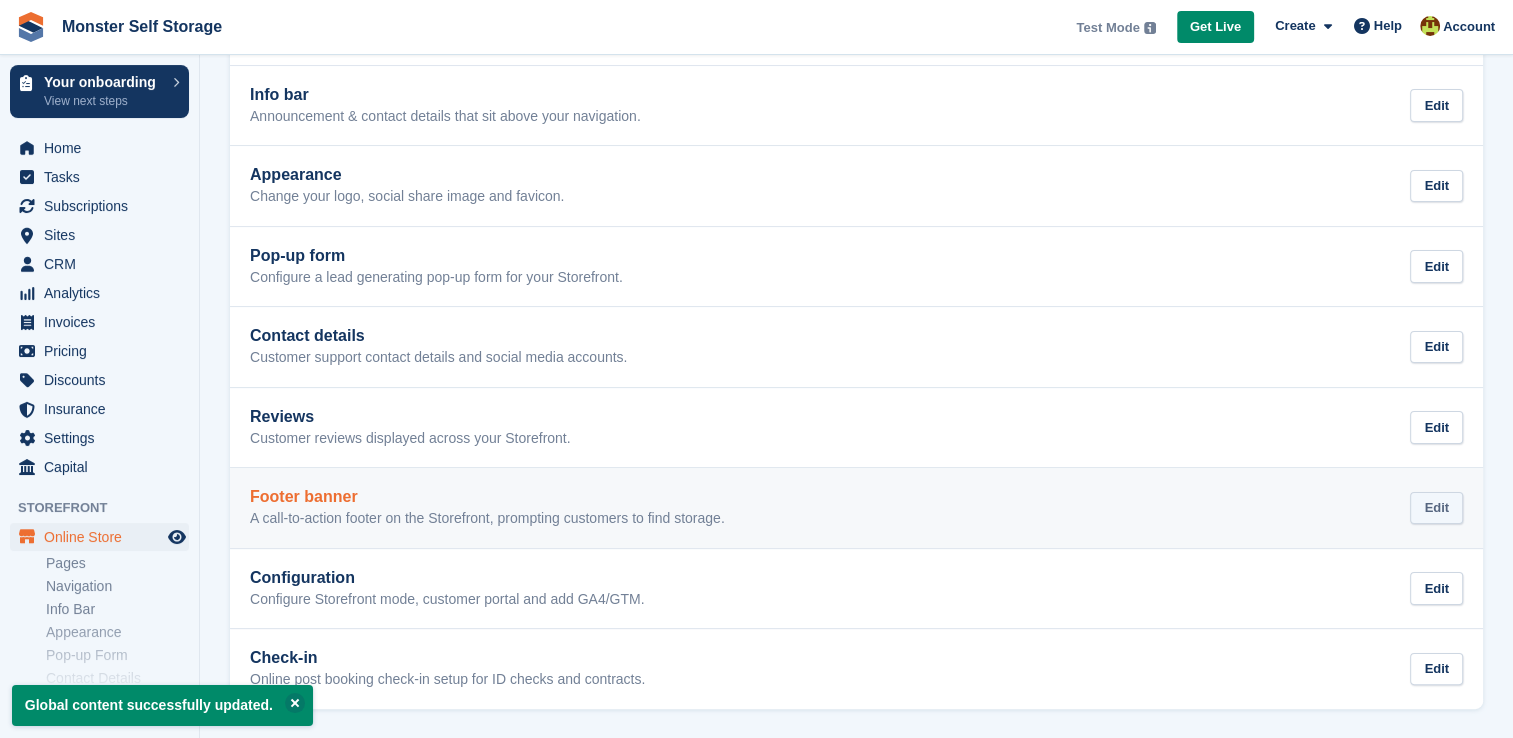 click on "Edit" at bounding box center [1436, 508] 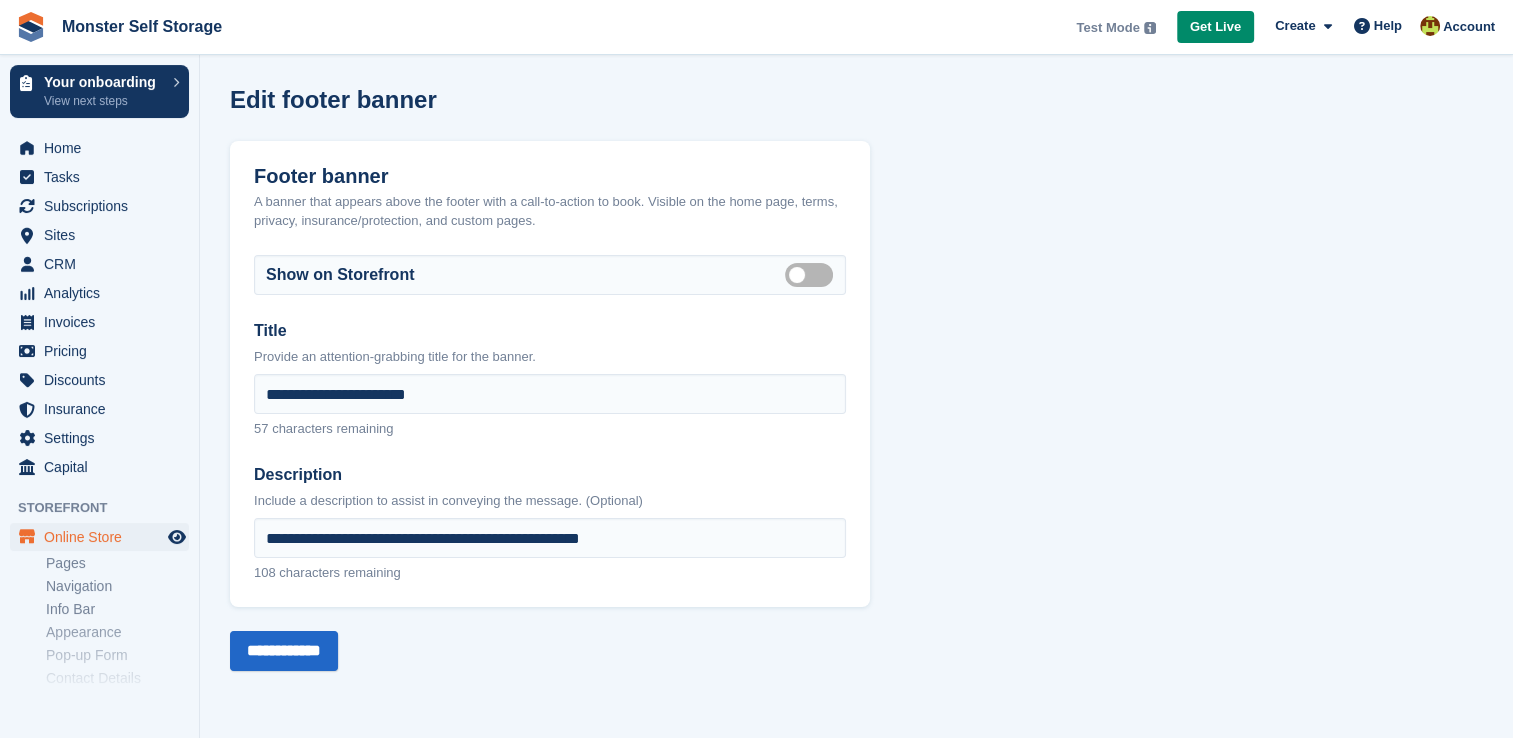 scroll, scrollTop: 0, scrollLeft: 0, axis: both 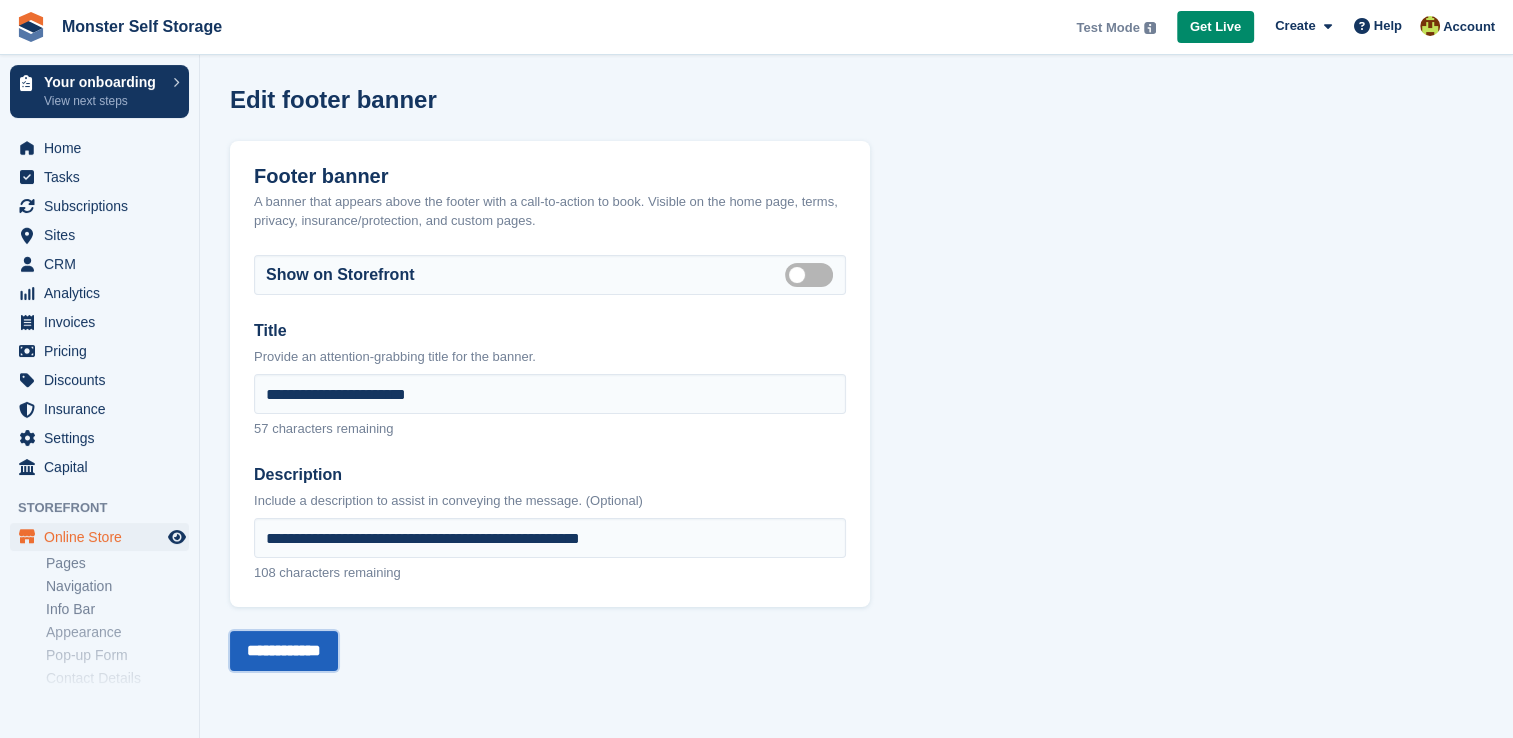 click on "**********" at bounding box center (284, 651) 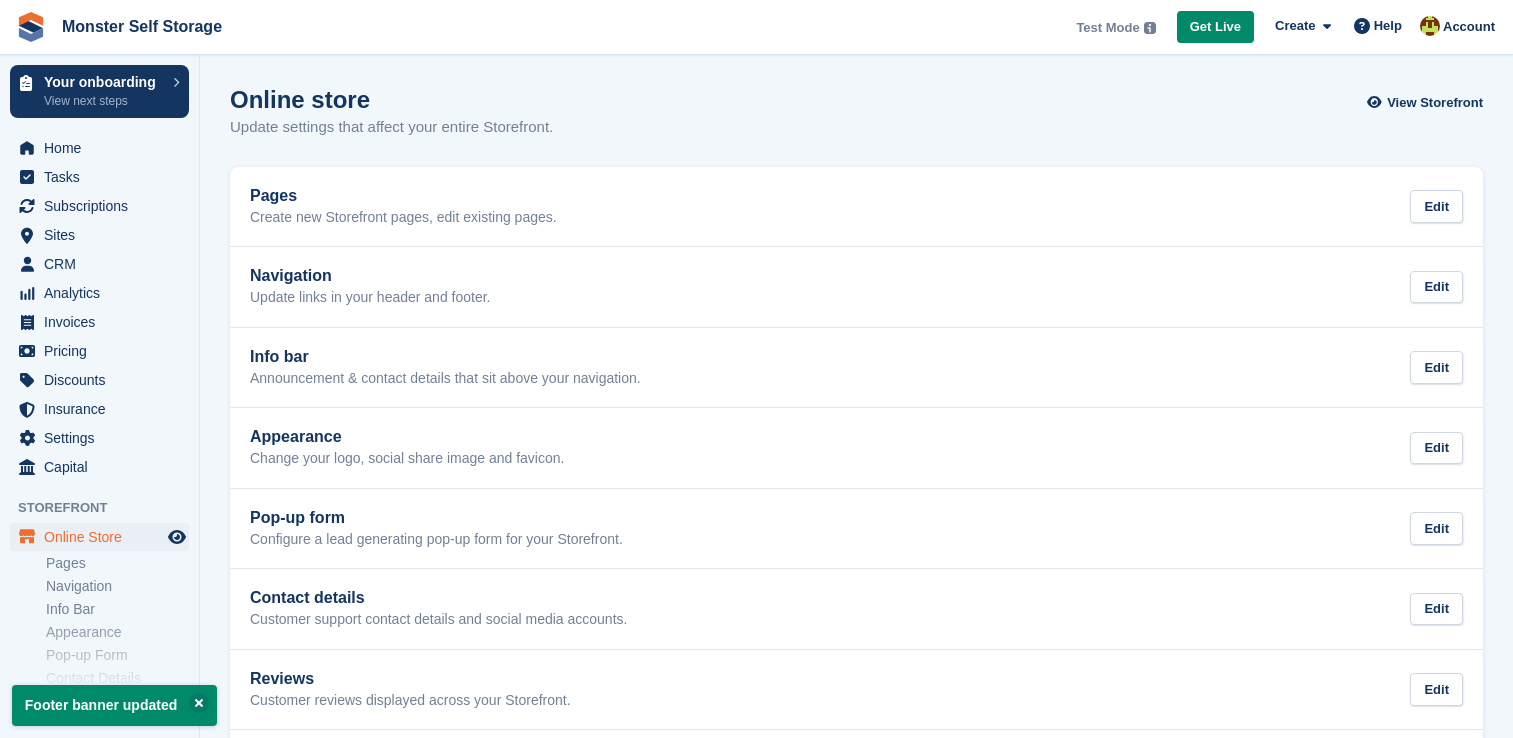 scroll, scrollTop: 0, scrollLeft: 0, axis: both 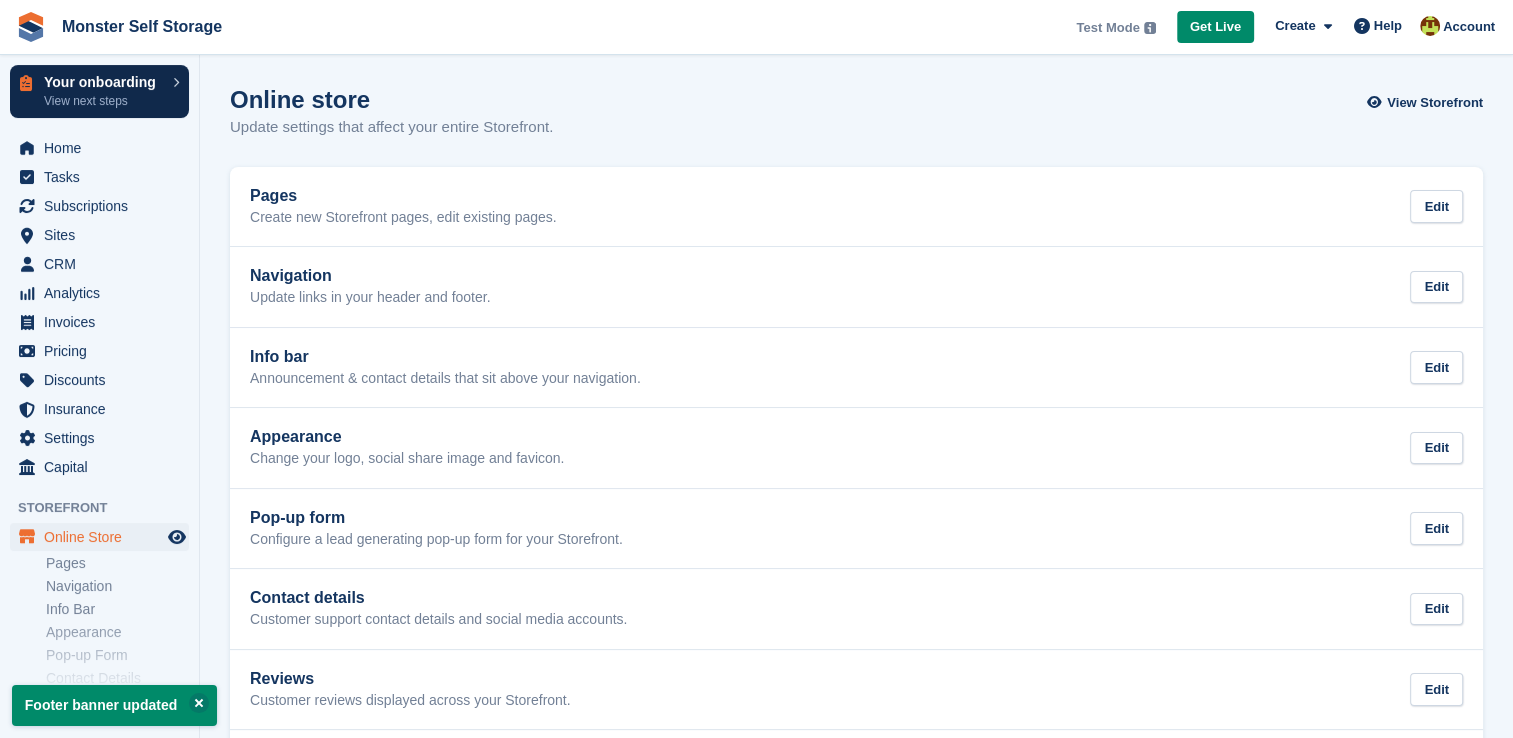 click on "View next steps" at bounding box center (103, 101) 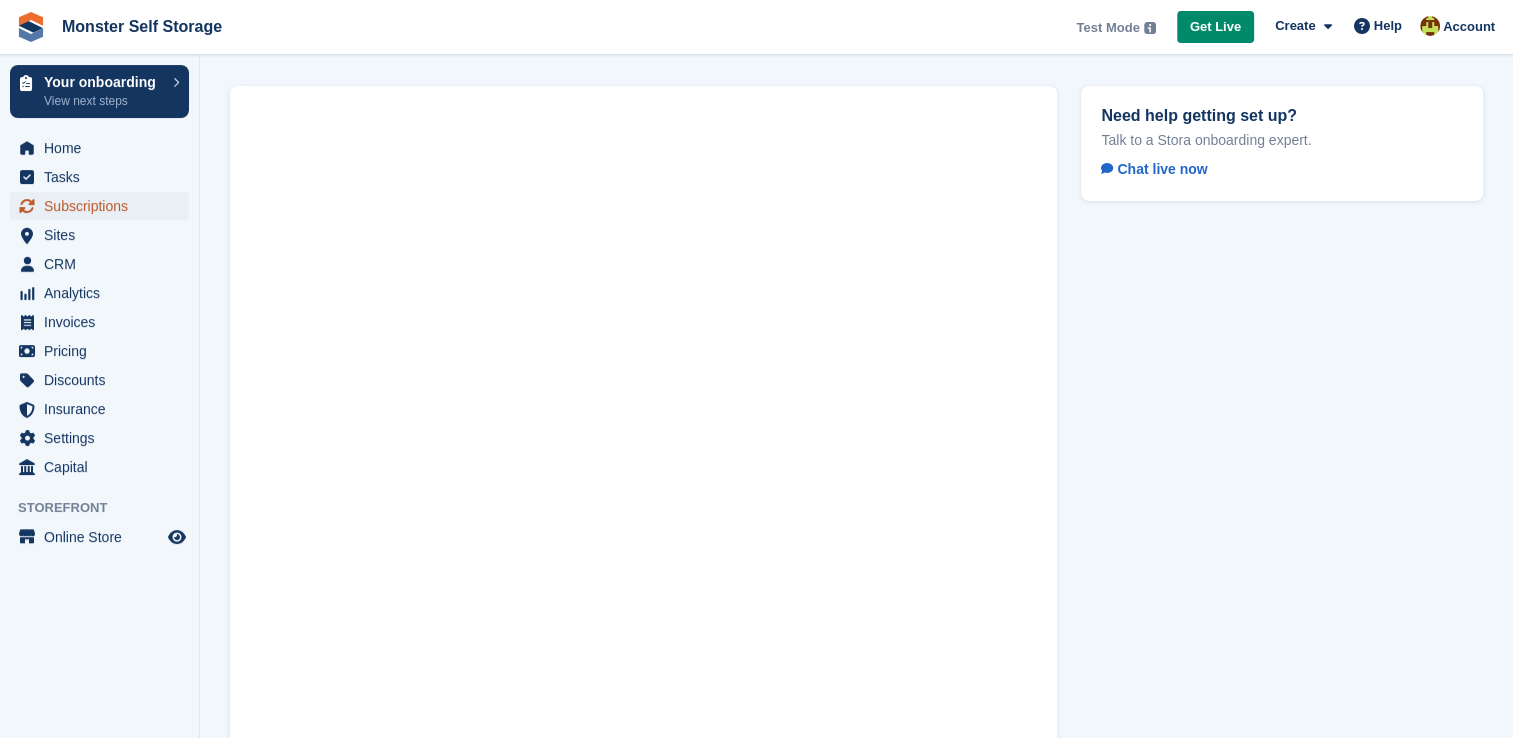 click on "Subscriptions" at bounding box center [104, 206] 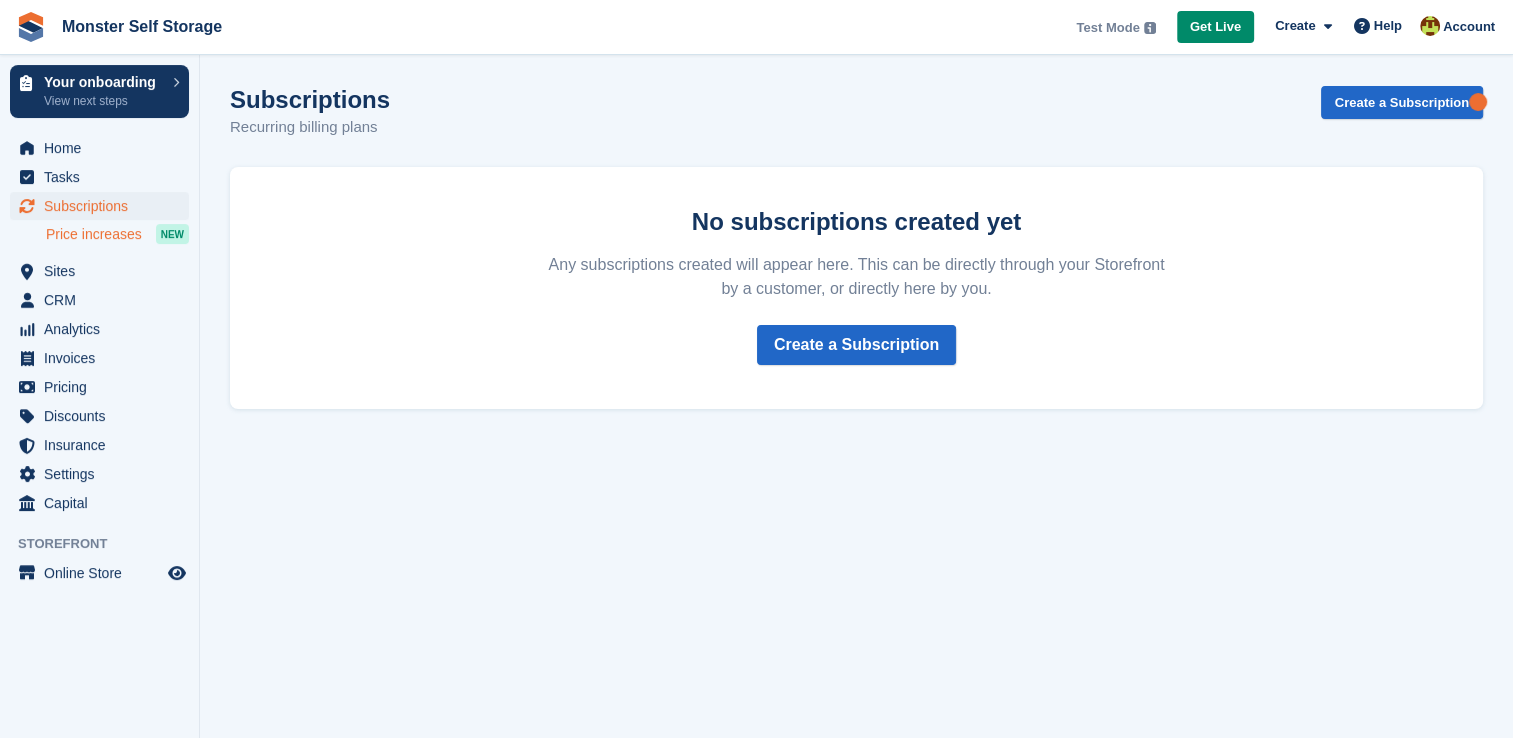 click on "Price increases" at bounding box center (94, 234) 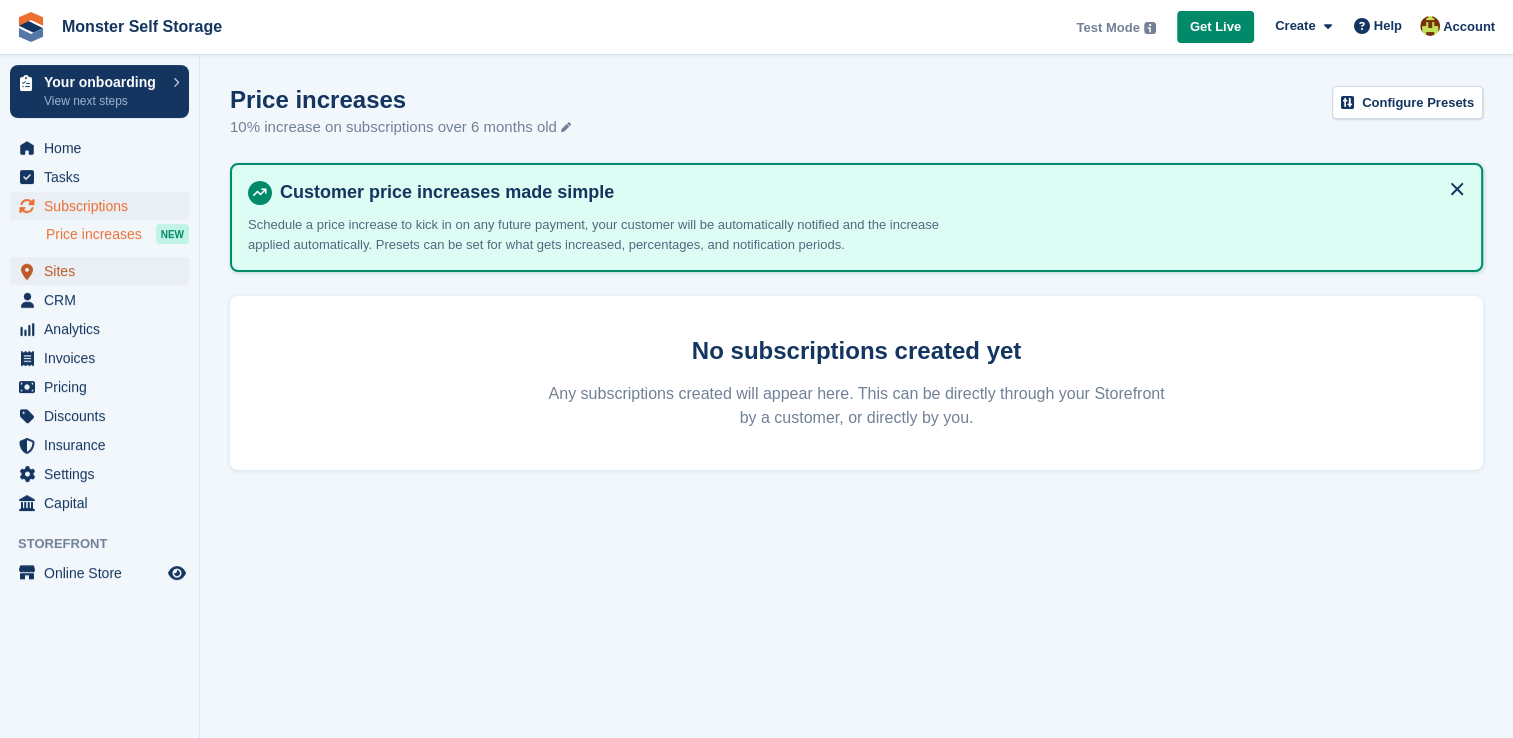 click on "Sites" at bounding box center [104, 271] 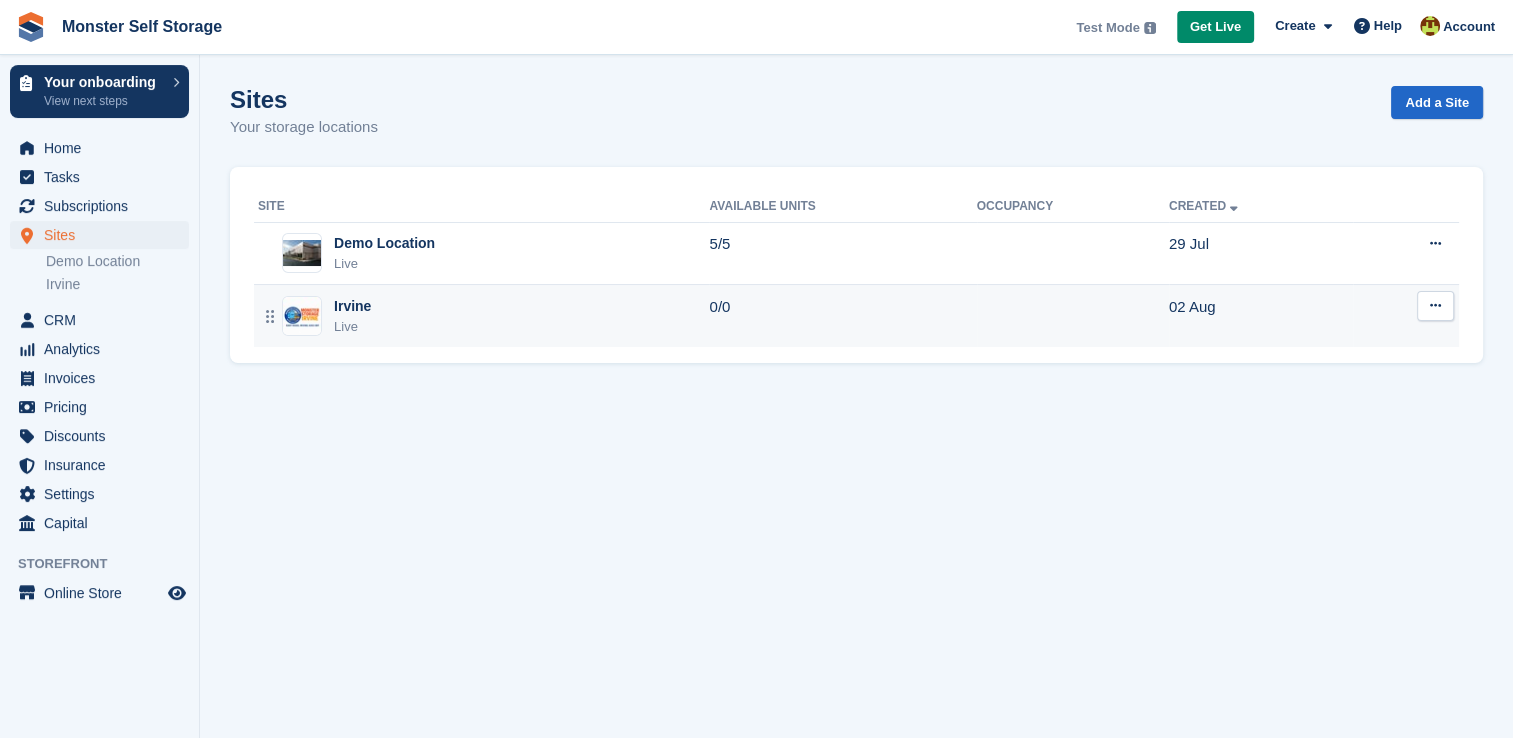 click at bounding box center [302, 316] 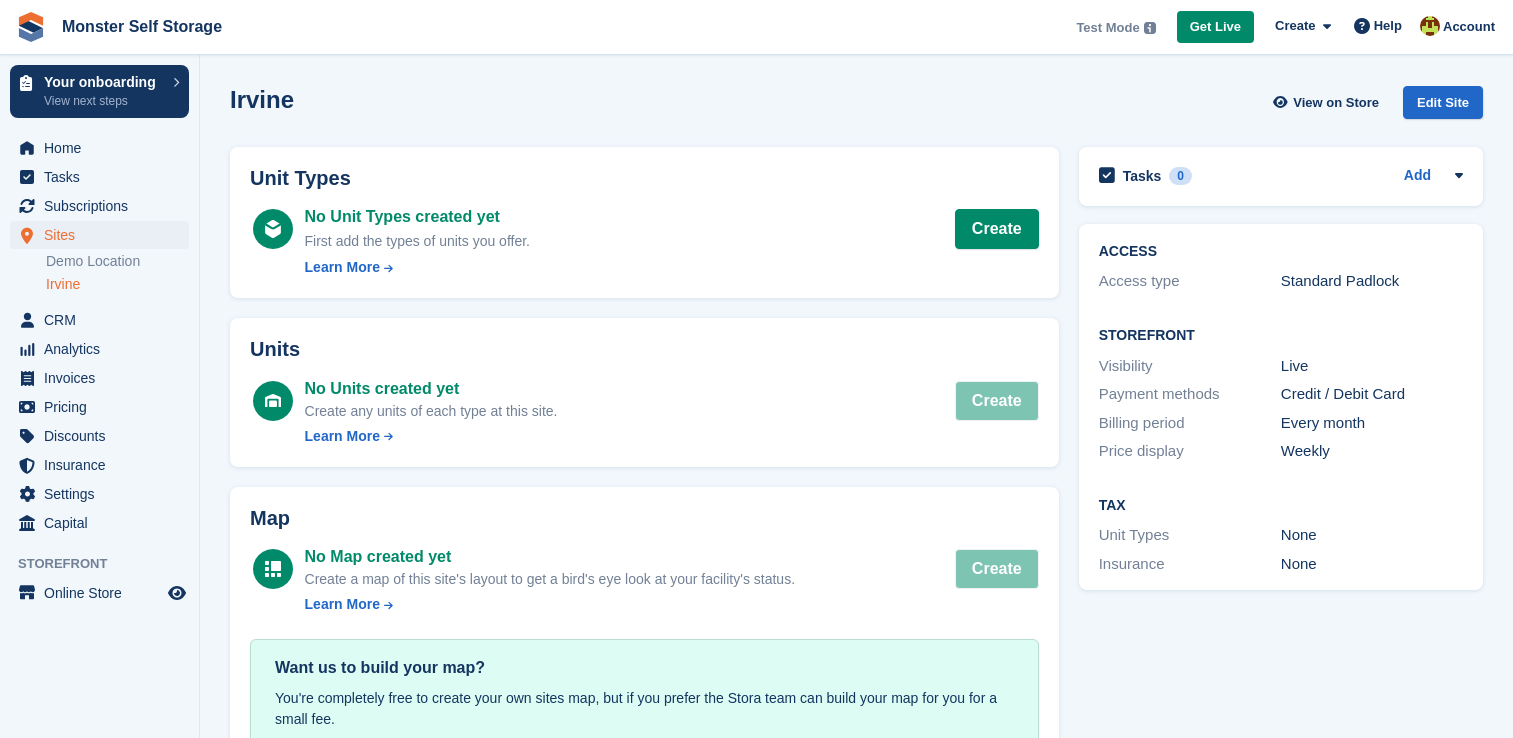 scroll, scrollTop: 0, scrollLeft: 0, axis: both 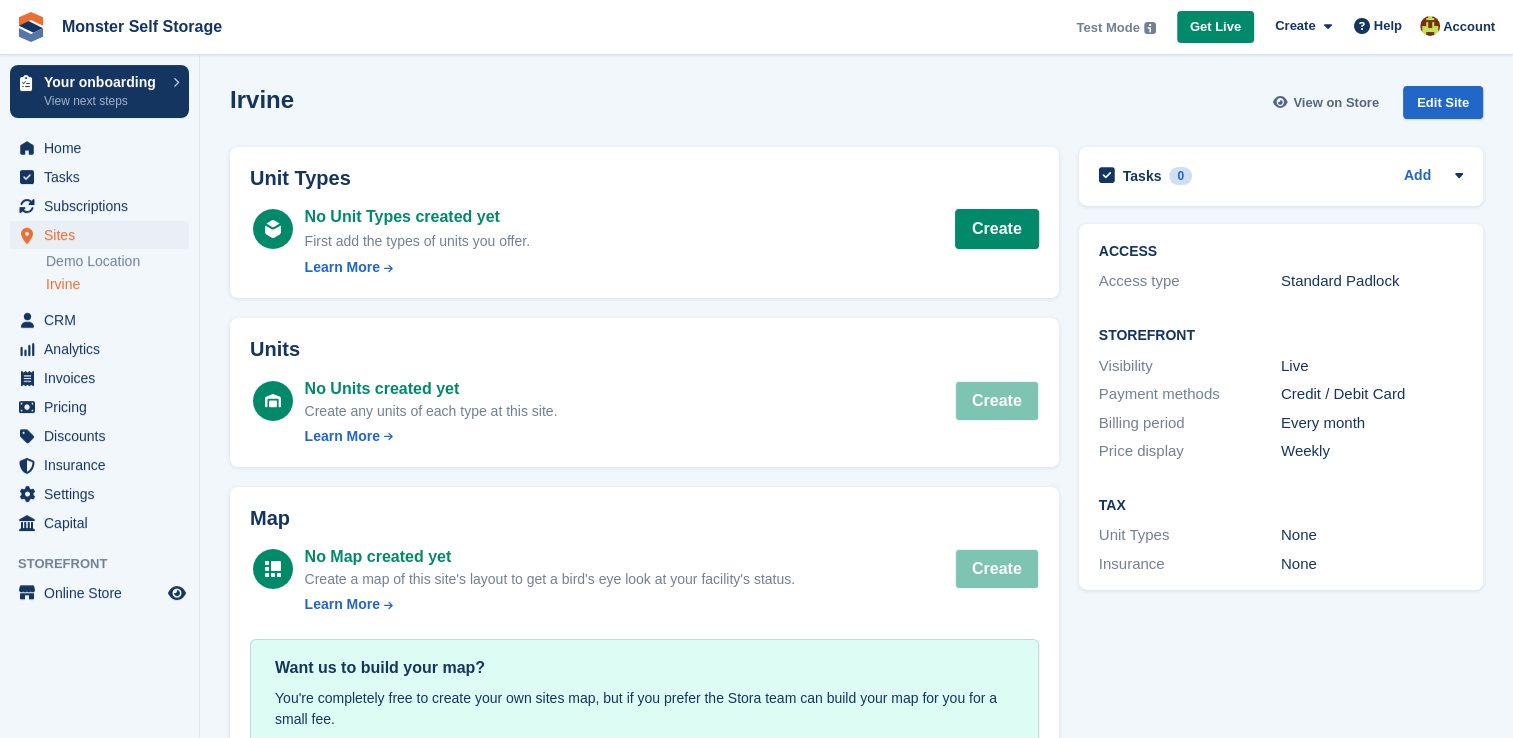 click on "View on Store" at bounding box center [1328, 102] 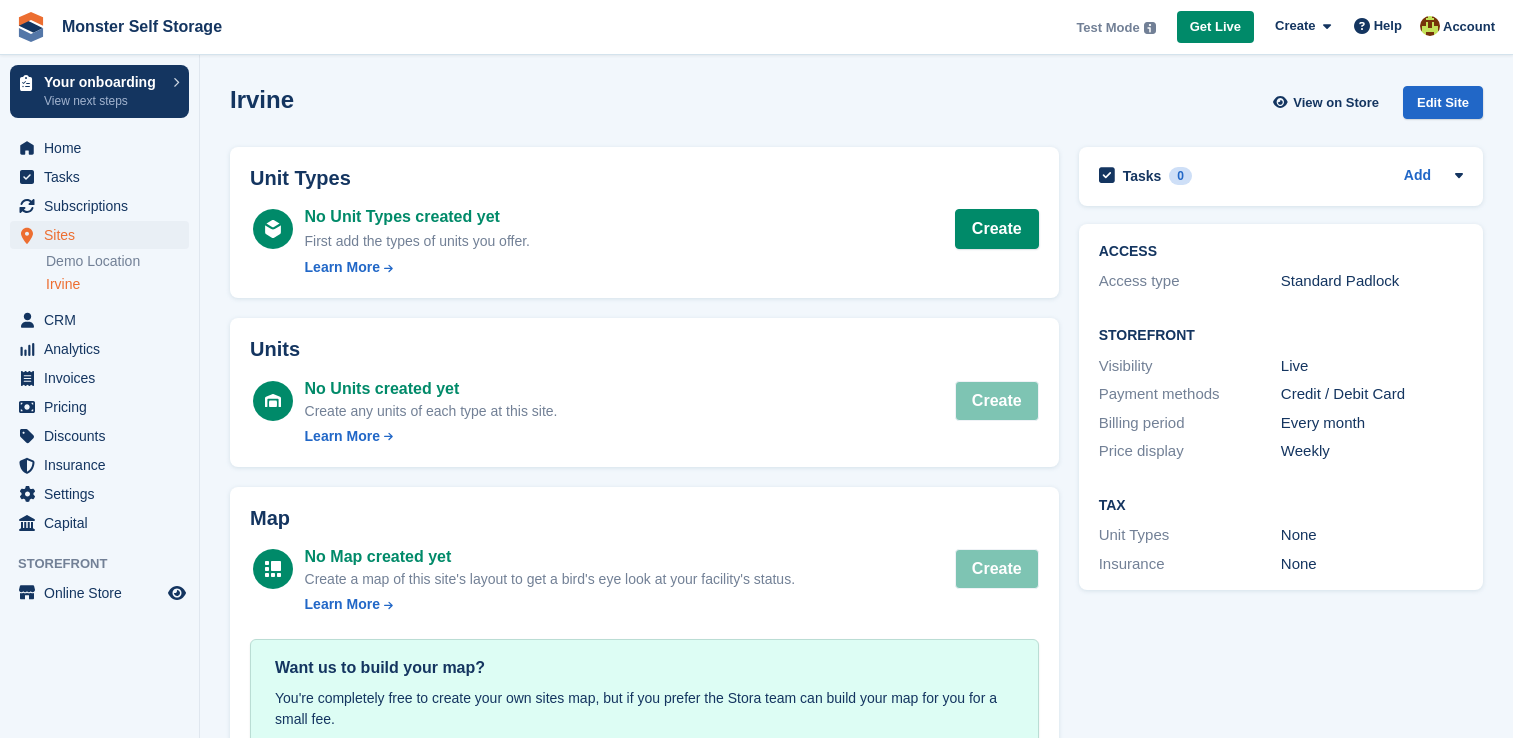 scroll, scrollTop: 0, scrollLeft: 0, axis: both 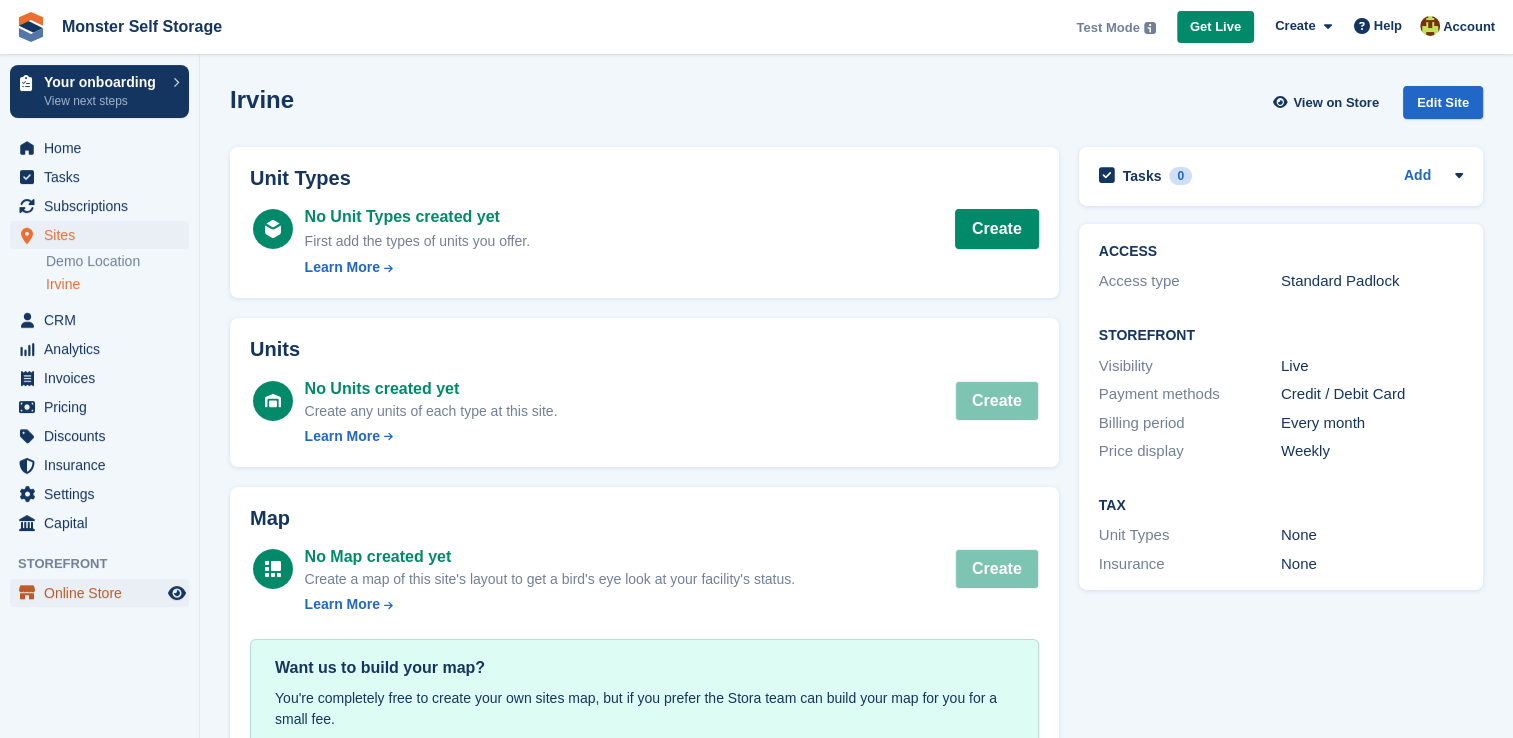 click on "Online Store" at bounding box center [104, 593] 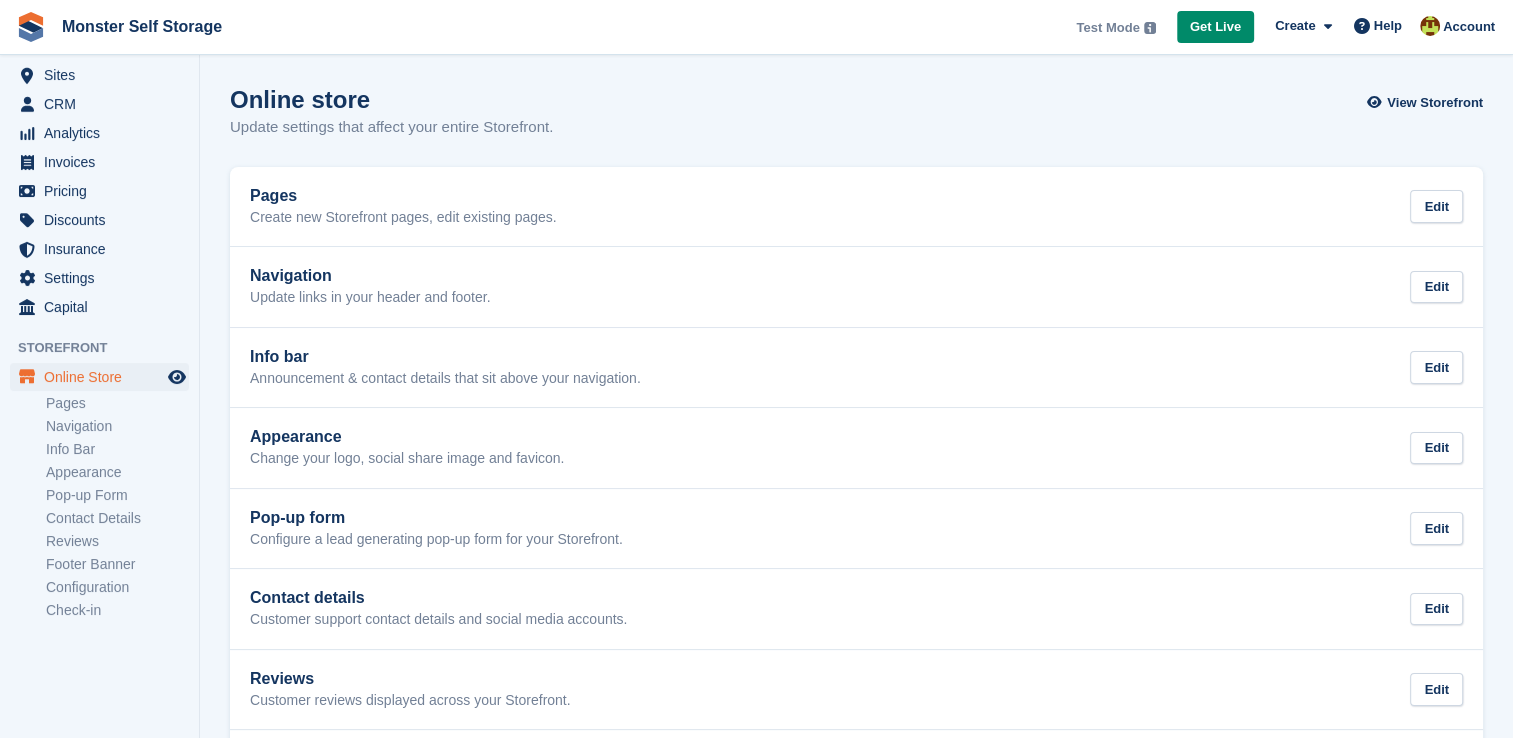 scroll, scrollTop: 160, scrollLeft: 0, axis: vertical 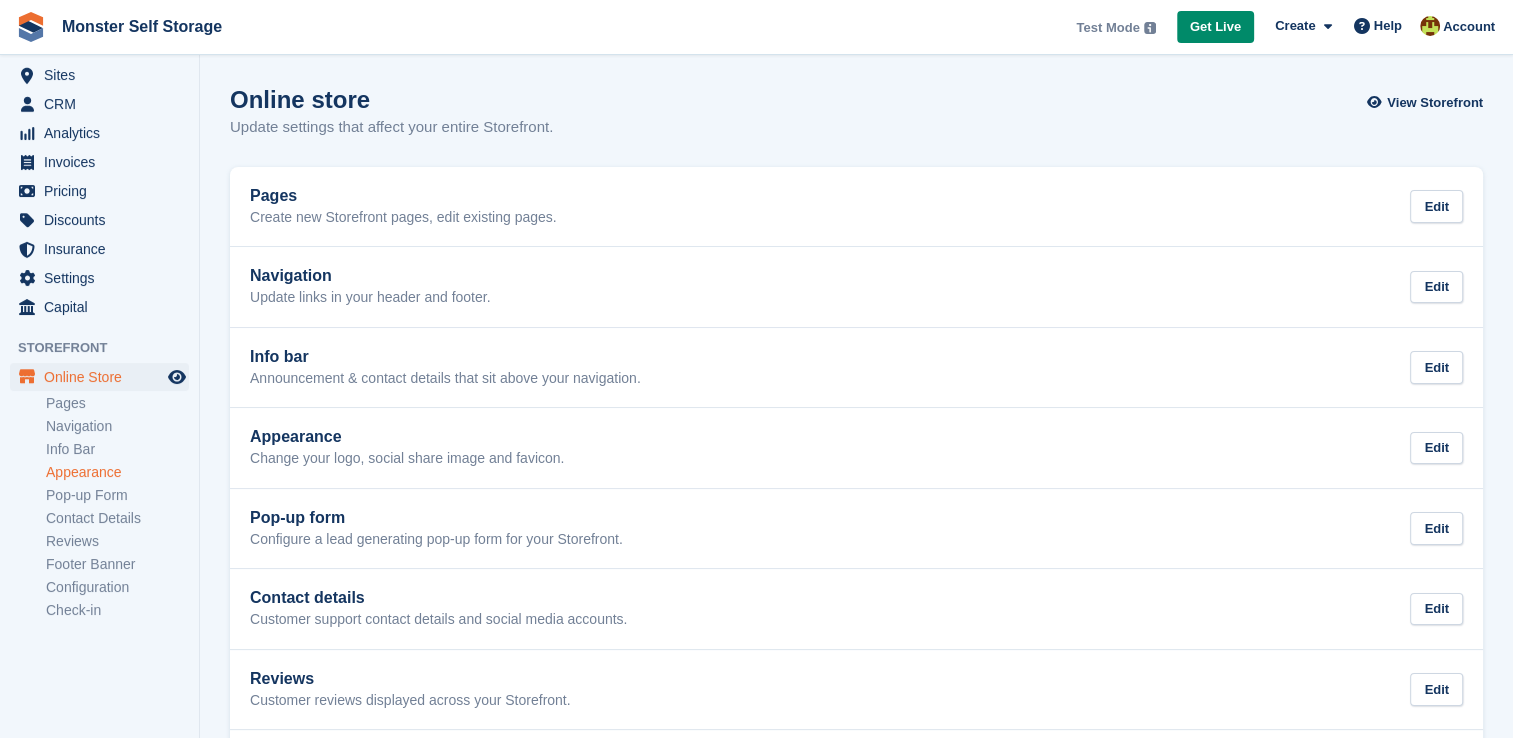 click on "Appearance" at bounding box center (117, 472) 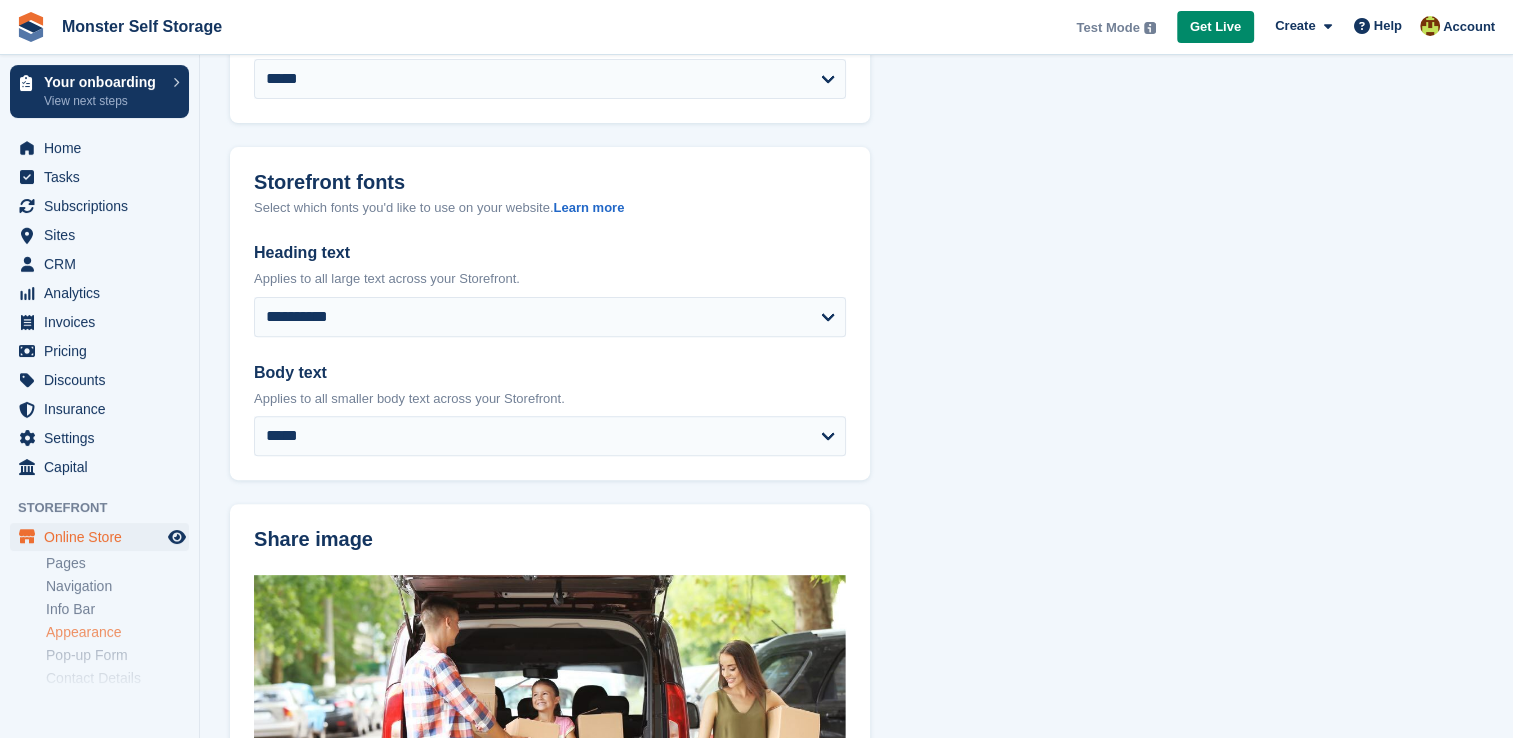 scroll, scrollTop: 618, scrollLeft: 0, axis: vertical 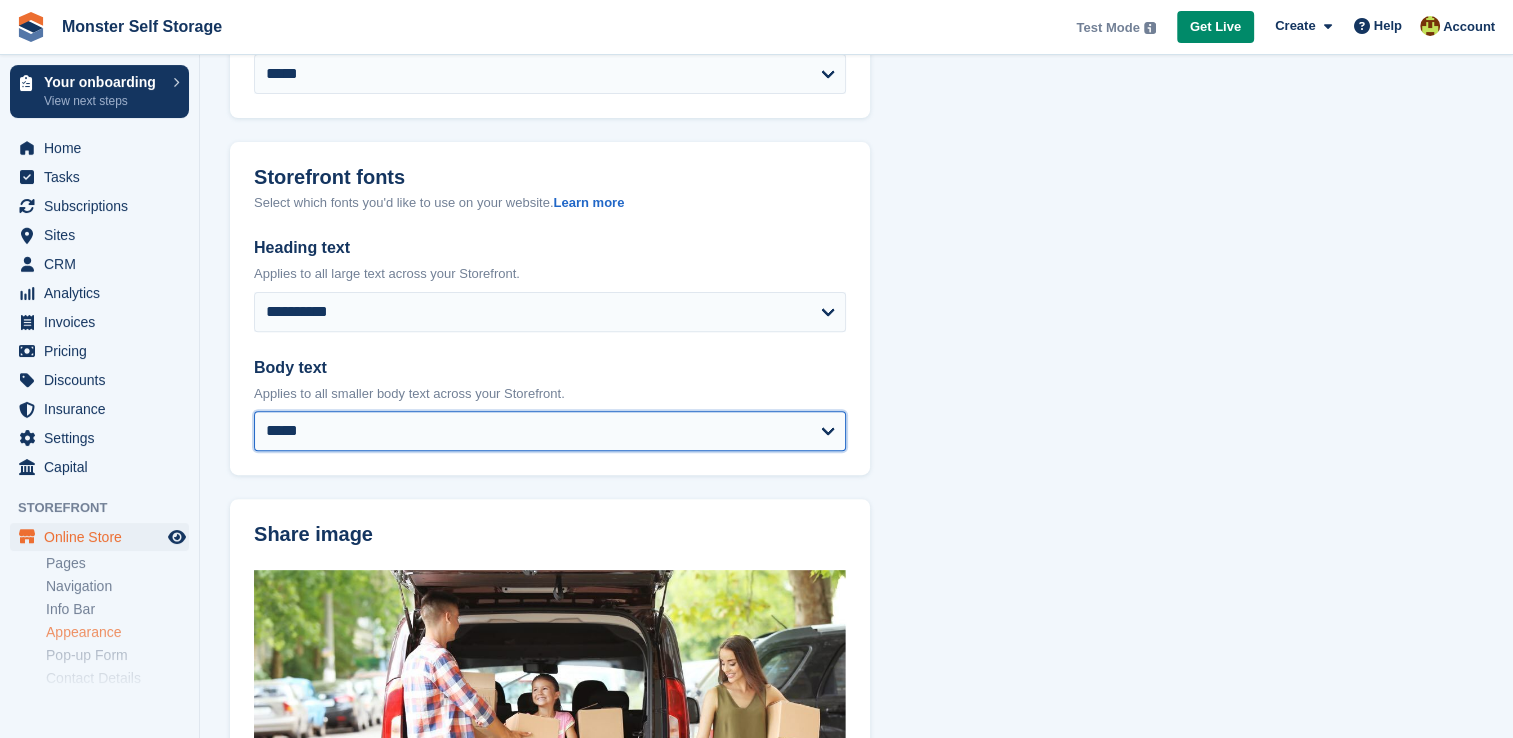 click on "**********" at bounding box center (550, 431) 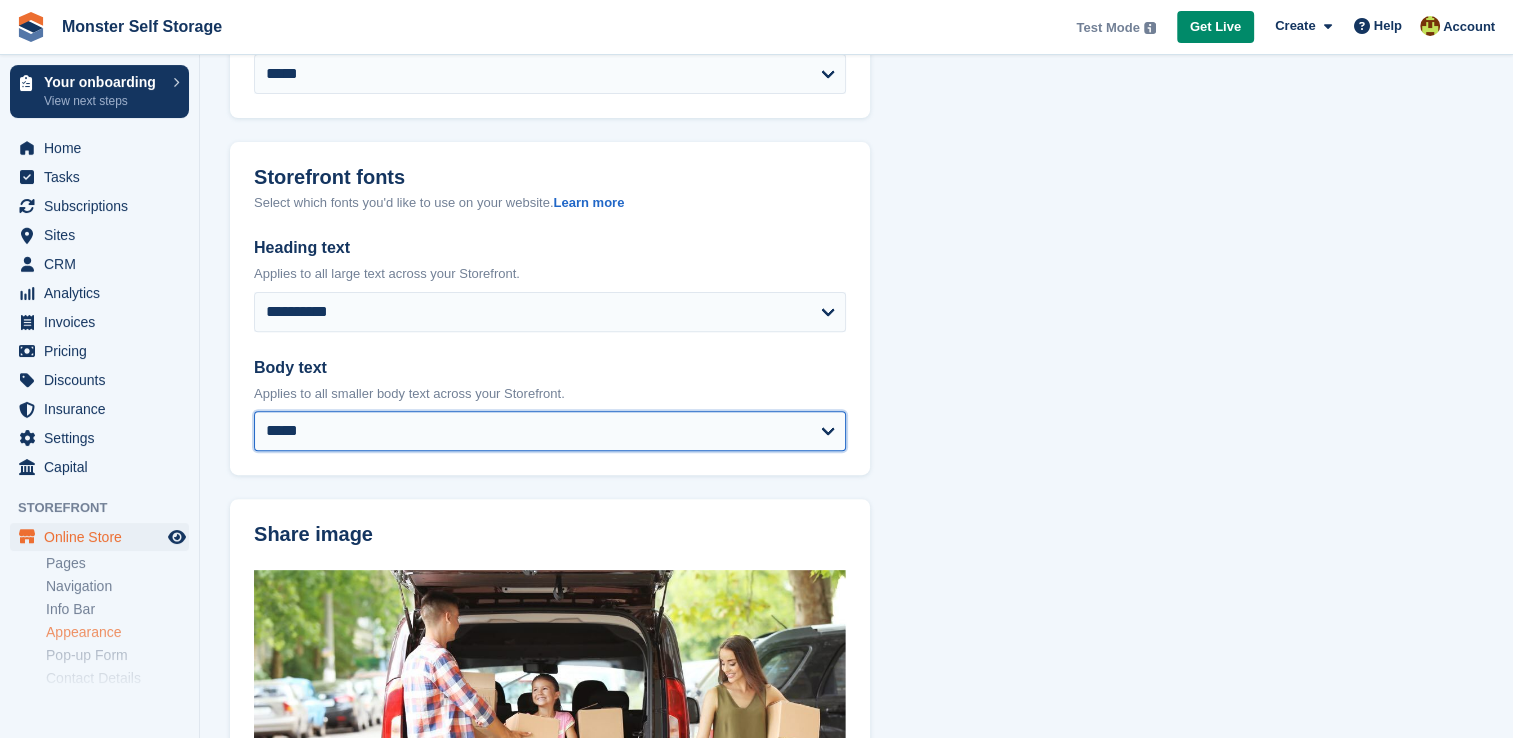 select on "**********" 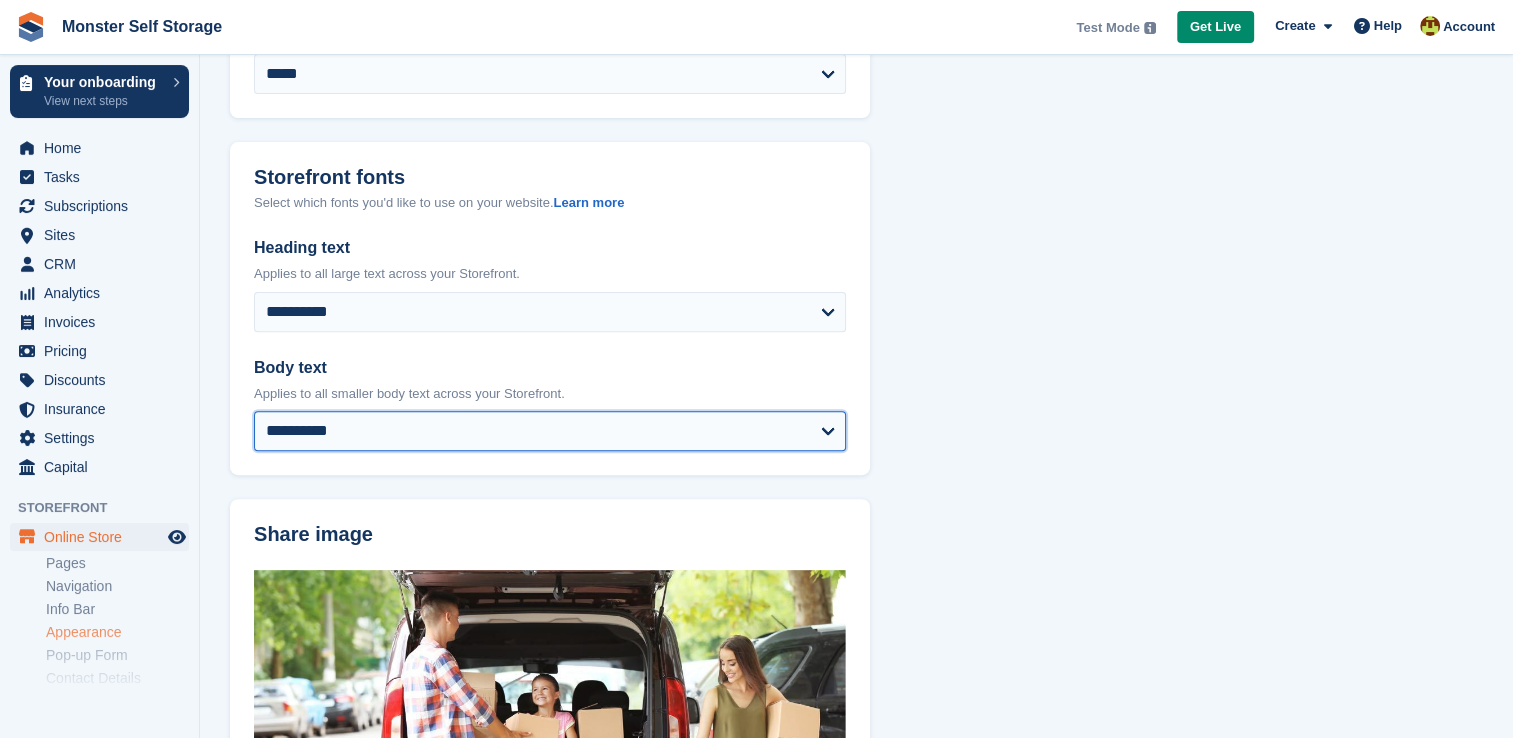 click on "**********" at bounding box center [550, 431] 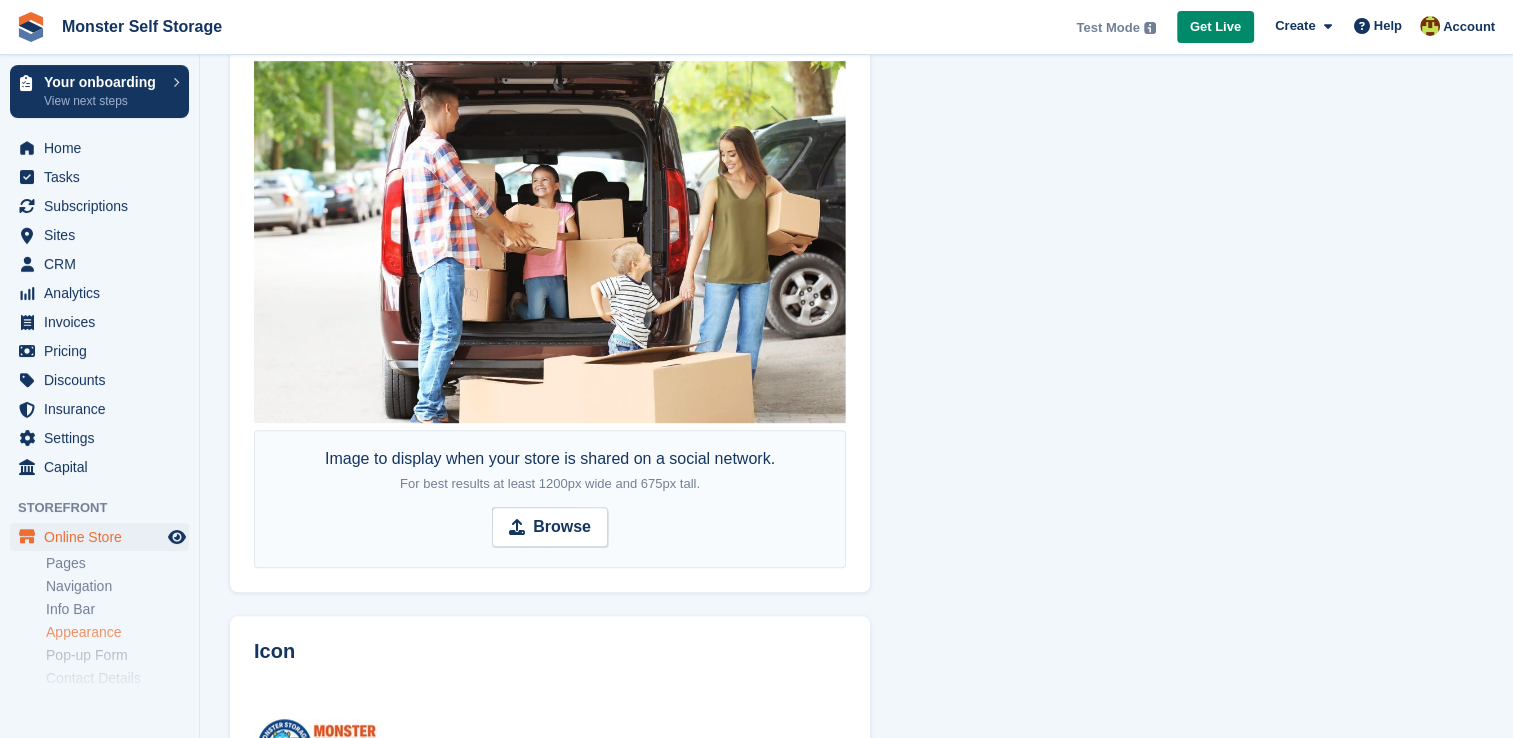 scroll, scrollTop: 1484, scrollLeft: 0, axis: vertical 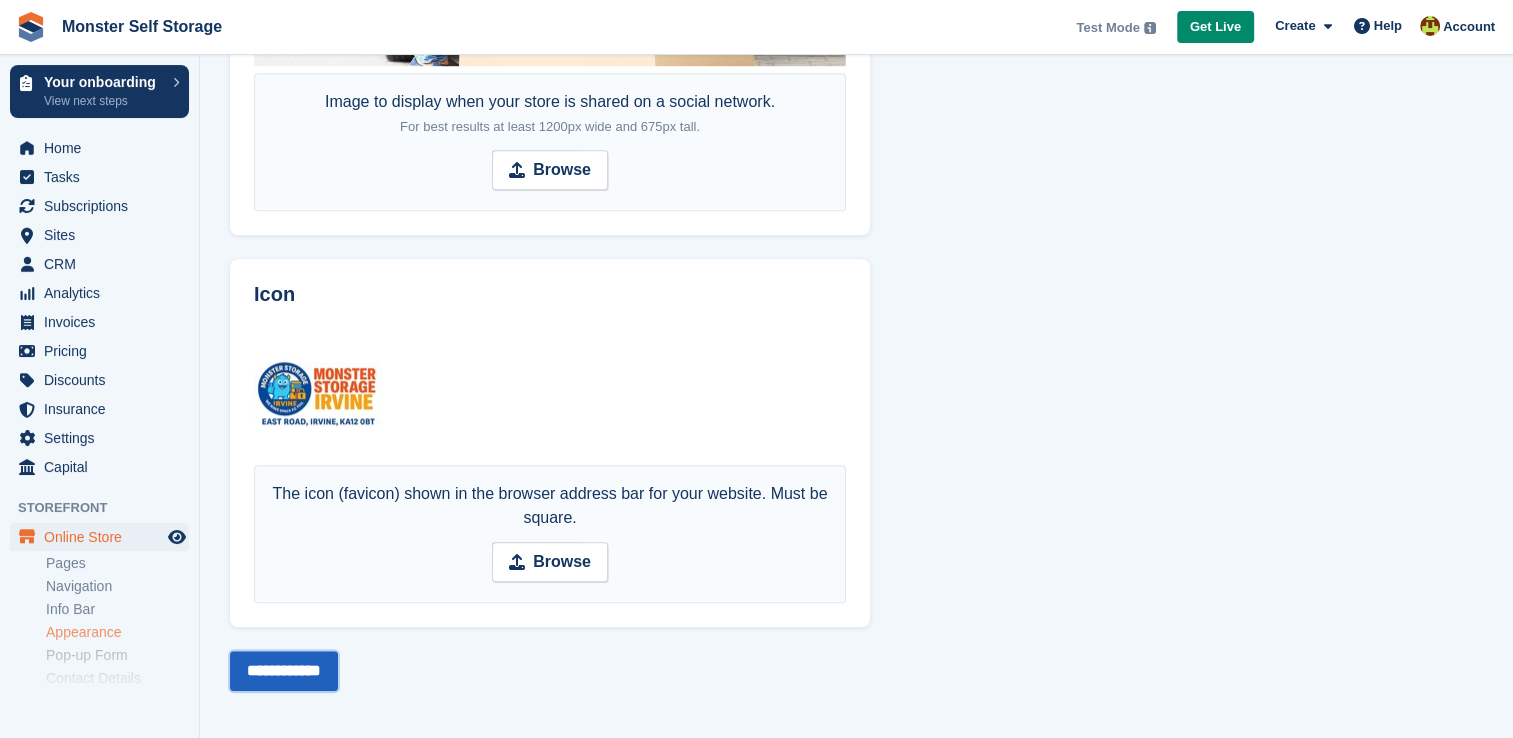 click on "**********" at bounding box center [284, 671] 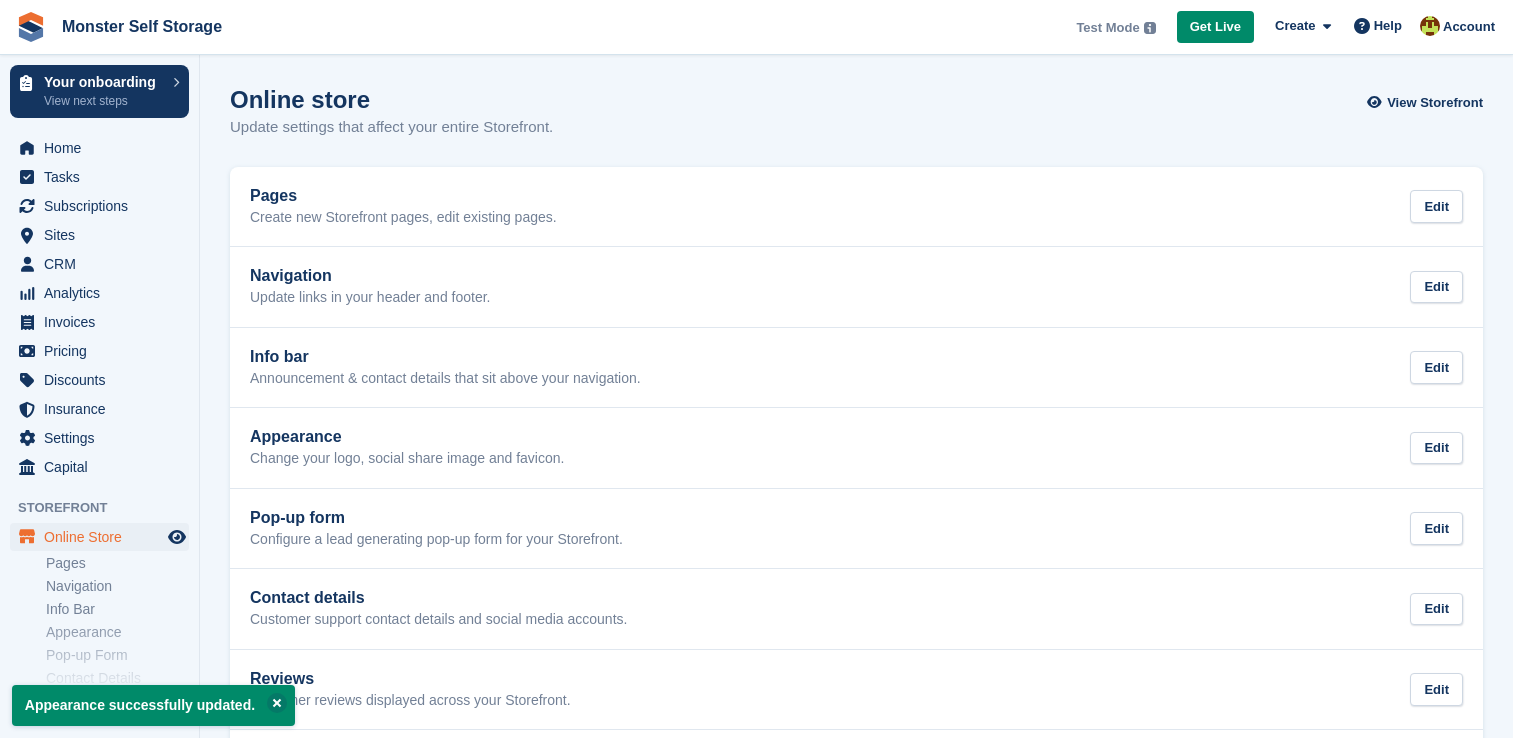 scroll, scrollTop: 0, scrollLeft: 0, axis: both 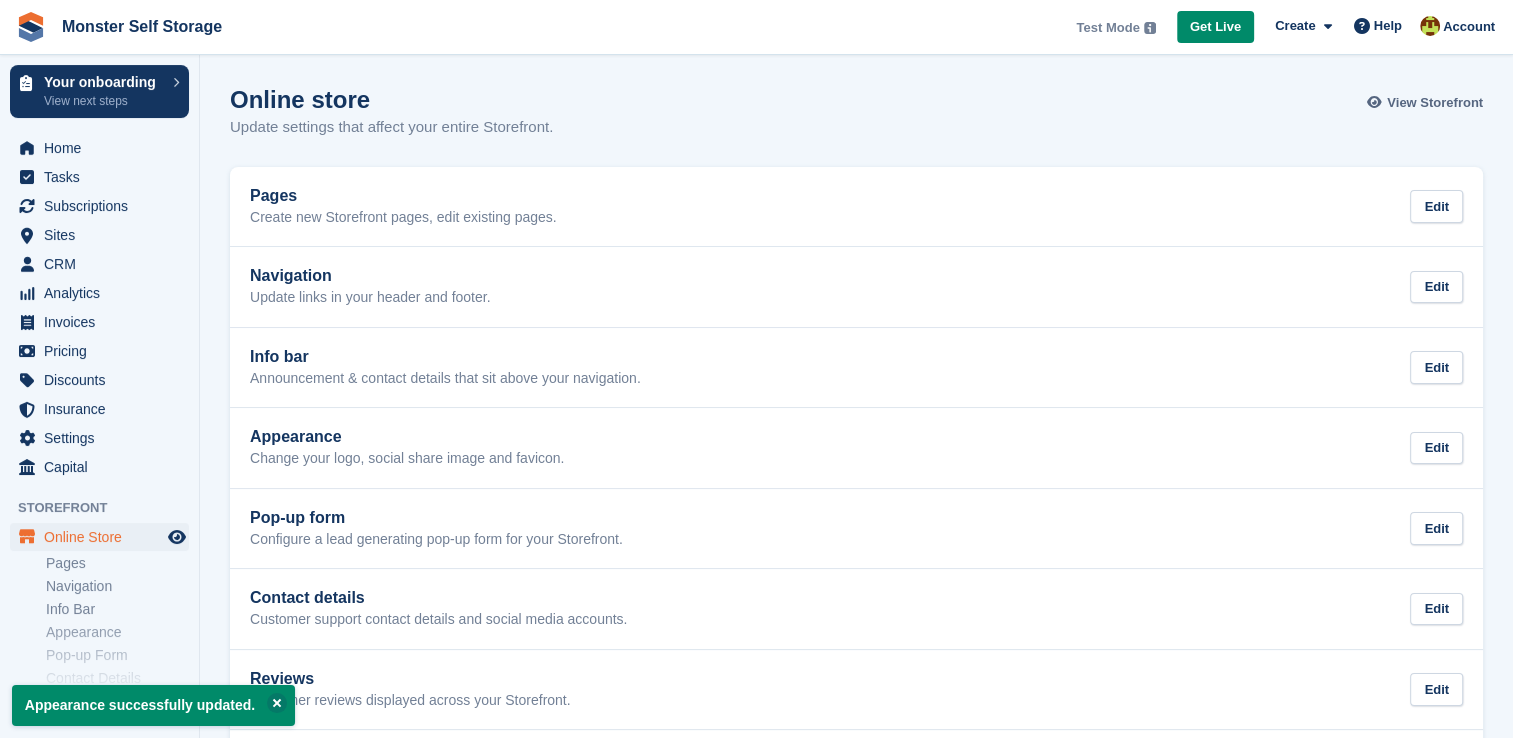 click on "View Storefront" at bounding box center (1435, 103) 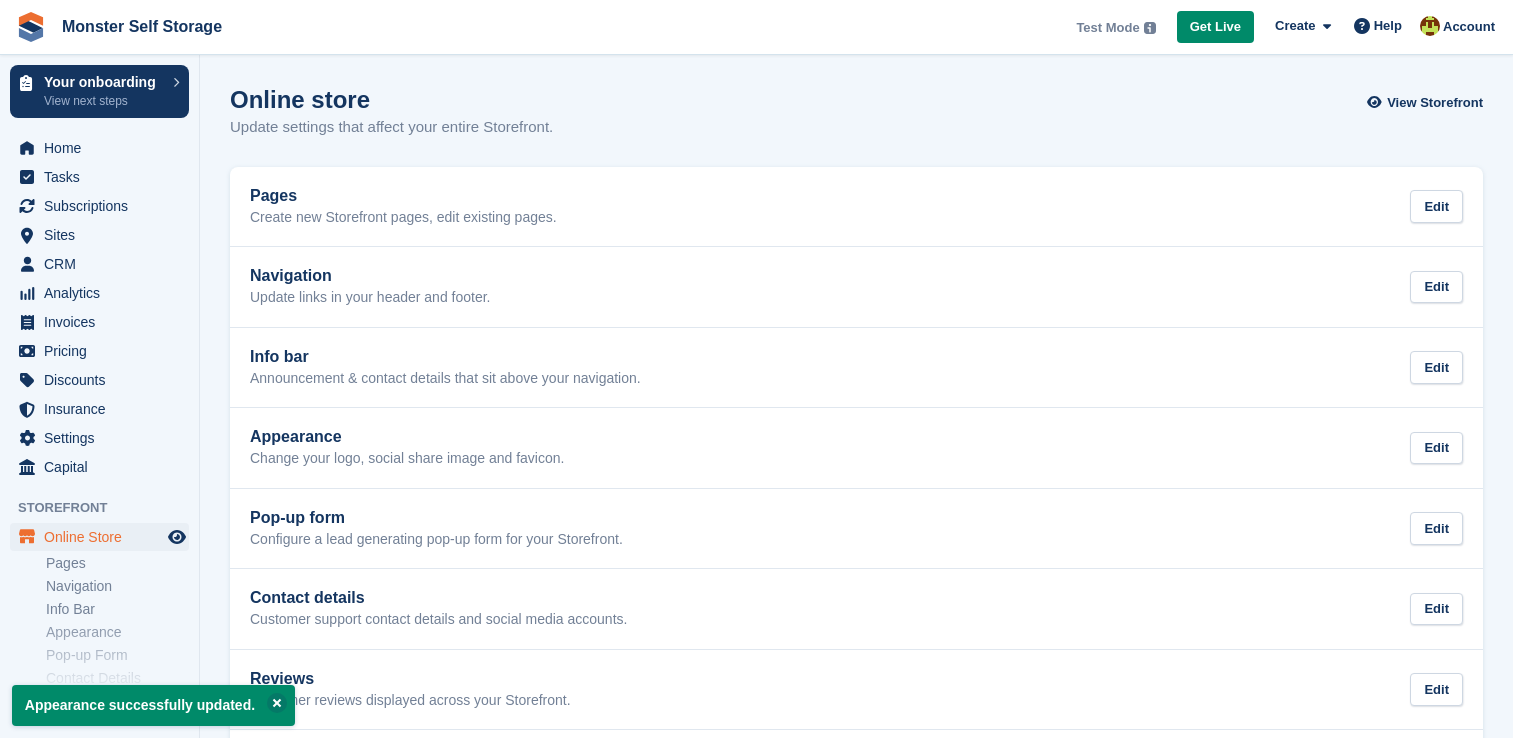 scroll, scrollTop: 0, scrollLeft: 0, axis: both 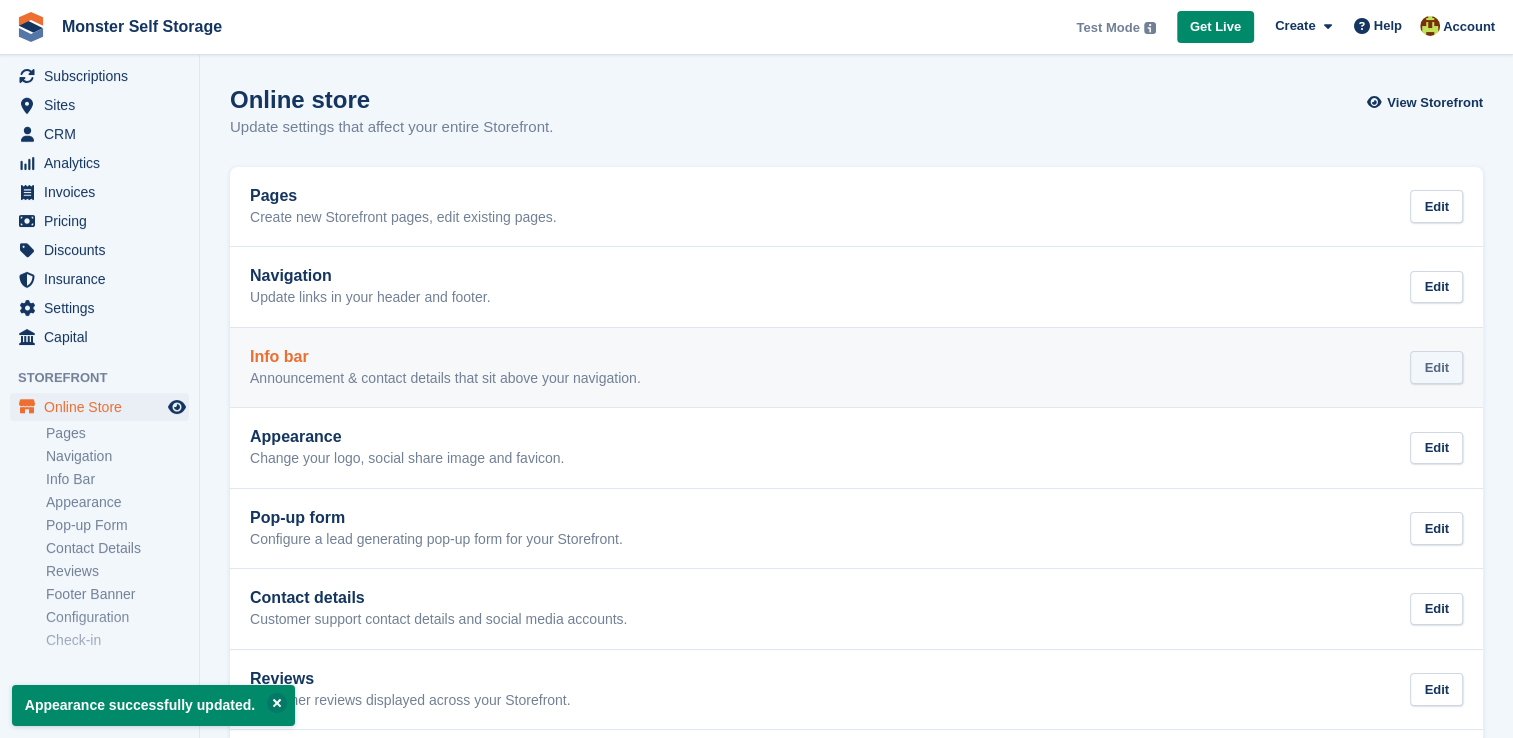 click on "Edit" at bounding box center (1436, 367) 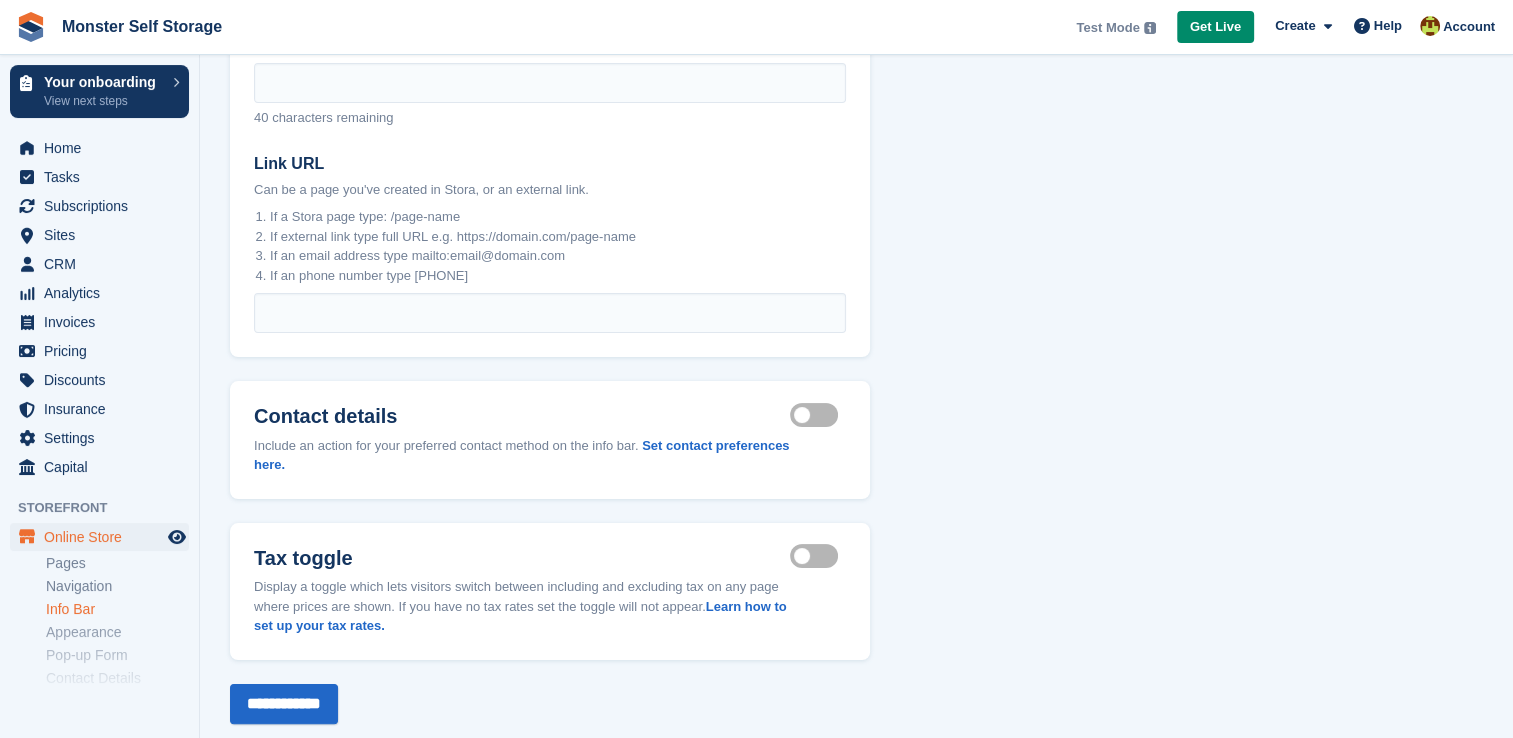 scroll, scrollTop: 296, scrollLeft: 0, axis: vertical 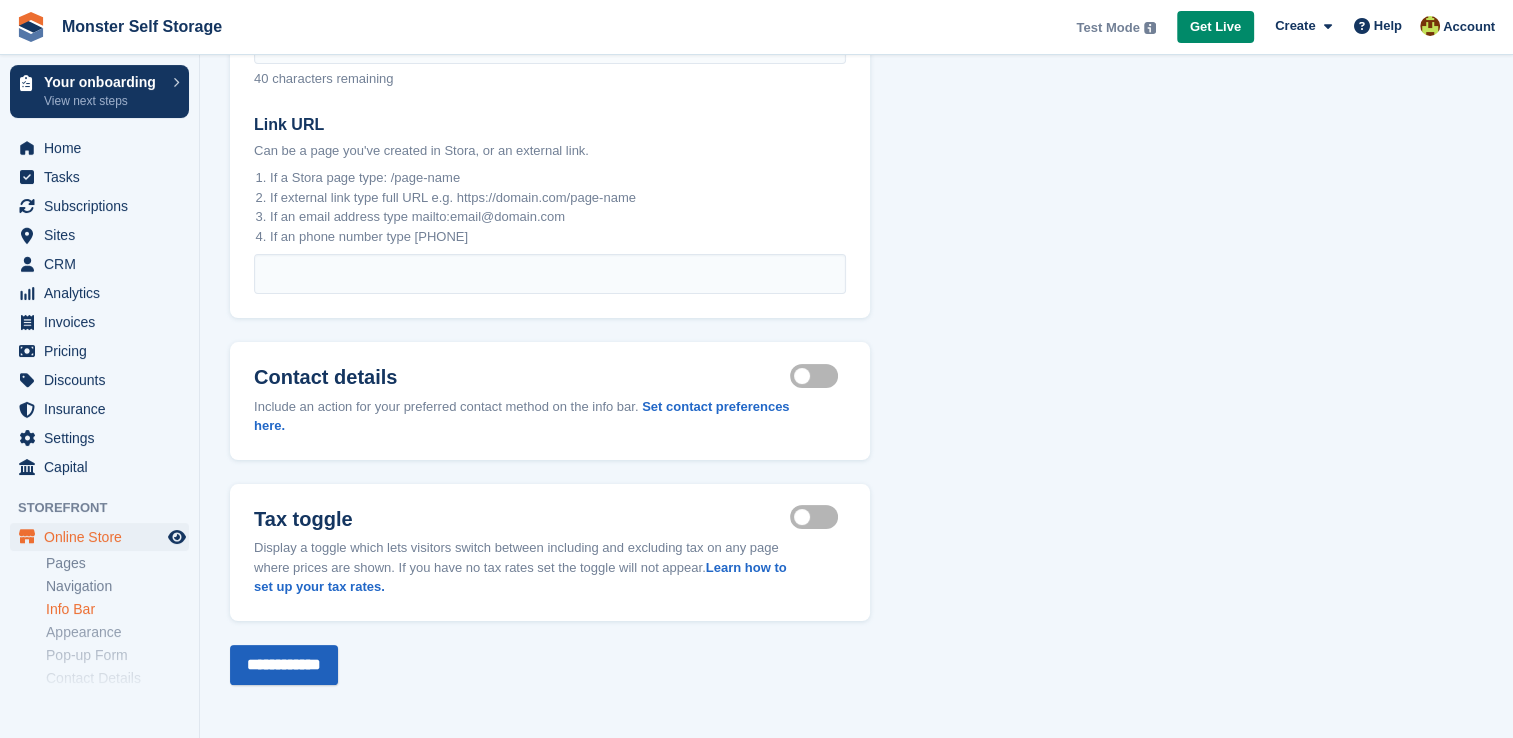 click on "**********" at bounding box center (284, 665) 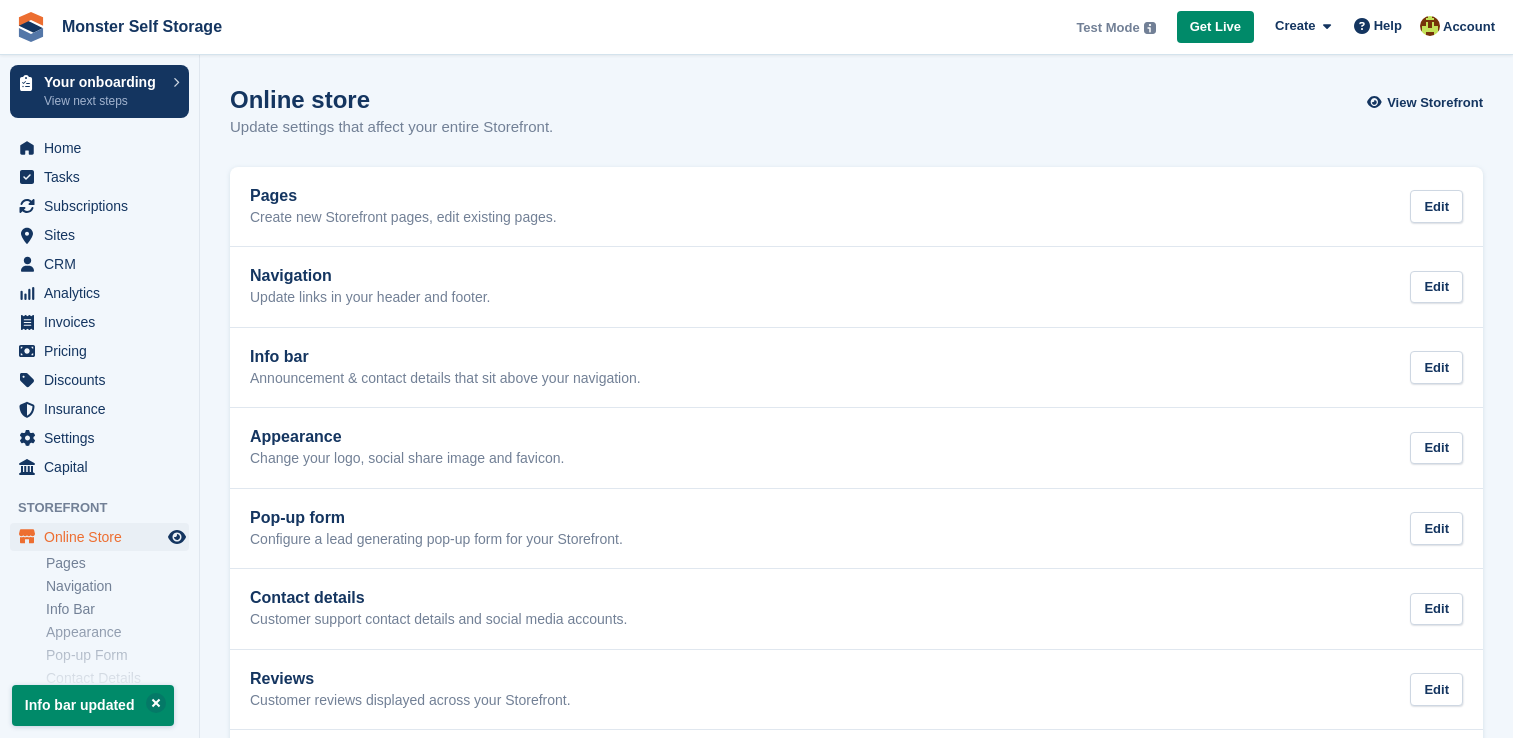 scroll, scrollTop: 0, scrollLeft: 0, axis: both 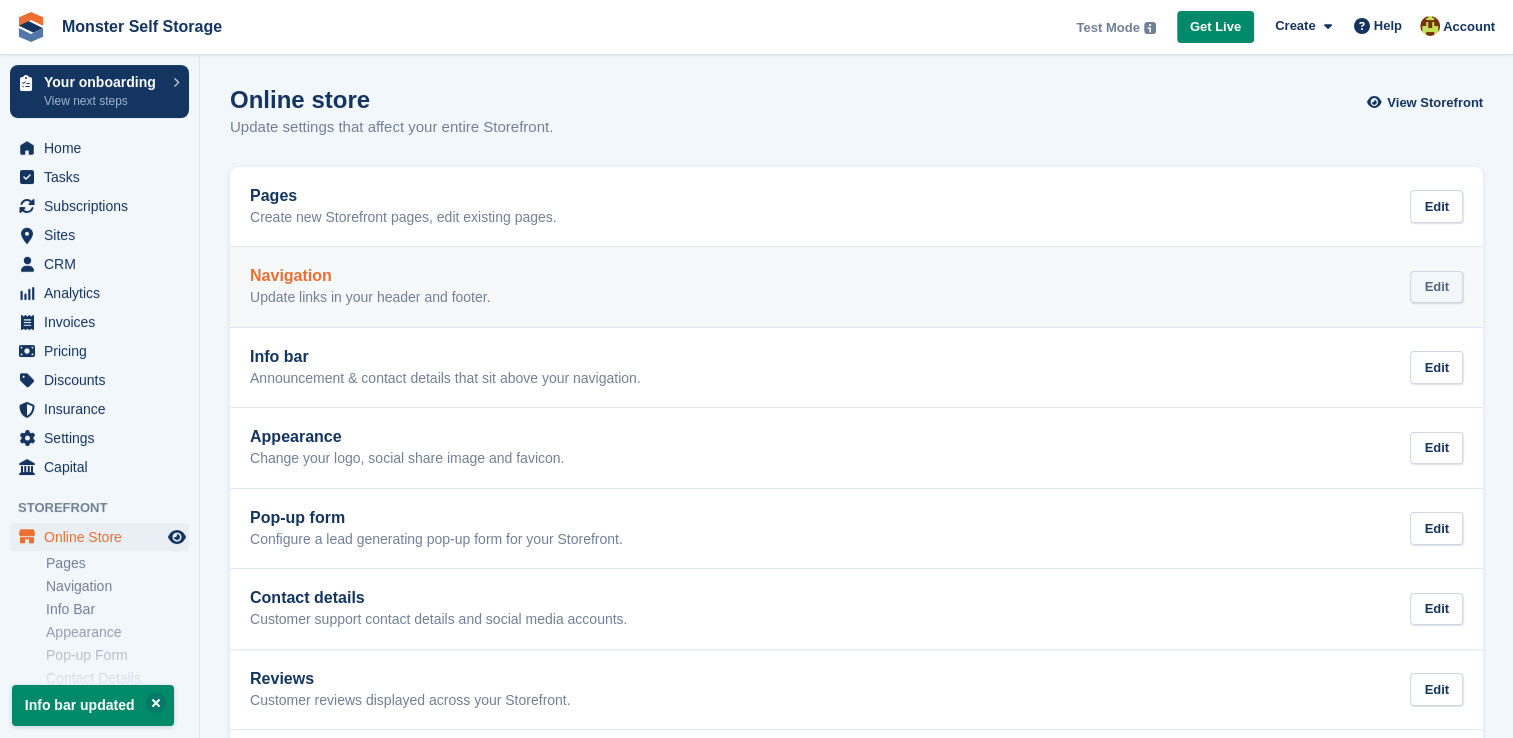 click on "Edit" at bounding box center [1436, 287] 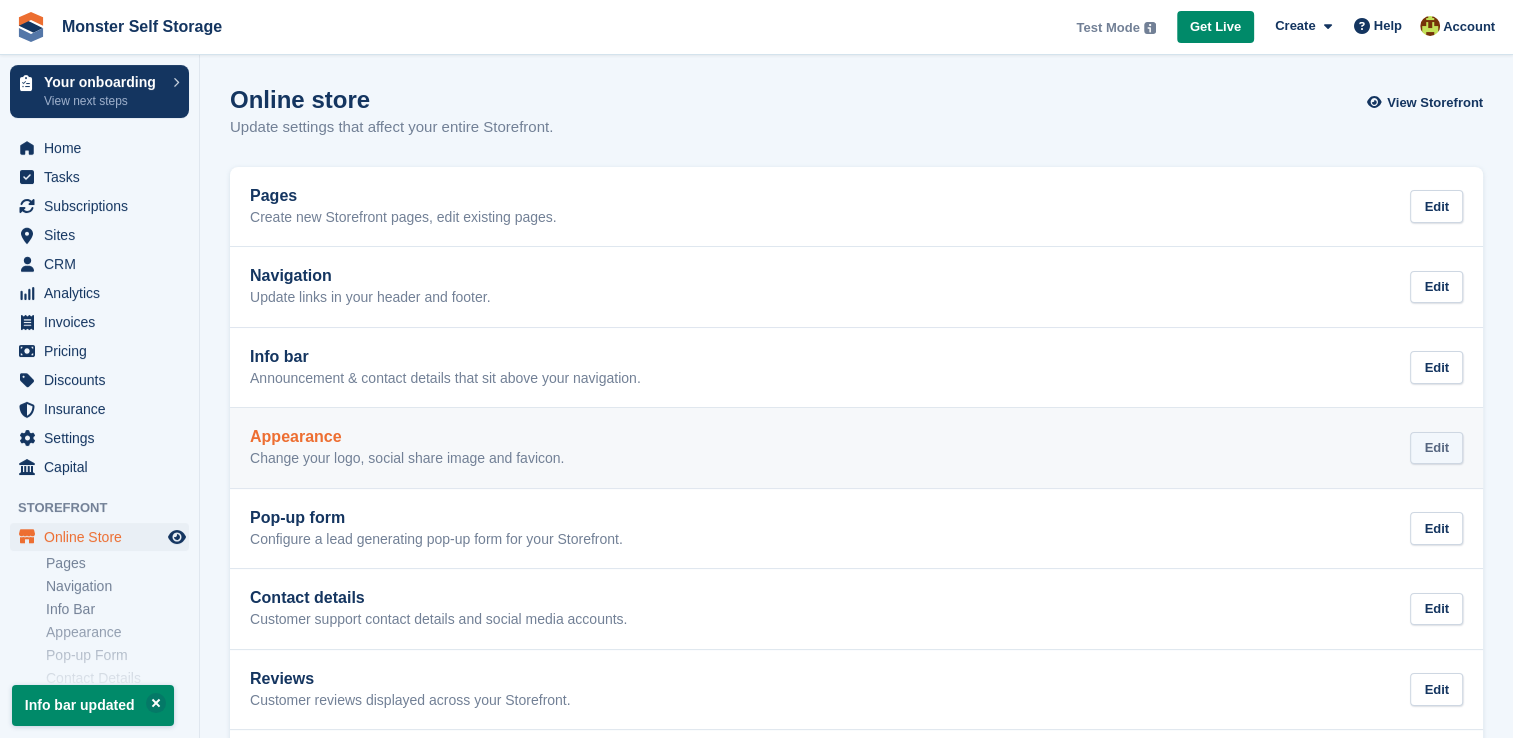 click on "Edit" at bounding box center (1436, 448) 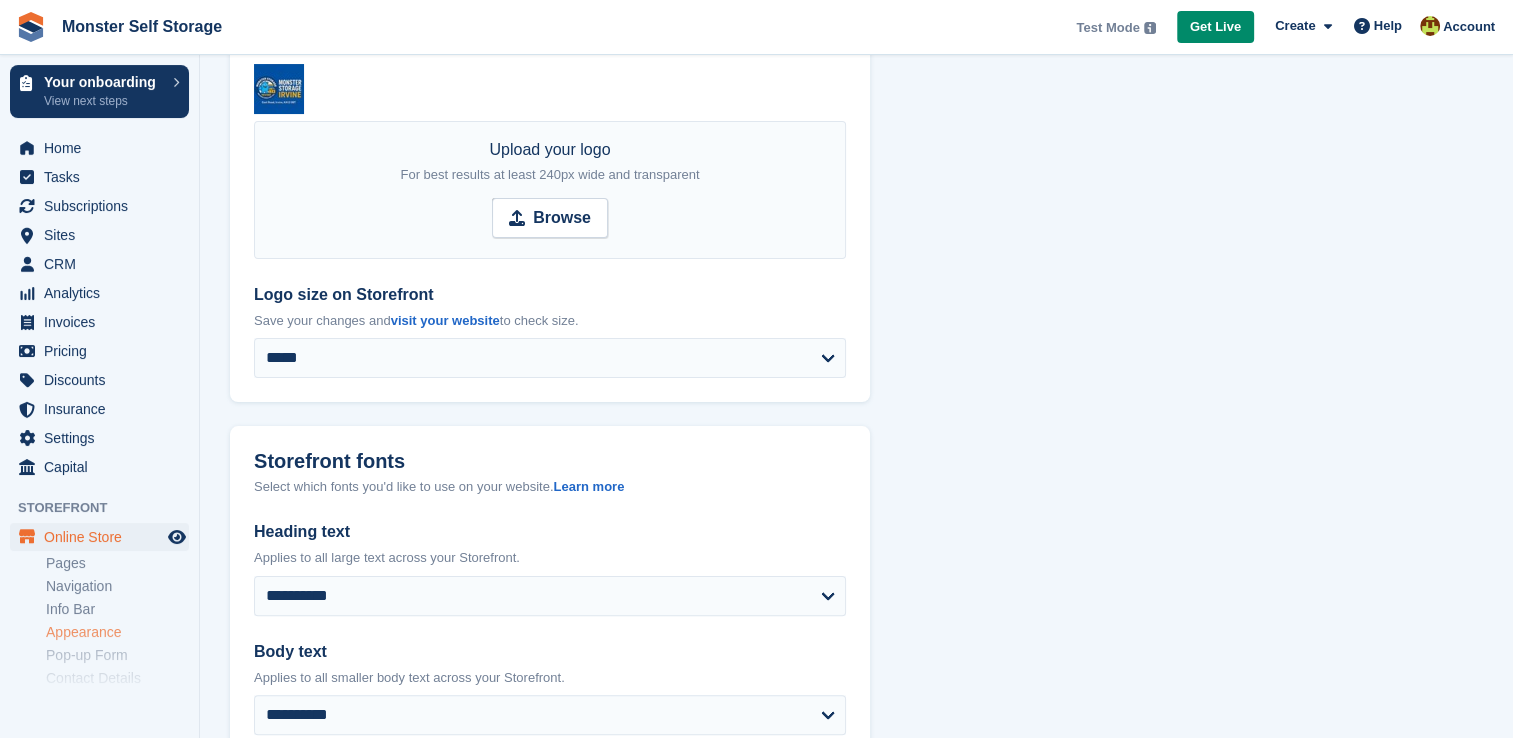 scroll, scrollTop: 344, scrollLeft: 0, axis: vertical 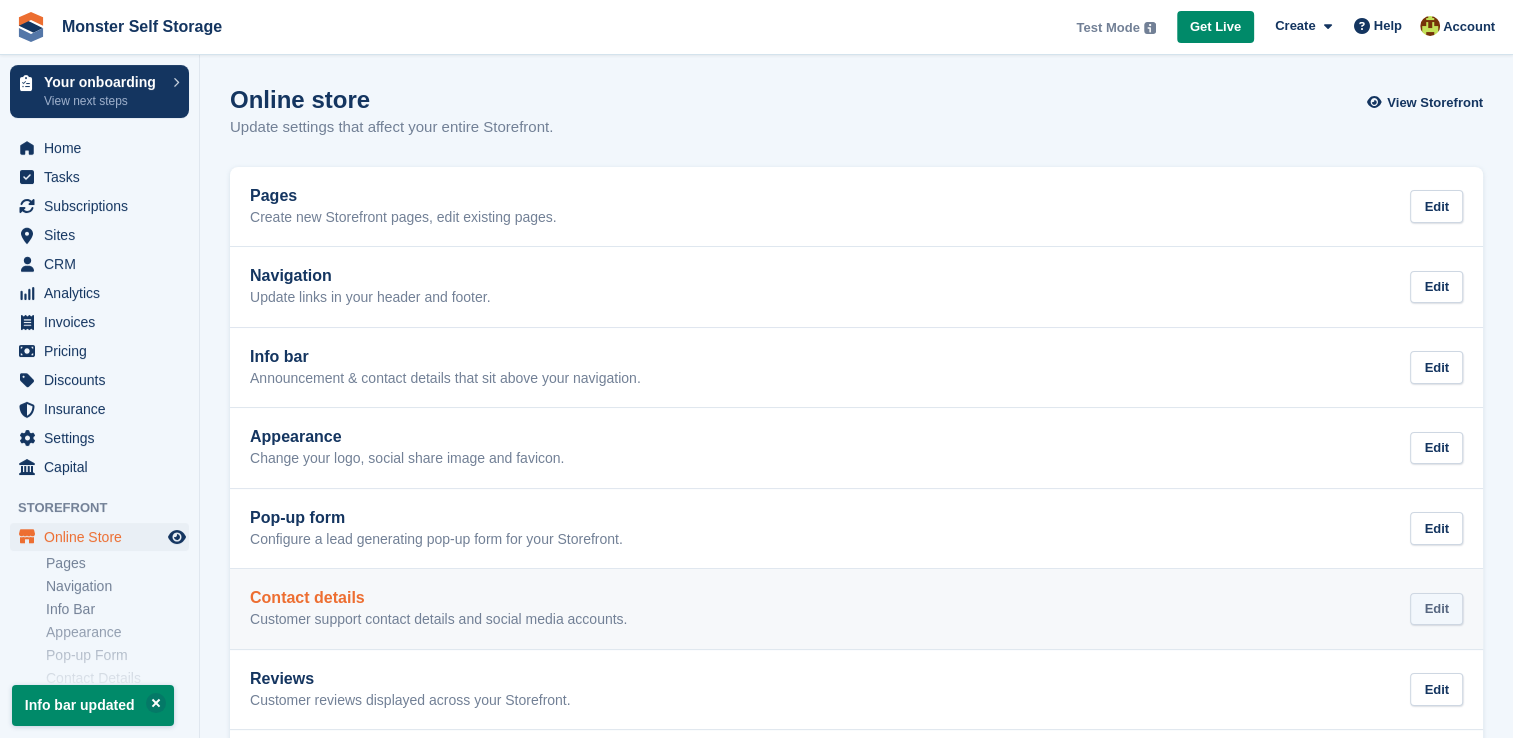 click on "Edit" at bounding box center [1436, 609] 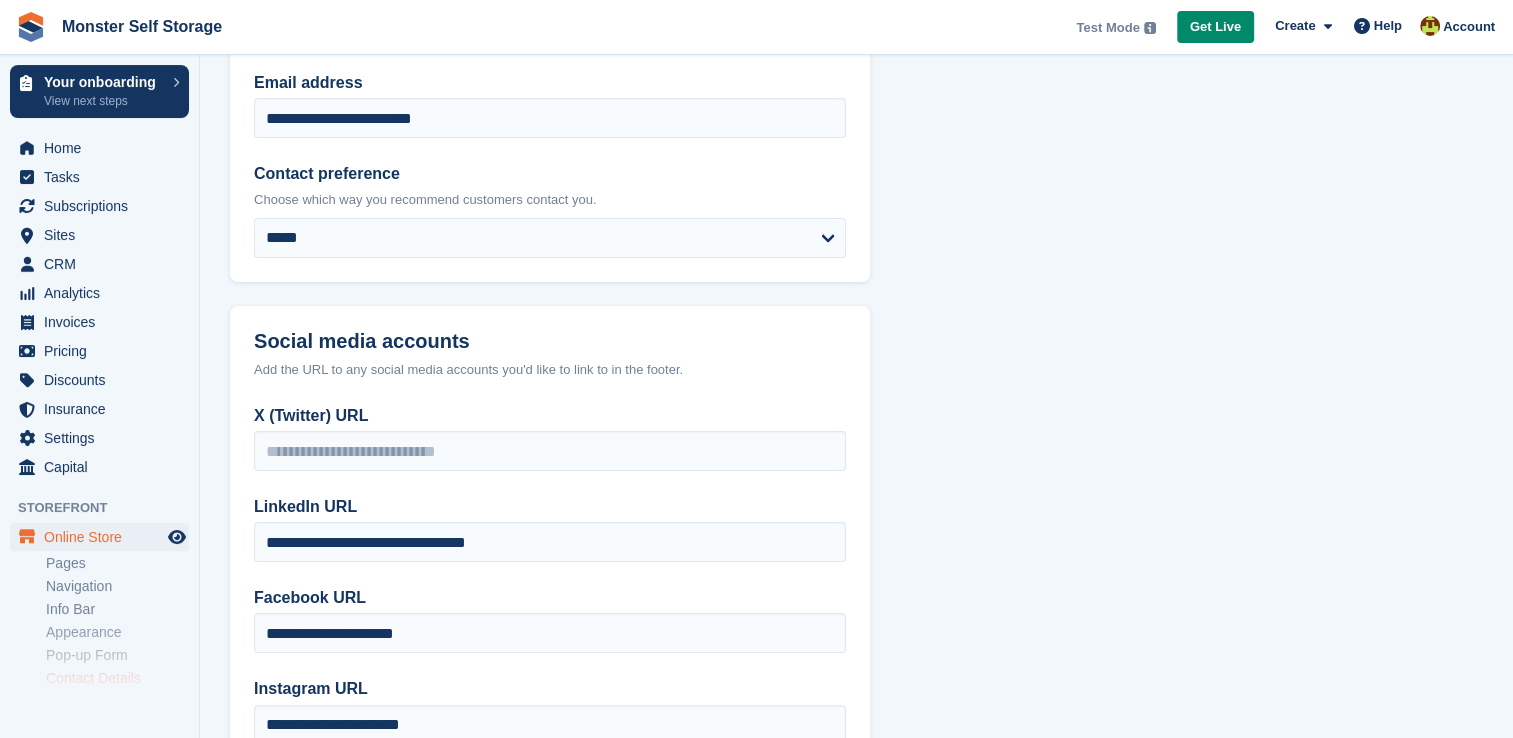scroll, scrollTop: 407, scrollLeft: 0, axis: vertical 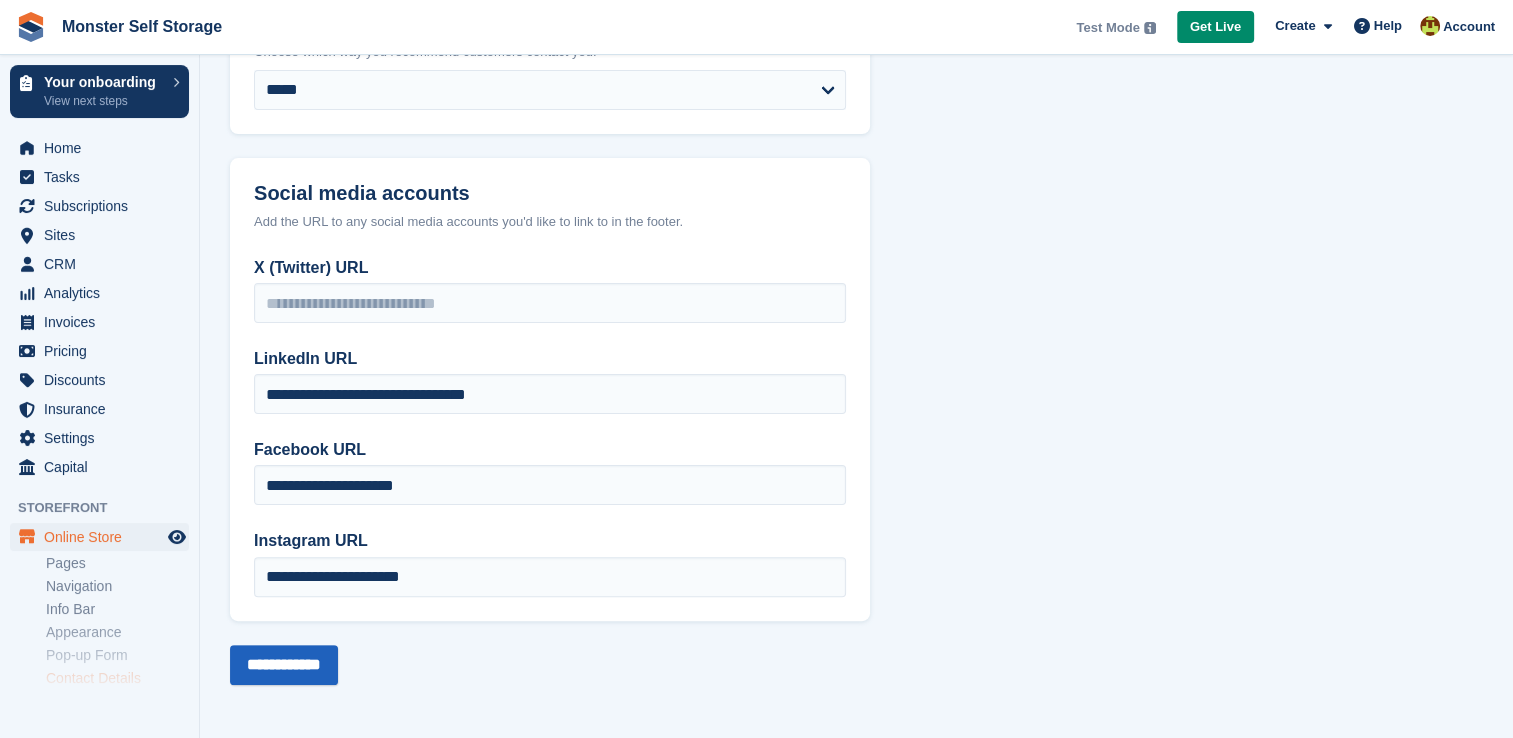 click on "**********" at bounding box center [284, 665] 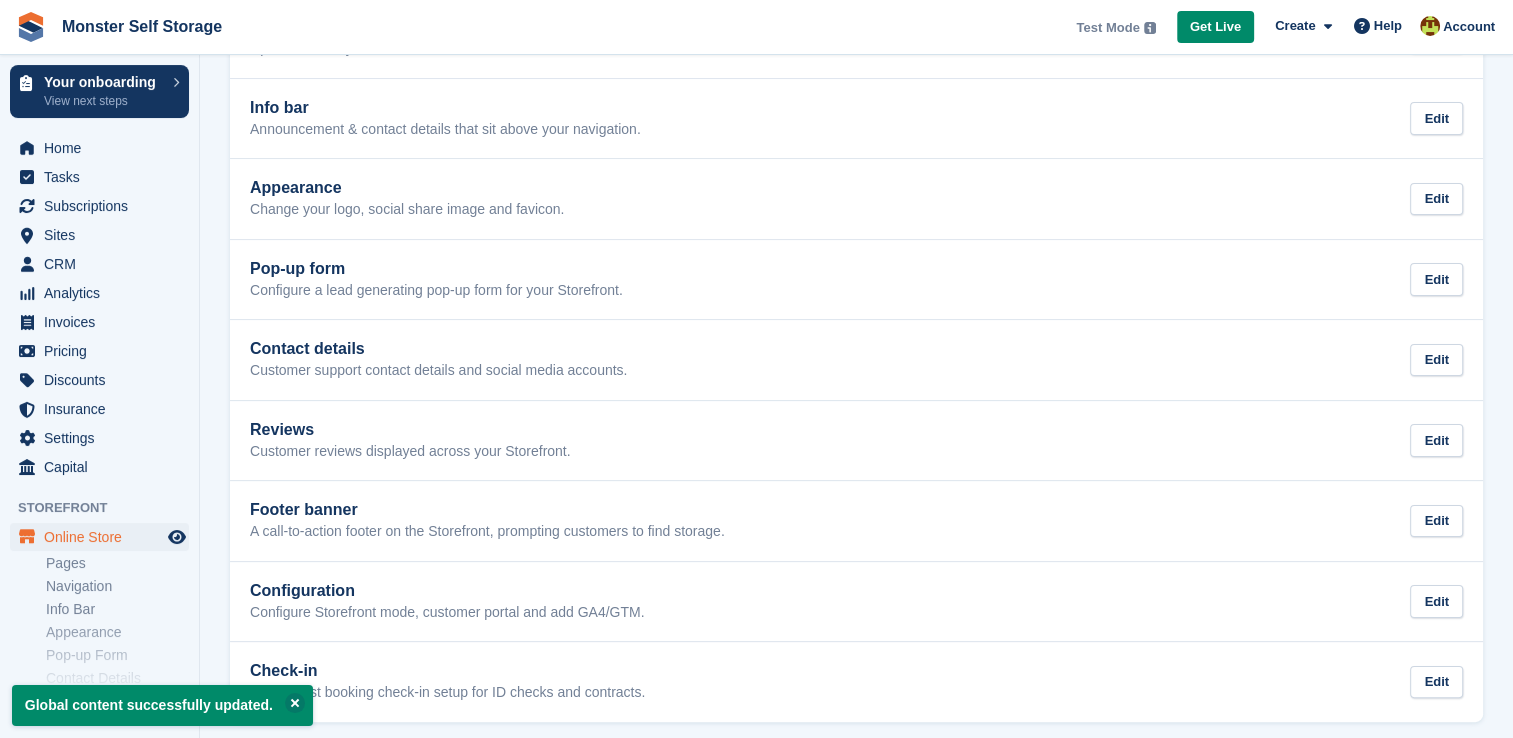 scroll, scrollTop: 262, scrollLeft: 0, axis: vertical 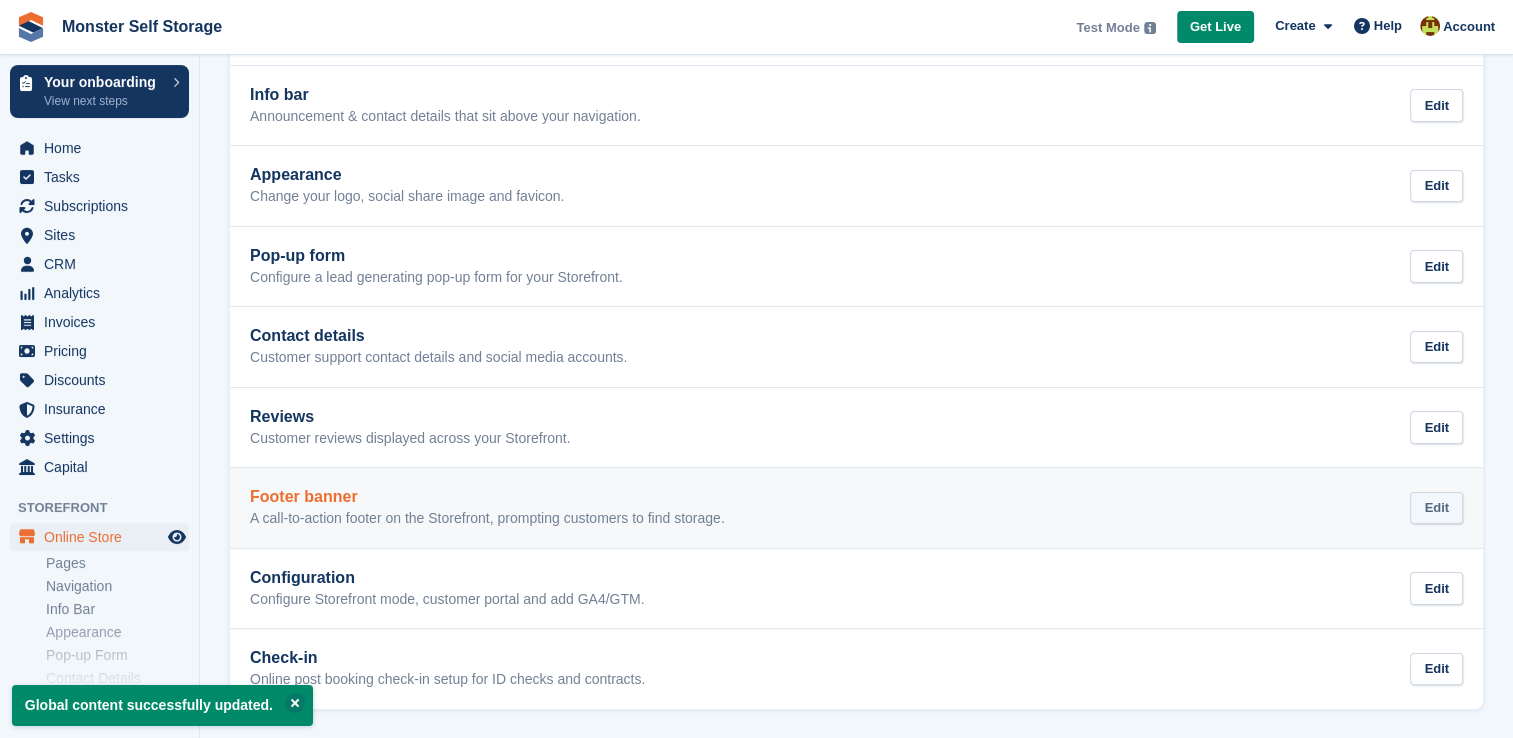 click on "Edit" at bounding box center [1436, 508] 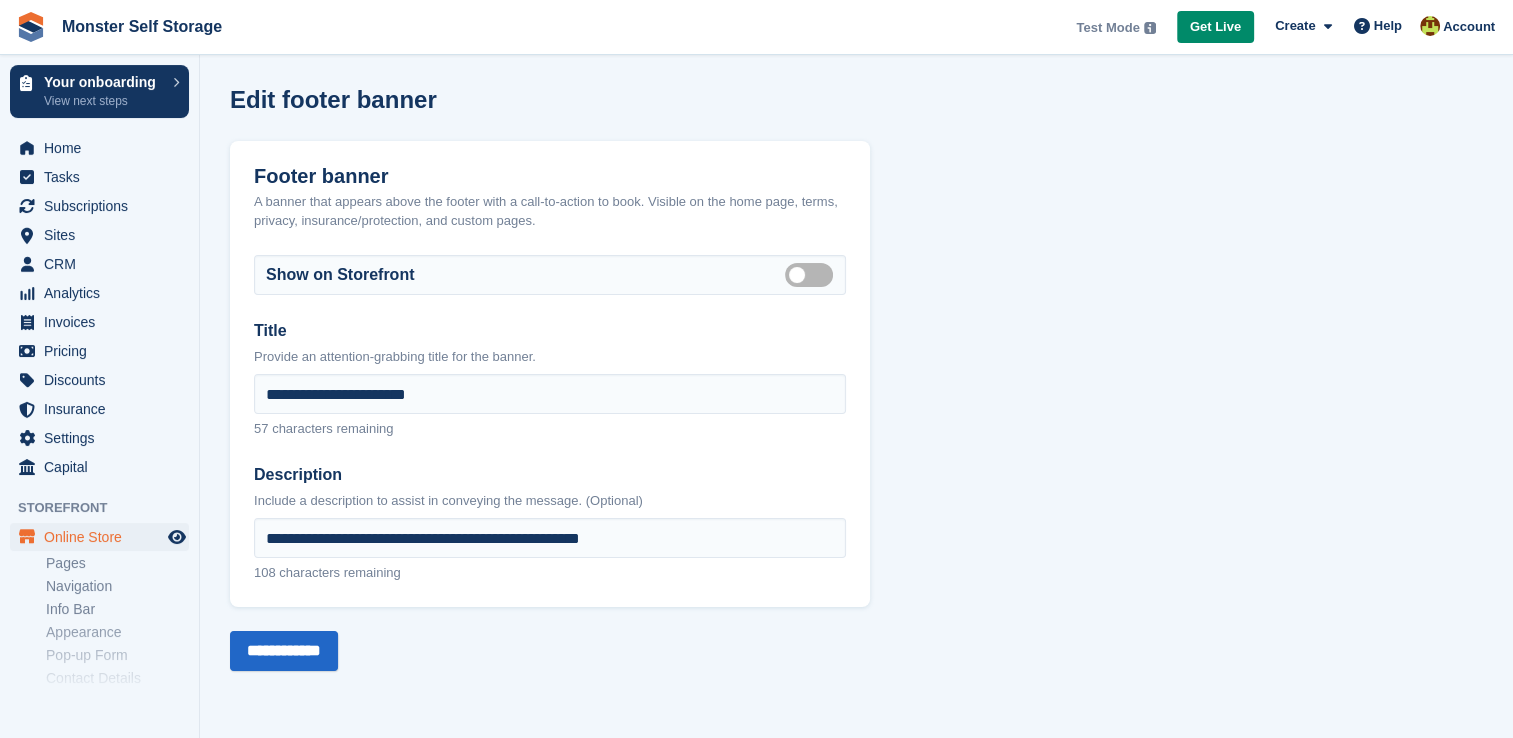 scroll, scrollTop: 0, scrollLeft: 0, axis: both 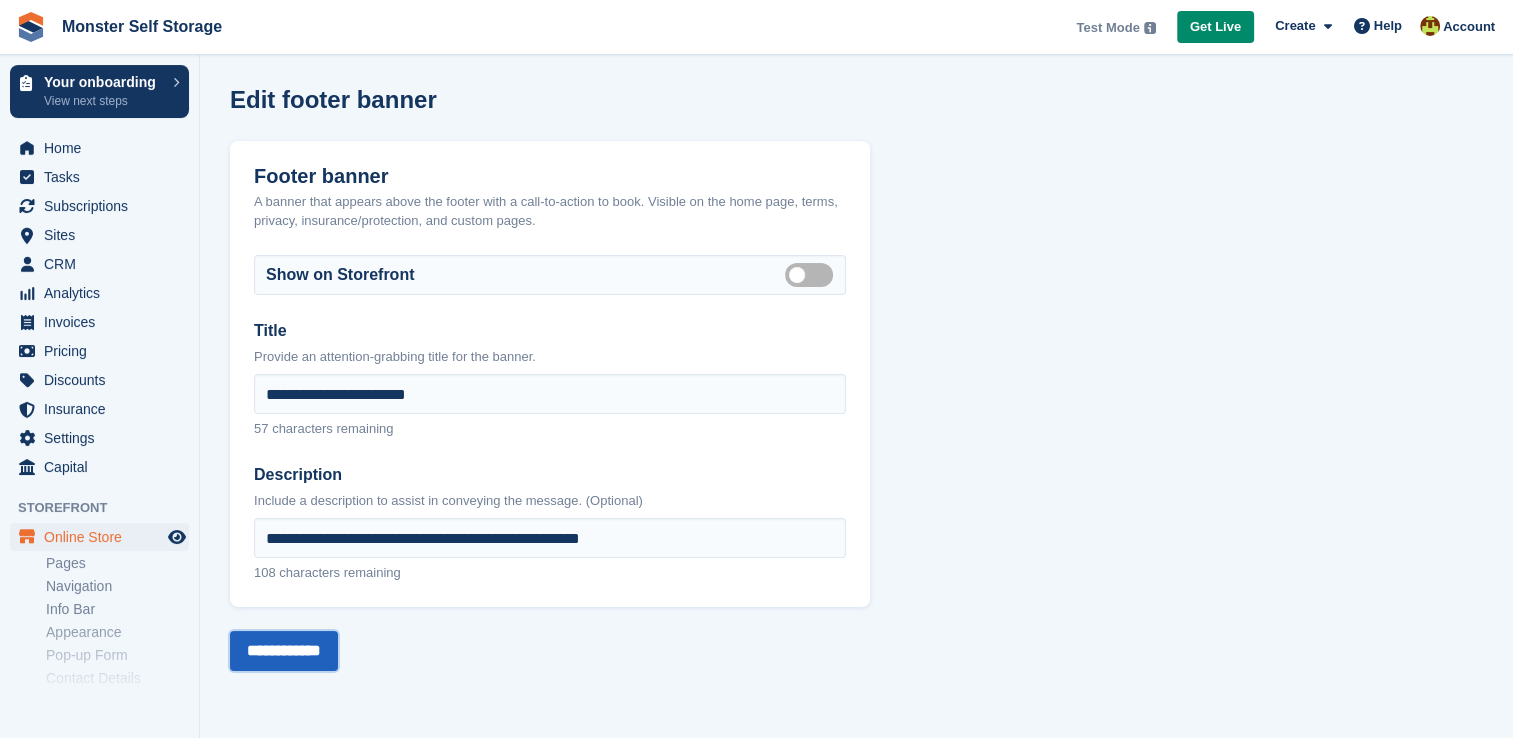 click on "**********" at bounding box center [284, 651] 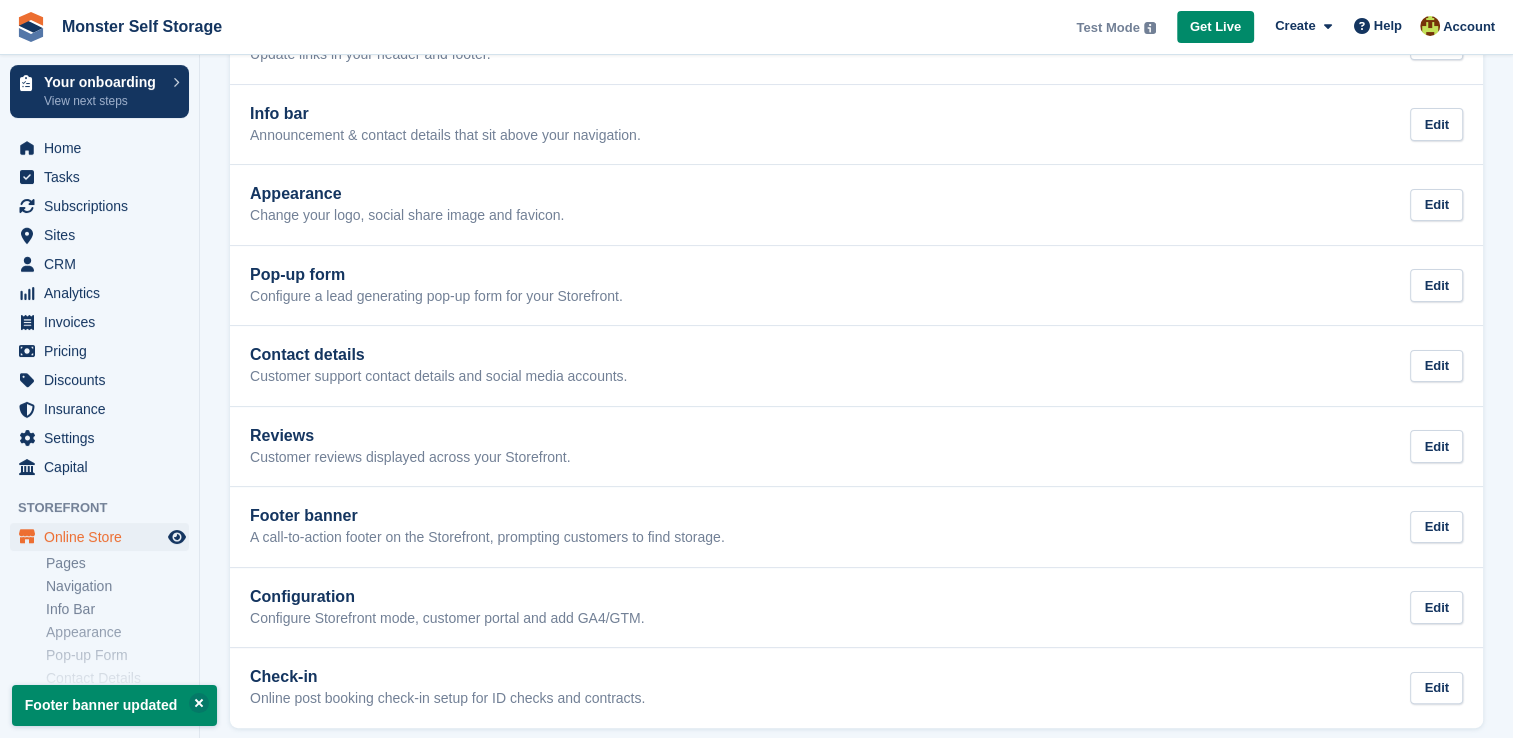 scroll, scrollTop: 262, scrollLeft: 0, axis: vertical 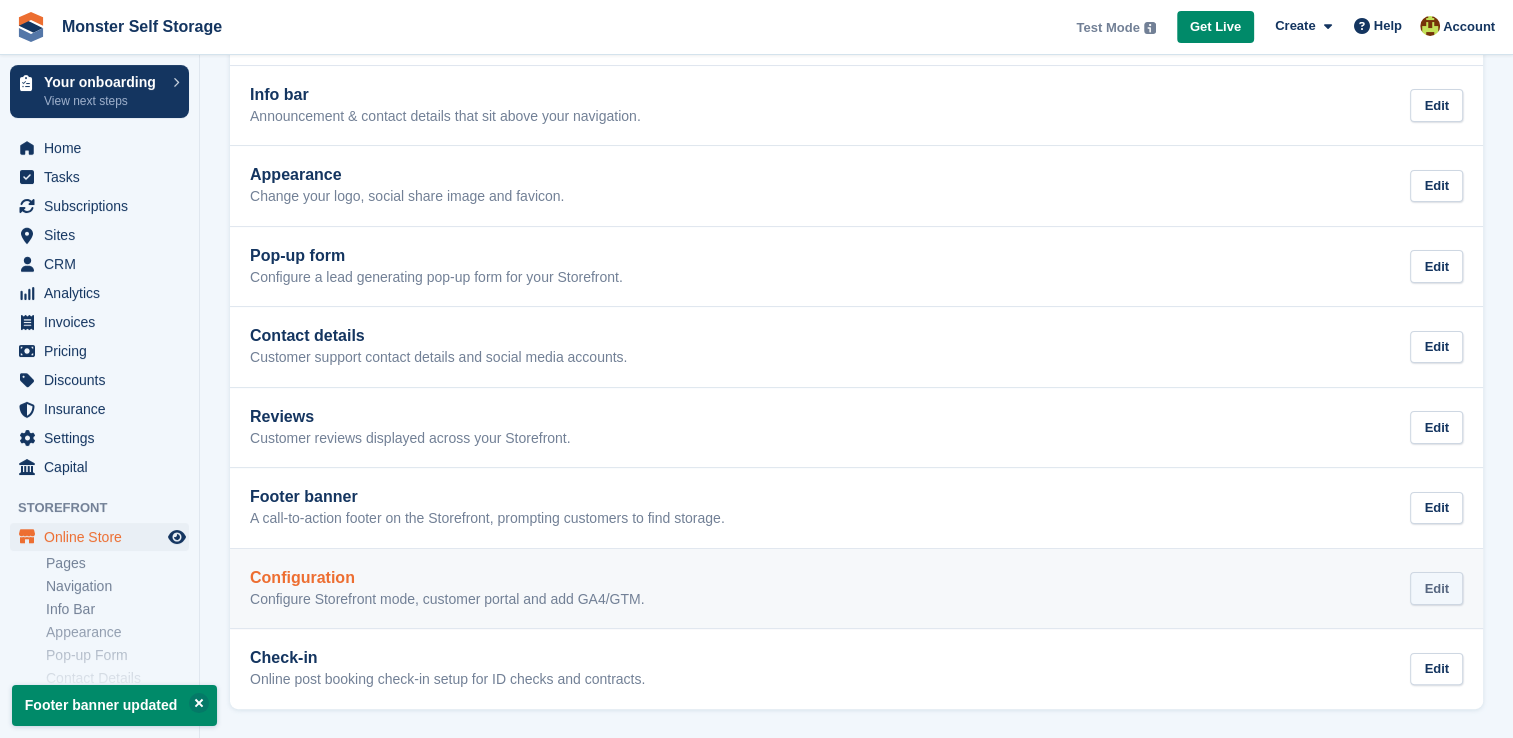 click on "Edit" at bounding box center (1436, 588) 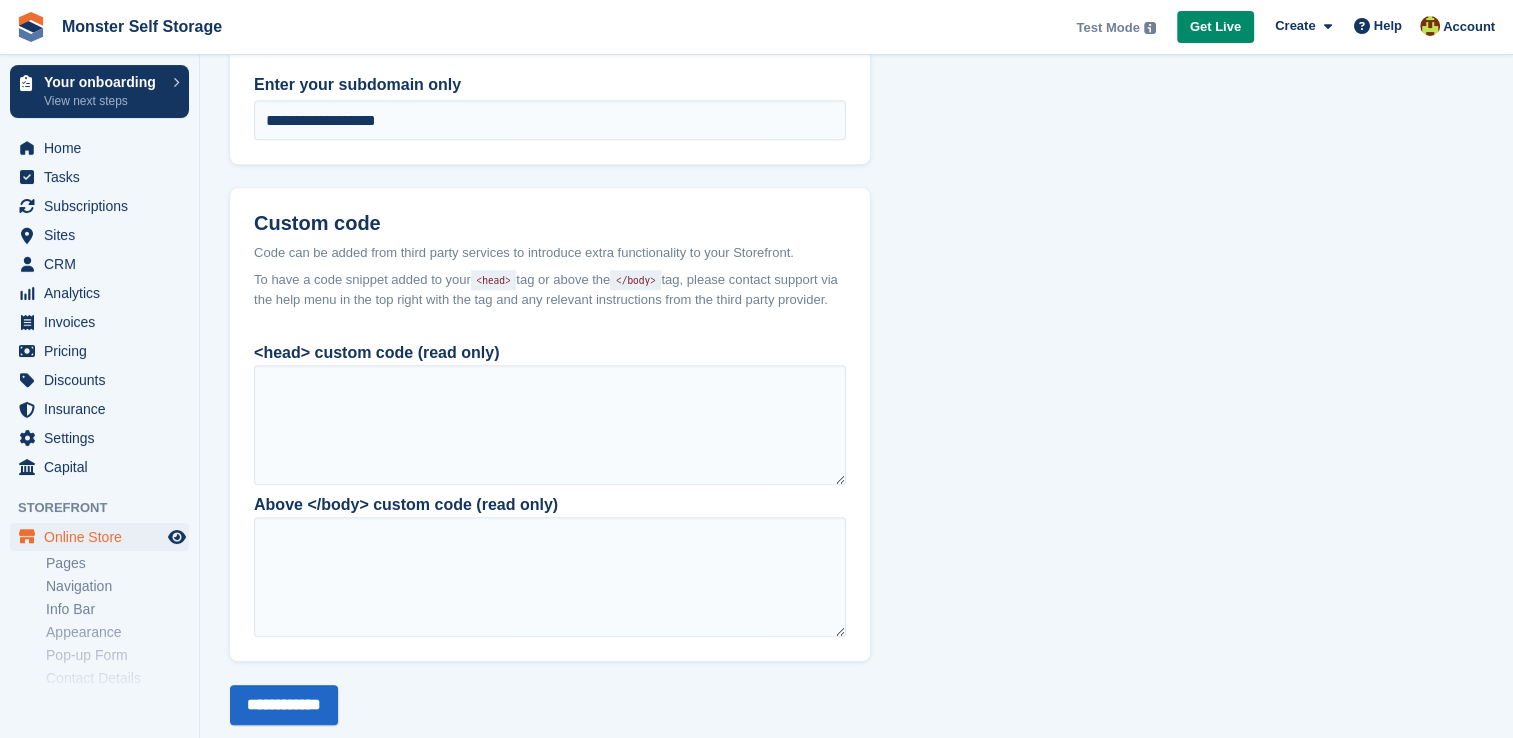 scroll, scrollTop: 1646, scrollLeft: 0, axis: vertical 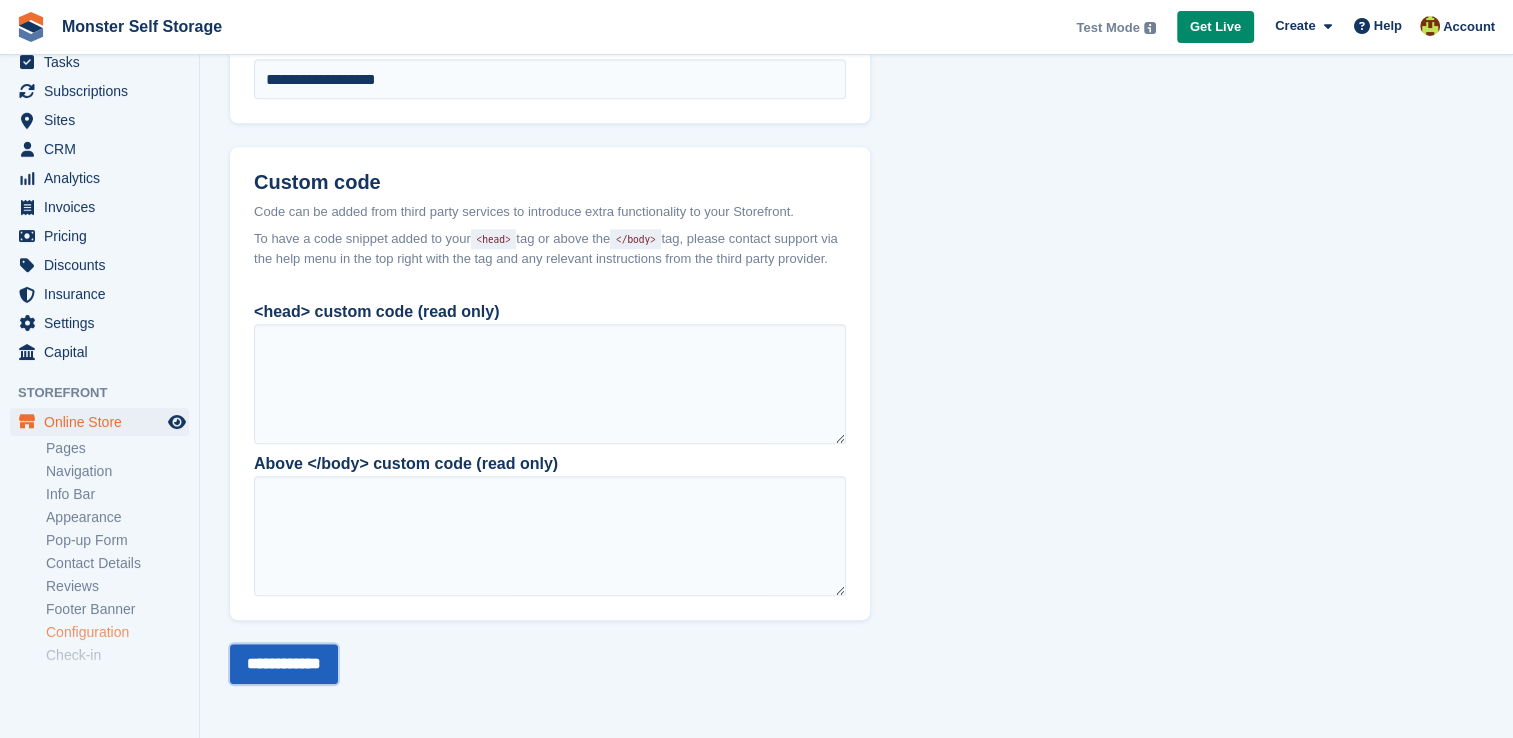 click on "**********" at bounding box center (284, 664) 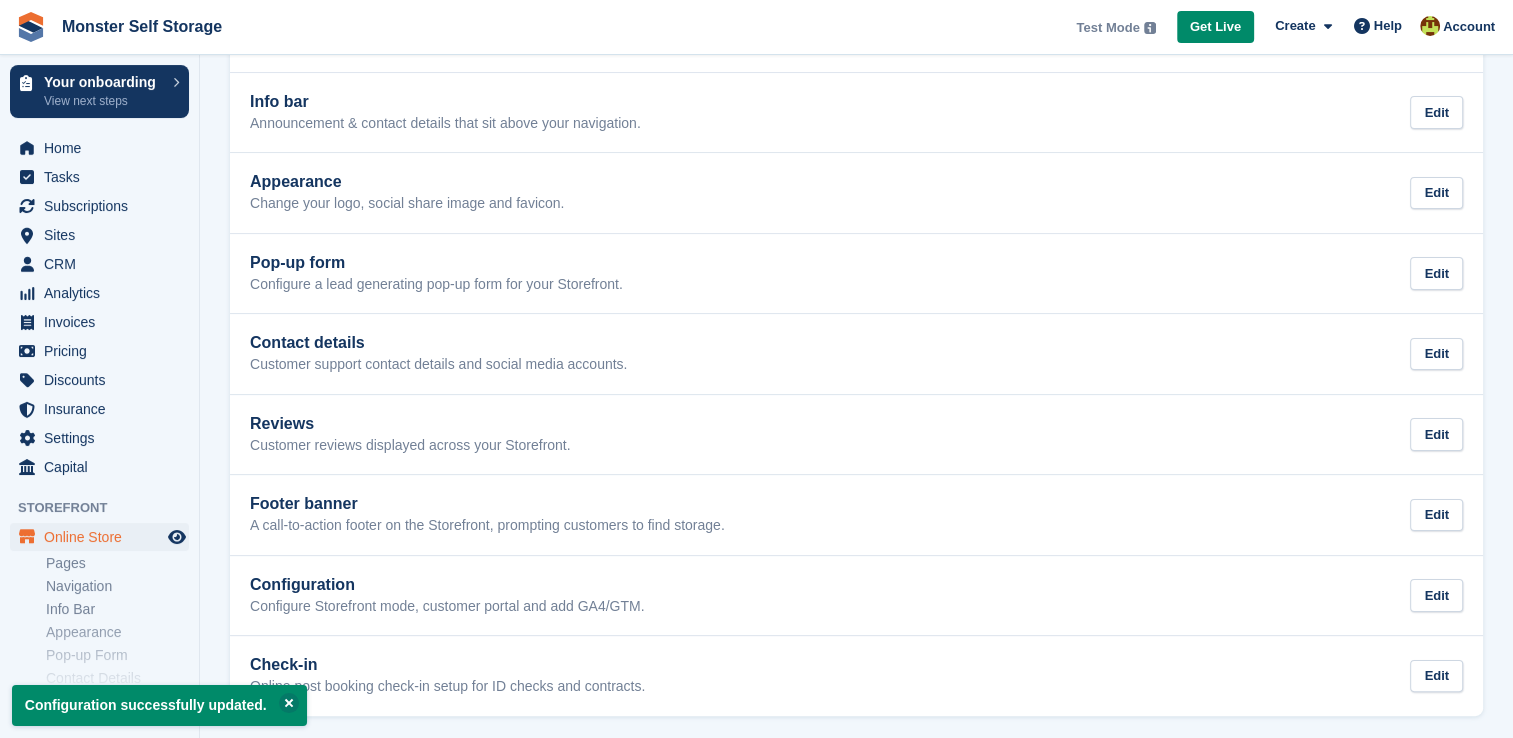 scroll, scrollTop: 256, scrollLeft: 0, axis: vertical 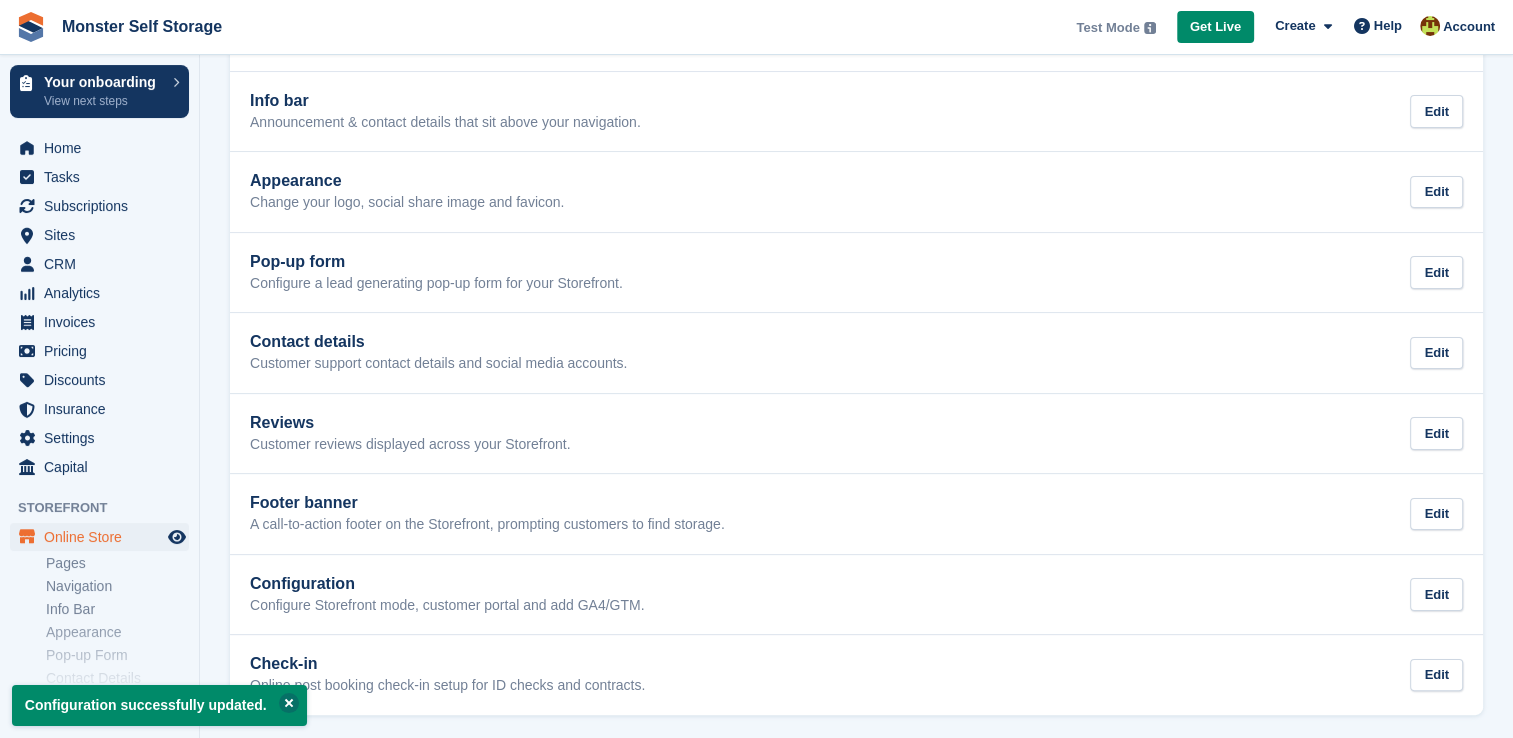 click at bounding box center (289, 703) 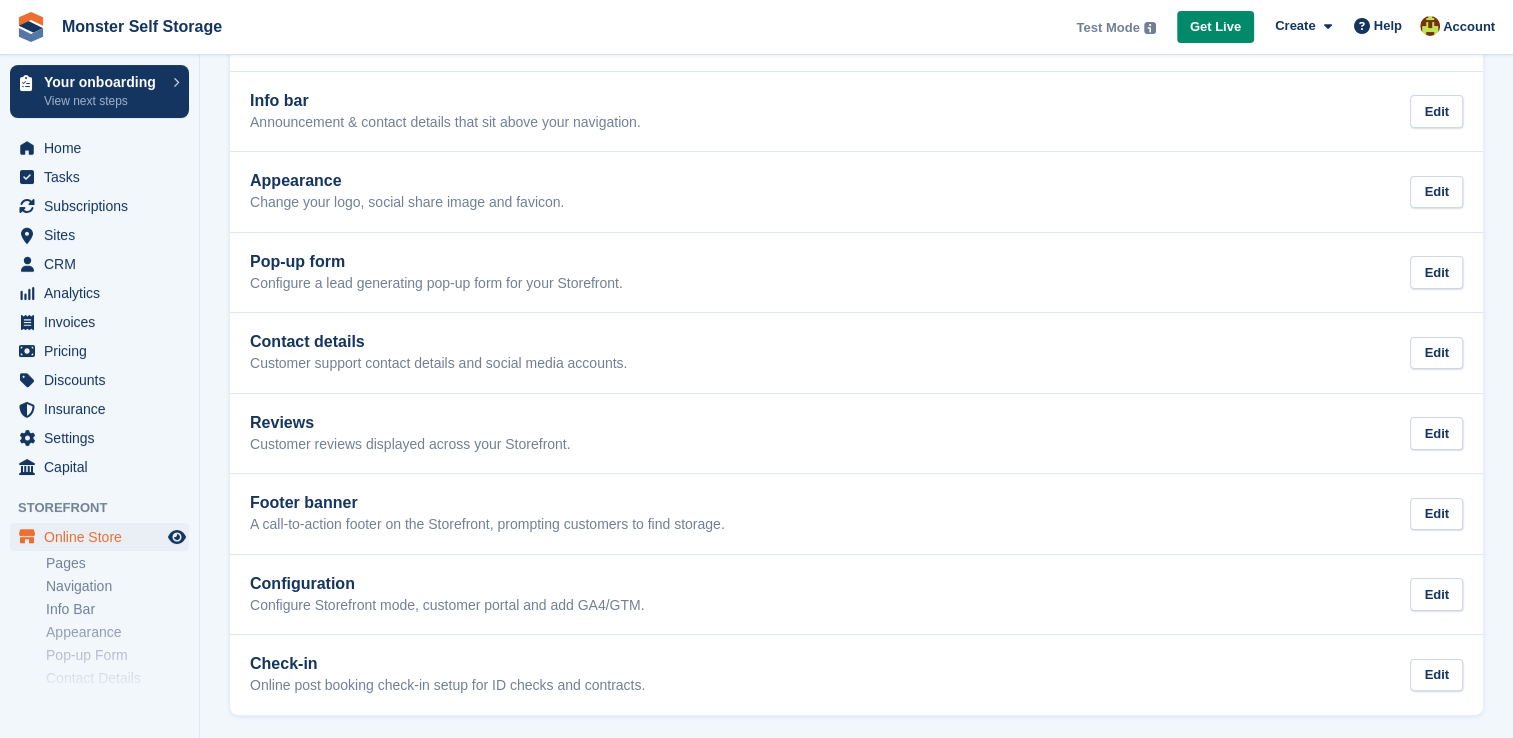 scroll, scrollTop: 262, scrollLeft: 0, axis: vertical 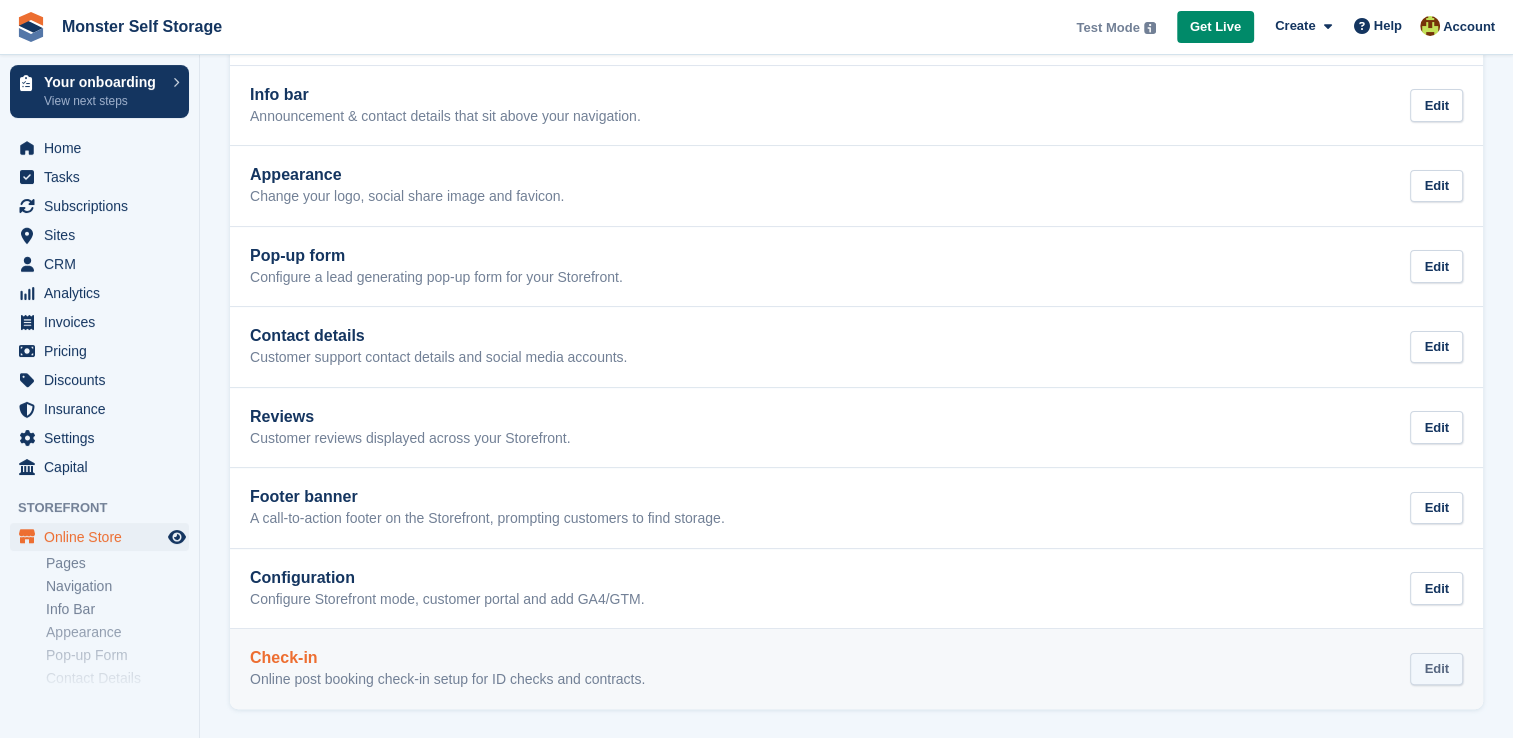click on "Edit" at bounding box center (1436, 669) 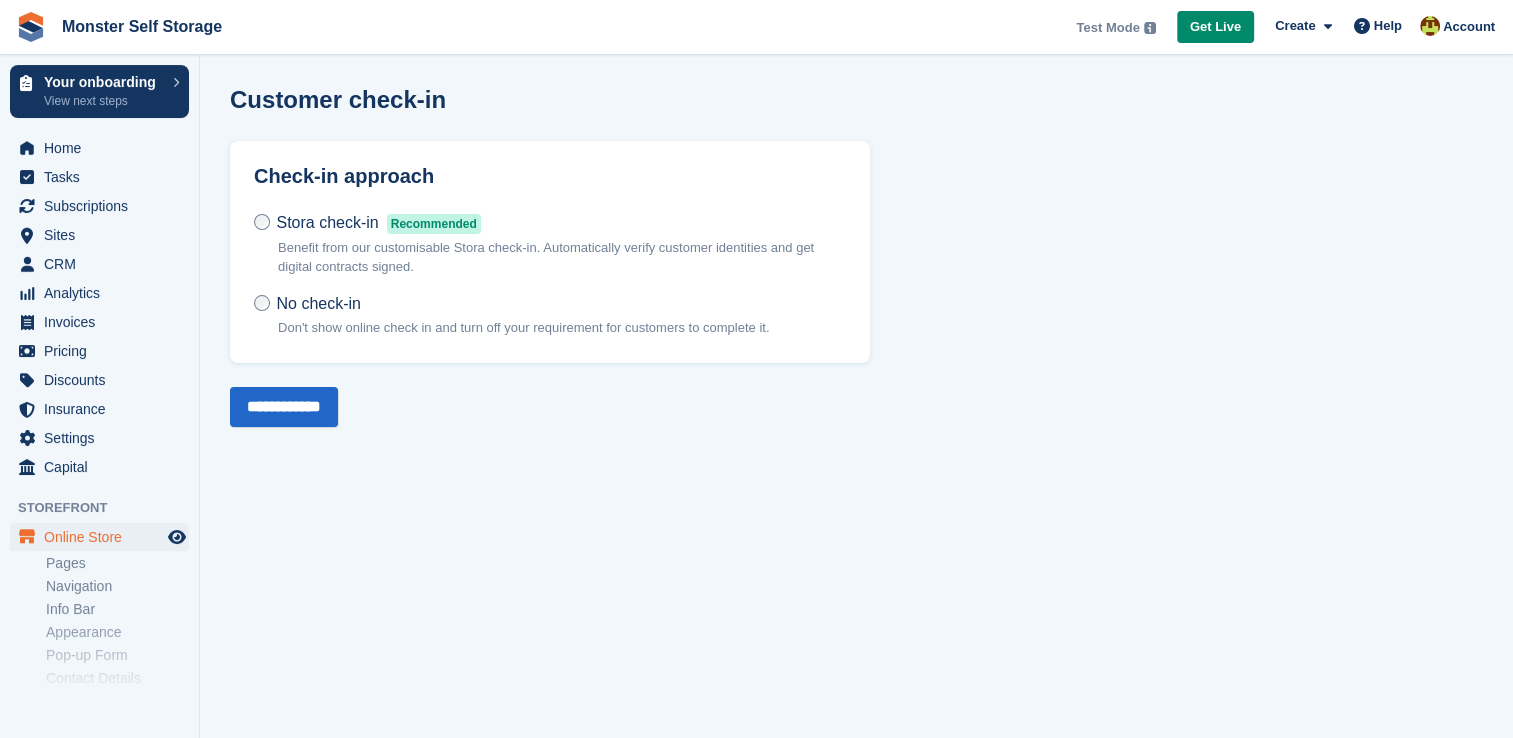 scroll, scrollTop: 0, scrollLeft: 0, axis: both 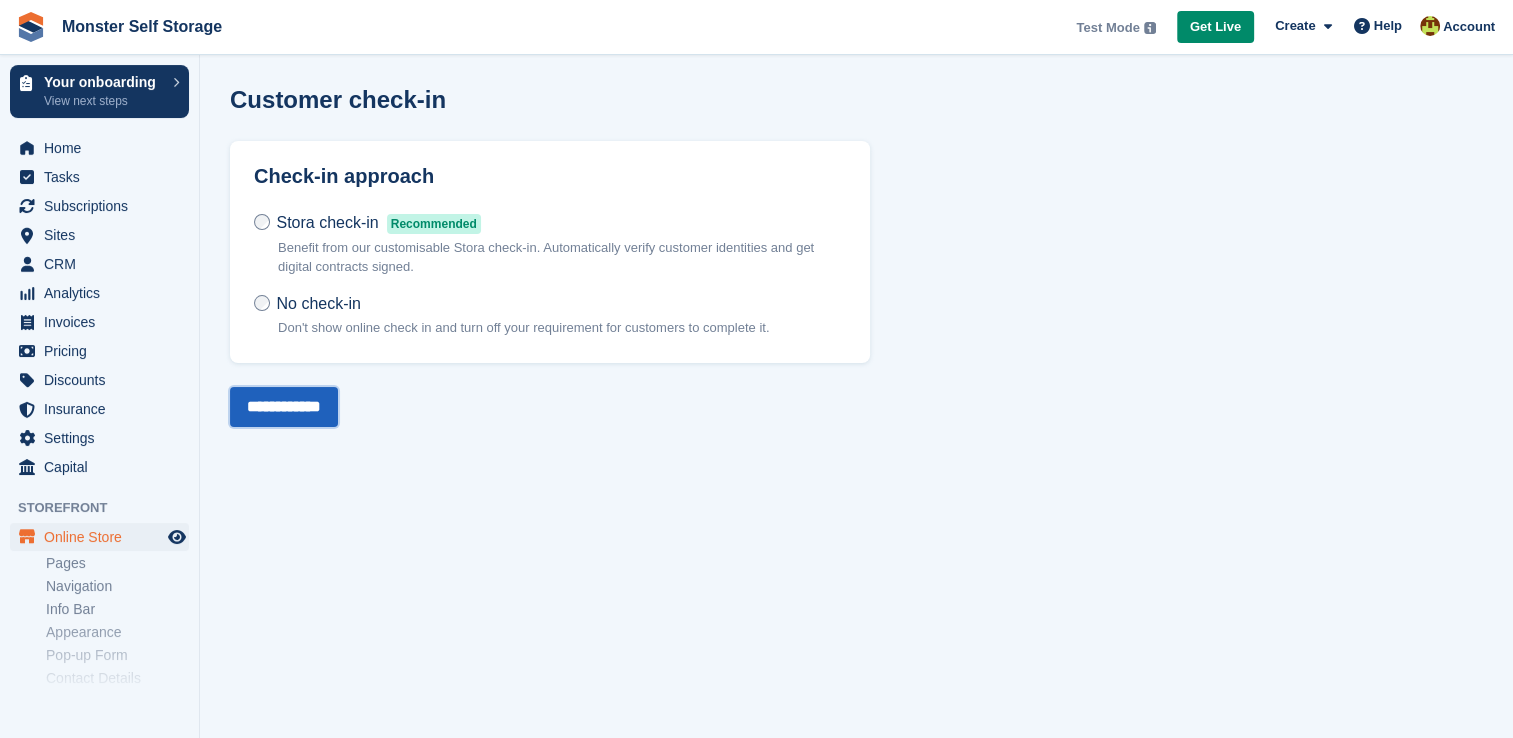click on "**********" at bounding box center [284, 407] 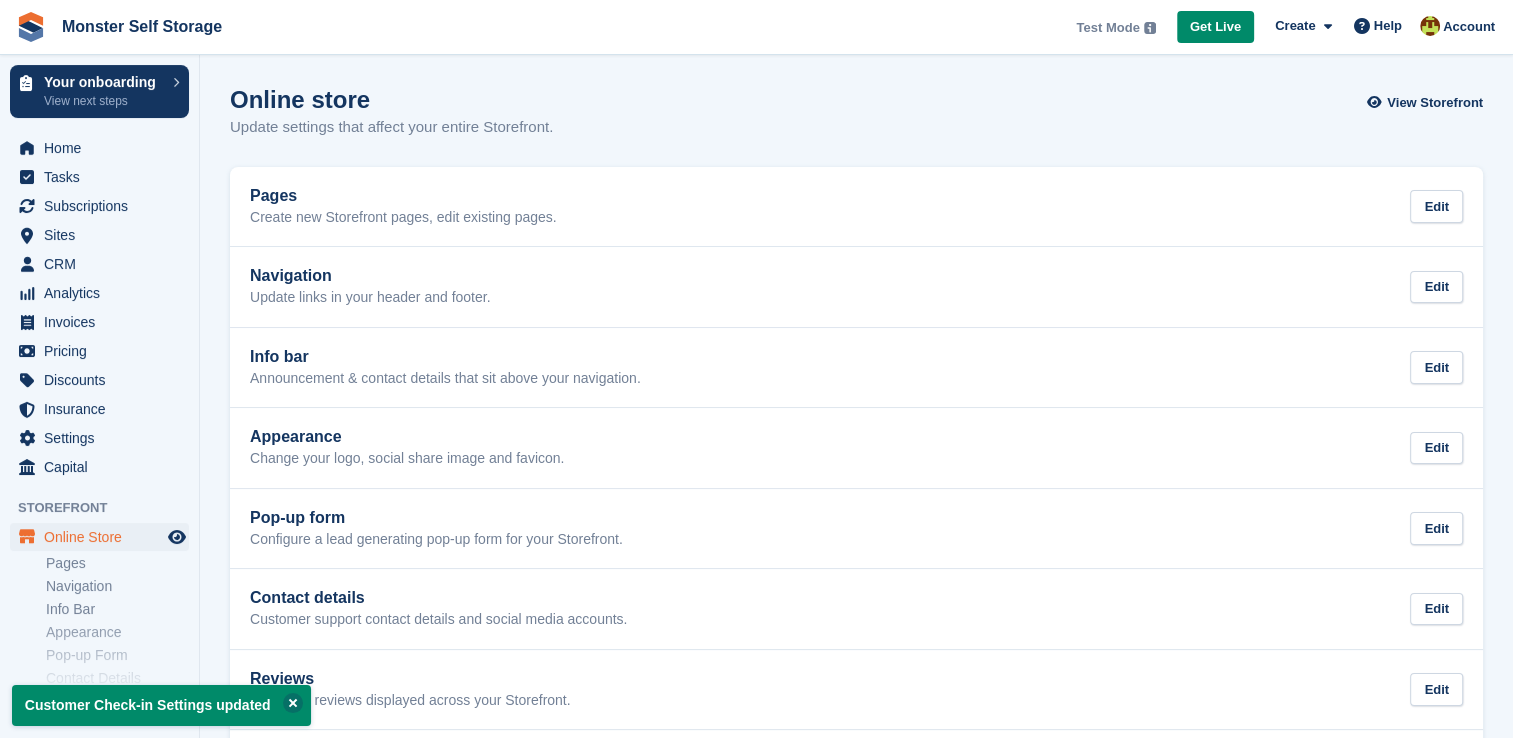 click at bounding box center (293, 703) 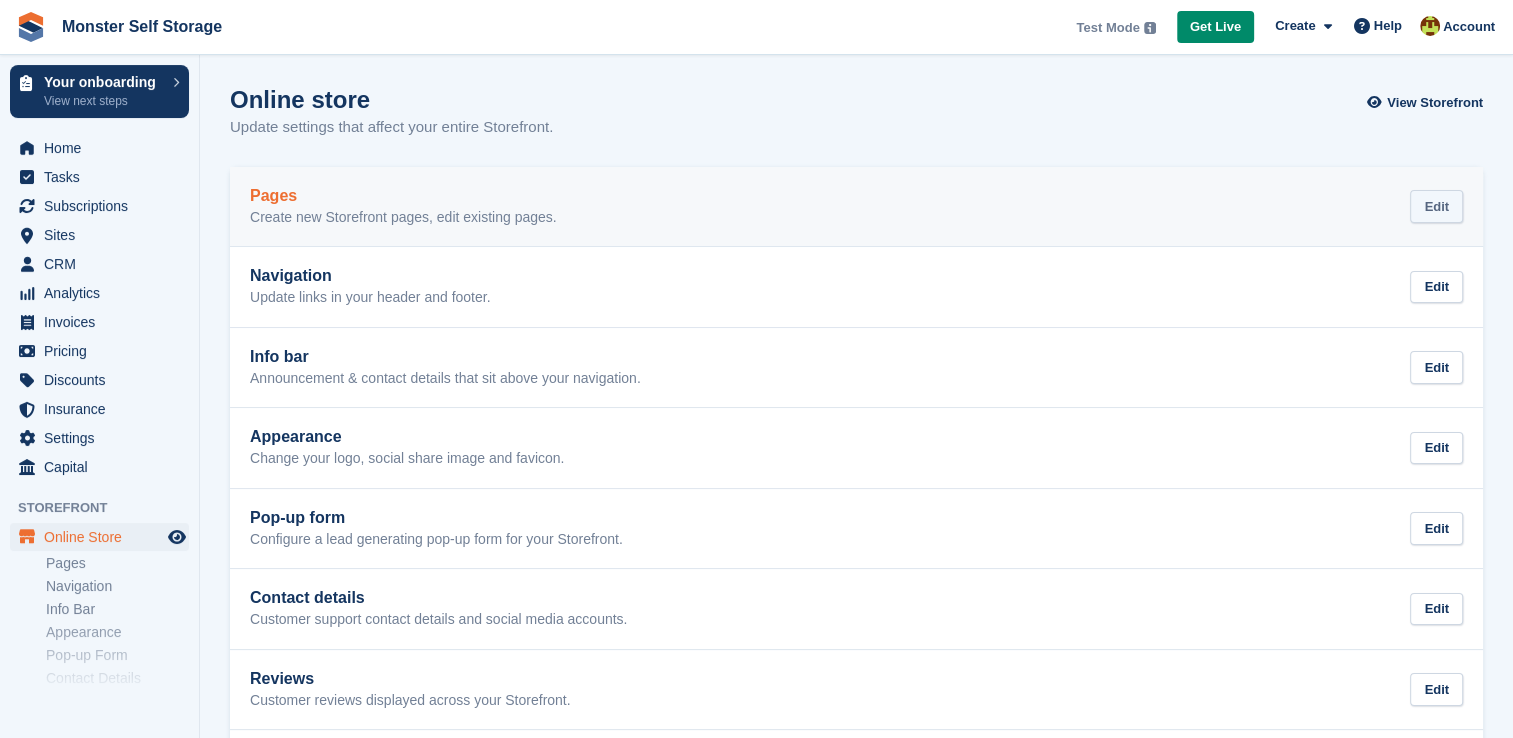 click on "Edit" at bounding box center (1436, 206) 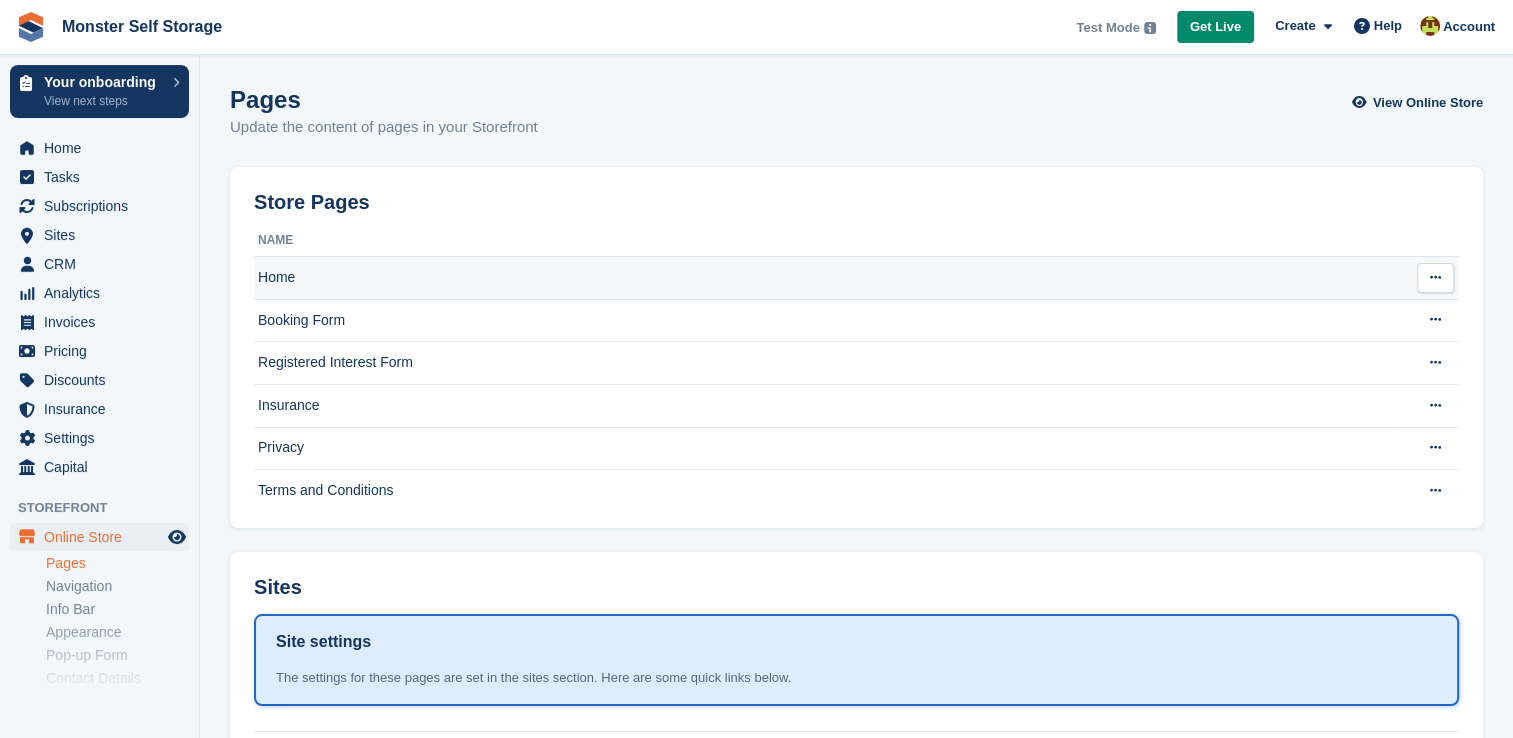 click at bounding box center (1435, 277) 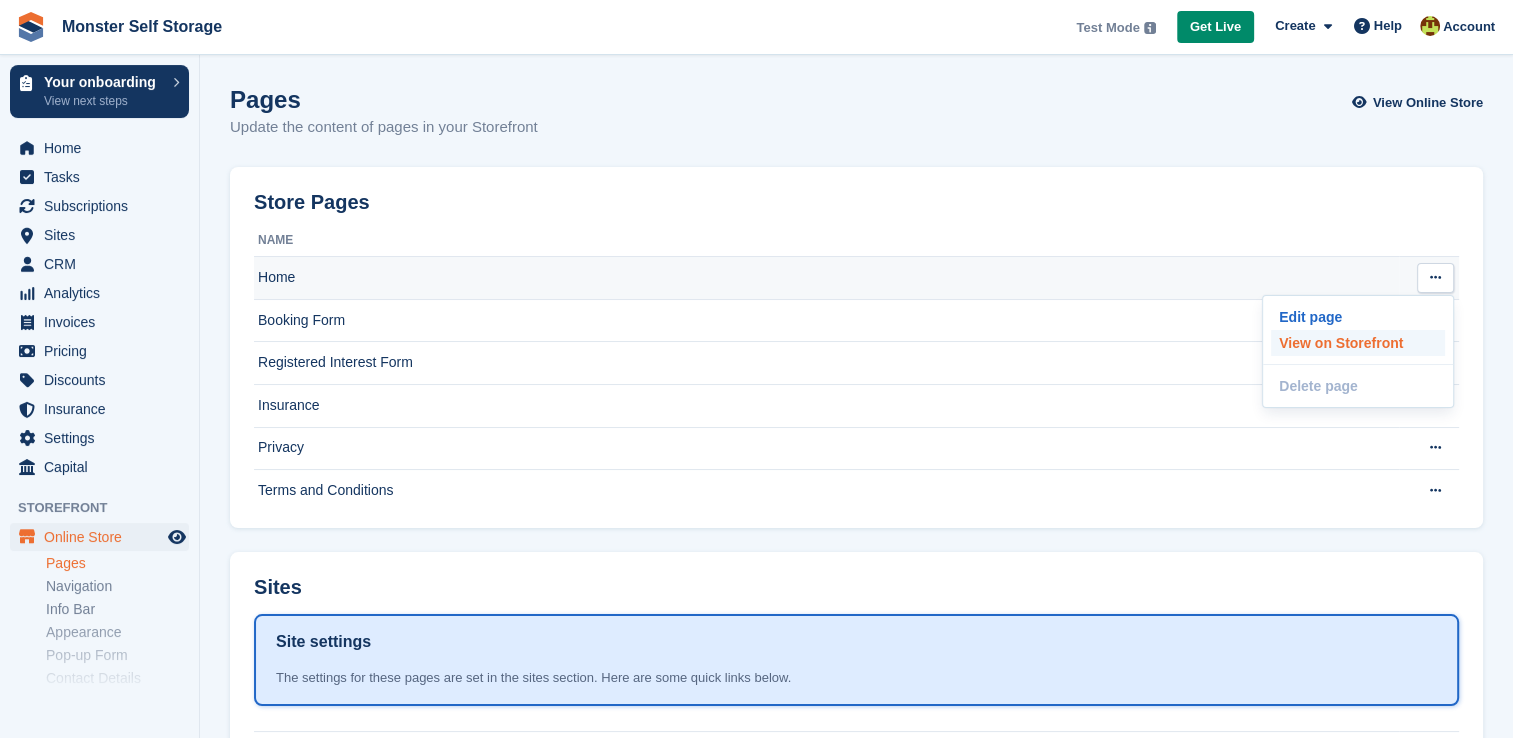 click on "View on Storefront" at bounding box center [1358, 343] 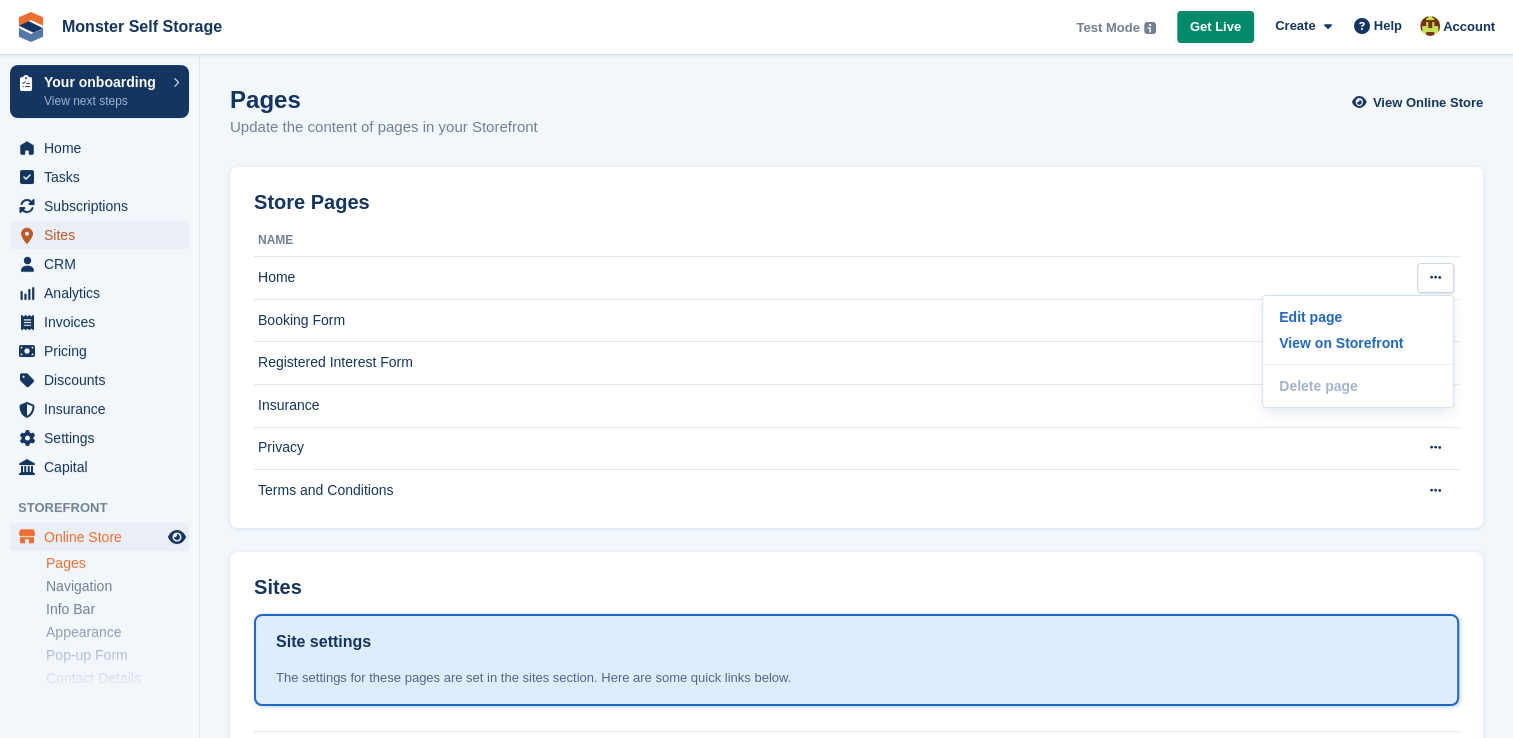 click on "Sites" at bounding box center [104, 235] 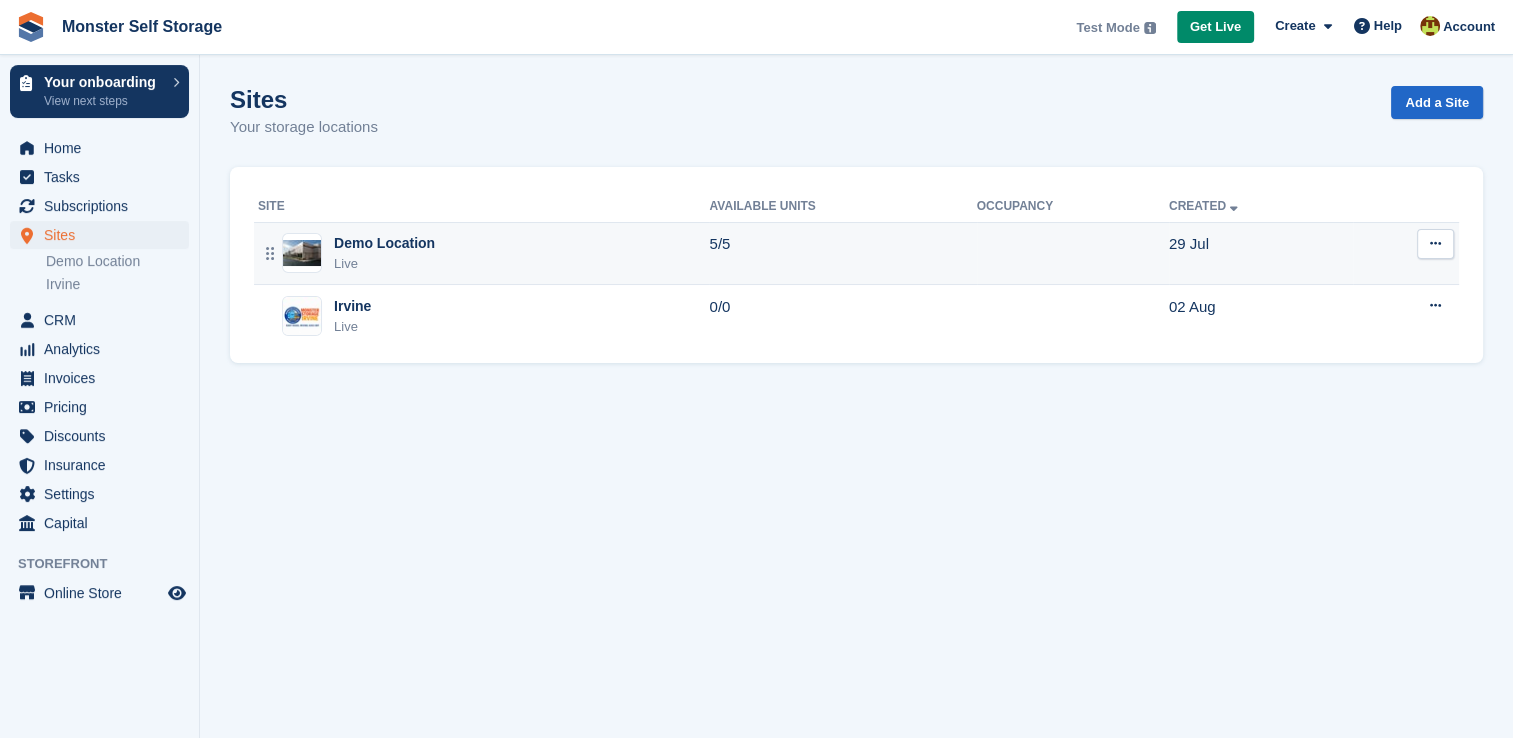 click at bounding box center (1435, 243) 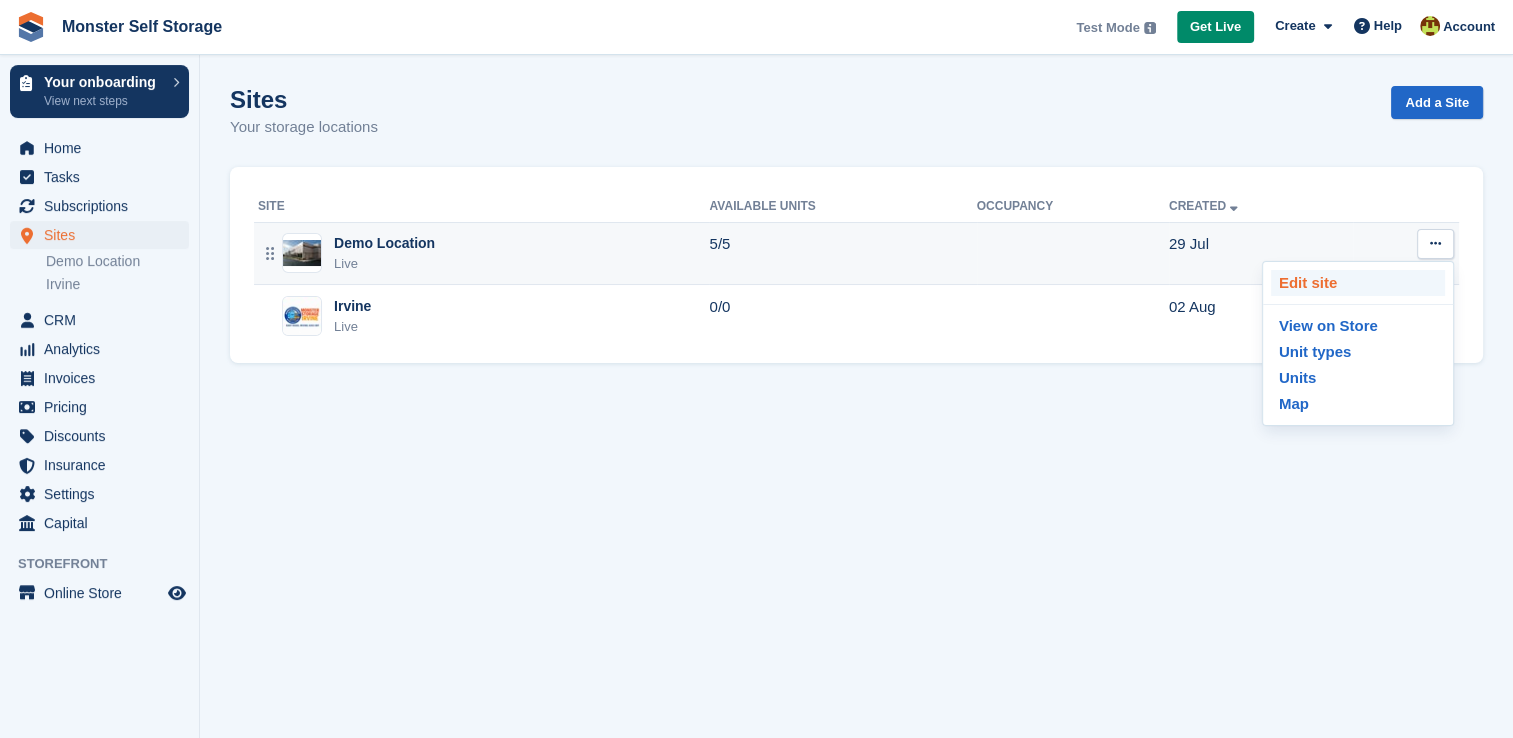 click on "Edit site" at bounding box center (1358, 283) 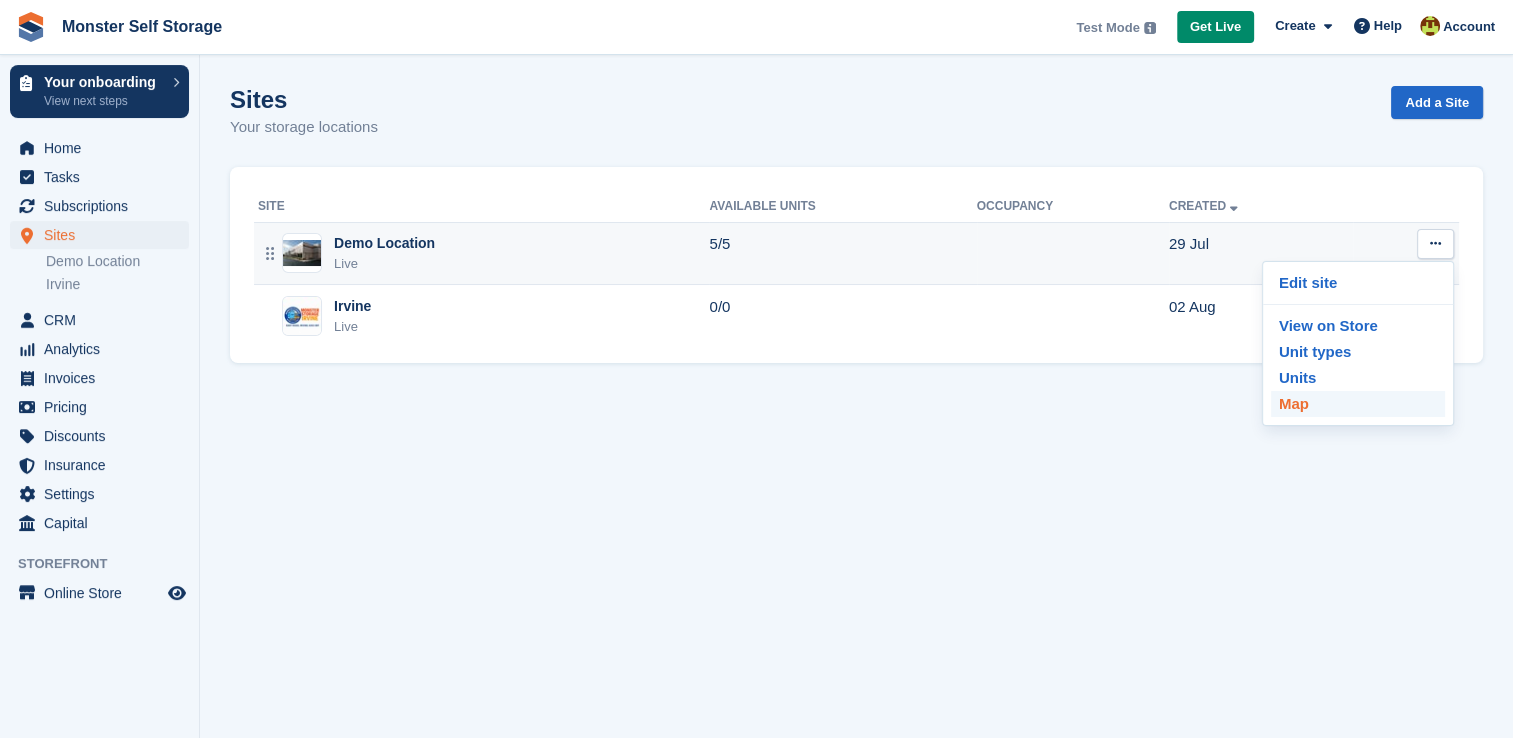 click on "Map" at bounding box center (1358, 404) 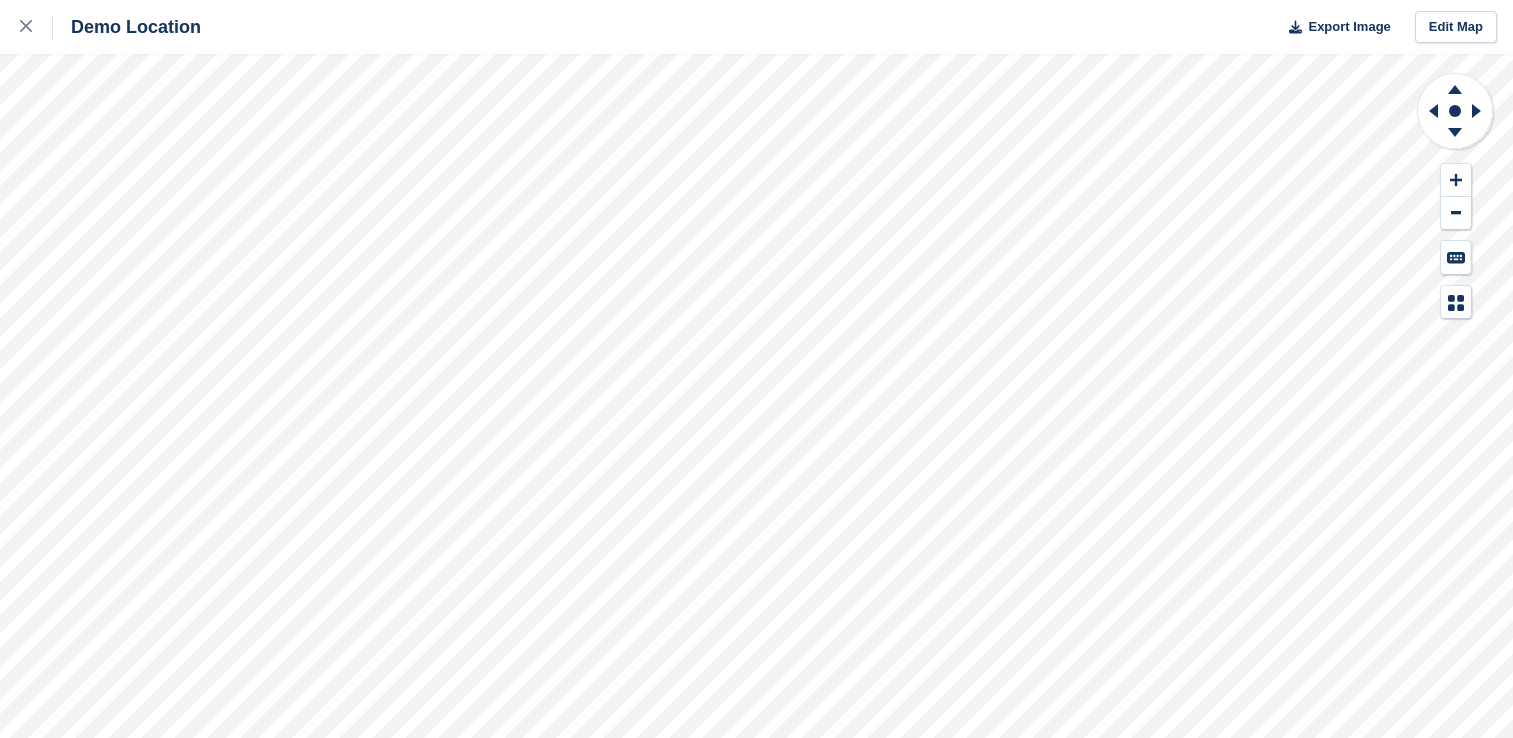 scroll, scrollTop: 0, scrollLeft: 0, axis: both 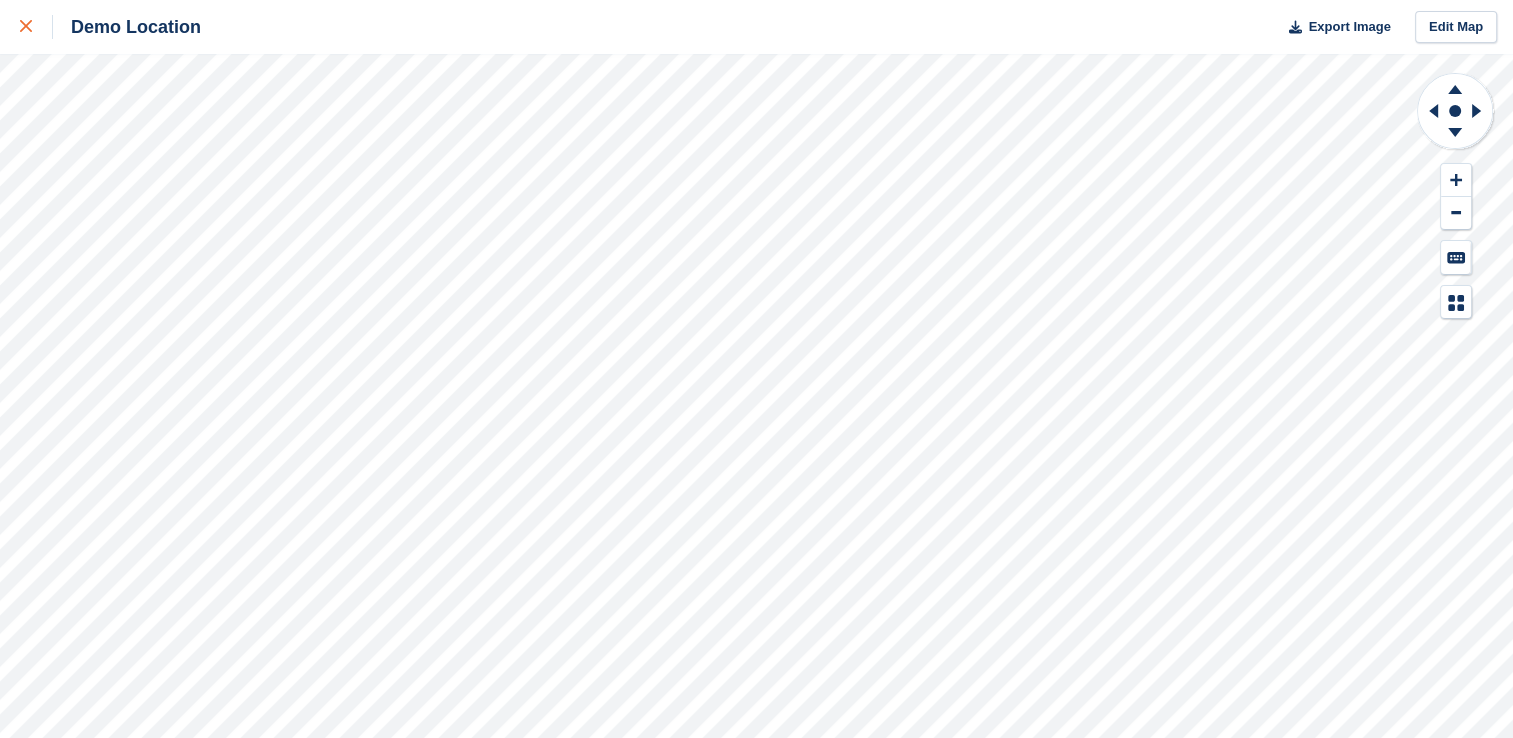 click 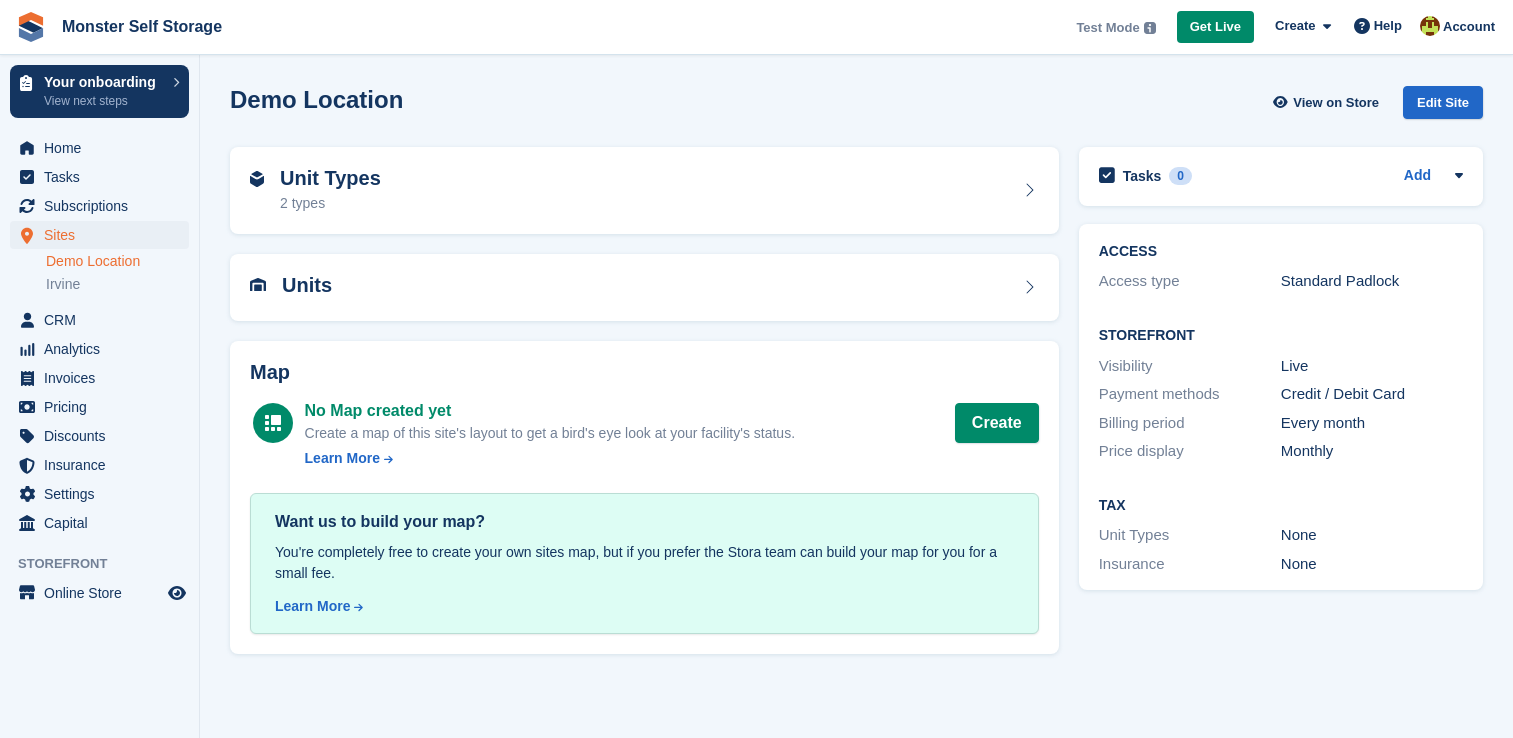 scroll, scrollTop: 0, scrollLeft: 0, axis: both 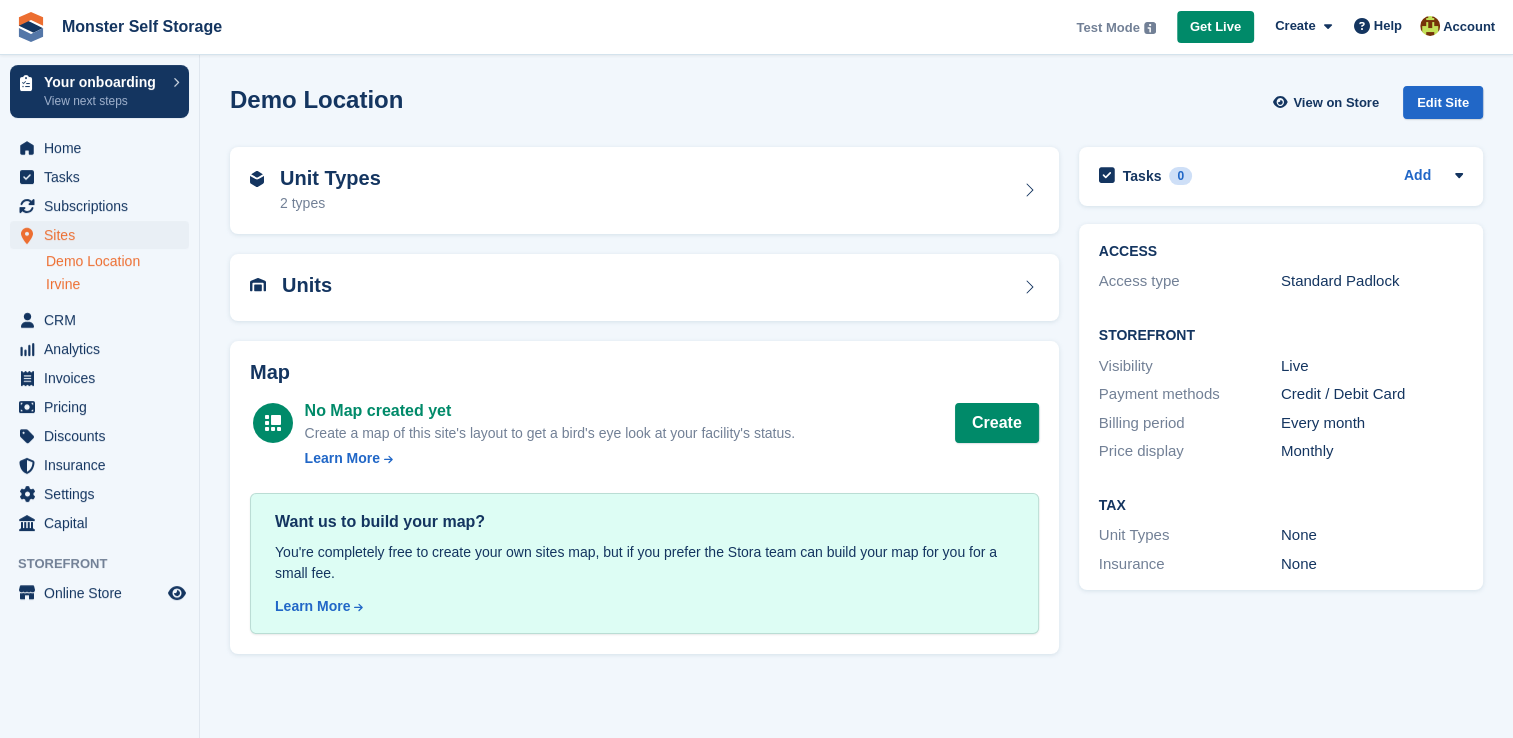 click on "Irvine" at bounding box center (117, 284) 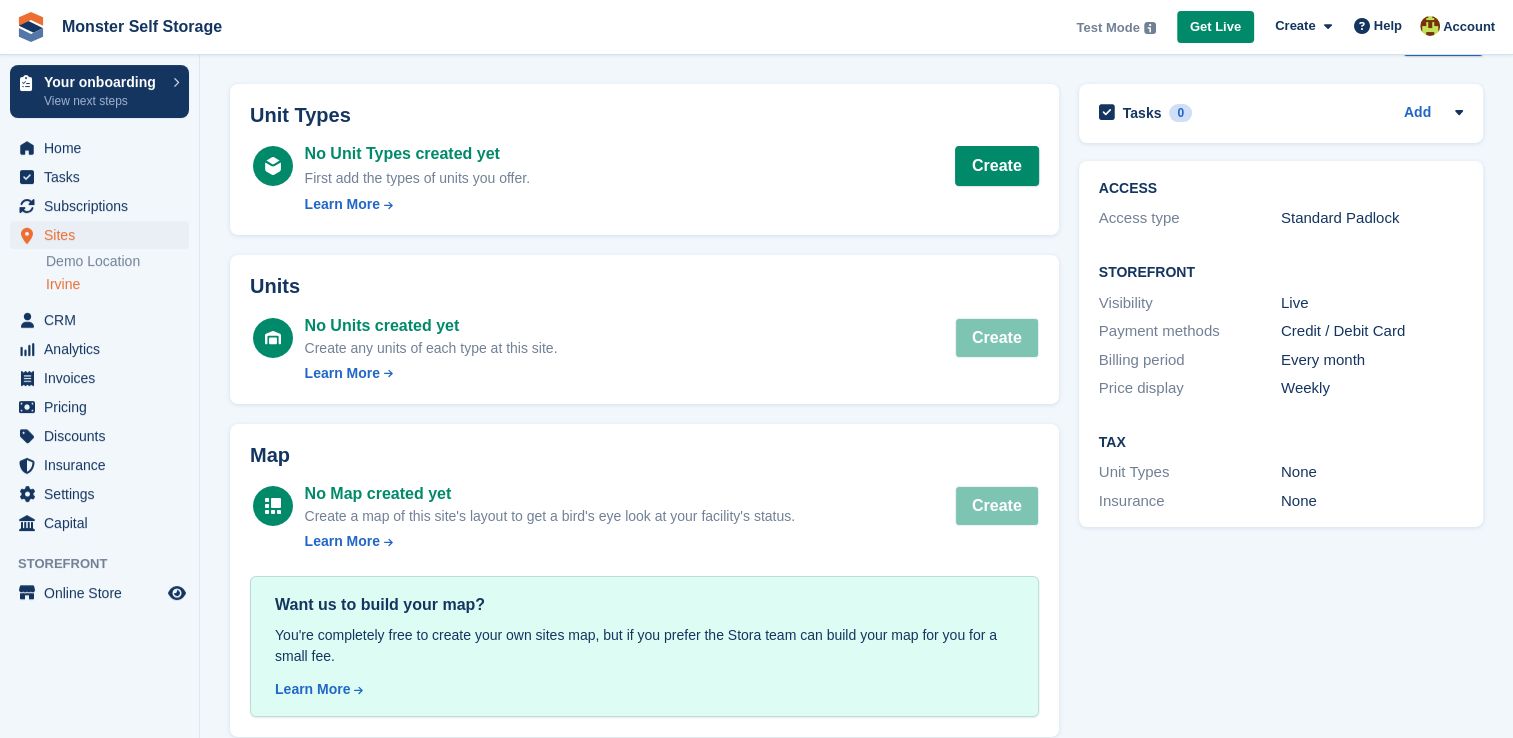 scroll, scrollTop: 87, scrollLeft: 0, axis: vertical 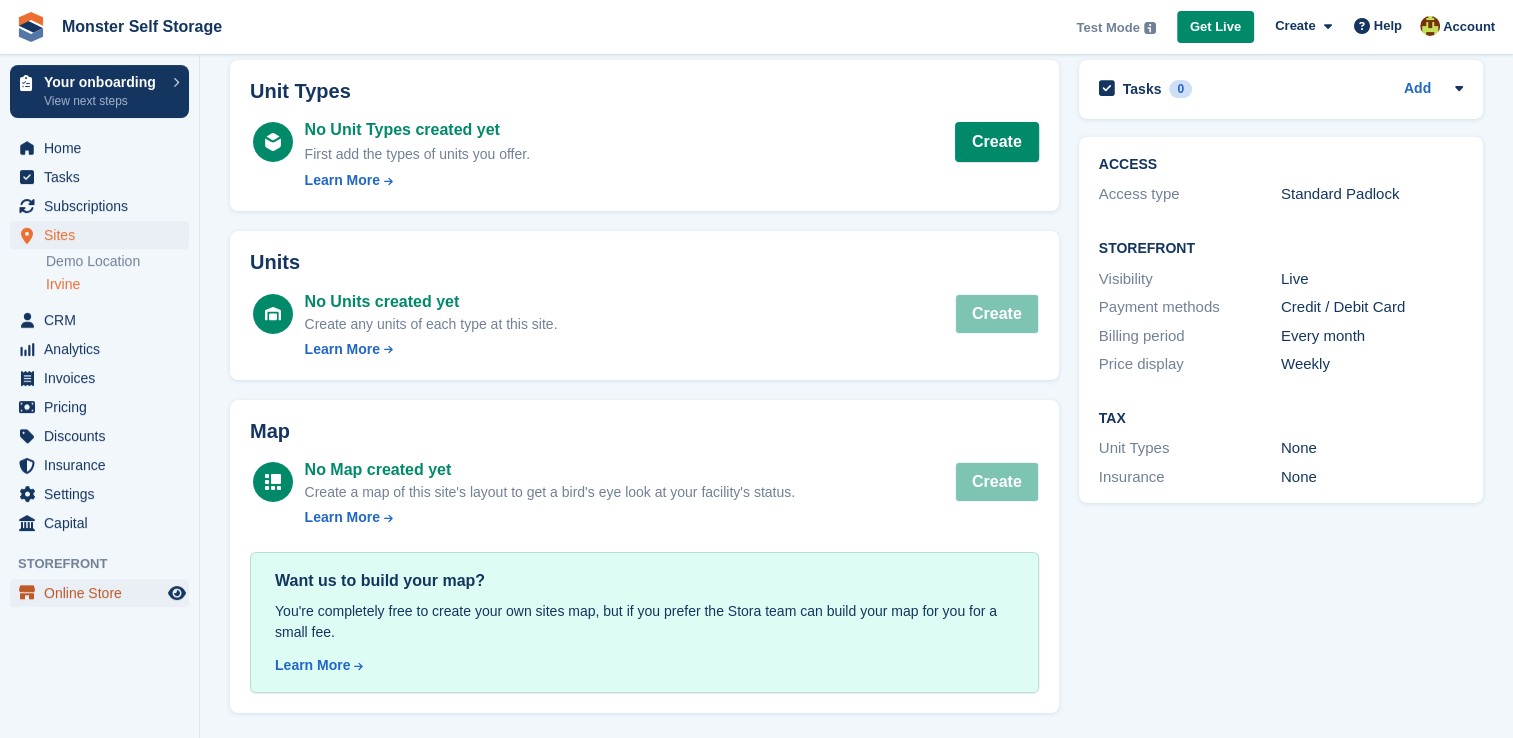 click on "Online Store" at bounding box center [104, 593] 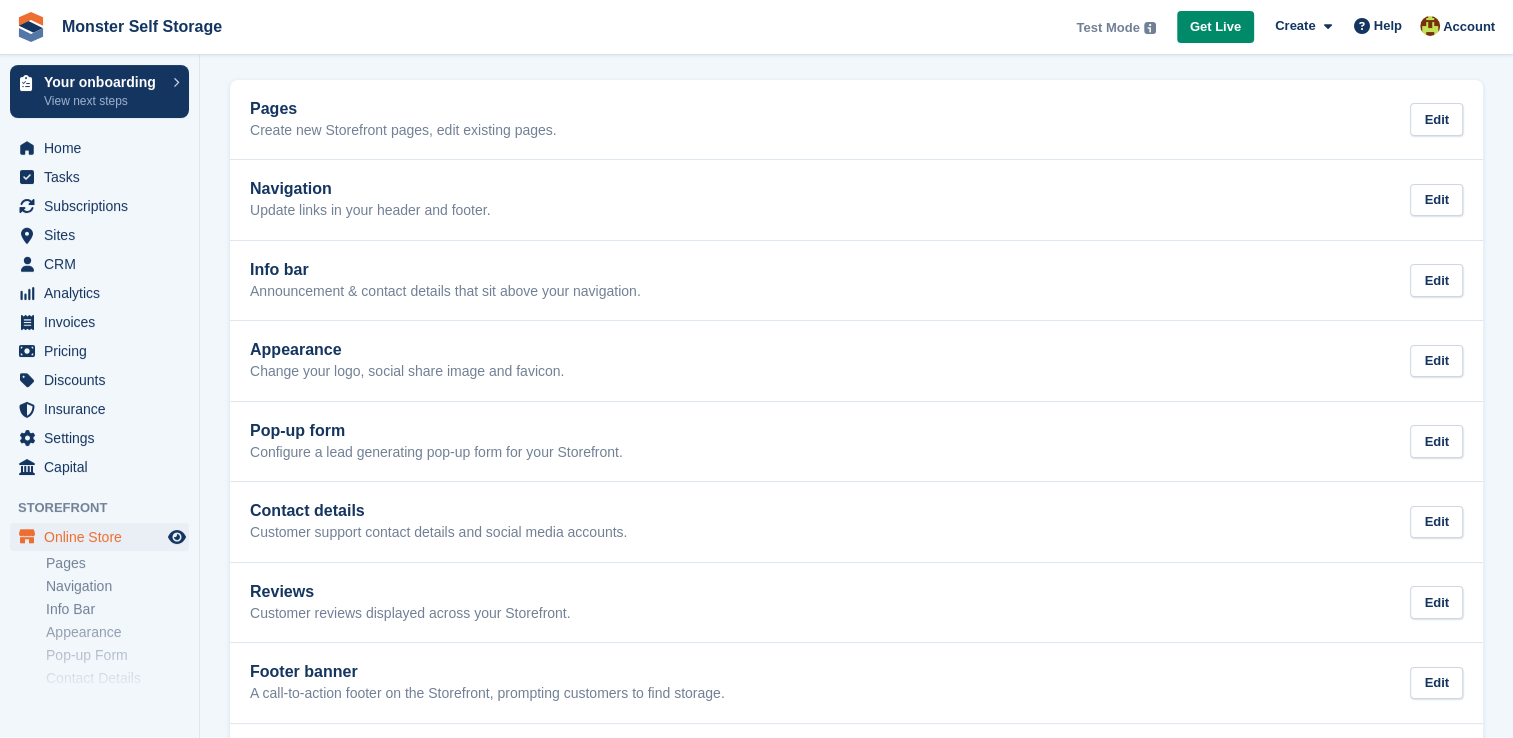 scroll, scrollTop: 0, scrollLeft: 0, axis: both 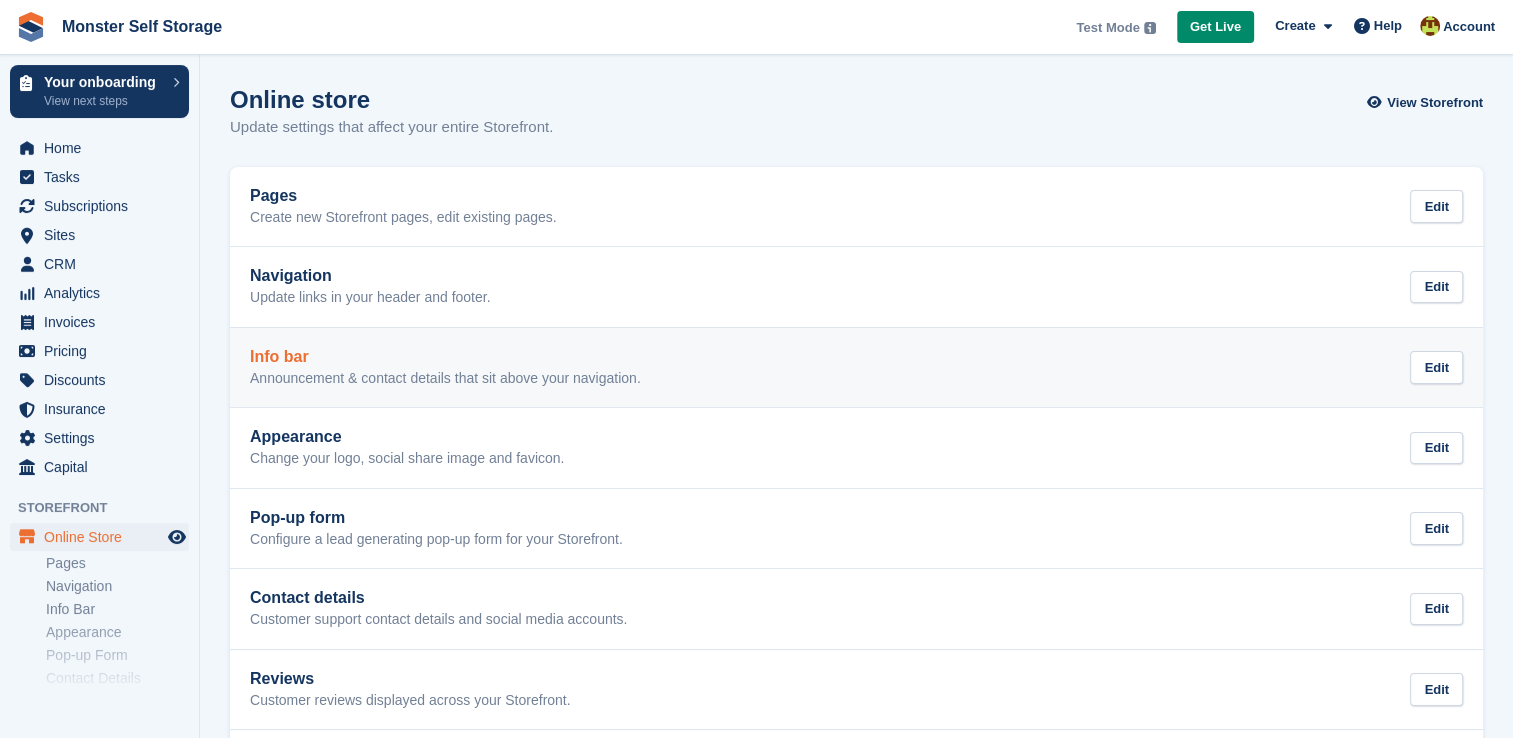 click on "Info bar
Announcement & contact details that sit above your navigation.
Edit" at bounding box center [856, 368] 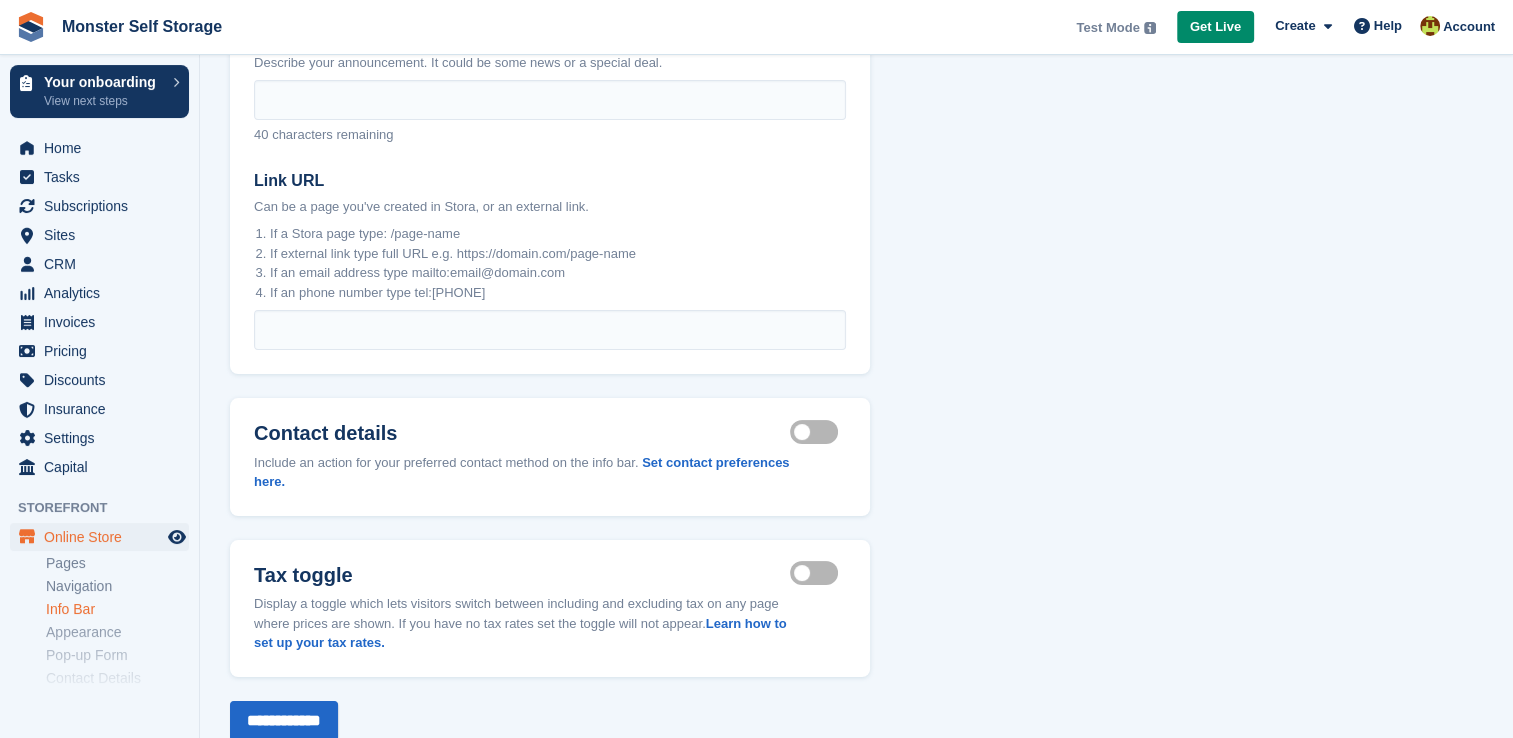 click on "Info Bar
Announcement & contact details that sit above your navigation.
Announcement
A banner that appears above your logo on your Storefront.
Announcement visible
Storefront text
Describe your announcement. It could be some news or a special deal.
40
characters remaining
Link URL
Can be a page you've created in Stora, or an external link.
If a Stora page type: /page-name
If external link type full URL e.g. https://domain.com/page-name
If an email address type mailto:email@domain.com
If an phone number type tel:+440000000000" at bounding box center (856, 277) 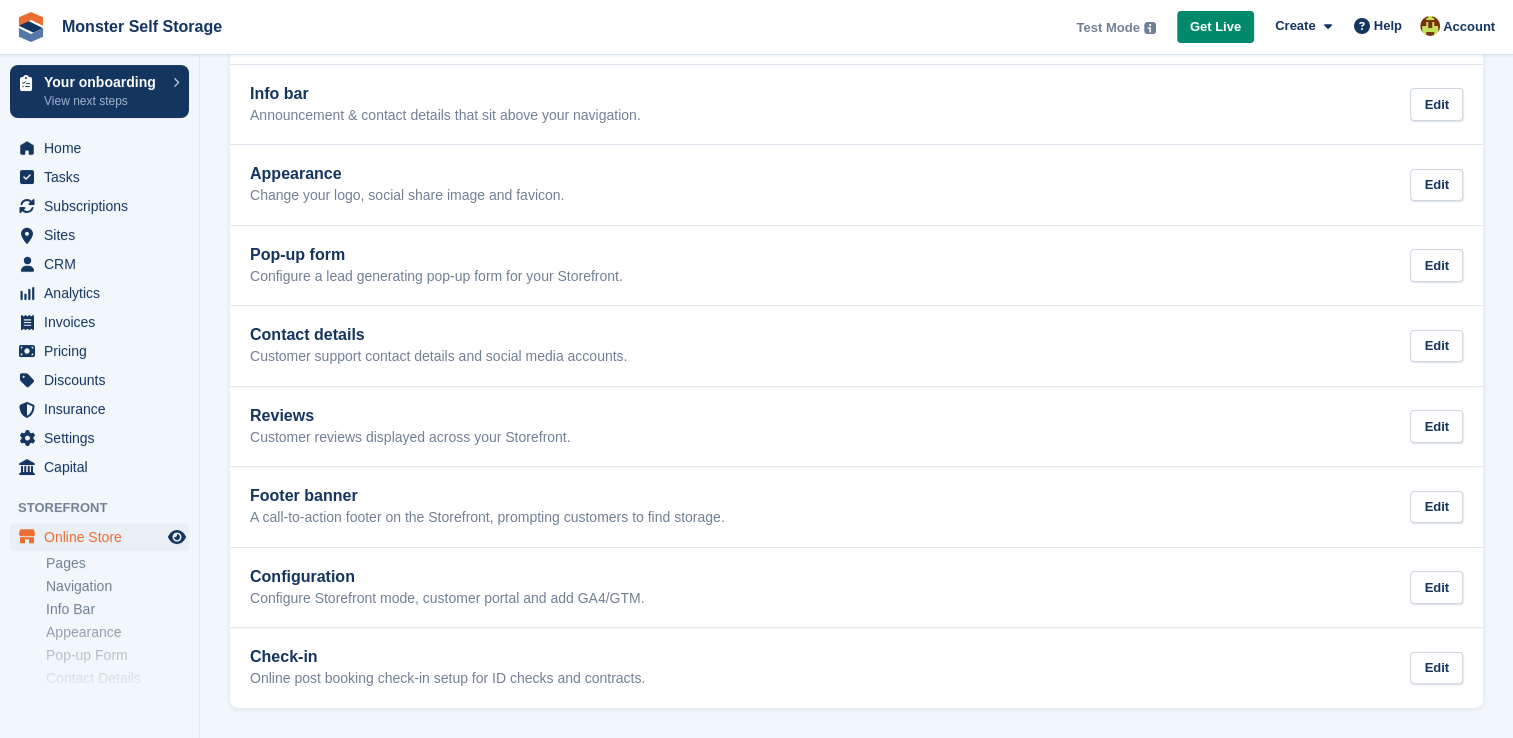 scroll, scrollTop: 0, scrollLeft: 0, axis: both 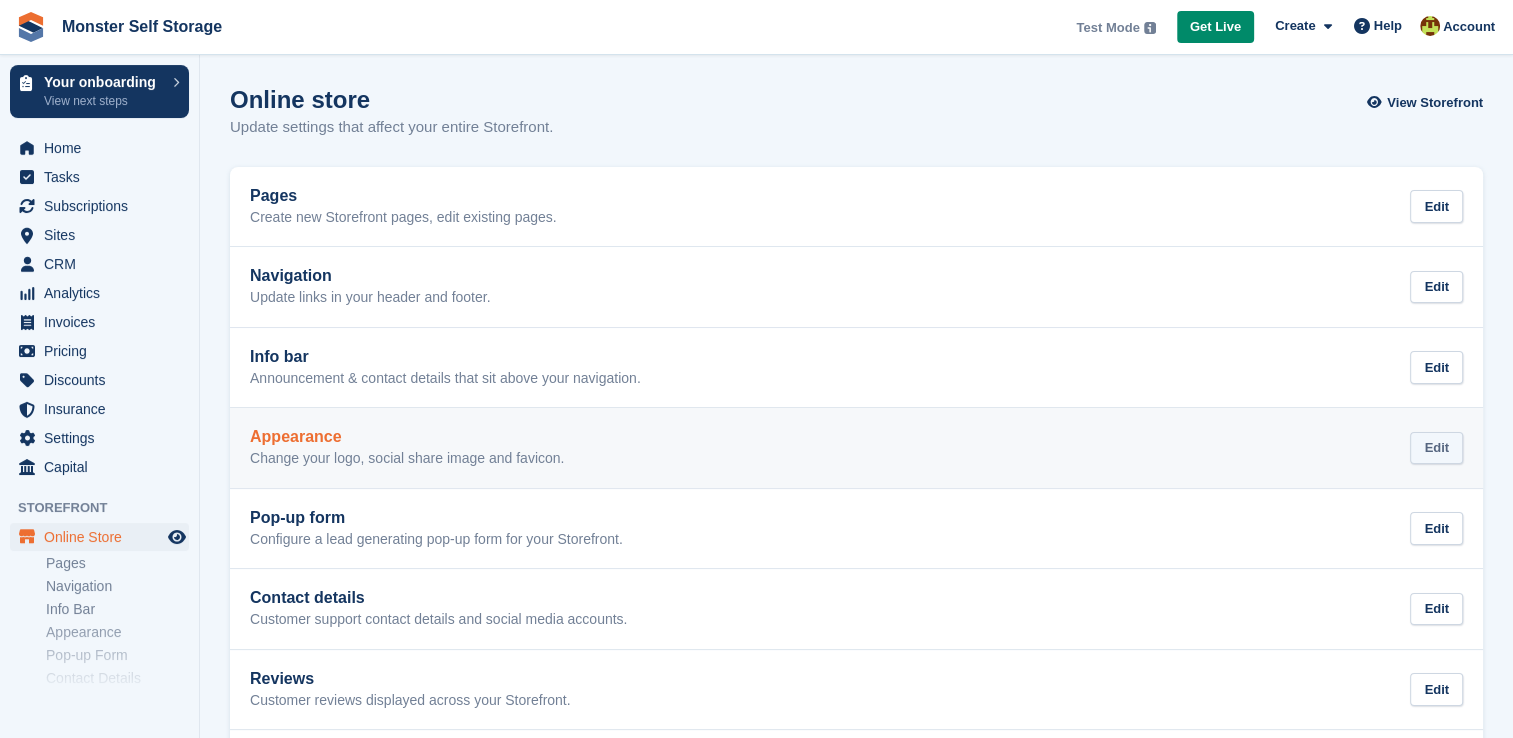 click on "Edit" at bounding box center (1436, 448) 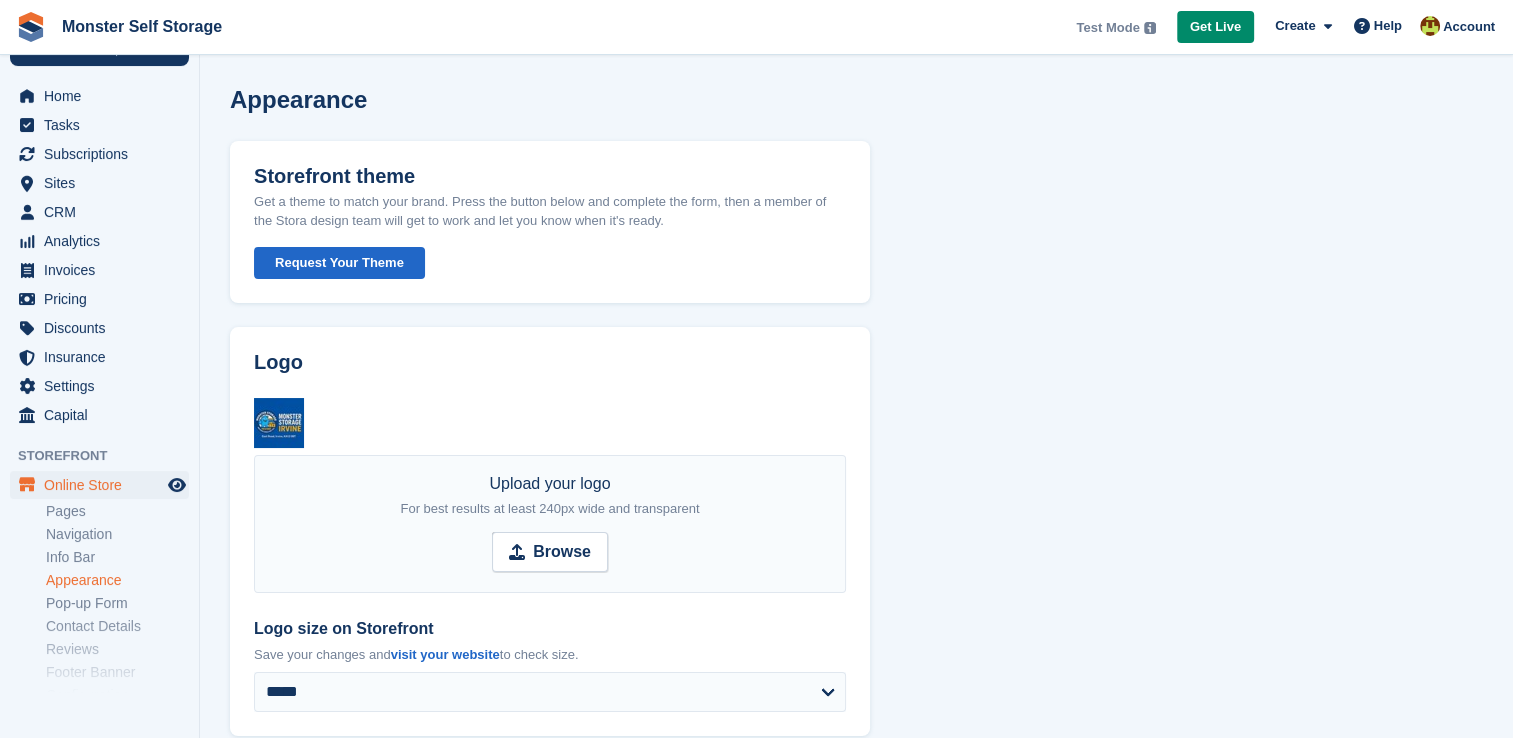 scroll, scrollTop: 56, scrollLeft: 0, axis: vertical 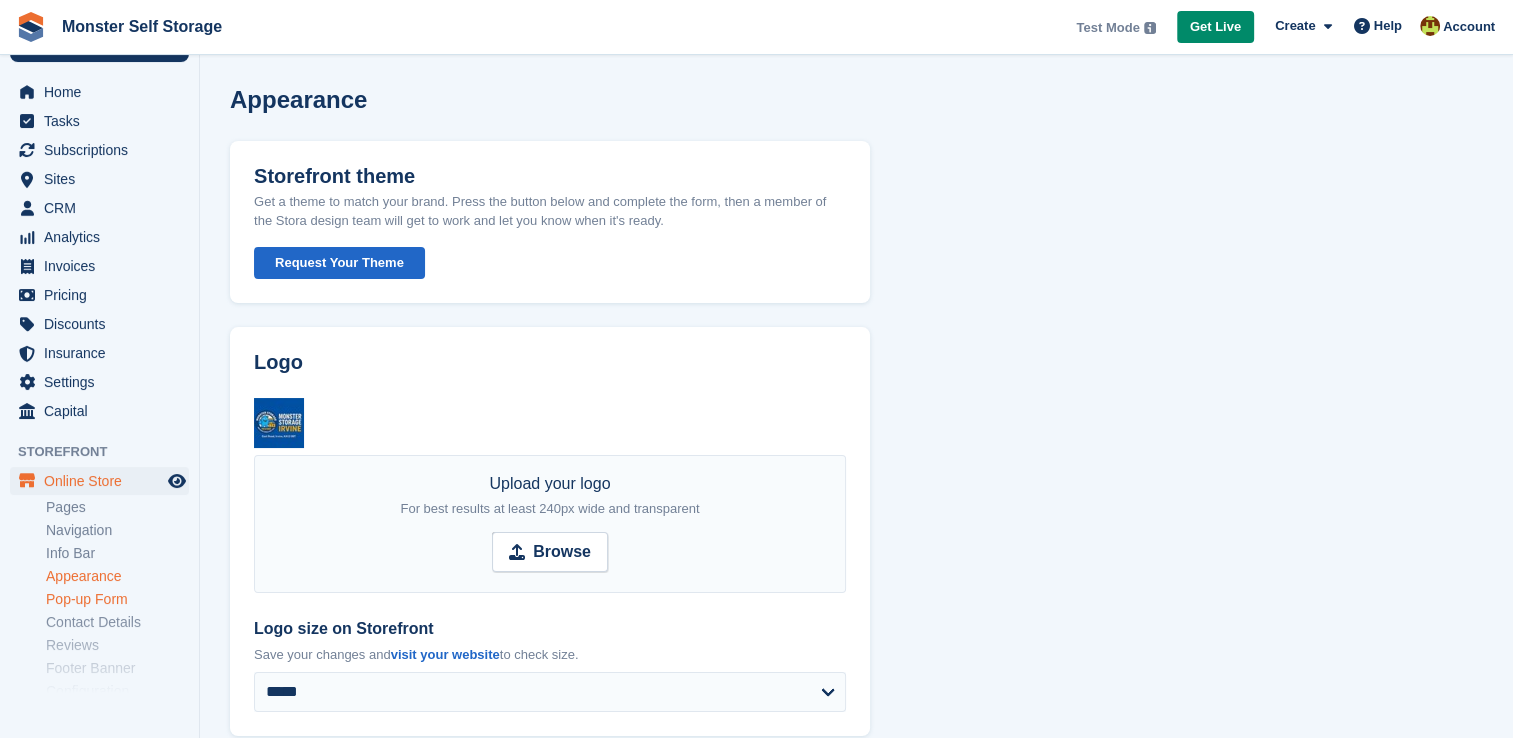 click on "Pop-up Form" at bounding box center (117, 599) 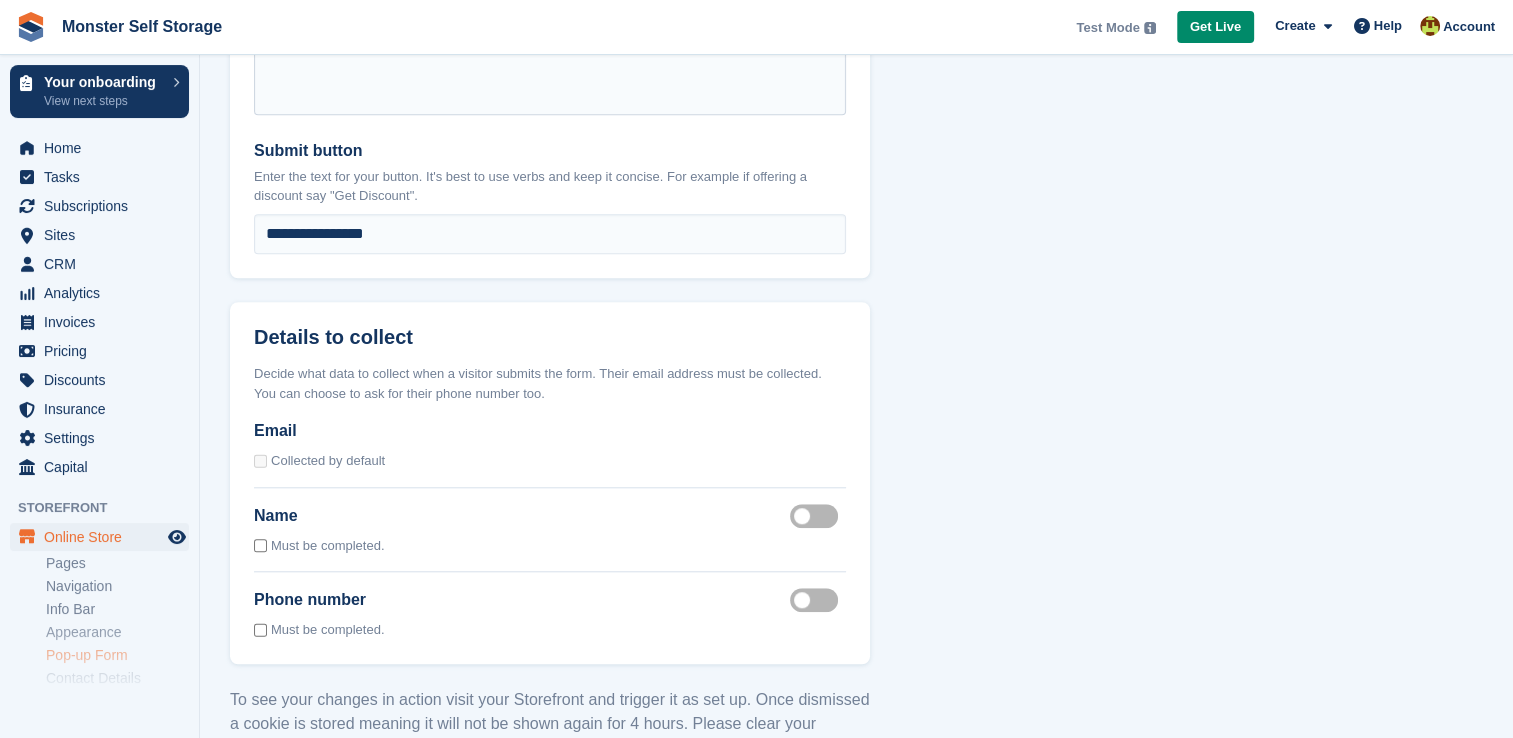 scroll, scrollTop: 1501, scrollLeft: 0, axis: vertical 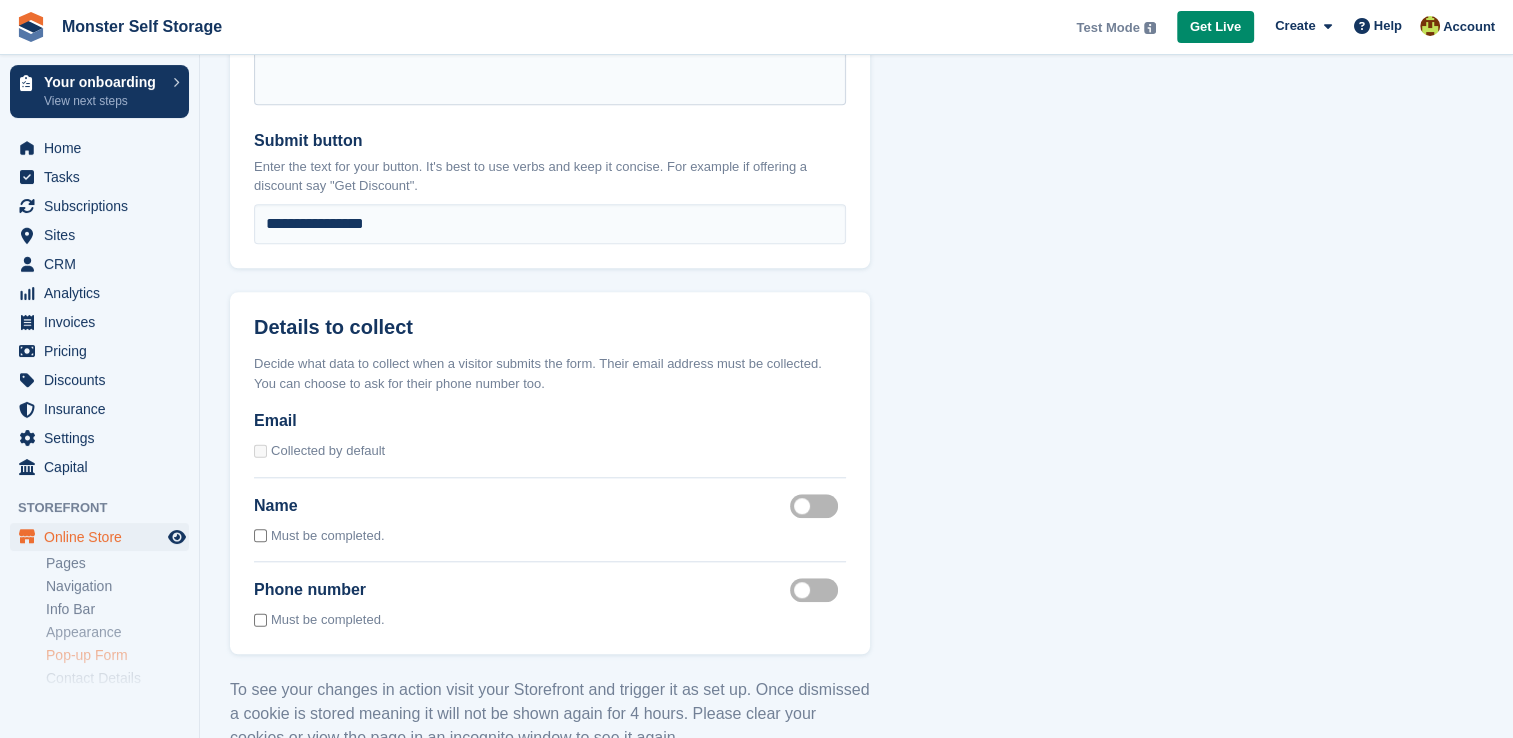 click on "Phone number enabled" at bounding box center [818, 590] 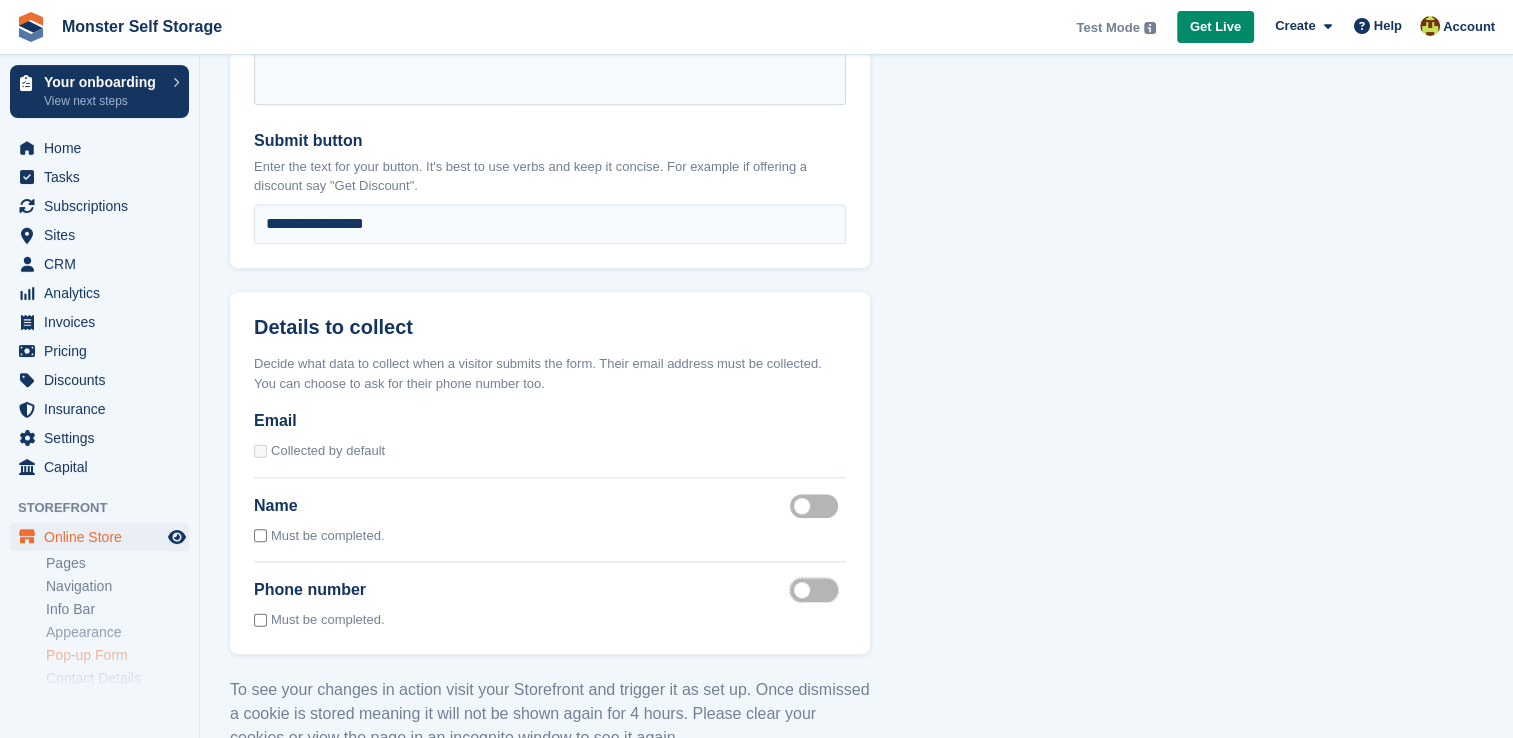 scroll, scrollTop: 1629, scrollLeft: 0, axis: vertical 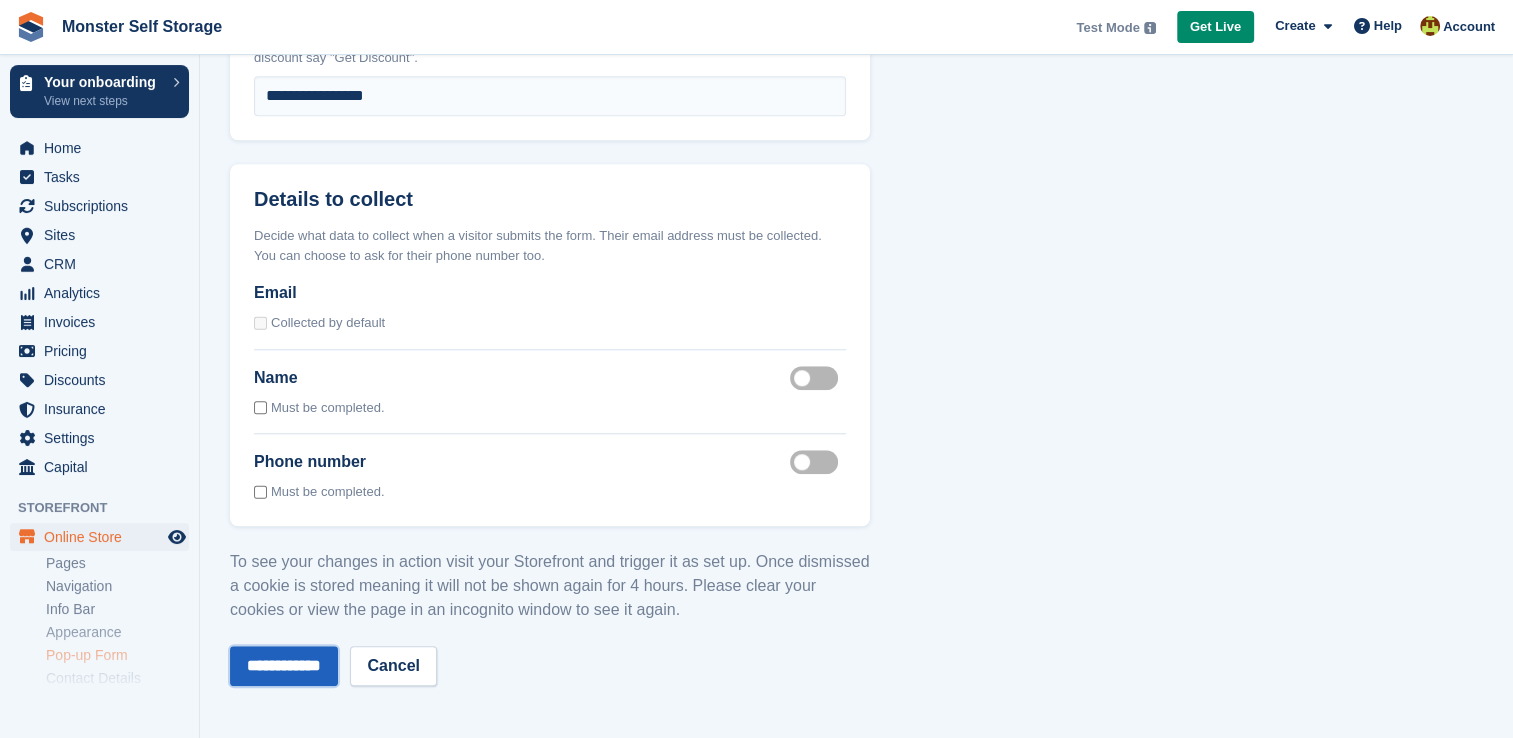 click on "**********" at bounding box center [284, 666] 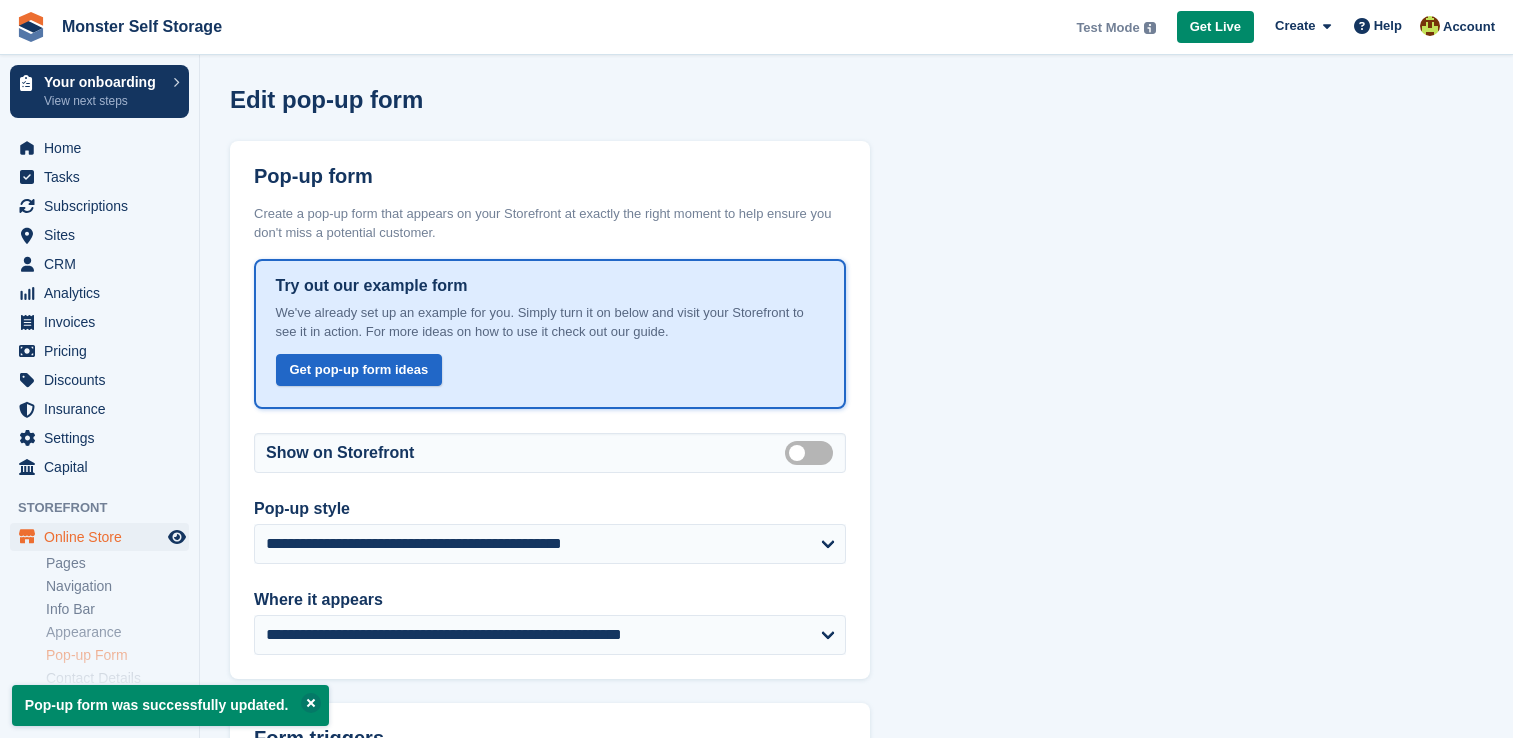 scroll, scrollTop: 0, scrollLeft: 0, axis: both 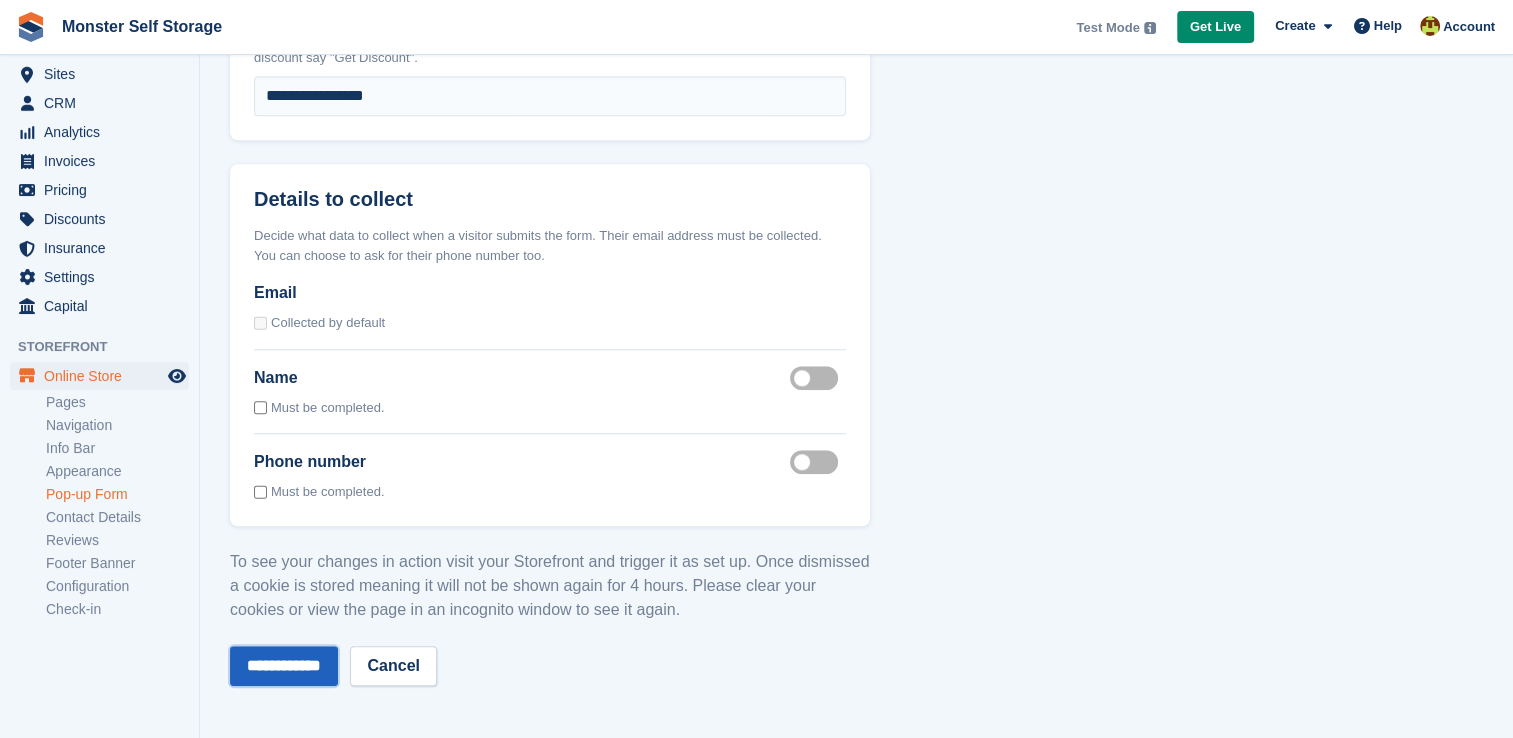 click on "**********" at bounding box center (284, 666) 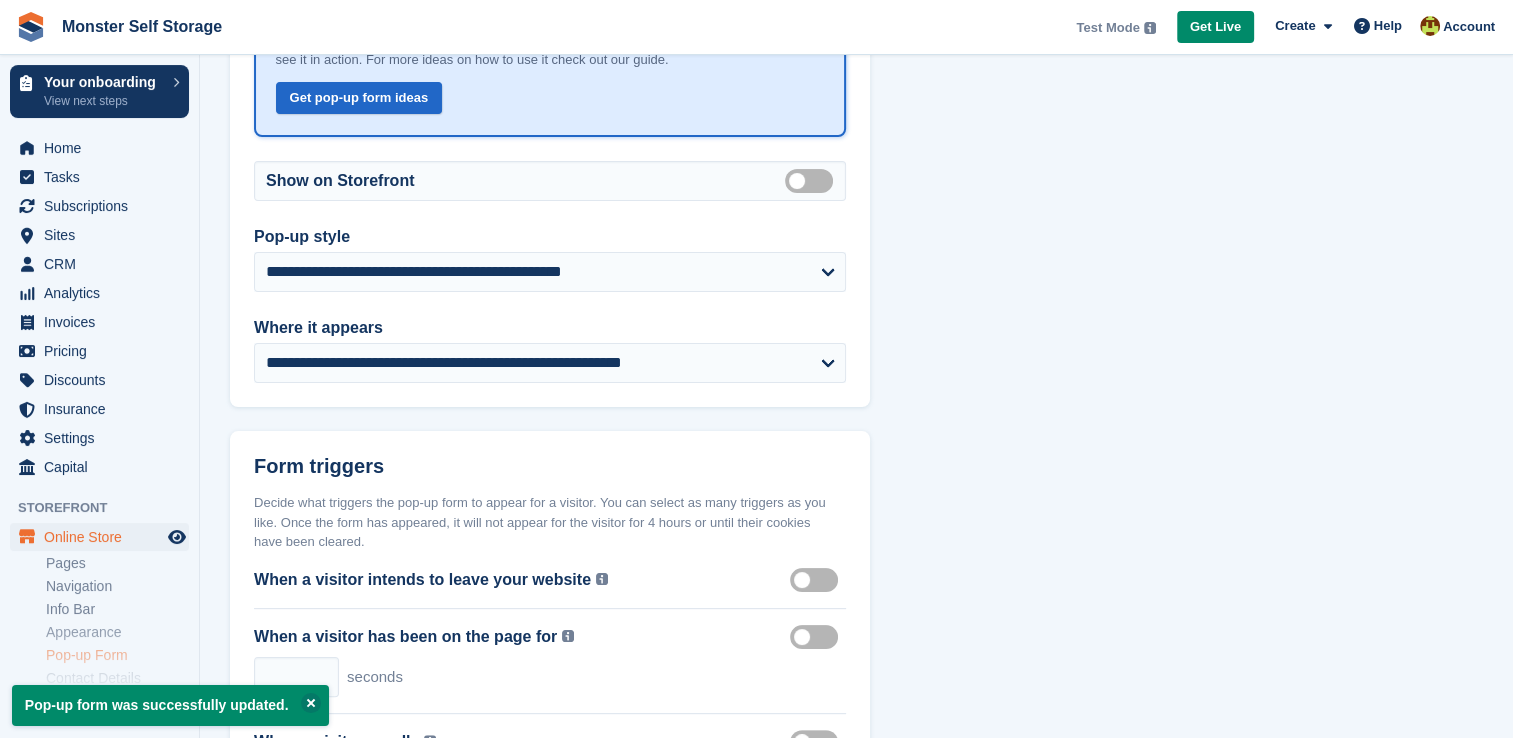 scroll, scrollTop: 275, scrollLeft: 0, axis: vertical 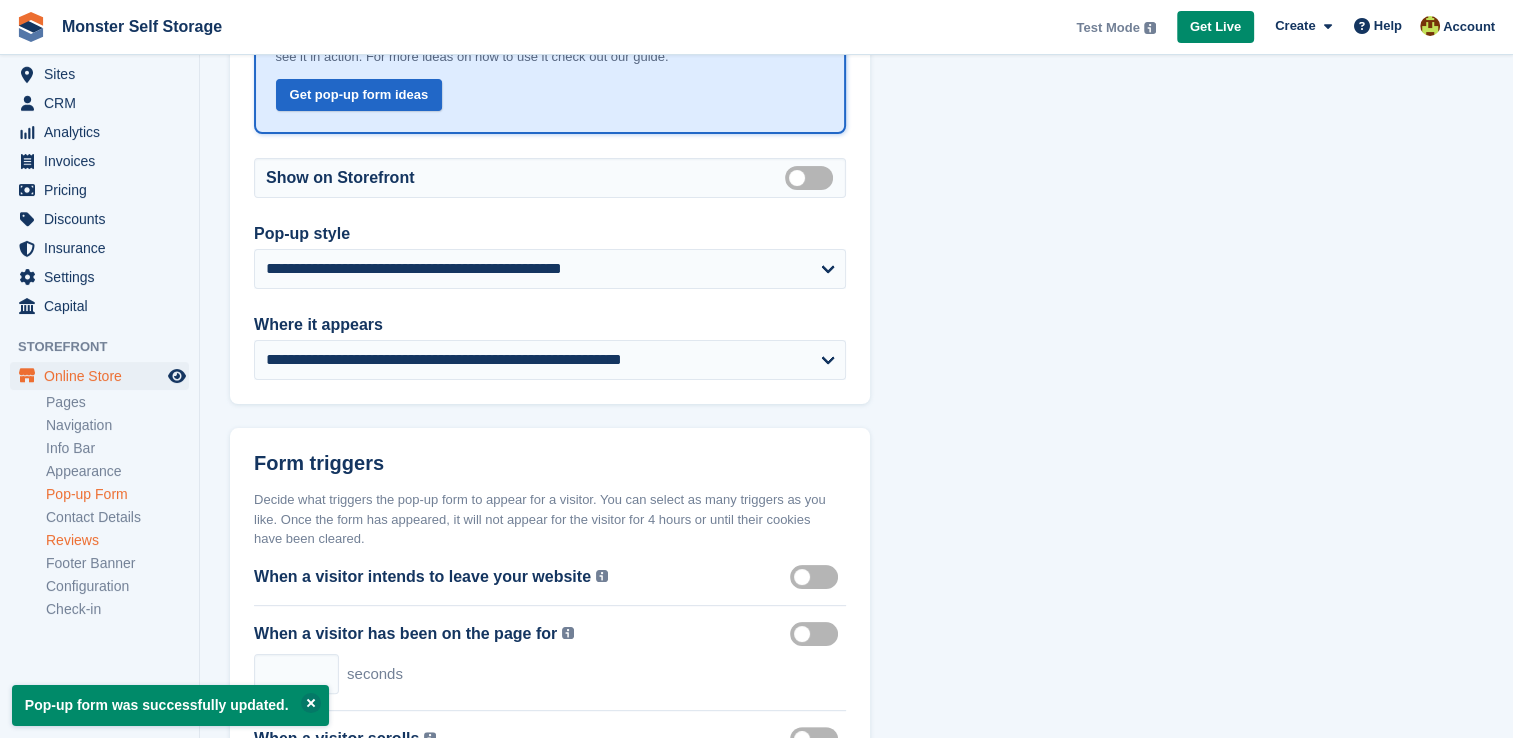 click on "Reviews" at bounding box center [117, 540] 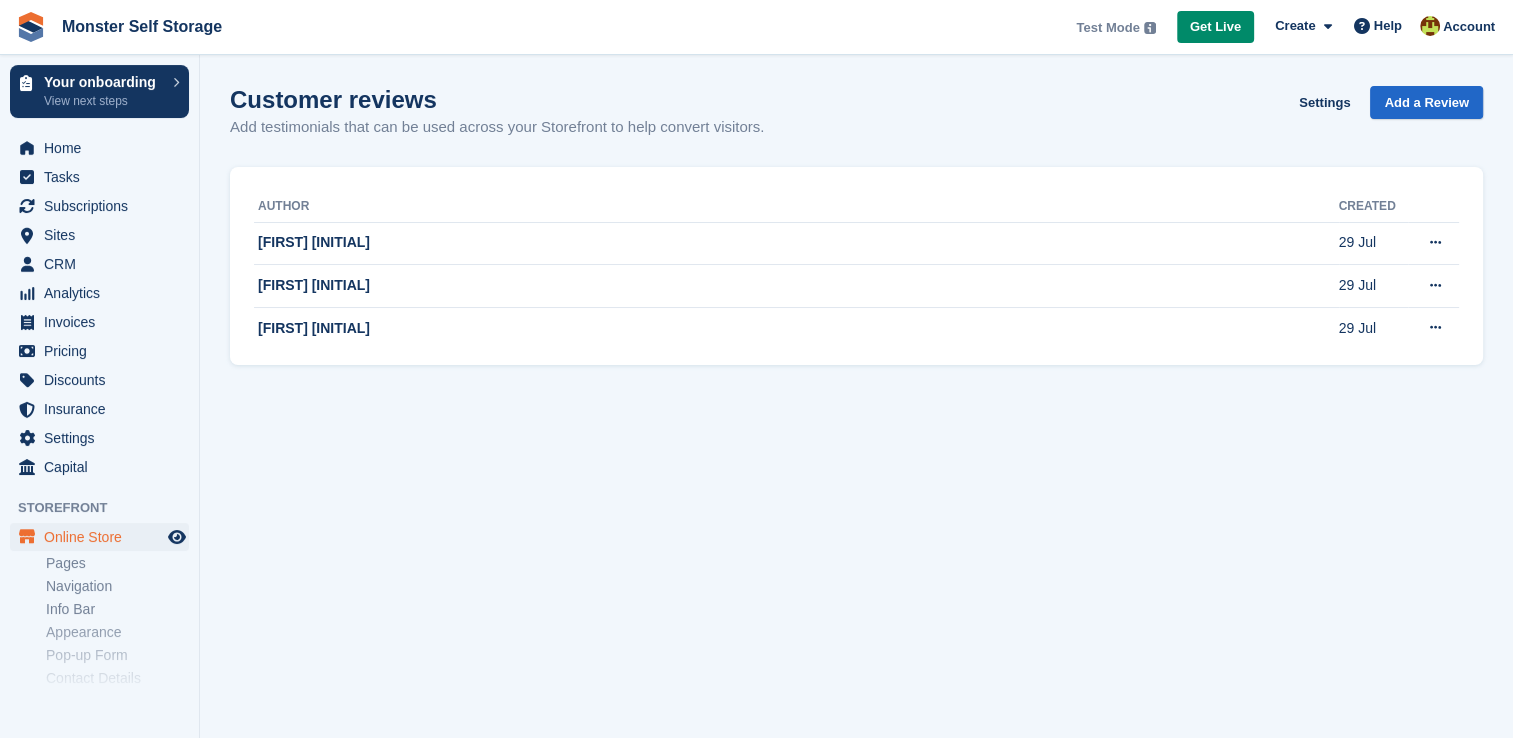scroll, scrollTop: 0, scrollLeft: 0, axis: both 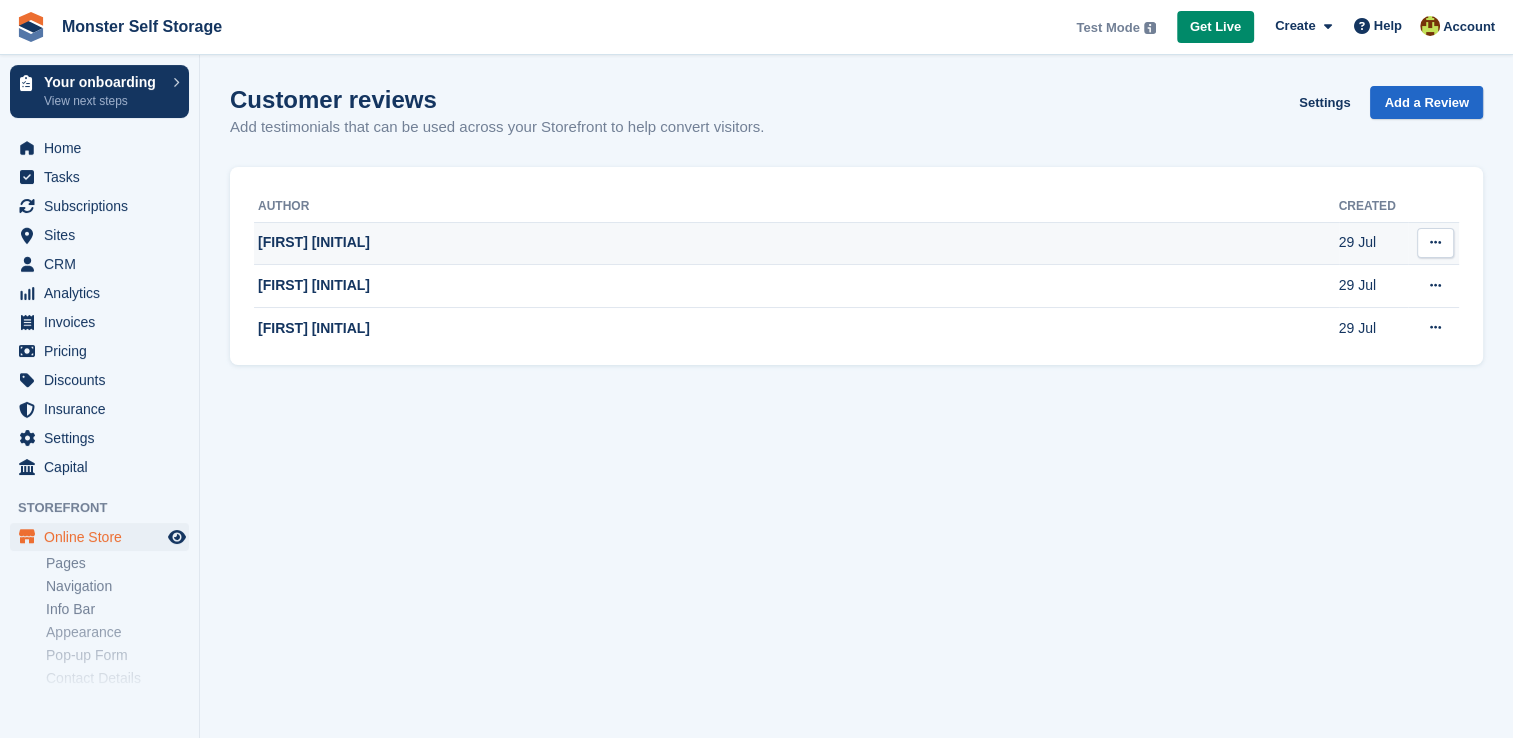 click at bounding box center [1435, 242] 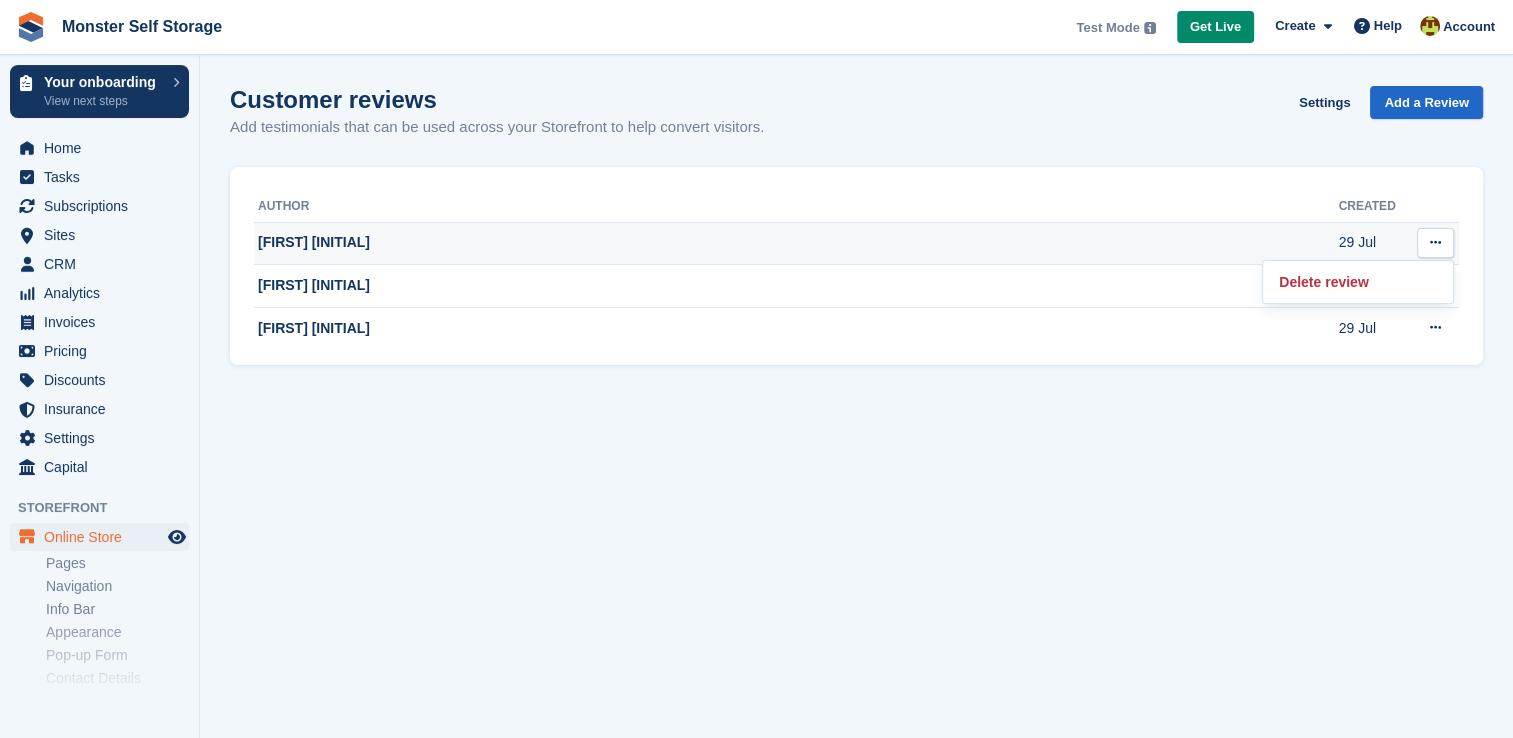 click on "[FIRST] [INITIAL]" at bounding box center (796, 243) 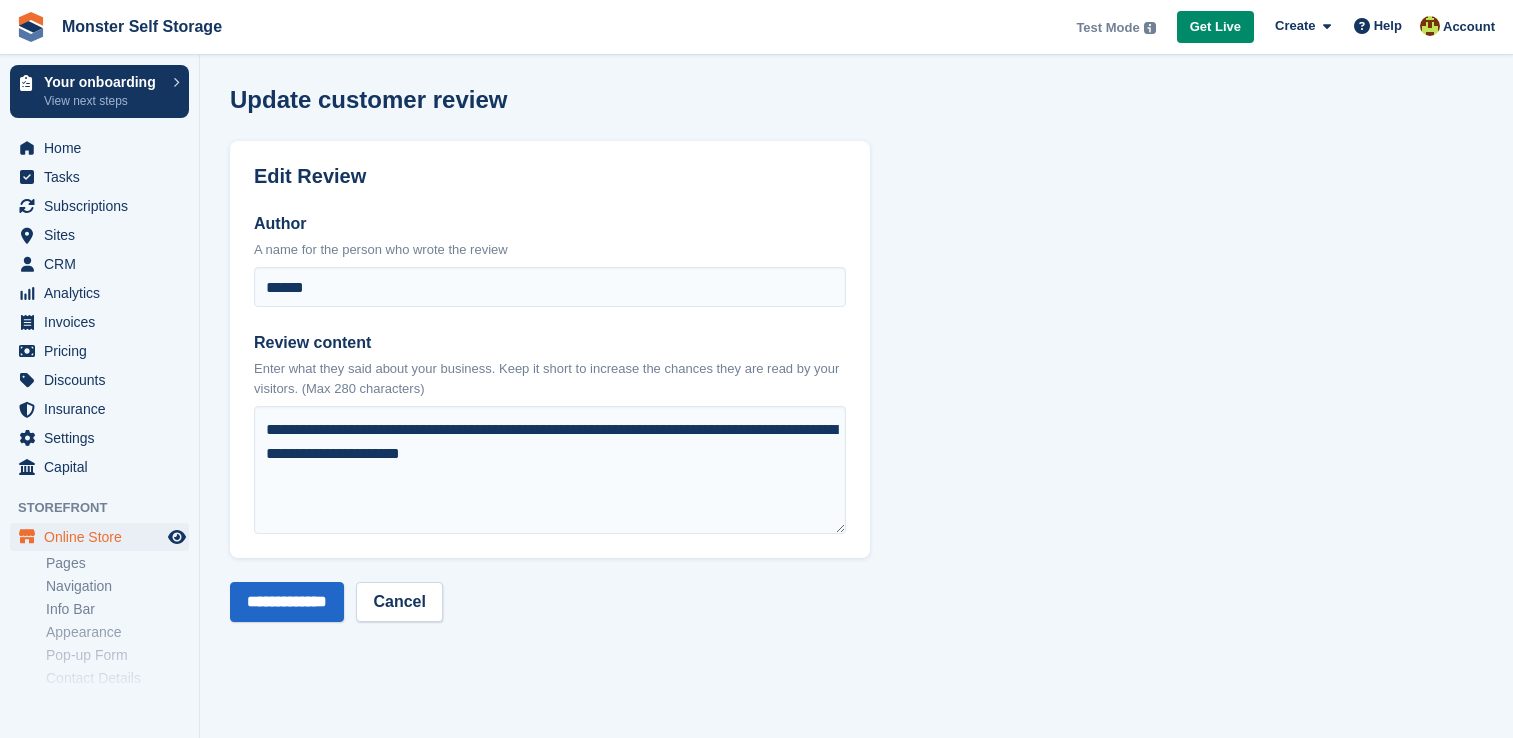 scroll, scrollTop: 0, scrollLeft: 0, axis: both 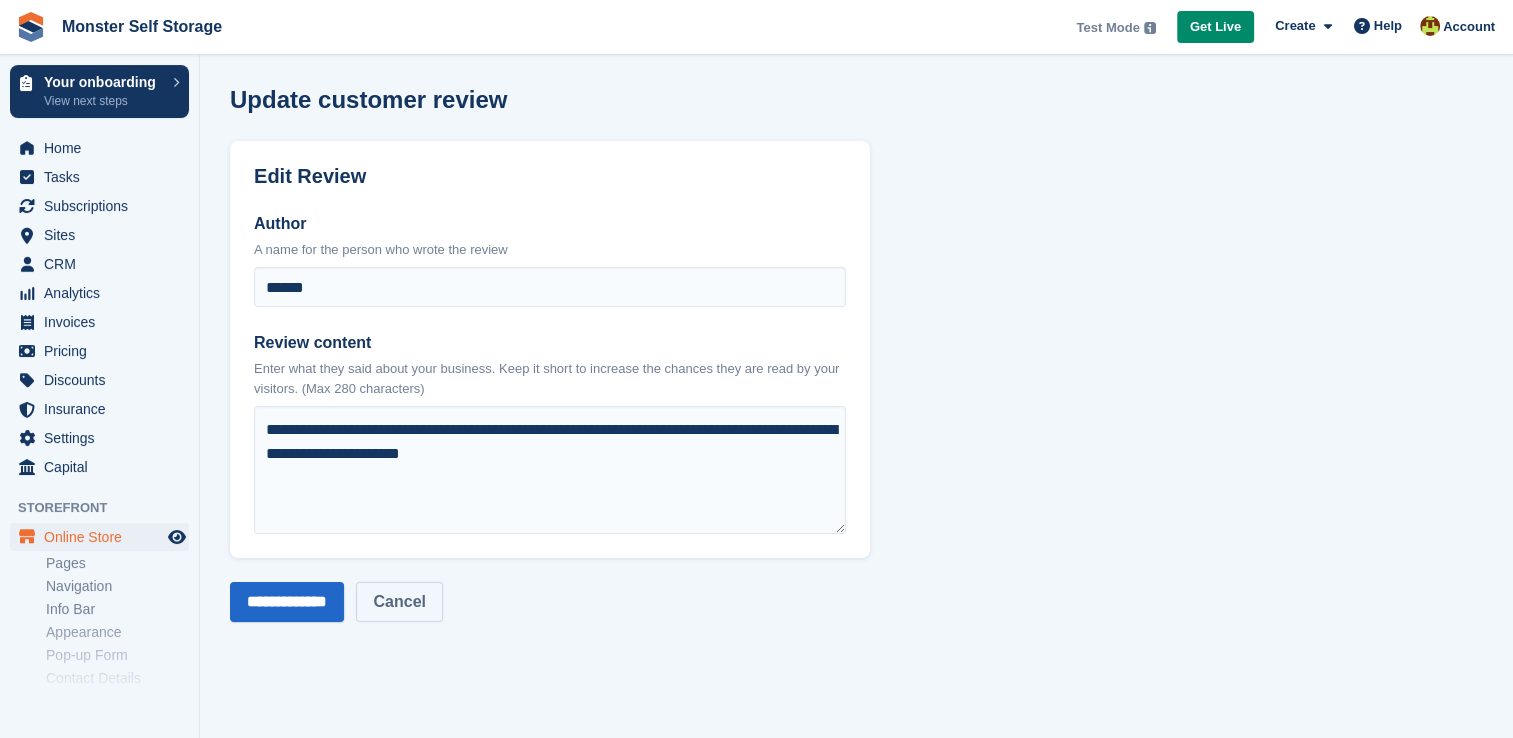 click on "Cancel" at bounding box center (399, 602) 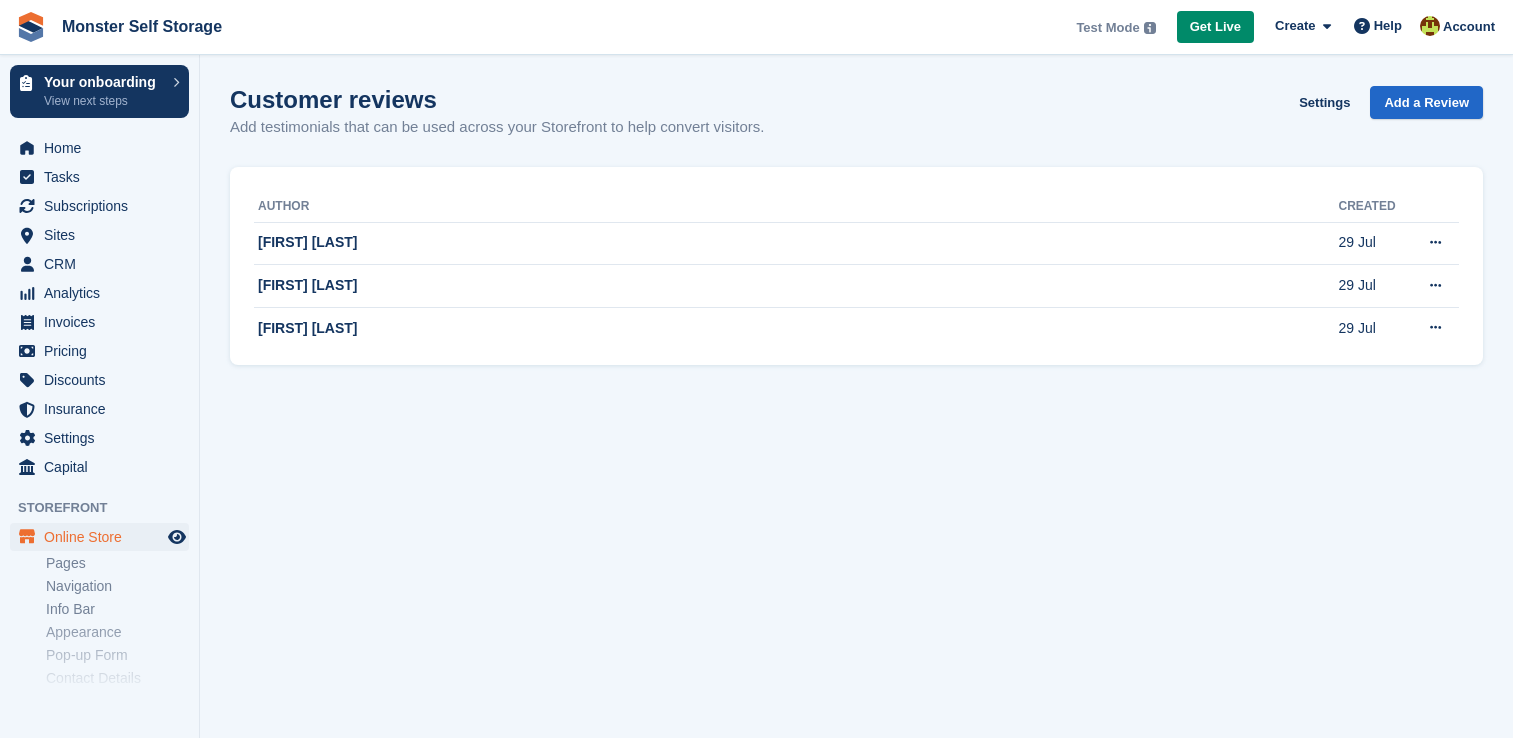 scroll, scrollTop: 0, scrollLeft: 0, axis: both 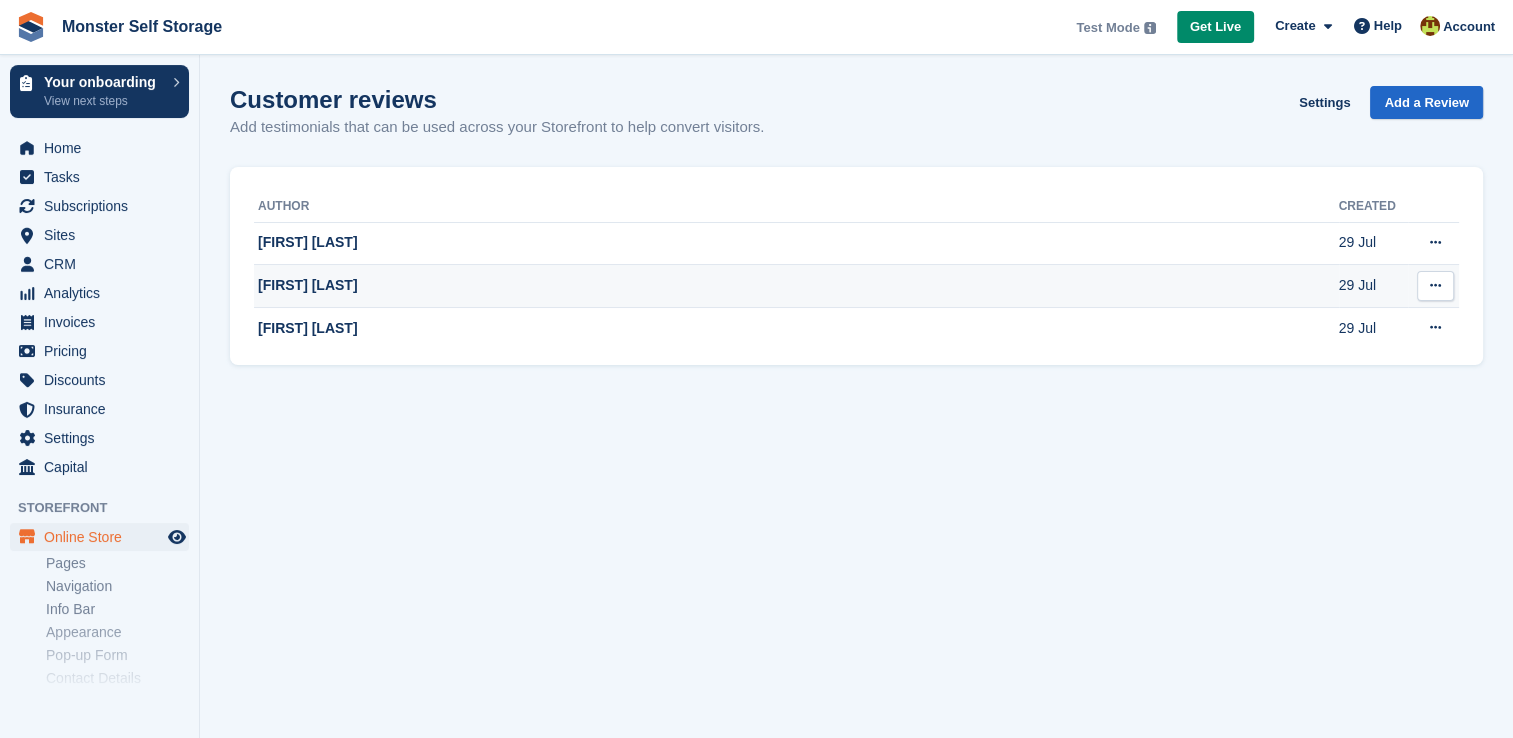 click on "[FIRST] [LAST]" at bounding box center (796, 286) 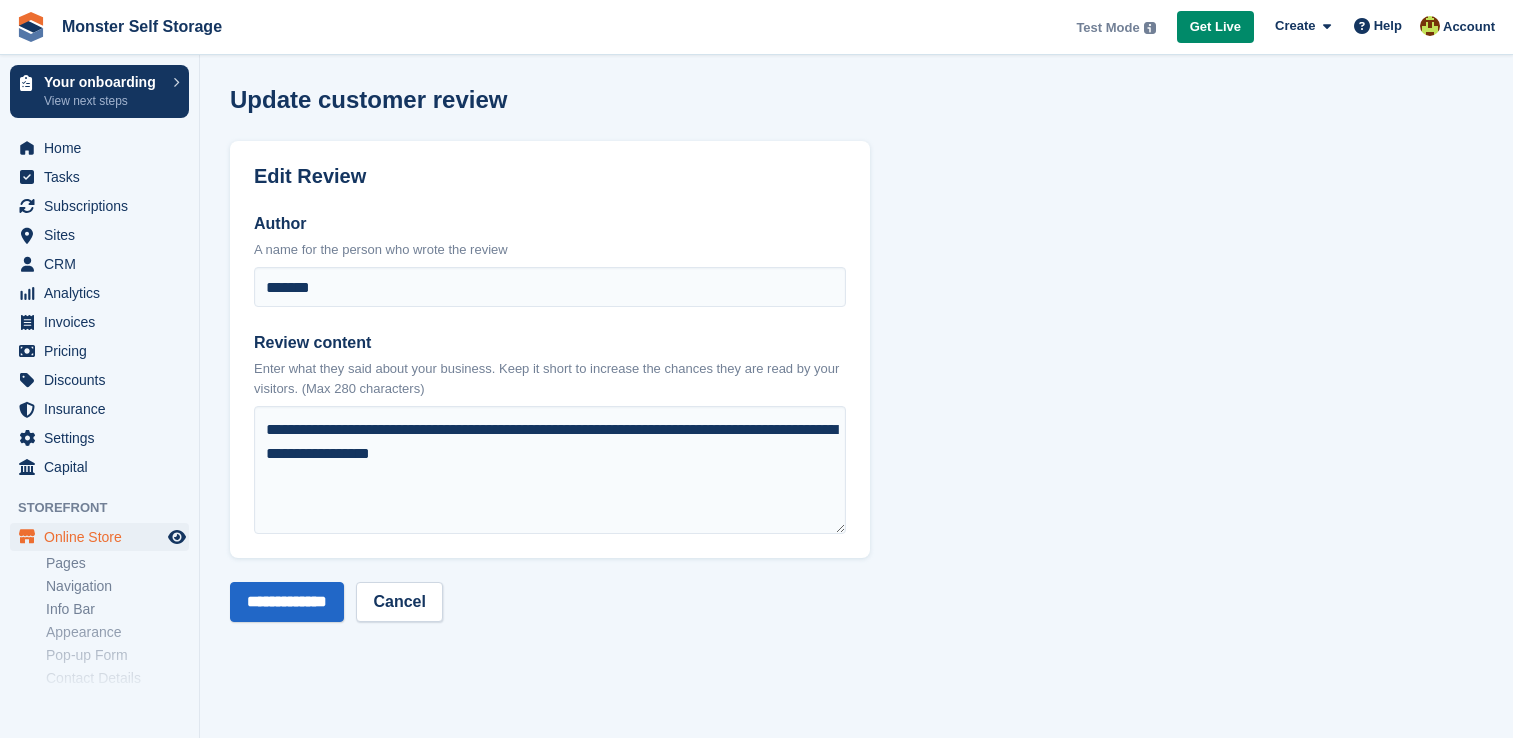 scroll, scrollTop: 0, scrollLeft: 0, axis: both 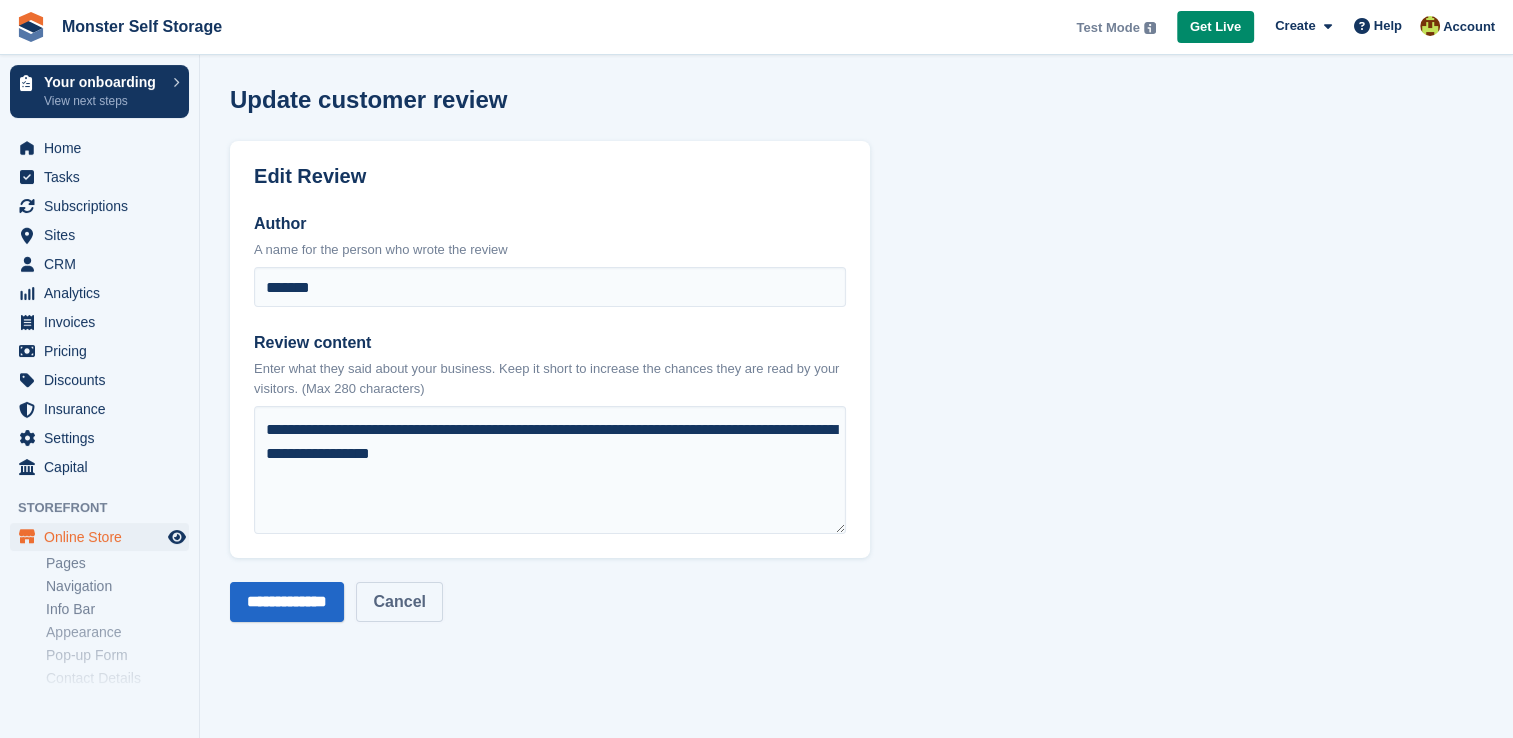 click on "Cancel" at bounding box center [399, 602] 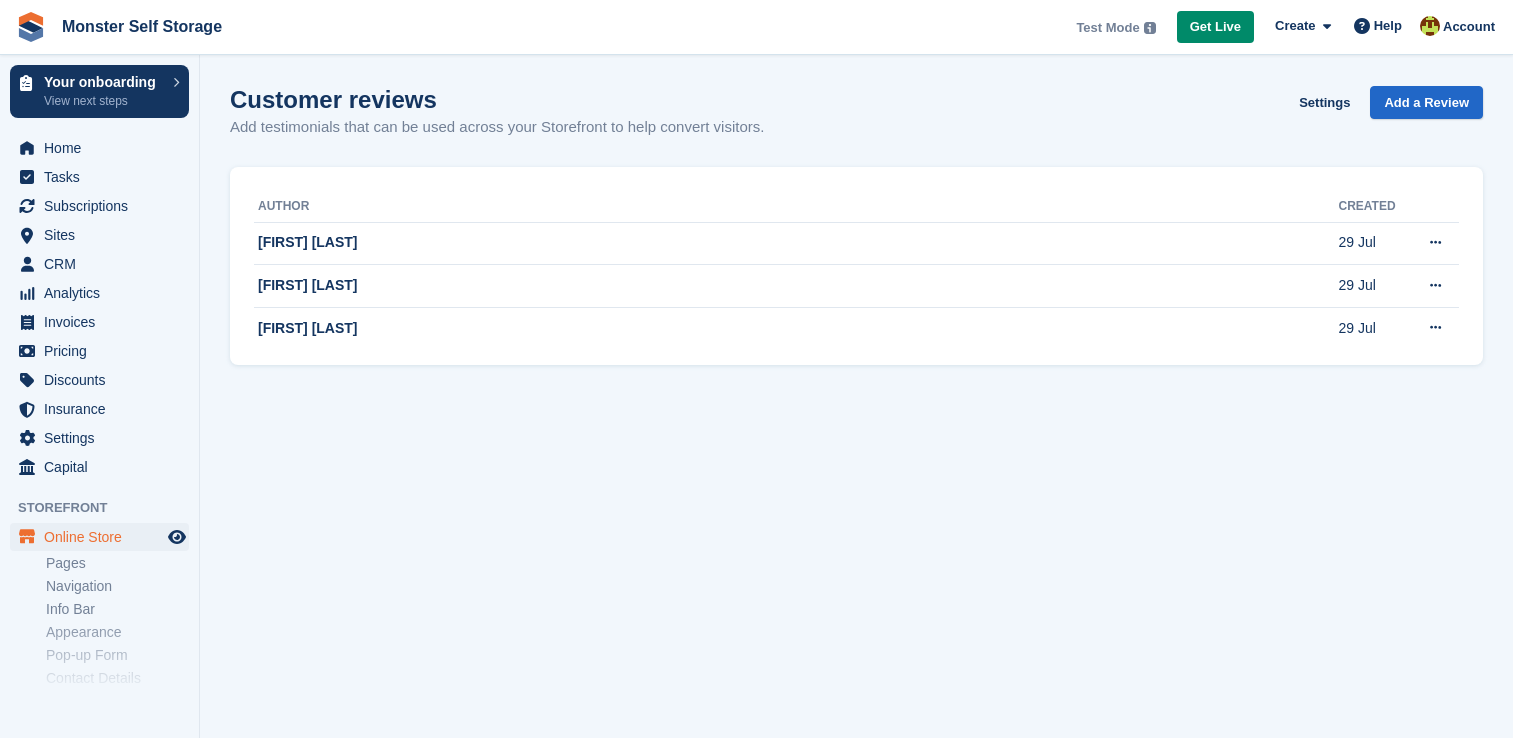 scroll, scrollTop: 0, scrollLeft: 0, axis: both 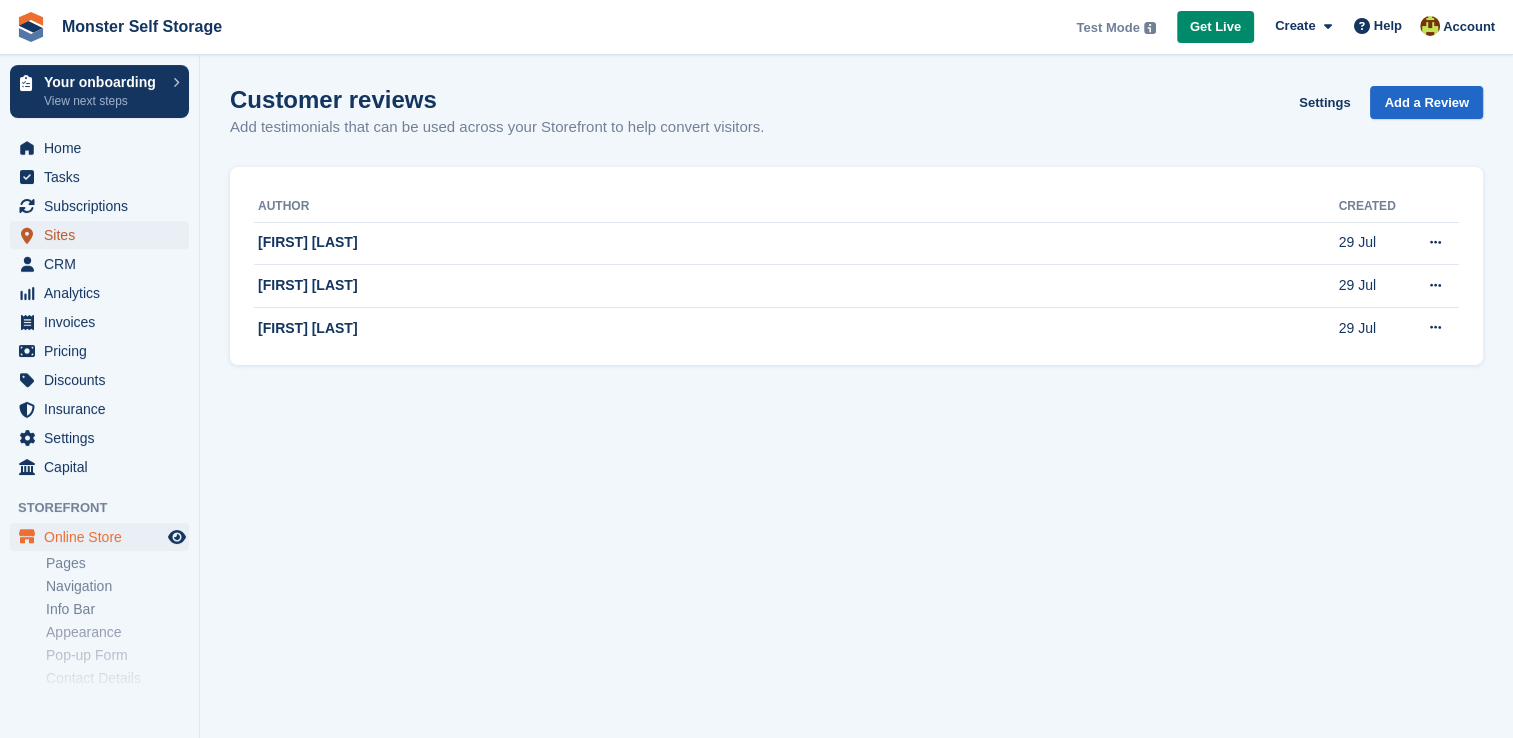 click on "Sites" at bounding box center [104, 235] 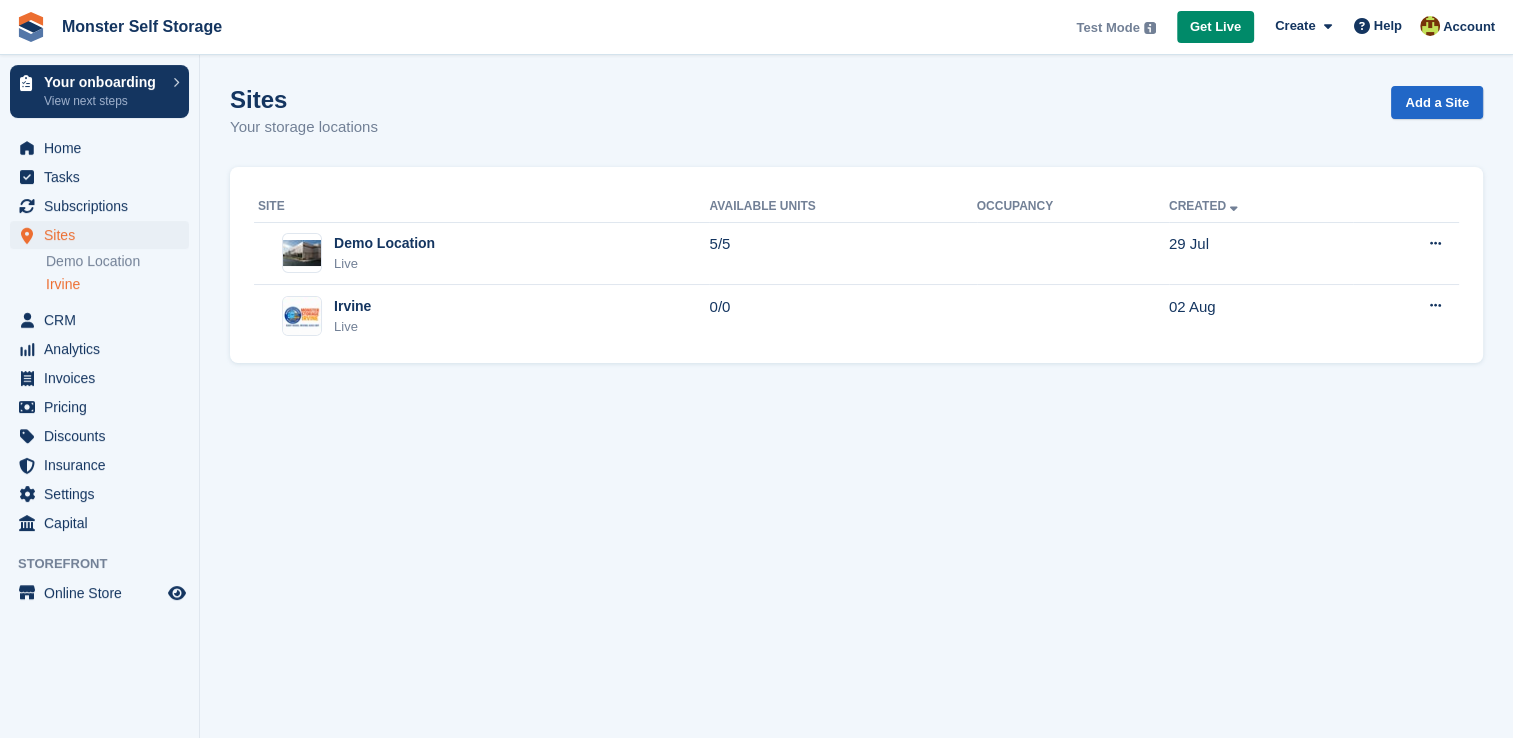 click on "Irvine" at bounding box center [117, 284] 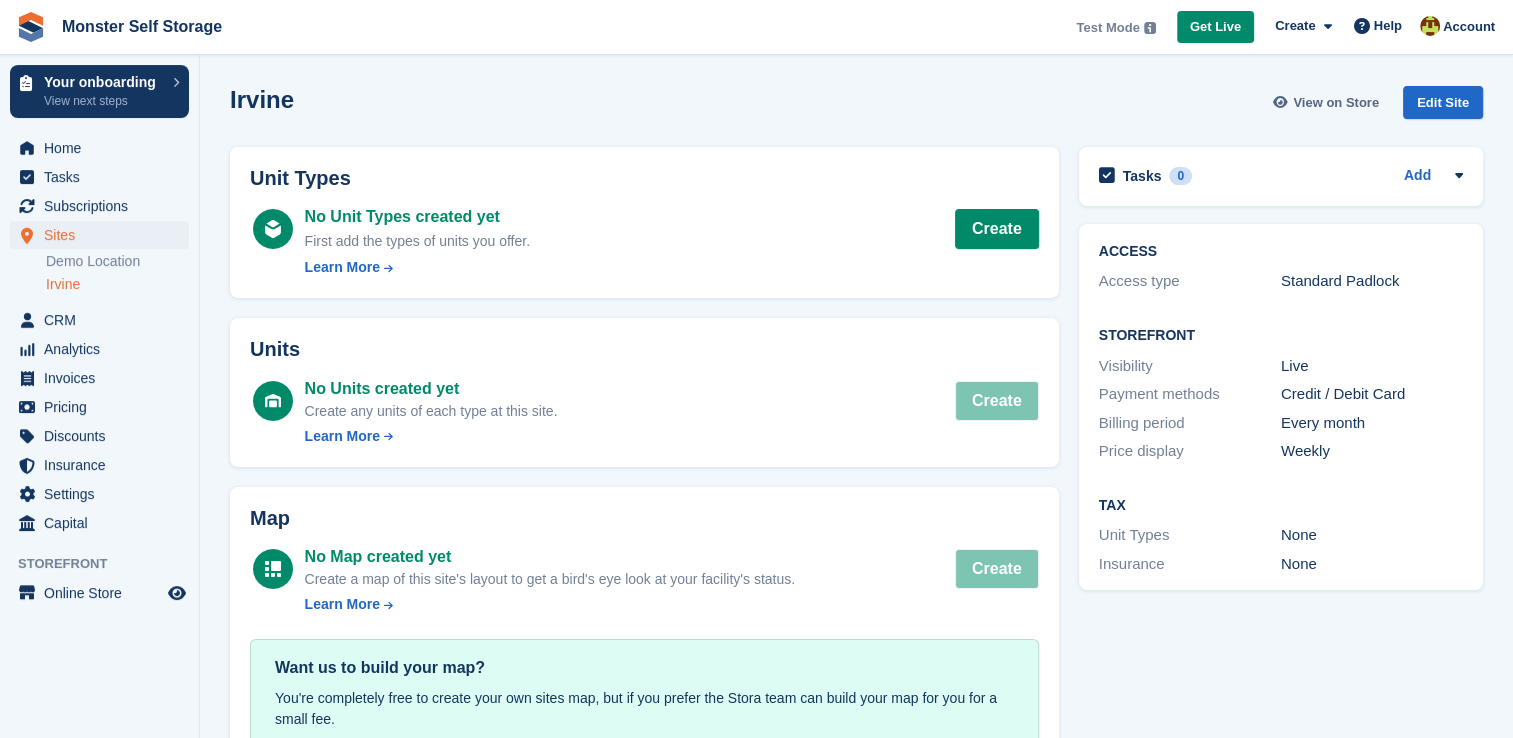 click on "View on Store" at bounding box center [1336, 103] 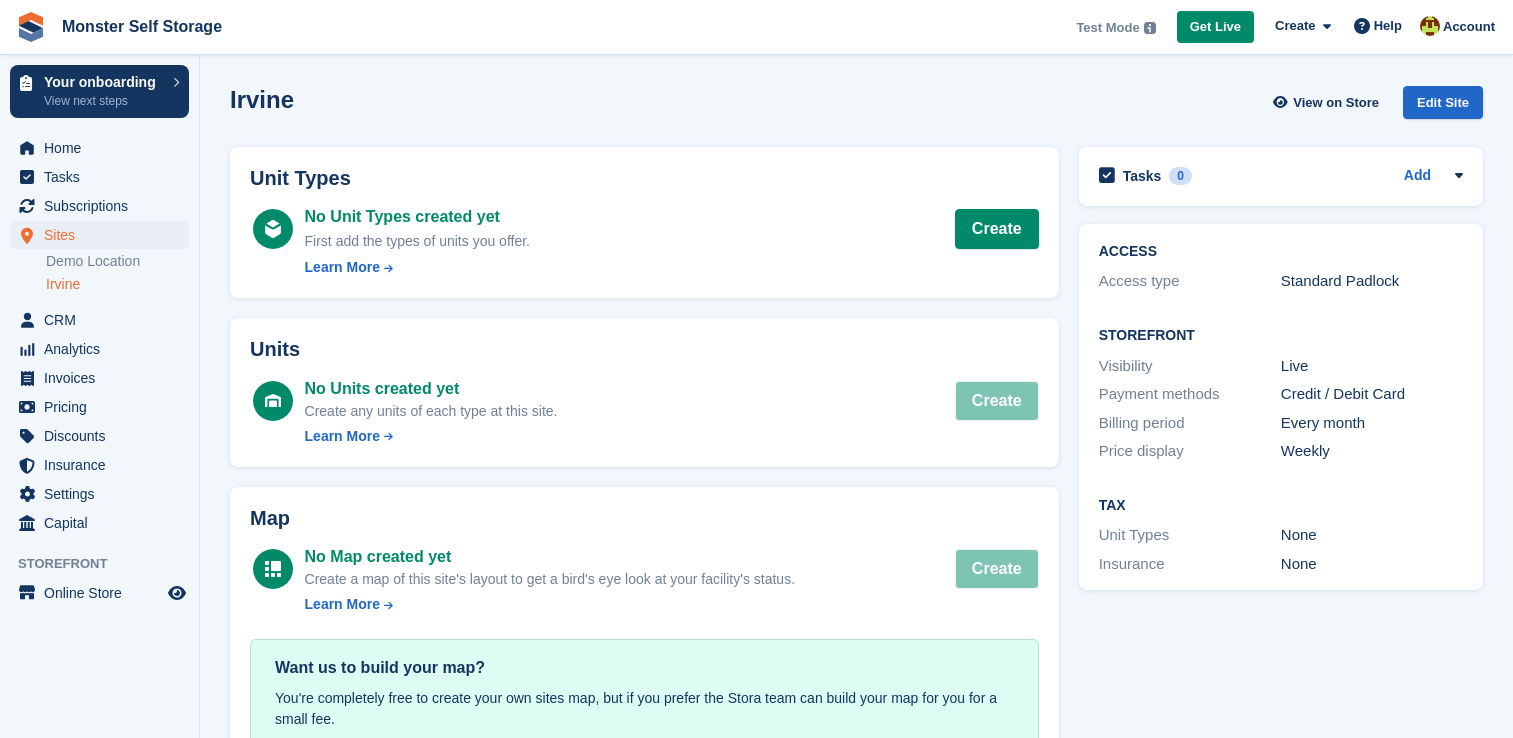 scroll, scrollTop: 0, scrollLeft: 0, axis: both 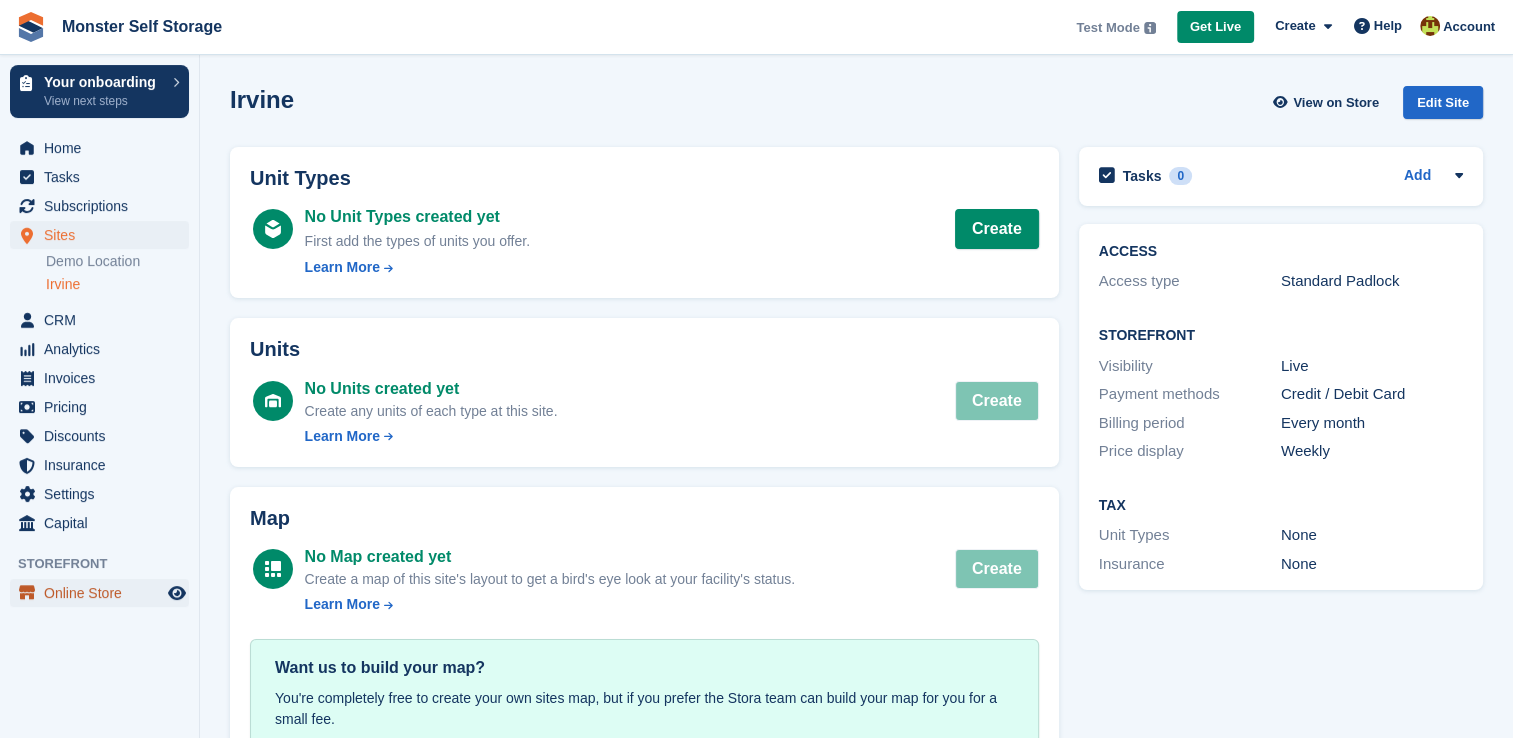 click on "Online Store" at bounding box center [104, 593] 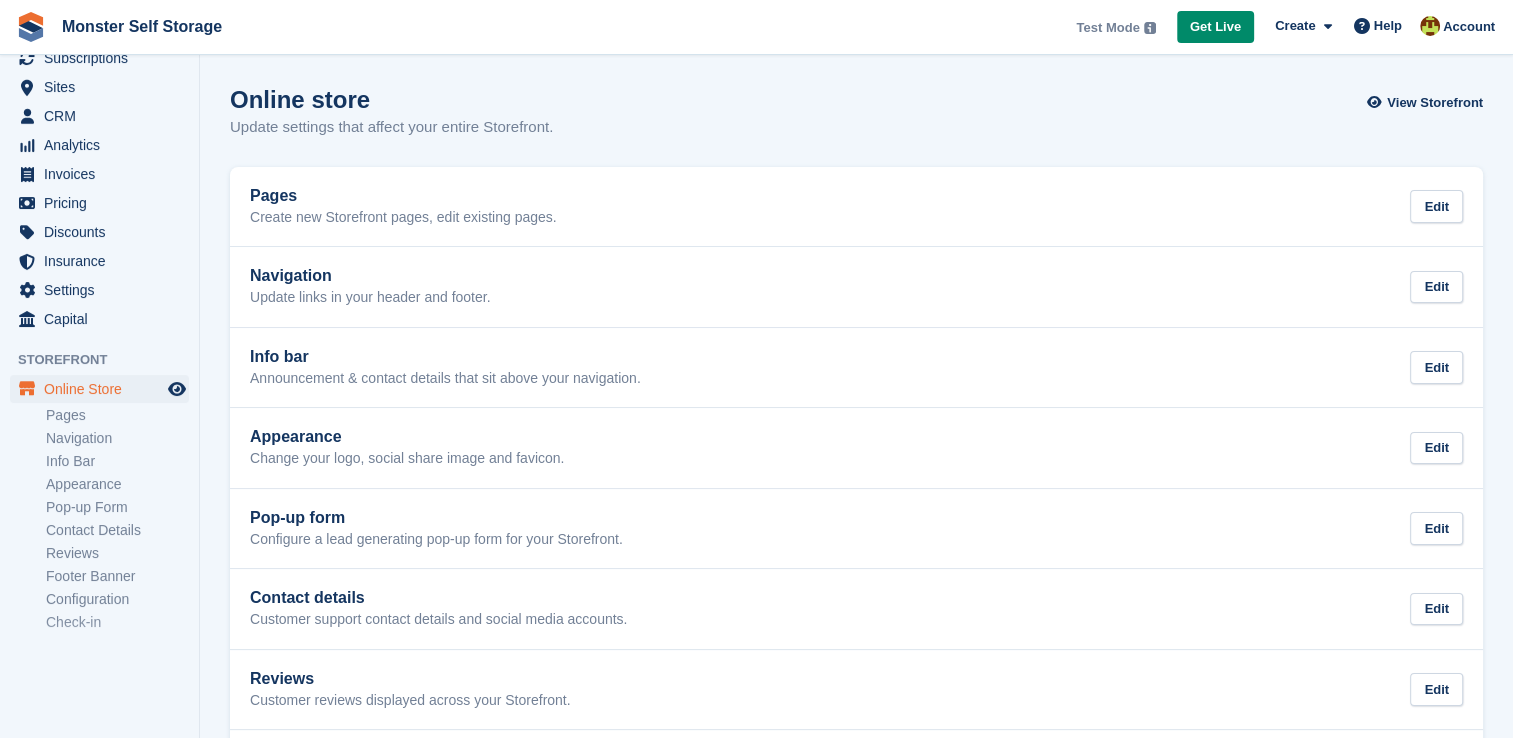 scroll, scrollTop: 161, scrollLeft: 0, axis: vertical 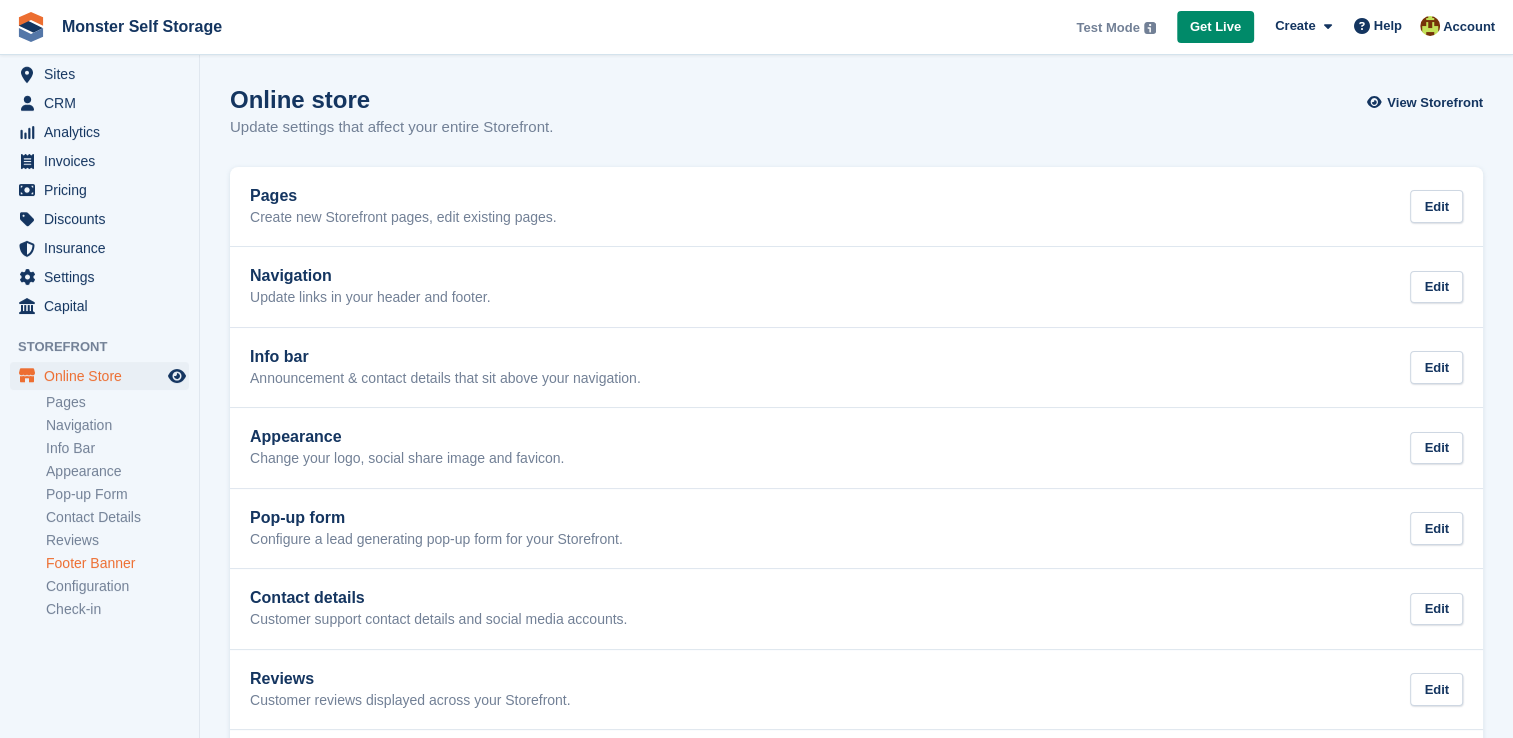 click on "Footer Banner" at bounding box center [117, 563] 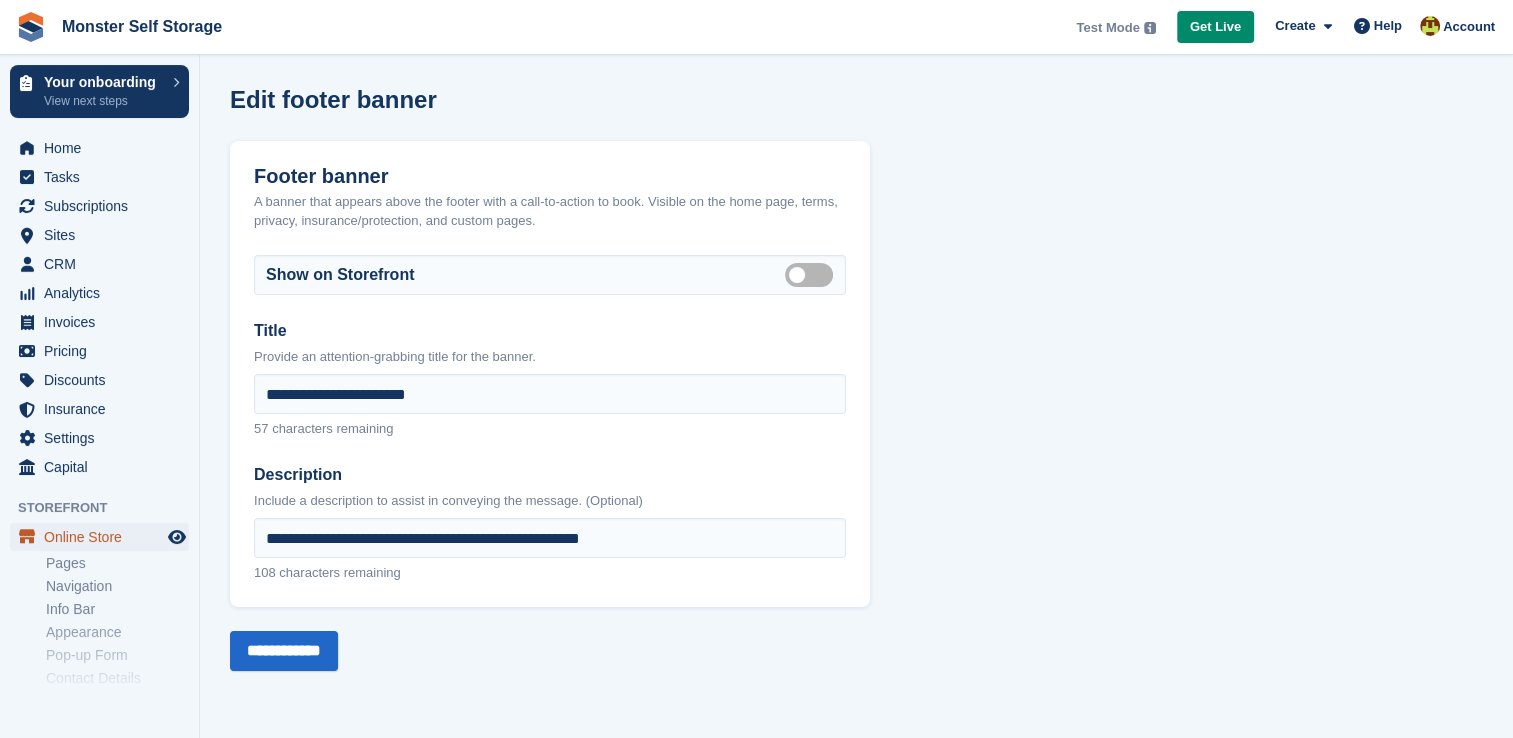 click on "Online Store" at bounding box center (104, 537) 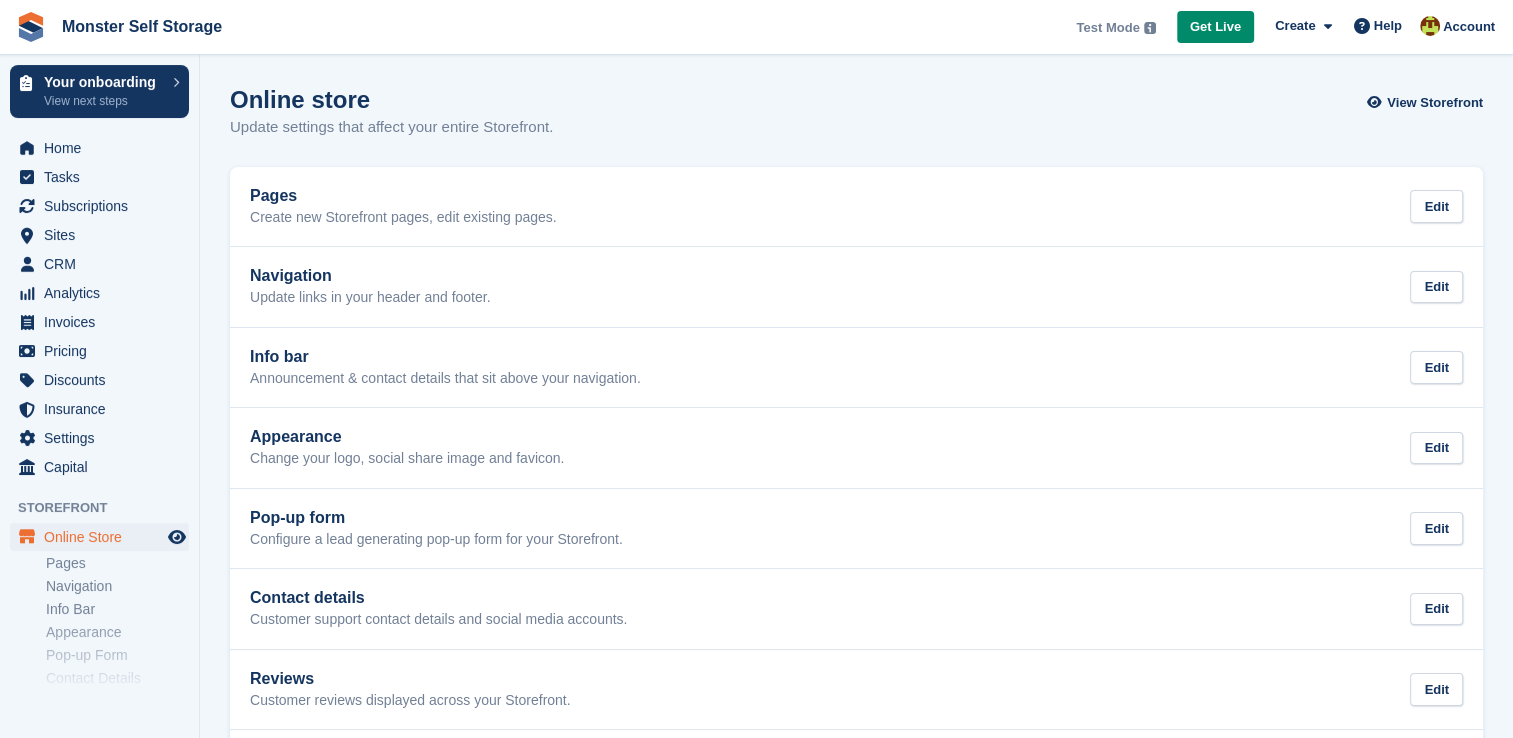 scroll, scrollTop: 161, scrollLeft: 0, axis: vertical 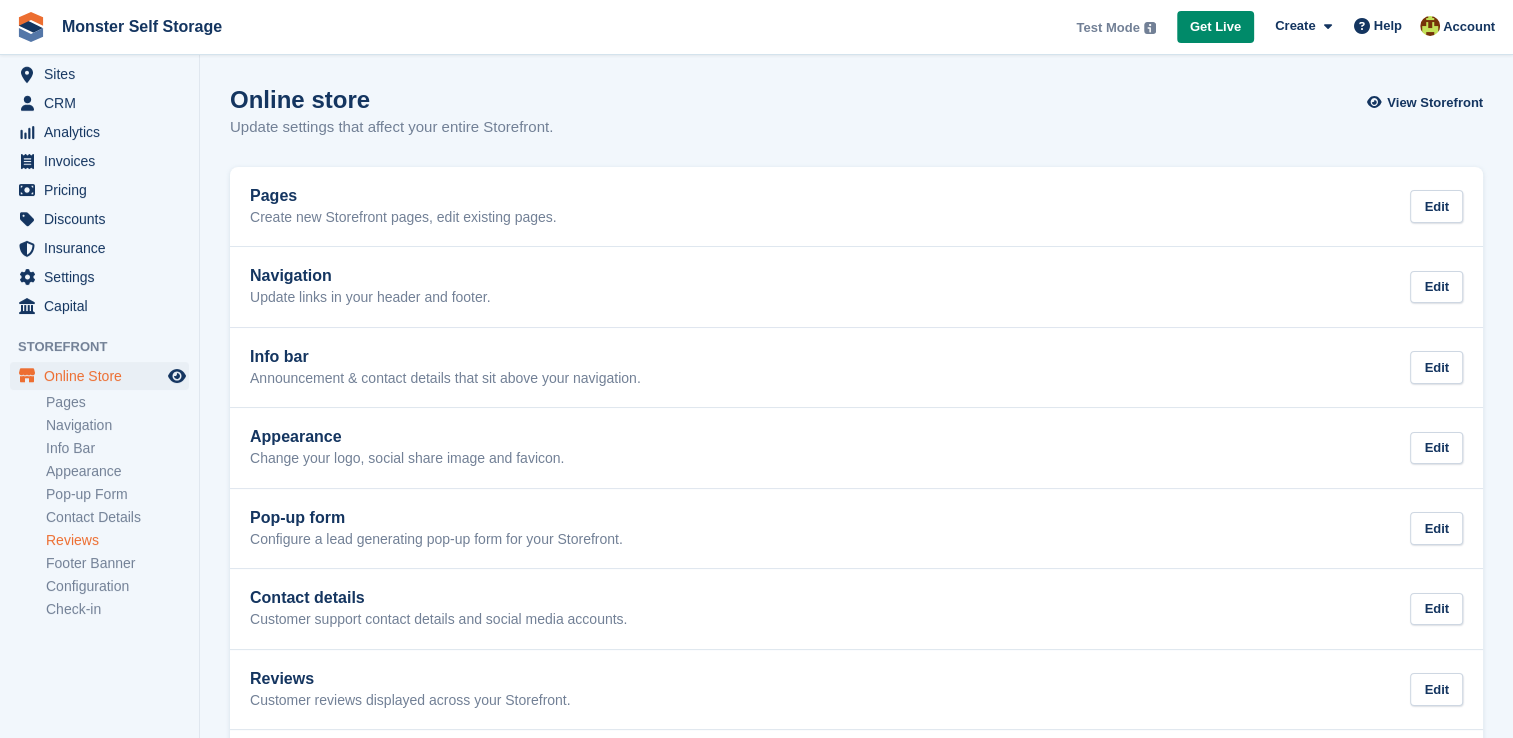 click on "Reviews" at bounding box center [117, 540] 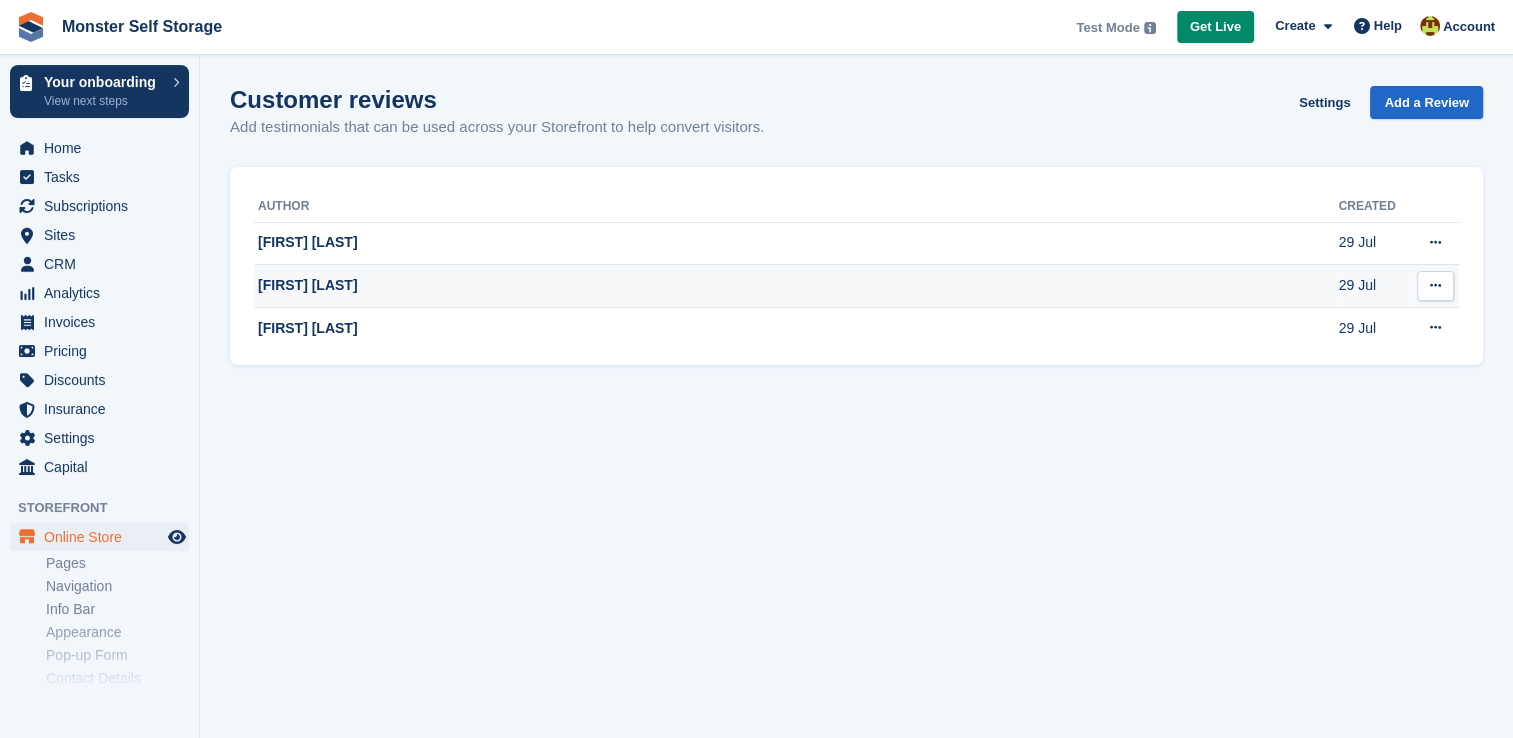 click on "[FIRST] [LAST]" at bounding box center [796, 286] 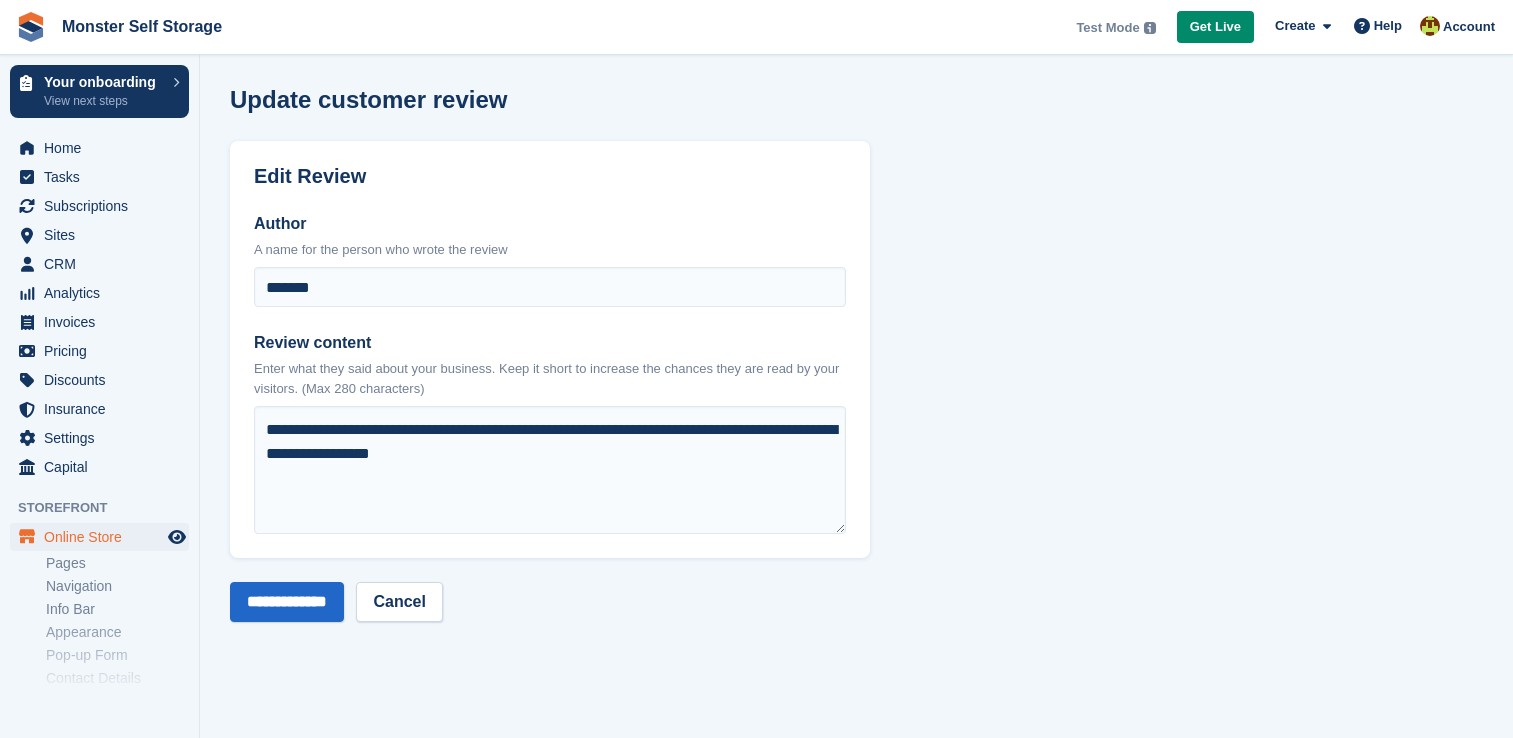 scroll, scrollTop: 0, scrollLeft: 0, axis: both 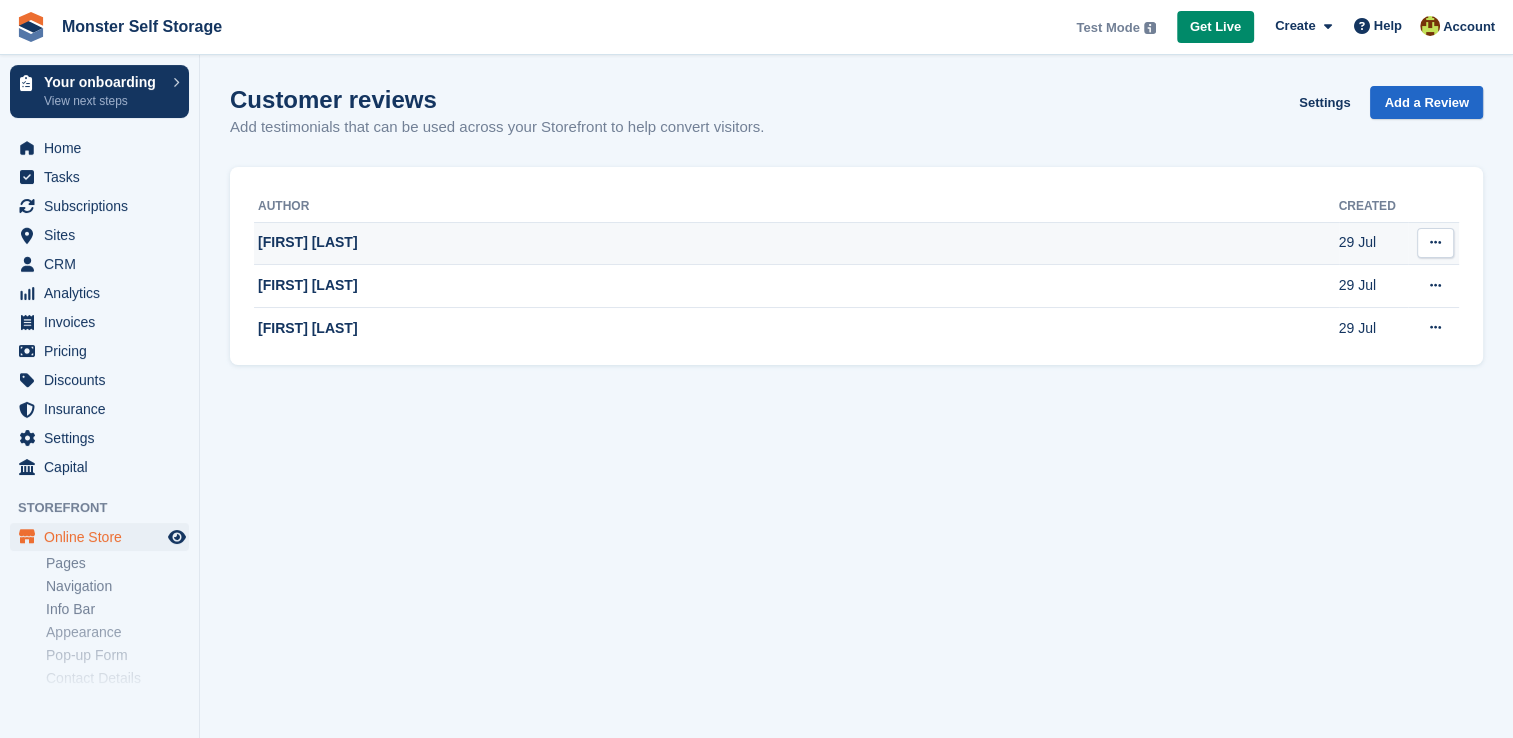click on "[FIRST] [LAST]" at bounding box center [796, 243] 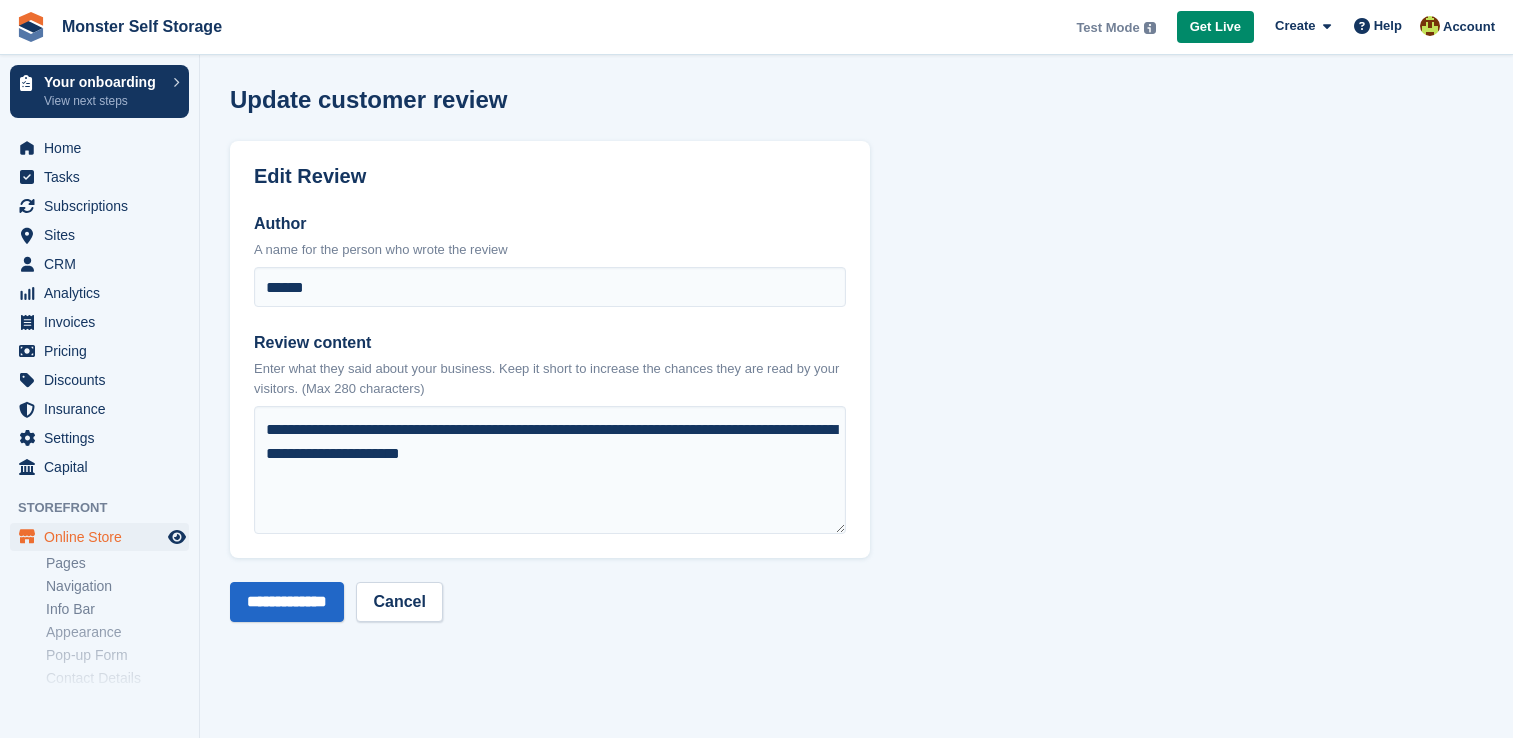 scroll, scrollTop: 0, scrollLeft: 0, axis: both 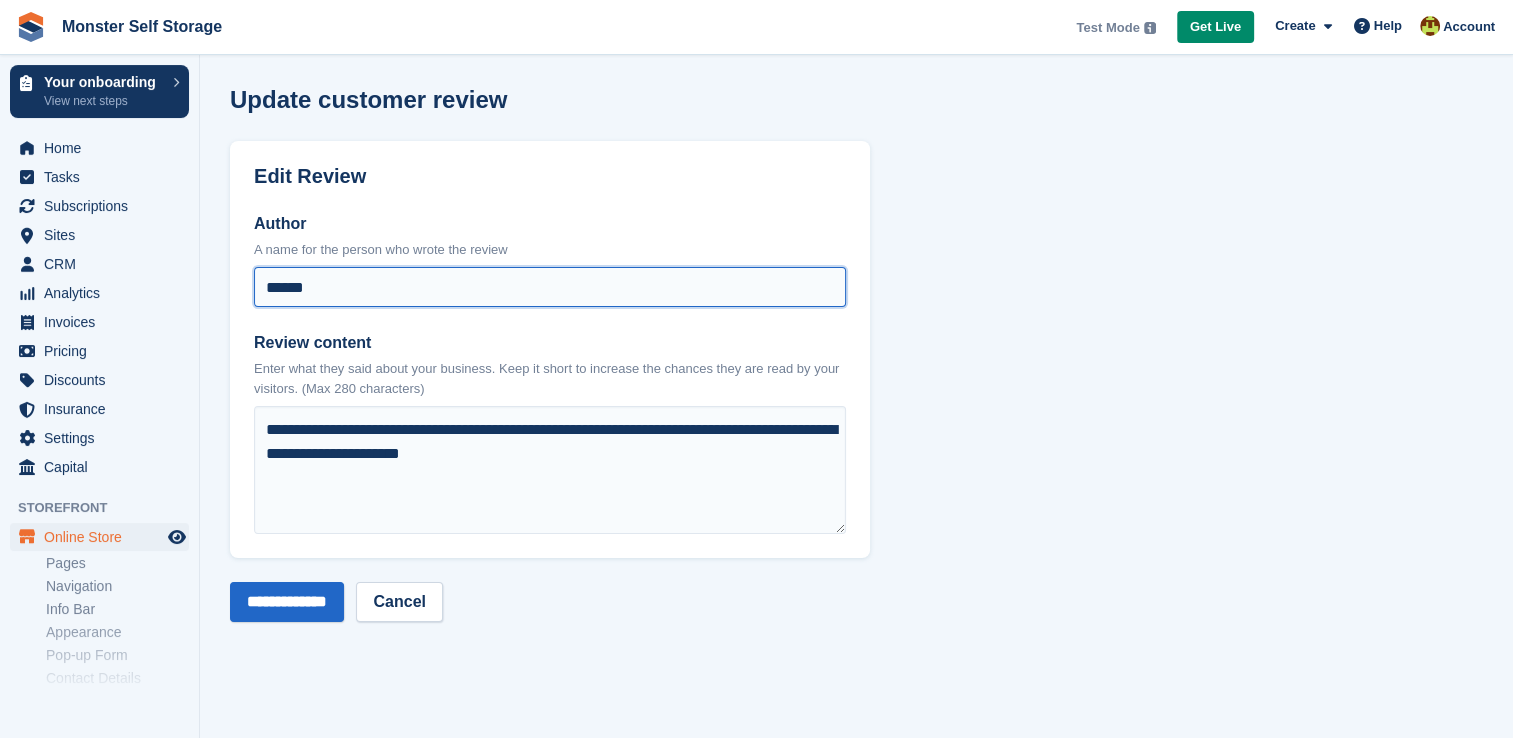 click on "******" at bounding box center [550, 287] 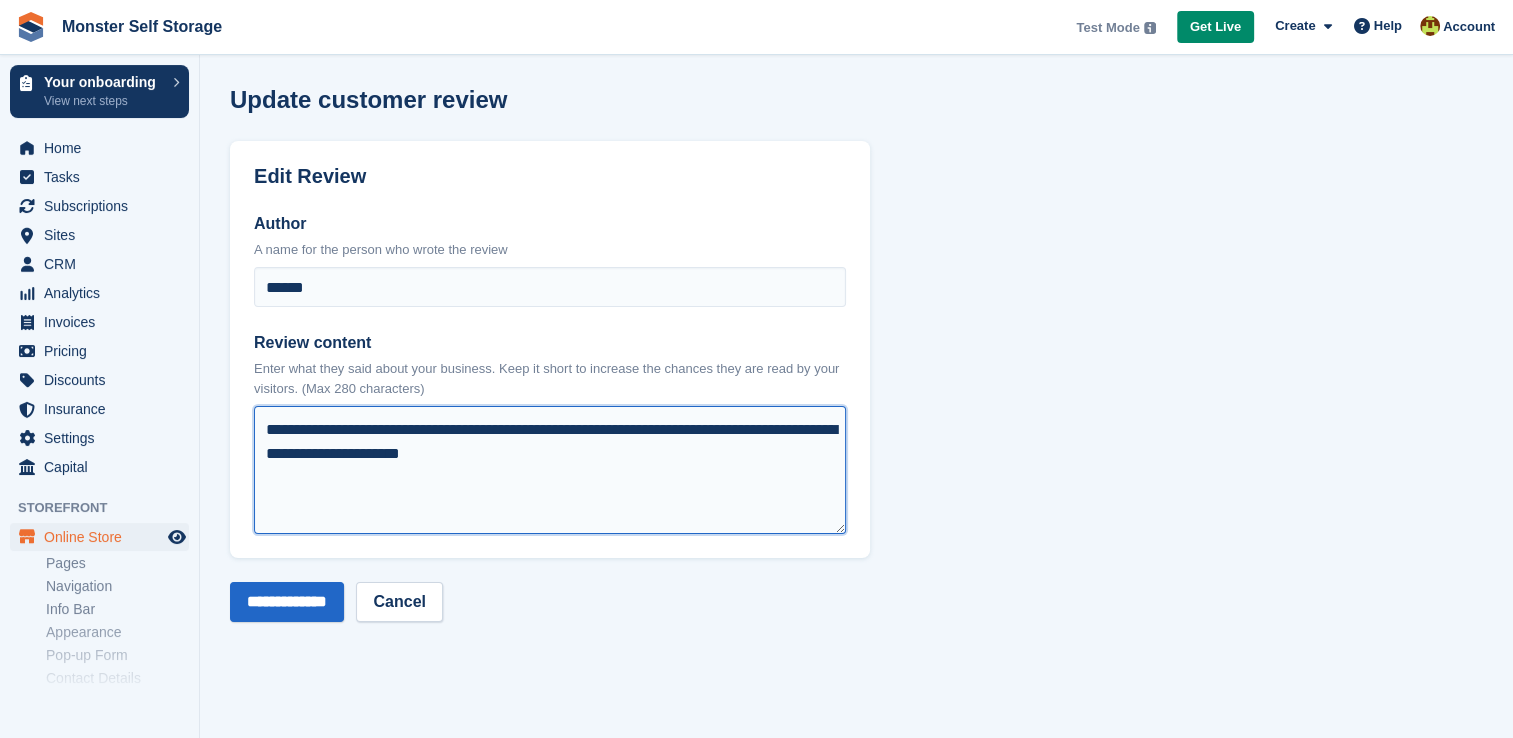 click on "**********" at bounding box center (550, 470) 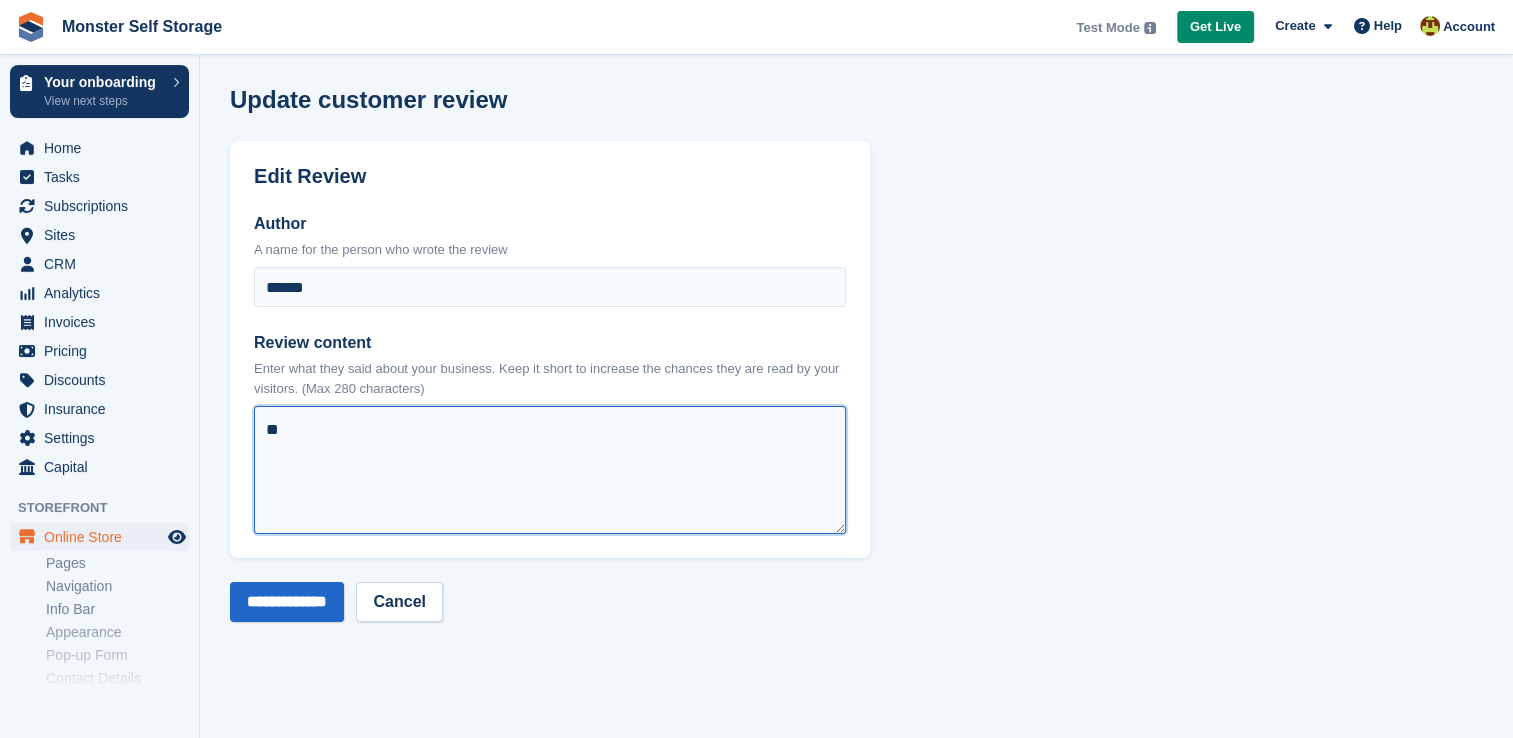 type on "*" 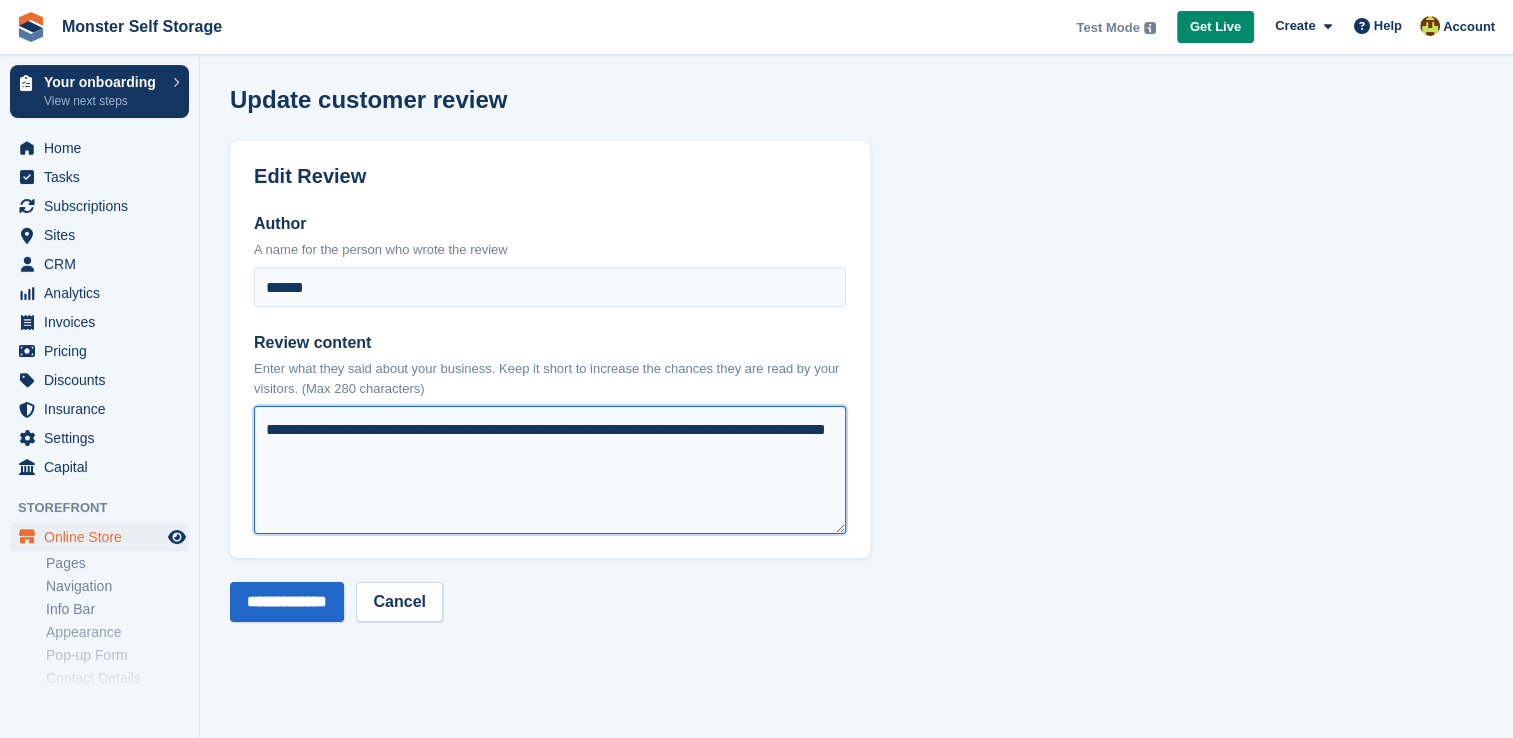 click on "**********" at bounding box center (550, 470) 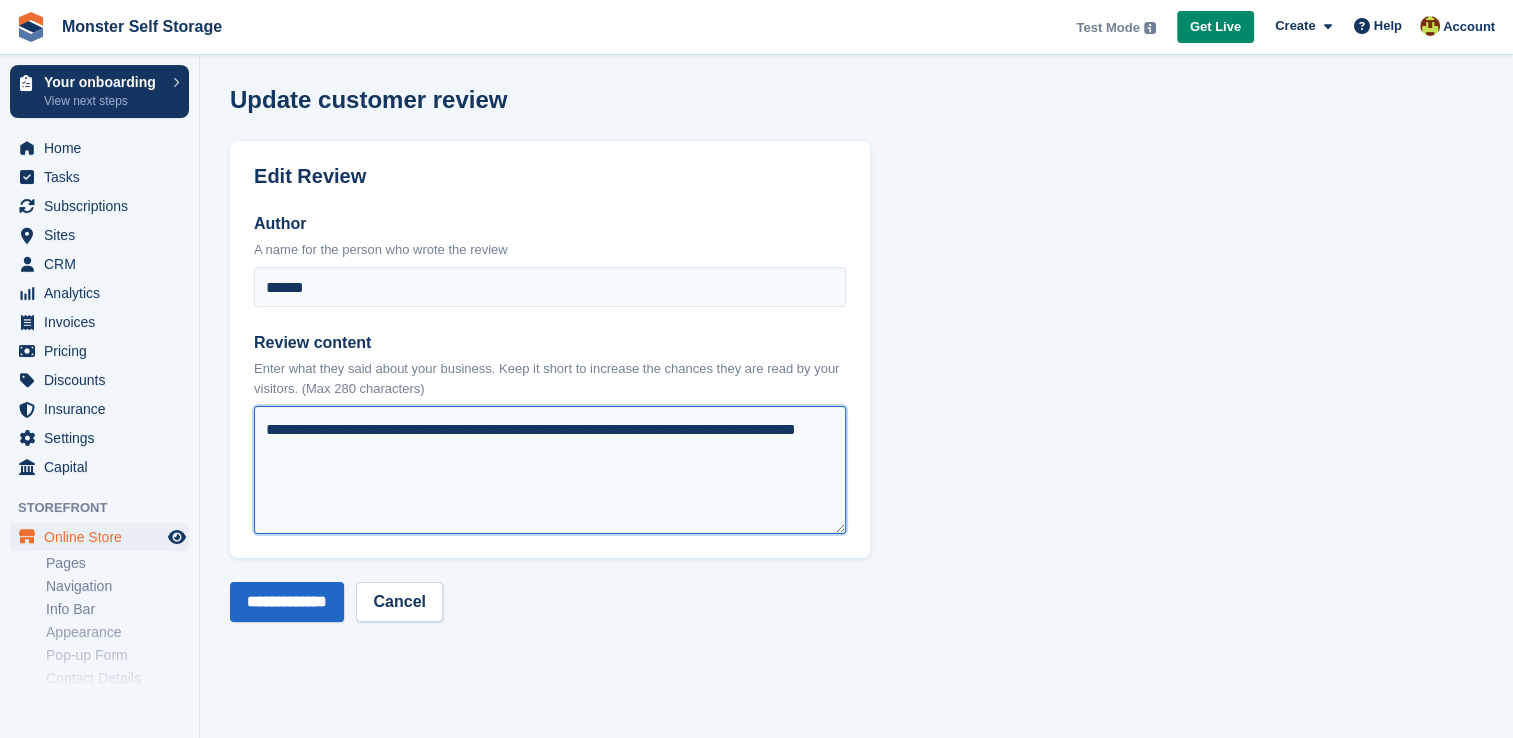 click on "**********" at bounding box center [550, 470] 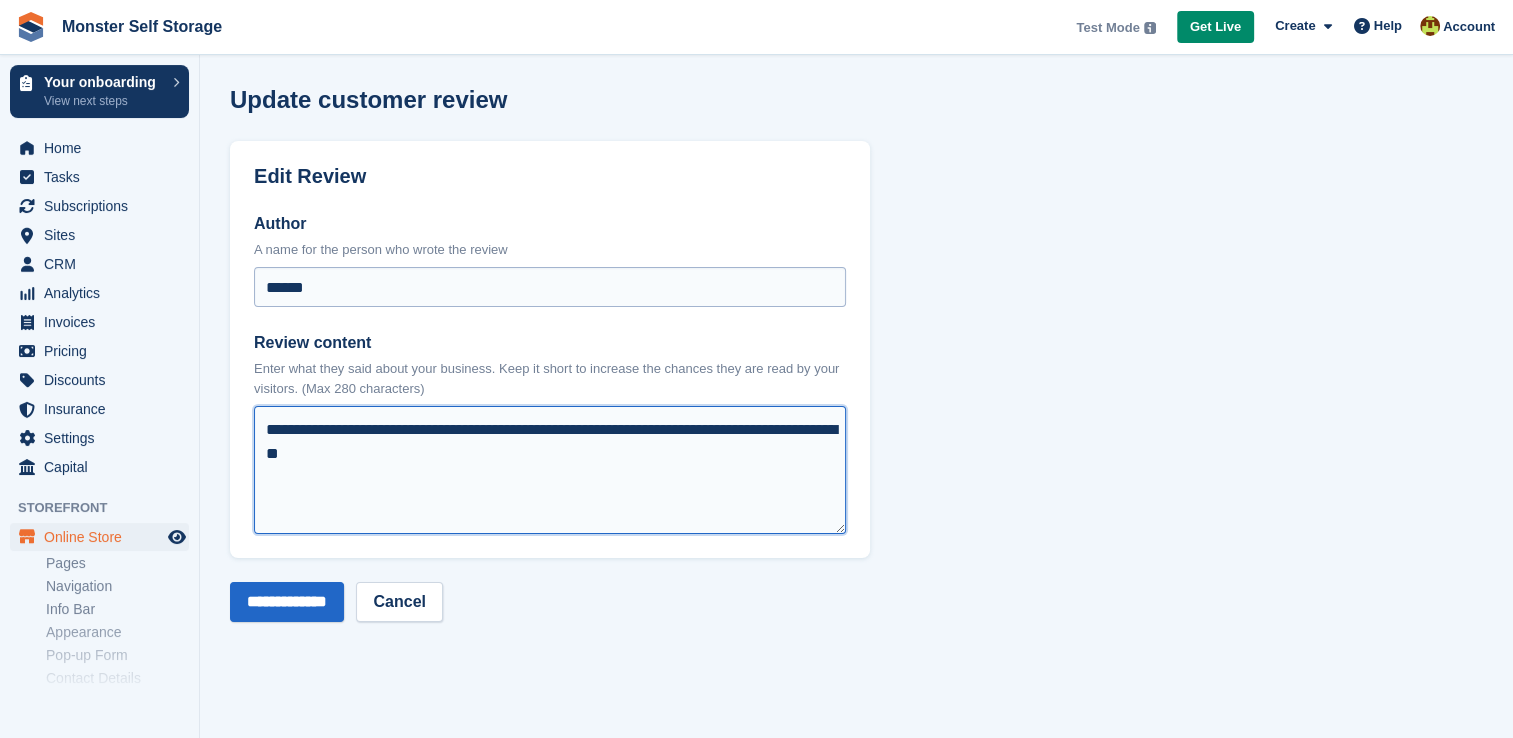 type on "**********" 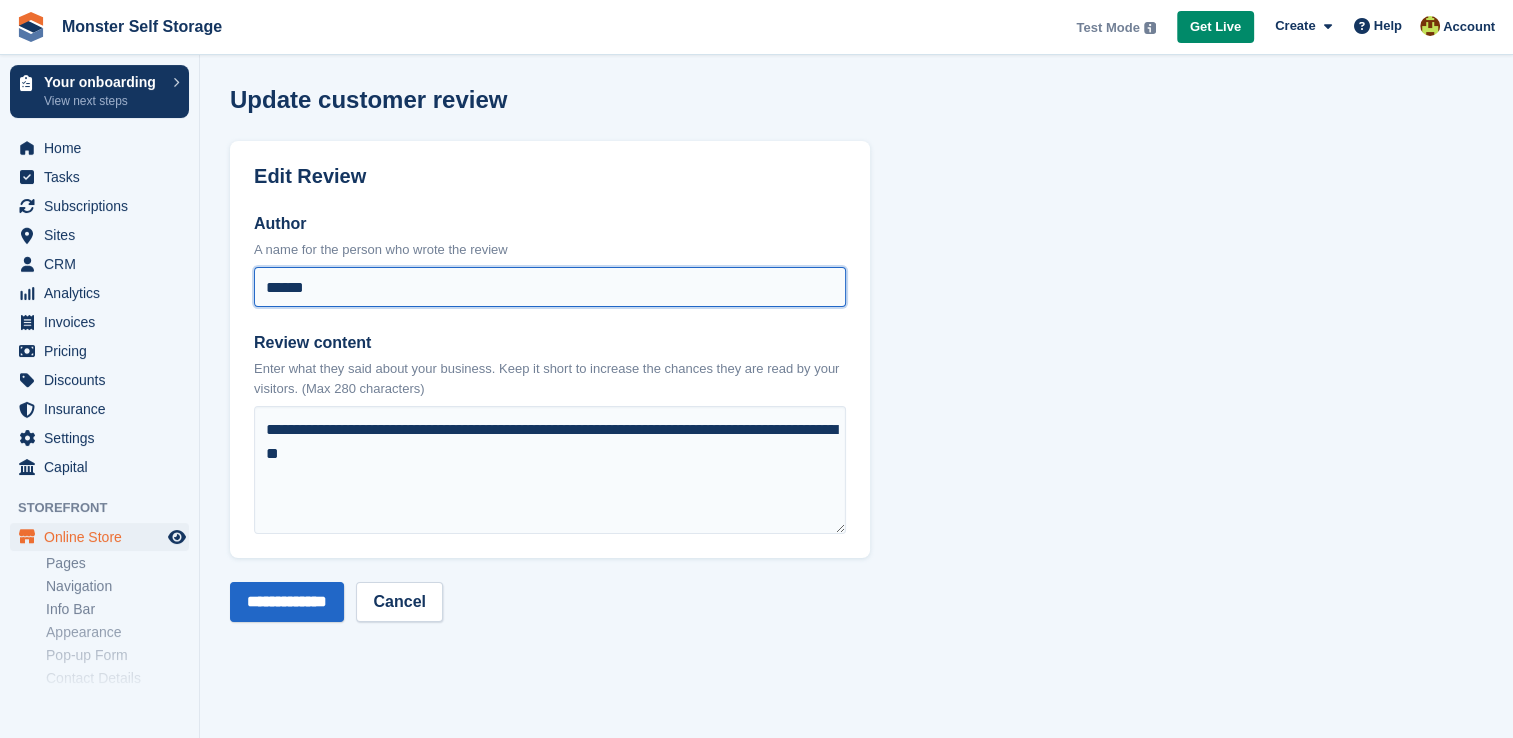 click on "******" at bounding box center (550, 287) 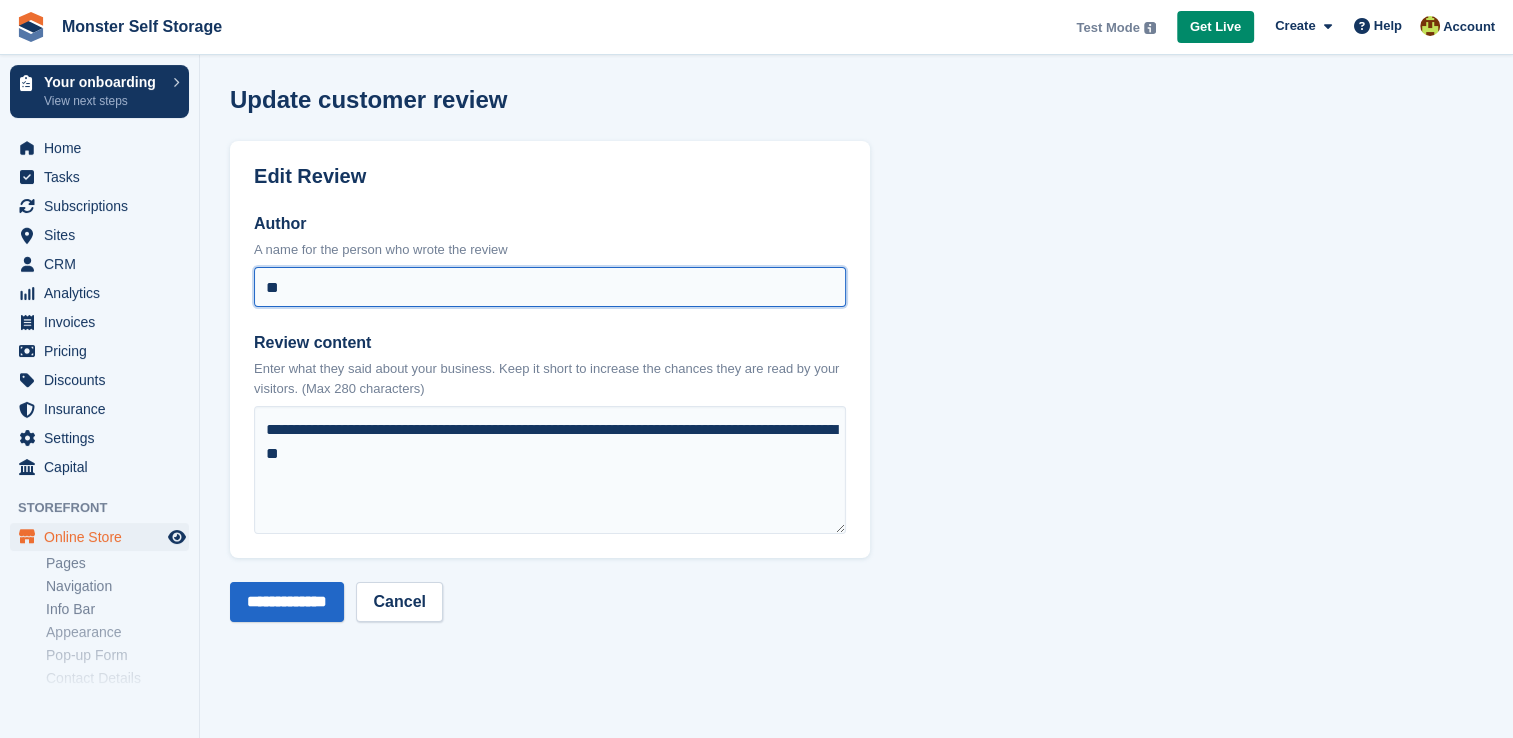 type on "*" 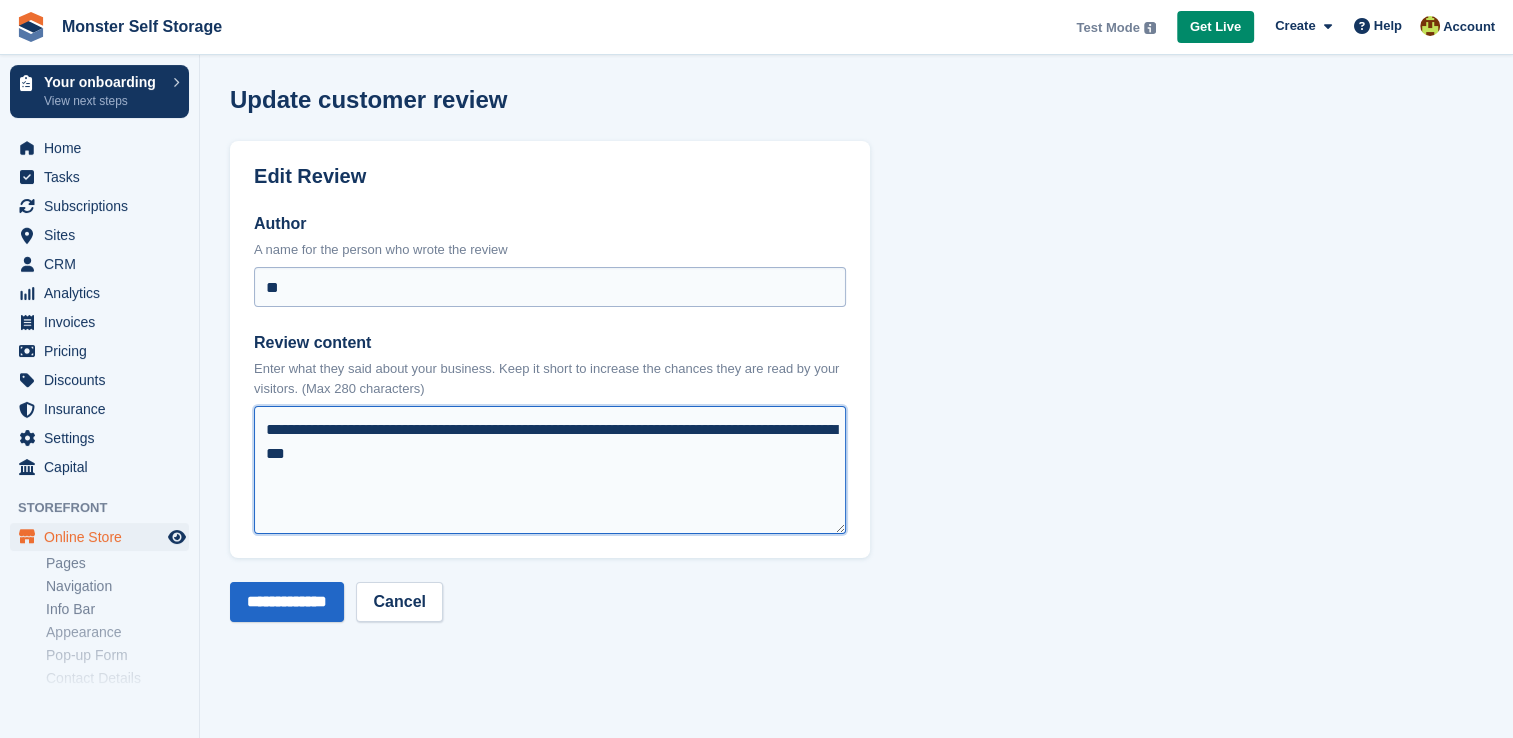 type on "**********" 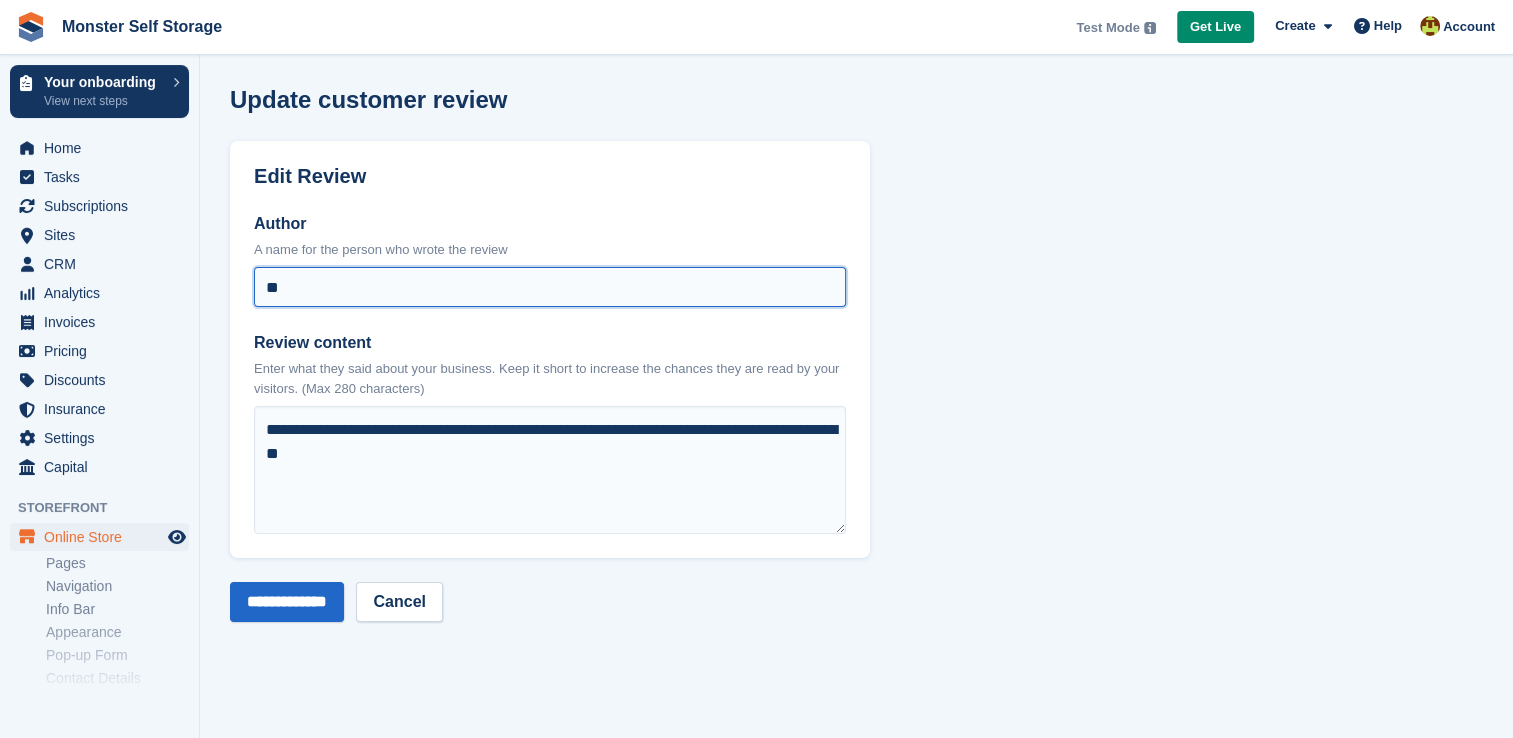 click on "*" at bounding box center (550, 287) 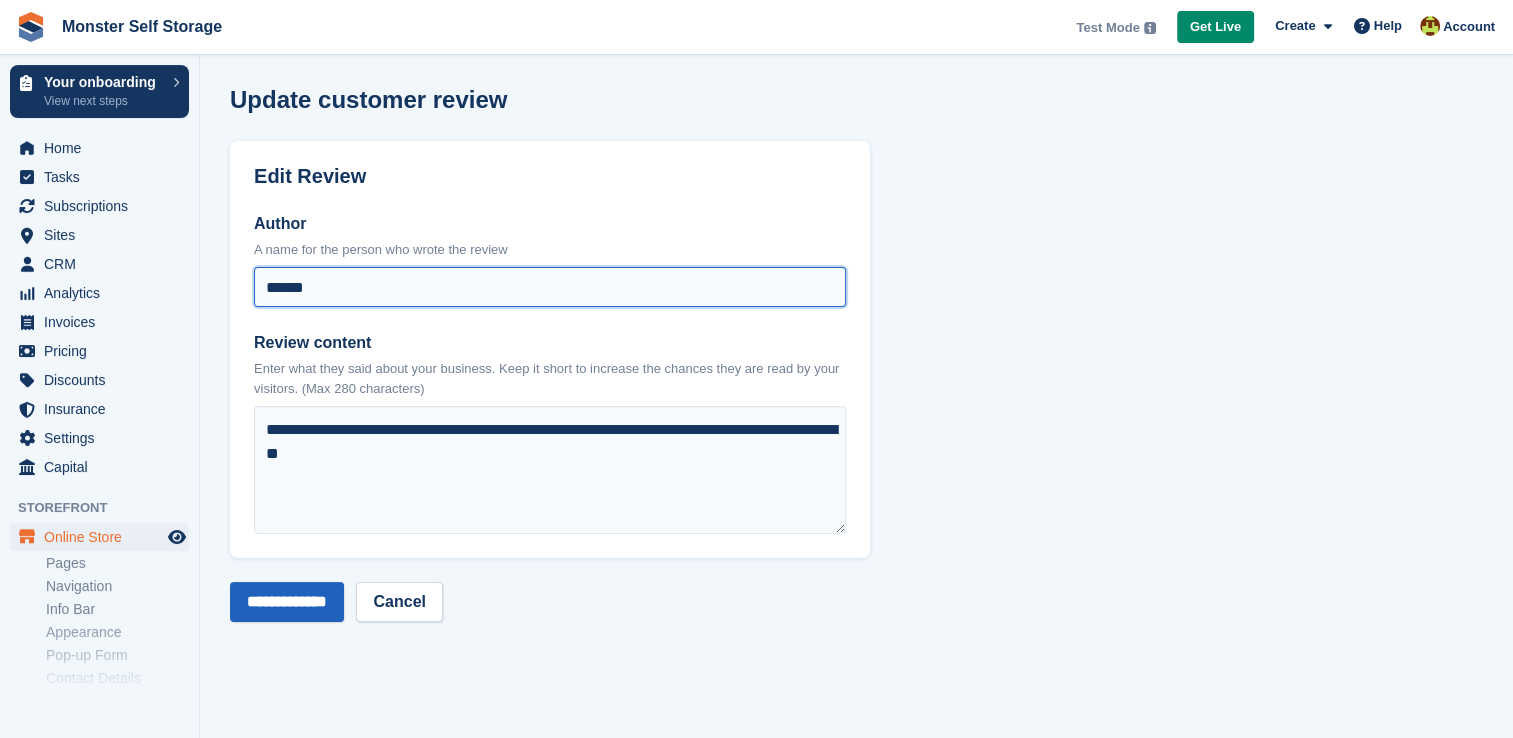 type on "******" 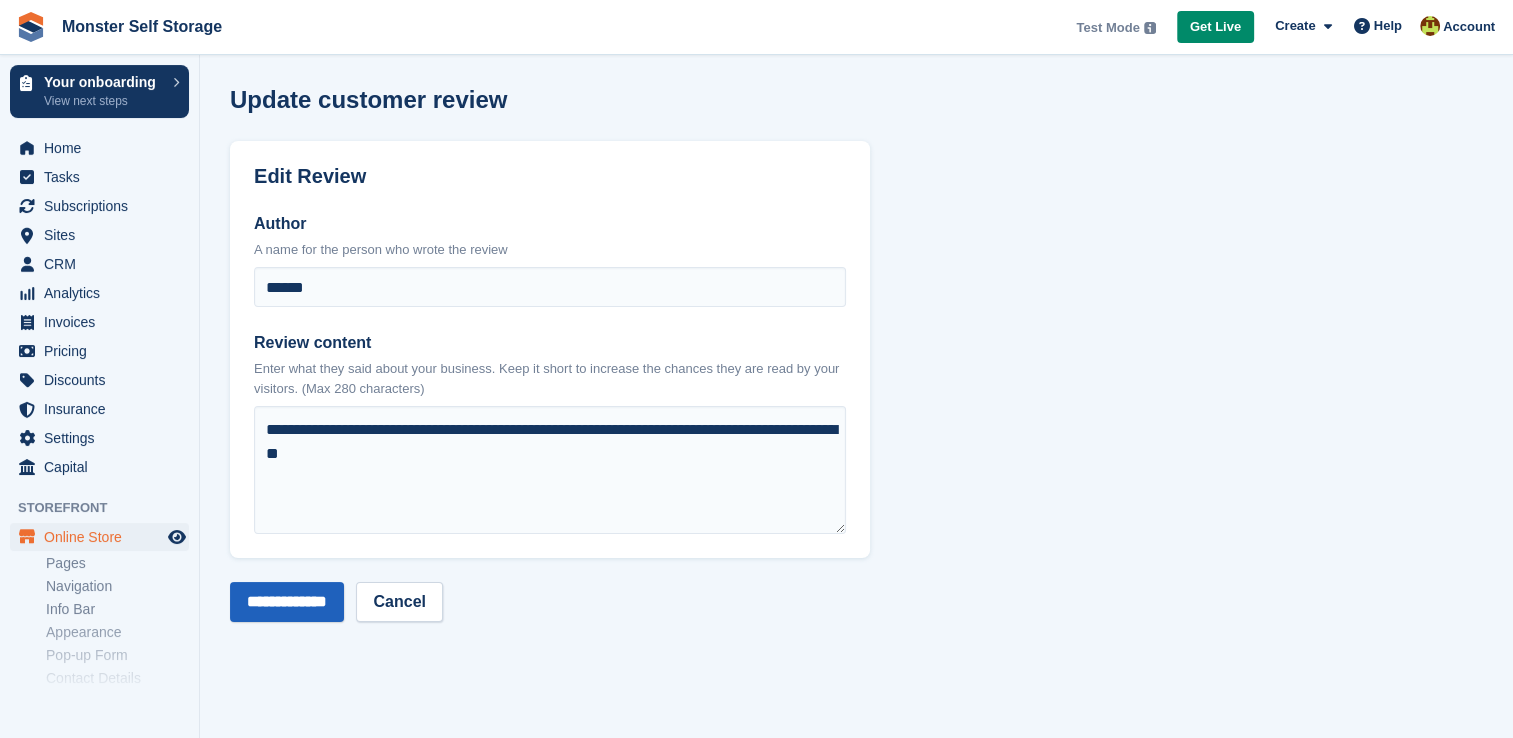 click on "**********" at bounding box center [287, 602] 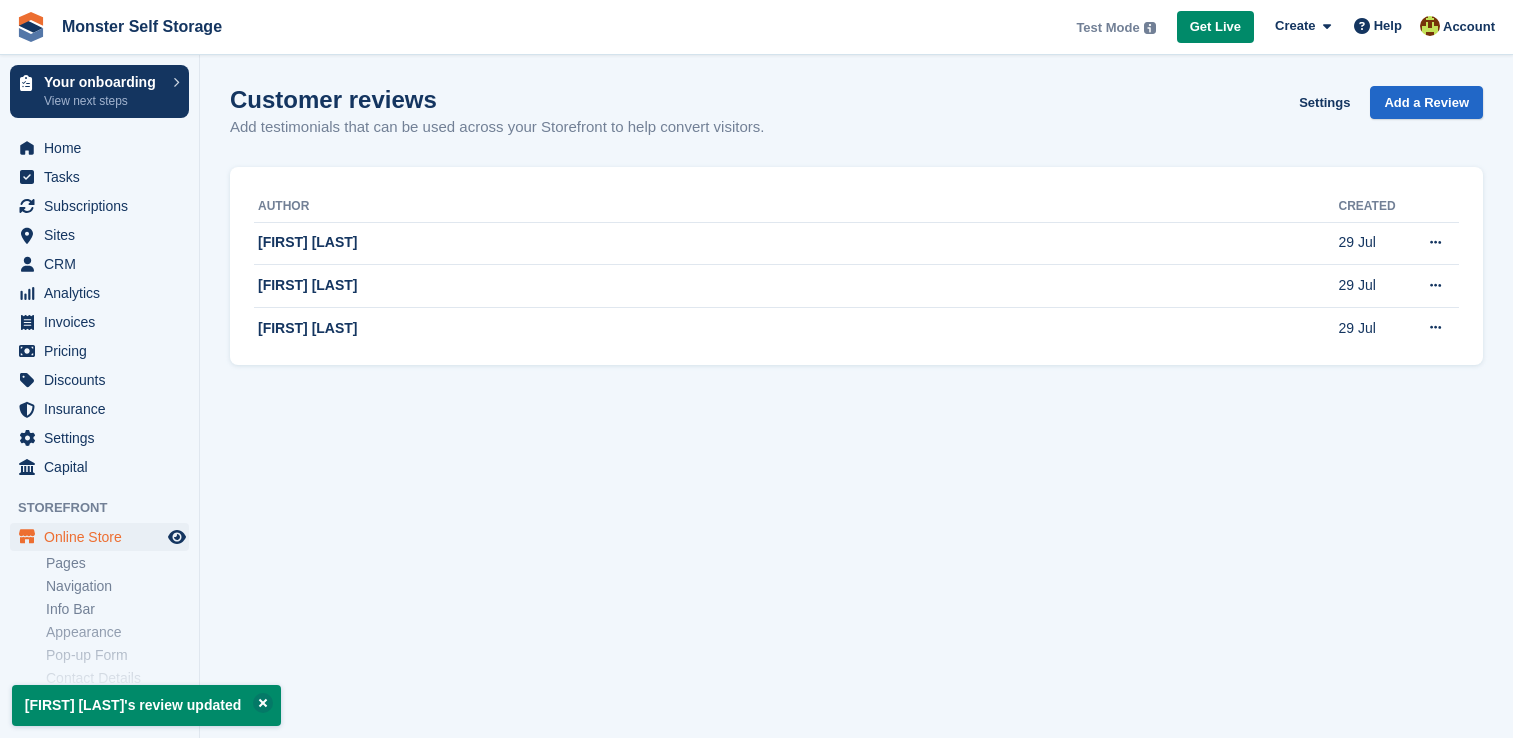 scroll, scrollTop: 0, scrollLeft: 0, axis: both 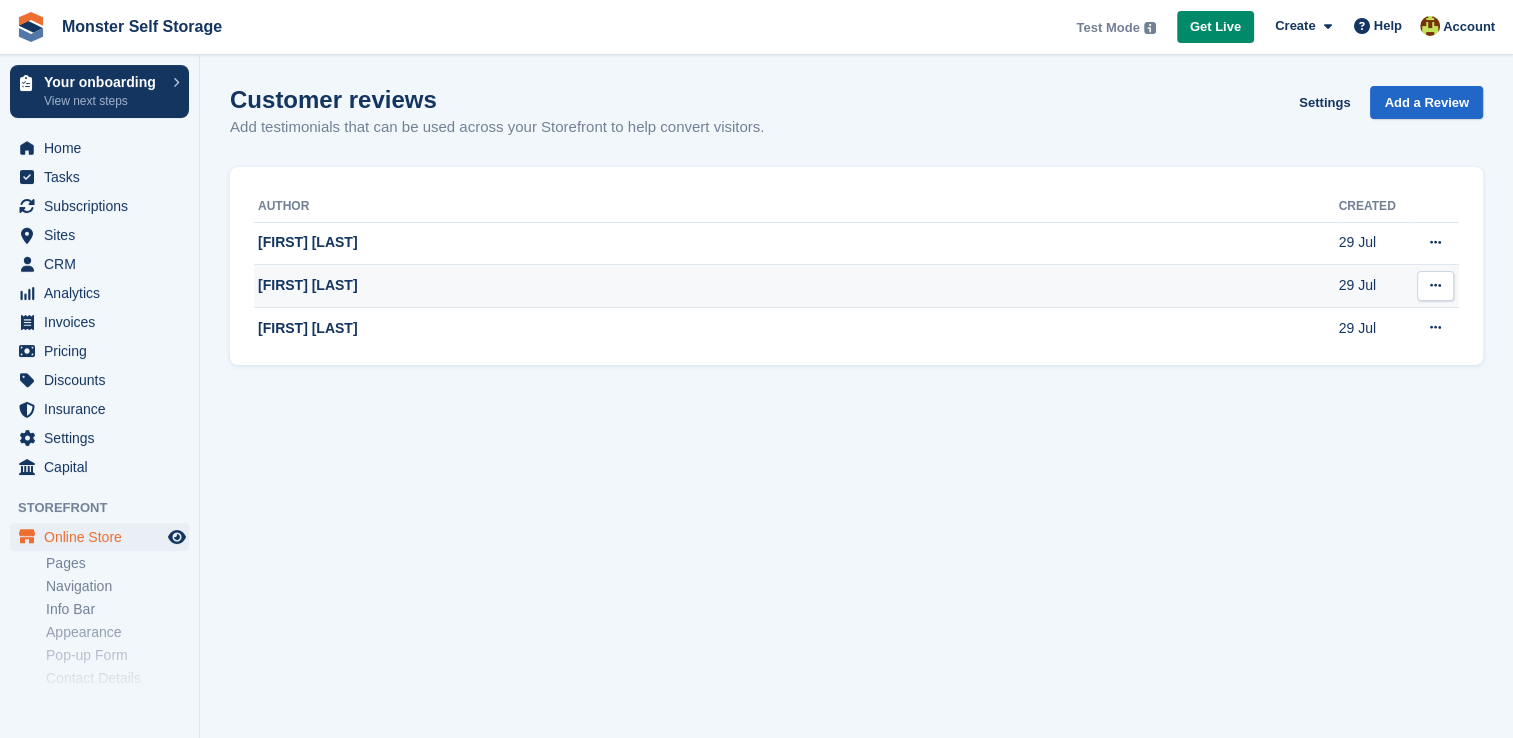 click at bounding box center [1435, 285] 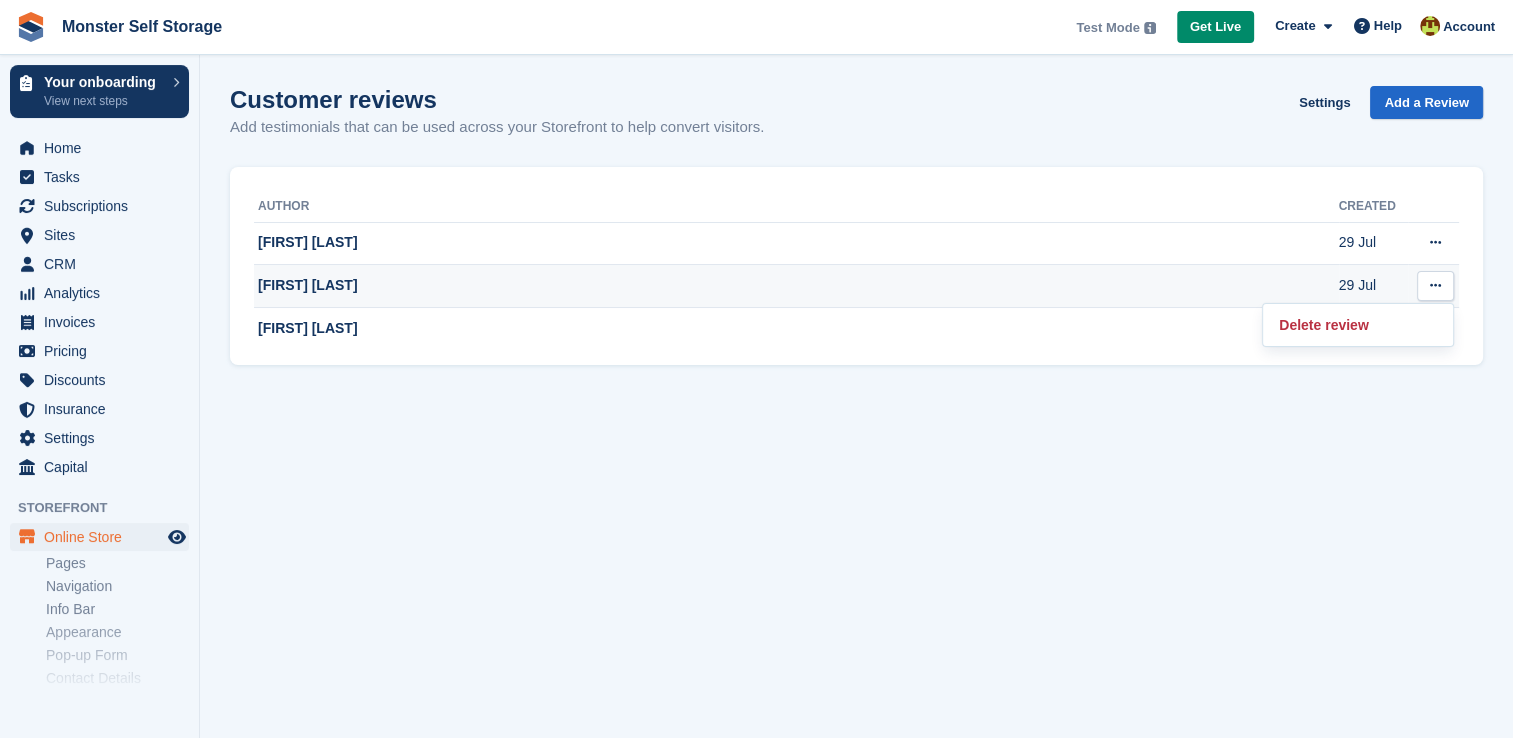 click on "Bob E" at bounding box center (796, 286) 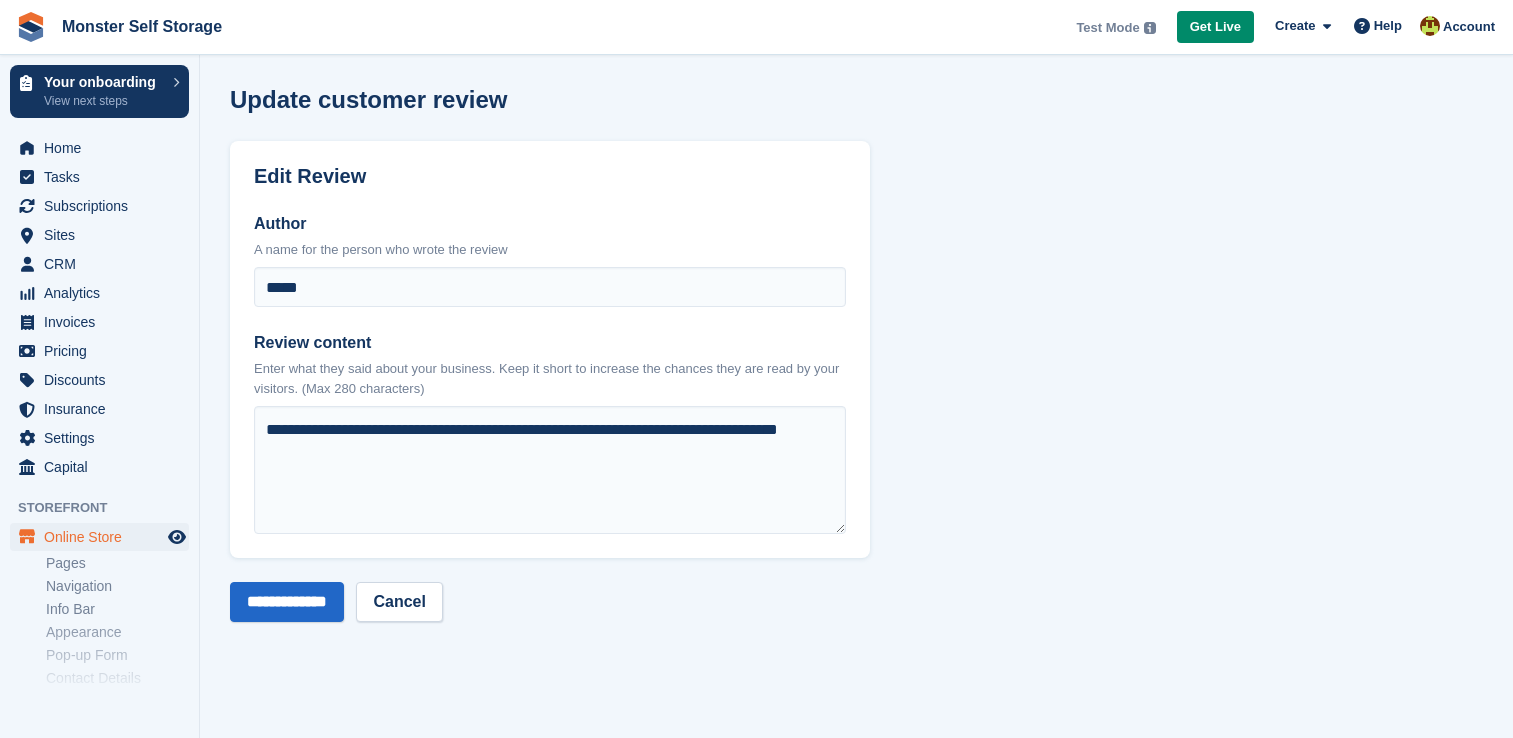scroll, scrollTop: 0, scrollLeft: 0, axis: both 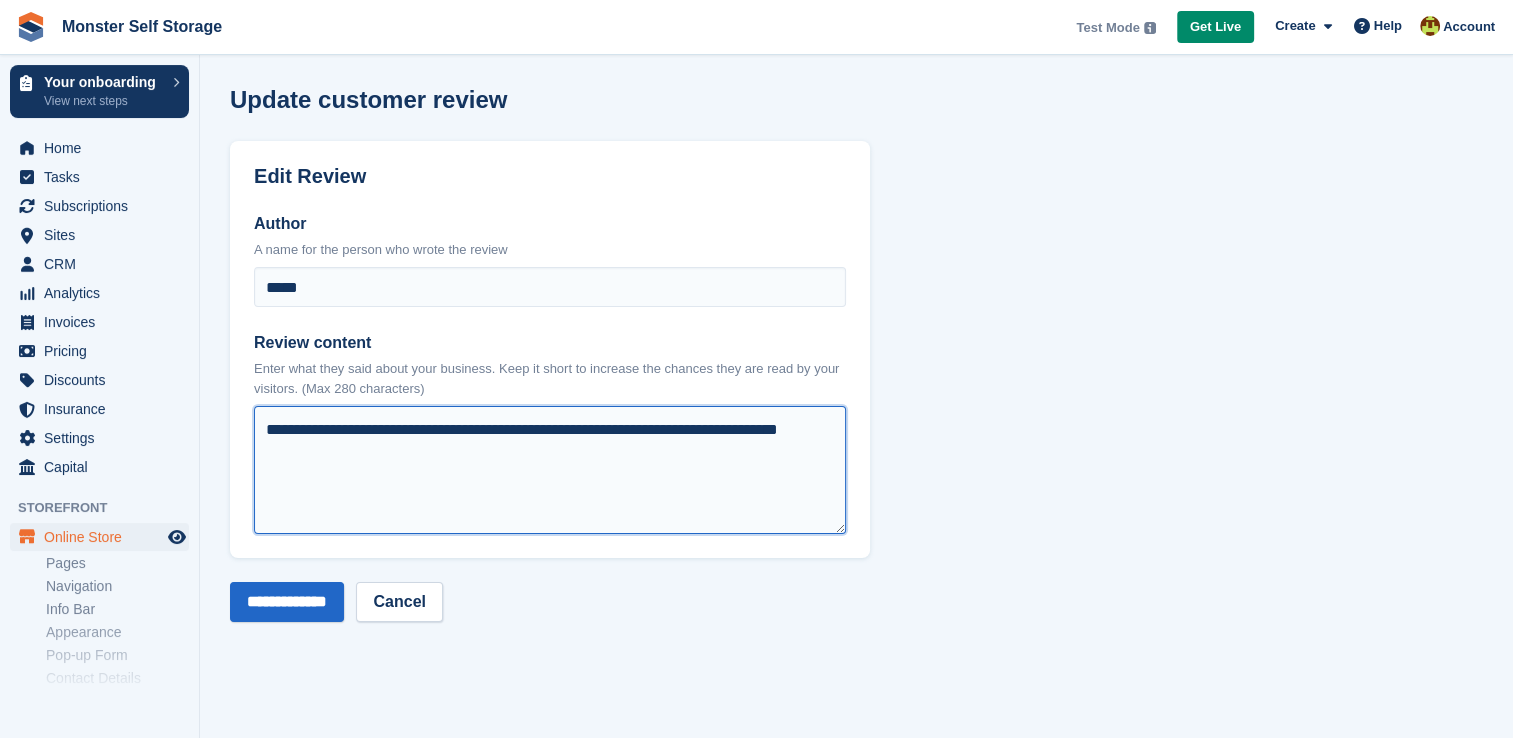 click on "**********" at bounding box center (550, 470) 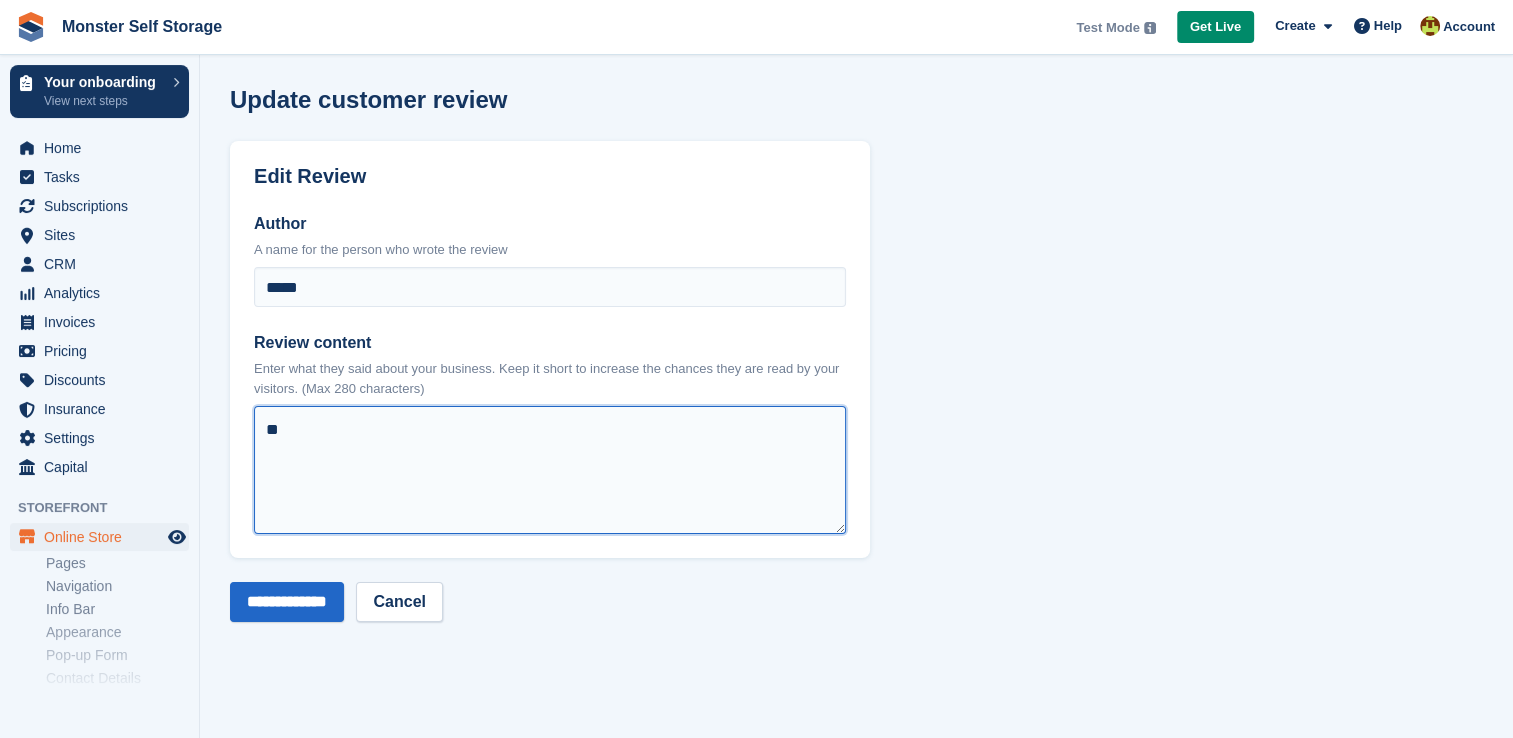 type on "*" 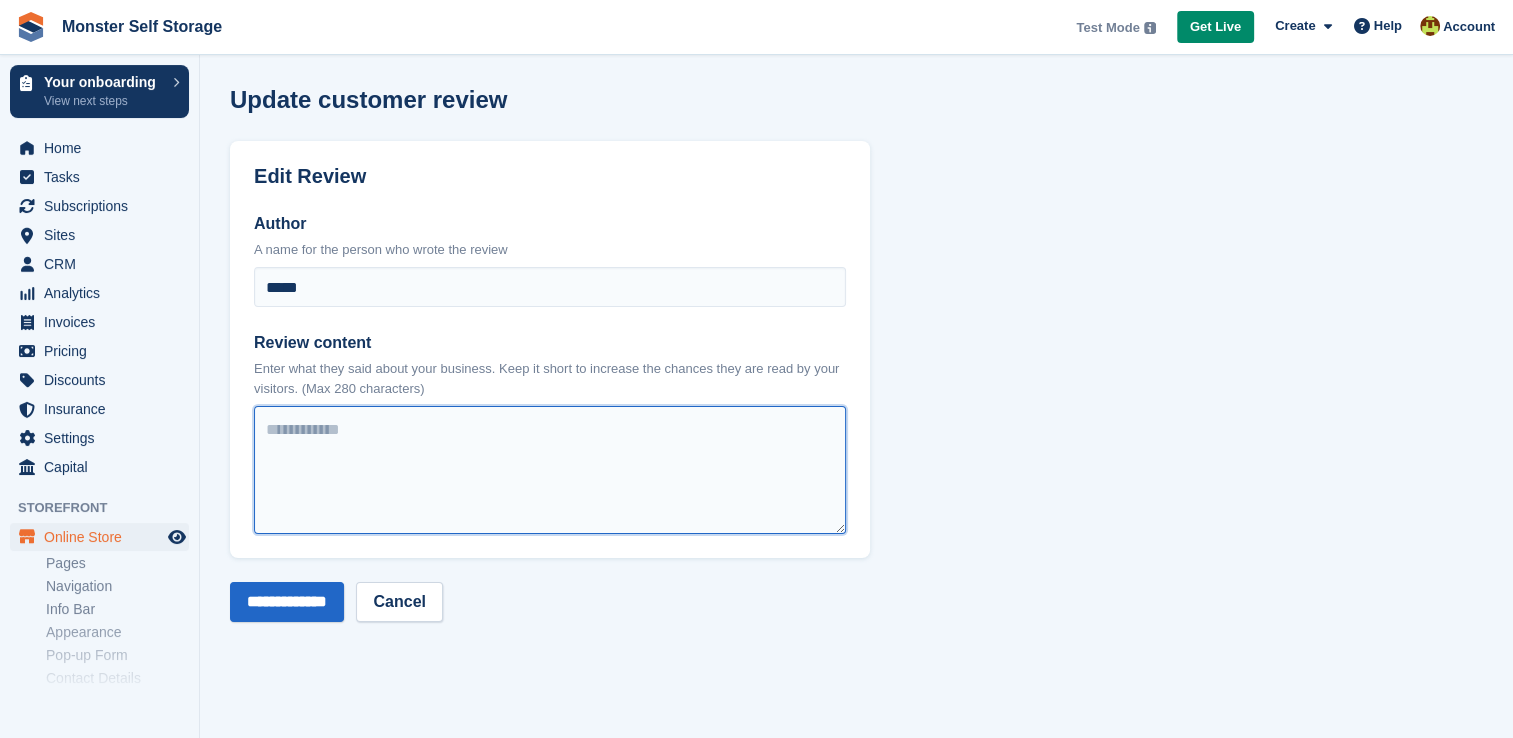 type 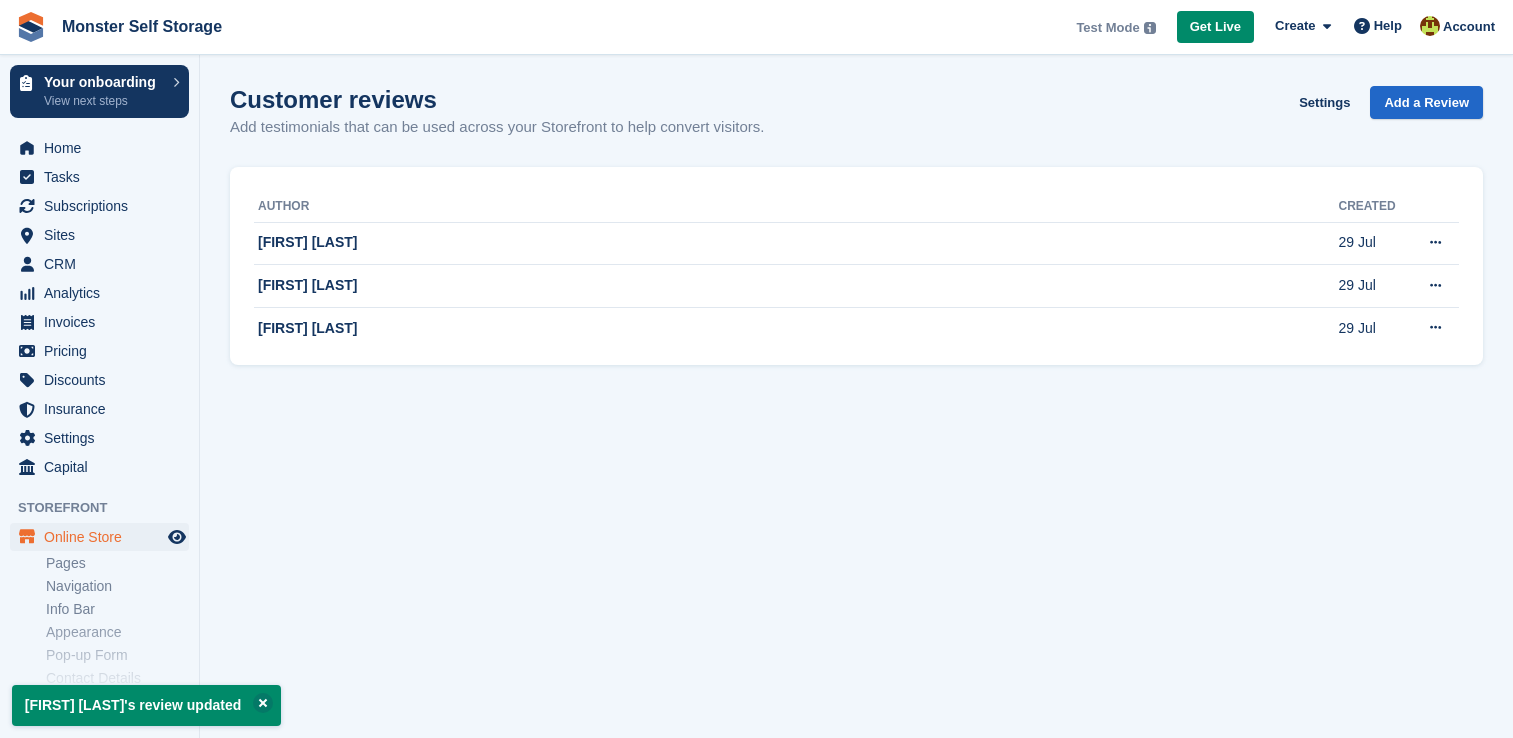 scroll, scrollTop: 0, scrollLeft: 0, axis: both 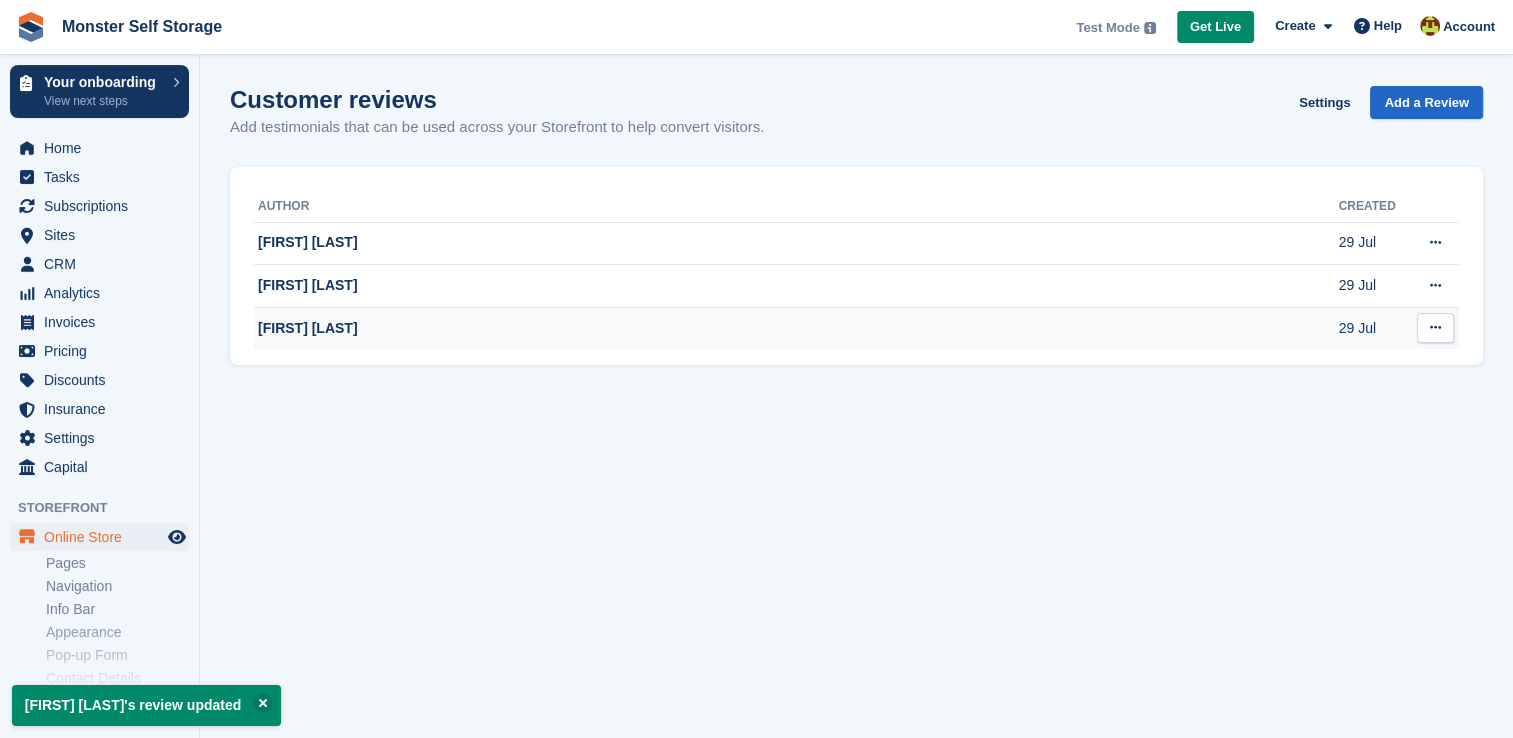 click on "[FIRST] [LAST]" at bounding box center [796, 328] 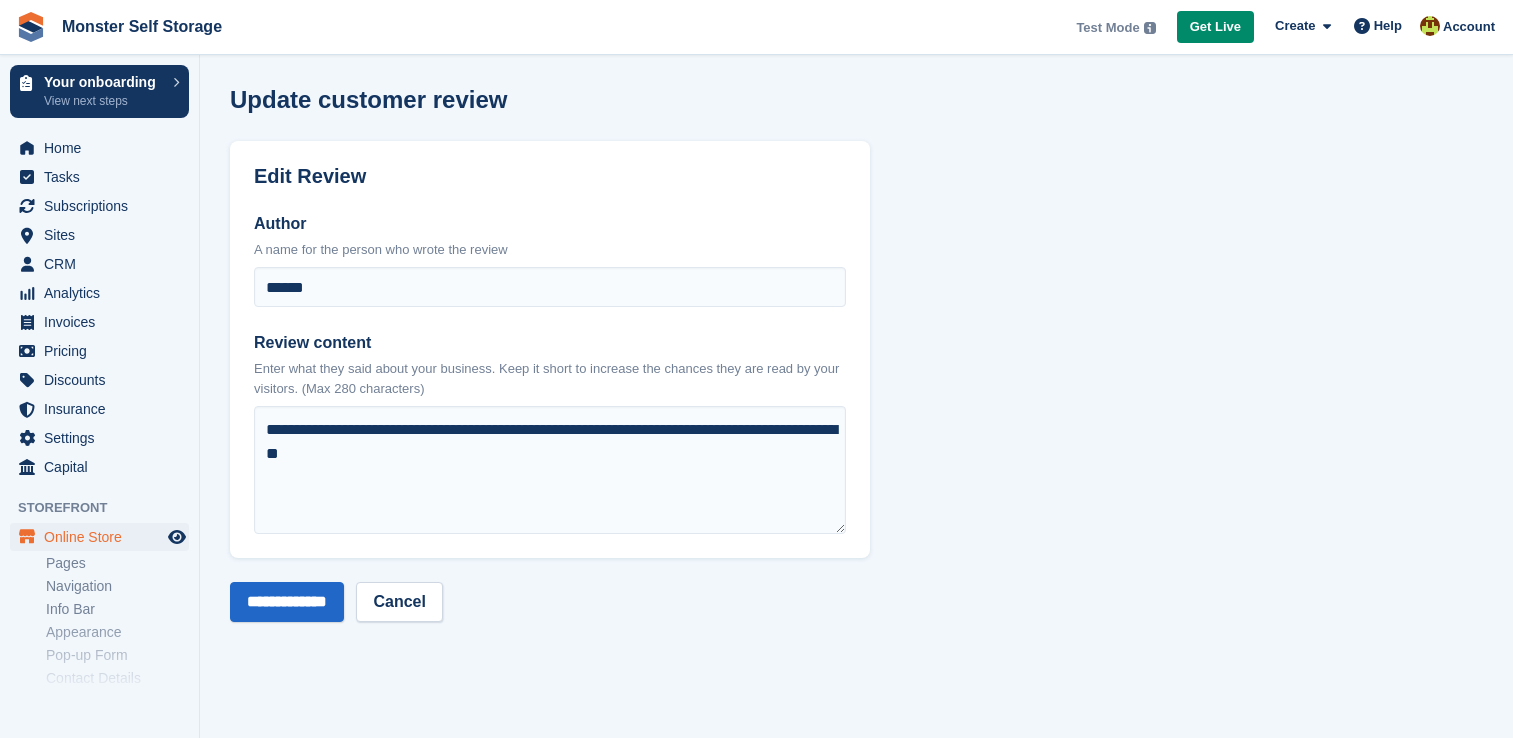 scroll, scrollTop: 0, scrollLeft: 0, axis: both 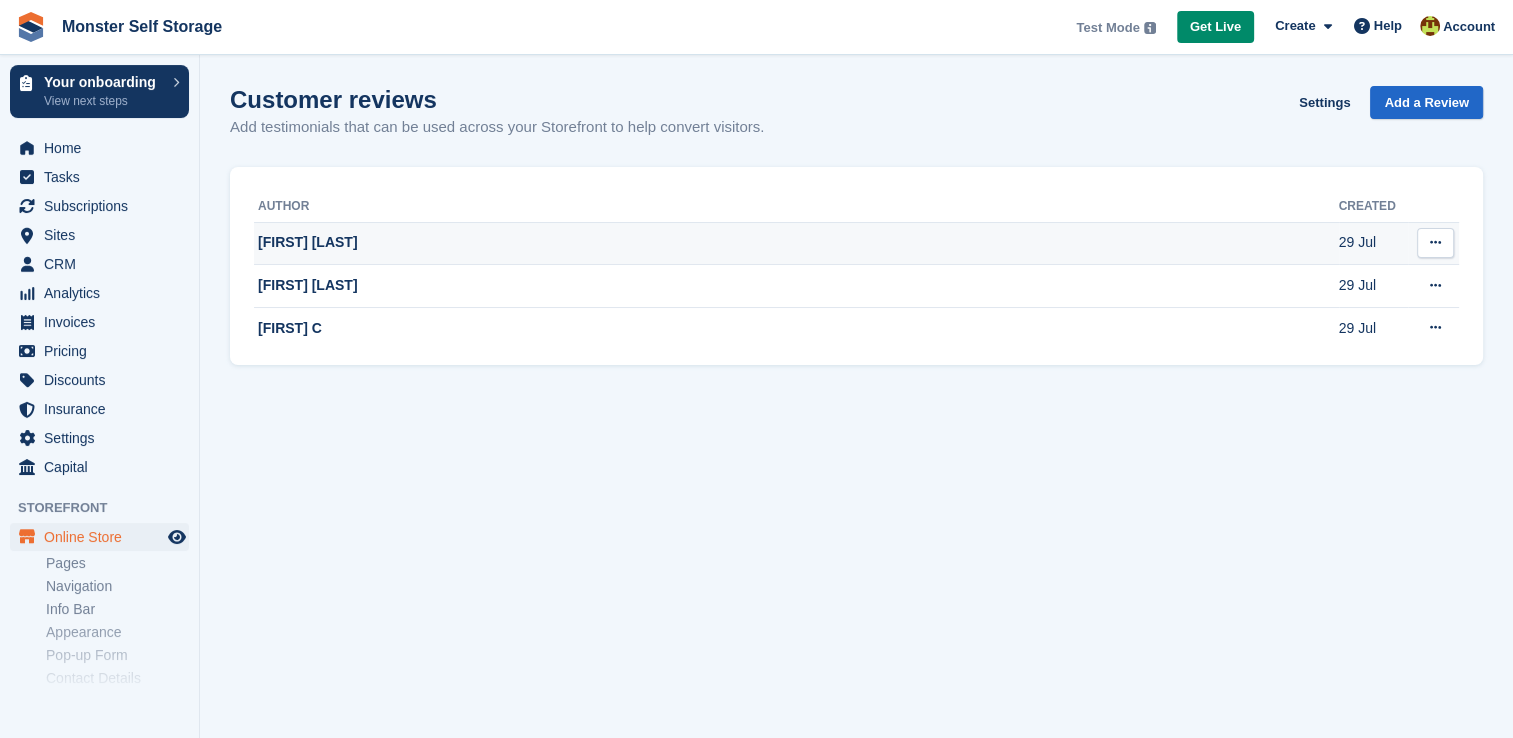 click on "Sarah K" at bounding box center [796, 243] 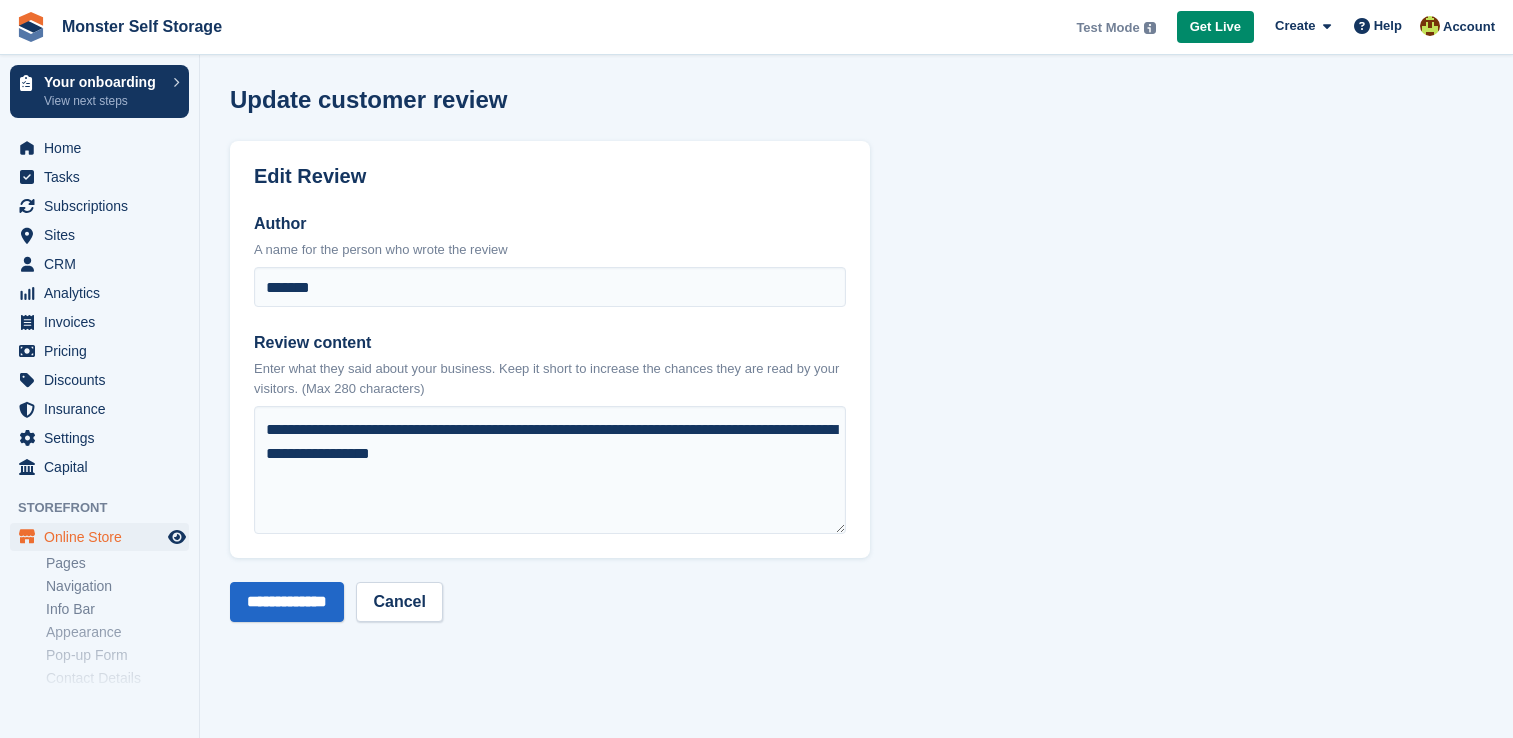 scroll, scrollTop: 0, scrollLeft: 0, axis: both 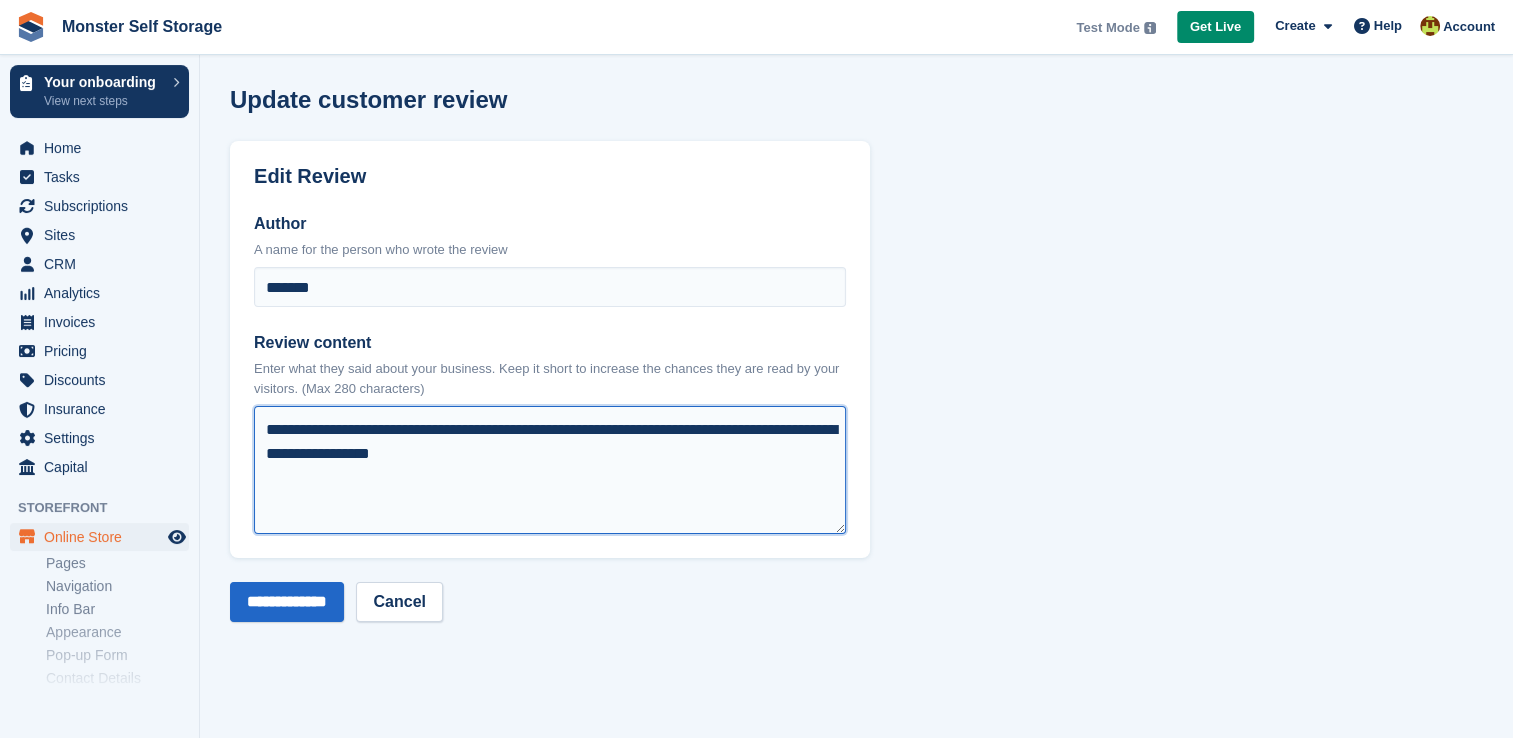 click on "**********" at bounding box center [550, 470] 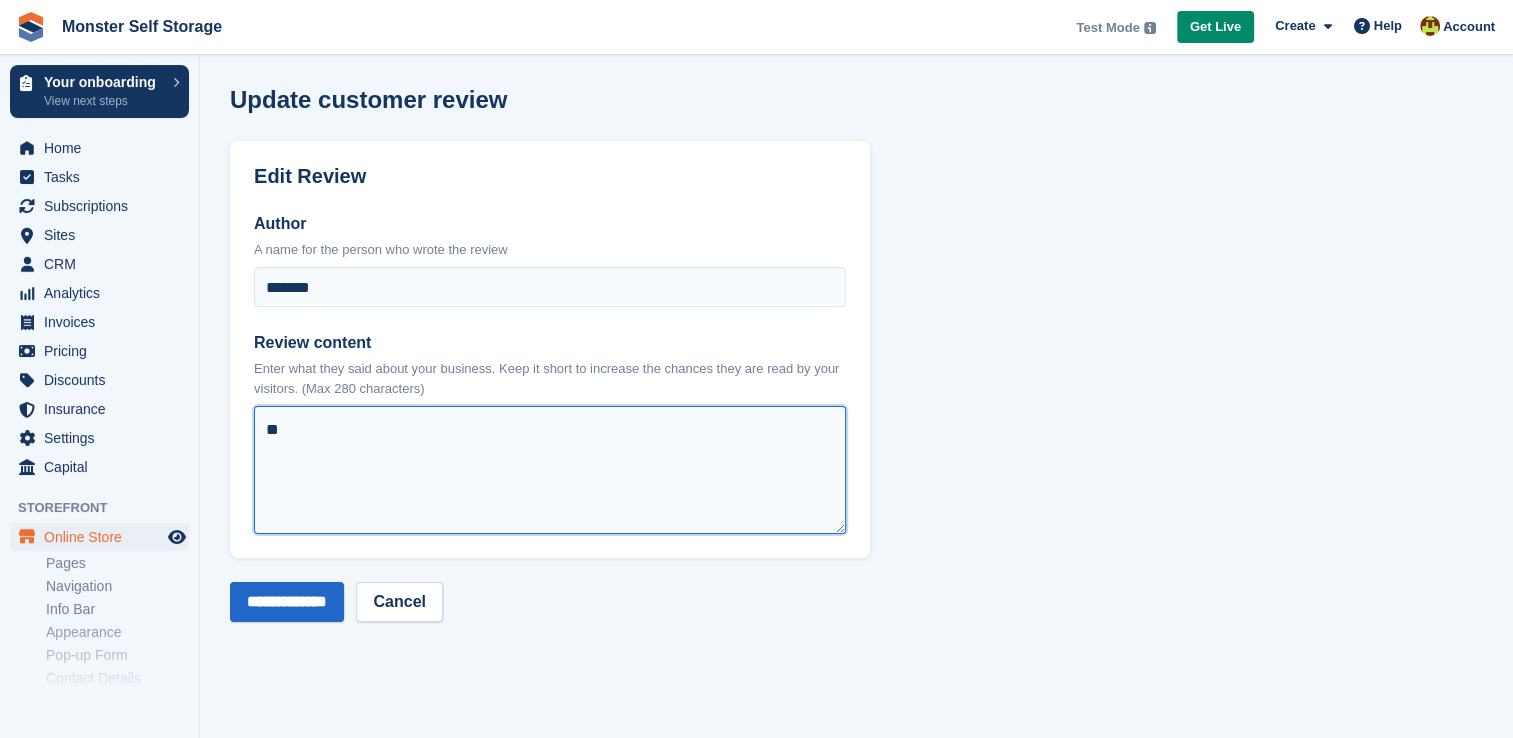 type on "*" 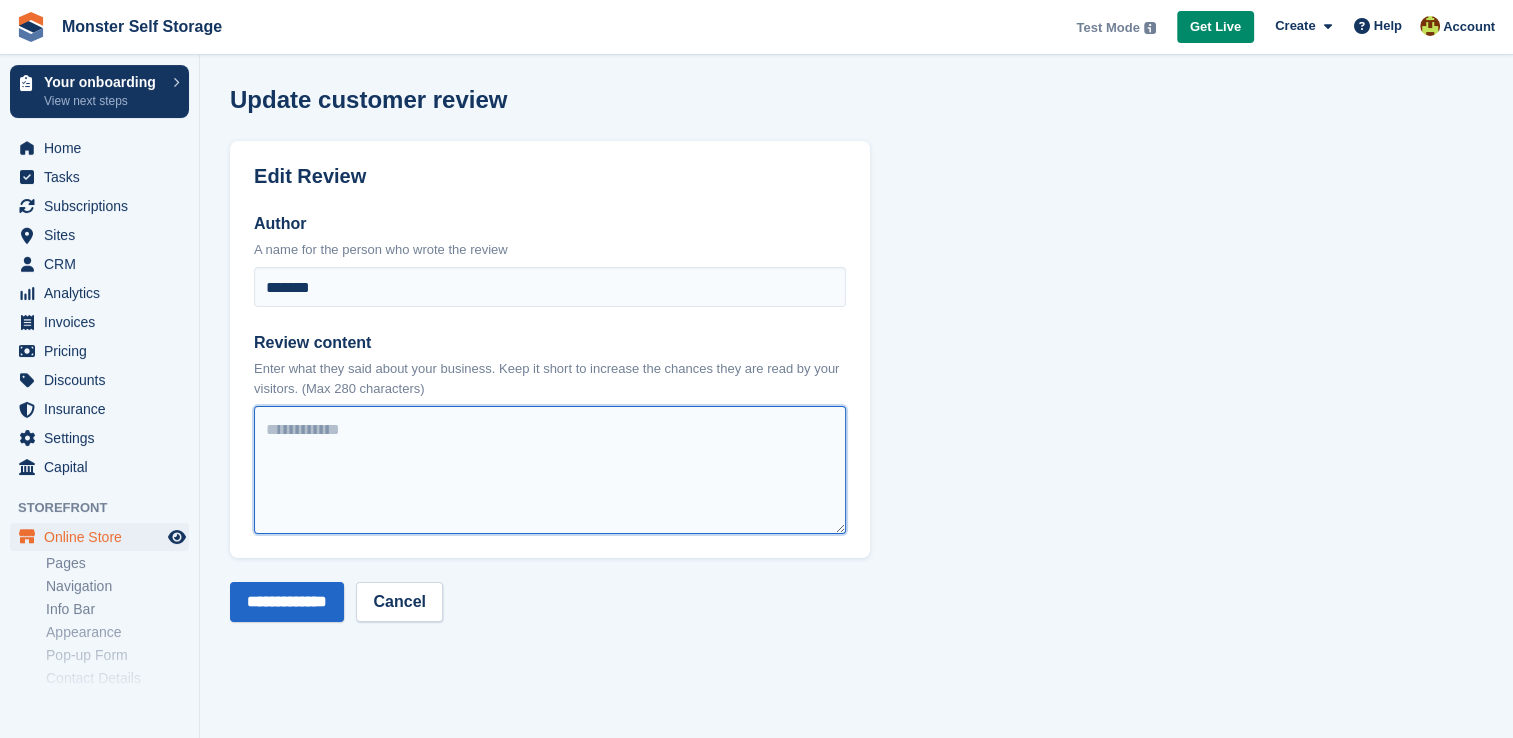 paste on "**********" 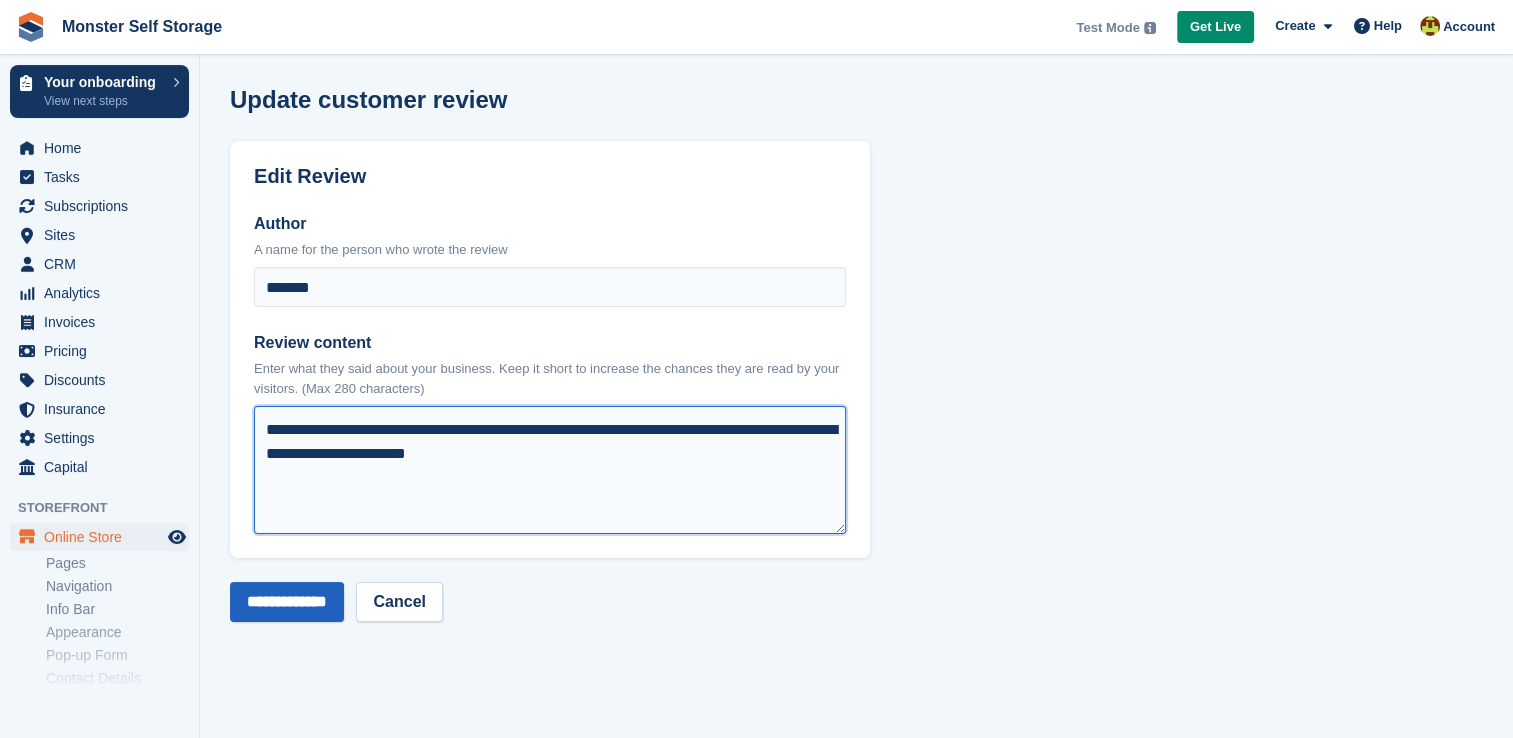 type on "**********" 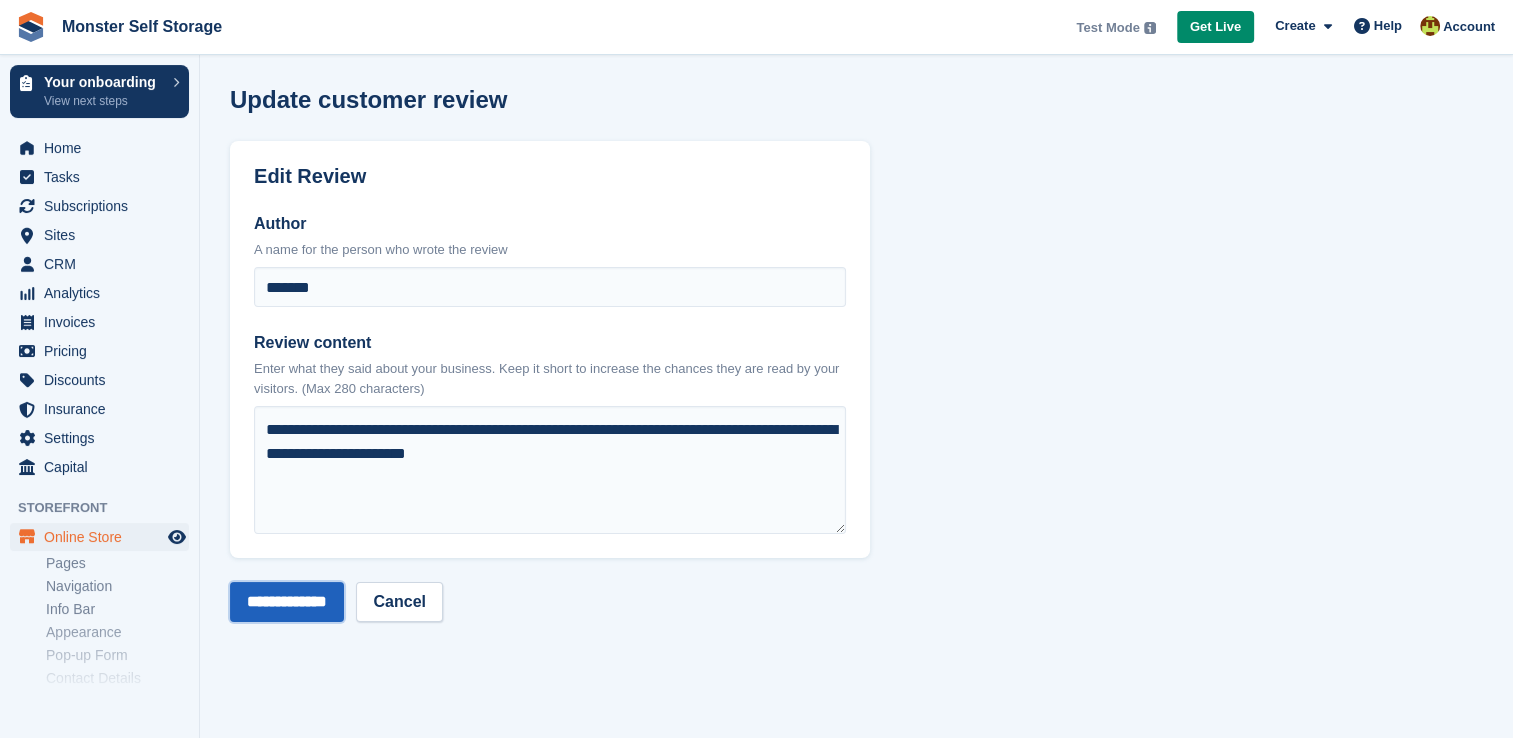 click on "**********" at bounding box center [287, 602] 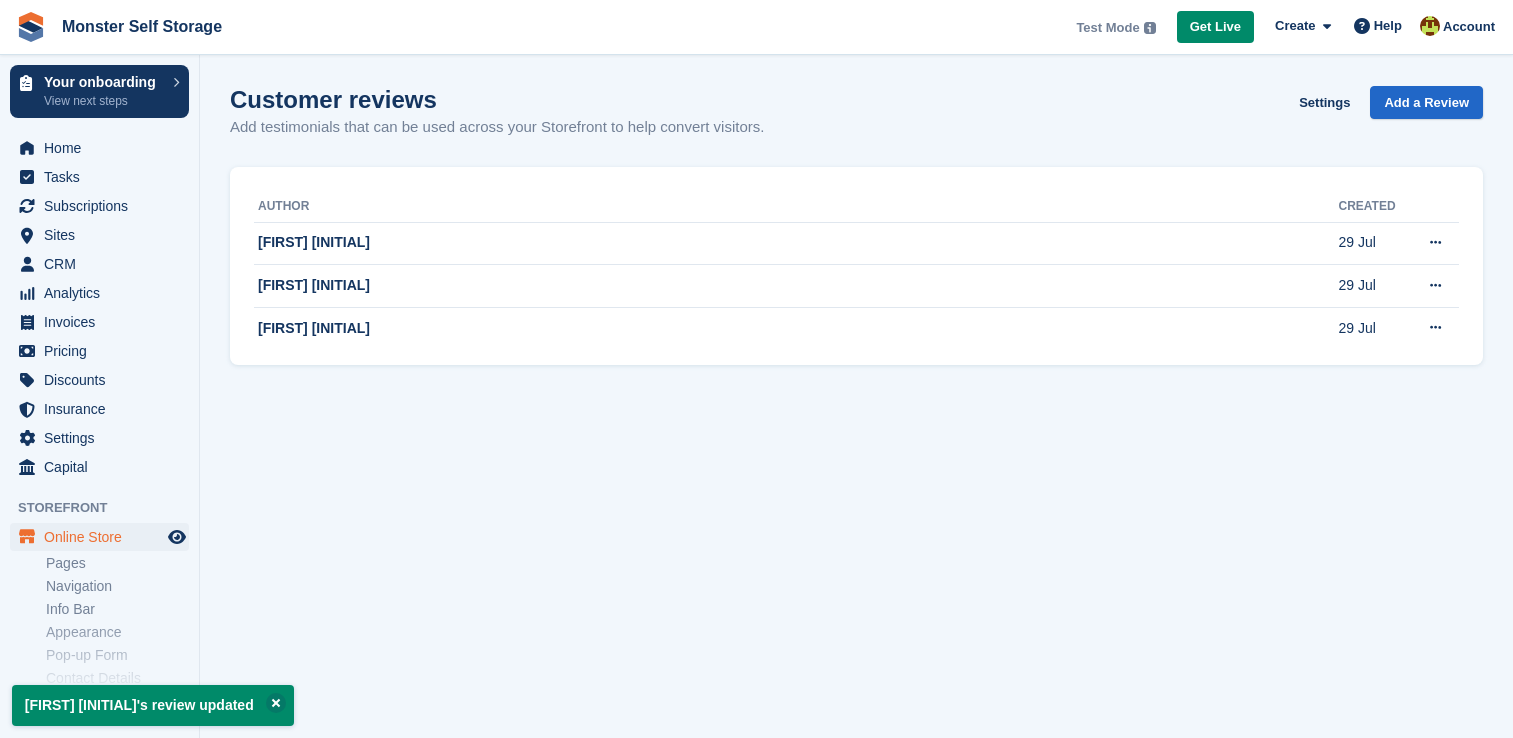 scroll, scrollTop: 0, scrollLeft: 0, axis: both 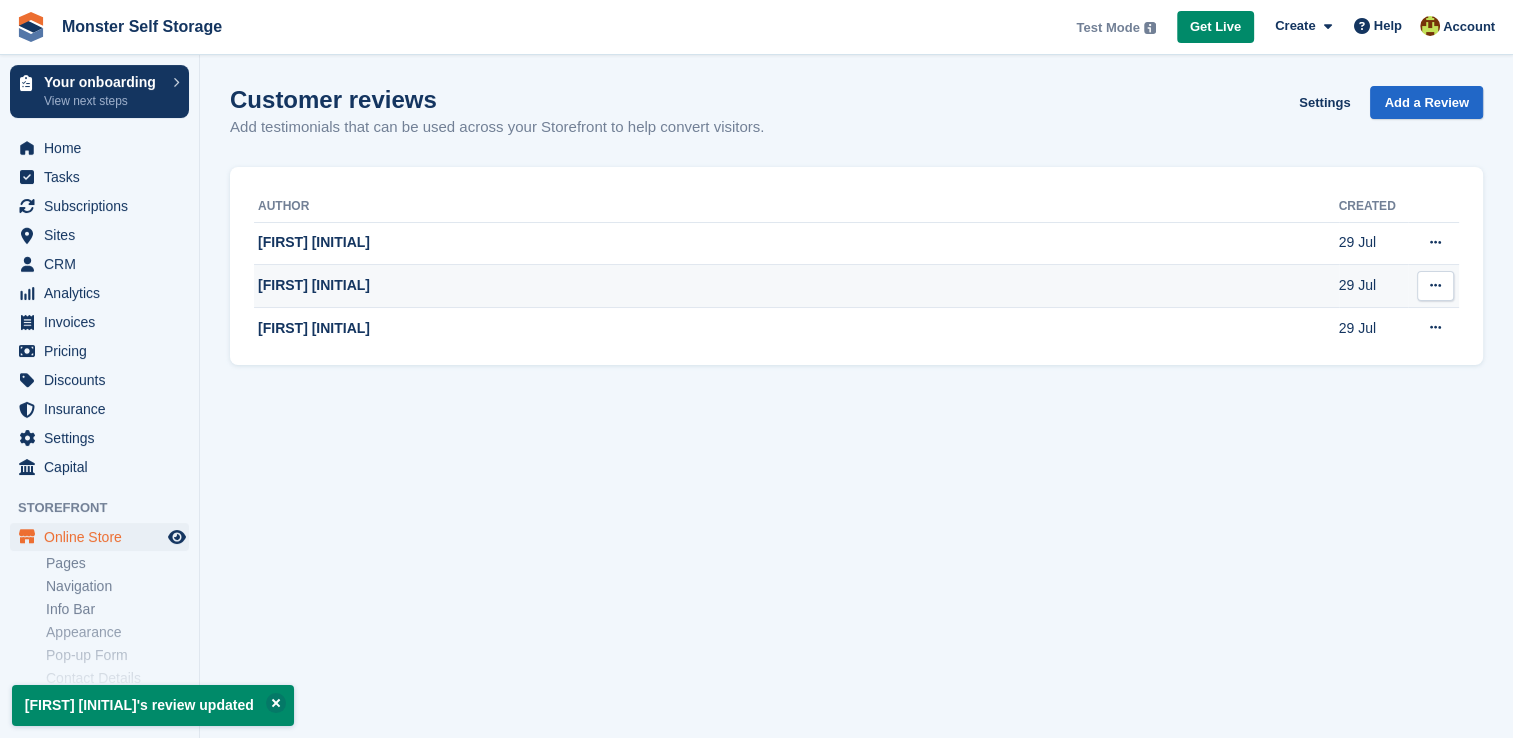click on "[FIRST] [INITIAL]" at bounding box center (796, 286) 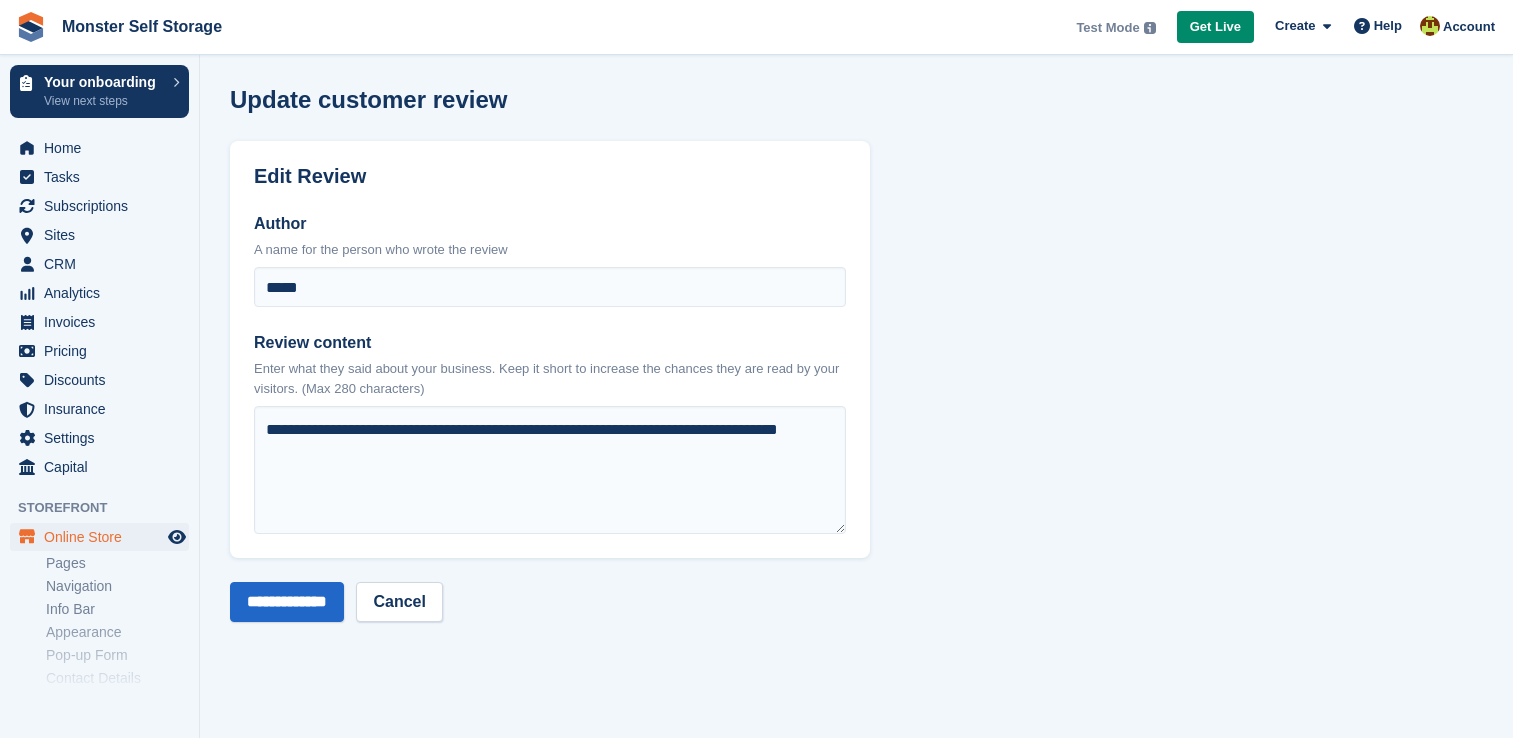 scroll, scrollTop: 0, scrollLeft: 0, axis: both 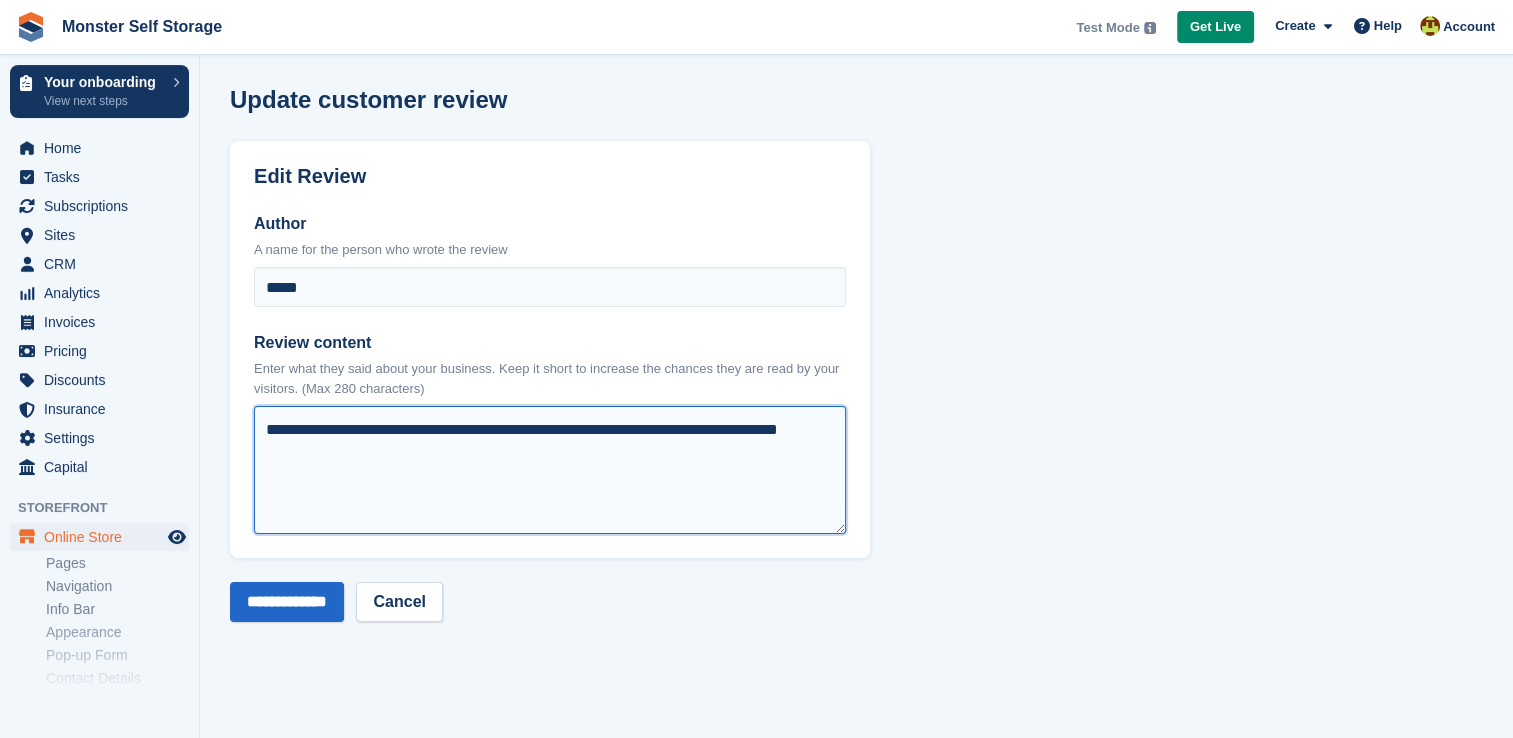 click on "**********" at bounding box center [550, 470] 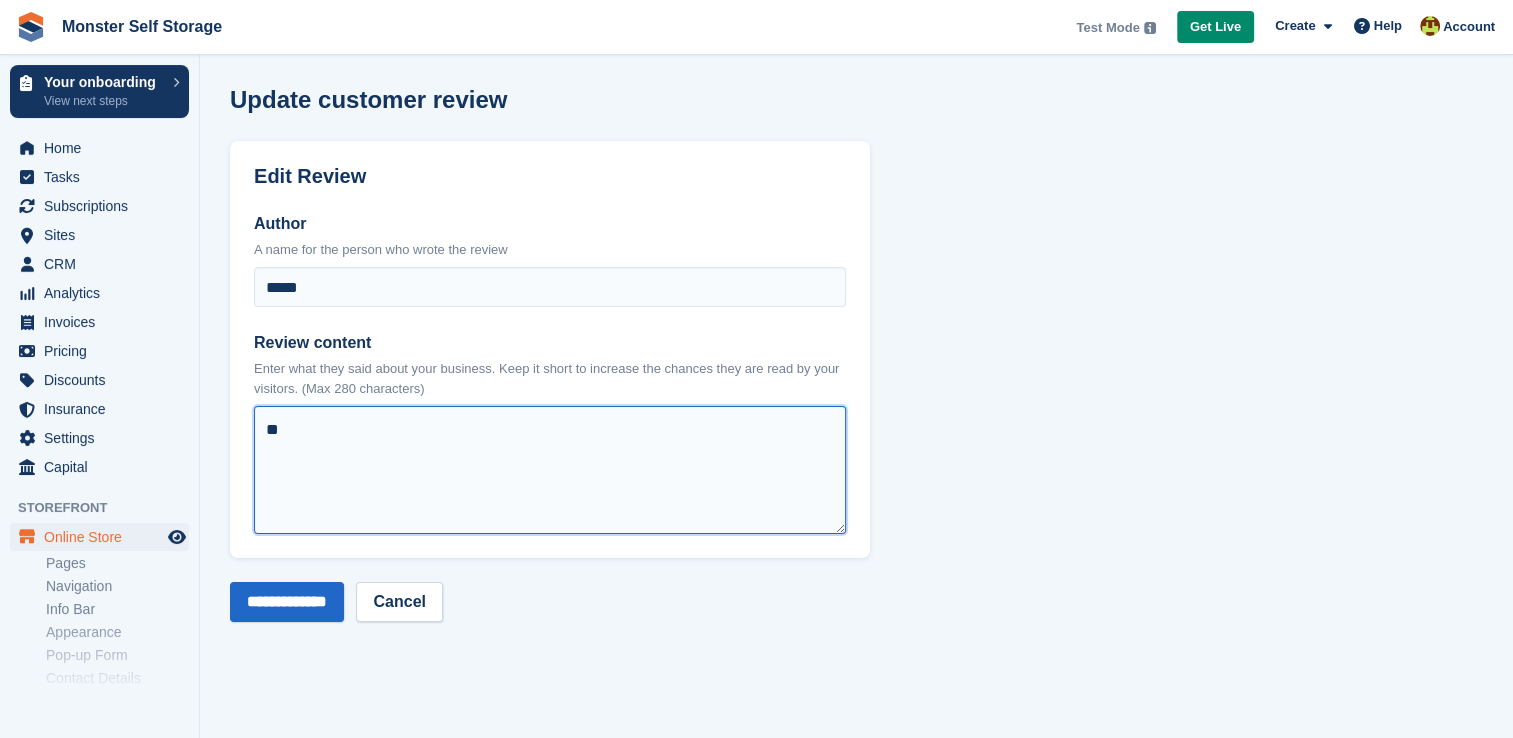 type on "*" 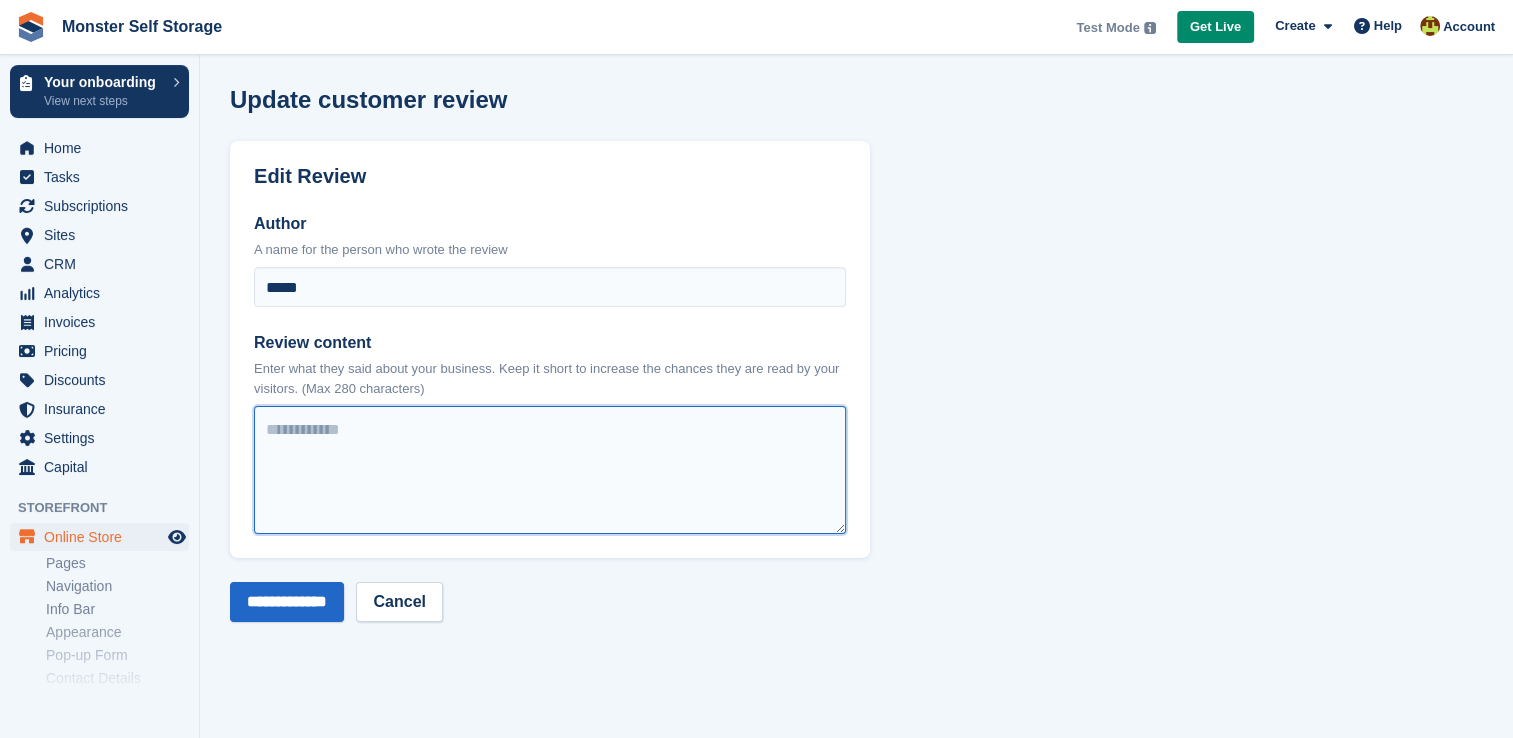 type 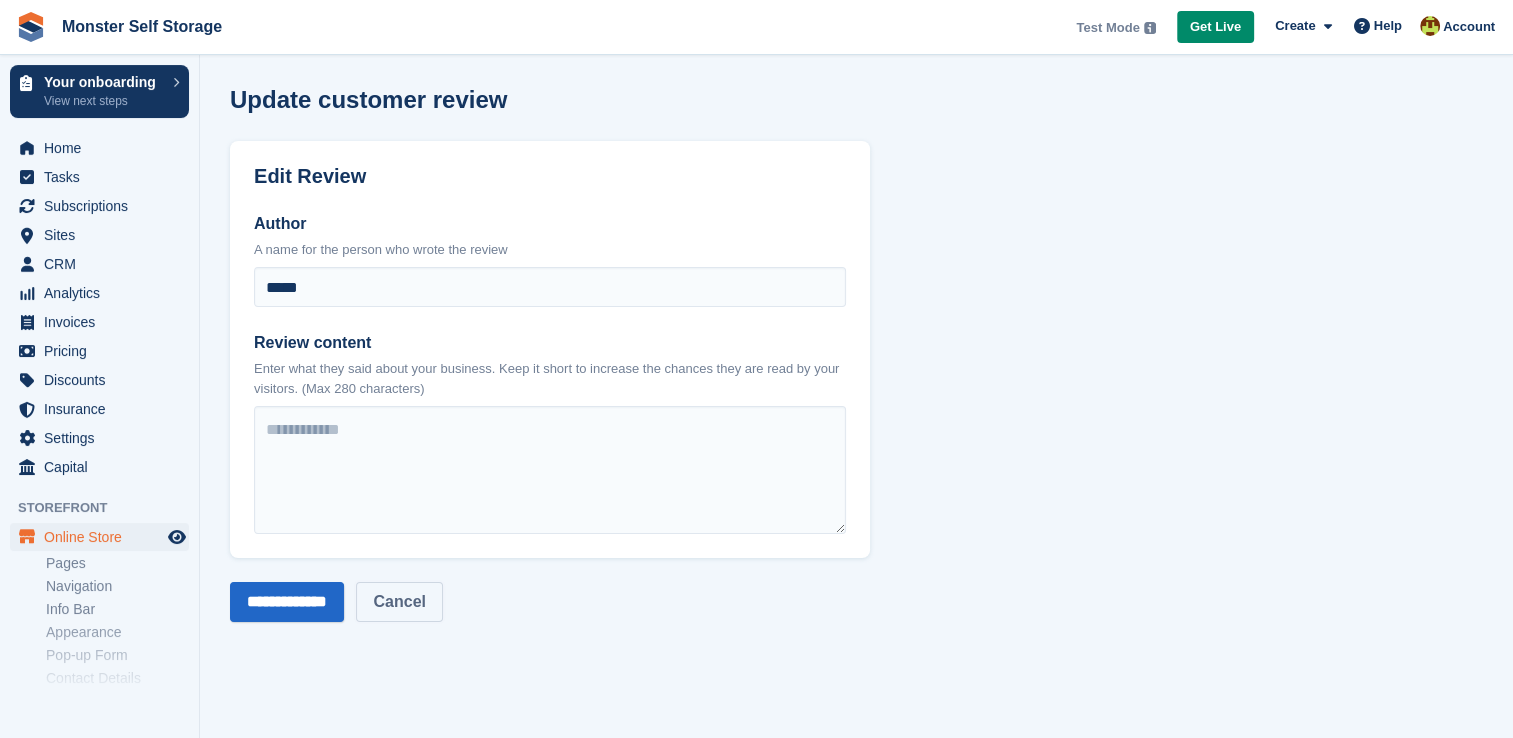 click on "Cancel" at bounding box center (399, 602) 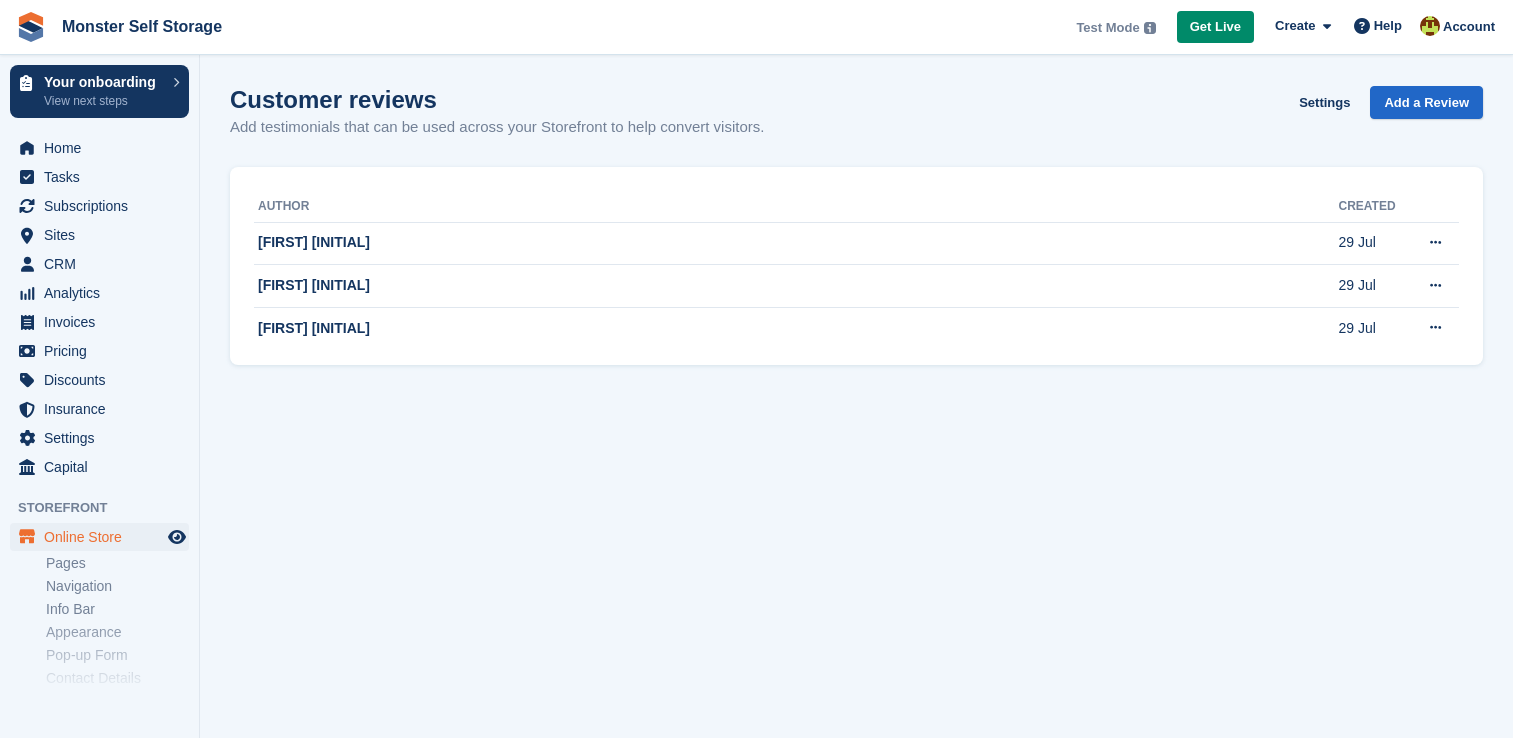 scroll, scrollTop: 0, scrollLeft: 0, axis: both 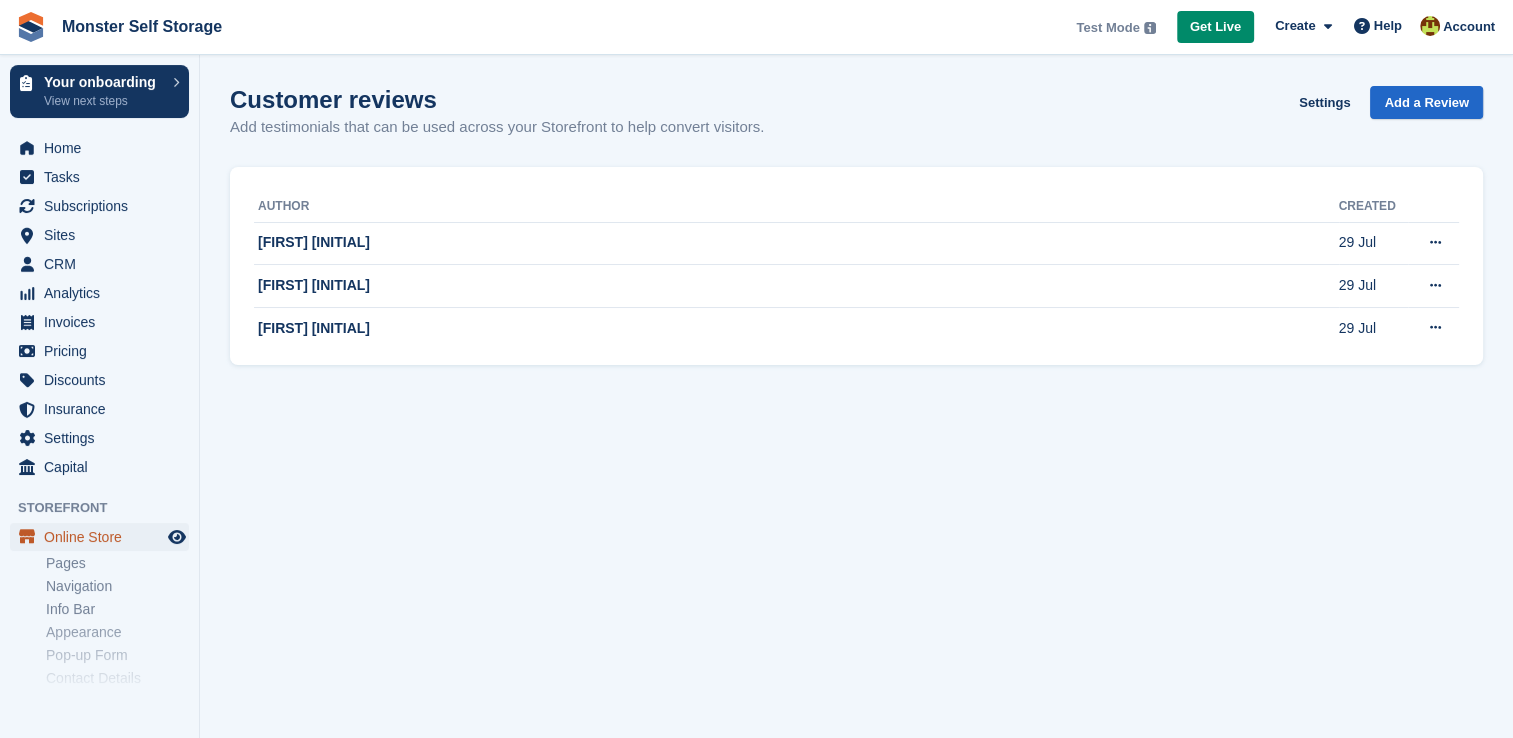 click on "Online Store" at bounding box center (104, 537) 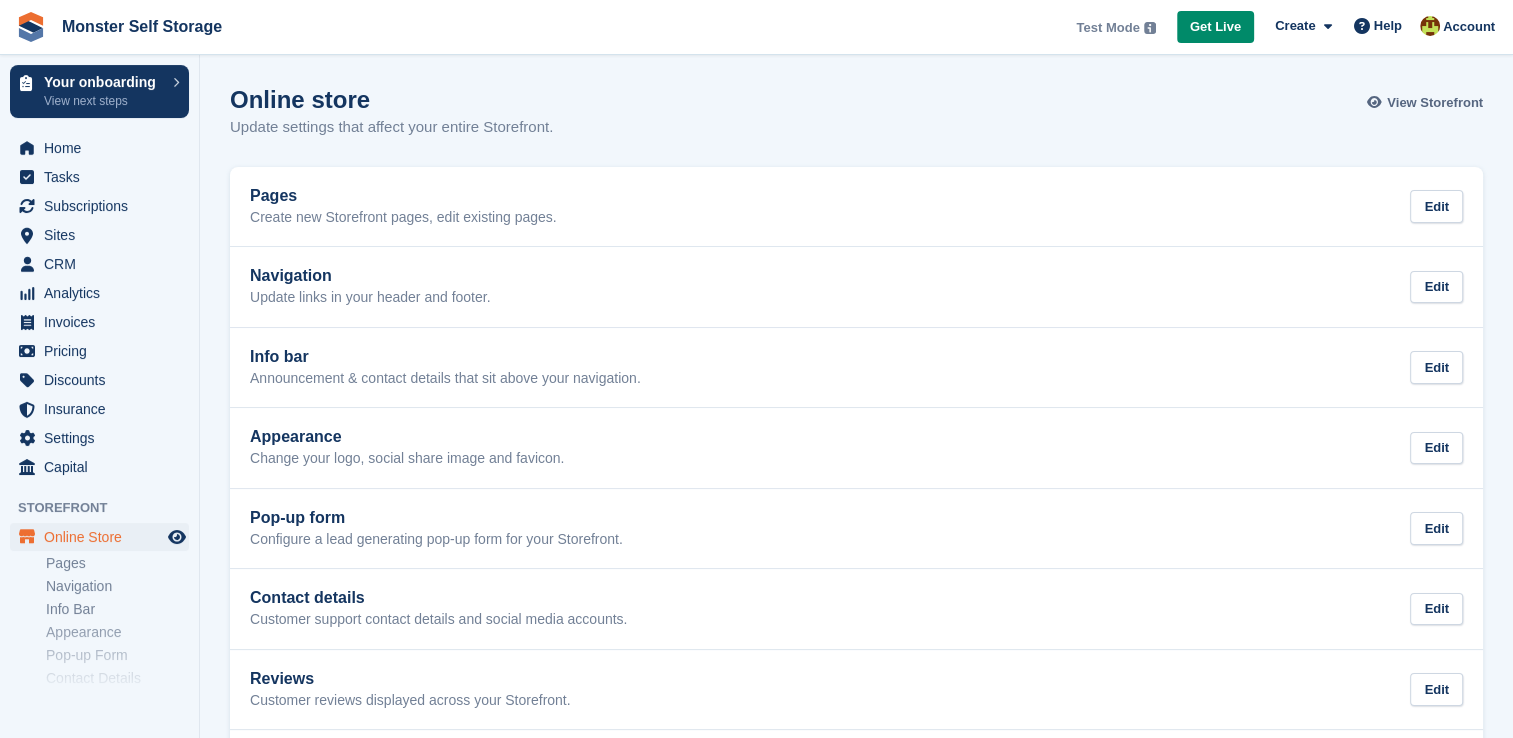 click on "View Storefront" at bounding box center [1427, 102] 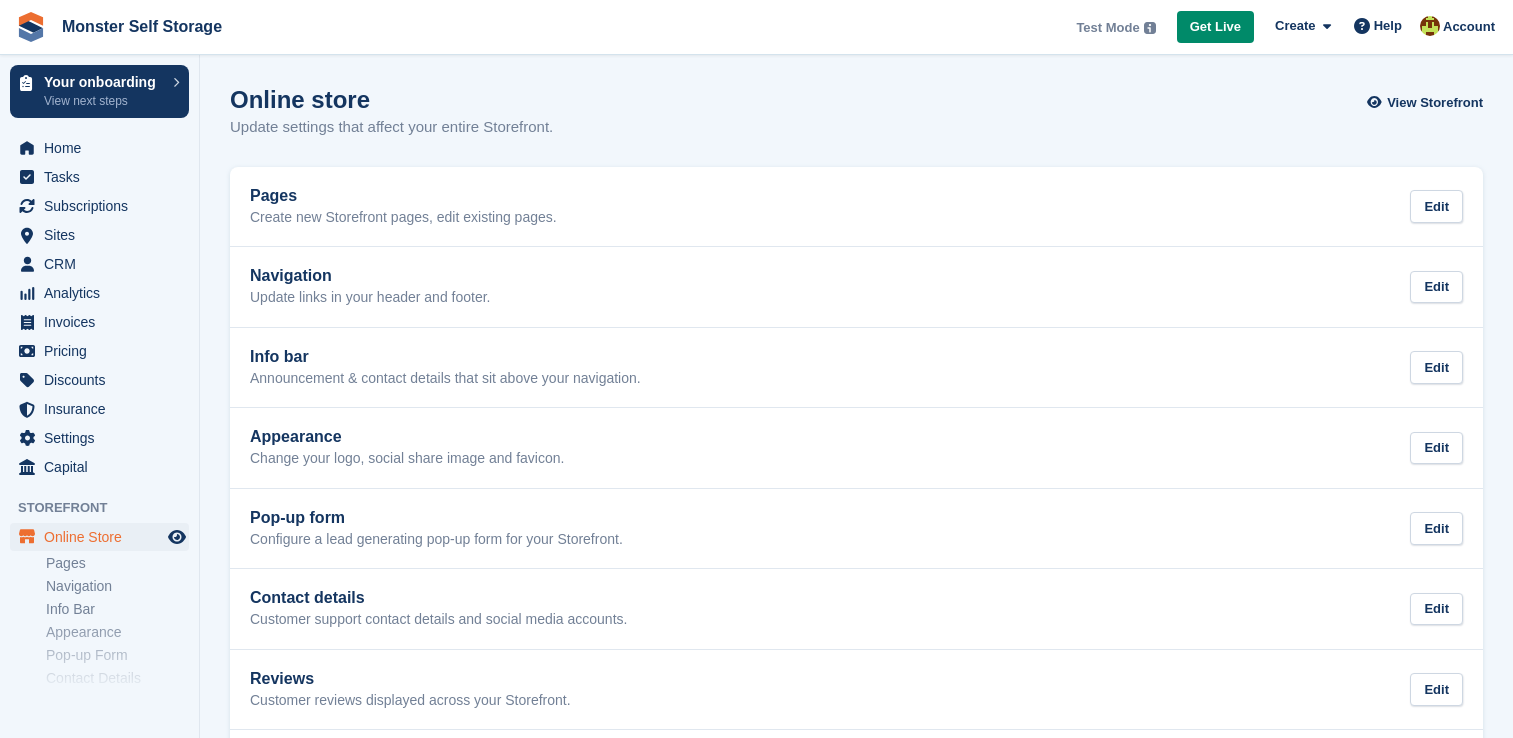 scroll, scrollTop: 0, scrollLeft: 0, axis: both 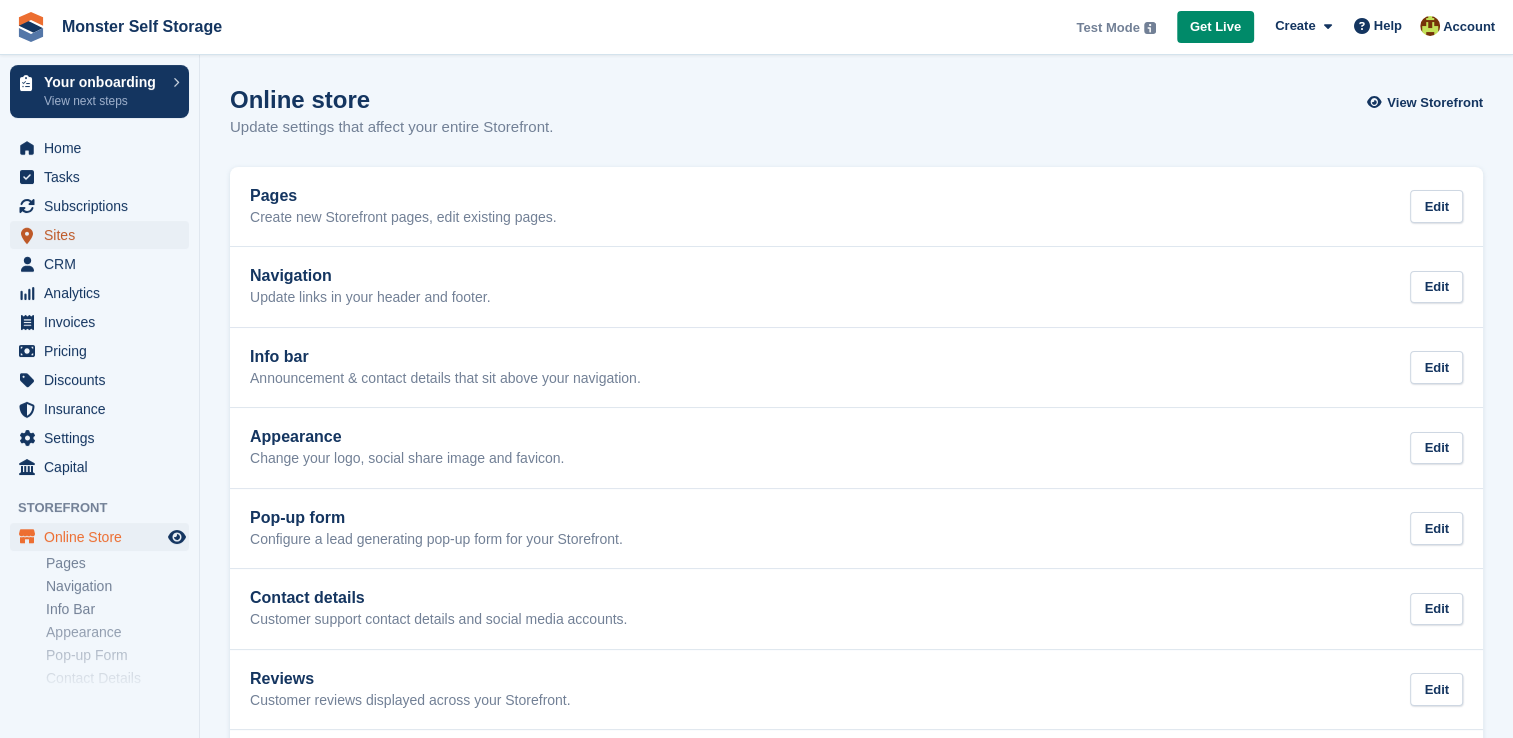 click on "Sites" at bounding box center [104, 235] 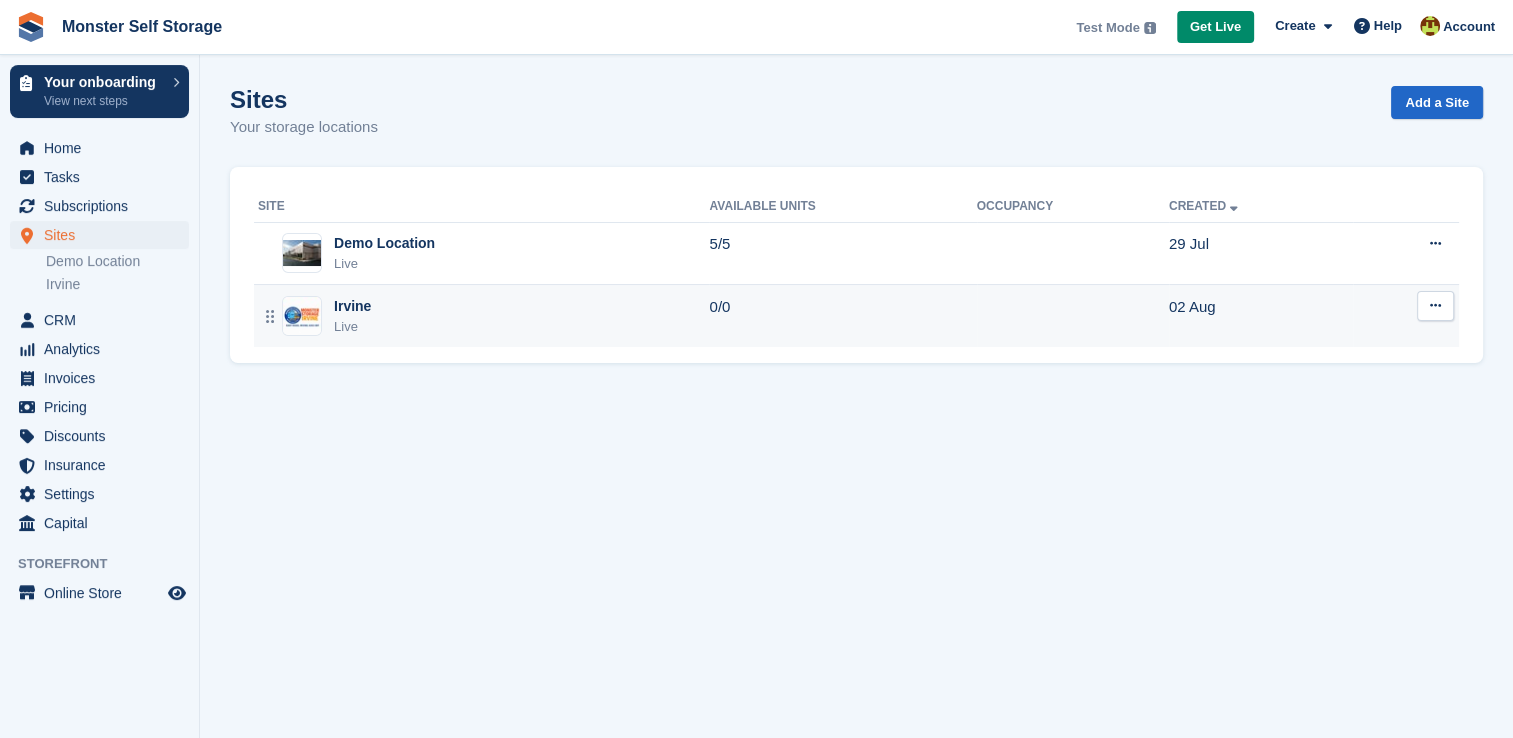 click on "Irvine
Live" at bounding box center [483, 316] 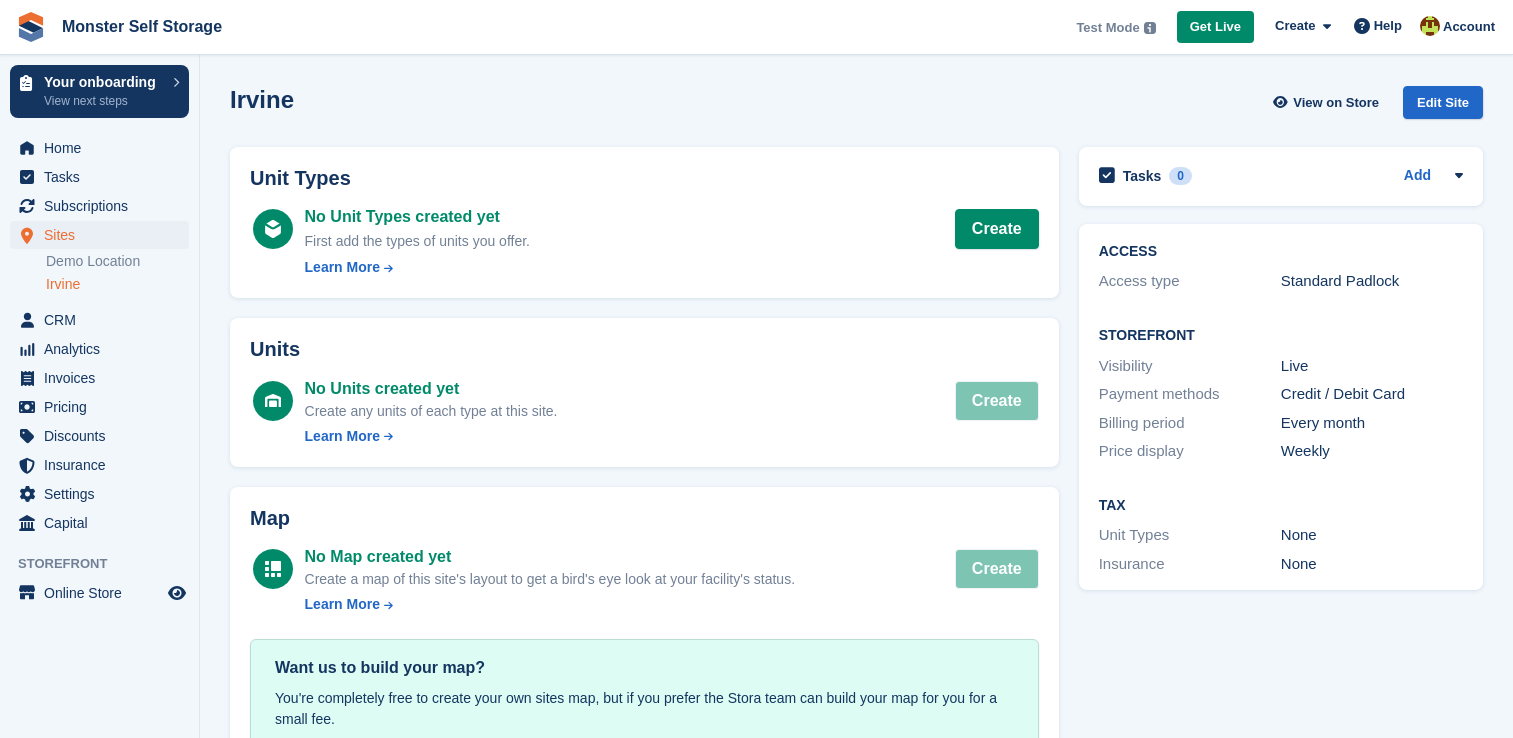 scroll, scrollTop: 0, scrollLeft: 0, axis: both 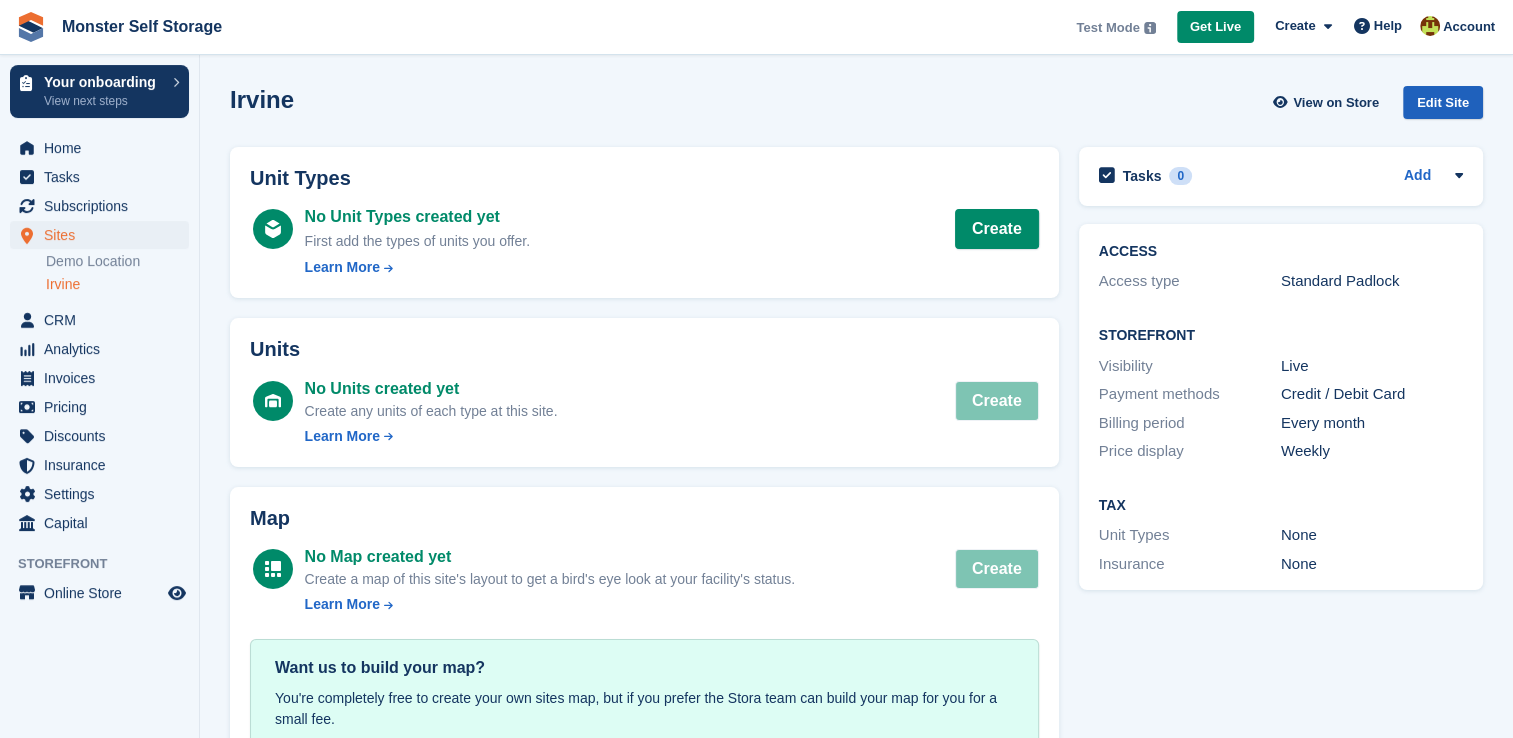 click on "Edit Site" at bounding box center (1443, 102) 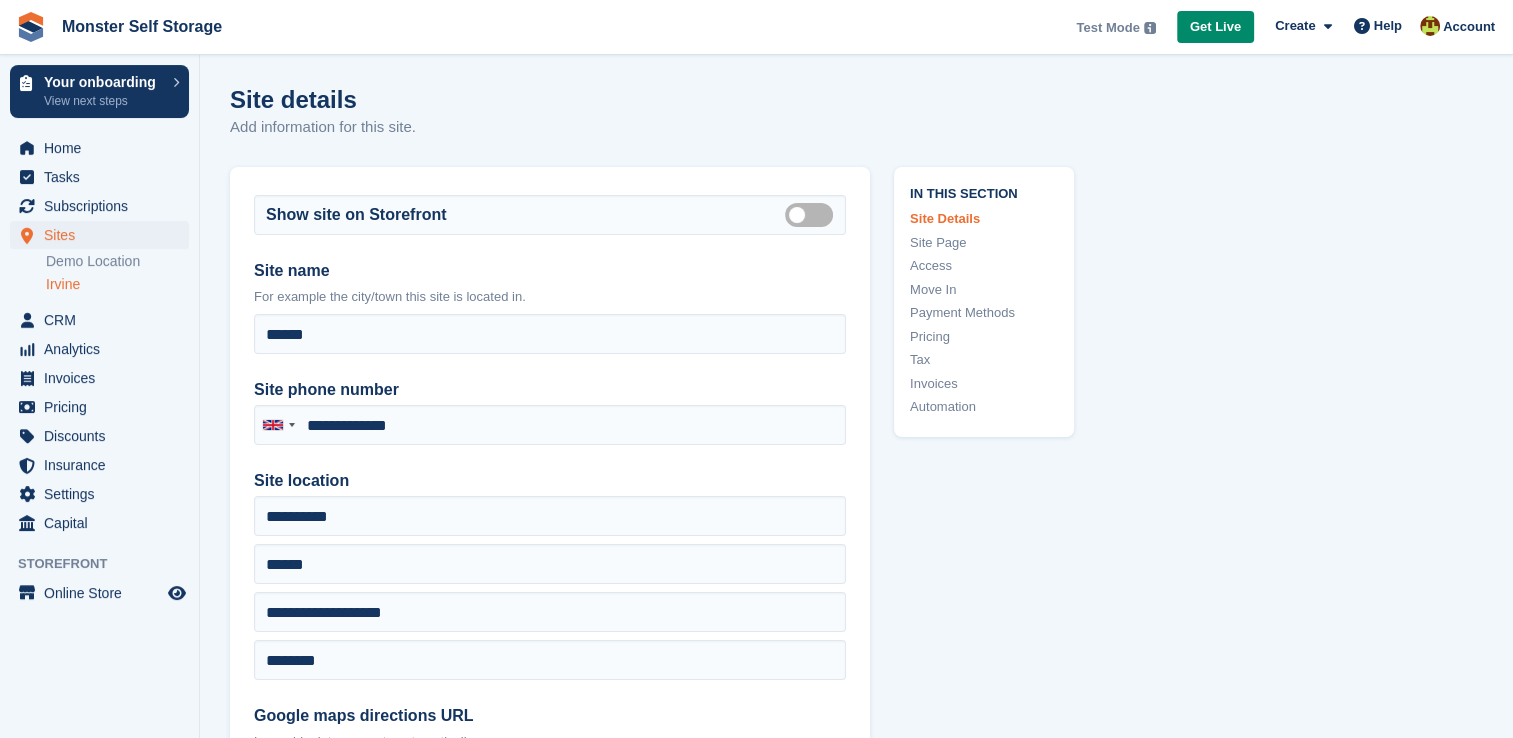 type on "**********" 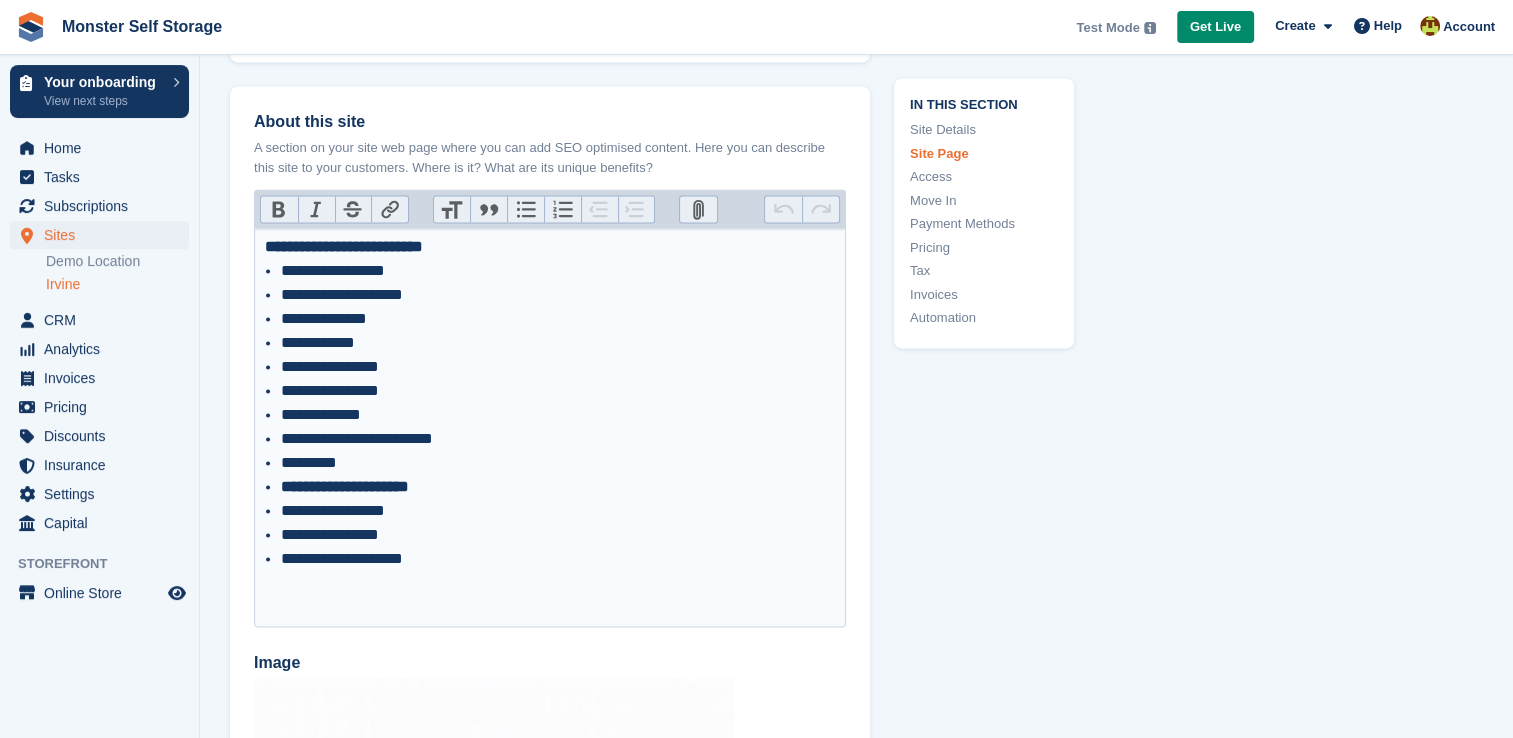 scroll, scrollTop: 3092, scrollLeft: 0, axis: vertical 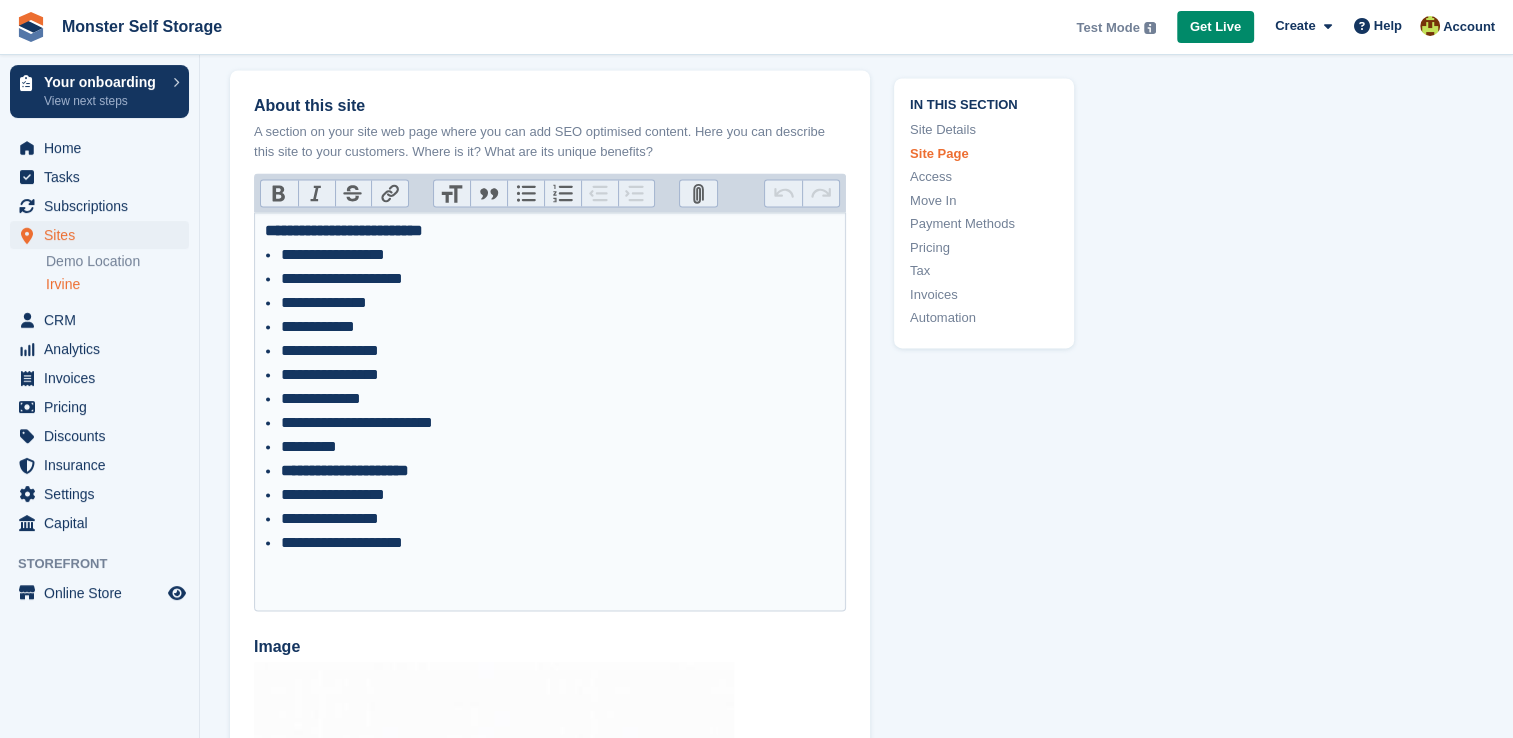 click on "*********" at bounding box center (558, 447) 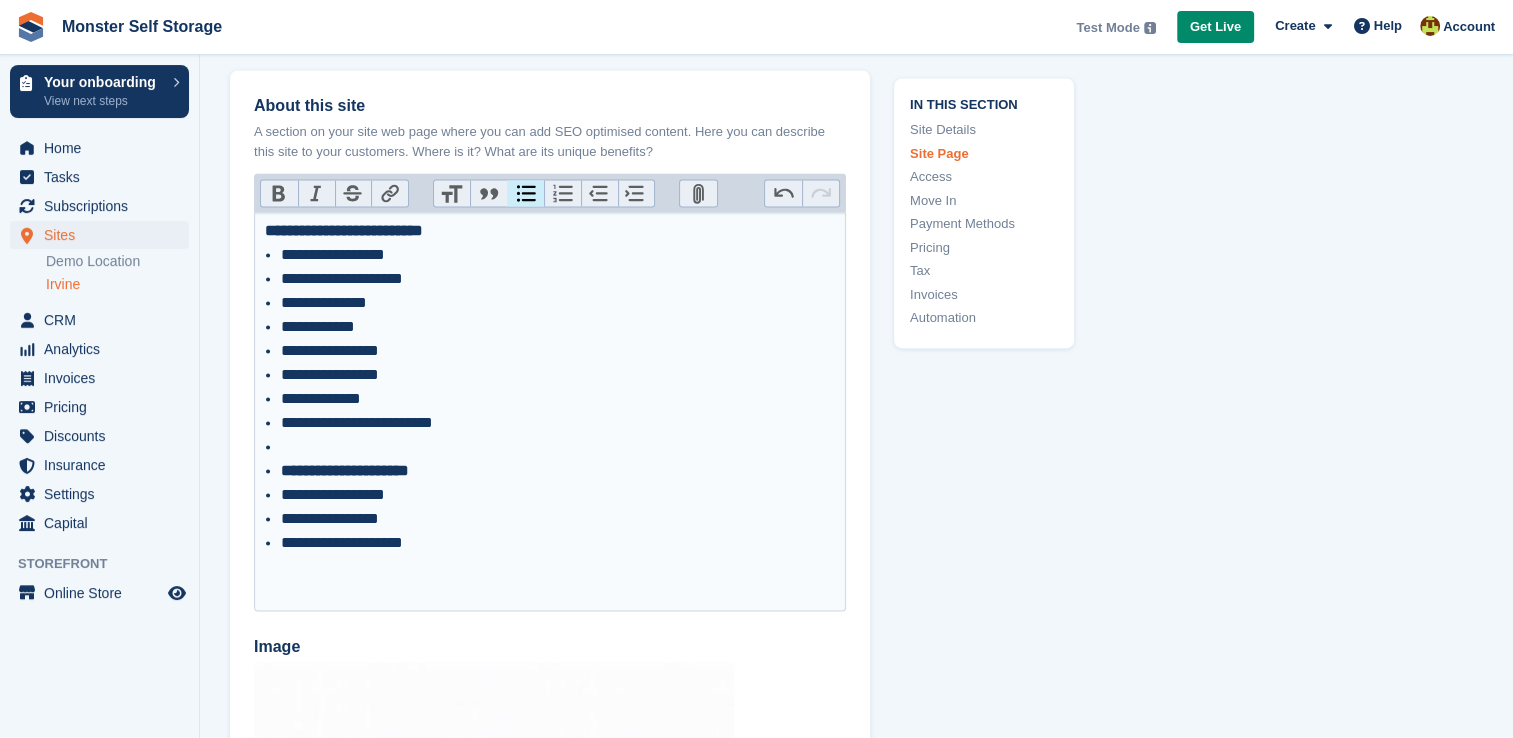 paste on "**********" 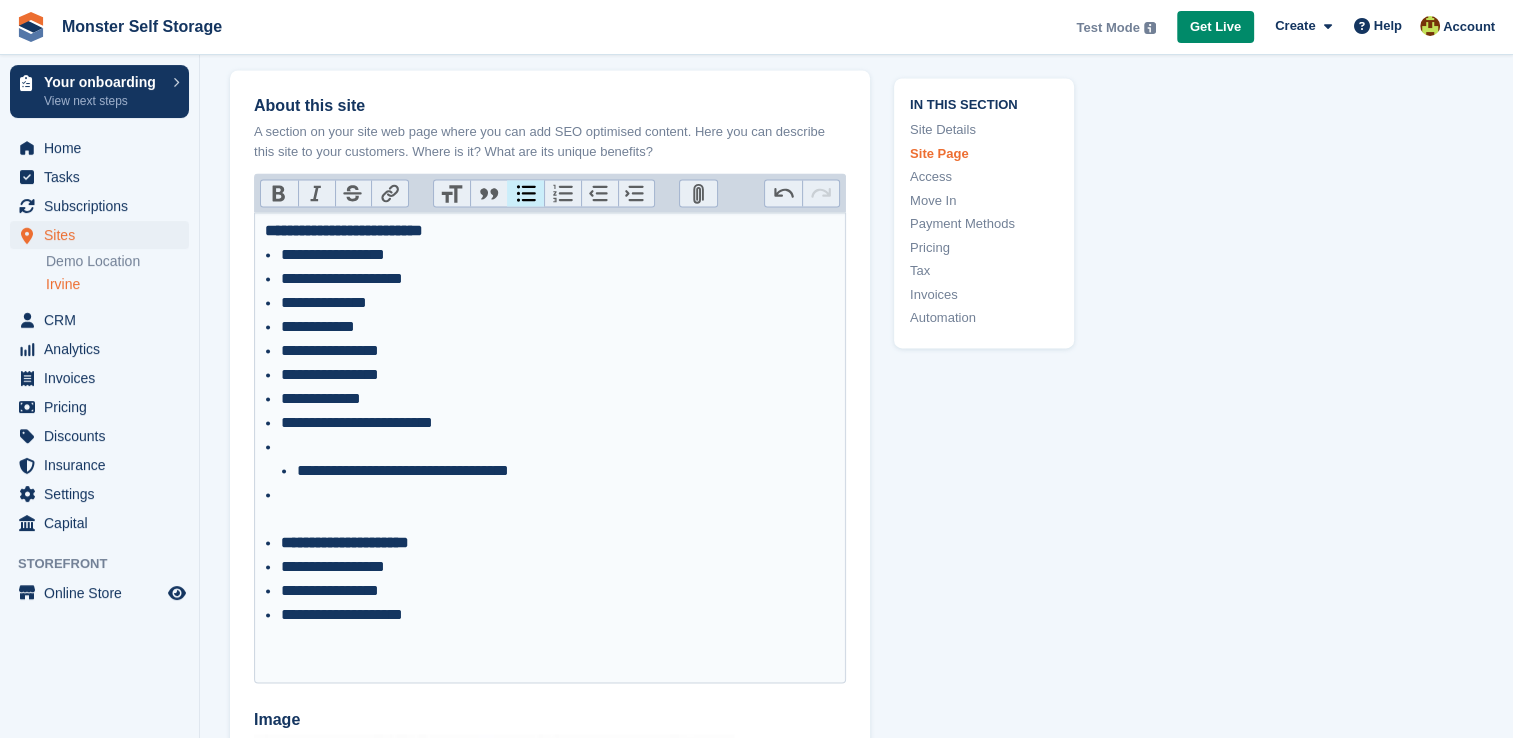click on "**********" at bounding box center (558, 471) 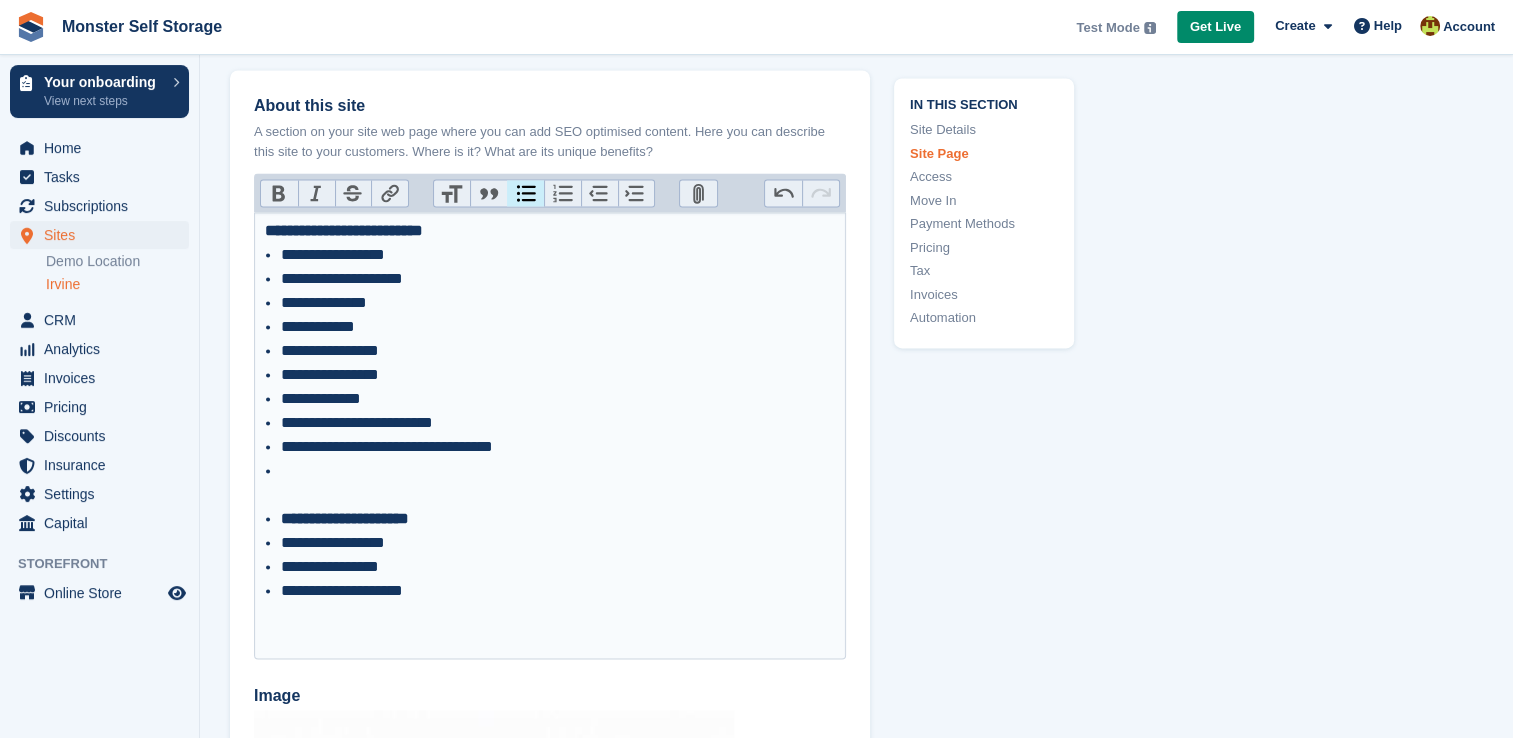 click at bounding box center [558, 483] 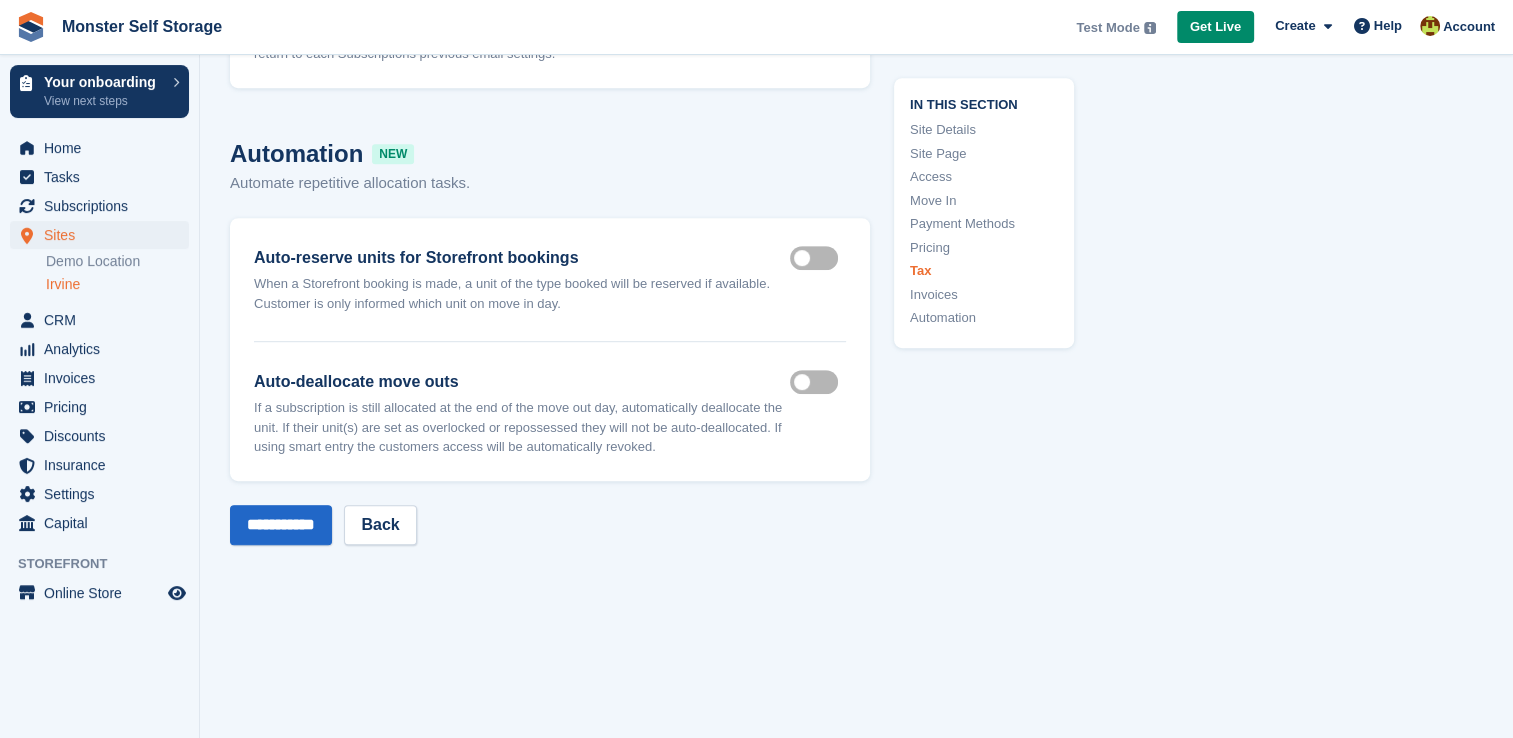 scroll, scrollTop: 8699, scrollLeft: 0, axis: vertical 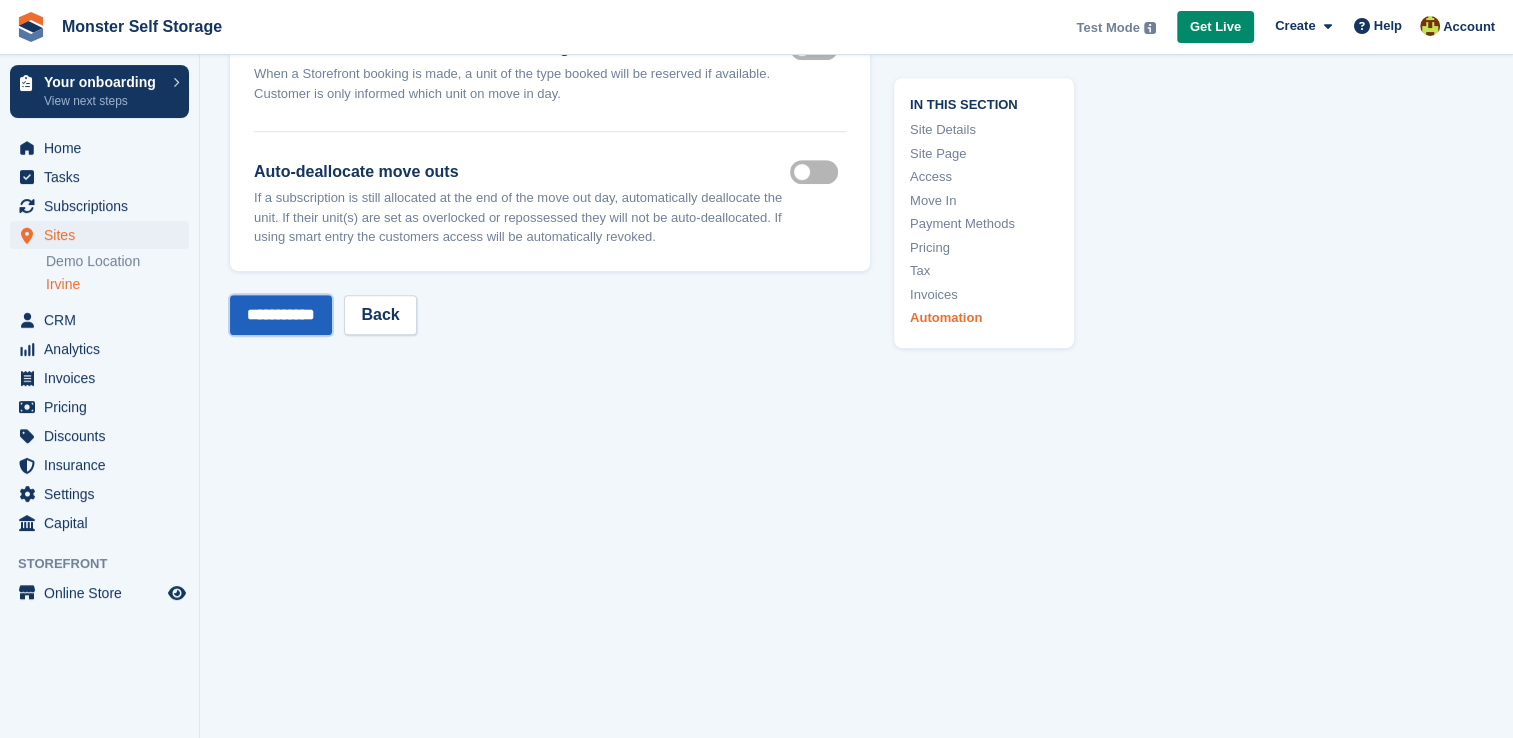 click on "**********" at bounding box center (281, 315) 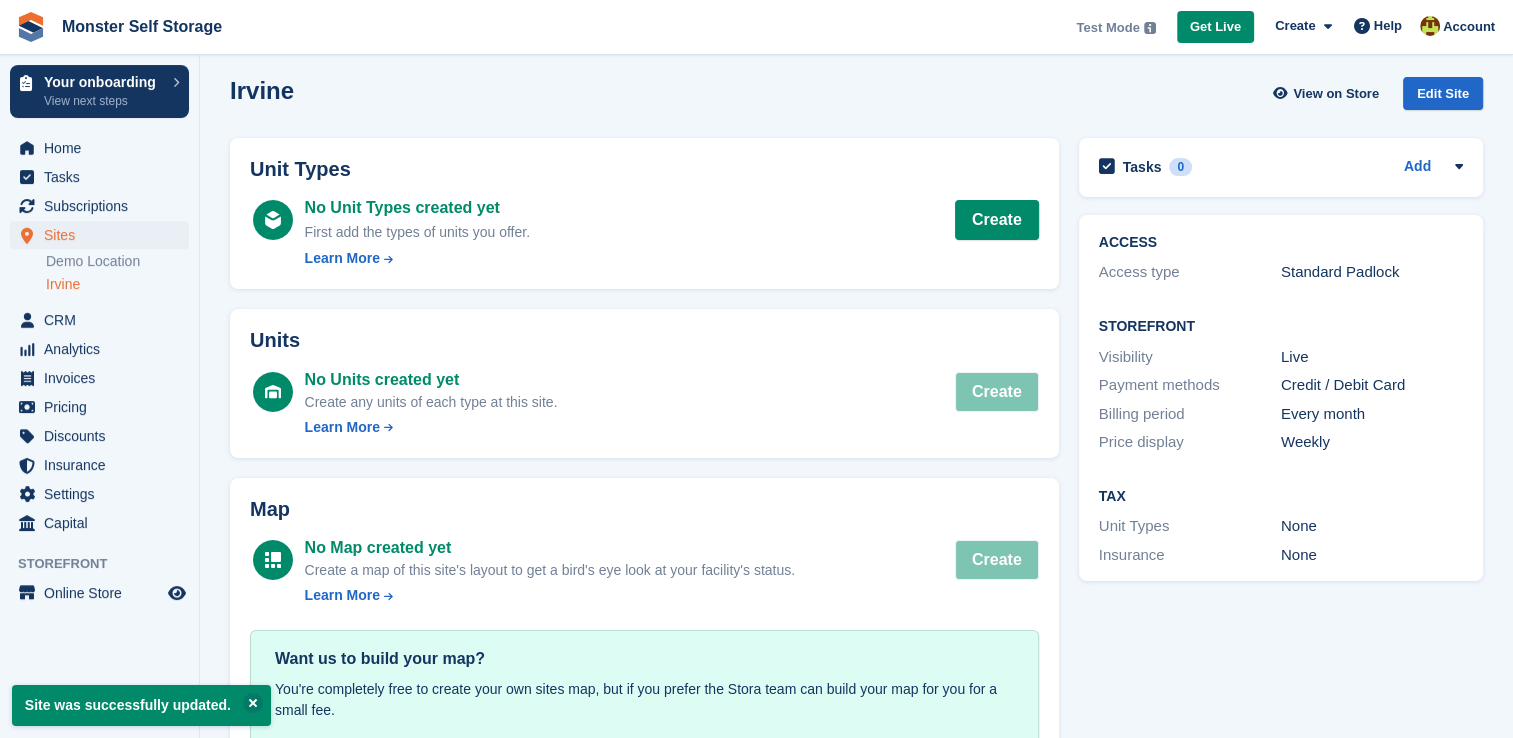 scroll, scrollTop: 0, scrollLeft: 0, axis: both 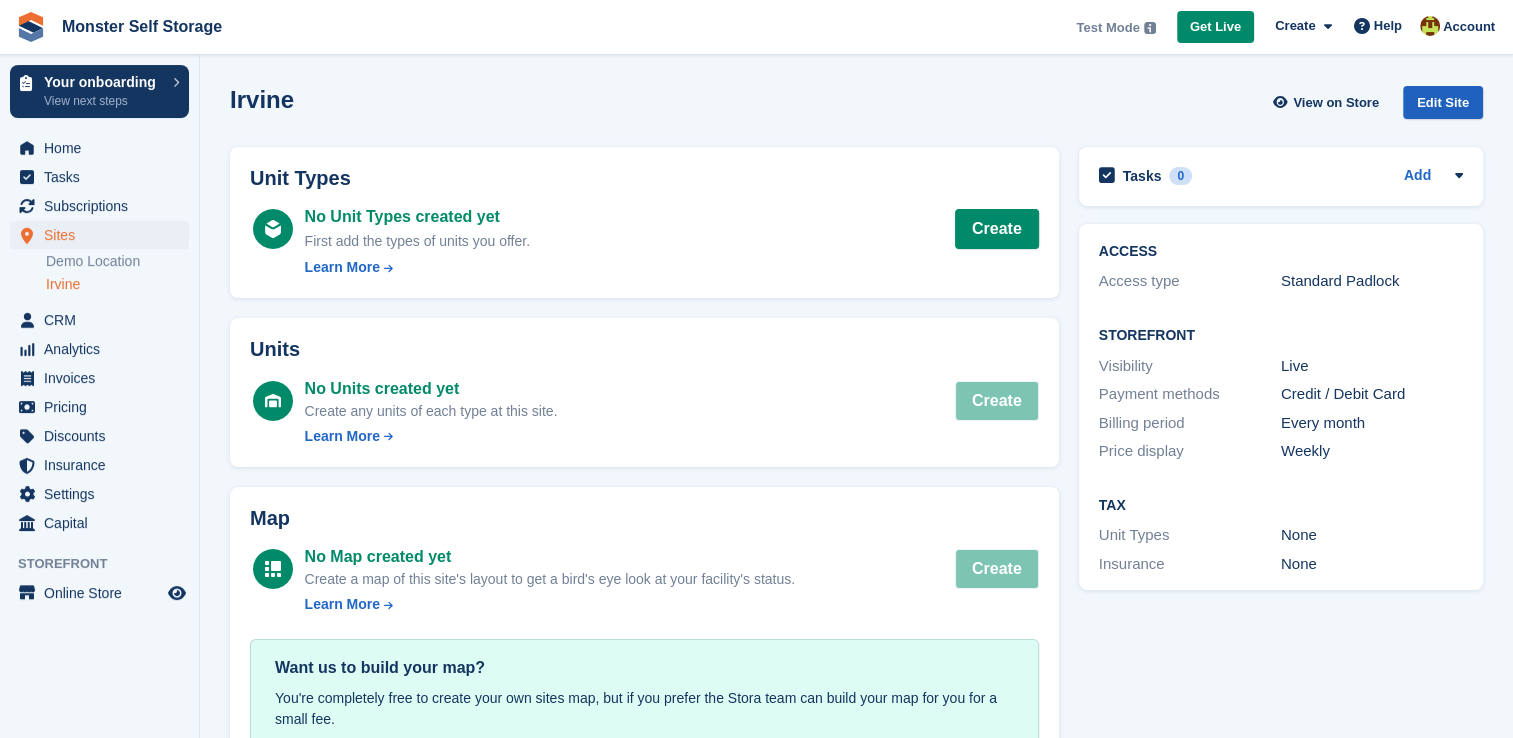 click on "Edit Site" at bounding box center (1443, 102) 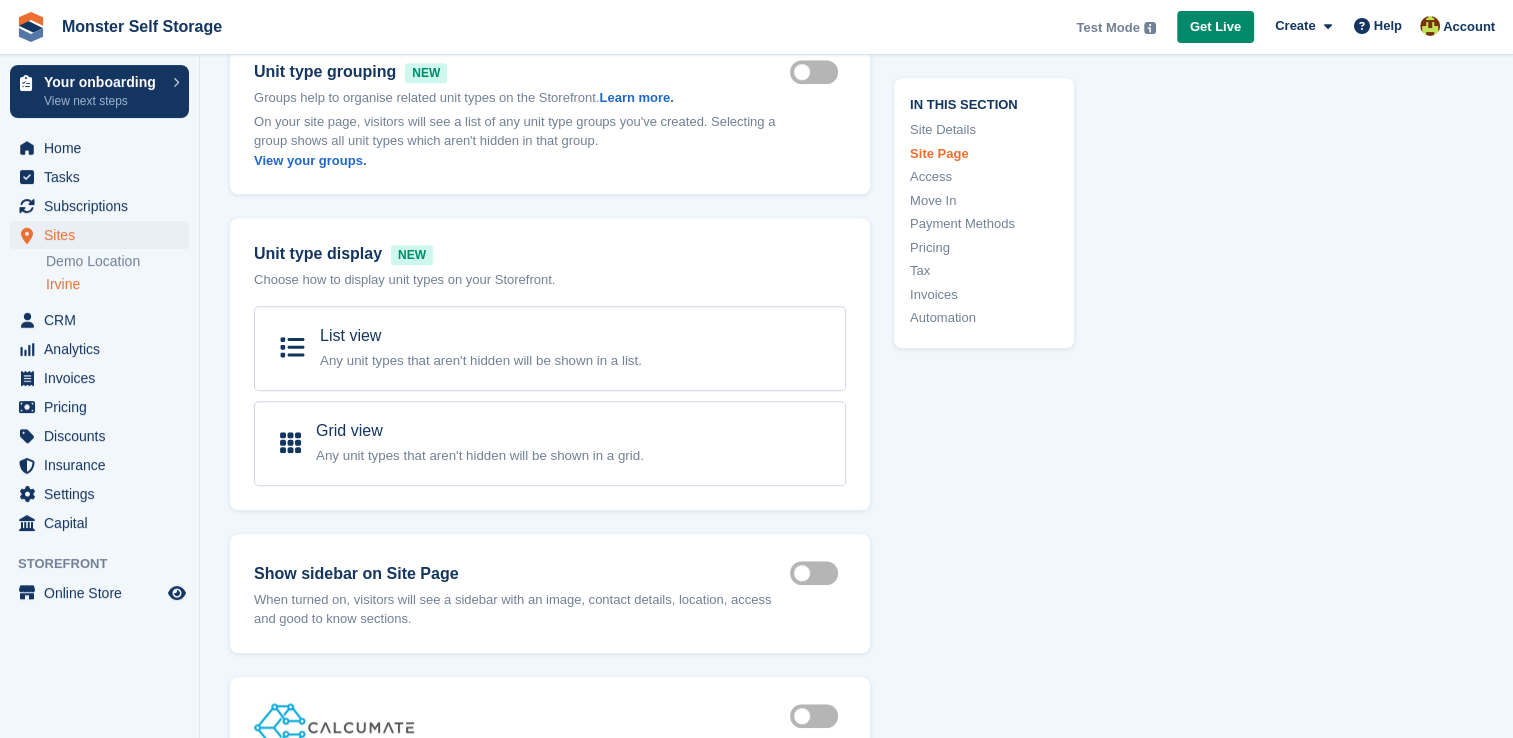 scroll, scrollTop: 1535, scrollLeft: 0, axis: vertical 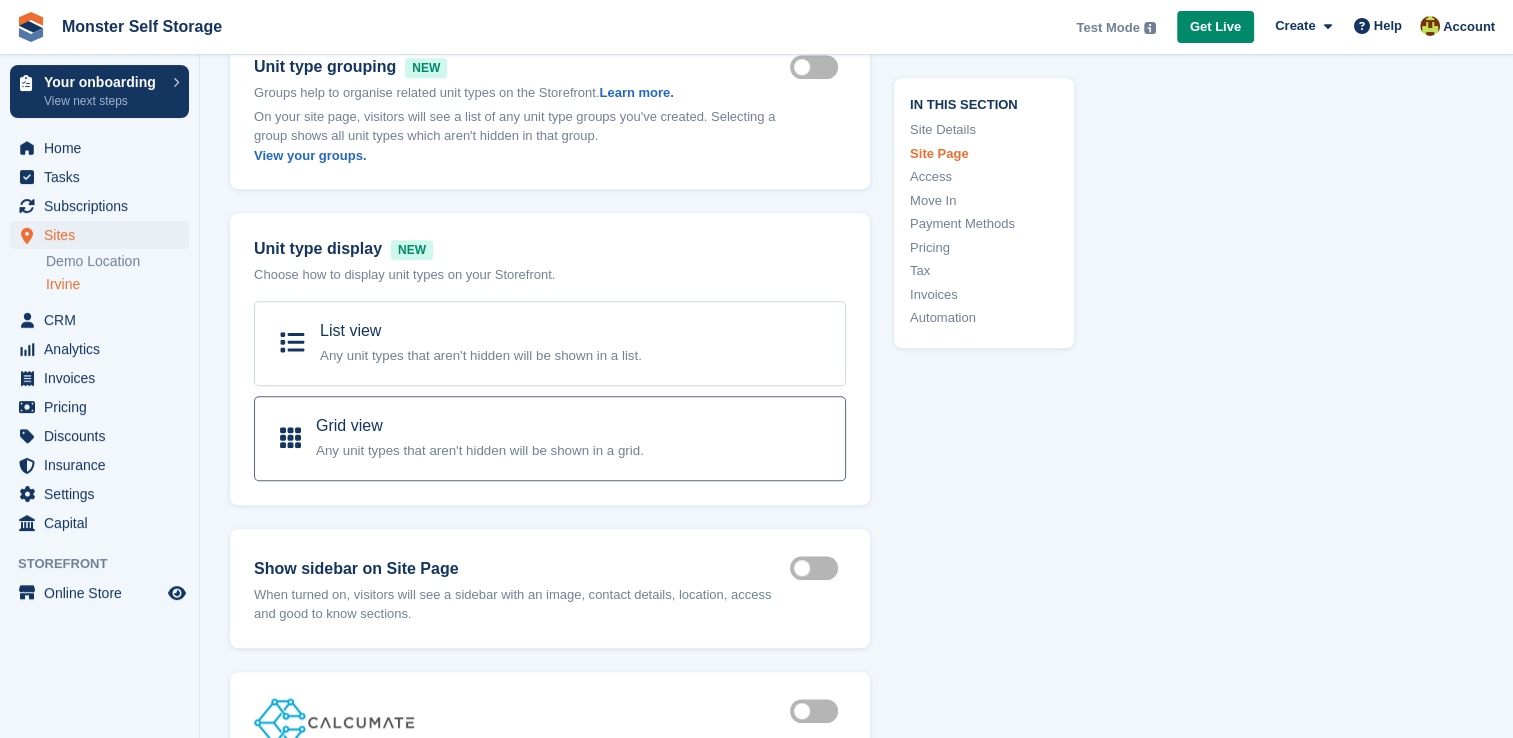 click on "Grid view
Any unit types that aren't hidden will be shown in a grid." at bounding box center (550, 438) 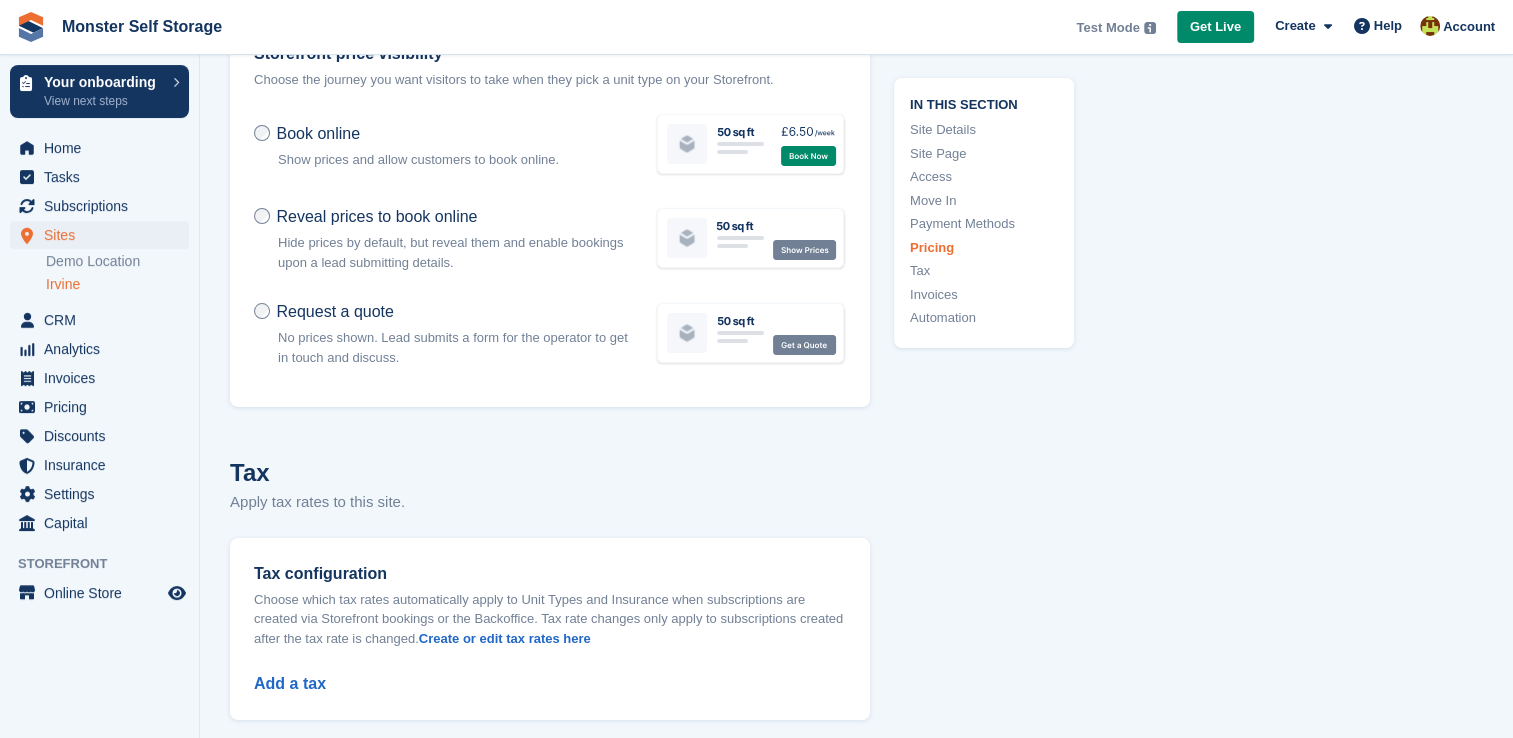 scroll, scrollTop: 8699, scrollLeft: 0, axis: vertical 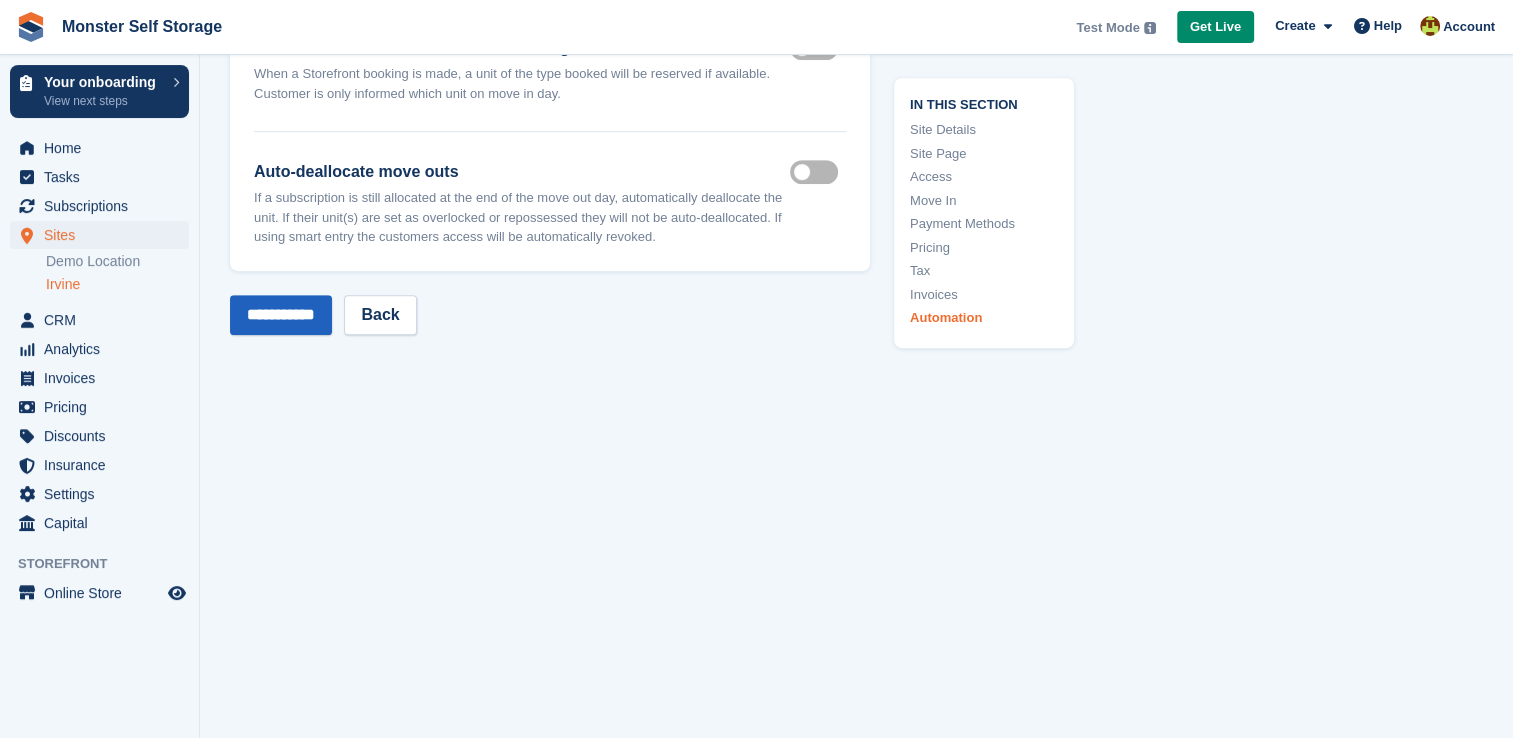 click on "**********" at bounding box center (281, 315) 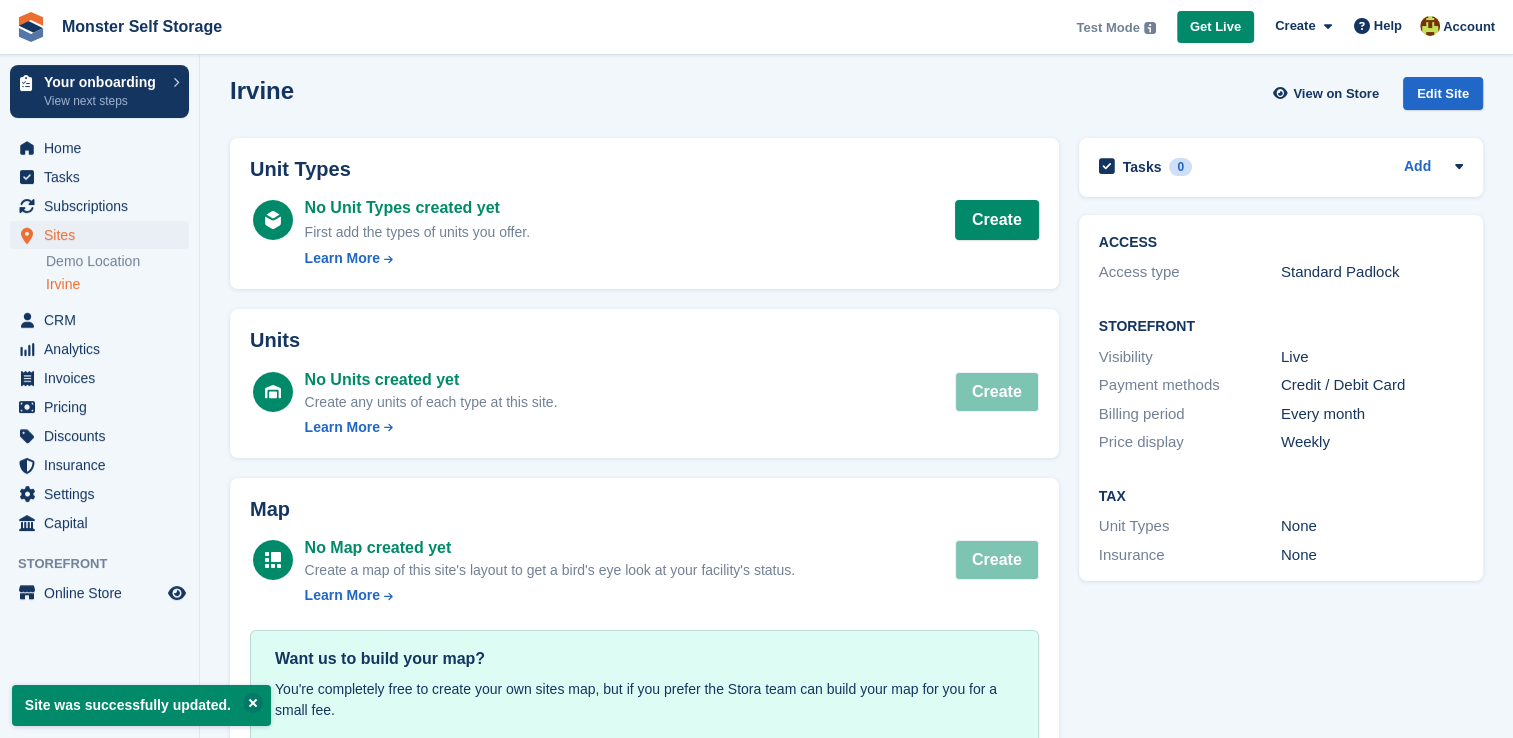 scroll, scrollTop: 0, scrollLeft: 0, axis: both 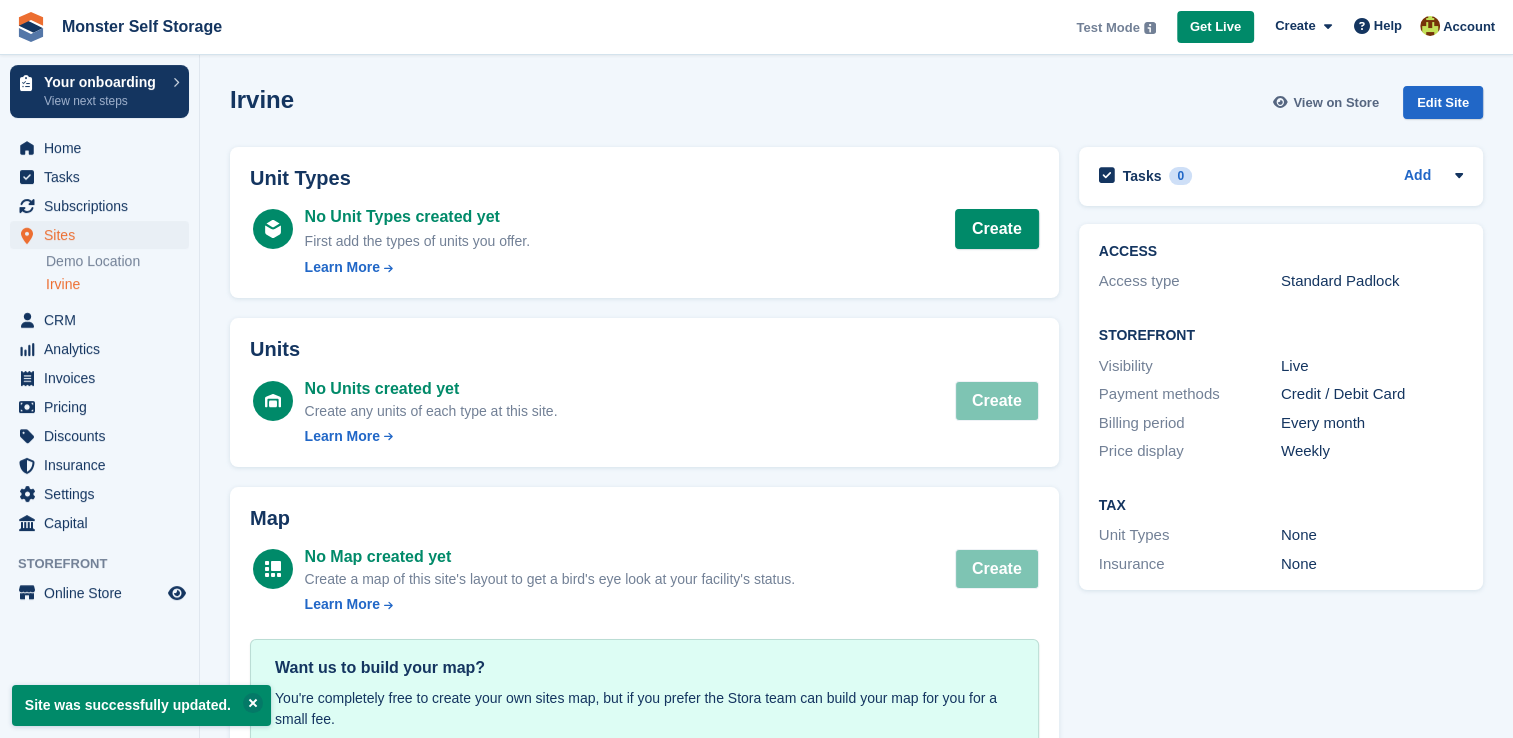 click on "View on Store" at bounding box center (1336, 103) 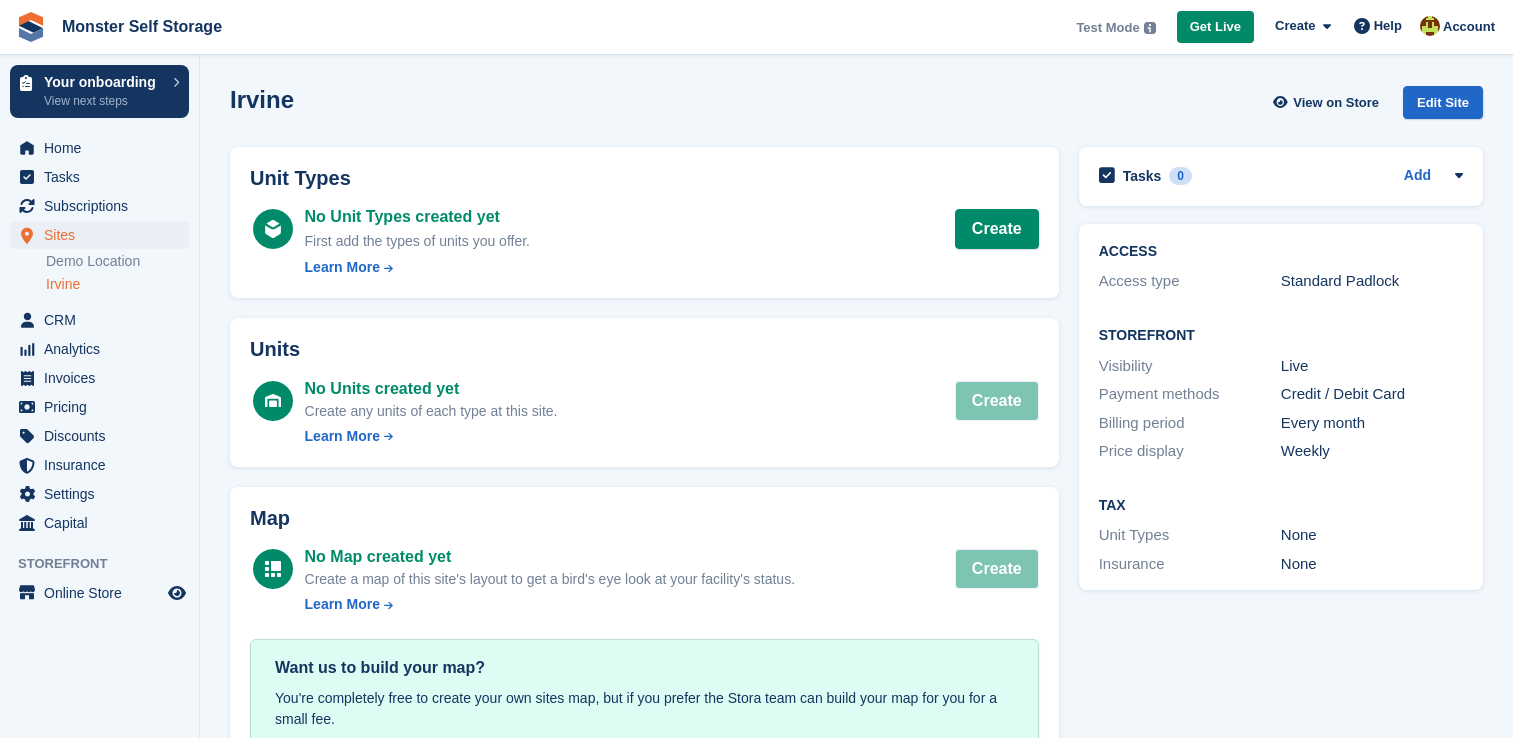 scroll, scrollTop: 0, scrollLeft: 0, axis: both 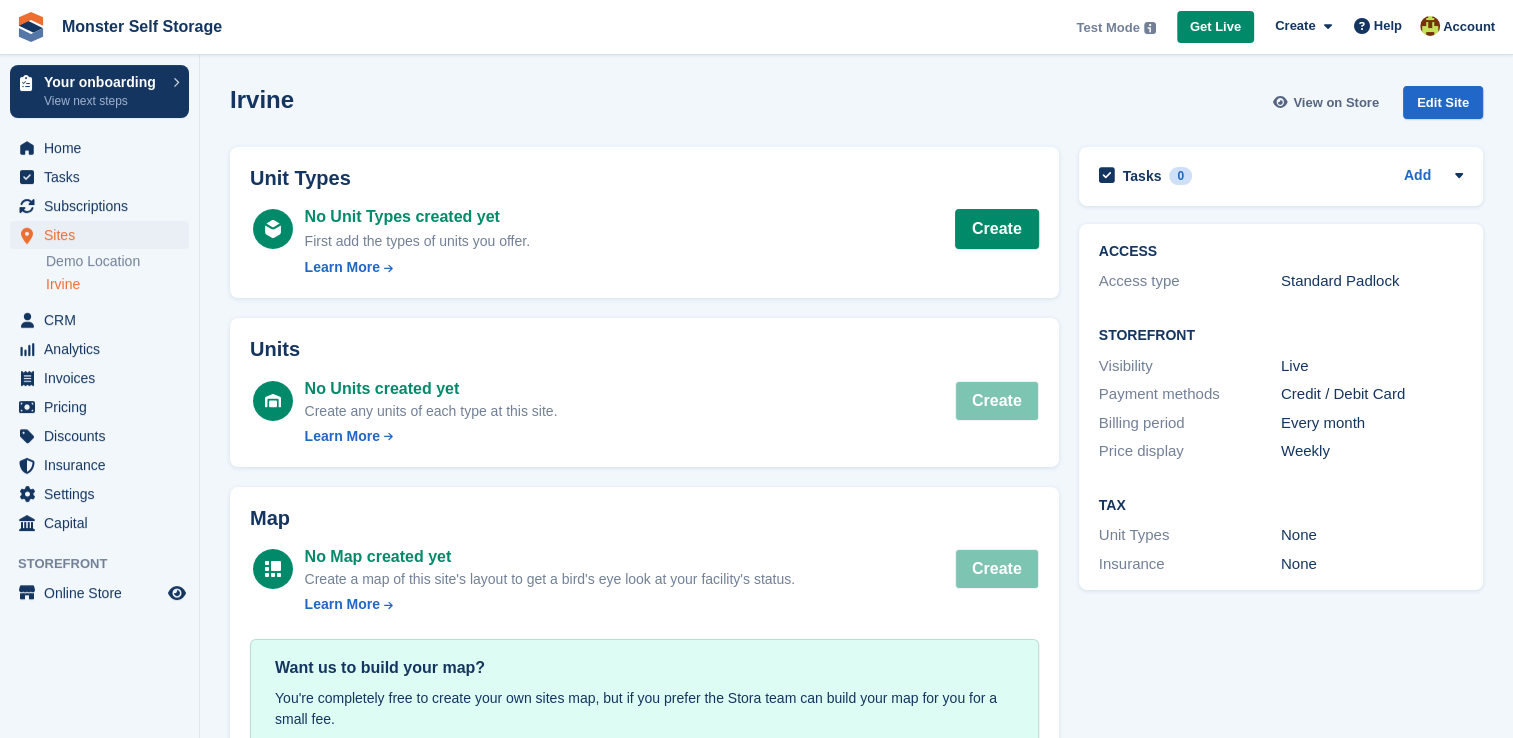 click on "View on Store" at bounding box center (1336, 103) 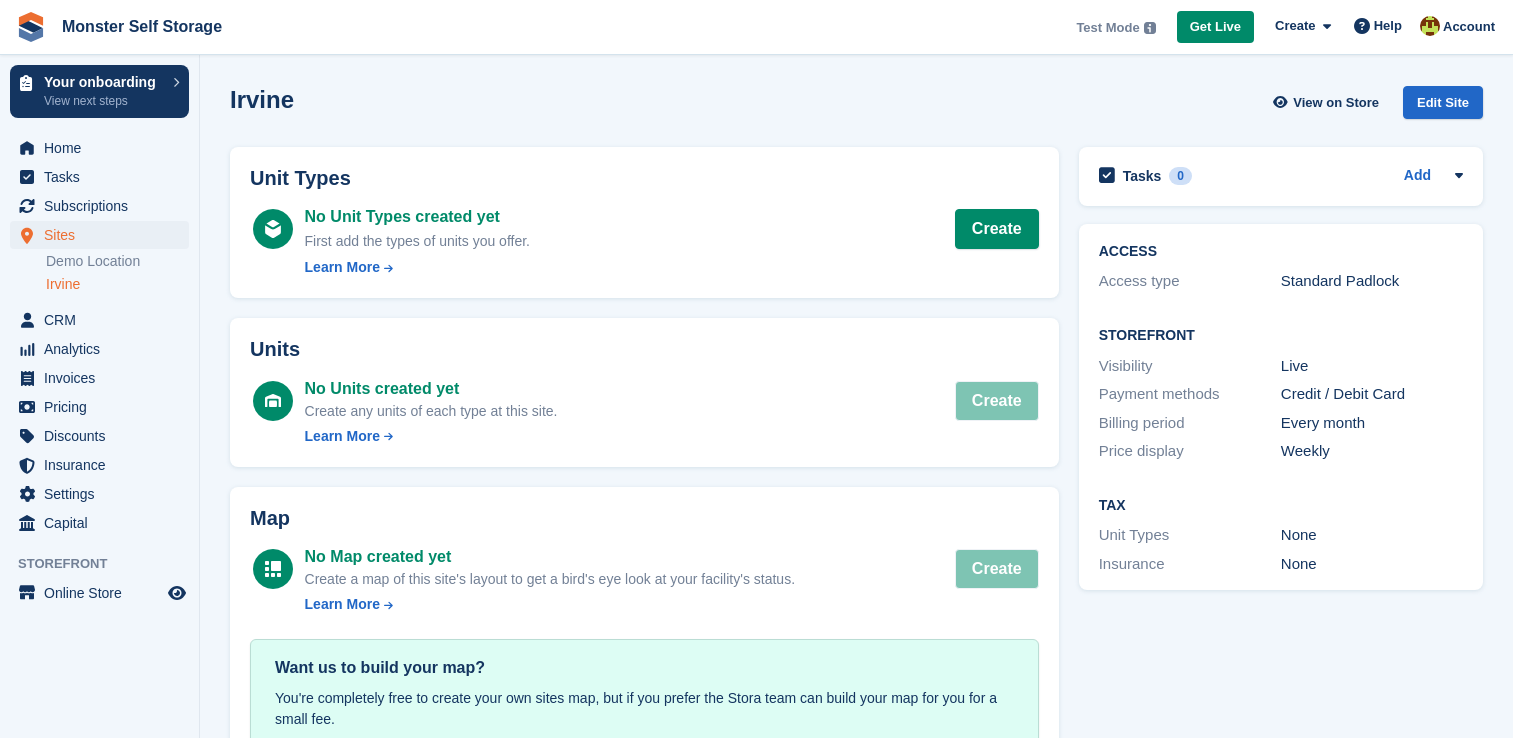 scroll, scrollTop: 0, scrollLeft: 0, axis: both 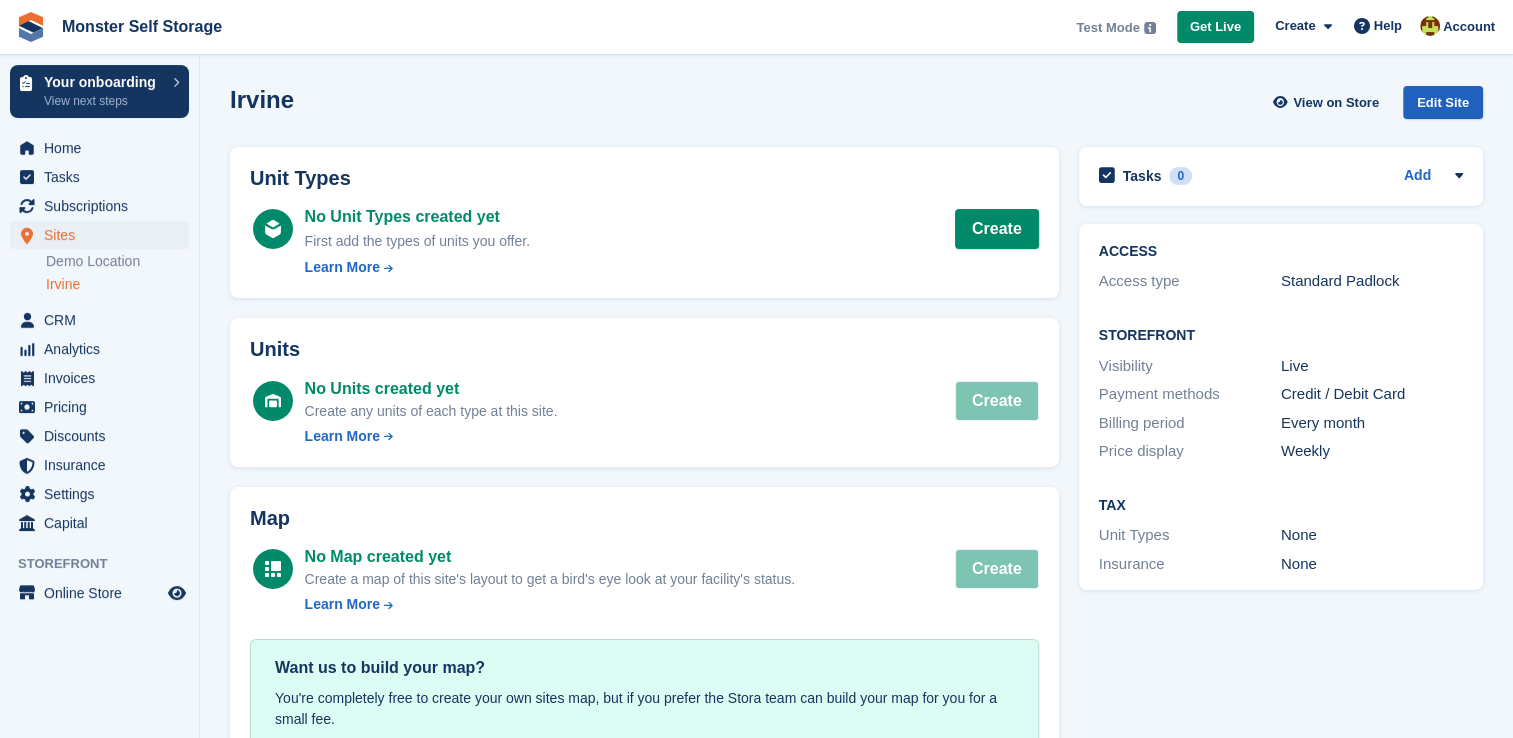 click on "Edit Site" at bounding box center (1443, 102) 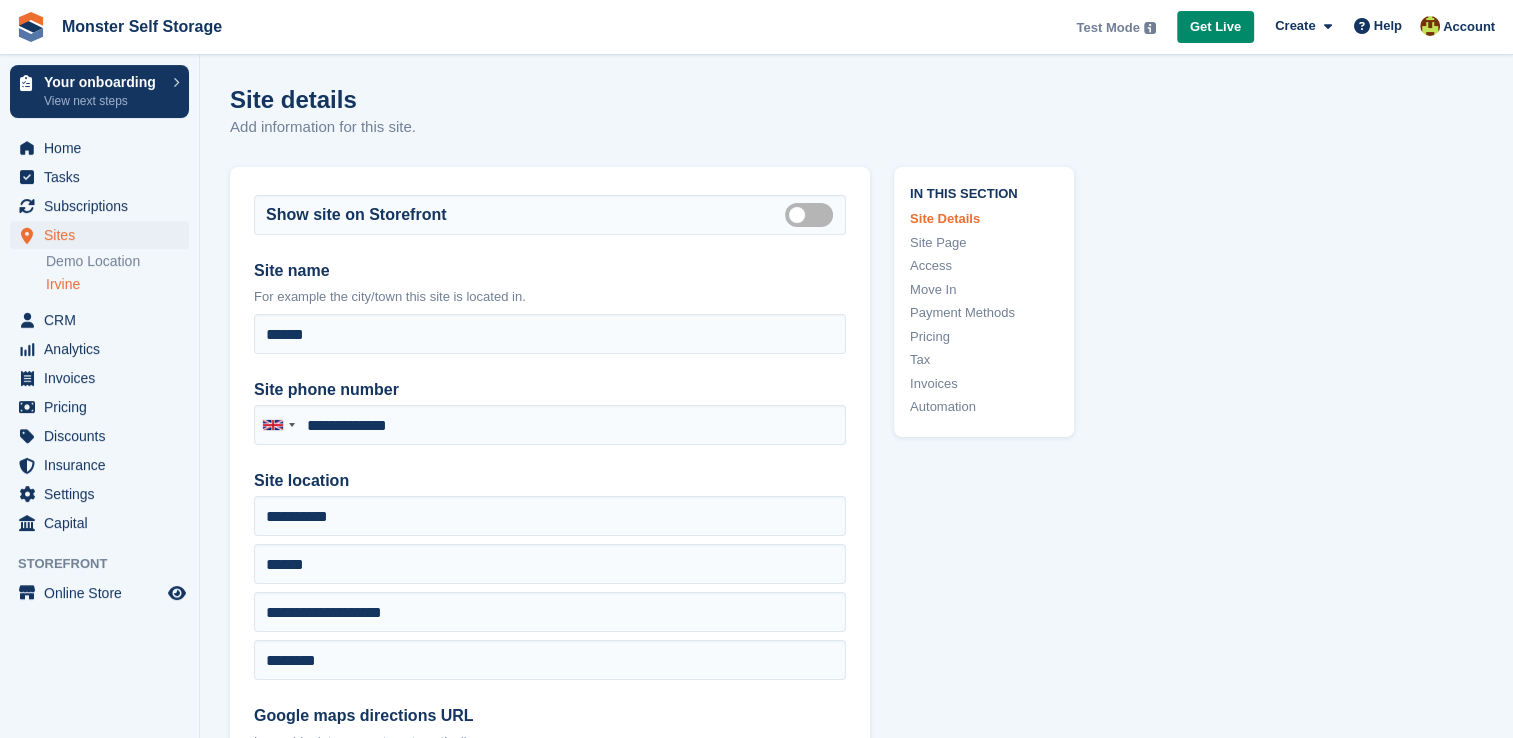 type on "**********" 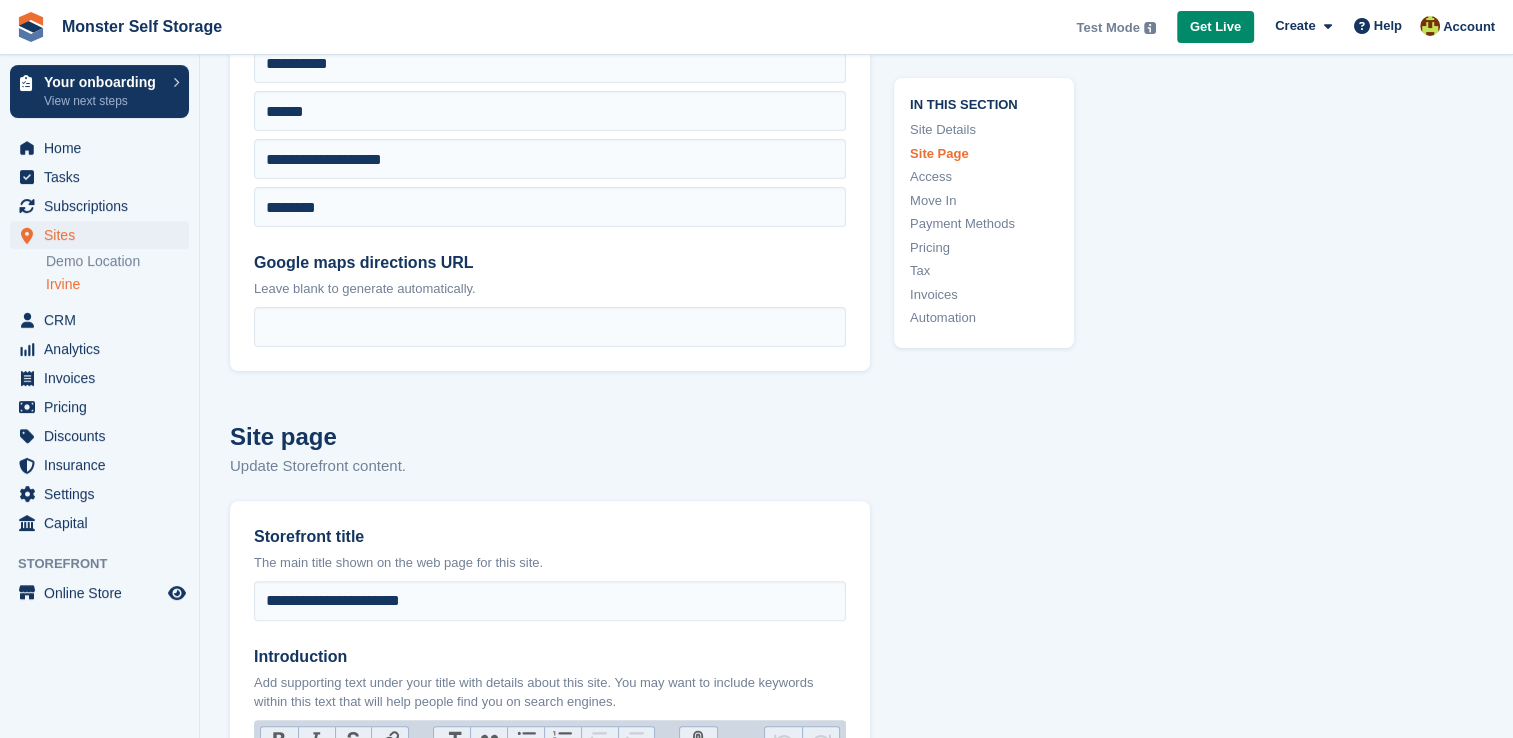 scroll, scrollTop: 457, scrollLeft: 0, axis: vertical 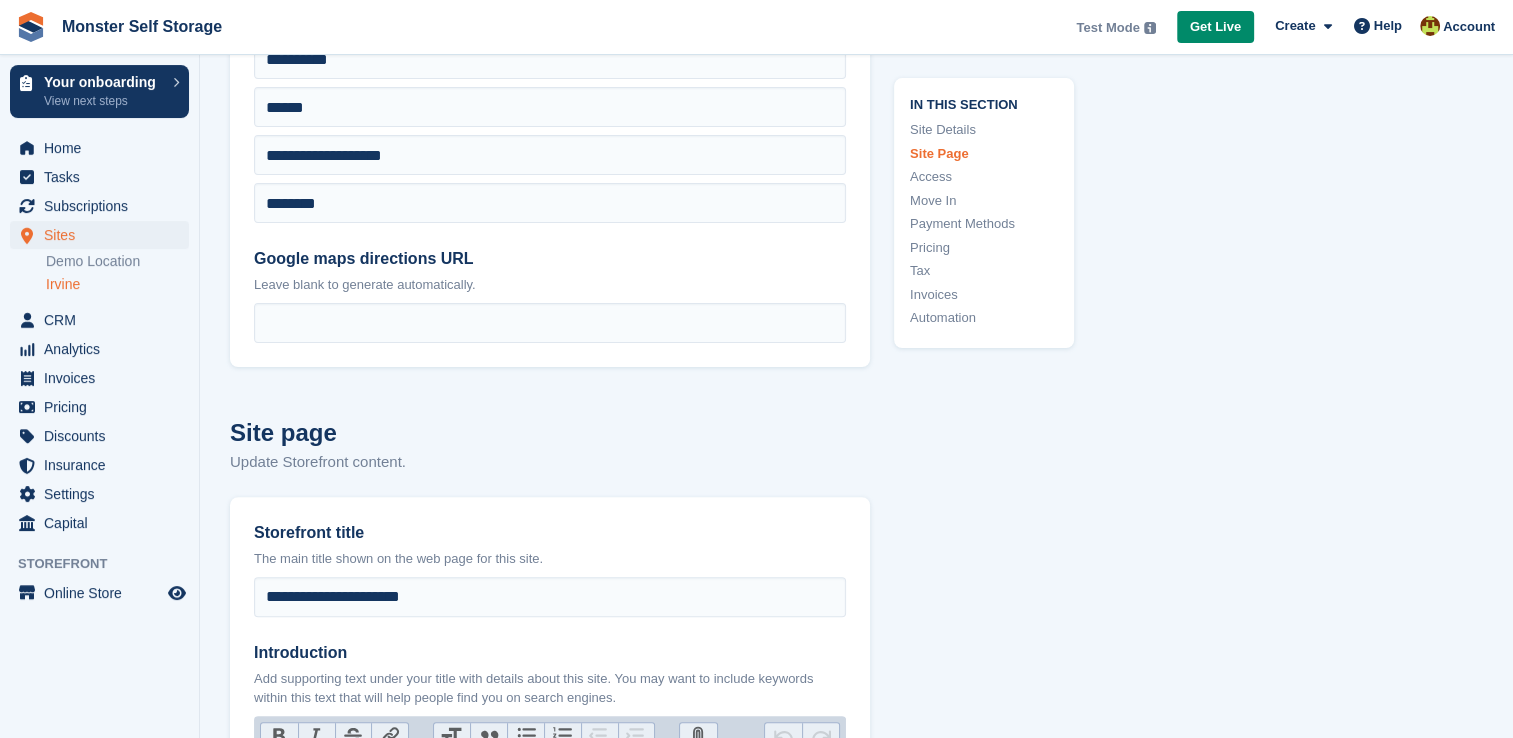 click on "Access" at bounding box center [984, 178] 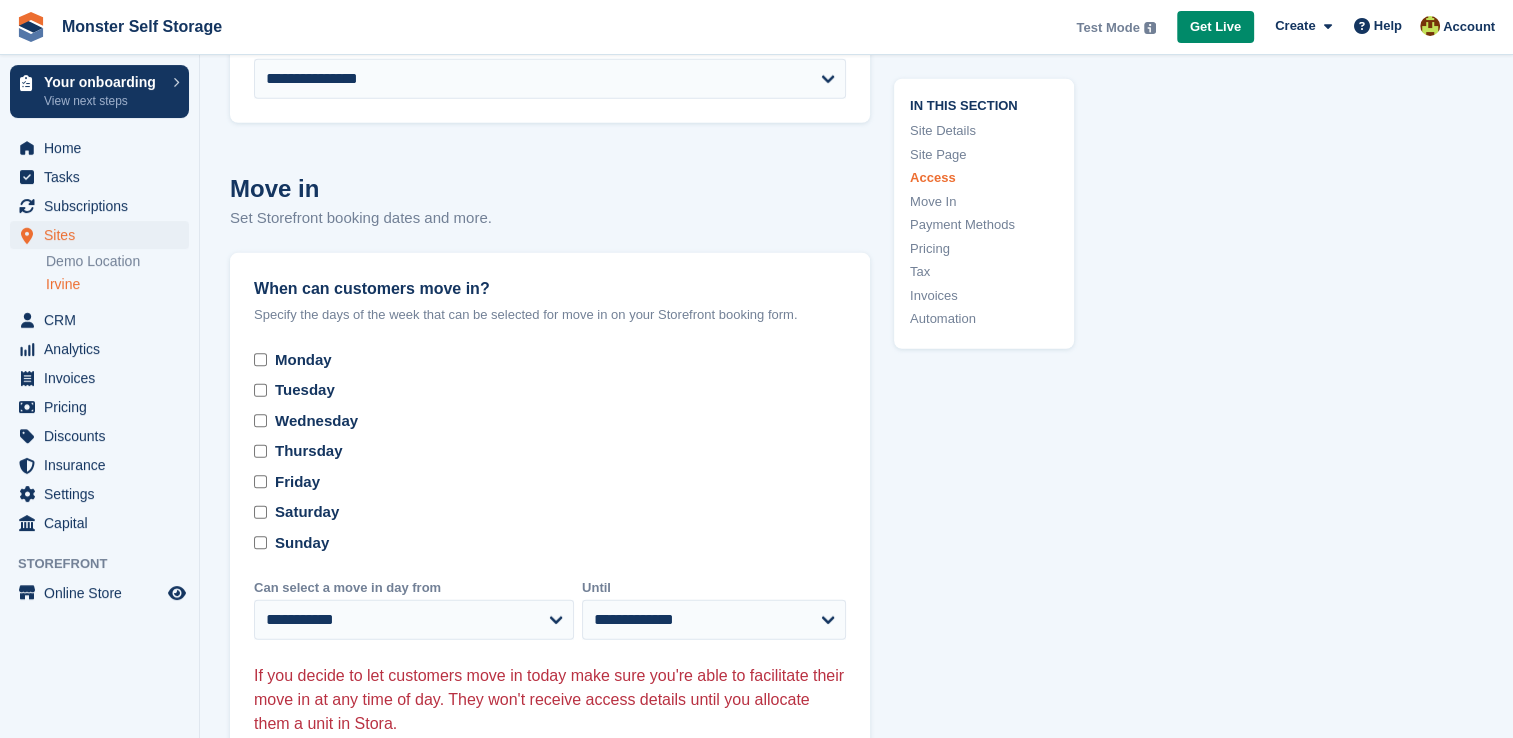 scroll, scrollTop: 5494, scrollLeft: 0, axis: vertical 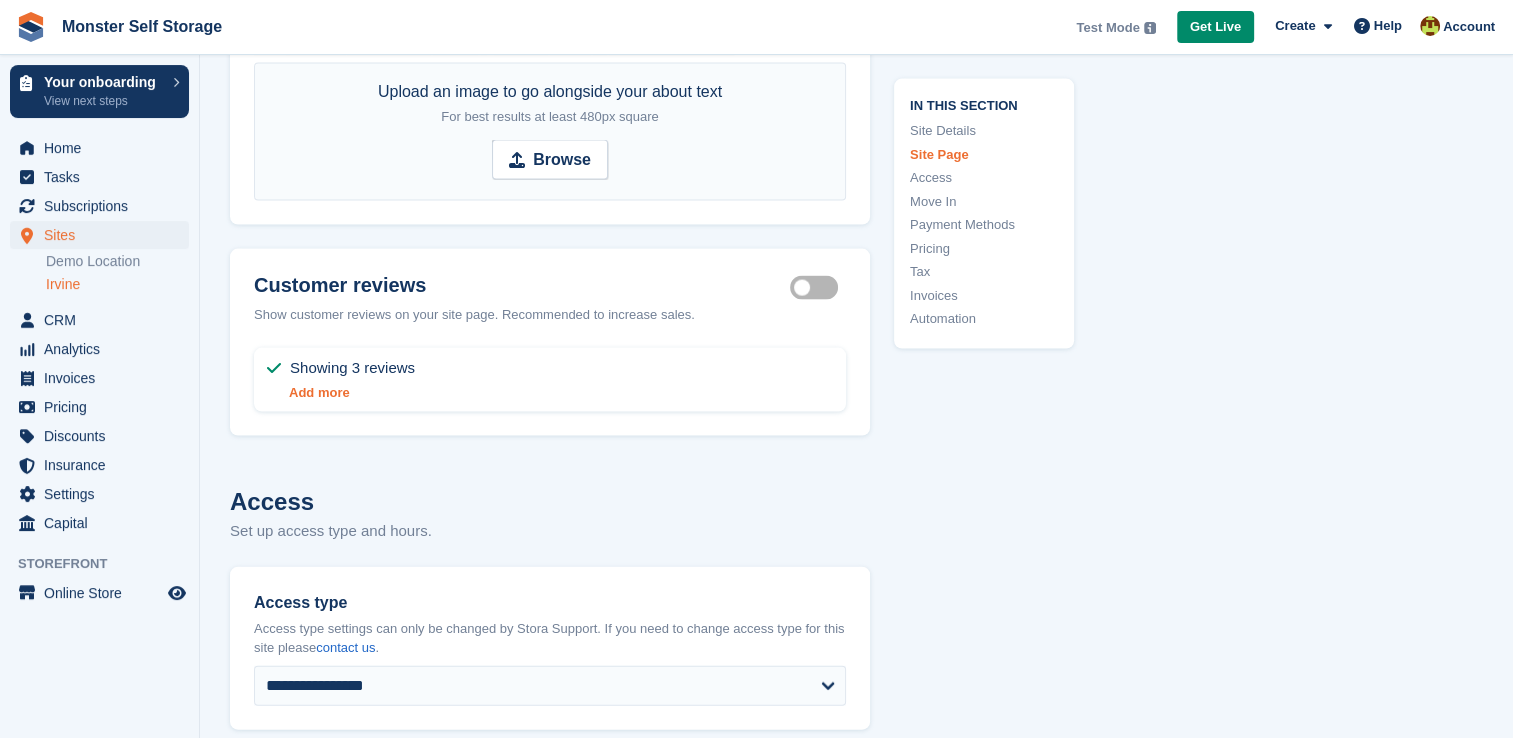 click on "Add more" at bounding box center (319, 392) 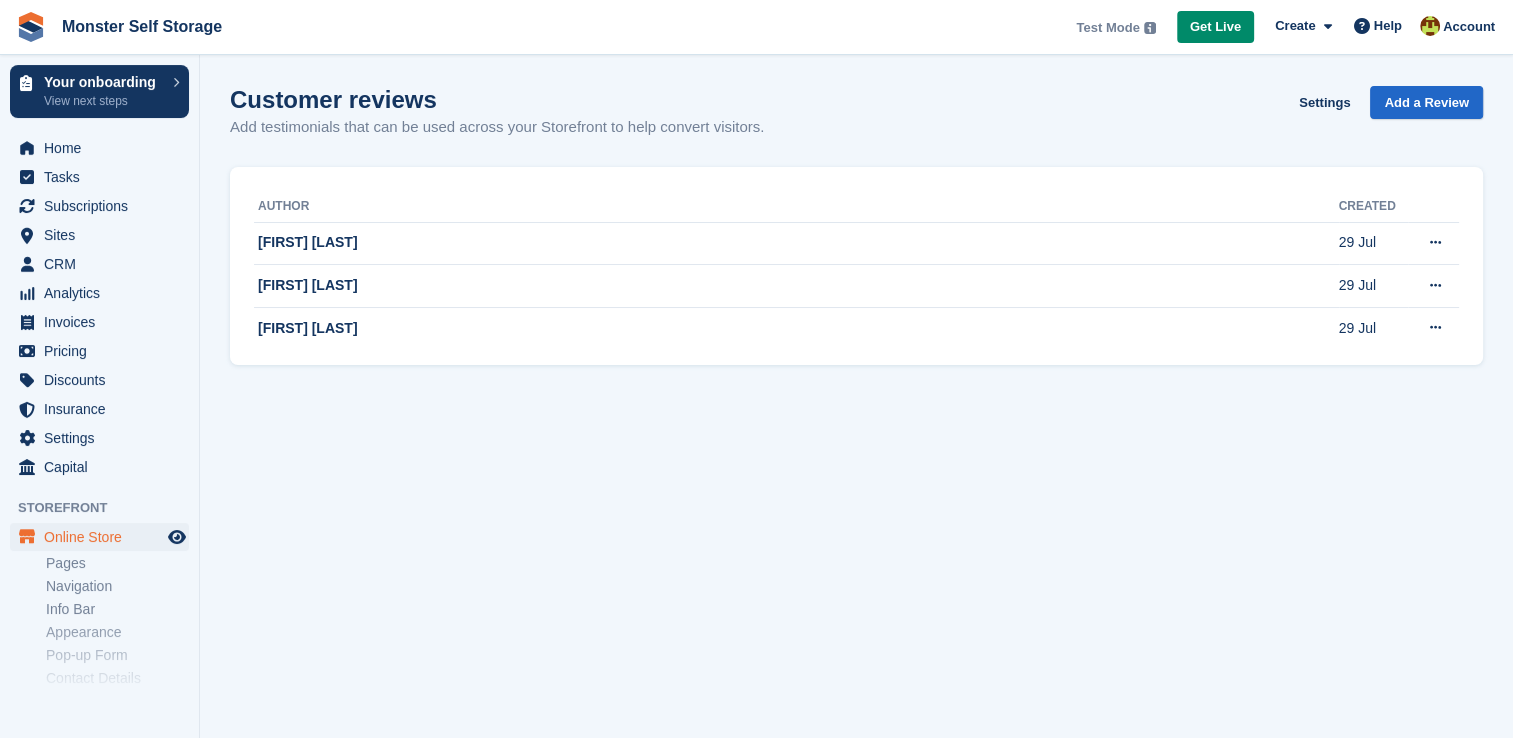 scroll, scrollTop: 0, scrollLeft: 0, axis: both 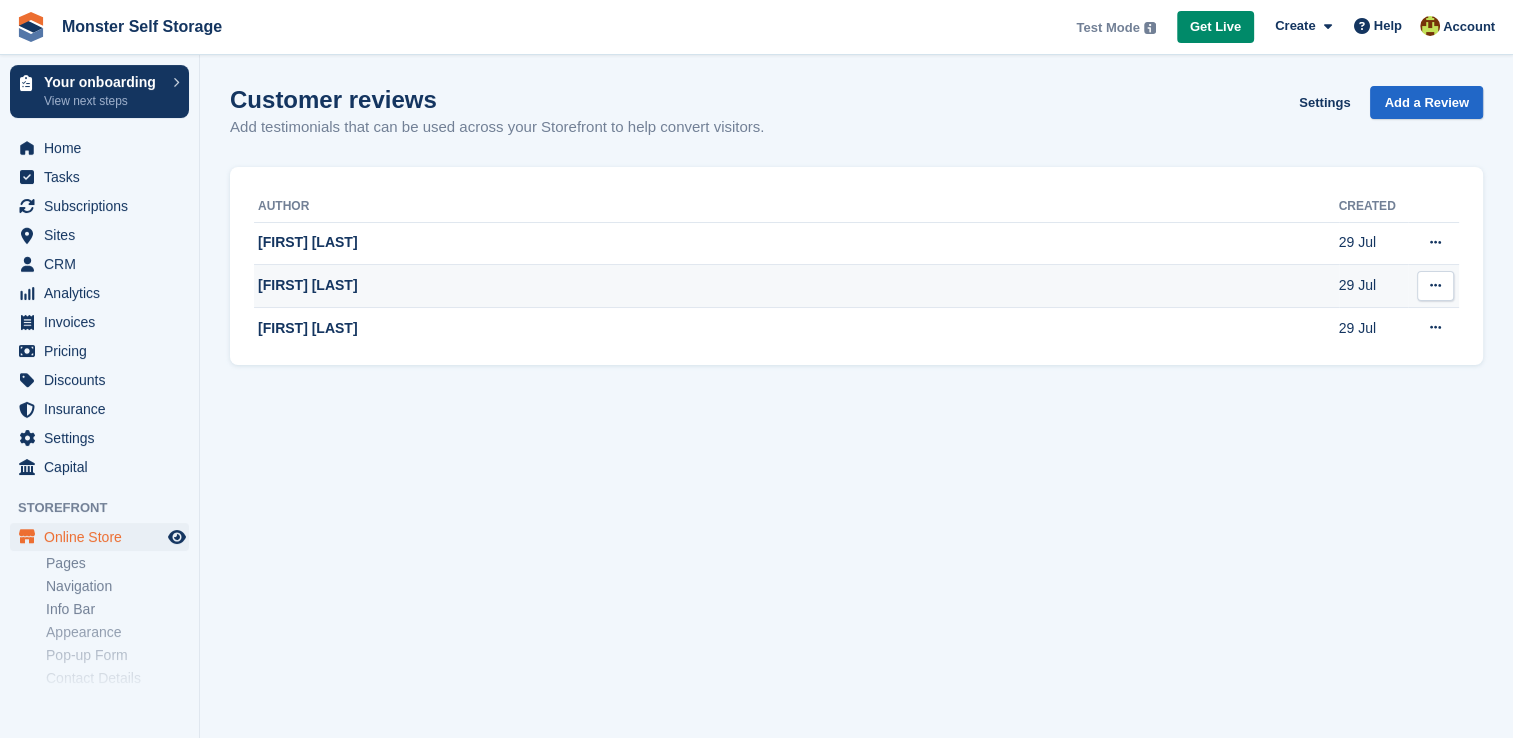 click on "[FIRST] [LAST]" at bounding box center [796, 286] 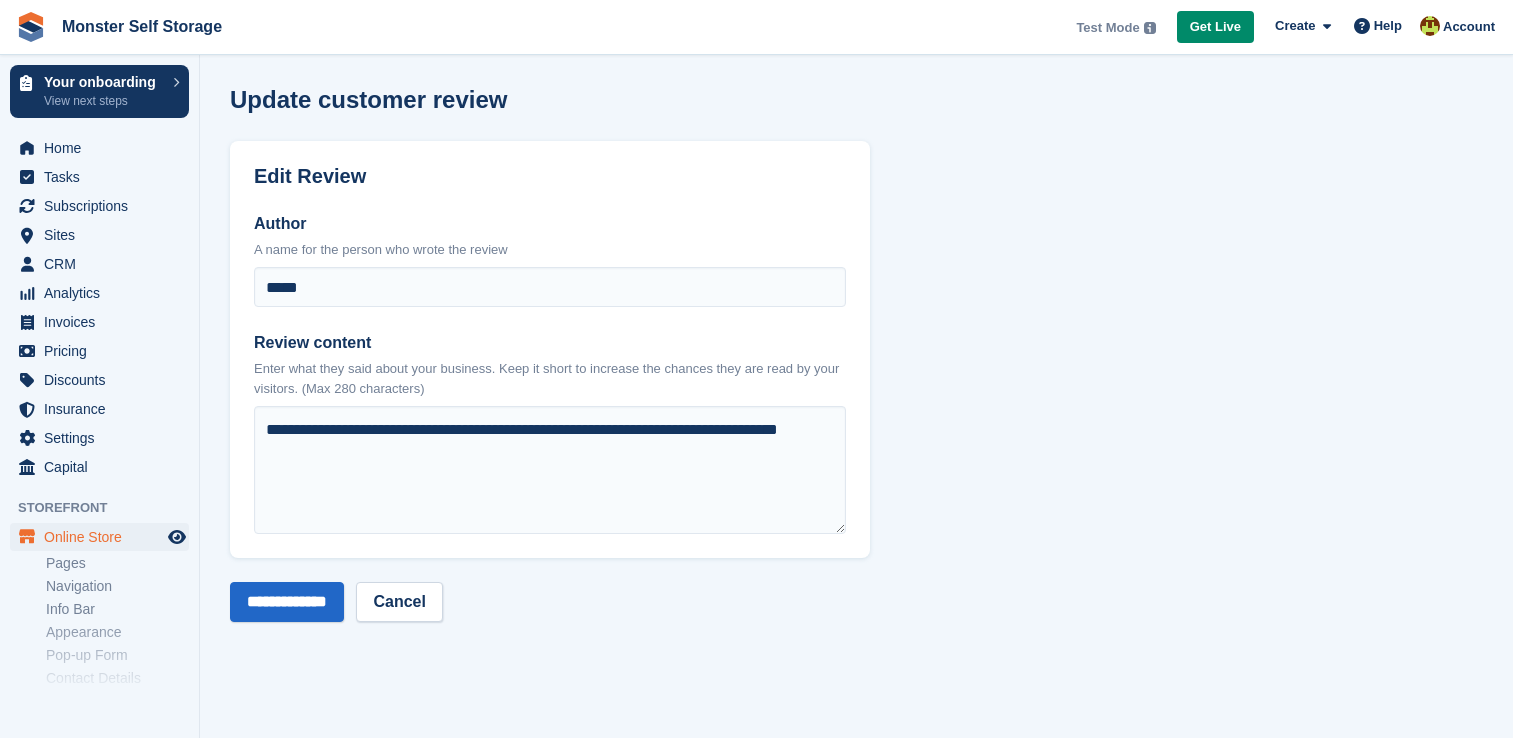 scroll, scrollTop: 0, scrollLeft: 0, axis: both 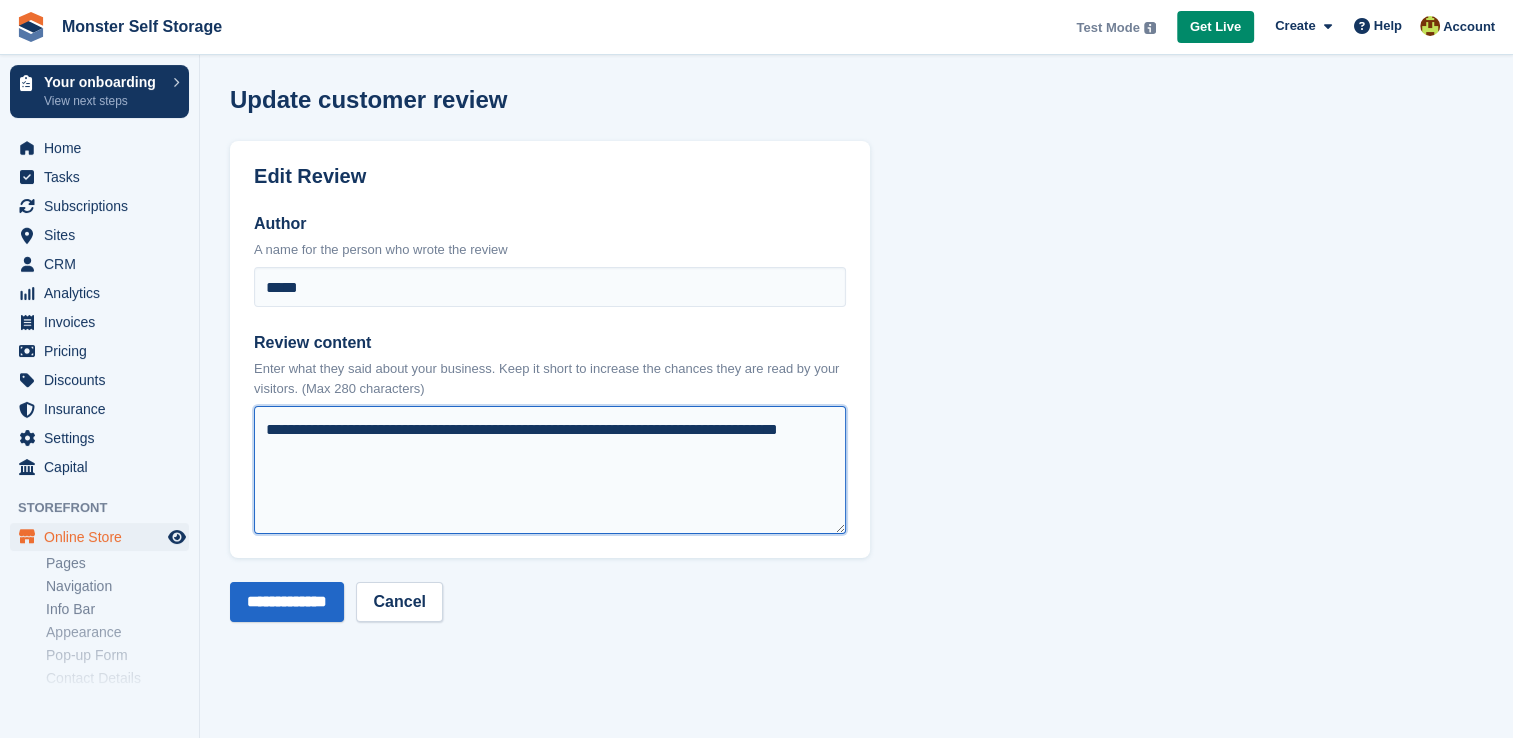 click on "**********" at bounding box center [550, 470] 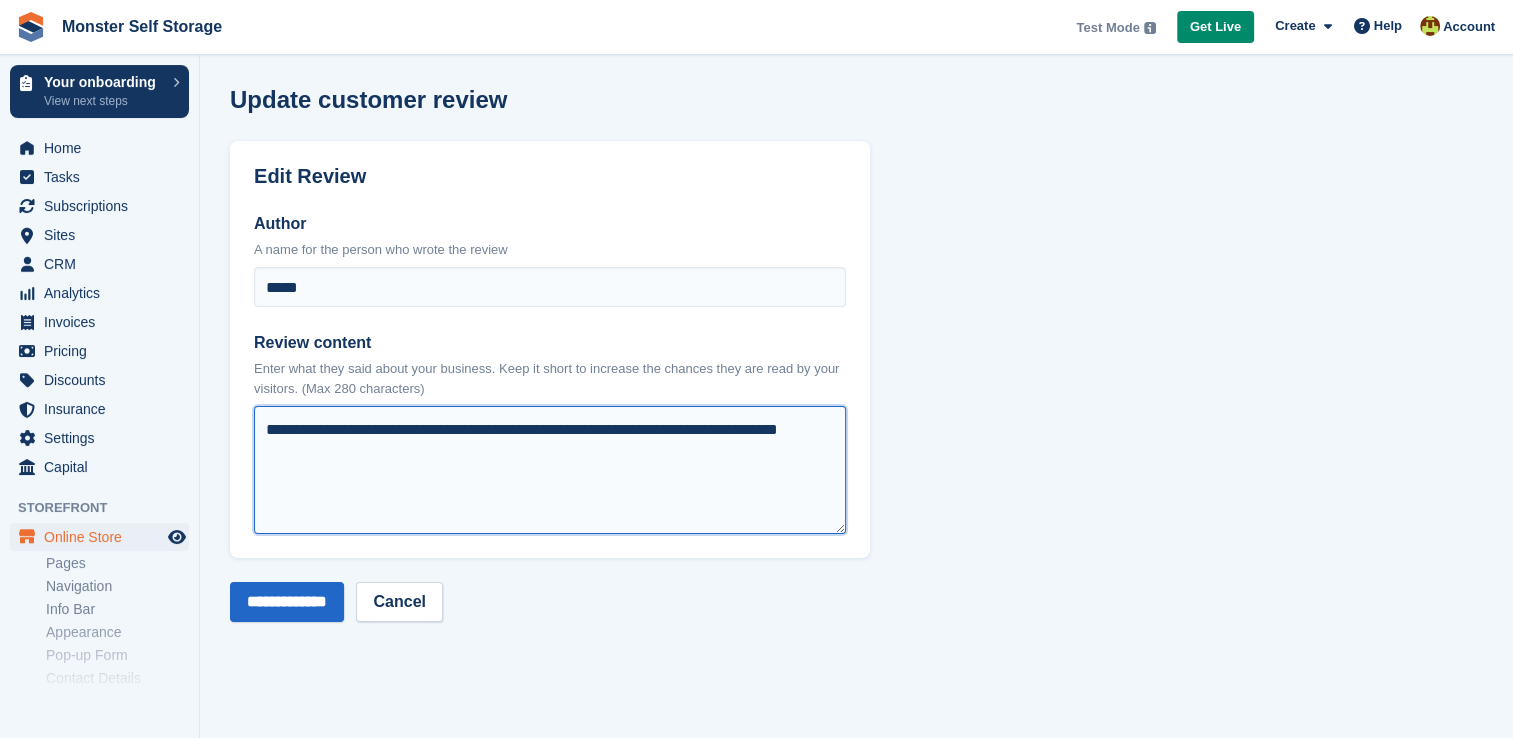 click on "**********" at bounding box center [550, 470] 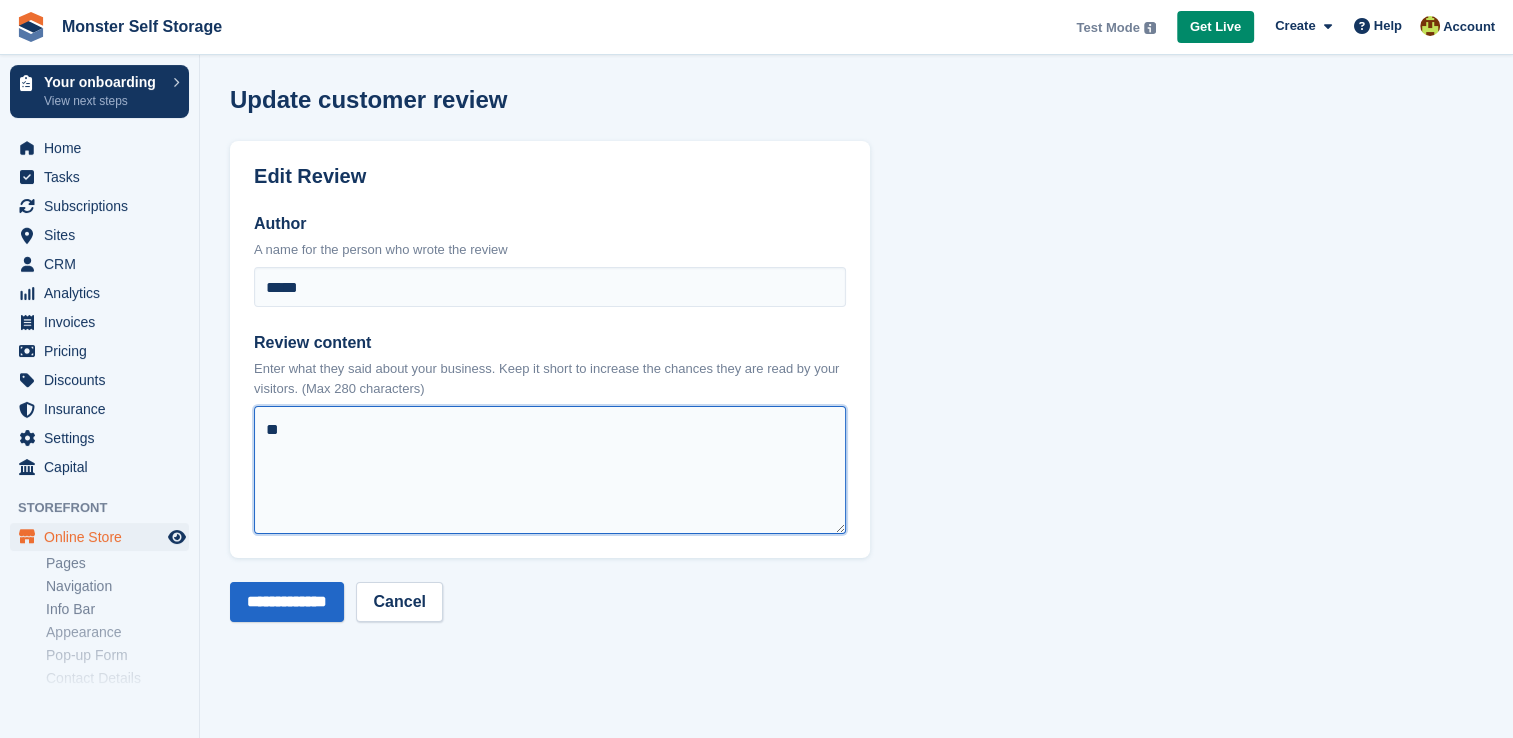 type on "*" 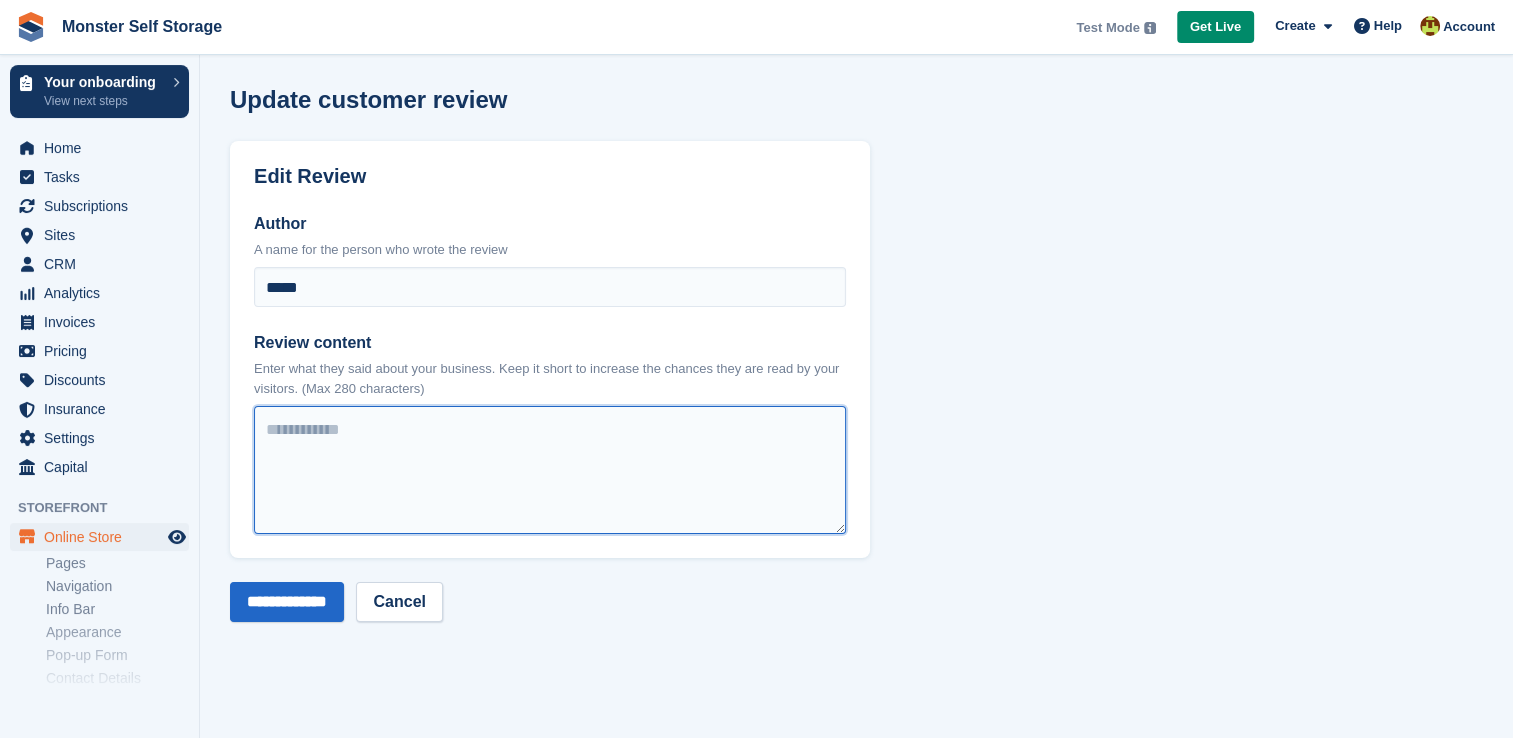 click on "**********" at bounding box center (550, 470) 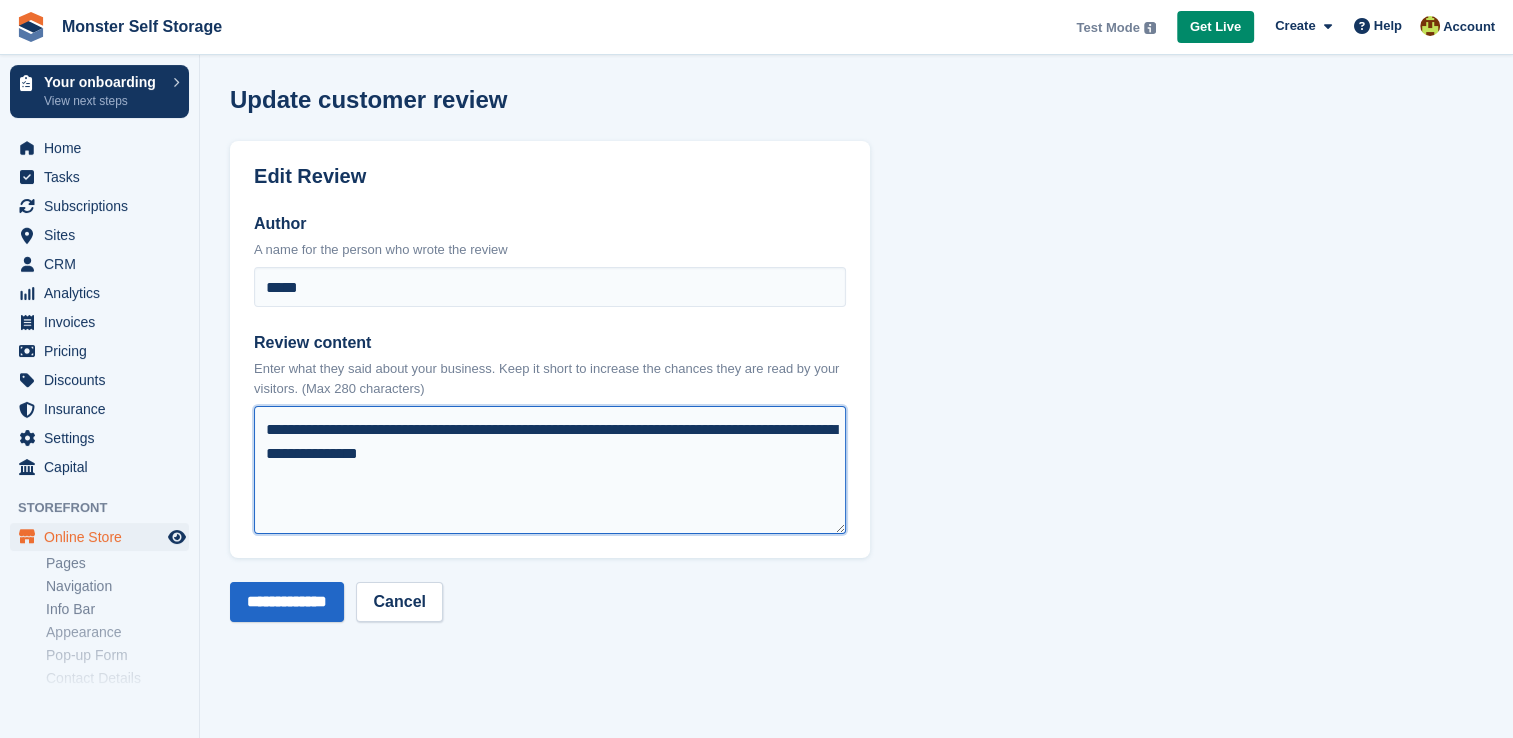 click on "**********" at bounding box center (550, 470) 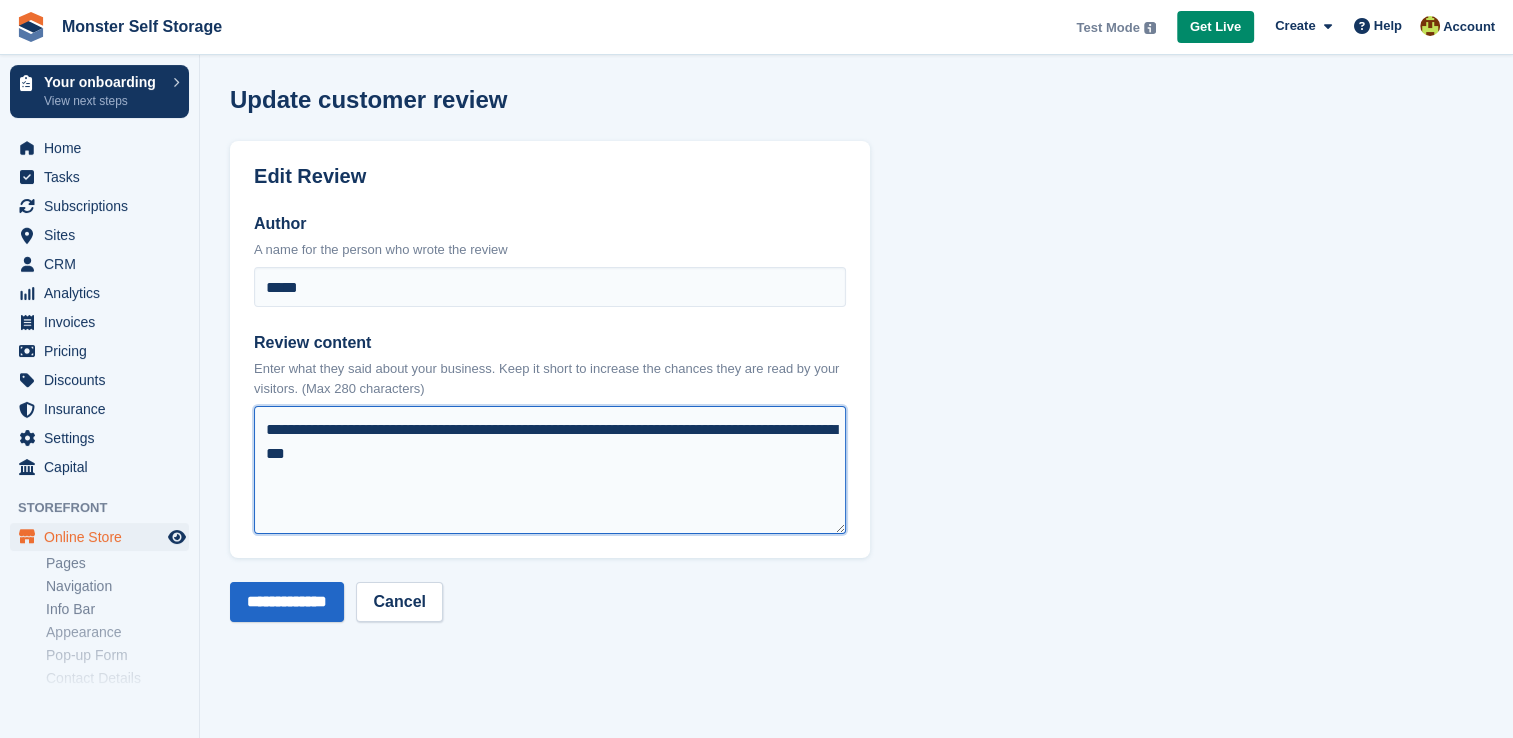 click on "**********" at bounding box center (550, 470) 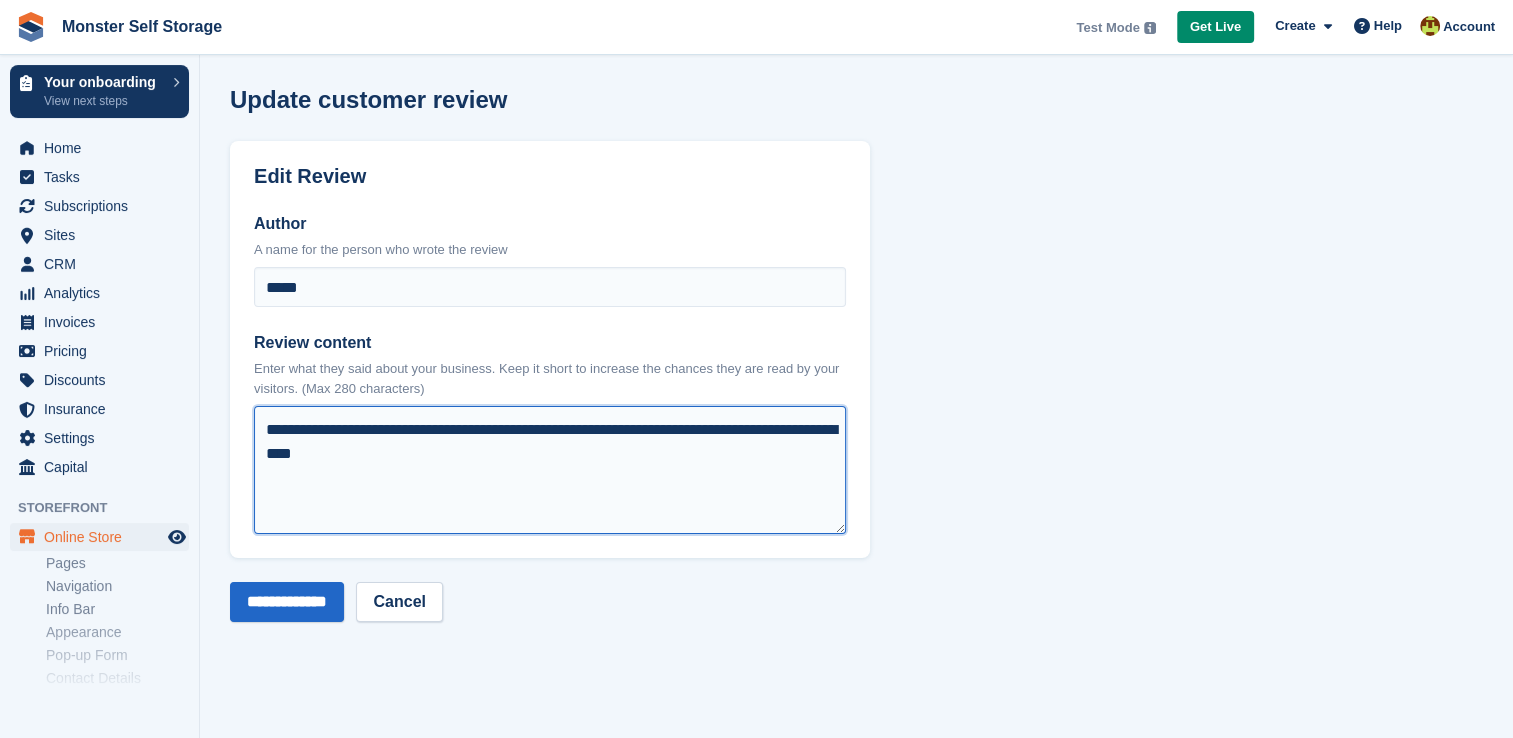 click on "**********" at bounding box center (550, 470) 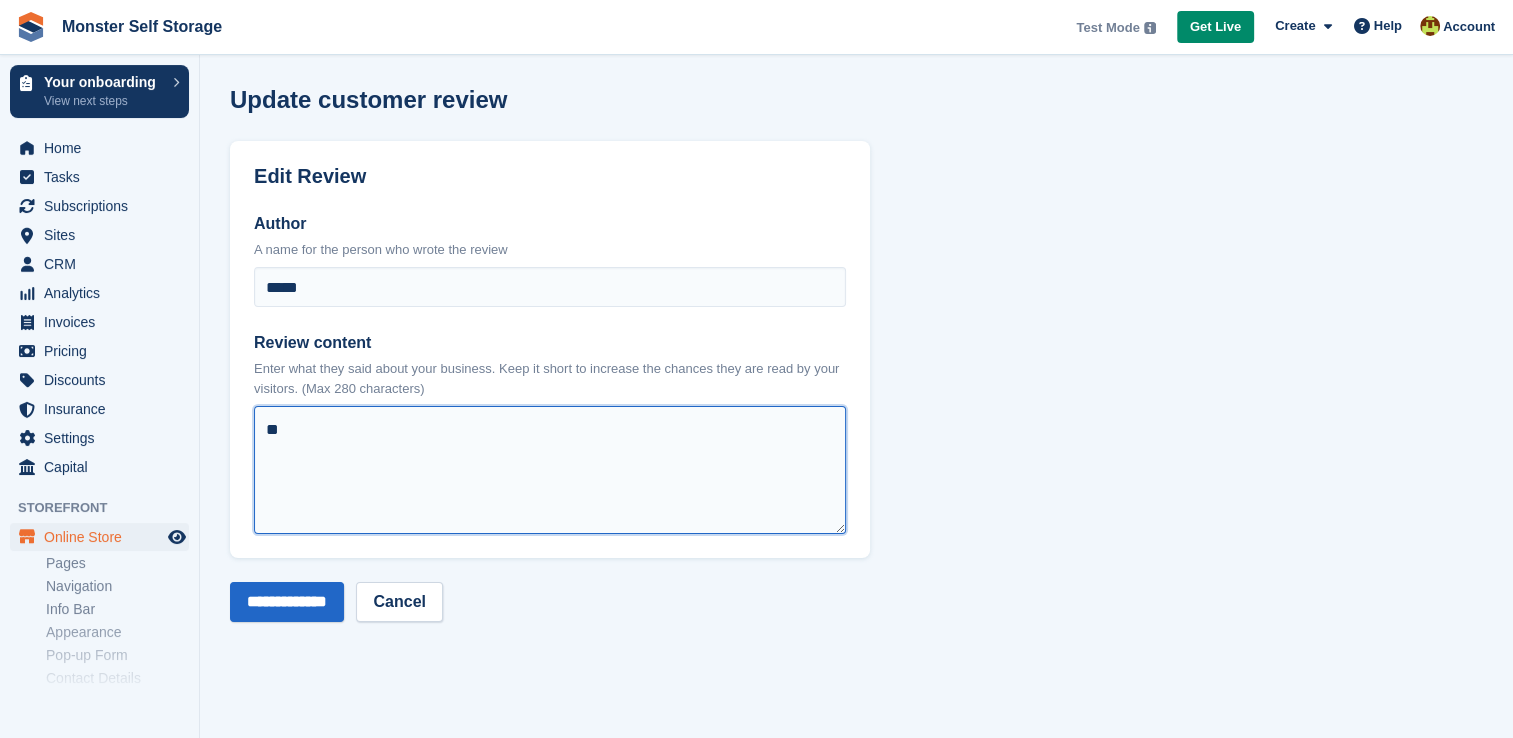 type on "*" 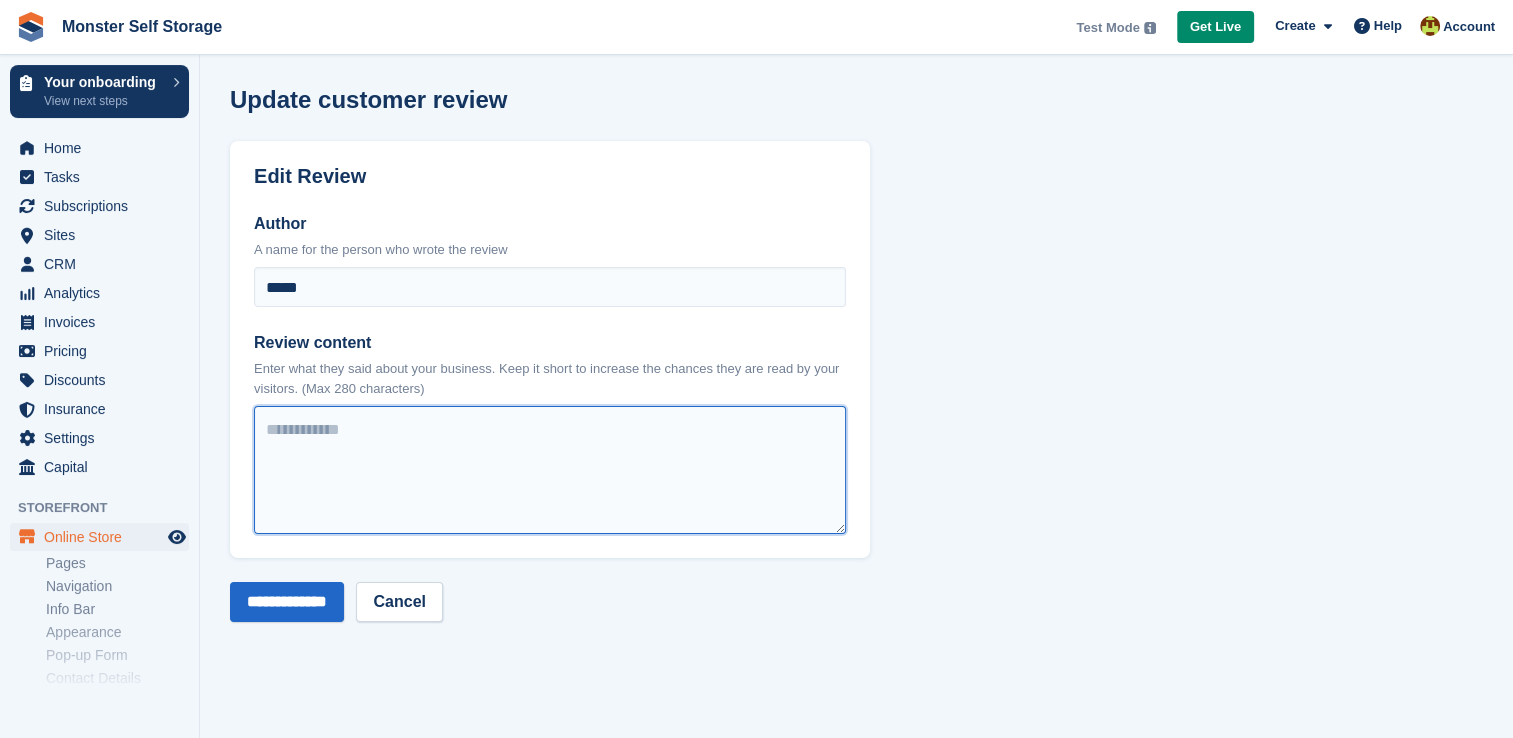paste on "**********" 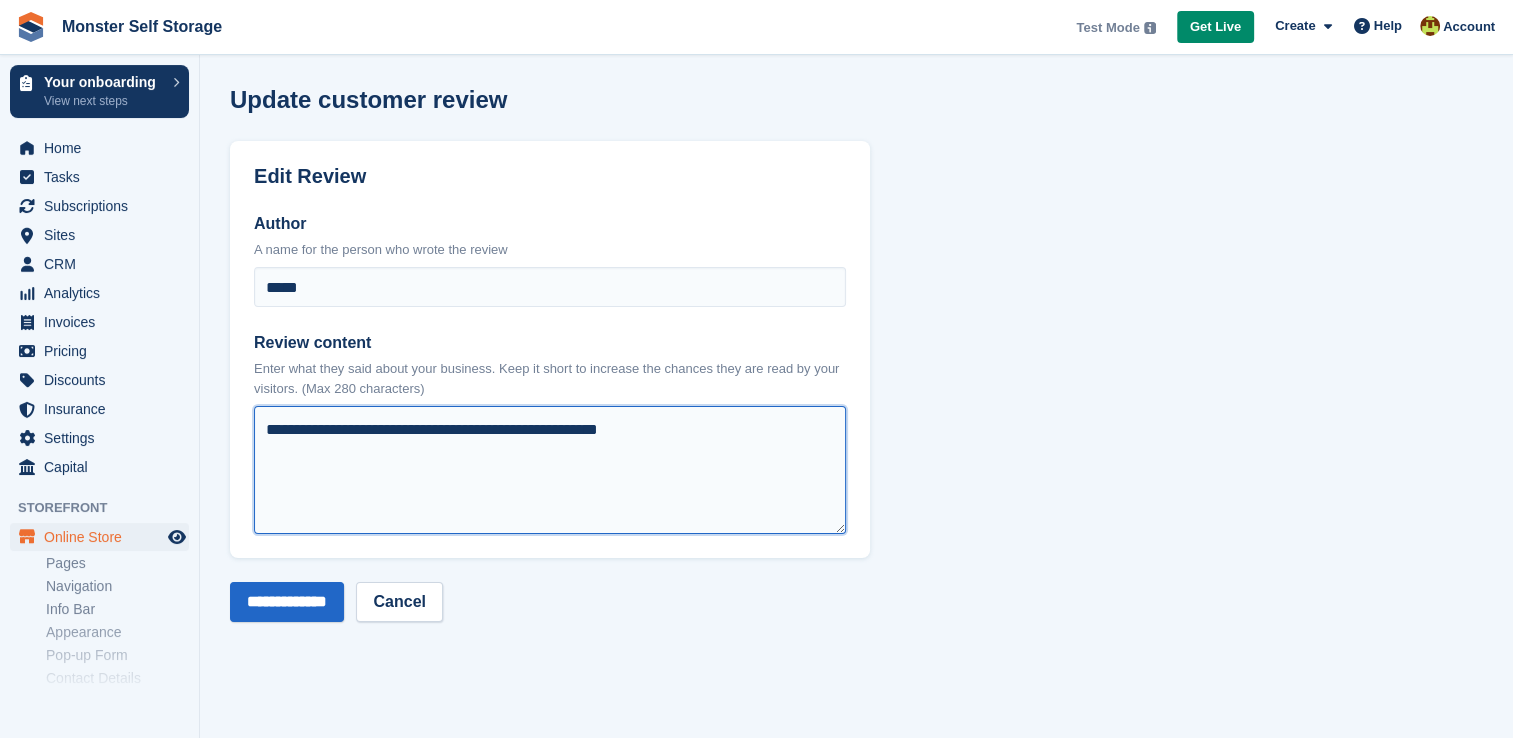click on "**********" at bounding box center (550, 470) 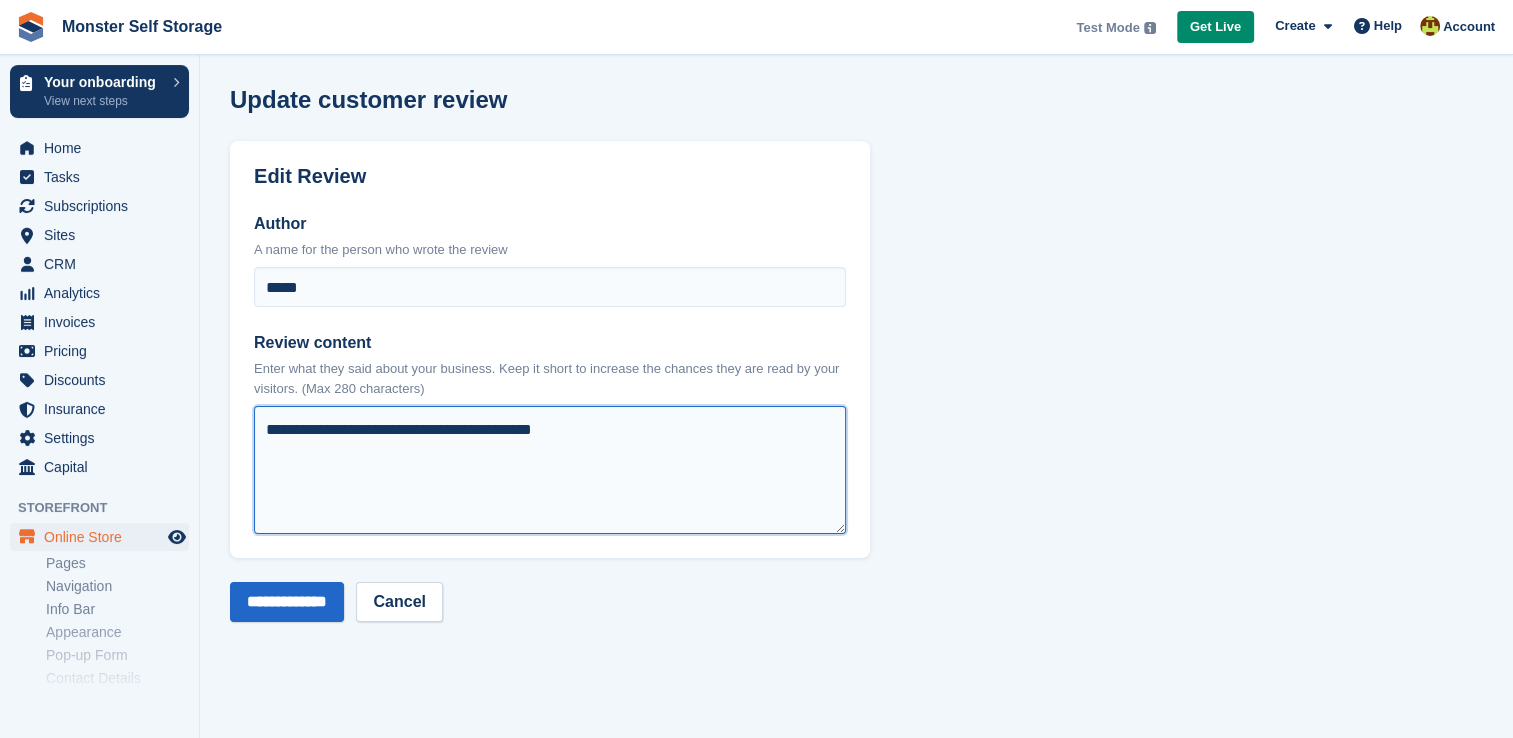 drag, startPoint x: 423, startPoint y: 431, endPoint x: 428, endPoint y: 639, distance: 208.06009 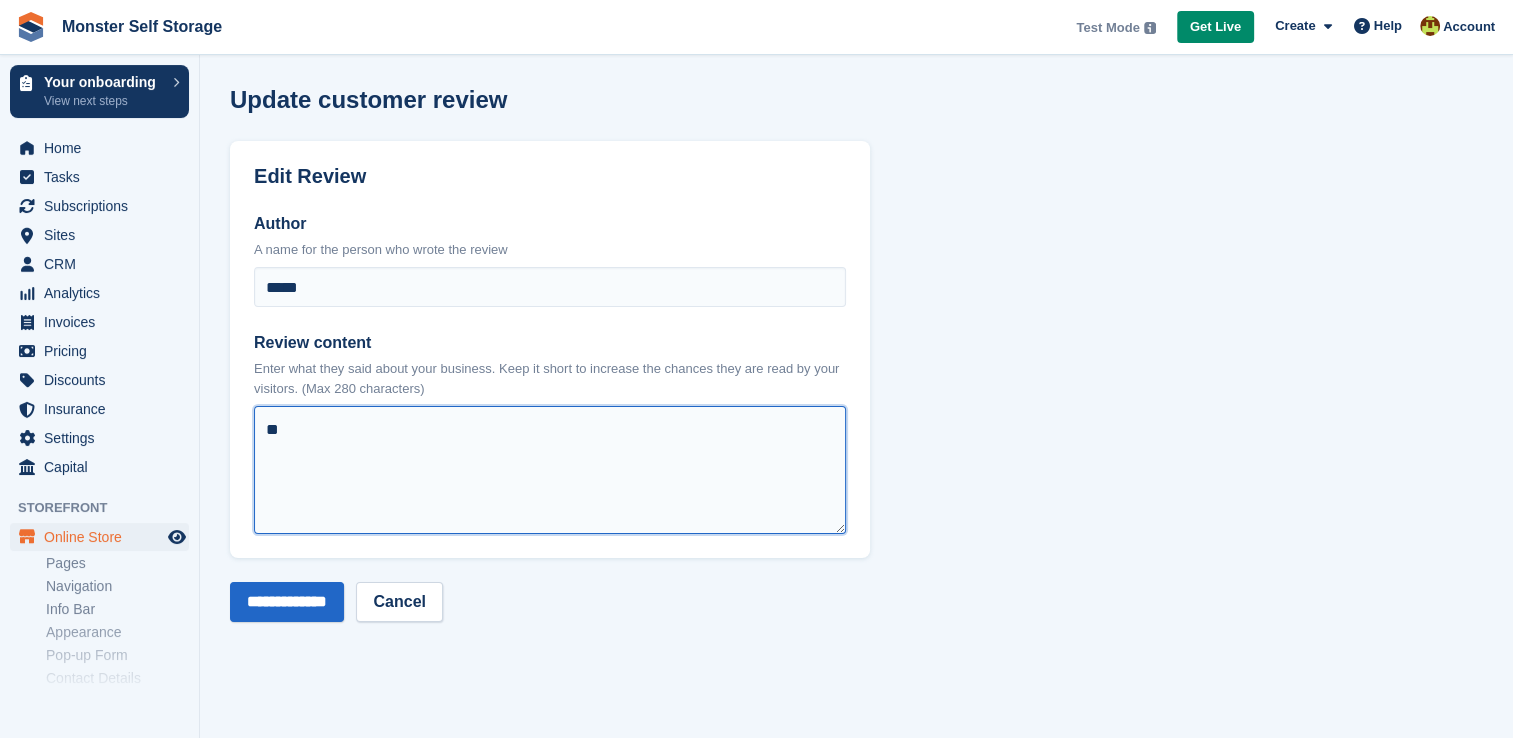 type on "*" 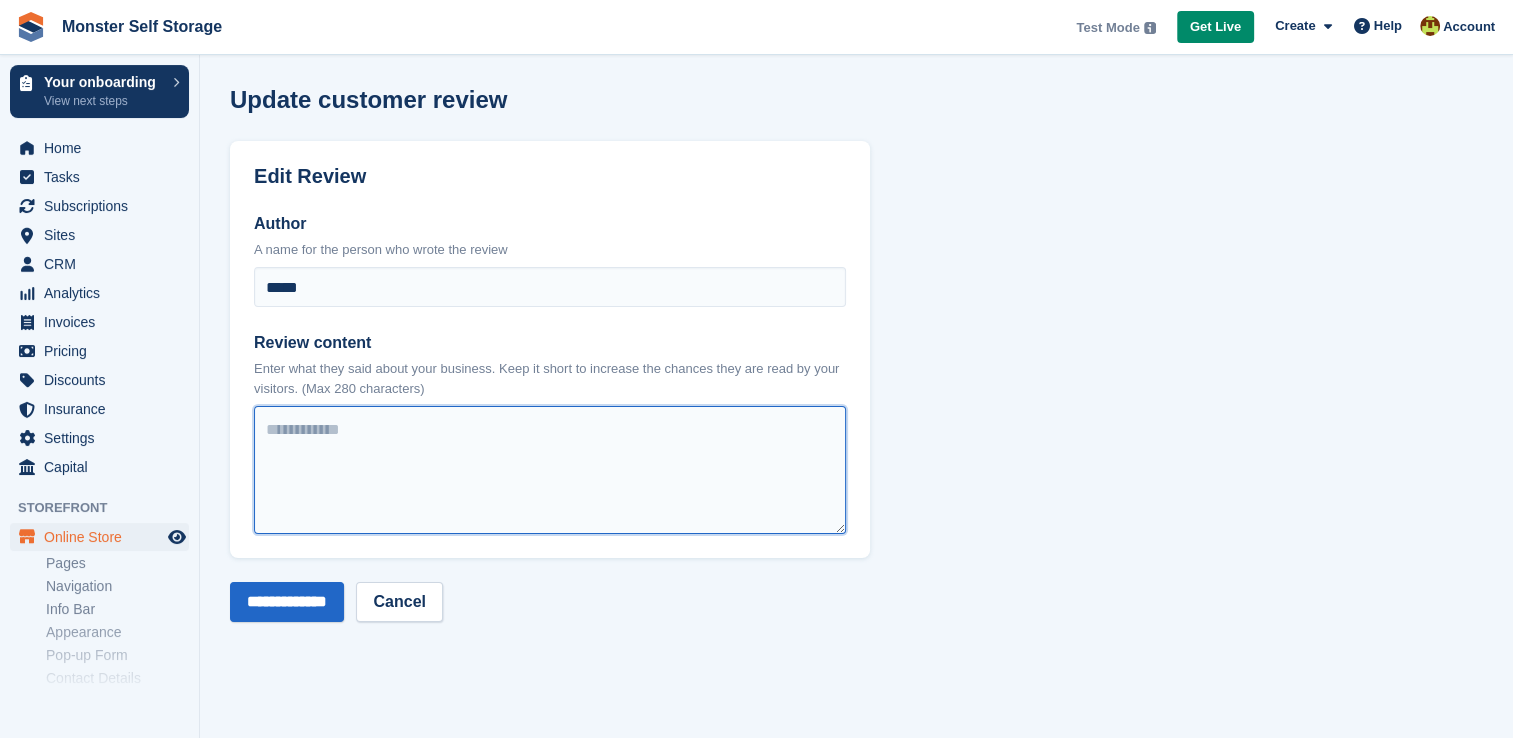 paste on "**********" 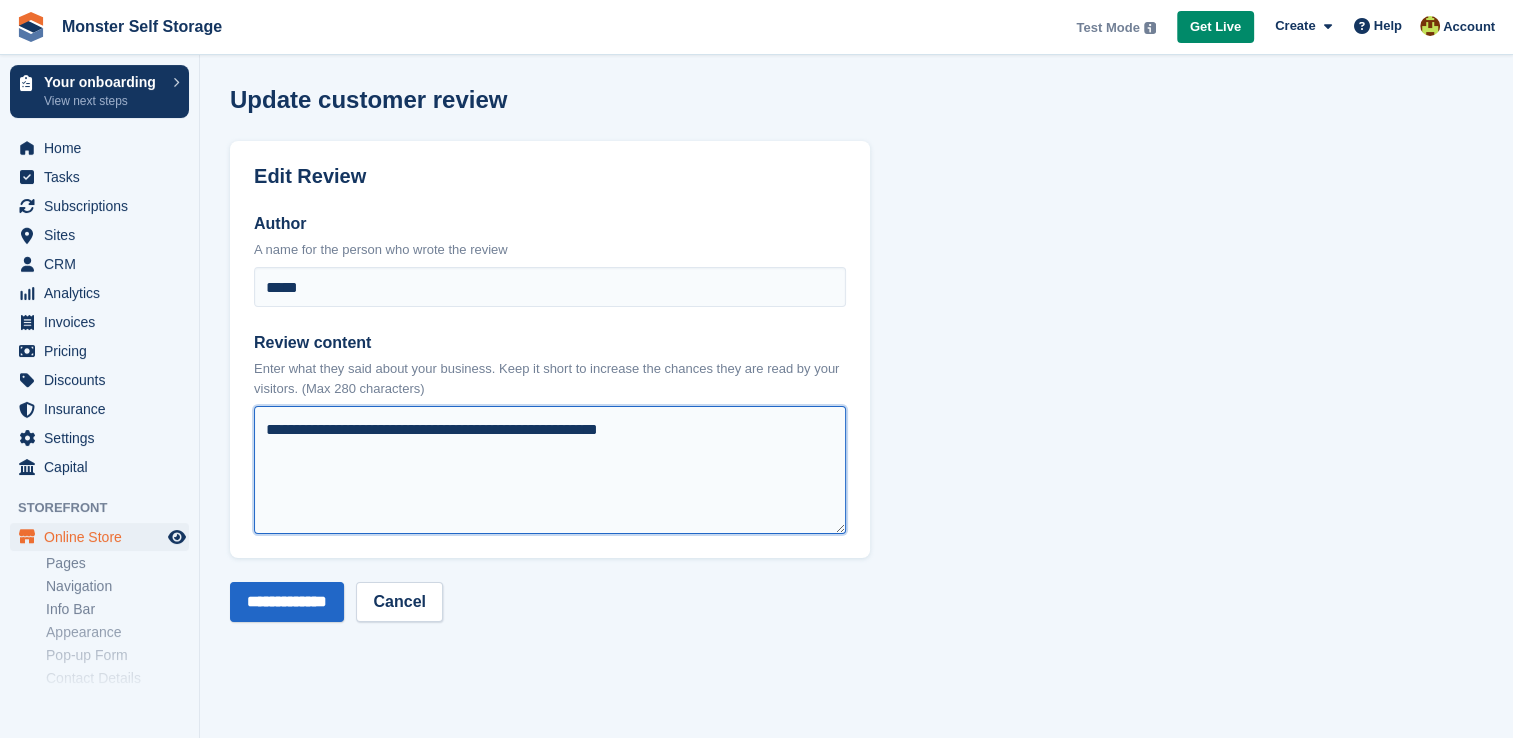 click on "**********" at bounding box center (550, 470) 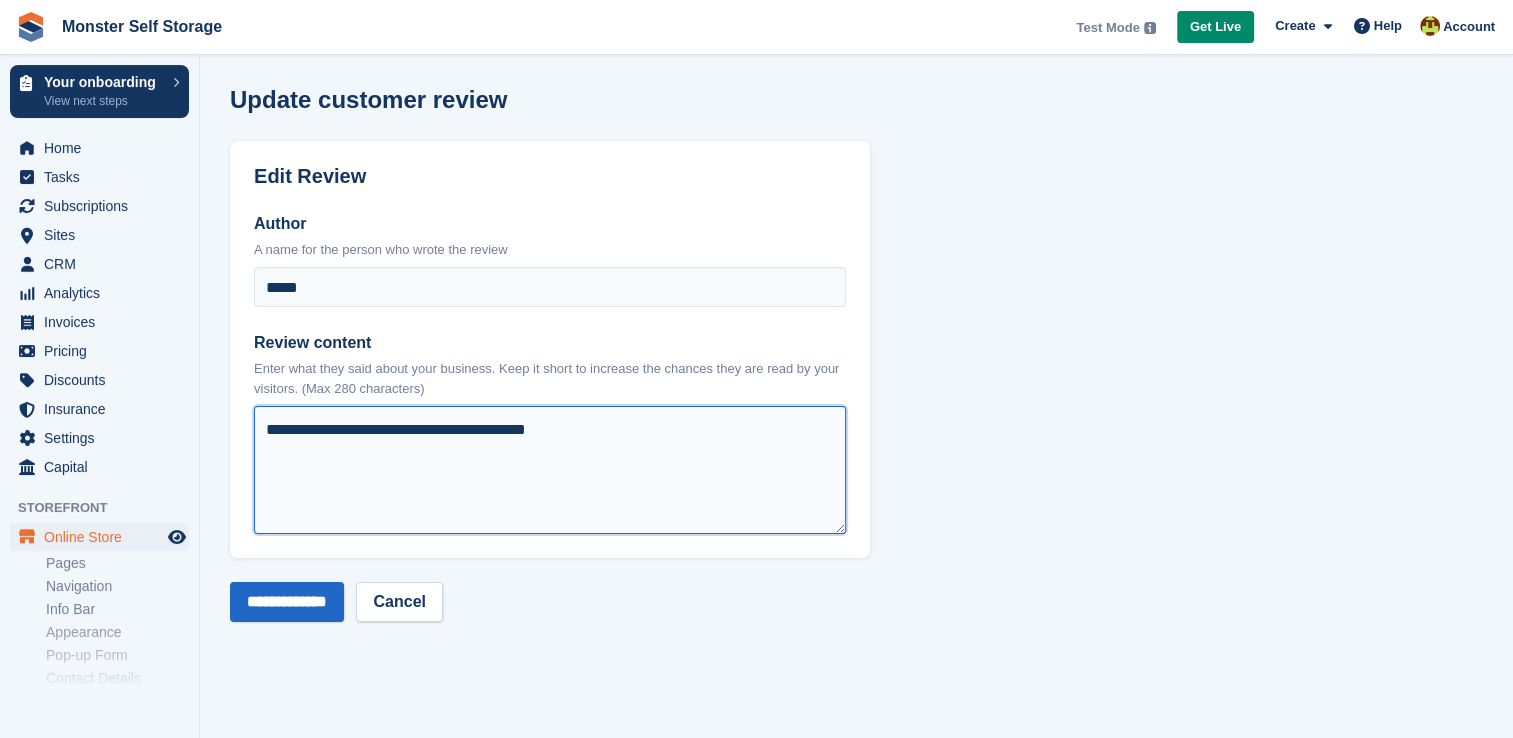 click on "**********" at bounding box center [550, 470] 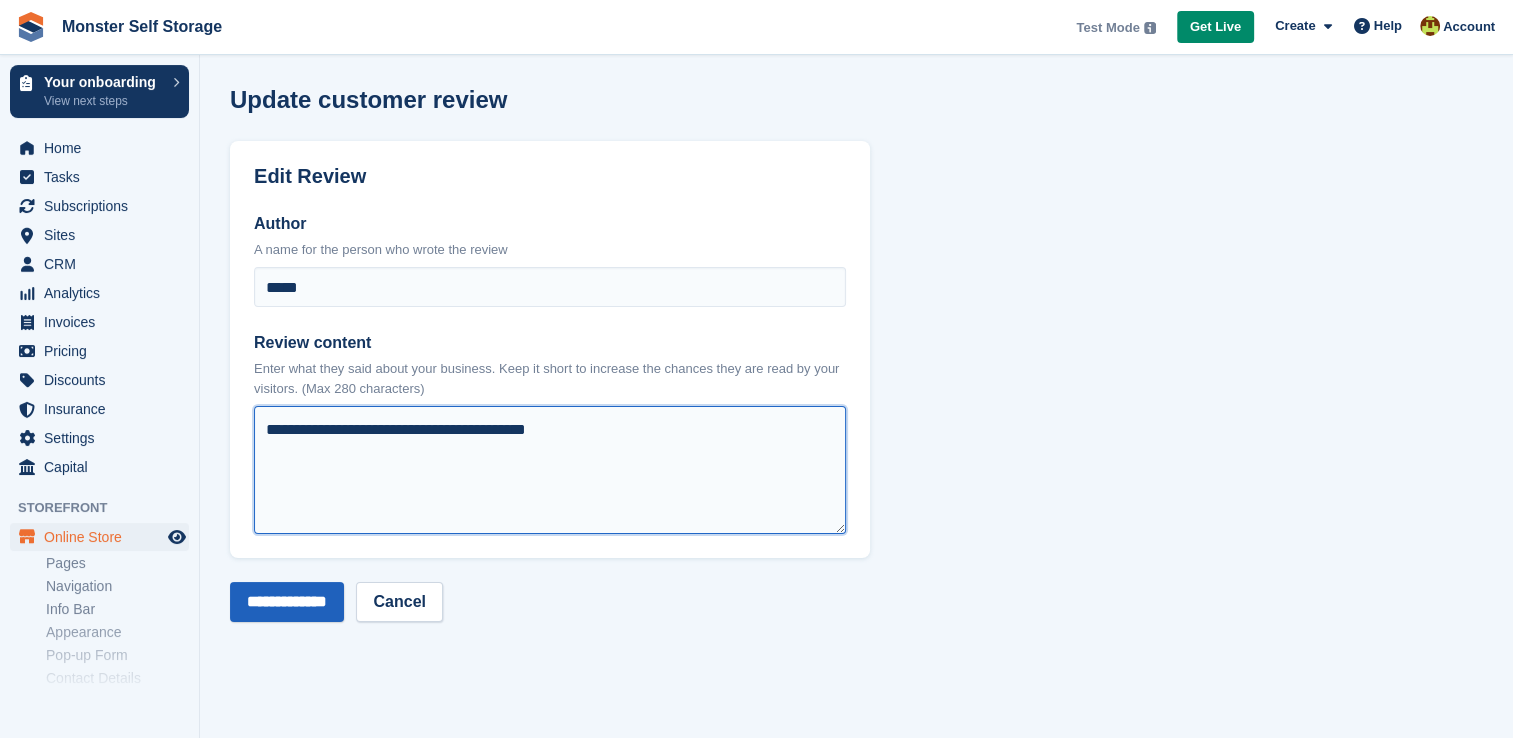 type on "**********" 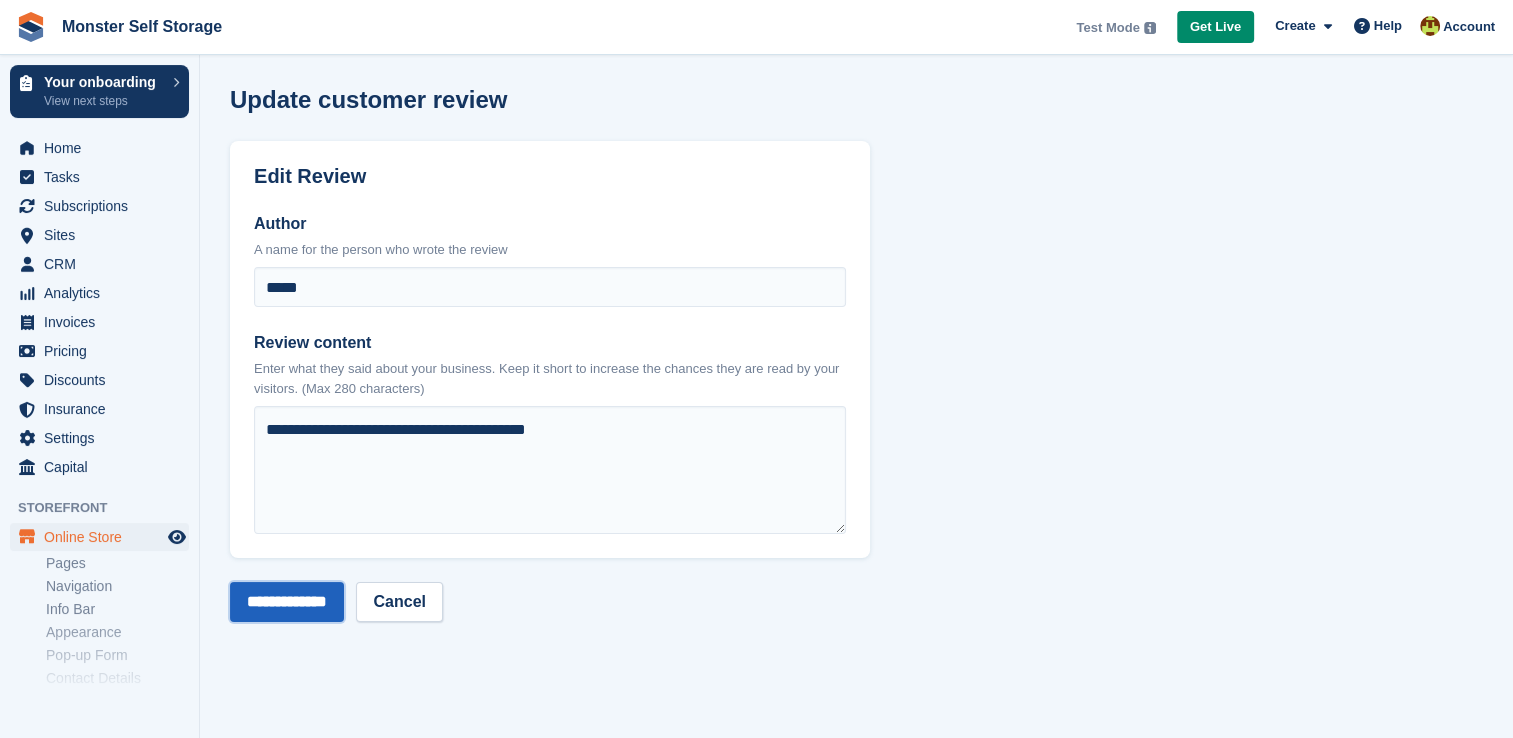 click on "**********" at bounding box center [287, 602] 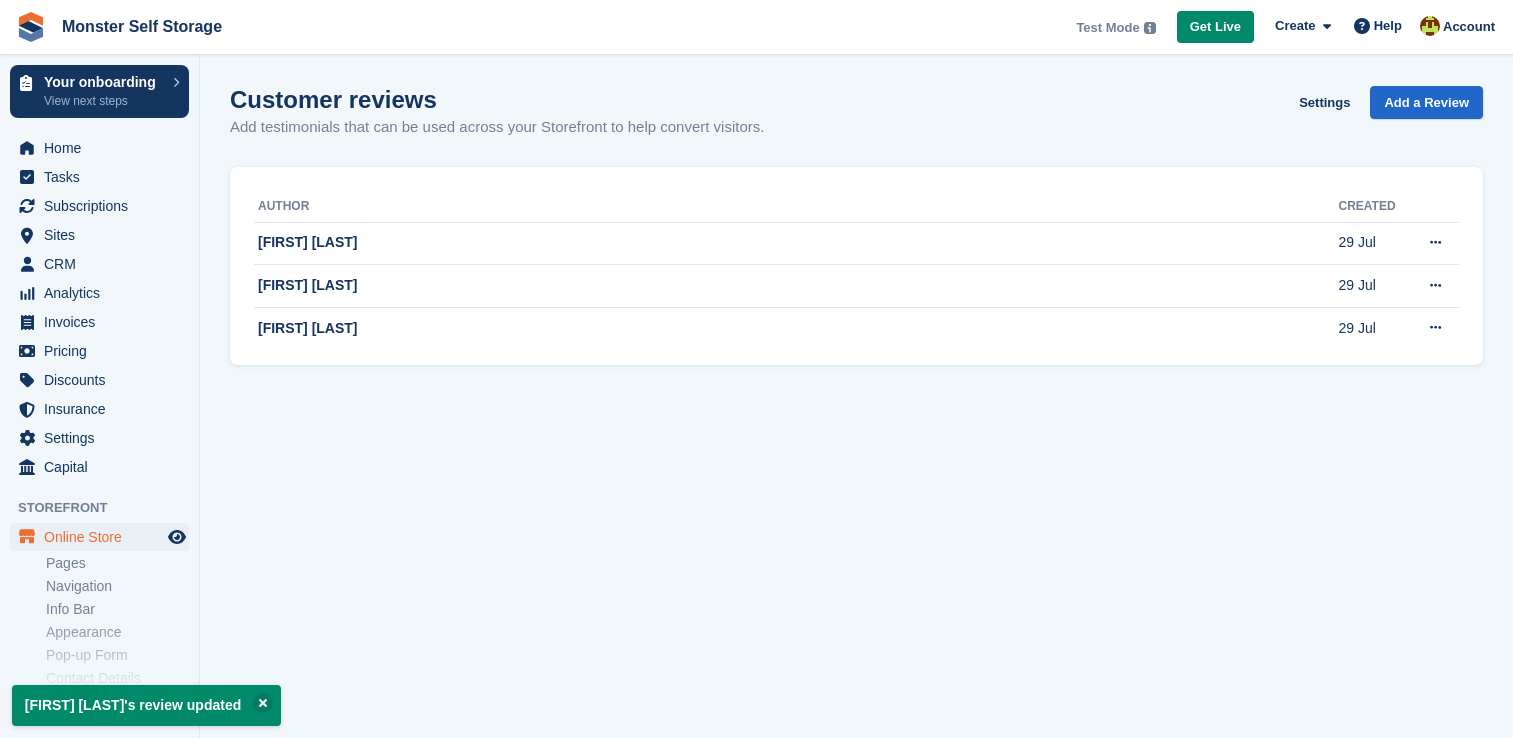 scroll, scrollTop: 0, scrollLeft: 0, axis: both 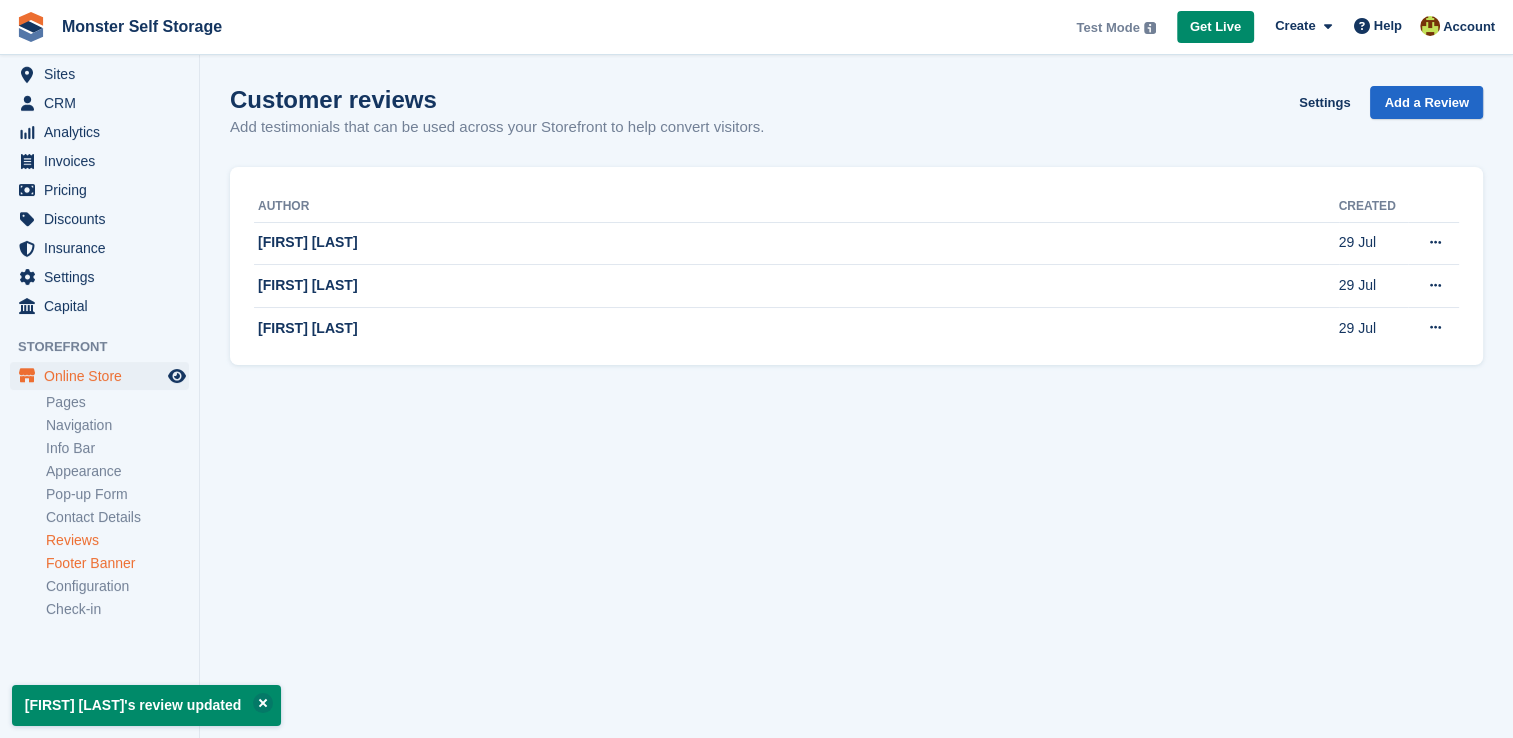 click on "Footer Banner" at bounding box center [117, 563] 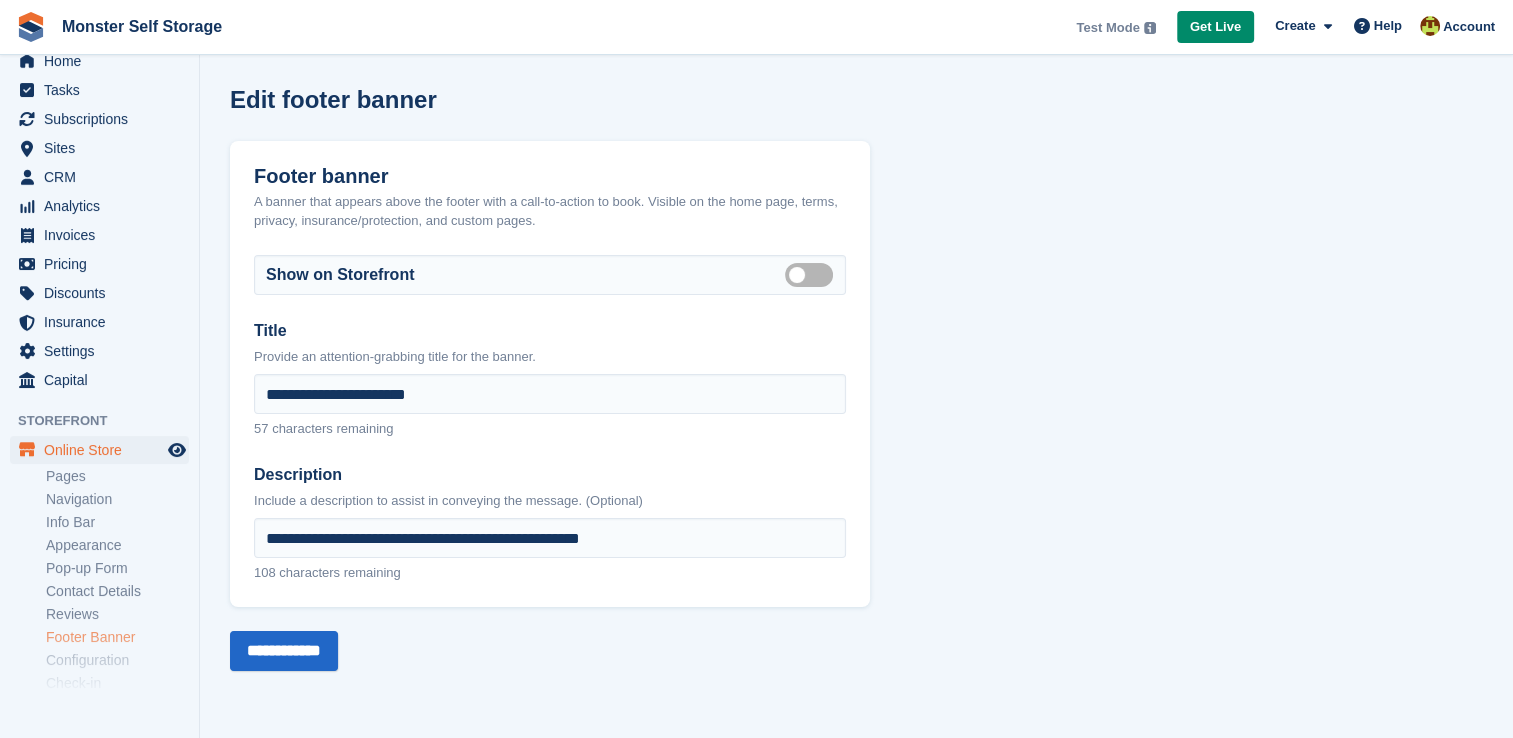 scroll, scrollTop: 161, scrollLeft: 0, axis: vertical 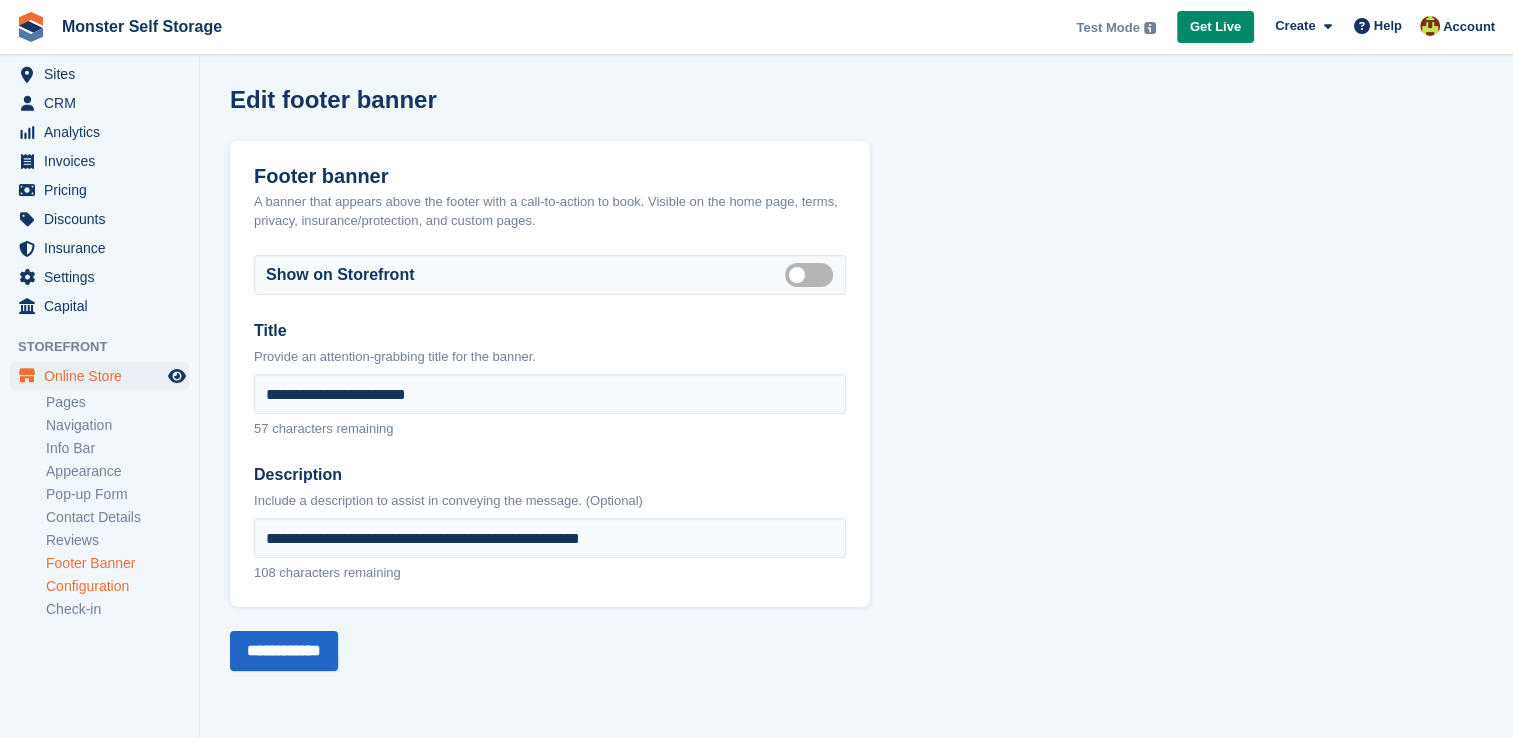 click on "Configuration" at bounding box center (117, 586) 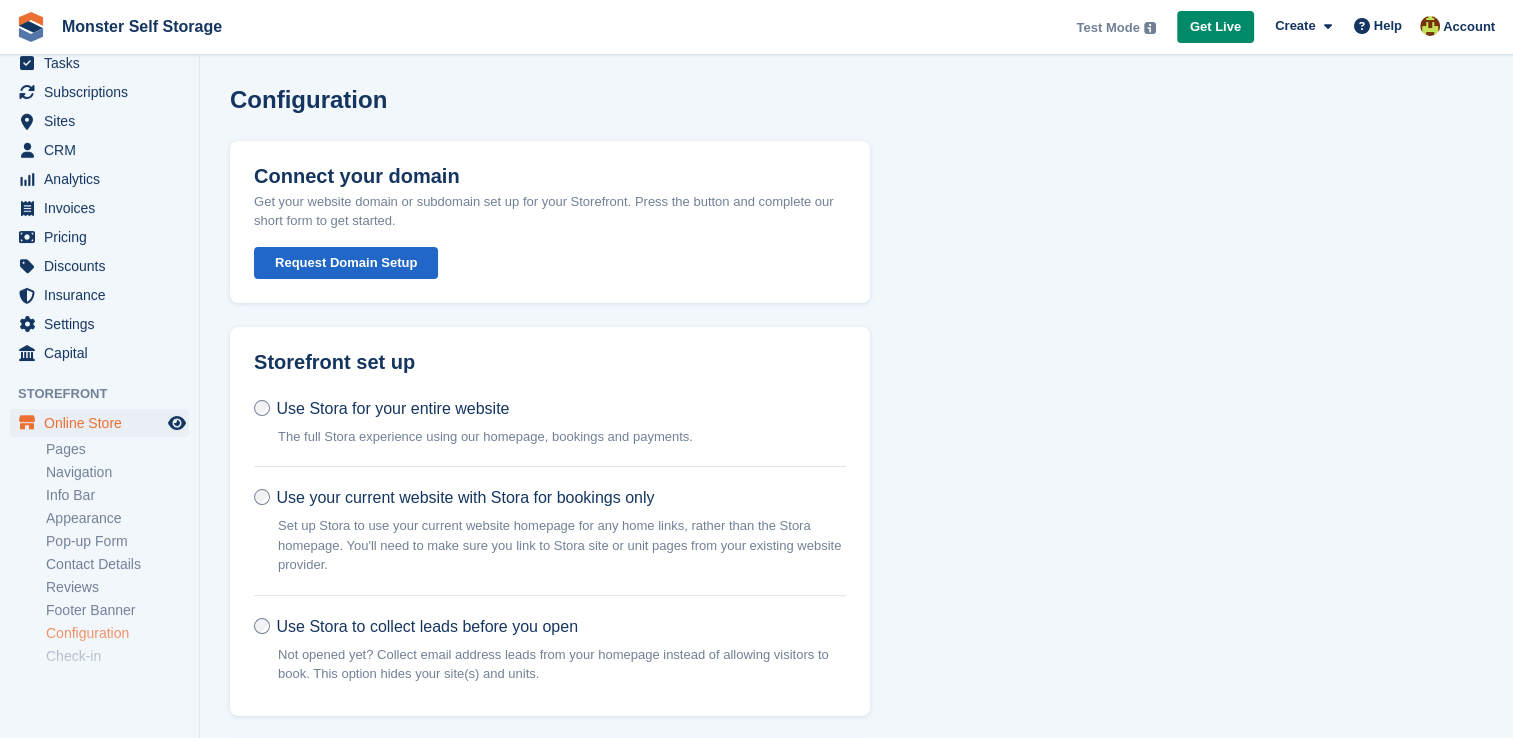 scroll, scrollTop: 161, scrollLeft: 0, axis: vertical 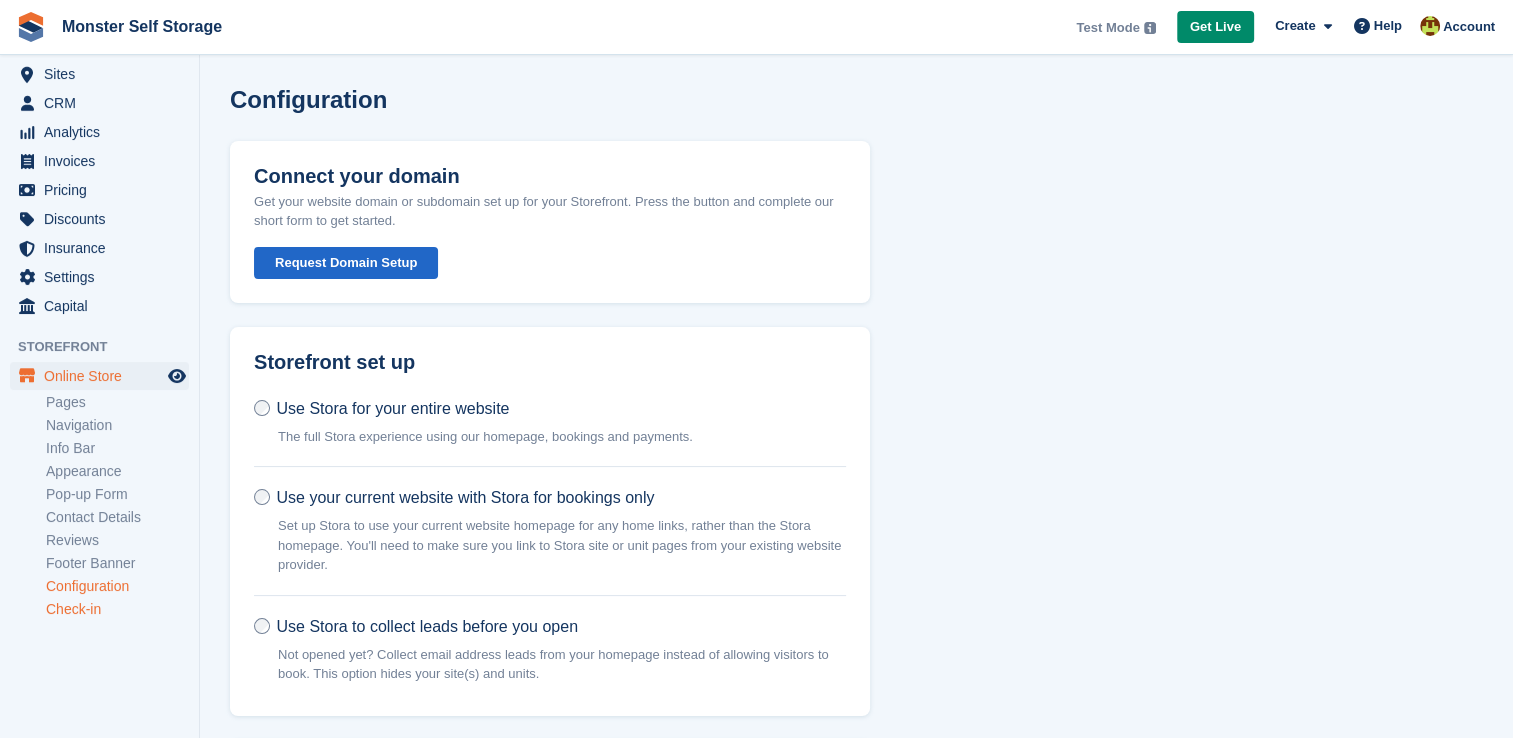 click on "Check-in" at bounding box center (117, 609) 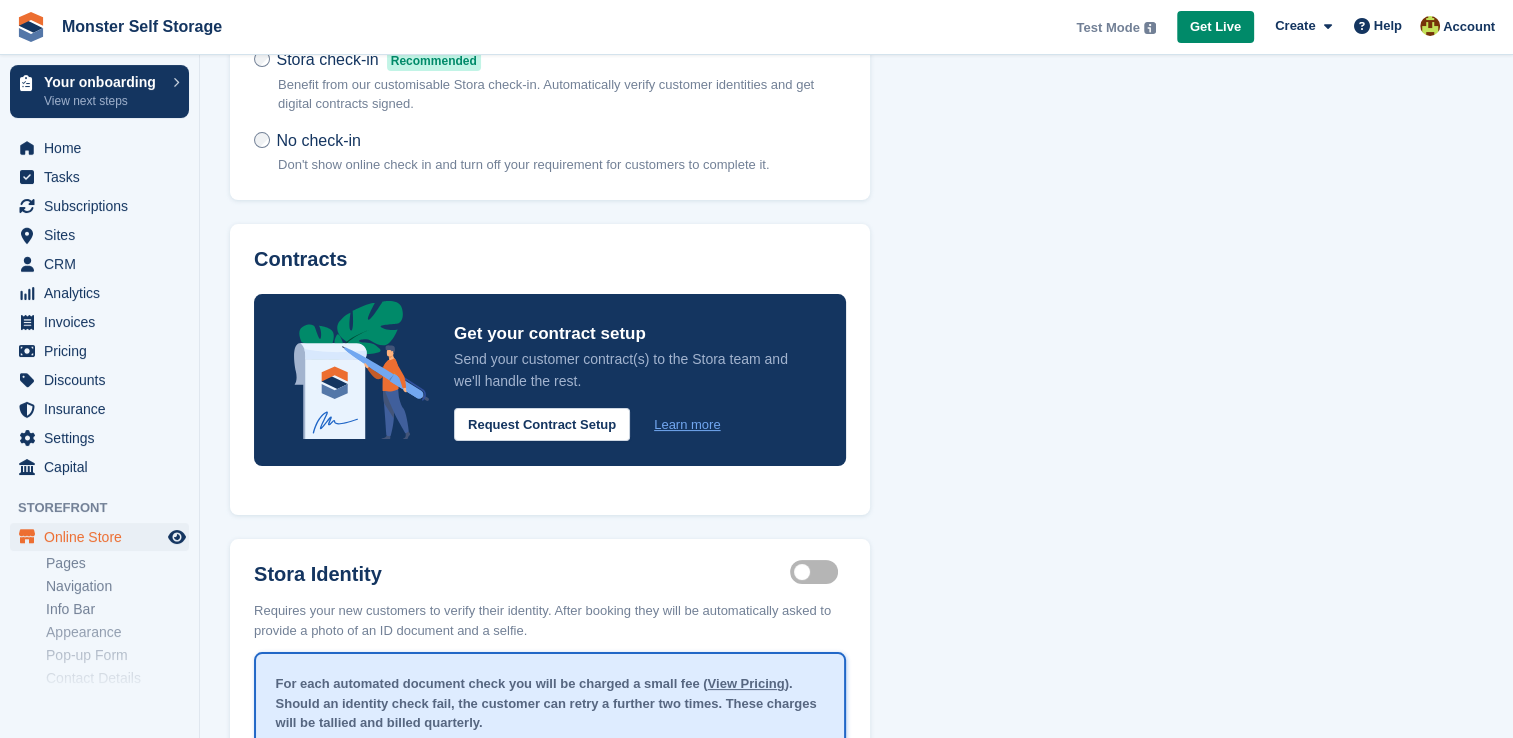 scroll, scrollTop: 0, scrollLeft: 0, axis: both 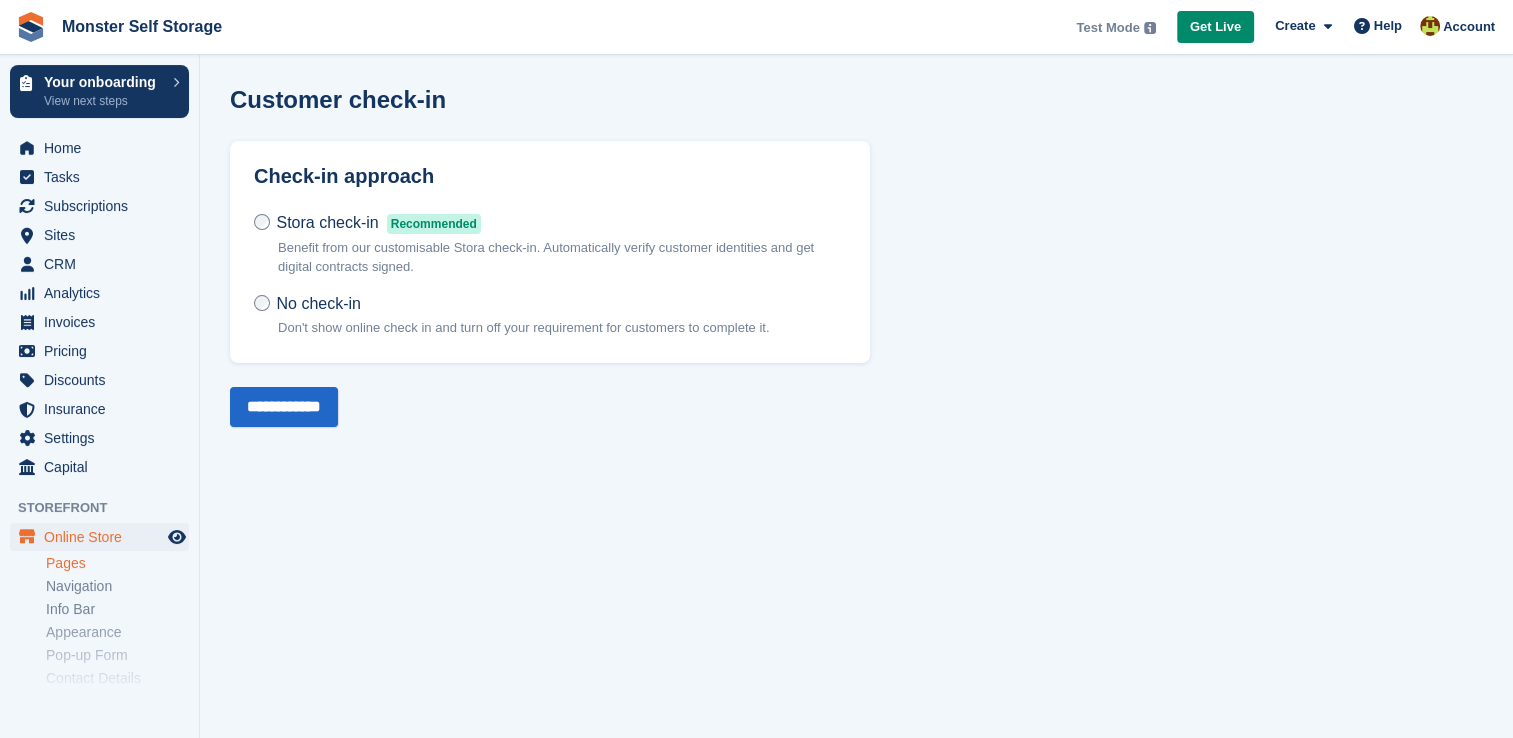 click on "Pages" at bounding box center (117, 563) 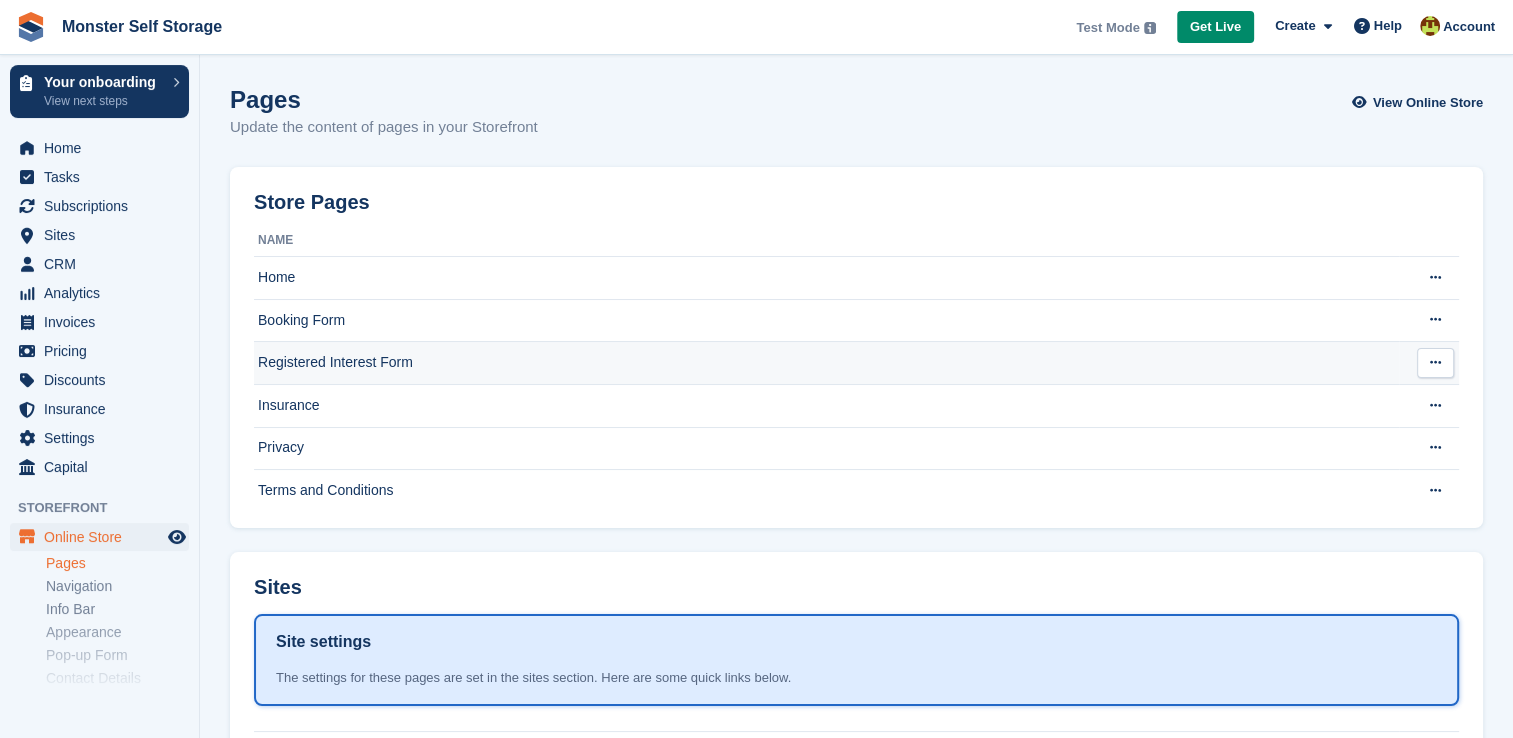 click at bounding box center [1435, 362] 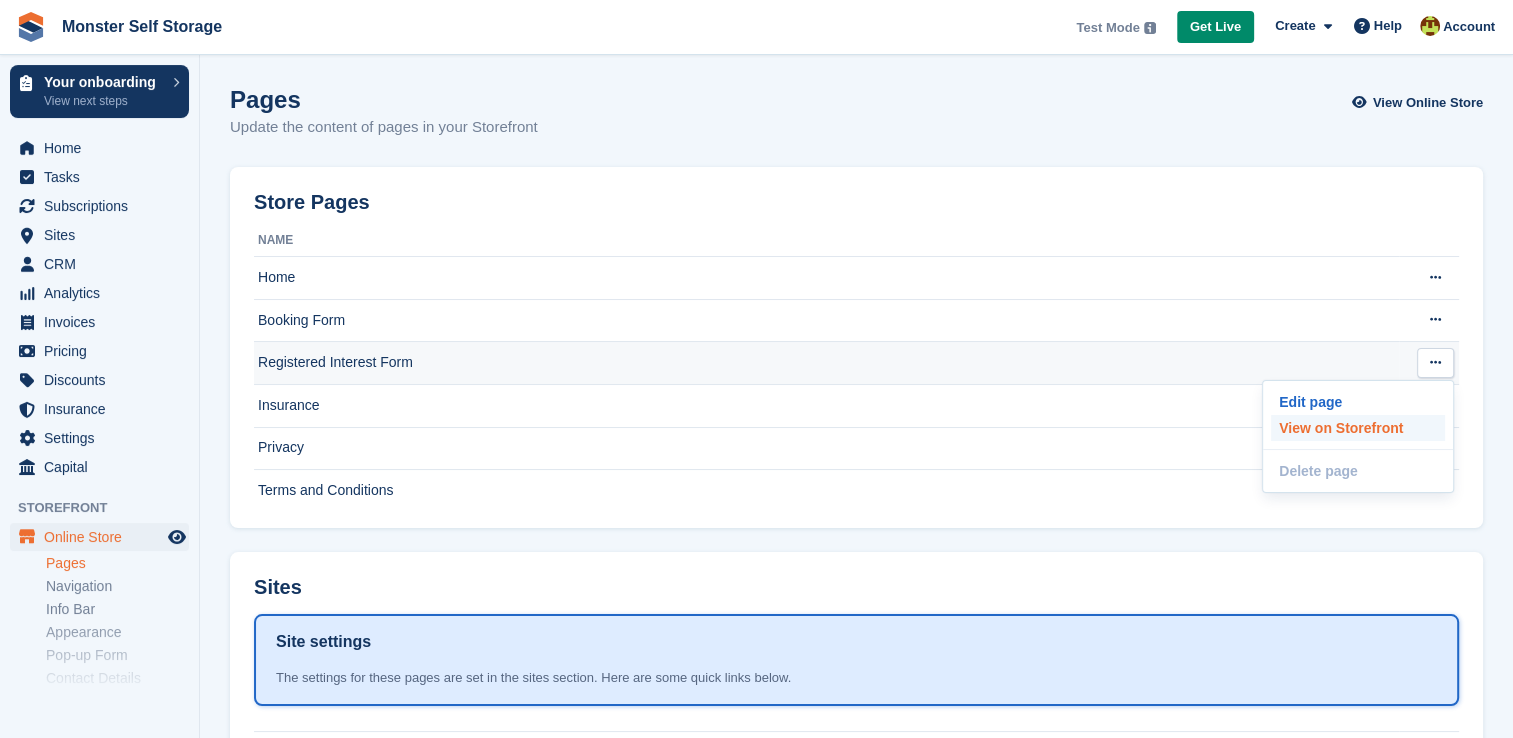 click on "View on Storefront" at bounding box center [1358, 428] 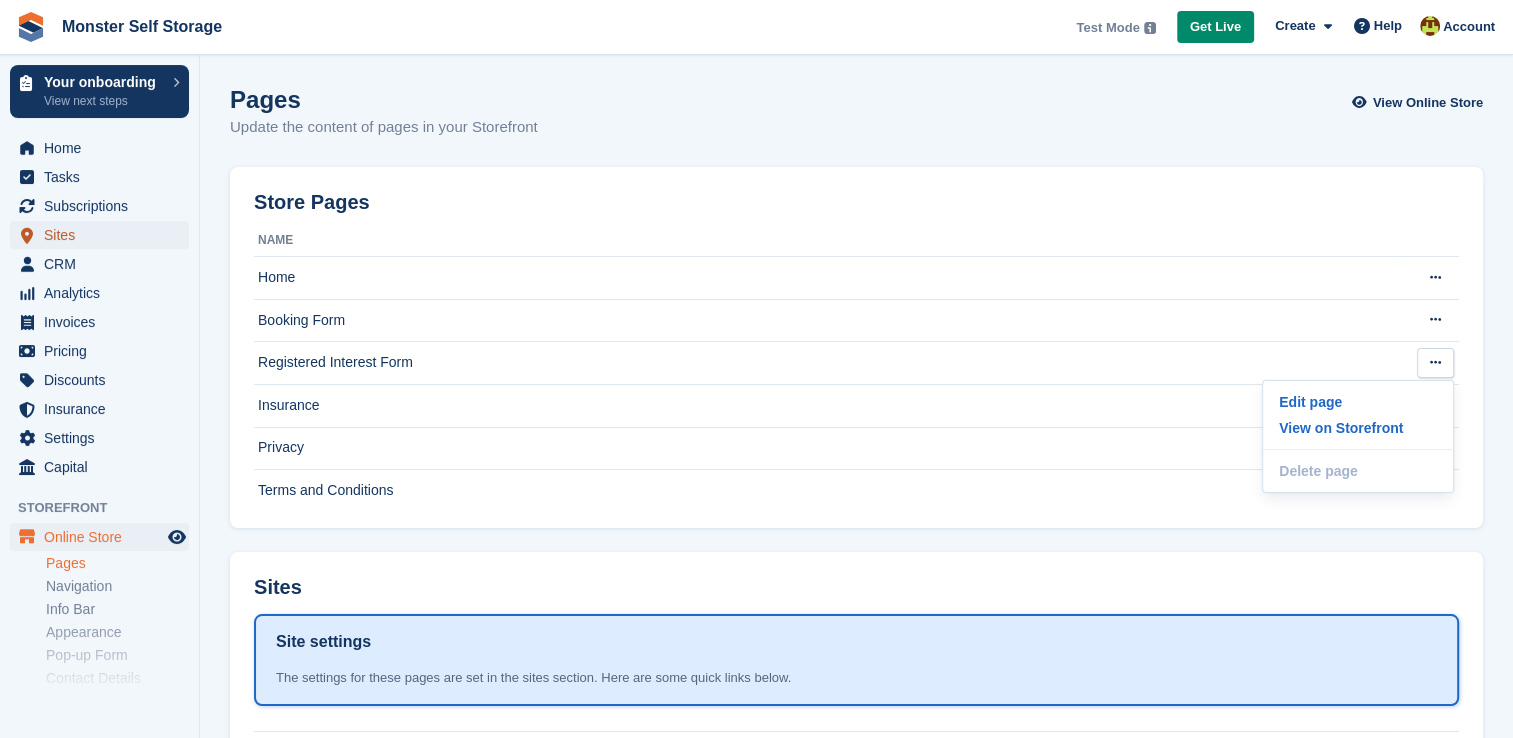 click on "Sites" at bounding box center [104, 235] 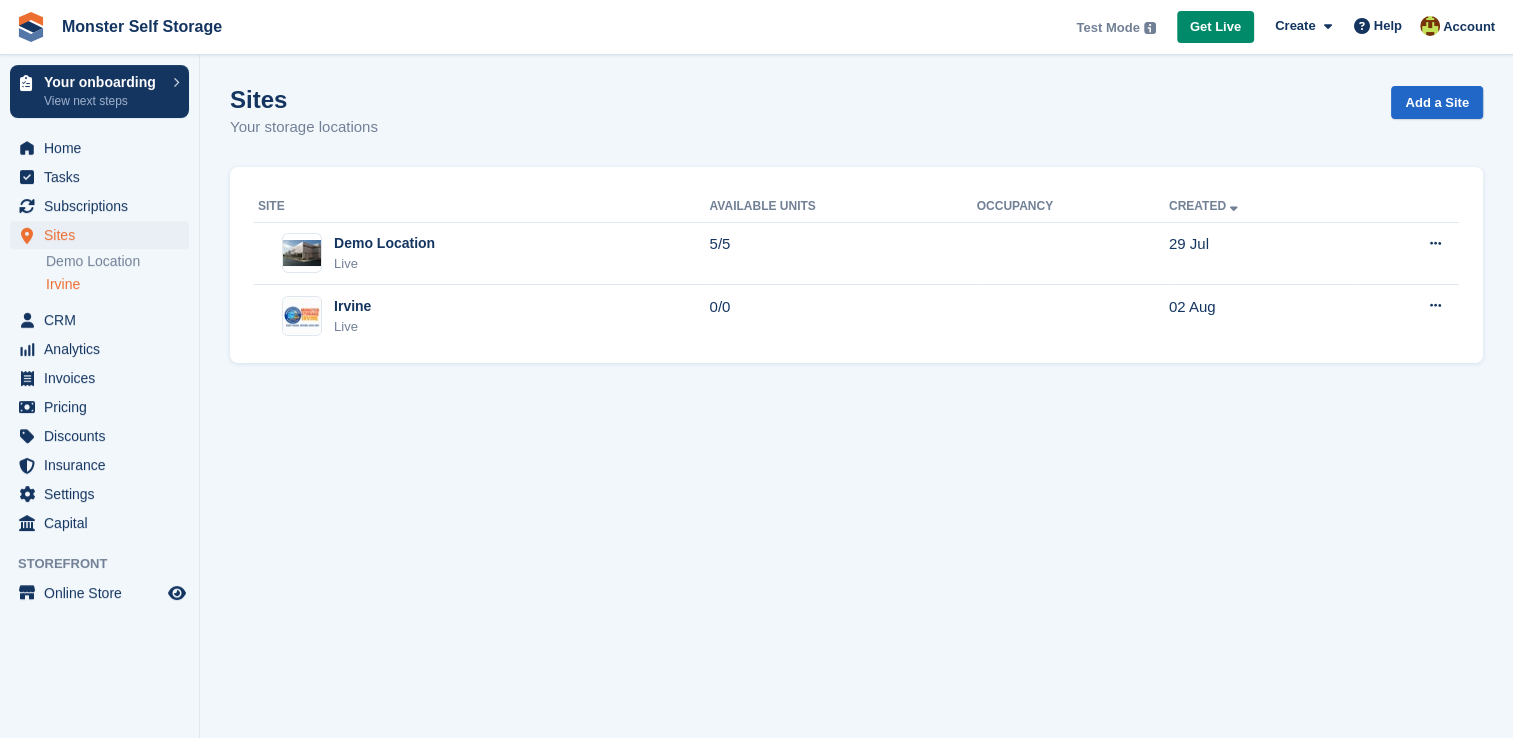 click on "Irvine" at bounding box center (117, 284) 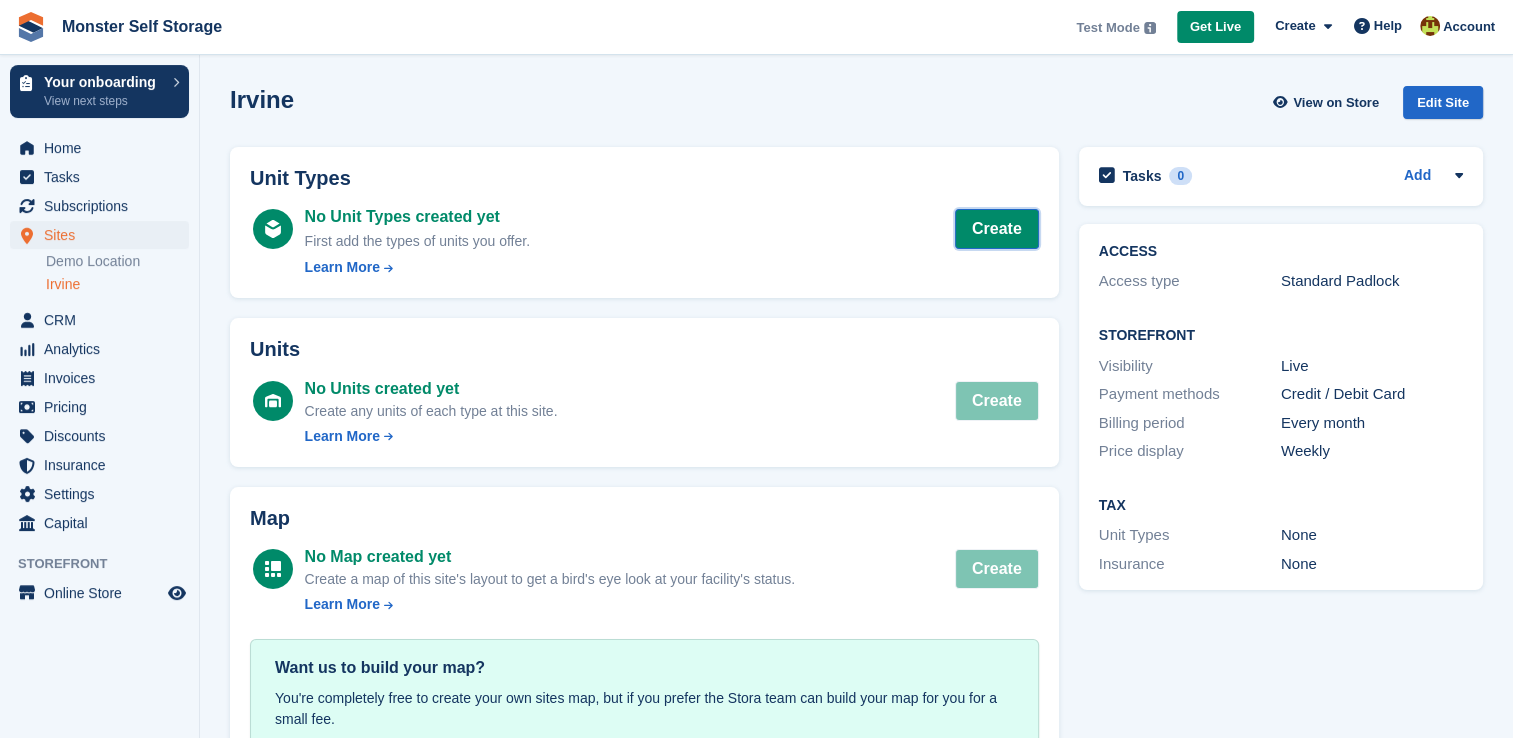 click on "Create" at bounding box center (997, 229) 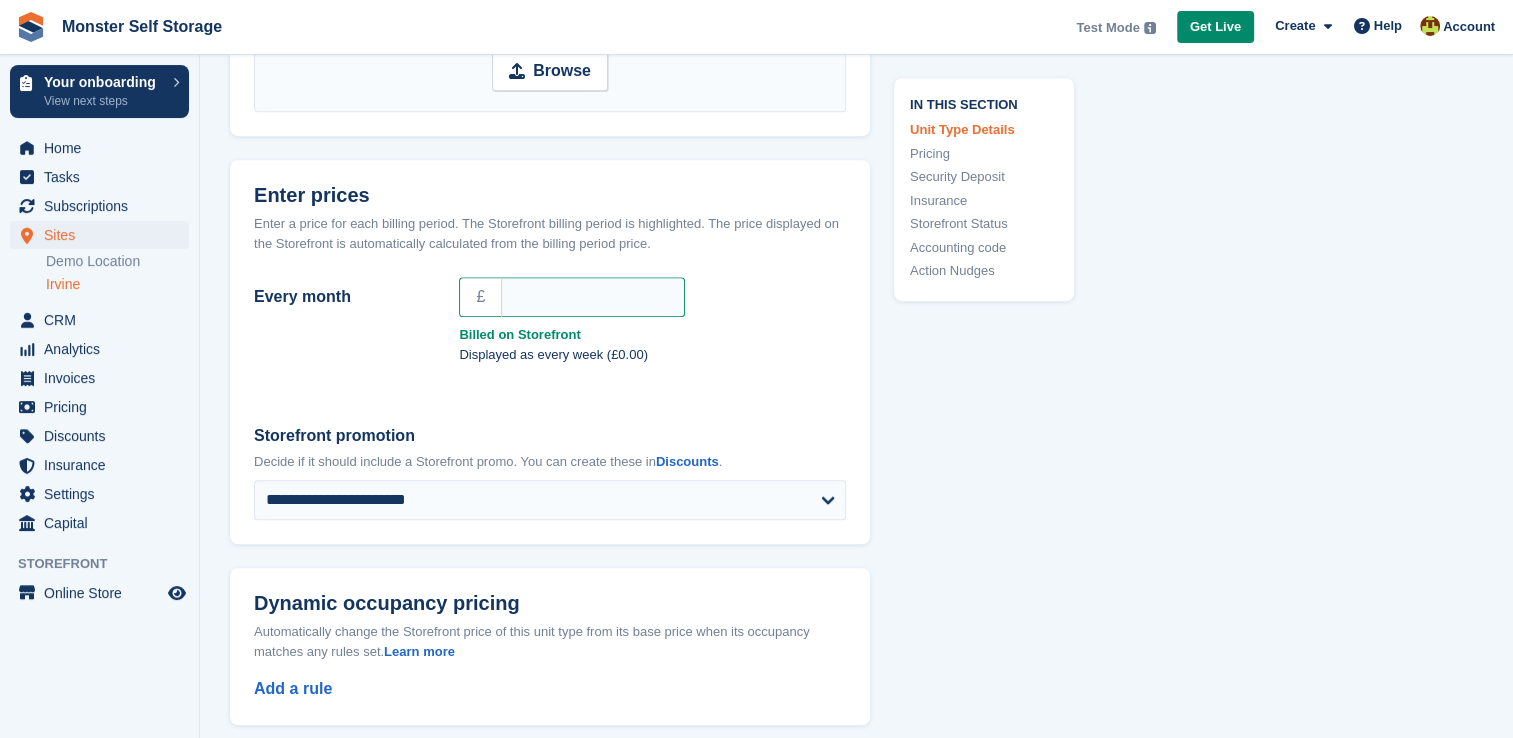 scroll, scrollTop: 1260, scrollLeft: 0, axis: vertical 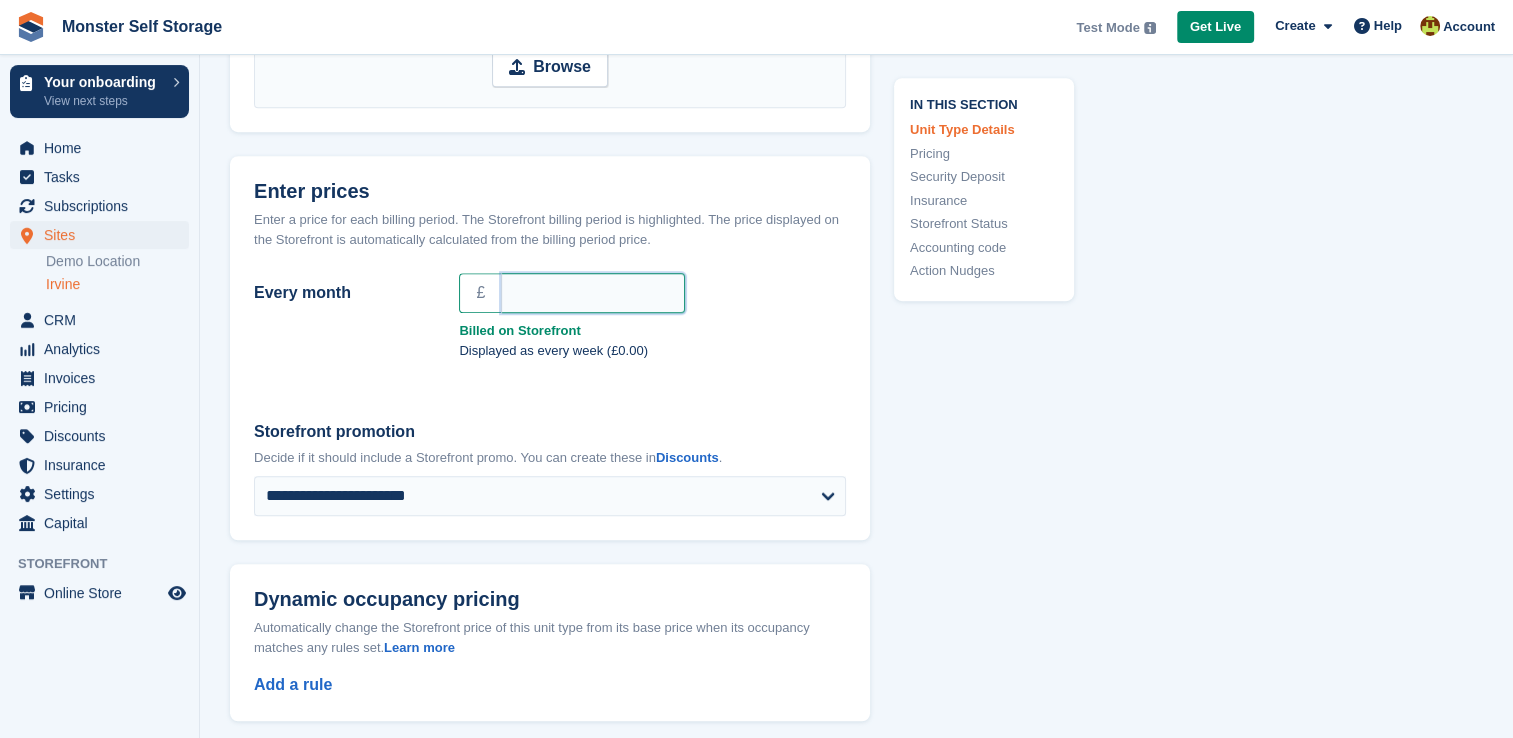 click on "Every month" at bounding box center (593, 293) 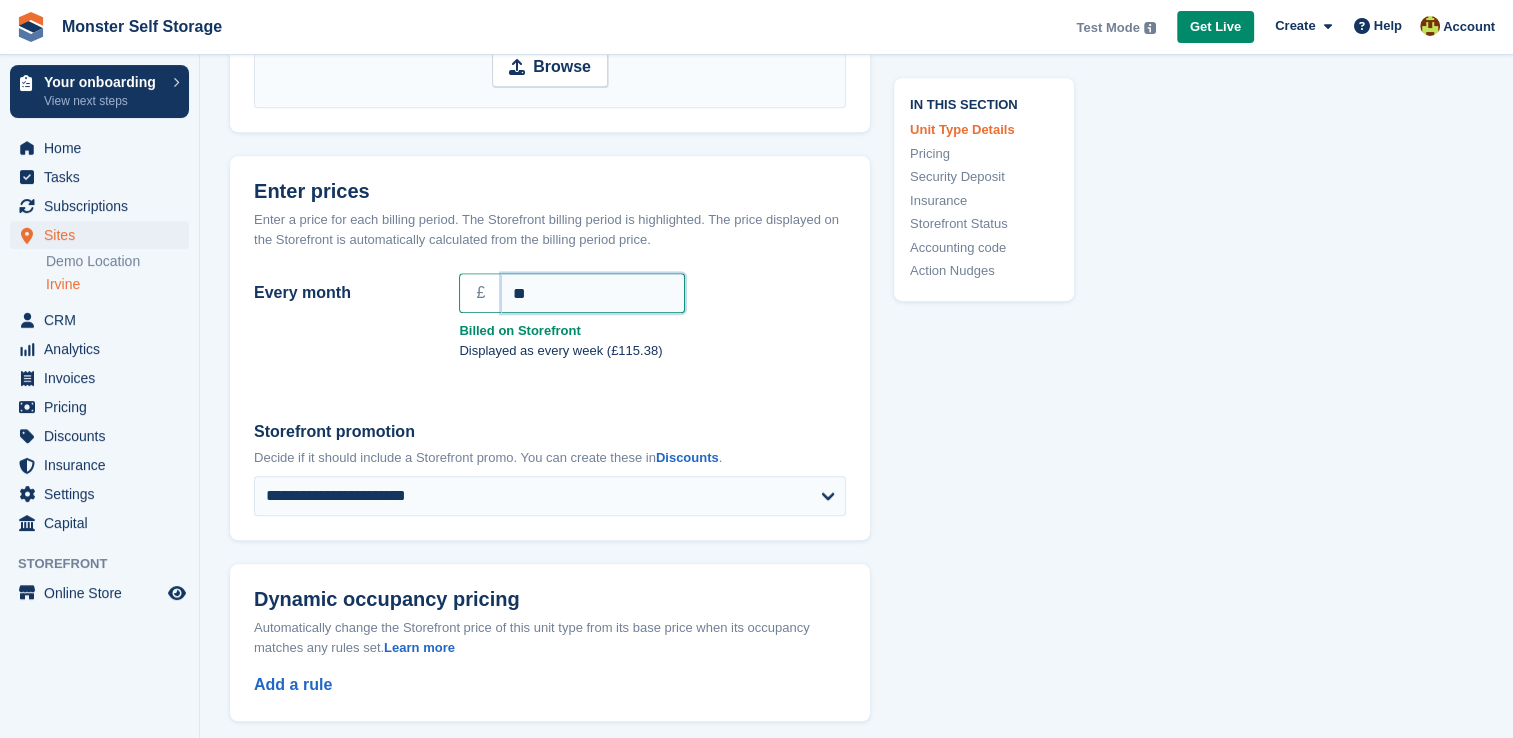 type on "*" 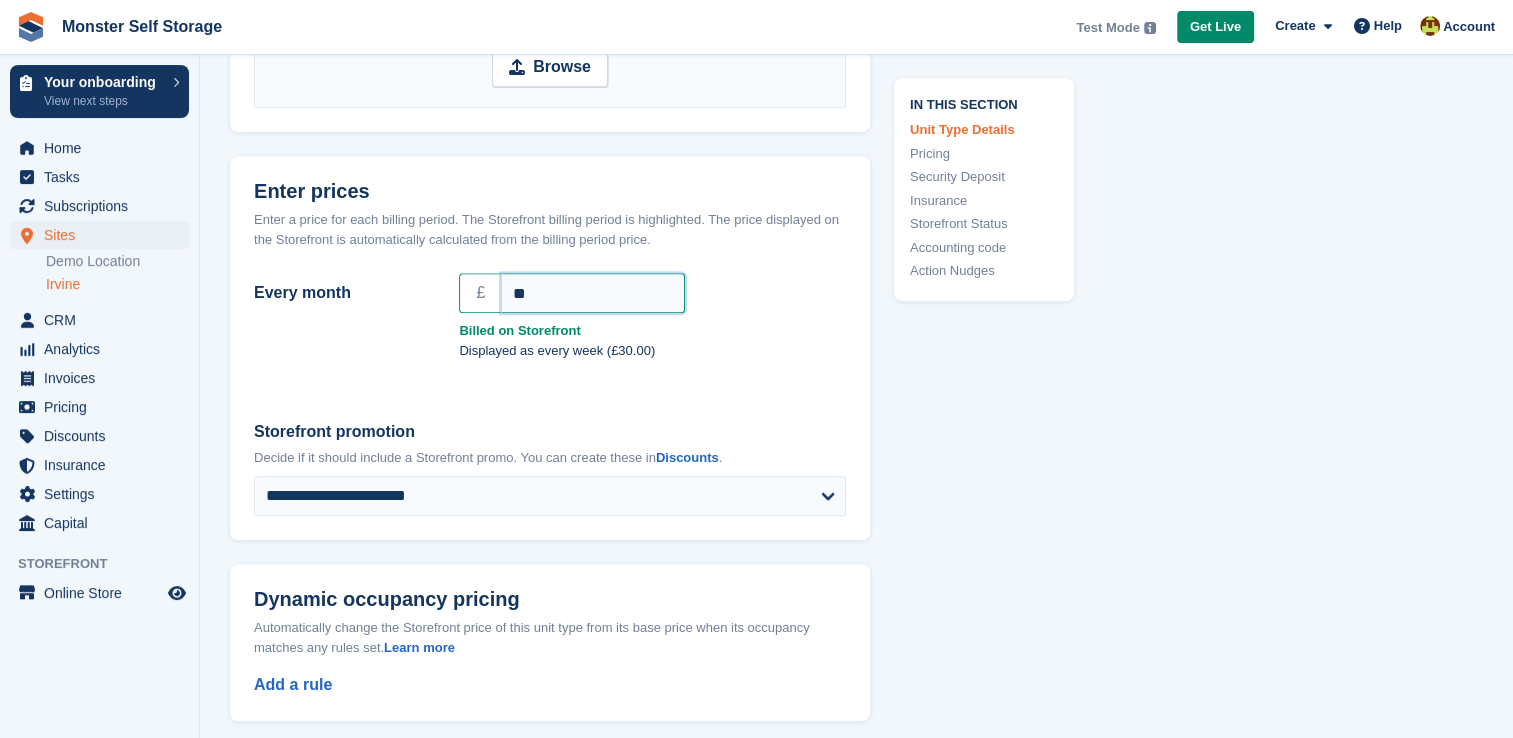 type on "*" 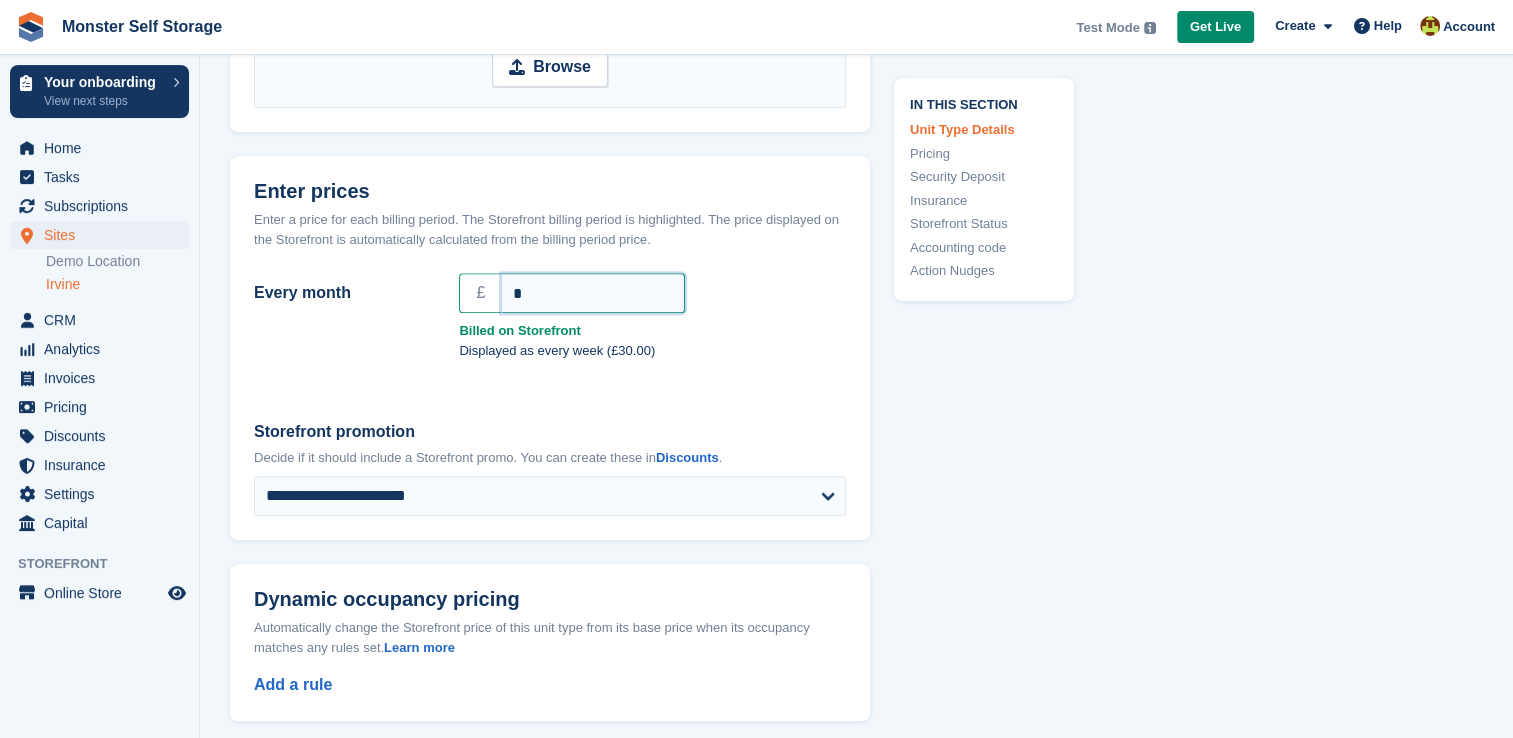 type 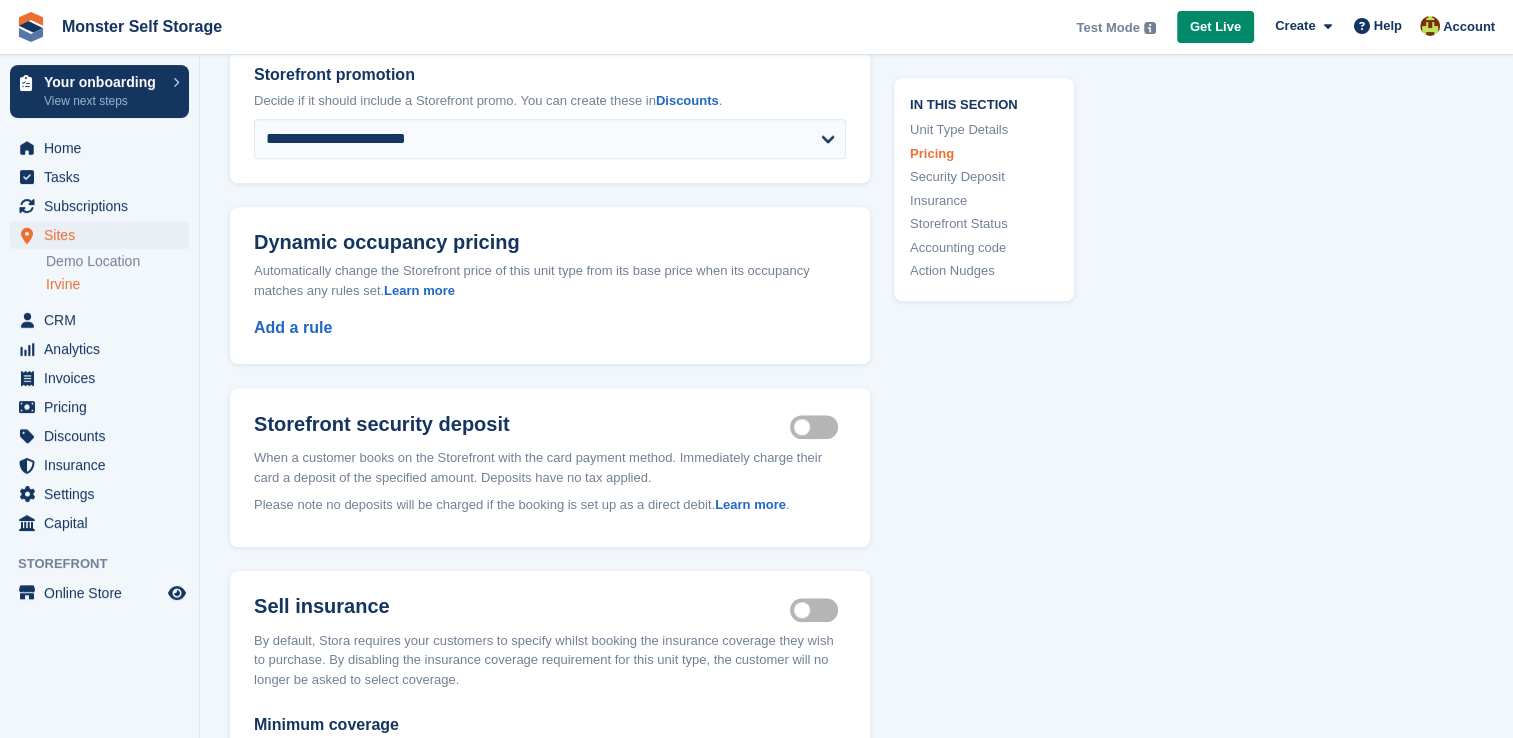 scroll, scrollTop: 1616, scrollLeft: 0, axis: vertical 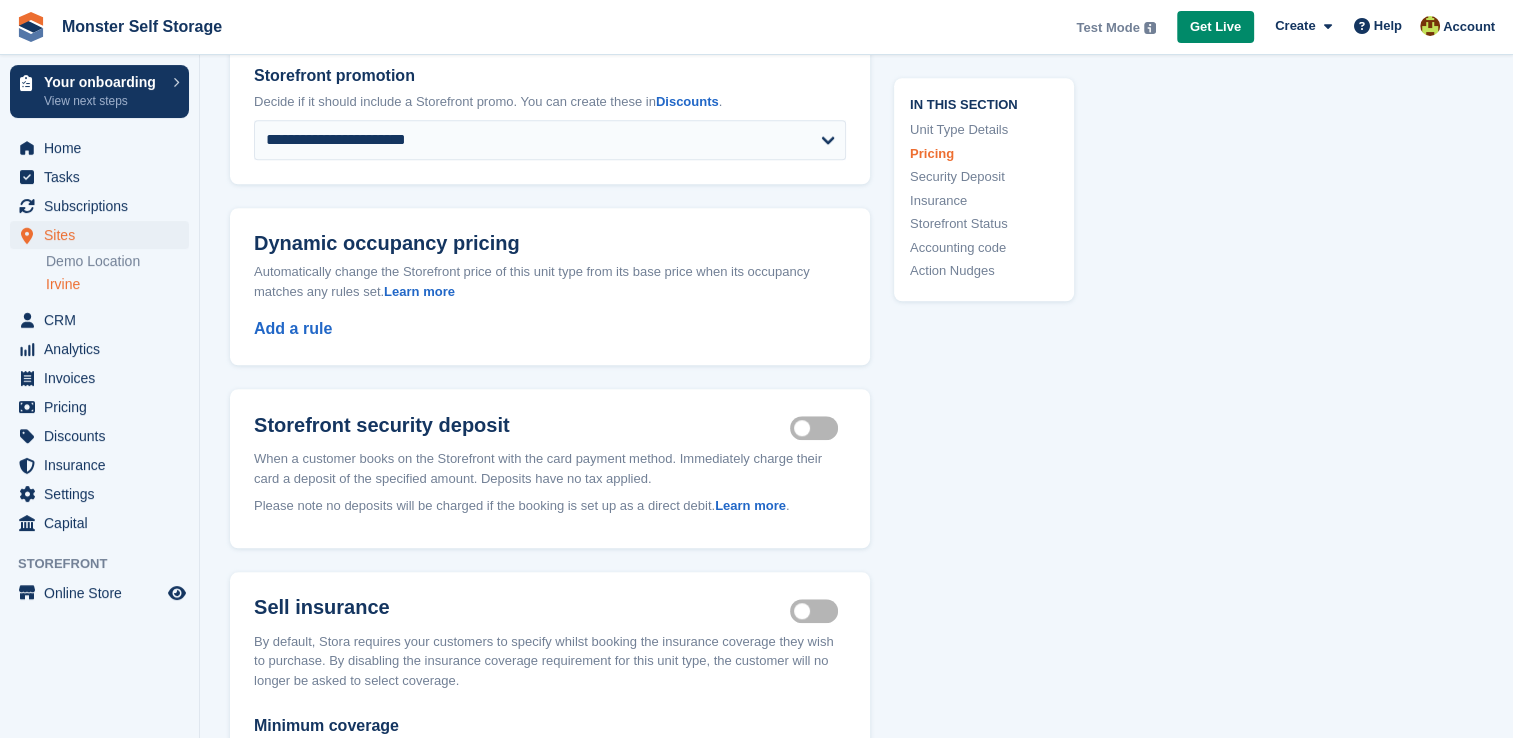 click on "Security deposit on" at bounding box center (818, 428) 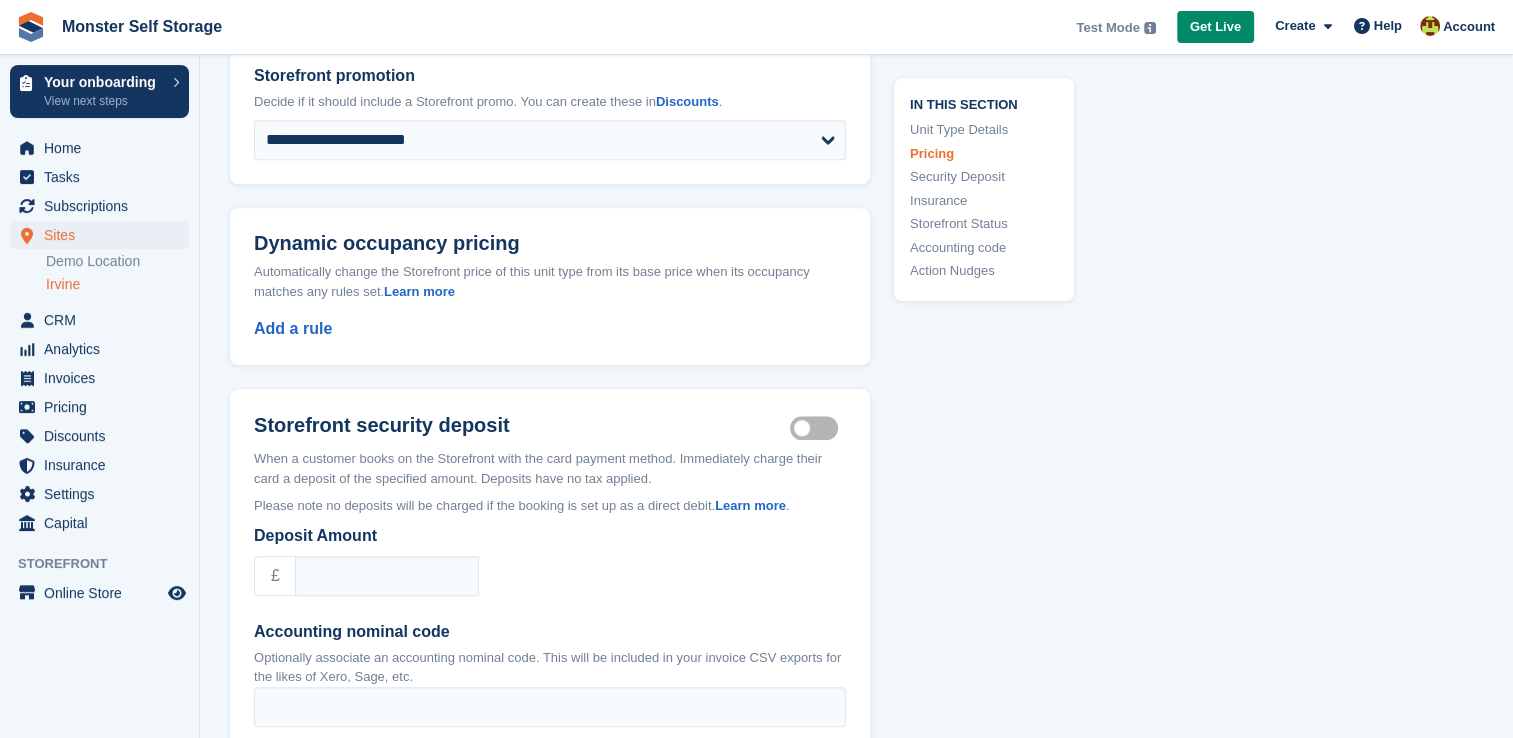 click on "Storefront security deposit
Security deposit on" at bounding box center (550, 419) 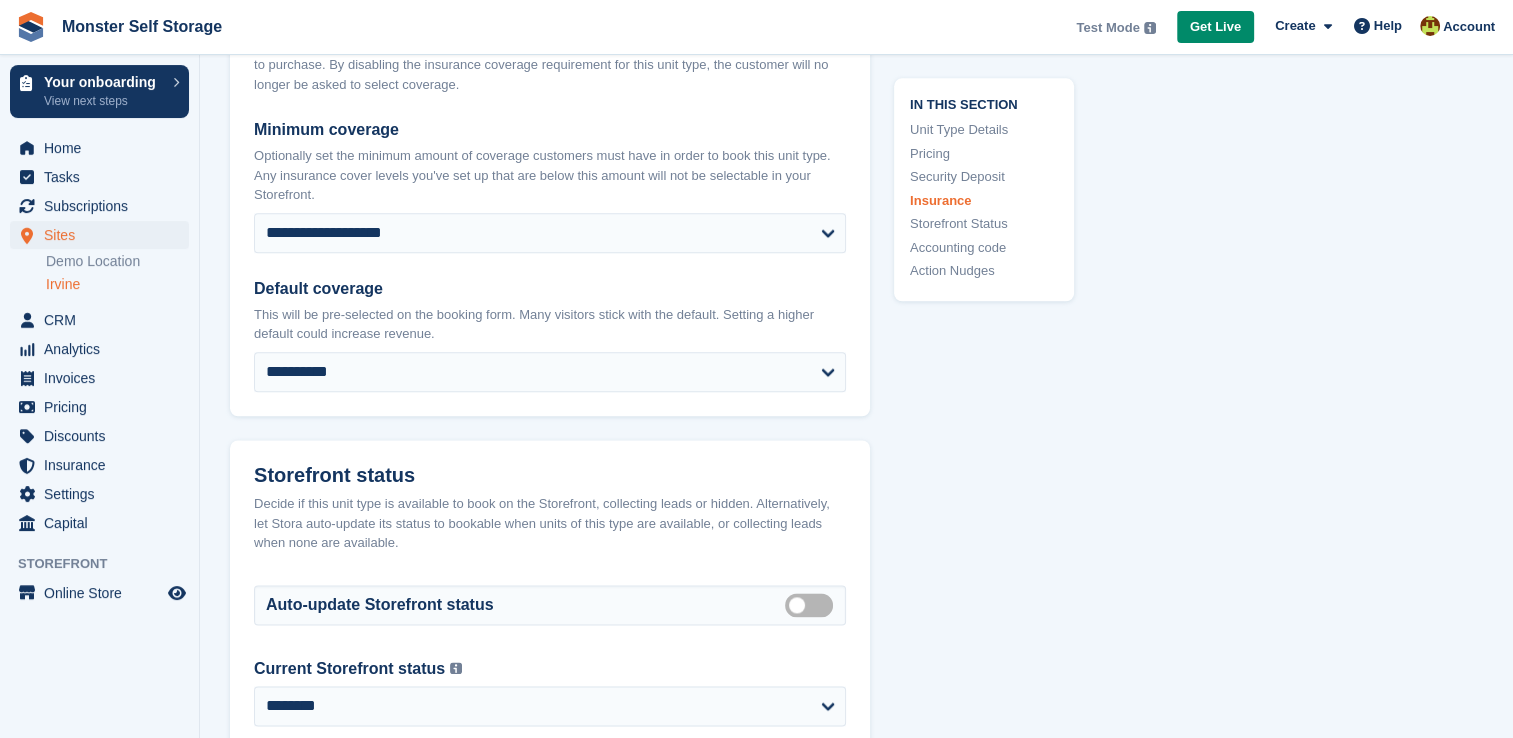 scroll, scrollTop: 2409, scrollLeft: 0, axis: vertical 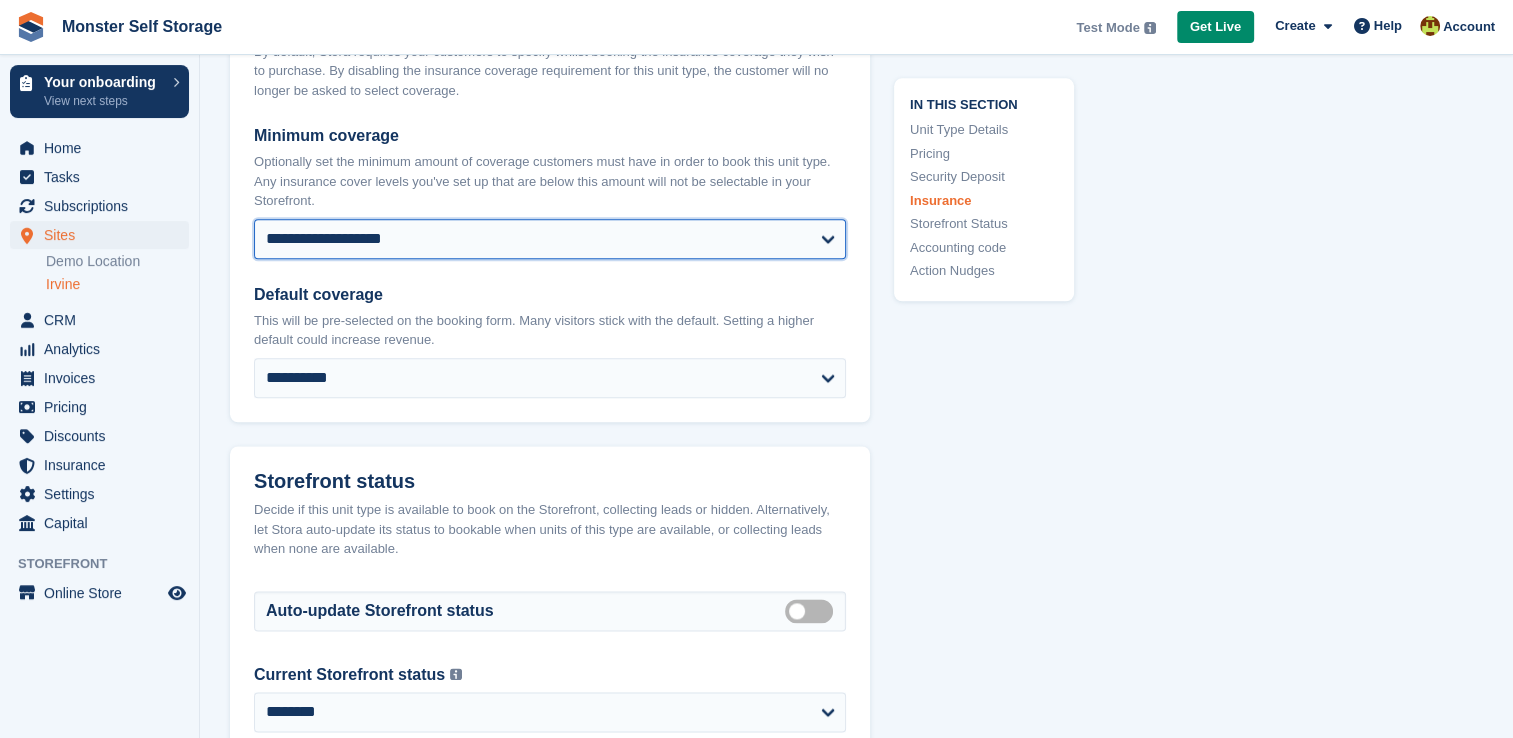 click on "**********" at bounding box center (550, 239) 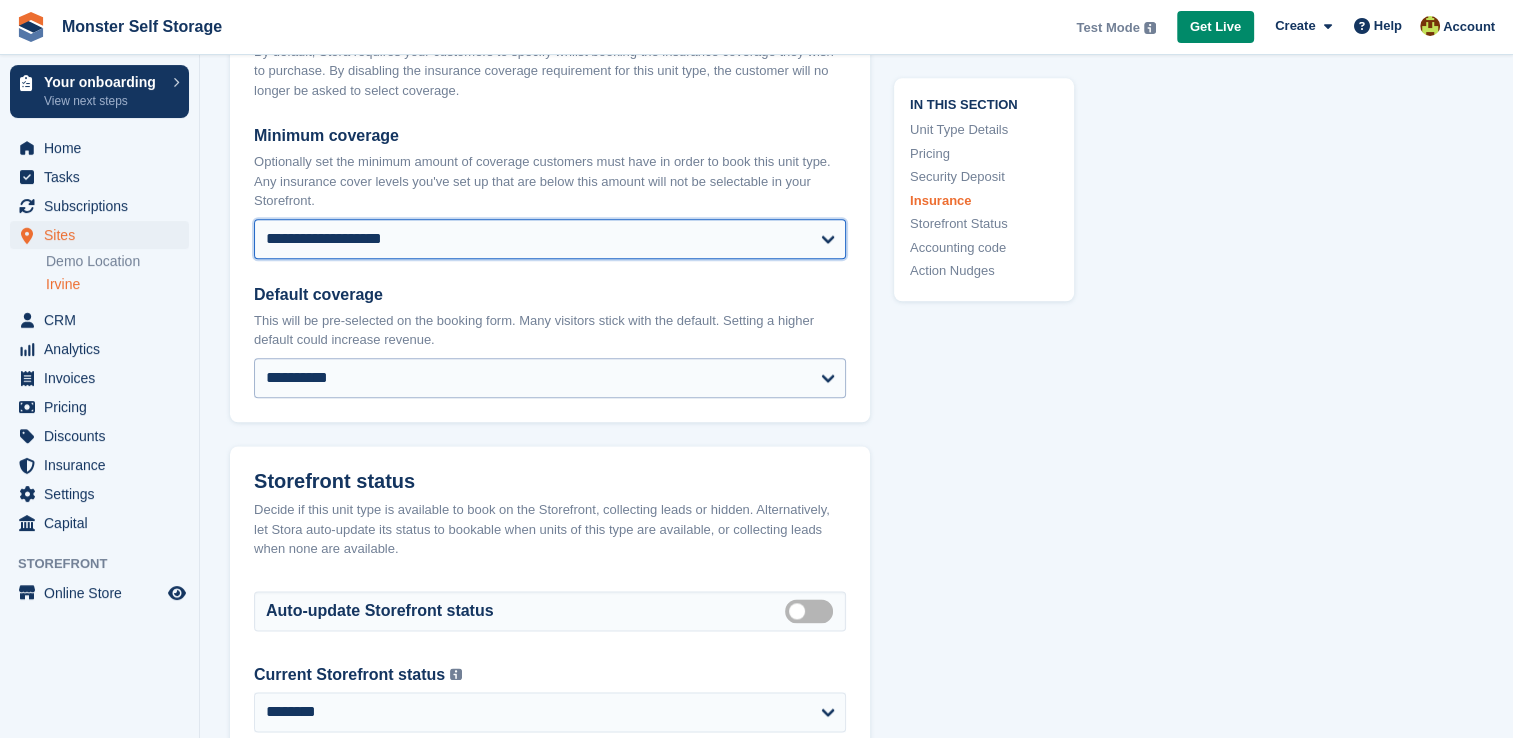 drag, startPoint x: 818, startPoint y: 226, endPoint x: 836, endPoint y: 389, distance: 163.99086 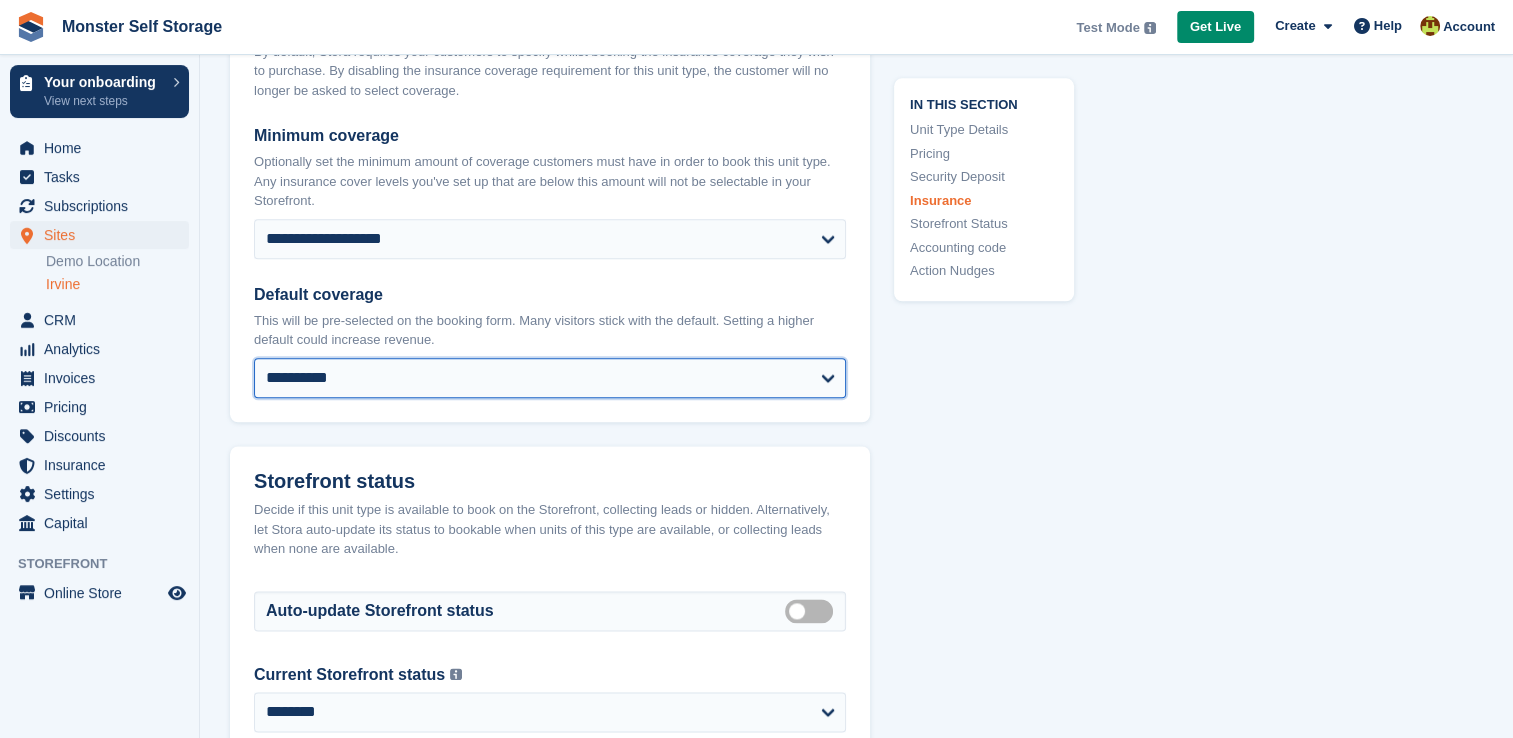 click on "**********" at bounding box center [550, 378] 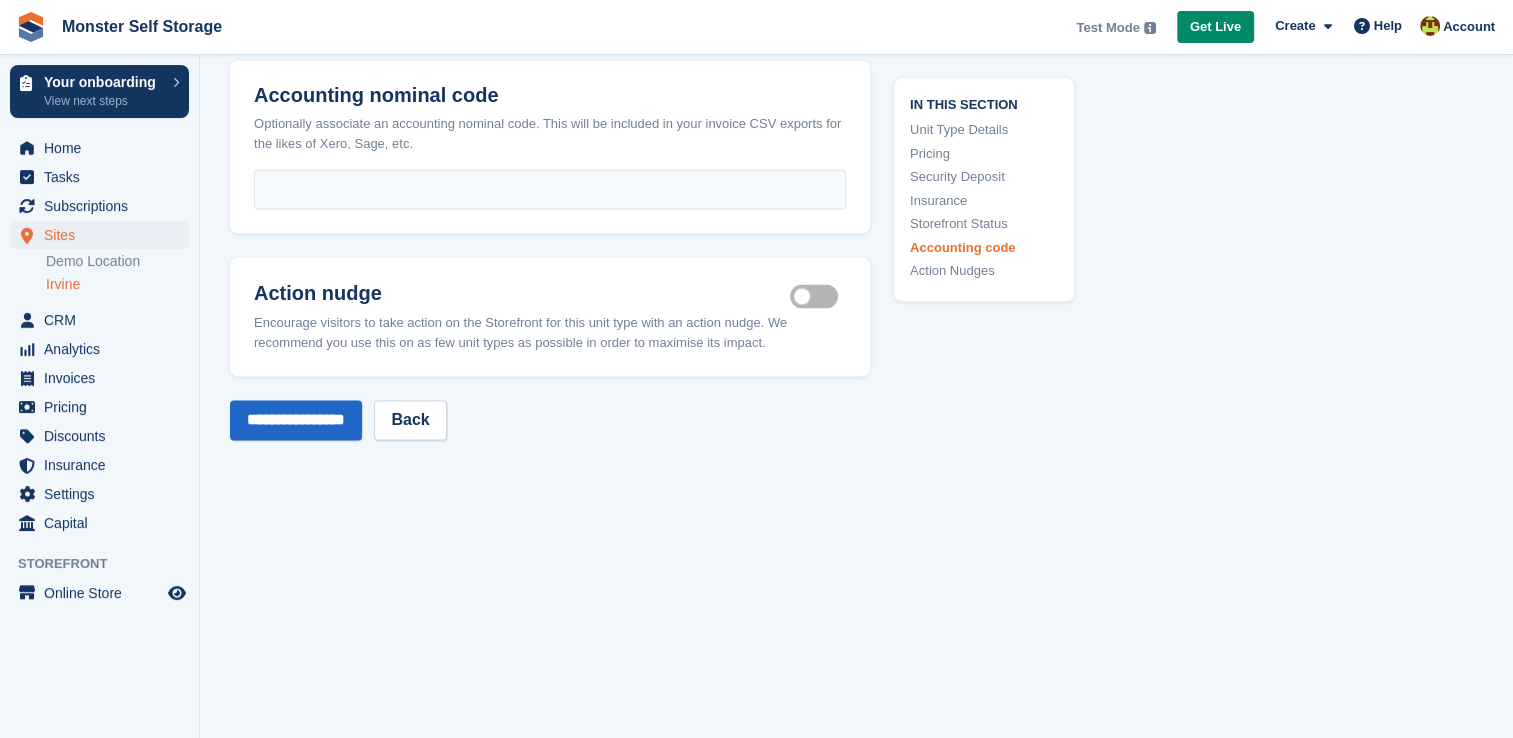 scroll, scrollTop: 3131, scrollLeft: 0, axis: vertical 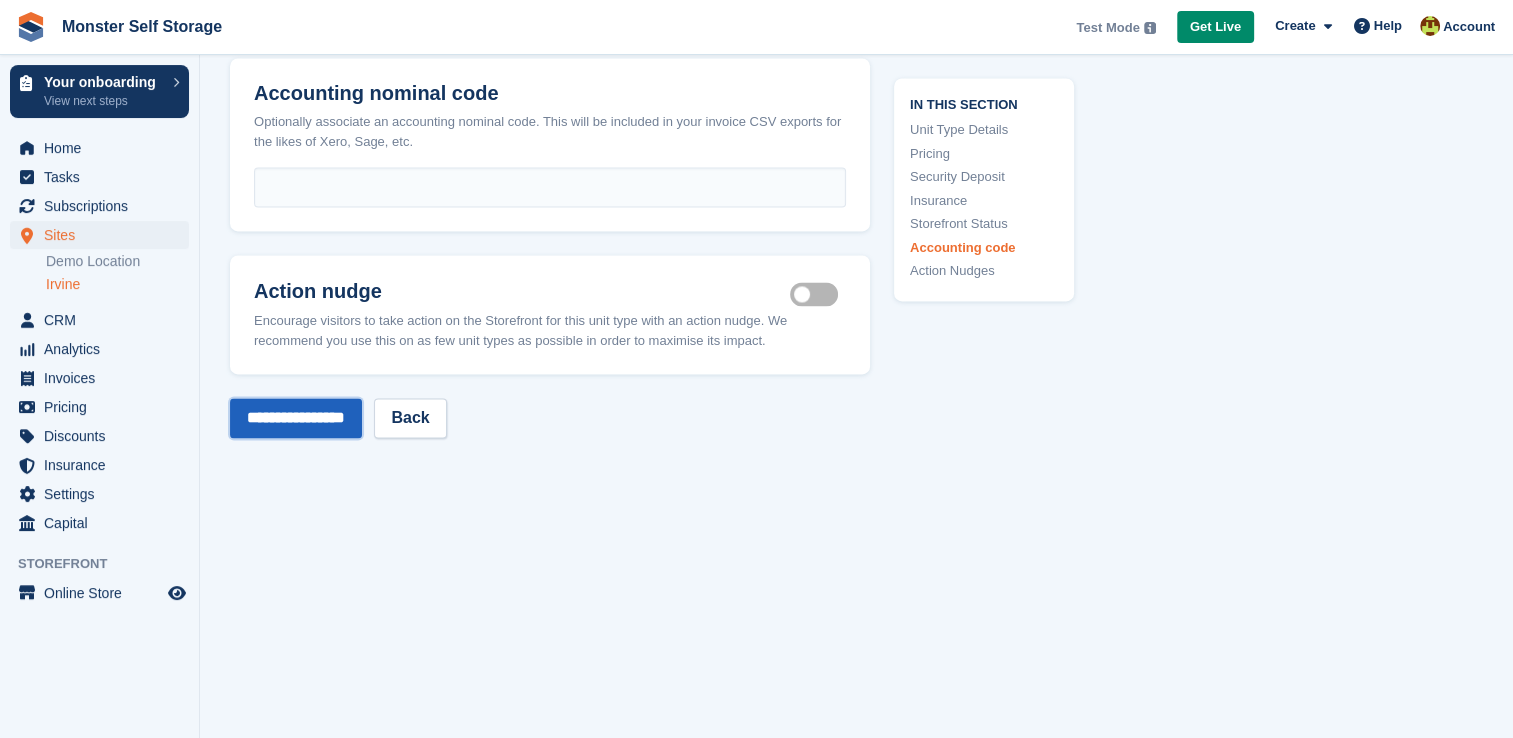 click on "**********" at bounding box center [296, 418] 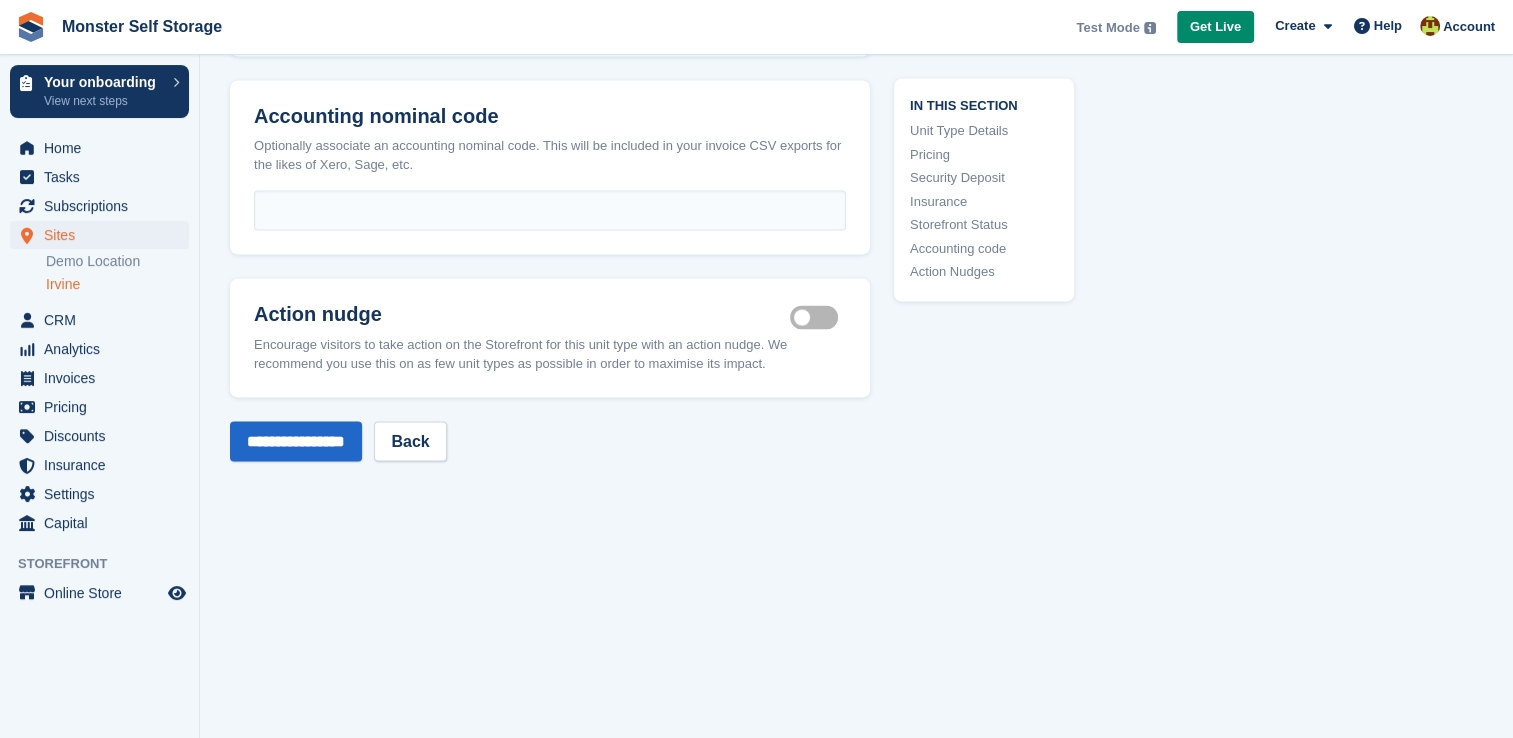 scroll, scrollTop: 3816, scrollLeft: 0, axis: vertical 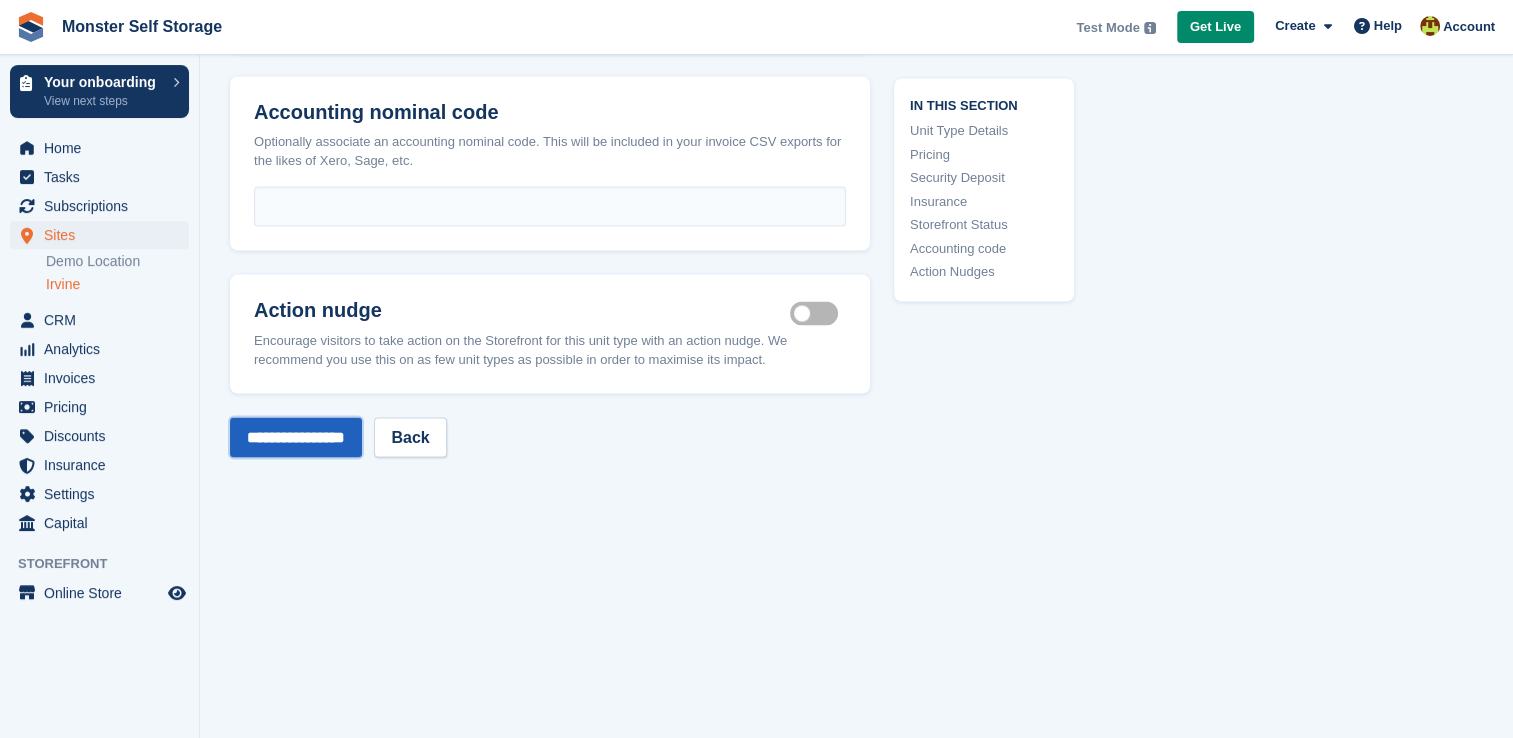 click on "**********" at bounding box center (296, 438) 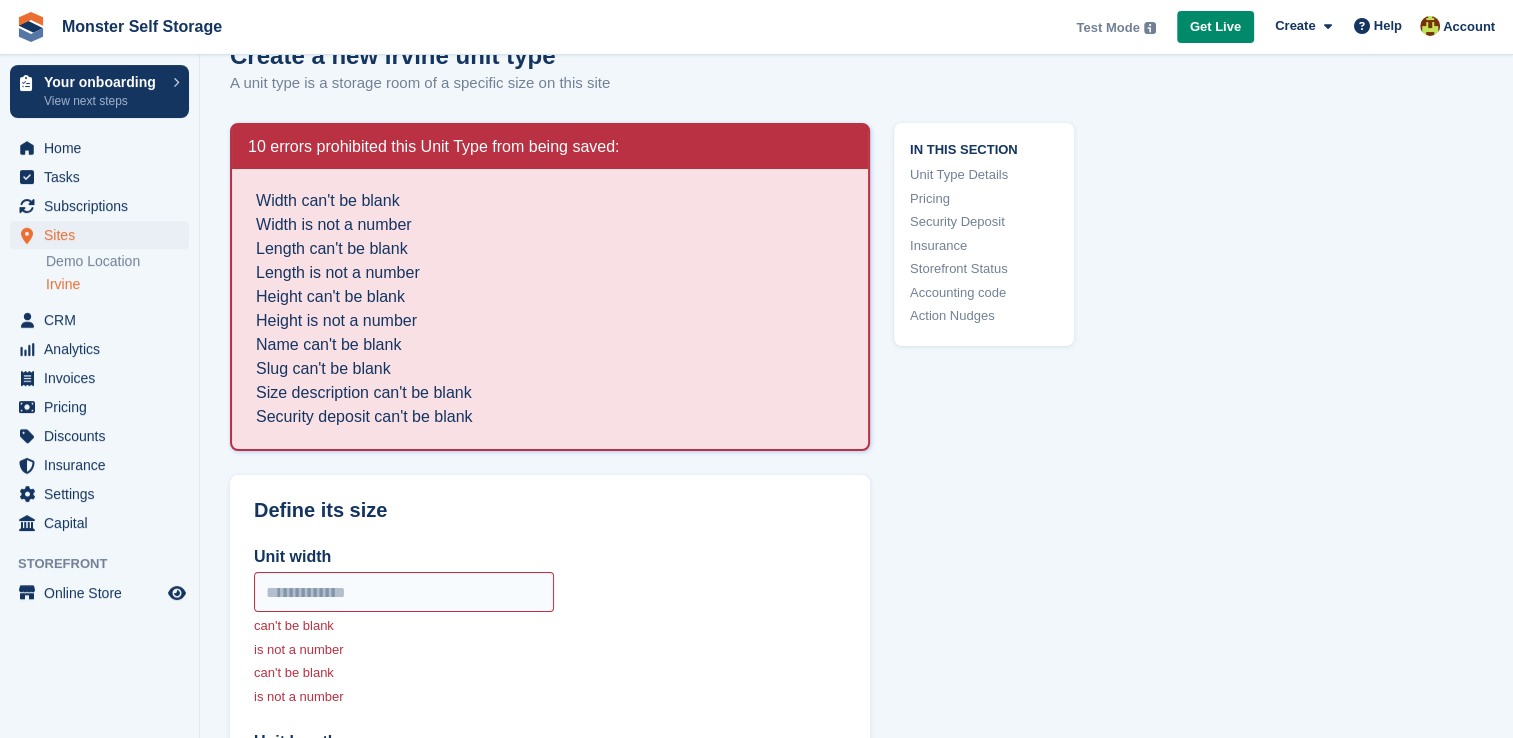 scroll, scrollTop: 0, scrollLeft: 0, axis: both 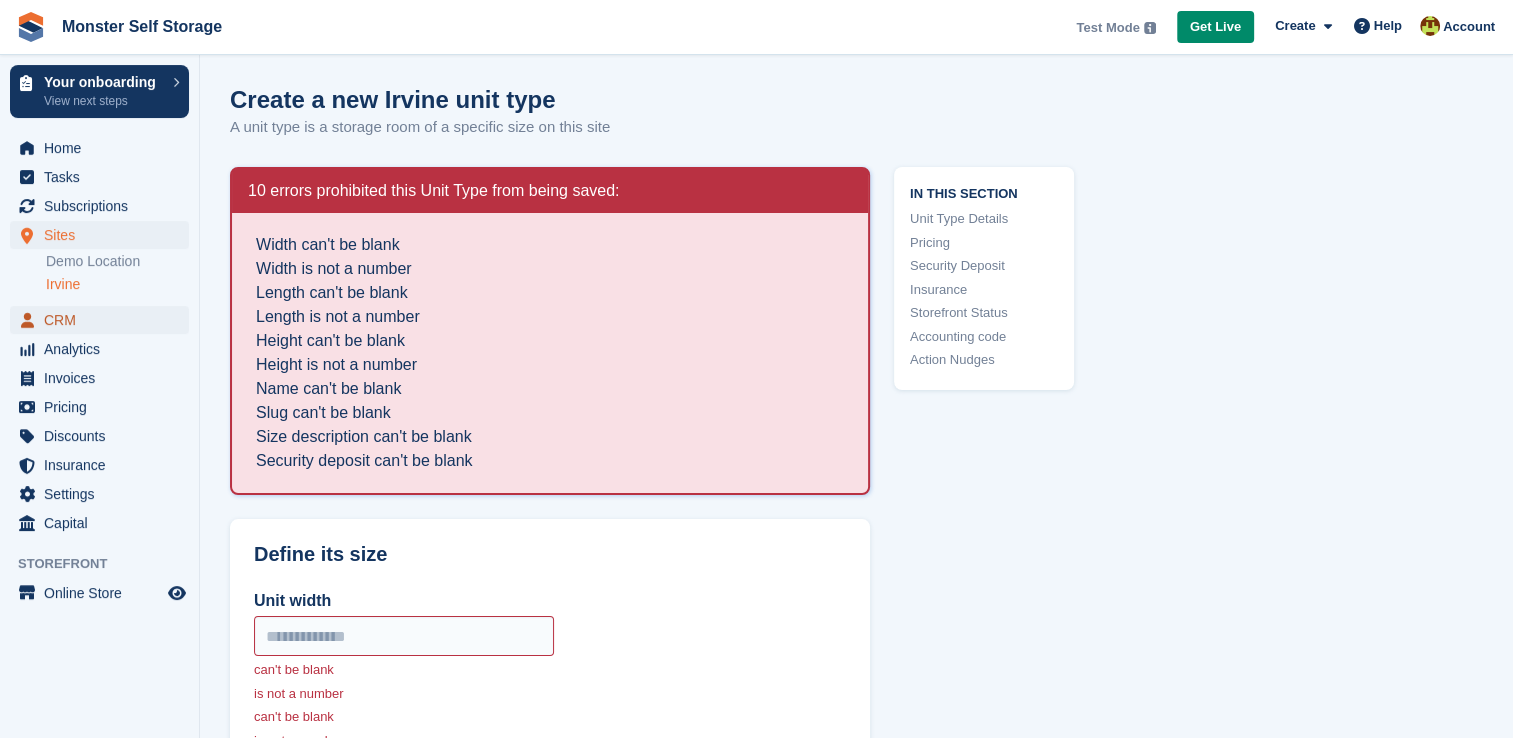 click on "CRM" at bounding box center (104, 320) 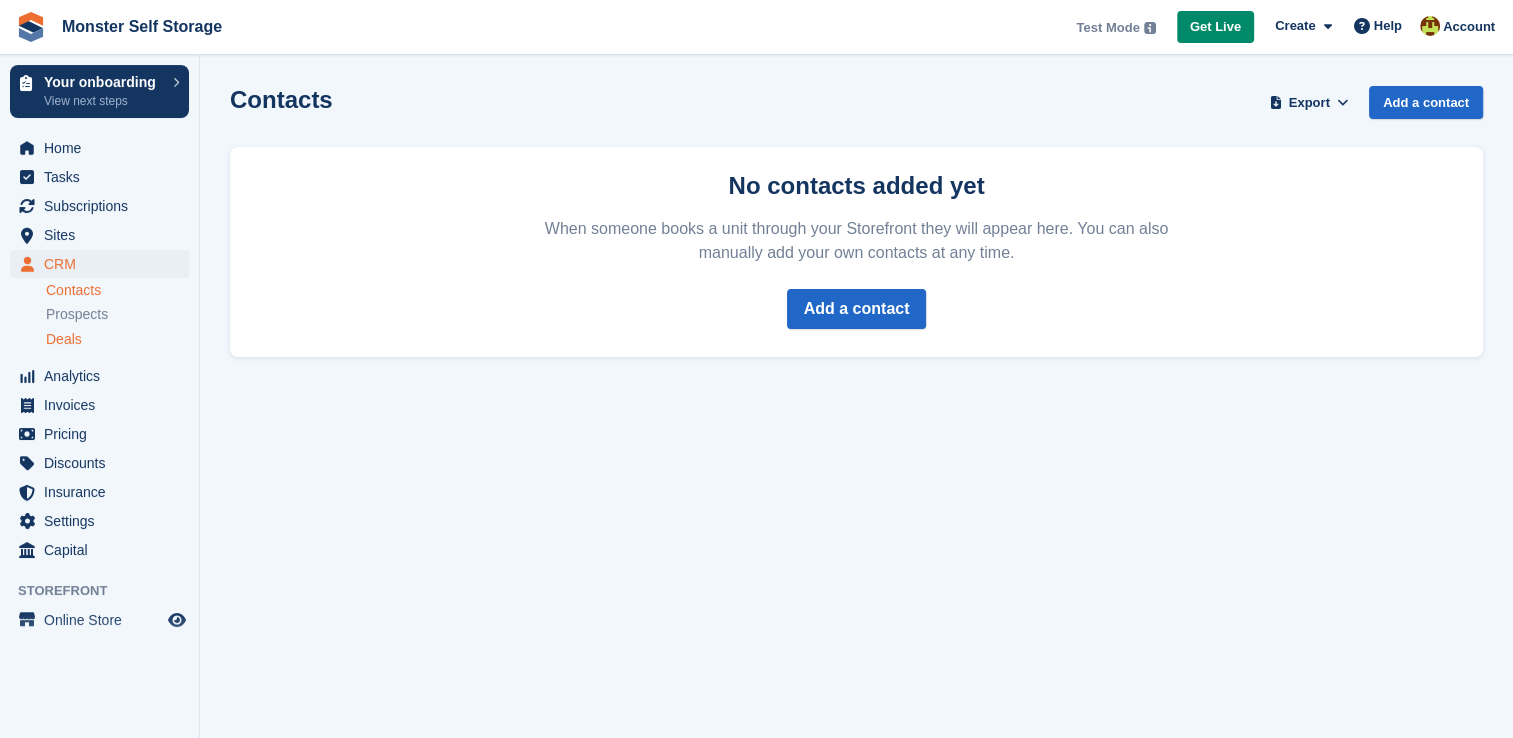 click on "Deals" at bounding box center (64, 339) 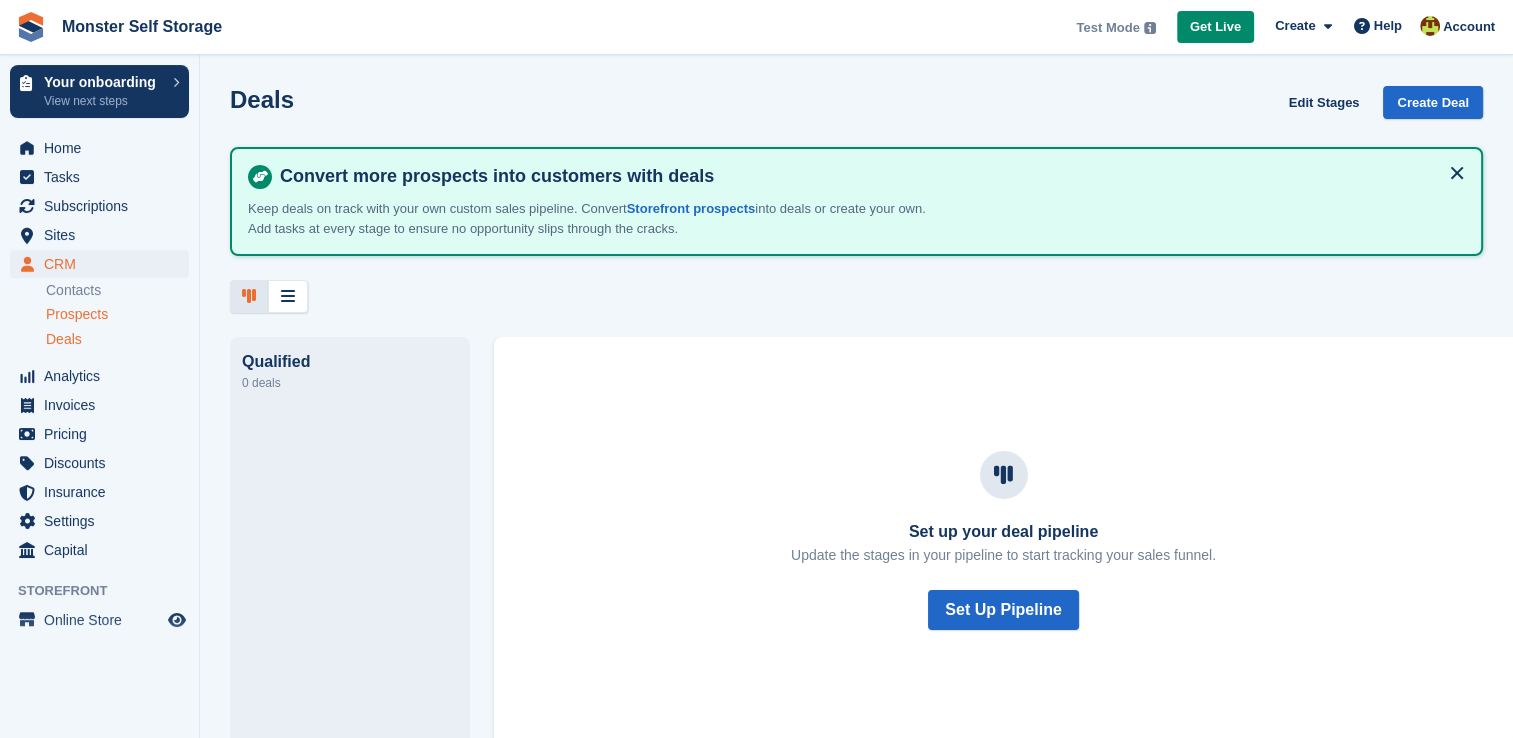 click on "Prospects" at bounding box center (77, 314) 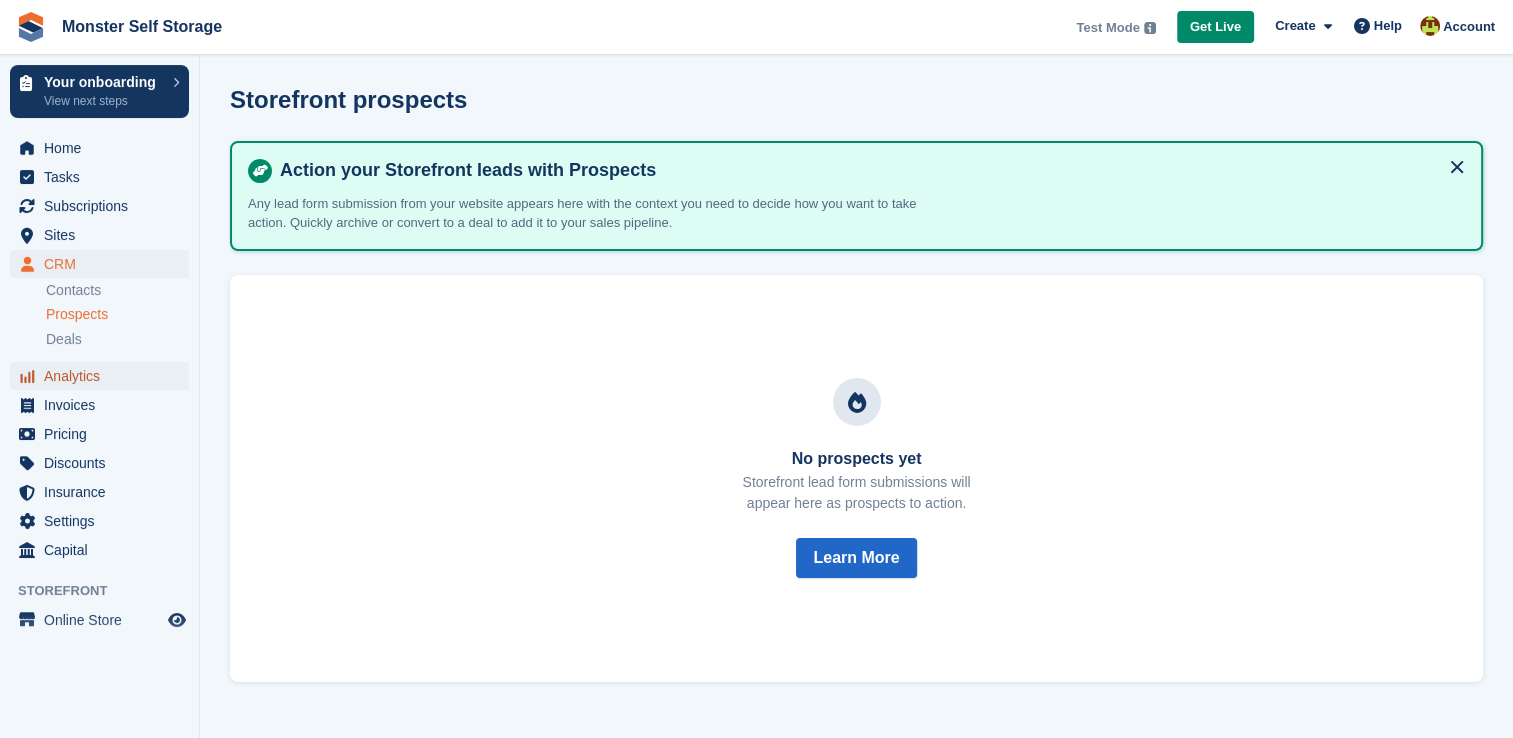 click on "Analytics" at bounding box center (104, 376) 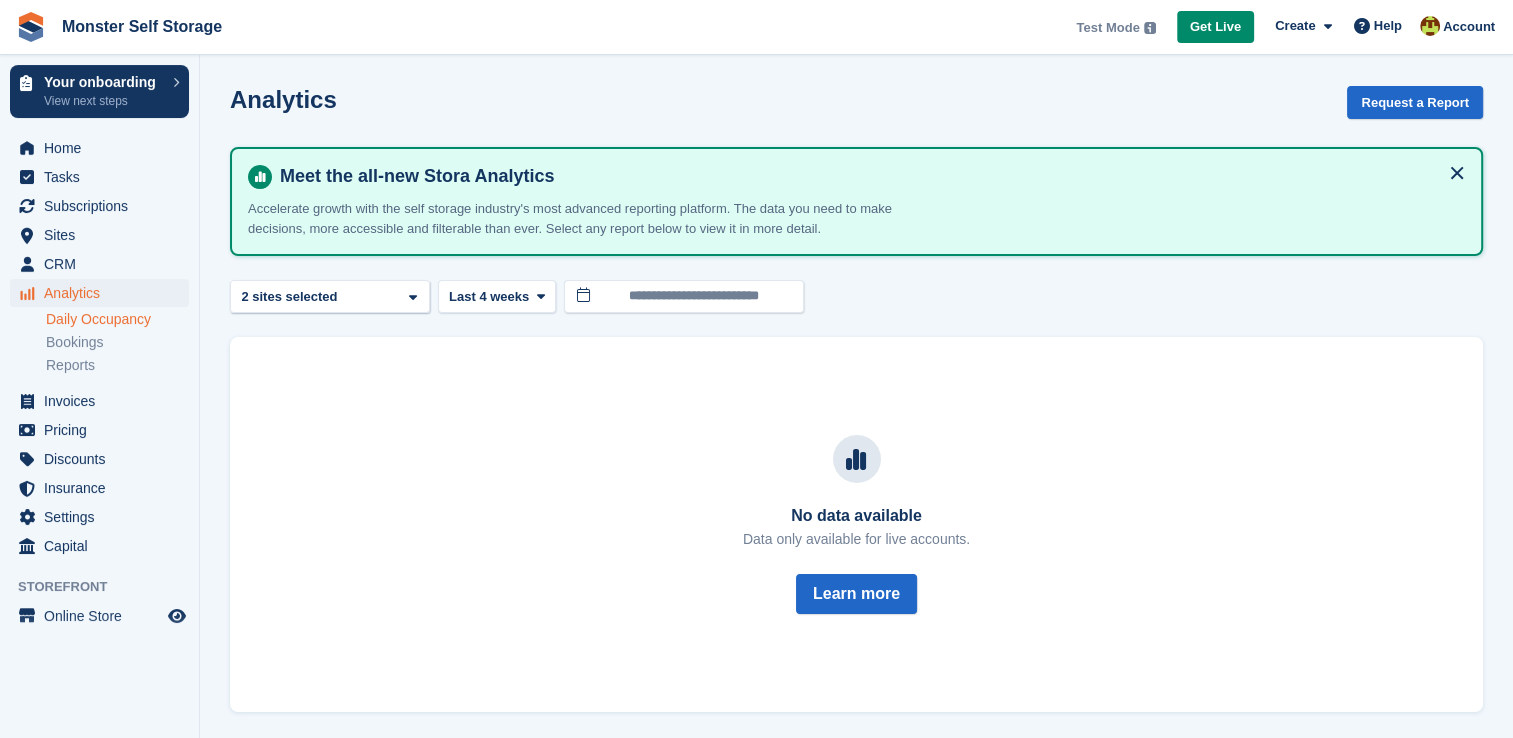 click on "Daily Occupancy" at bounding box center (117, 319) 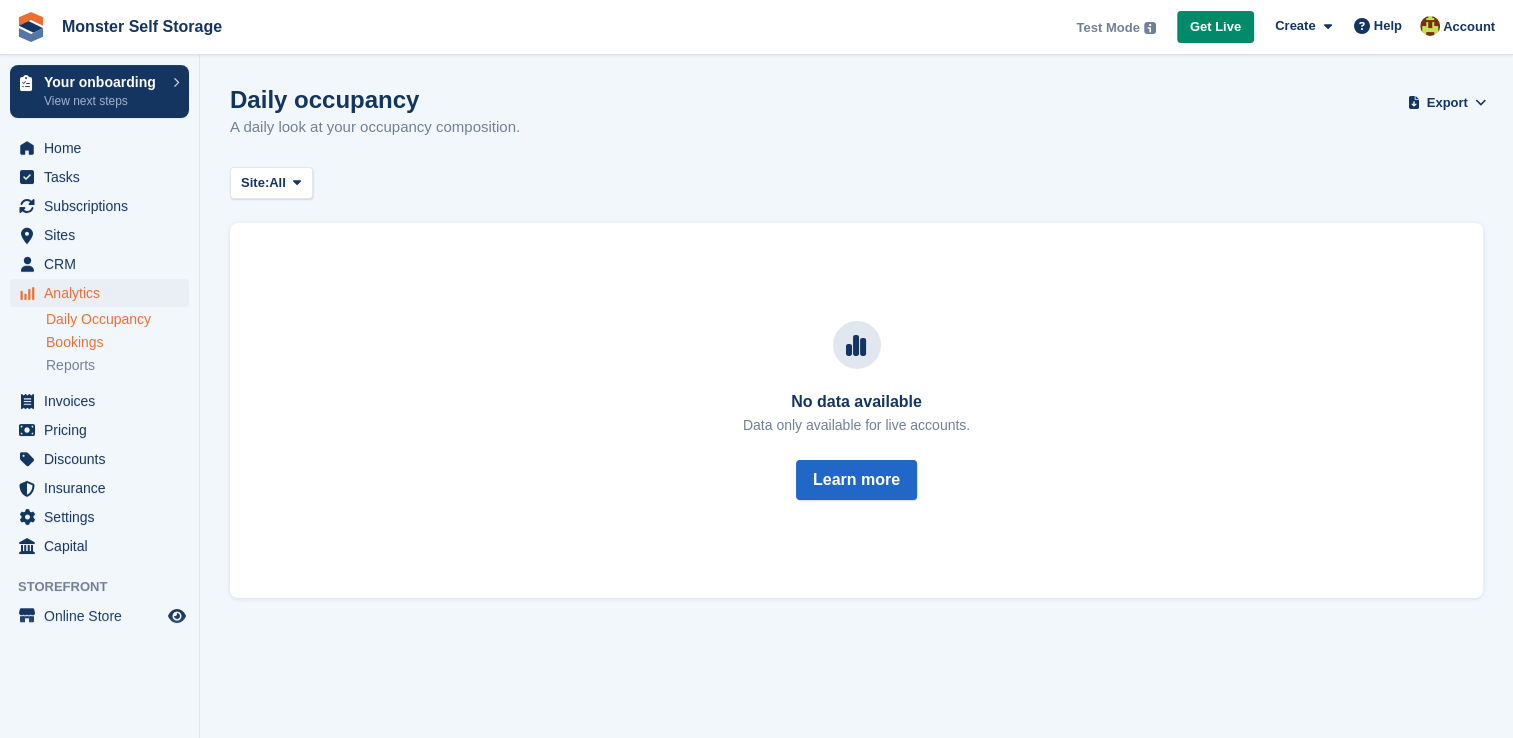 click on "Bookings" at bounding box center (117, 342) 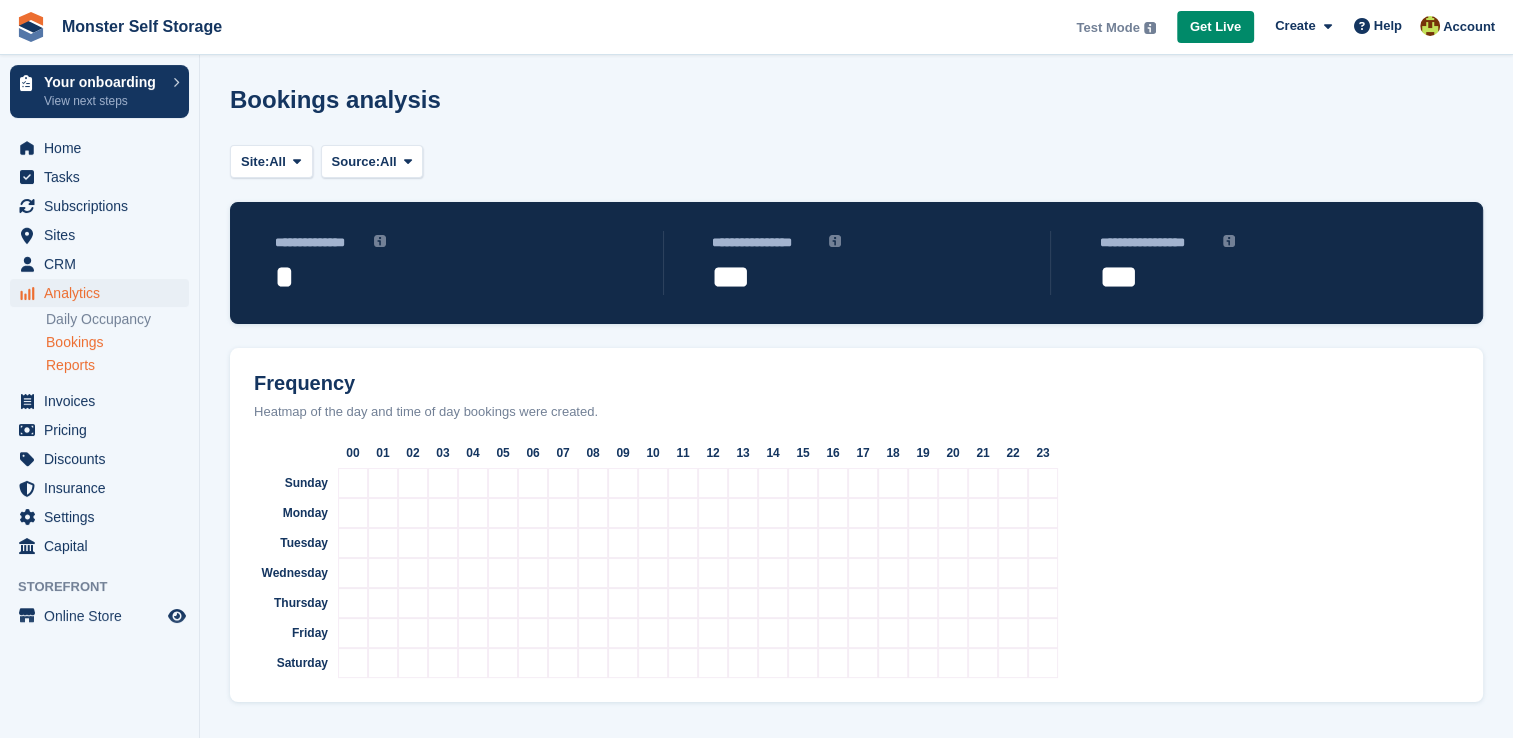 click on "Reports" at bounding box center (117, 365) 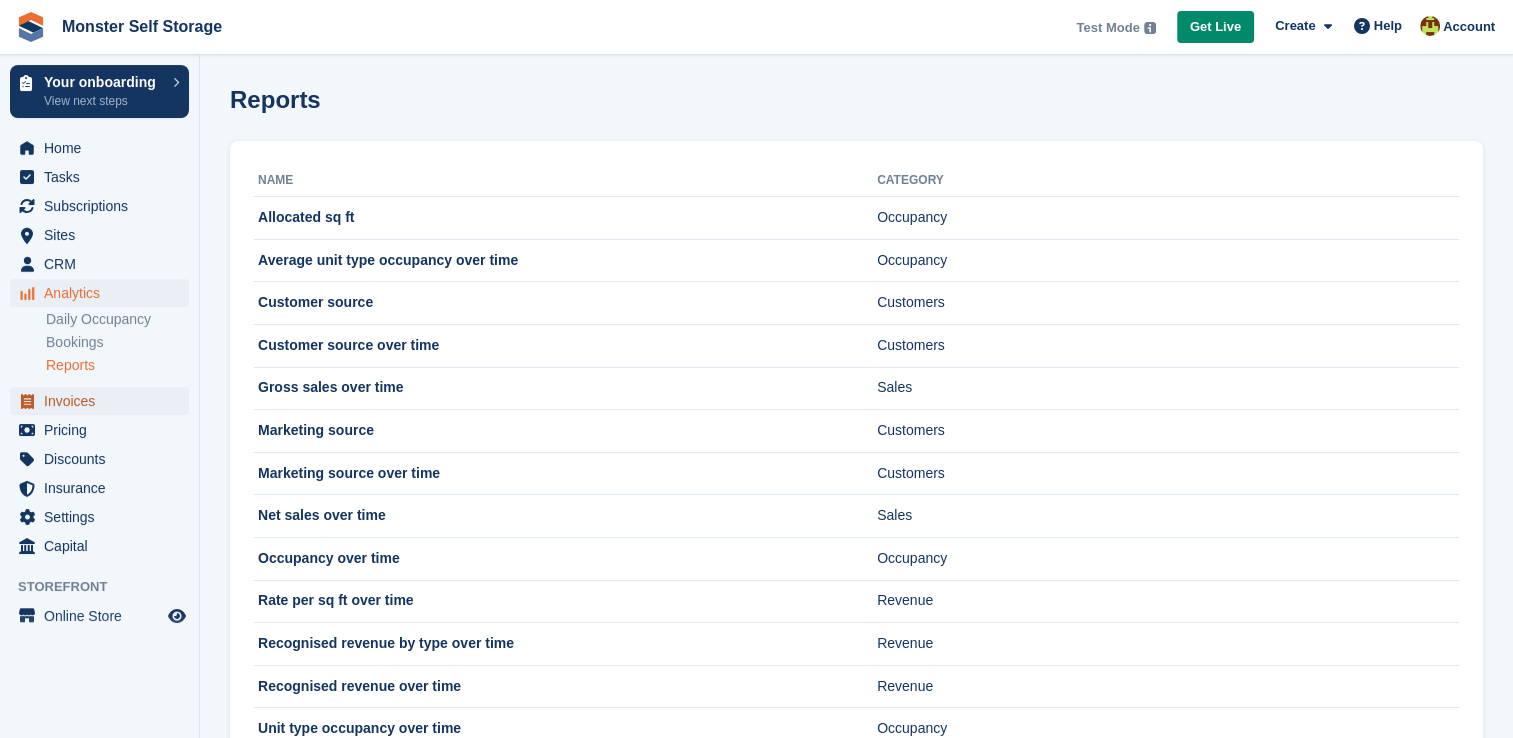 click on "Invoices" at bounding box center [104, 401] 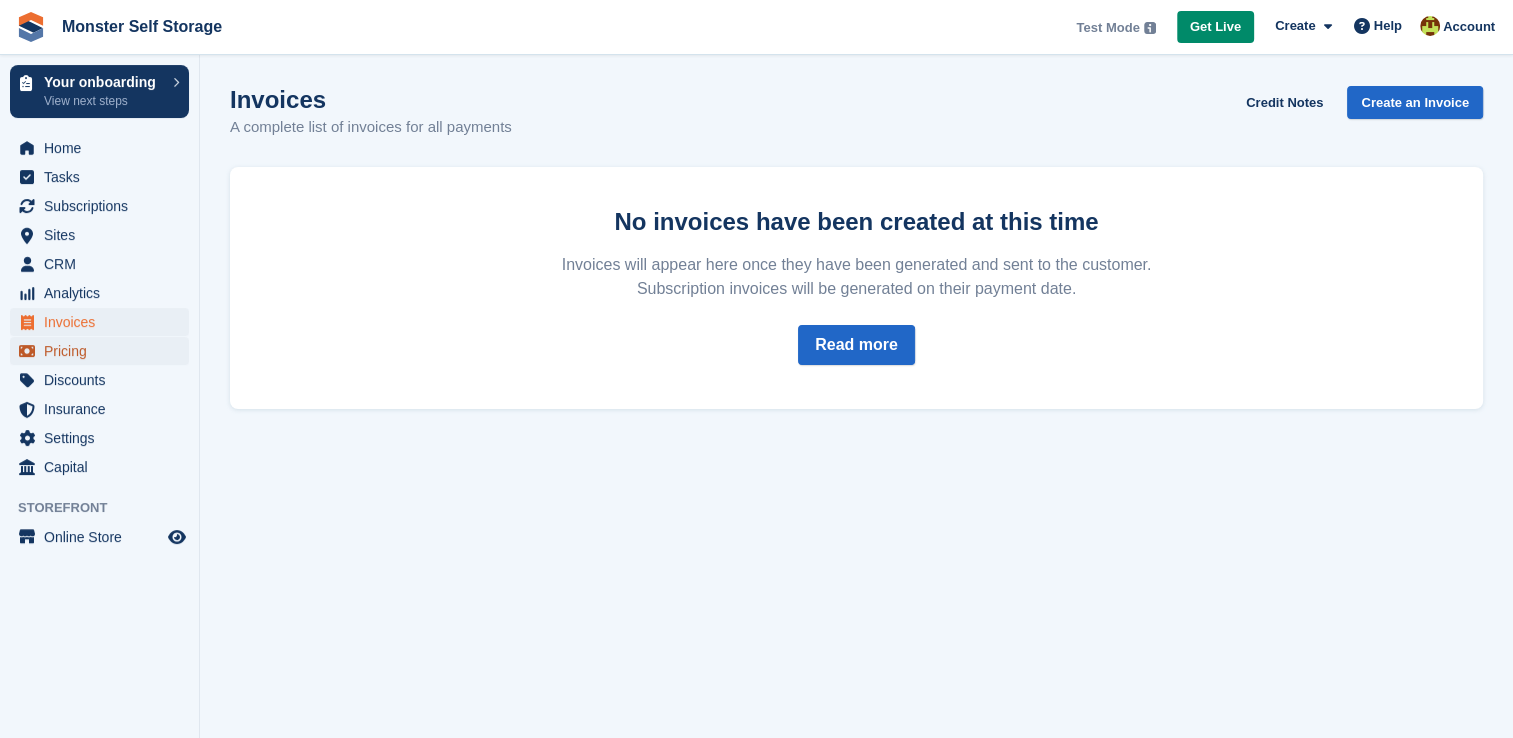 click on "Pricing" at bounding box center (104, 351) 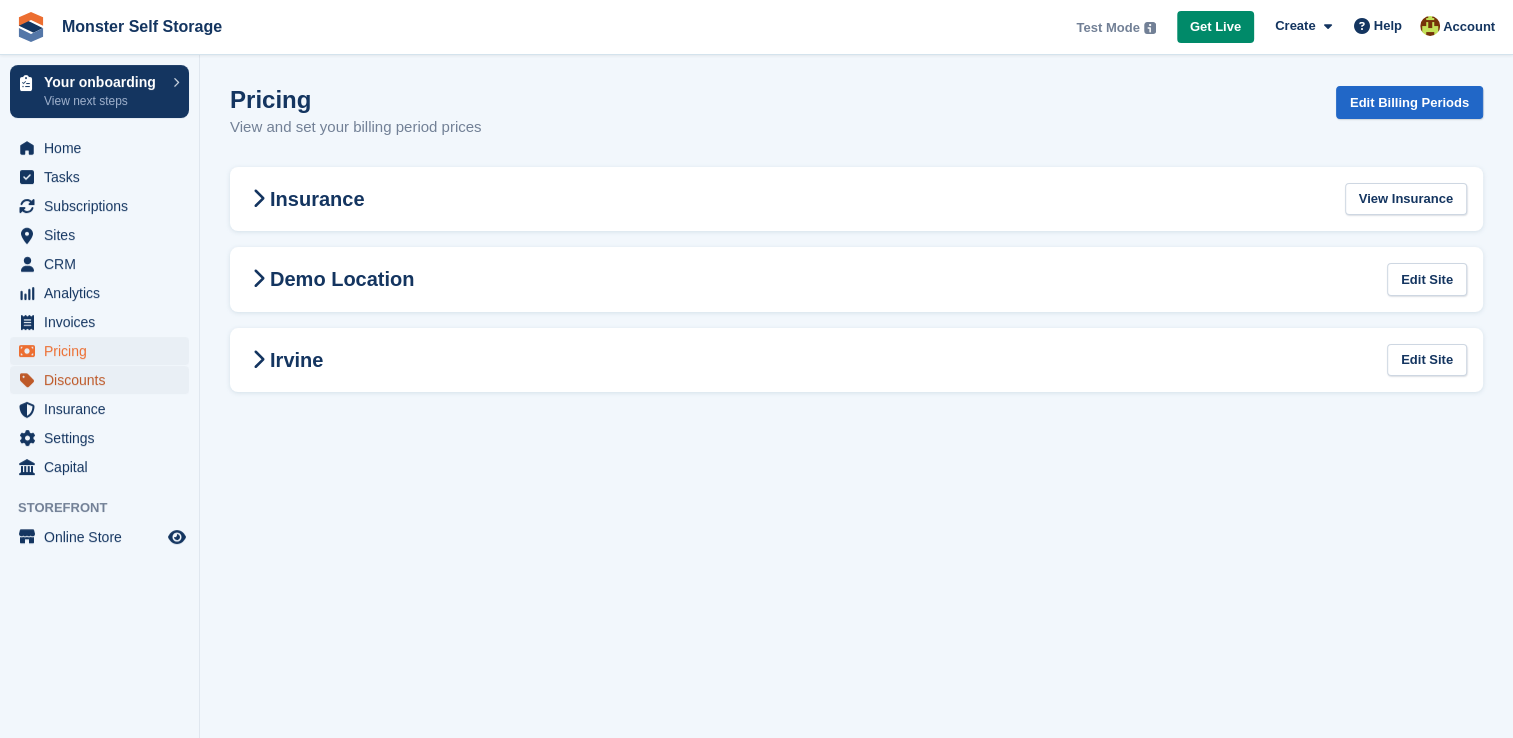 click on "Discounts" at bounding box center (104, 380) 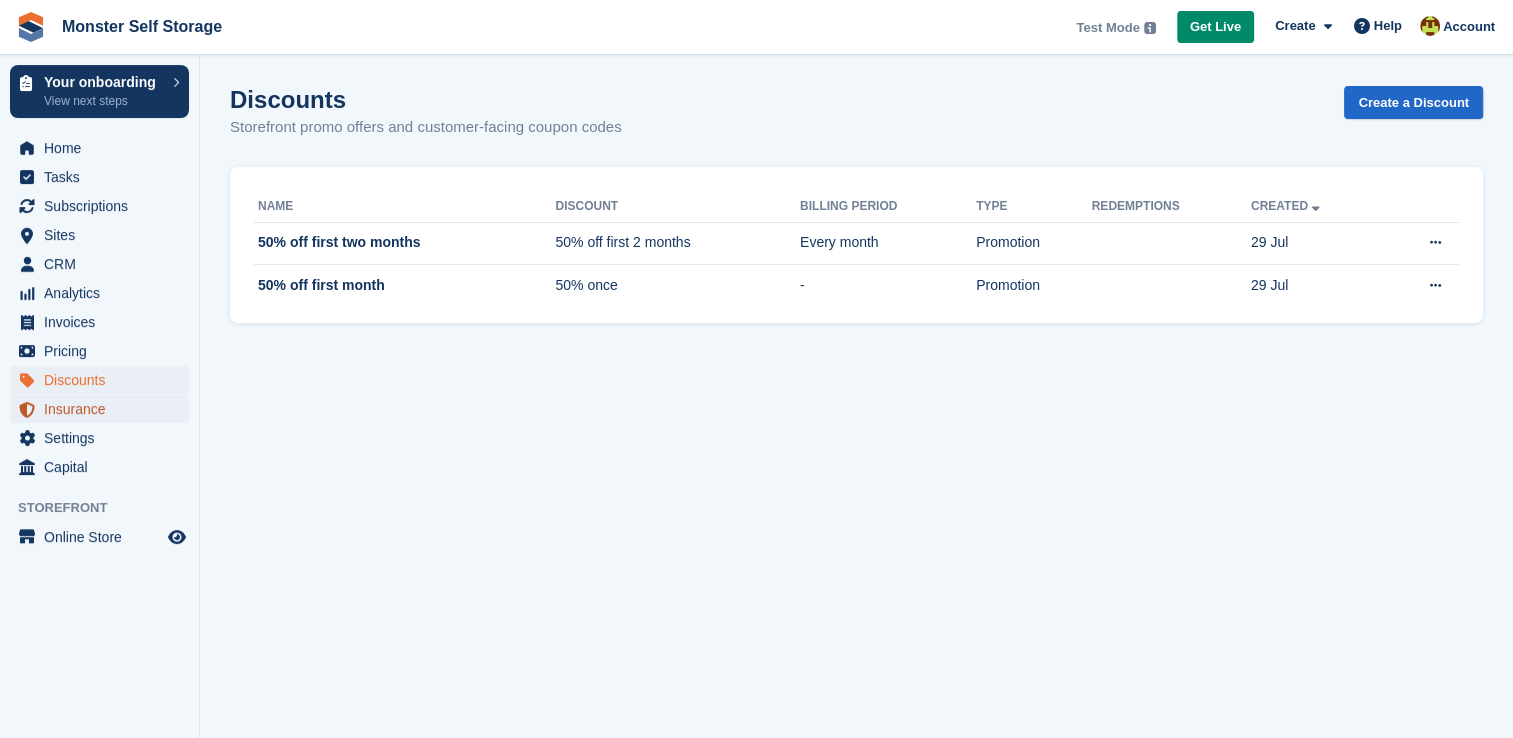 click on "Insurance" at bounding box center [104, 409] 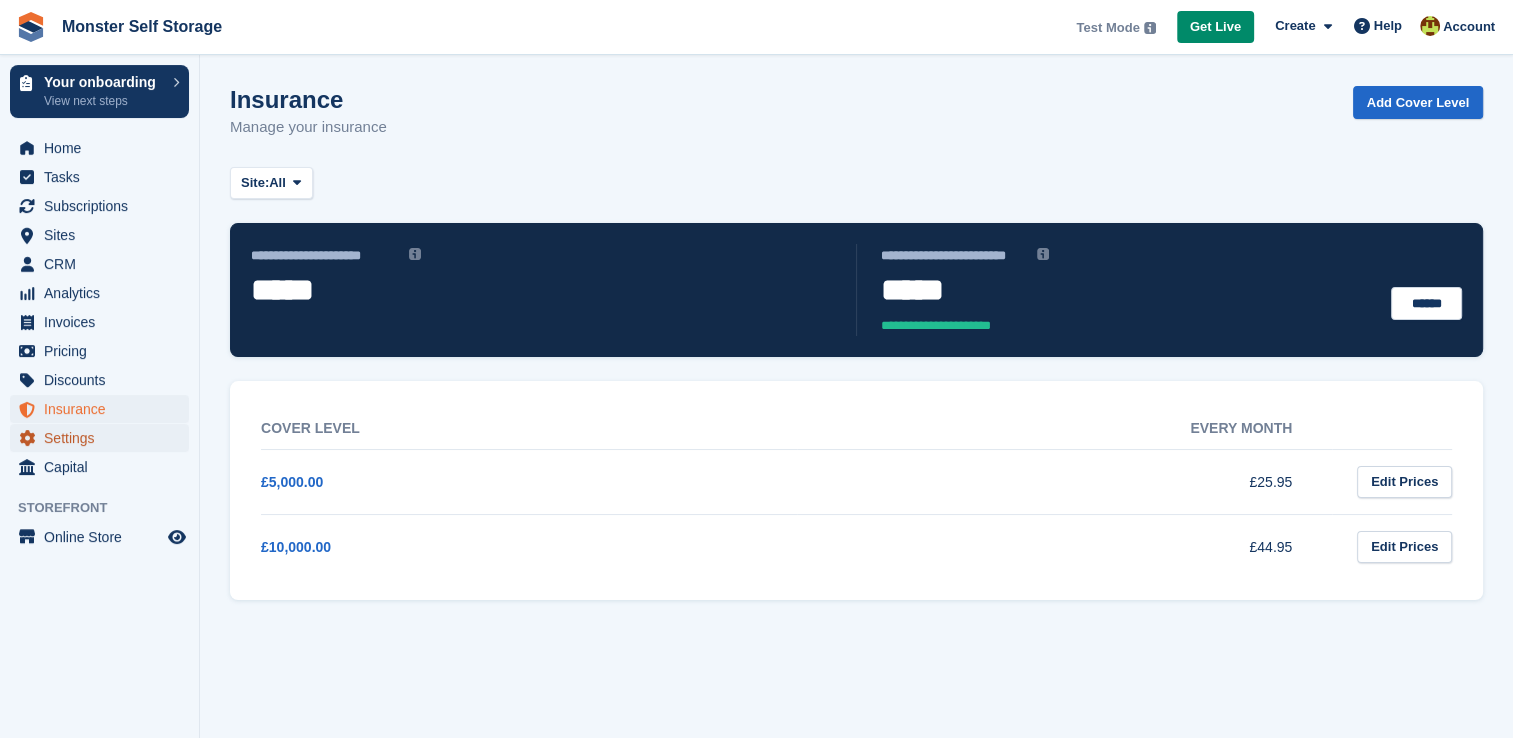 click on "Settings" at bounding box center (104, 438) 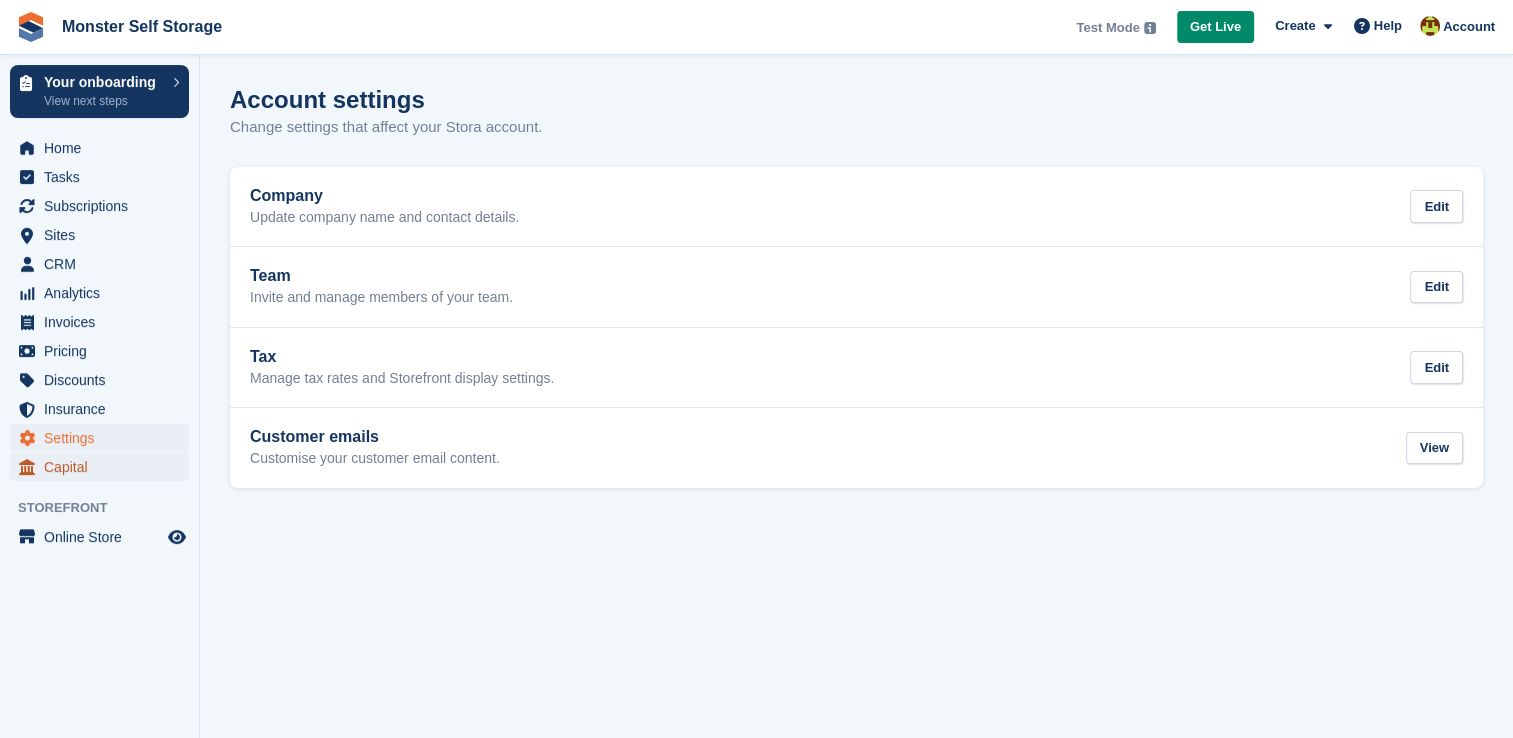 click on "Capital" at bounding box center (104, 467) 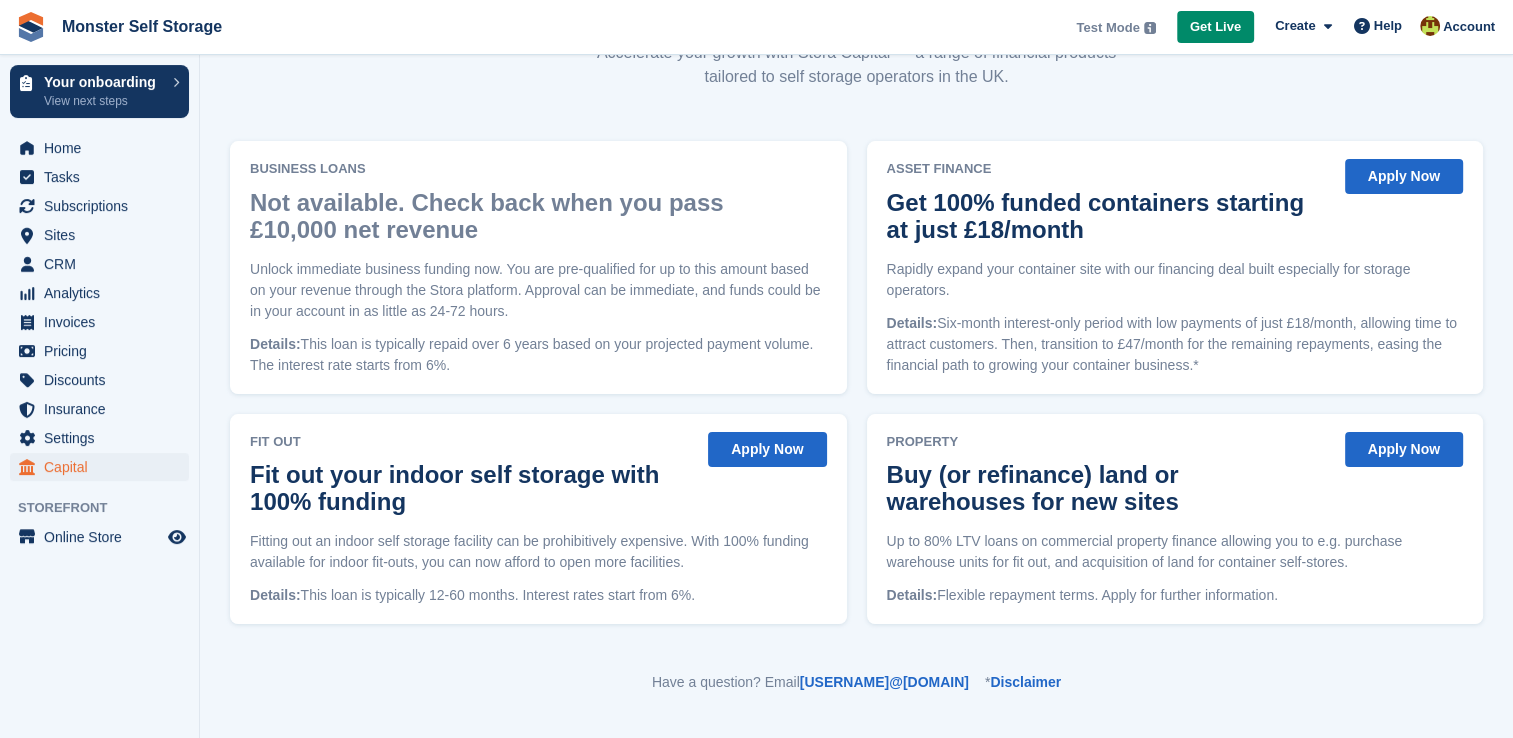 scroll, scrollTop: 0, scrollLeft: 0, axis: both 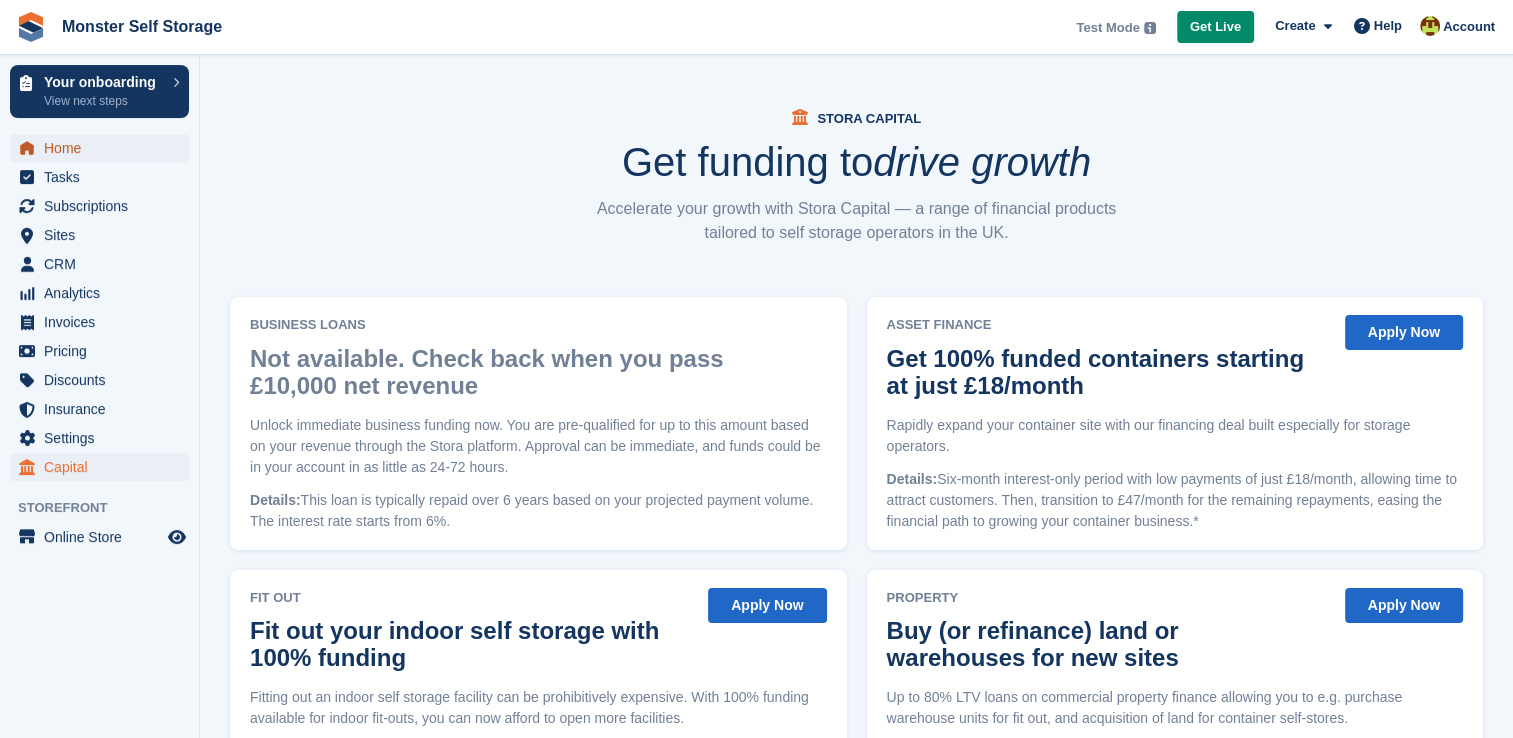 click on "Home" at bounding box center (104, 148) 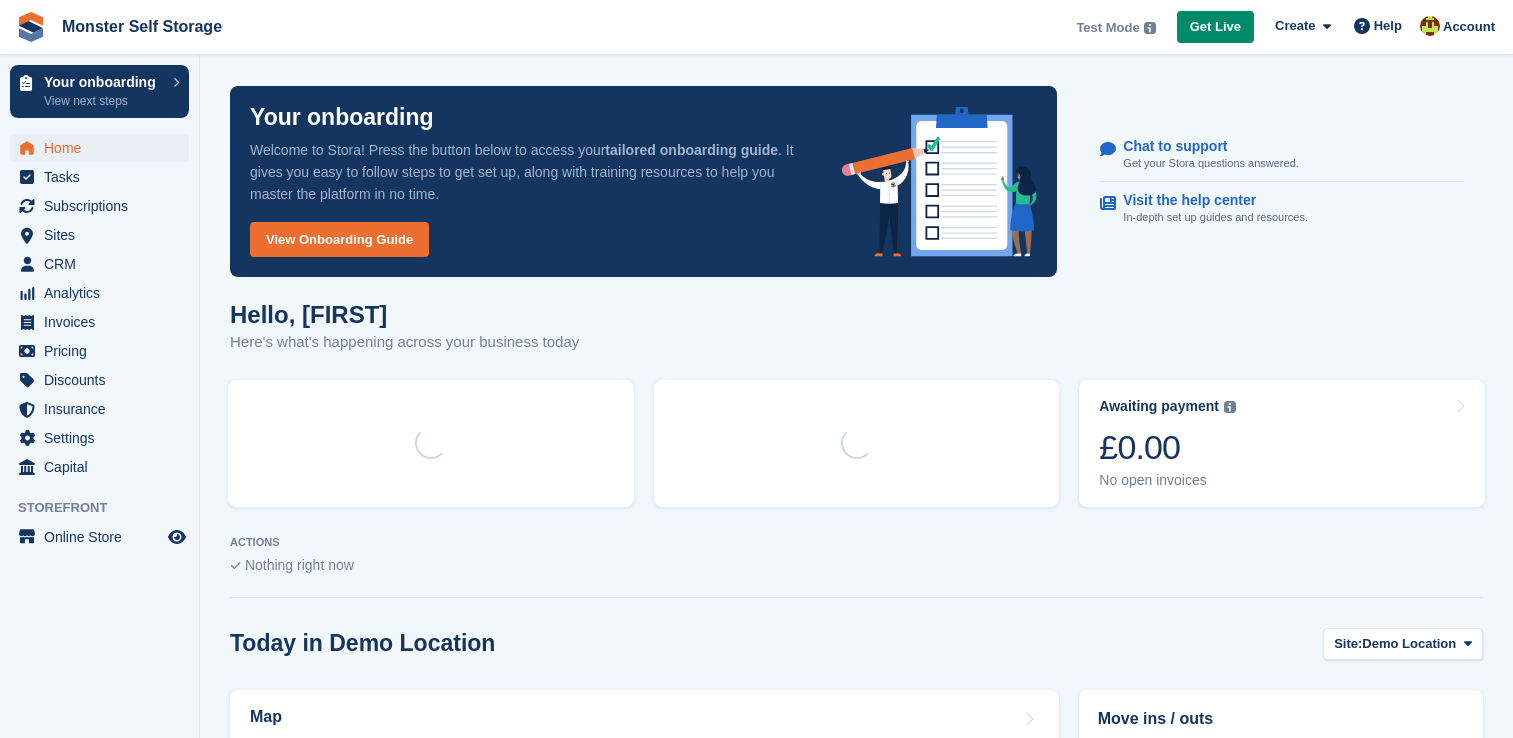 scroll, scrollTop: 0, scrollLeft: 0, axis: both 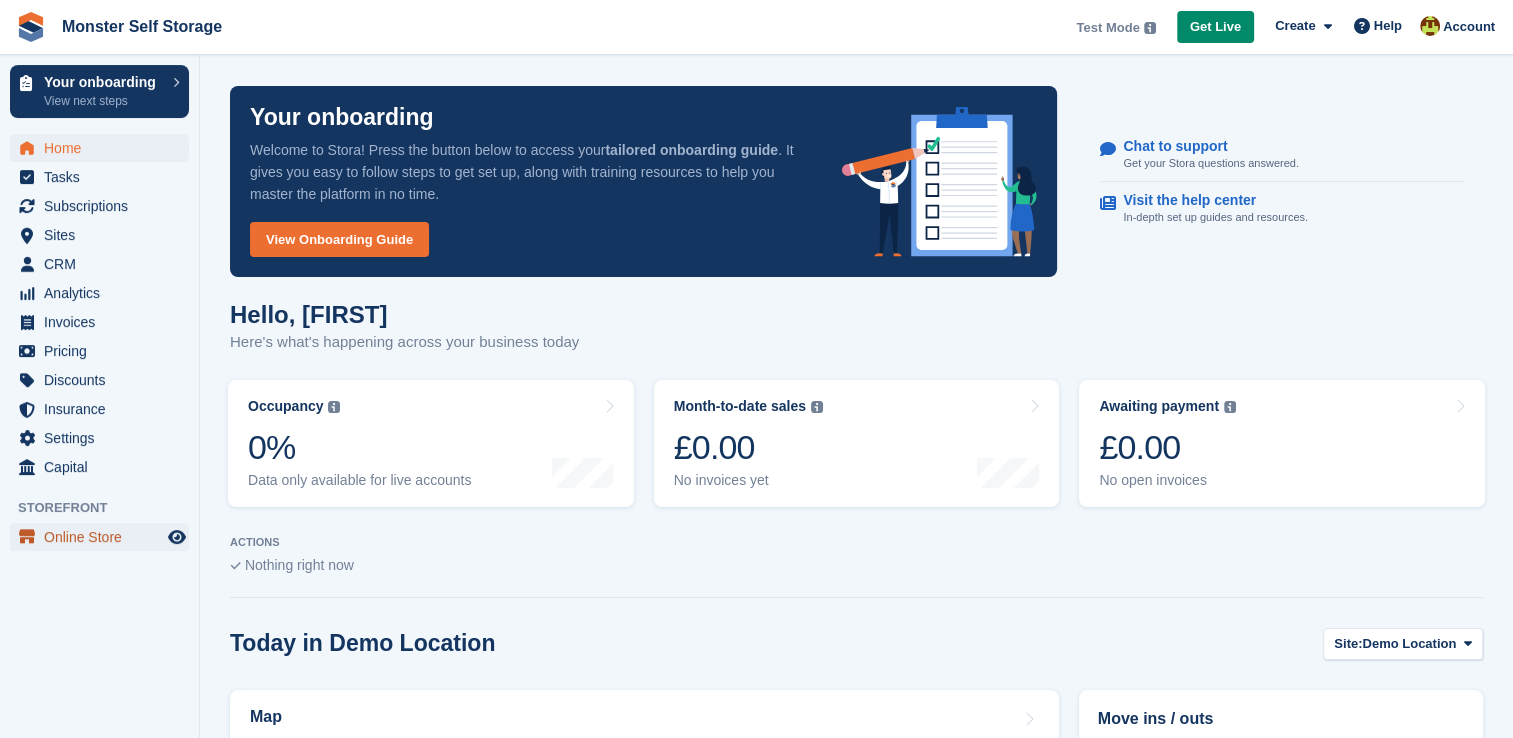 click on "Online Store" at bounding box center [104, 537] 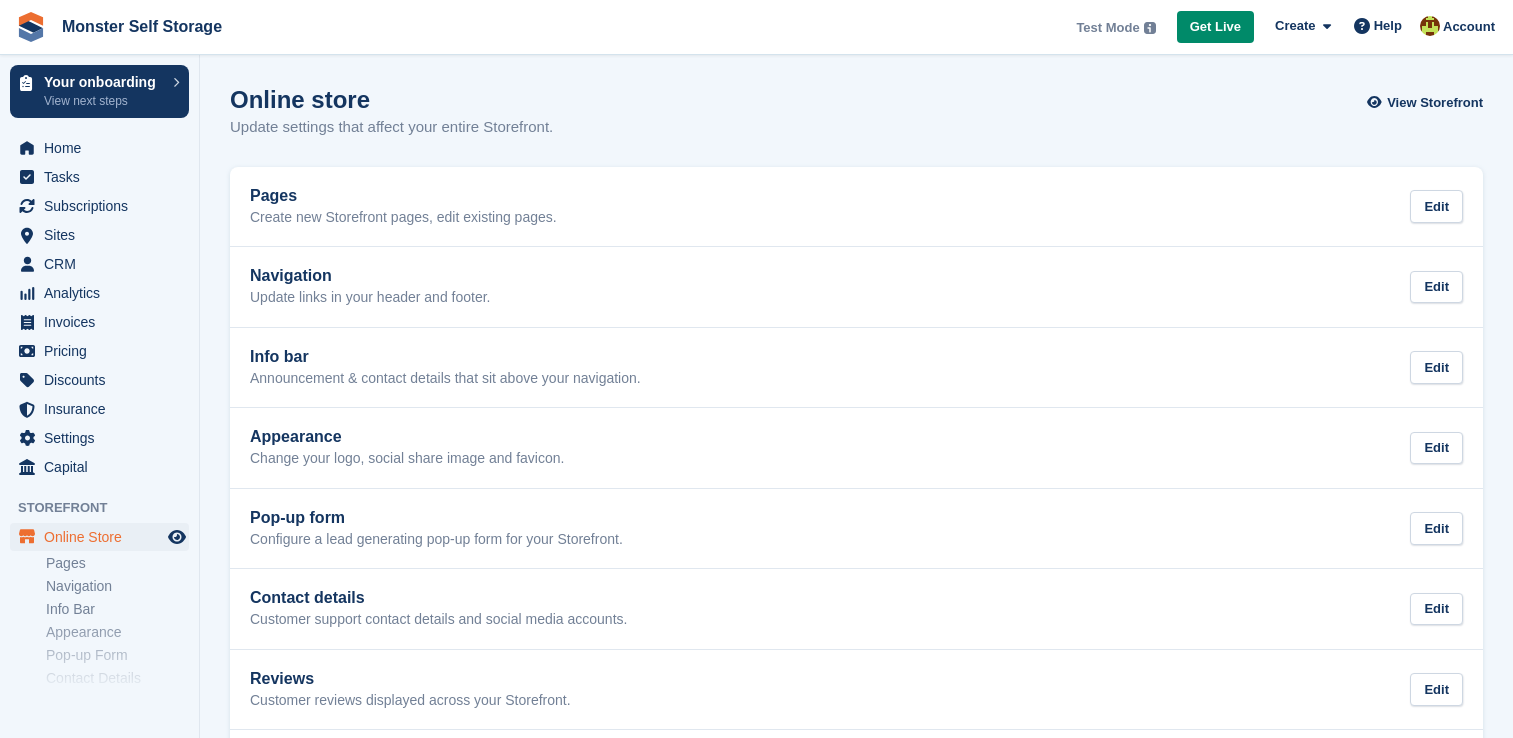 scroll, scrollTop: 0, scrollLeft: 0, axis: both 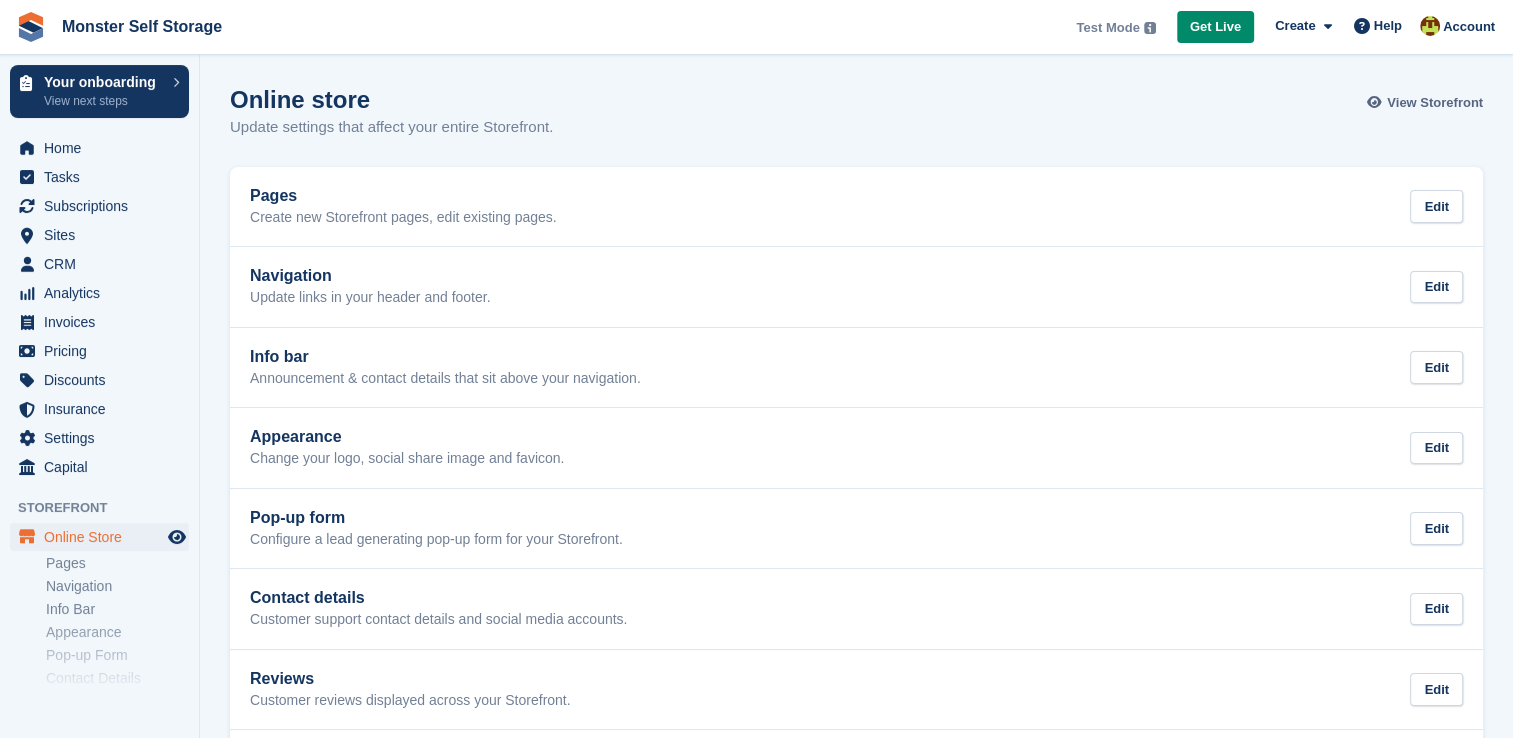 click on "View Storefront" at bounding box center (1435, 103) 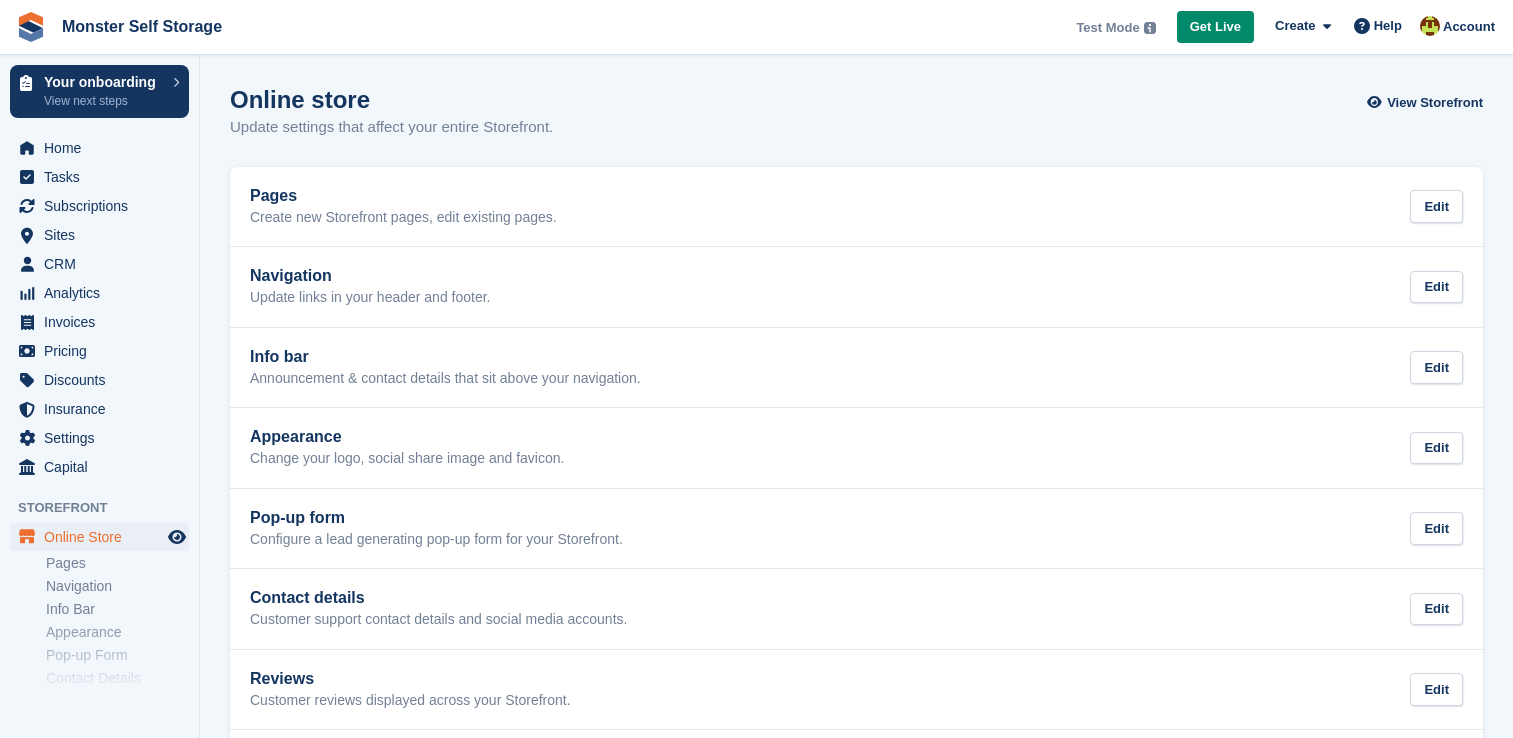 scroll, scrollTop: 0, scrollLeft: 0, axis: both 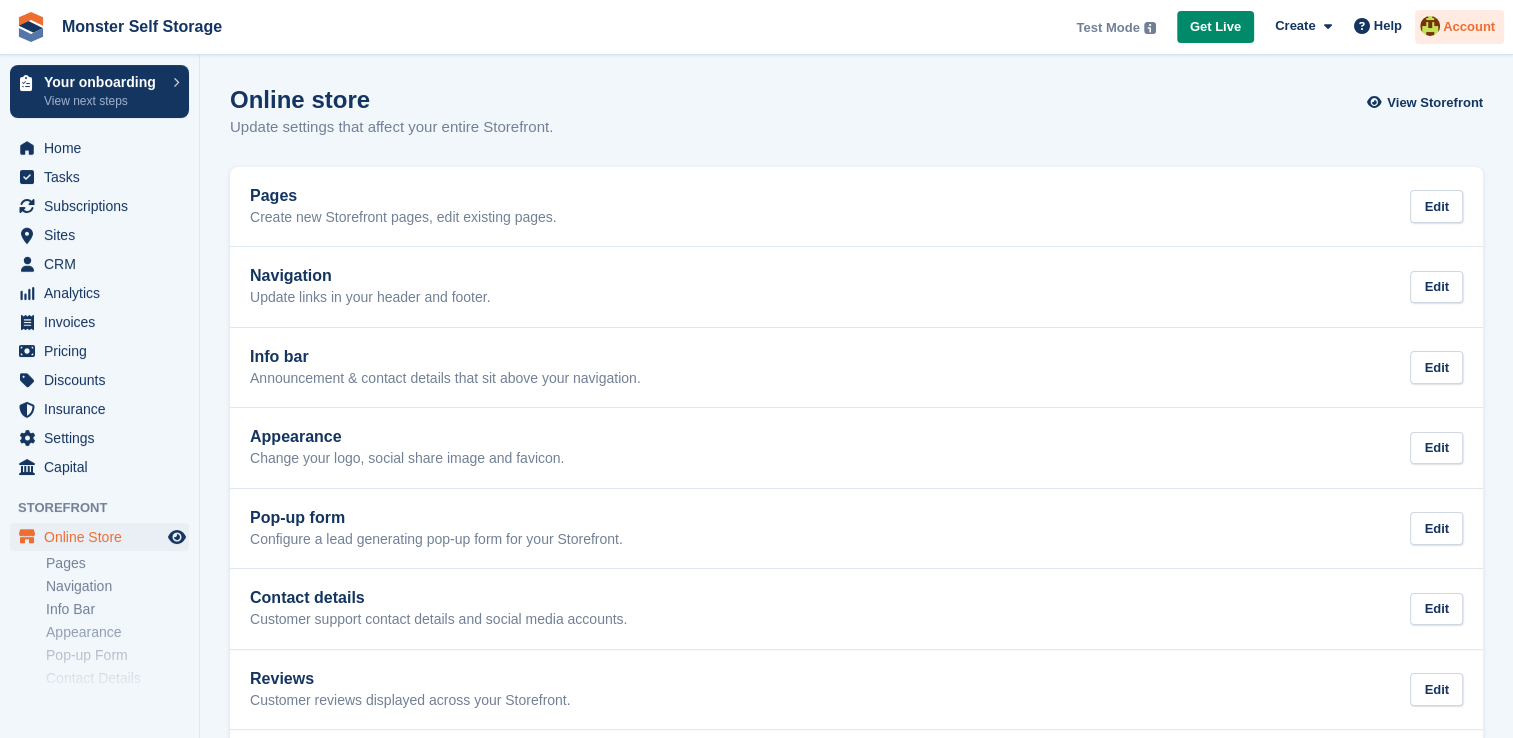 click on "Account" at bounding box center [1469, 27] 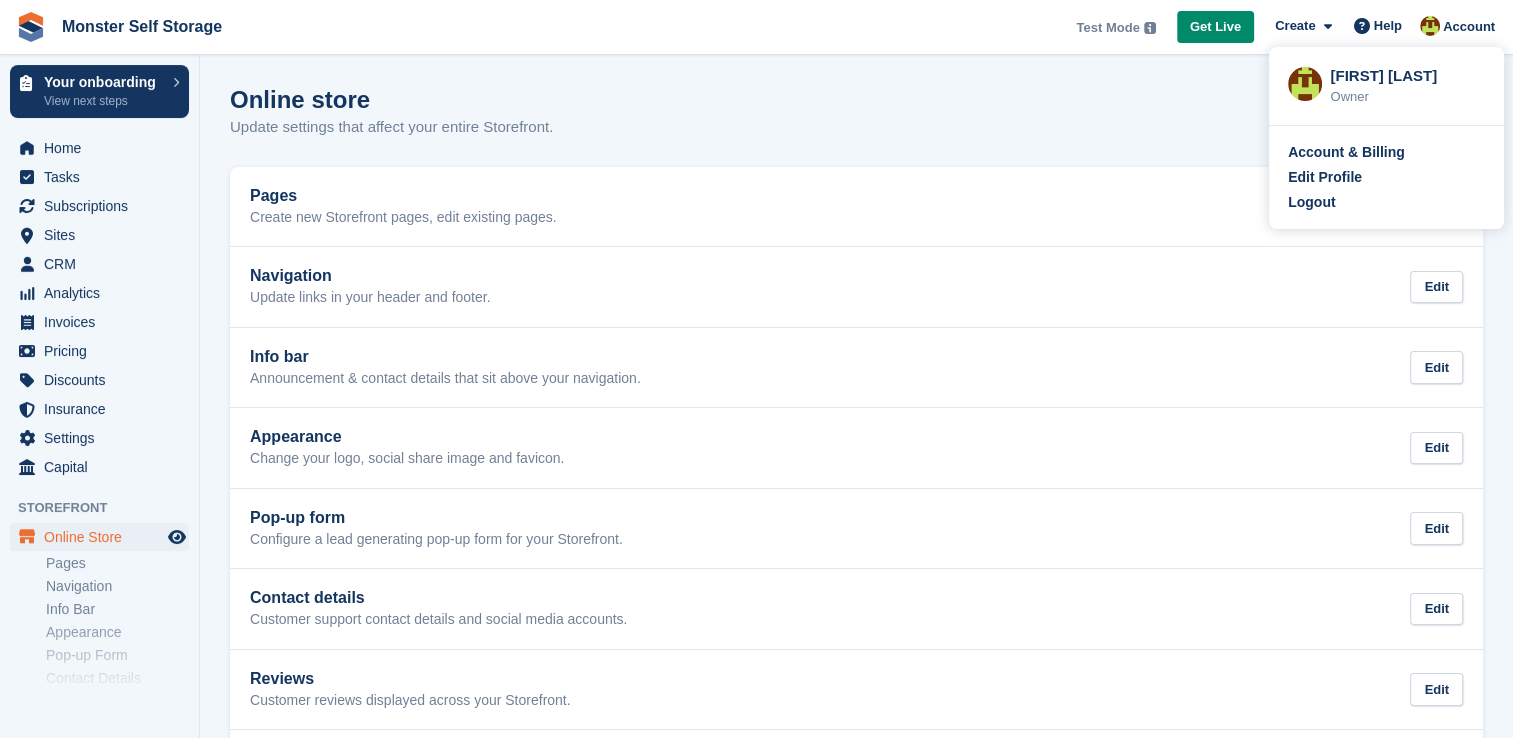 click on "Account & Billing
Edit Profile
Logout" at bounding box center [1386, 177] 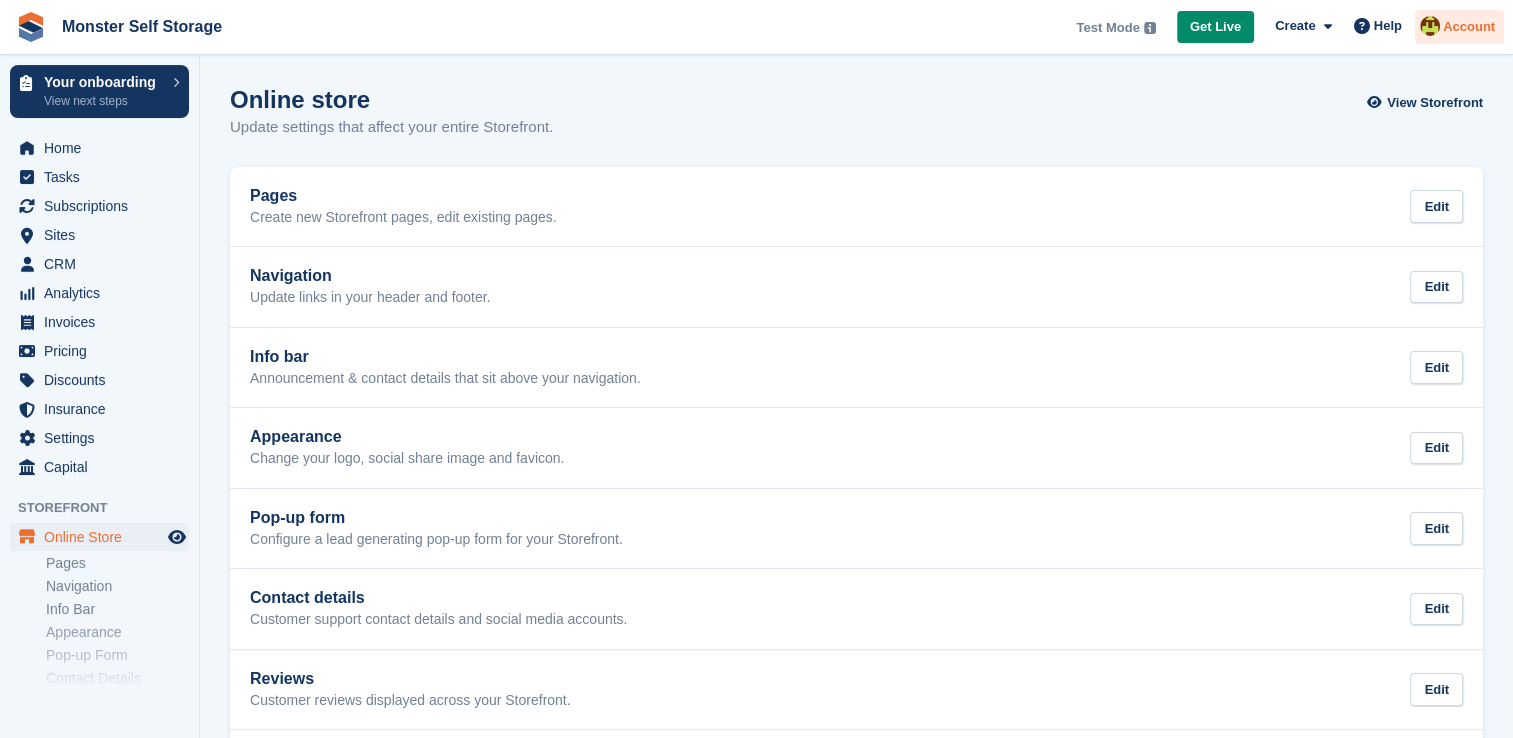 click on "Account" at bounding box center (1469, 27) 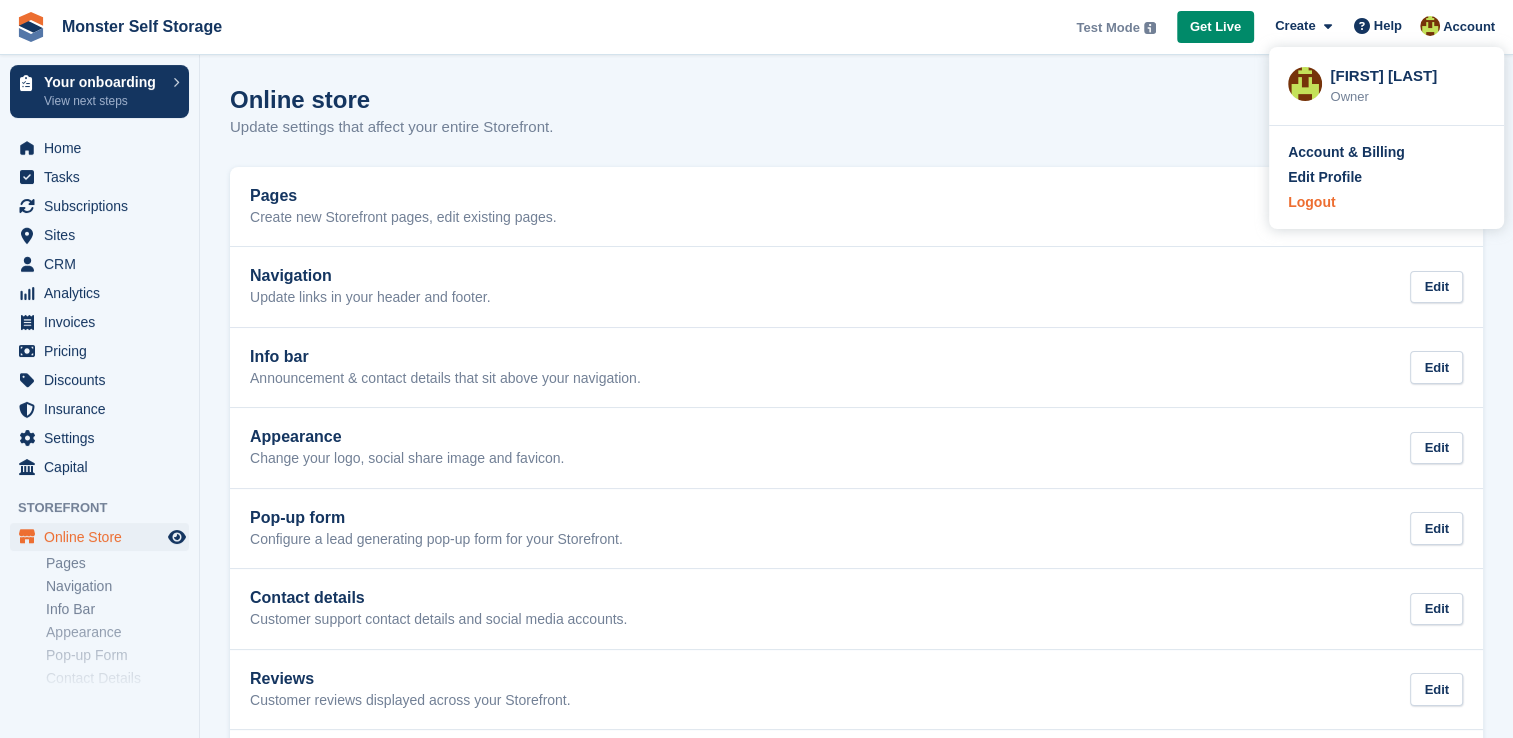 click on "Logout" at bounding box center (1311, 202) 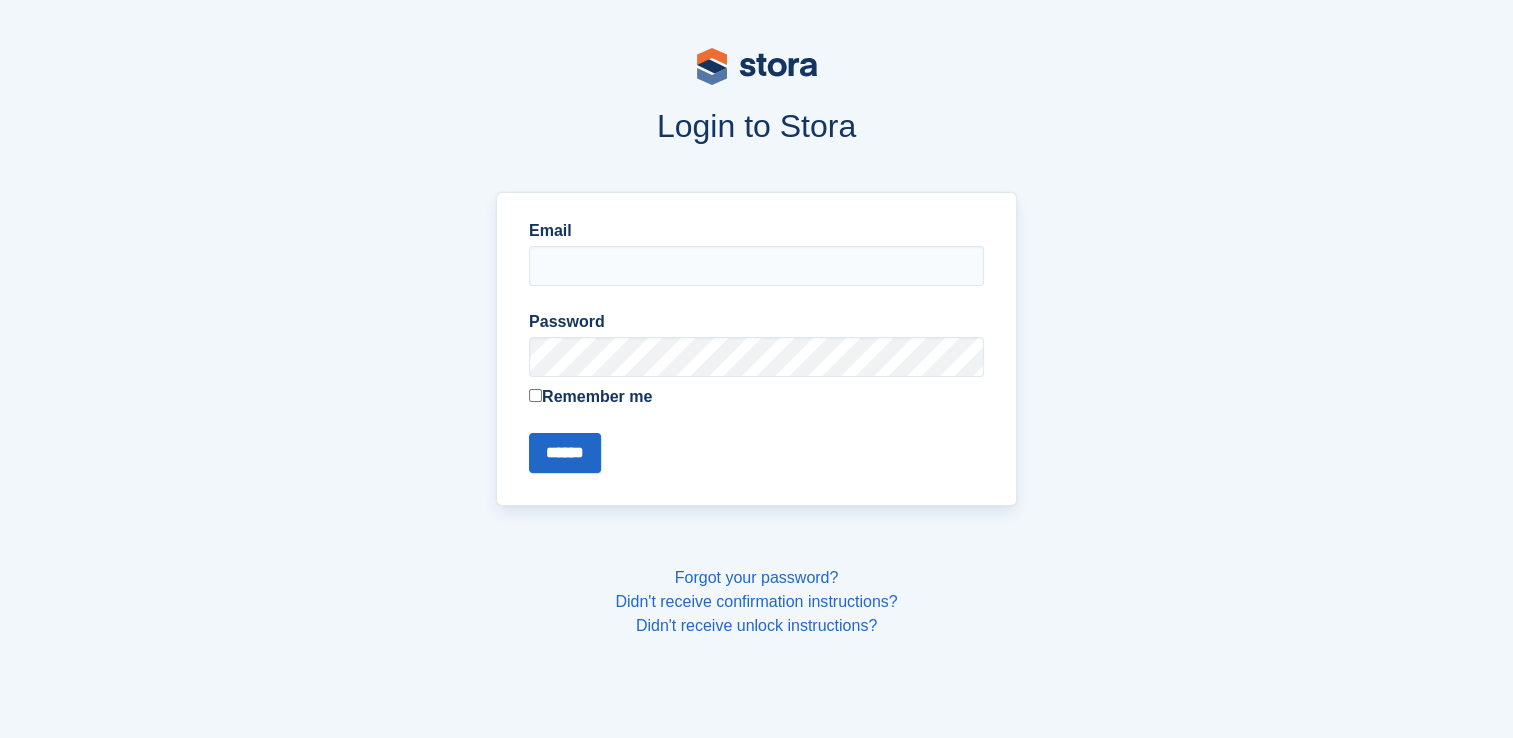 click on "Login to Stora
Email
Password
Remember me
******
Forgot your password?
Didn't receive confirmation instructions?
Didn't receive unlock instructions?" at bounding box center (756, 369) 